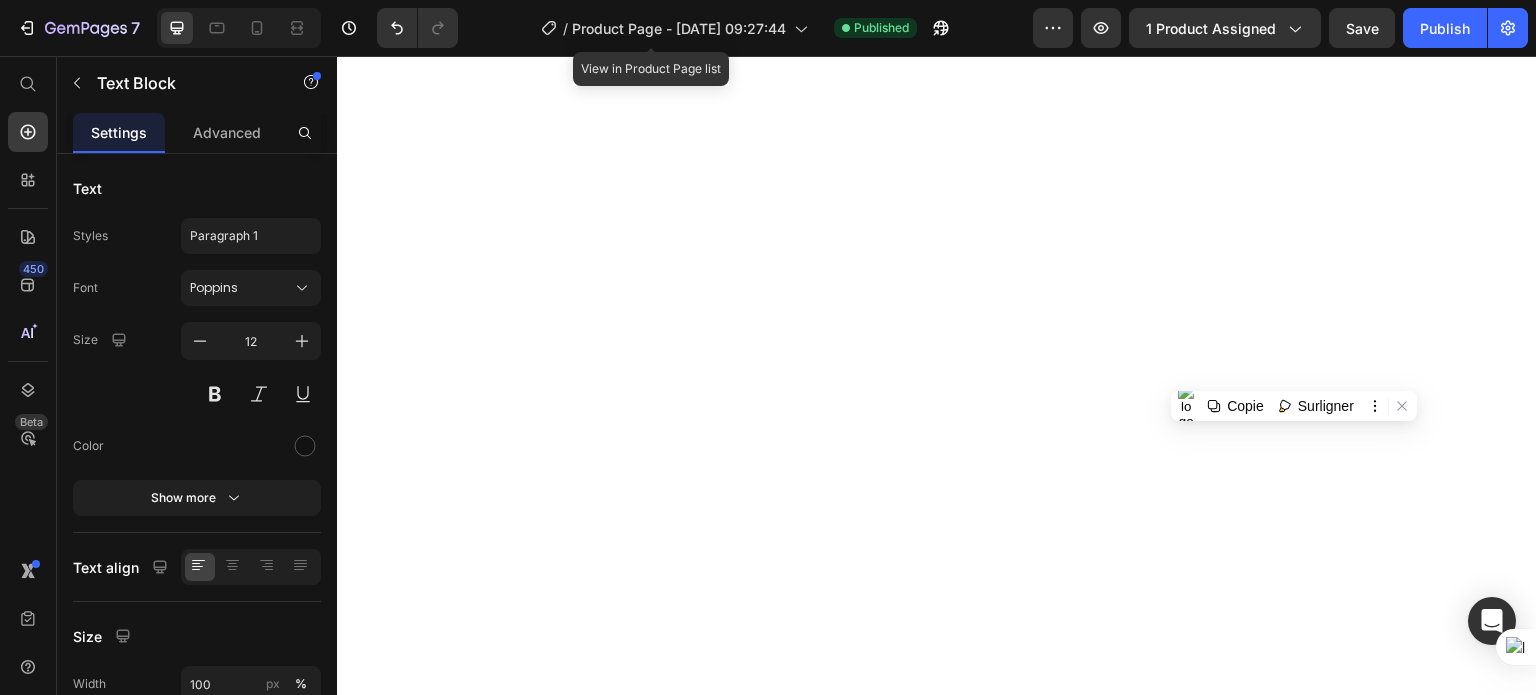 scroll, scrollTop: 0, scrollLeft: 0, axis: both 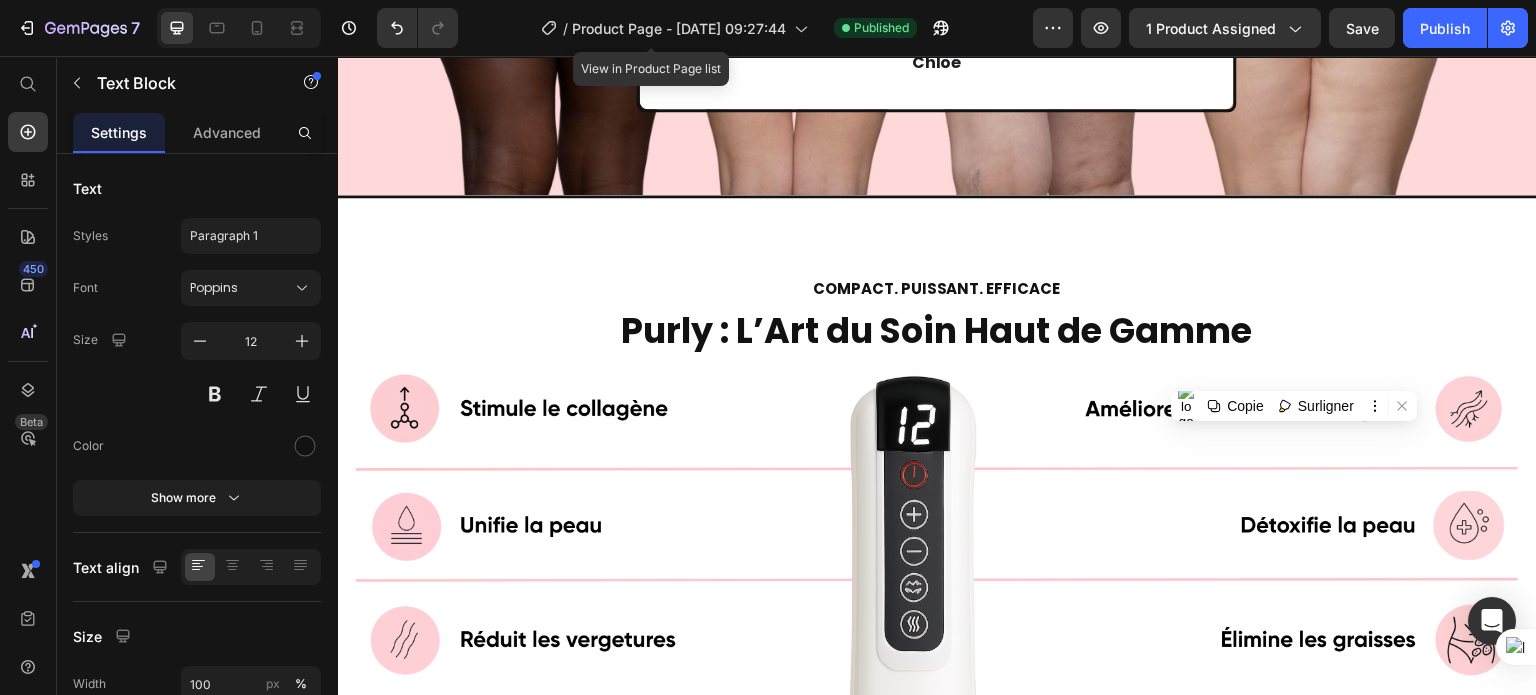 click on "VUE SUR Heading Image Image Image Image Image Image Image Image Marquee Section 3/25   You can create reusable sections Create Theme Section AI Content Write with GemAI What would you like to describe here? Tone and Voice Persuasive Product Show more Generate" at bounding box center [937, -370] 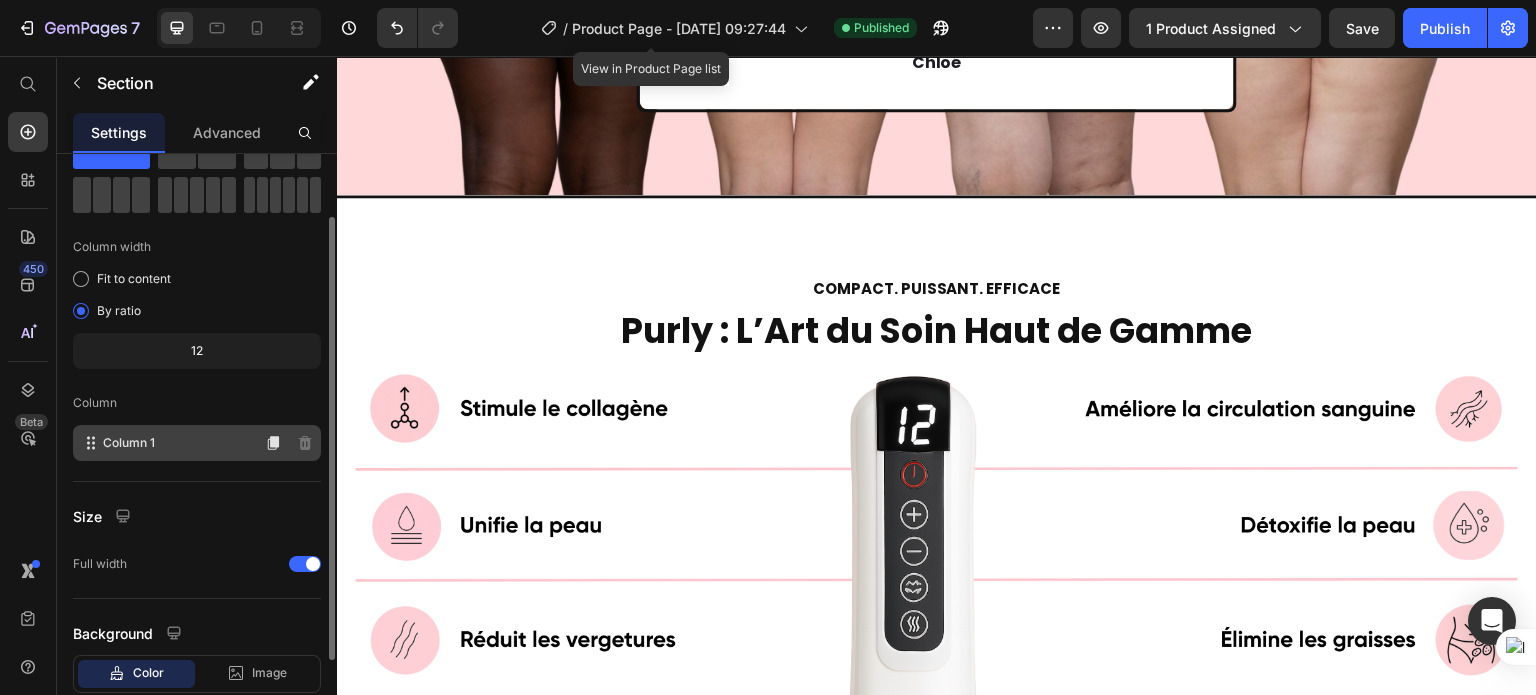 scroll, scrollTop: 208, scrollLeft: 0, axis: vertical 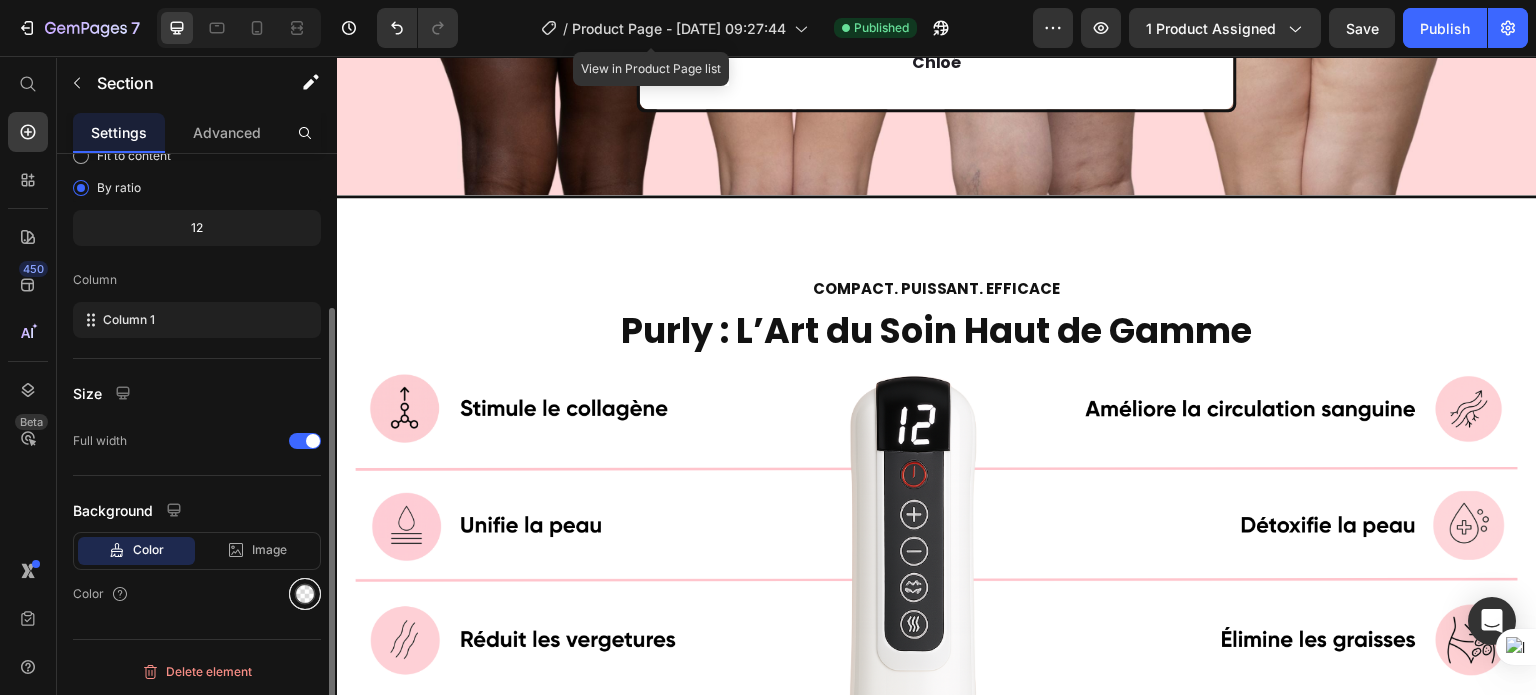 click at bounding box center [305, 594] 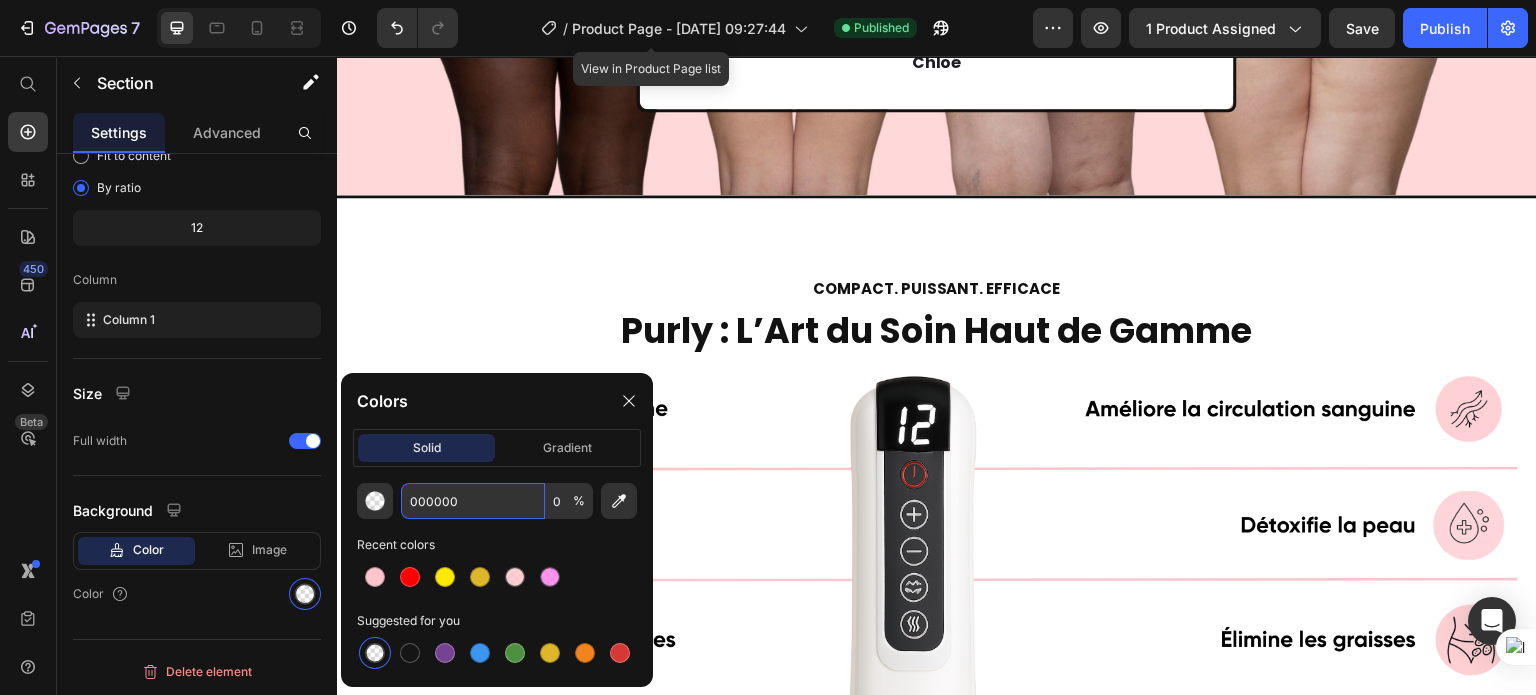 click on "000000" at bounding box center (473, 501) 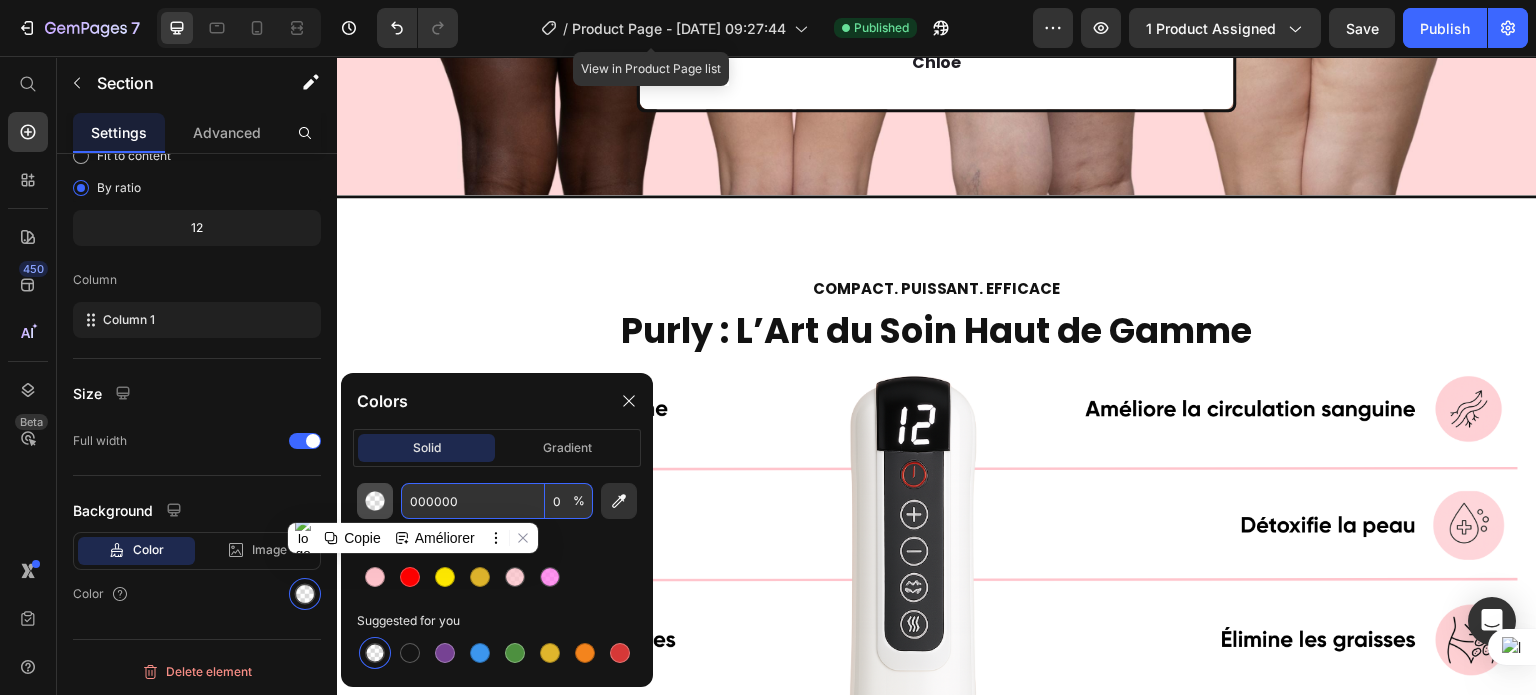 click at bounding box center [375, 501] 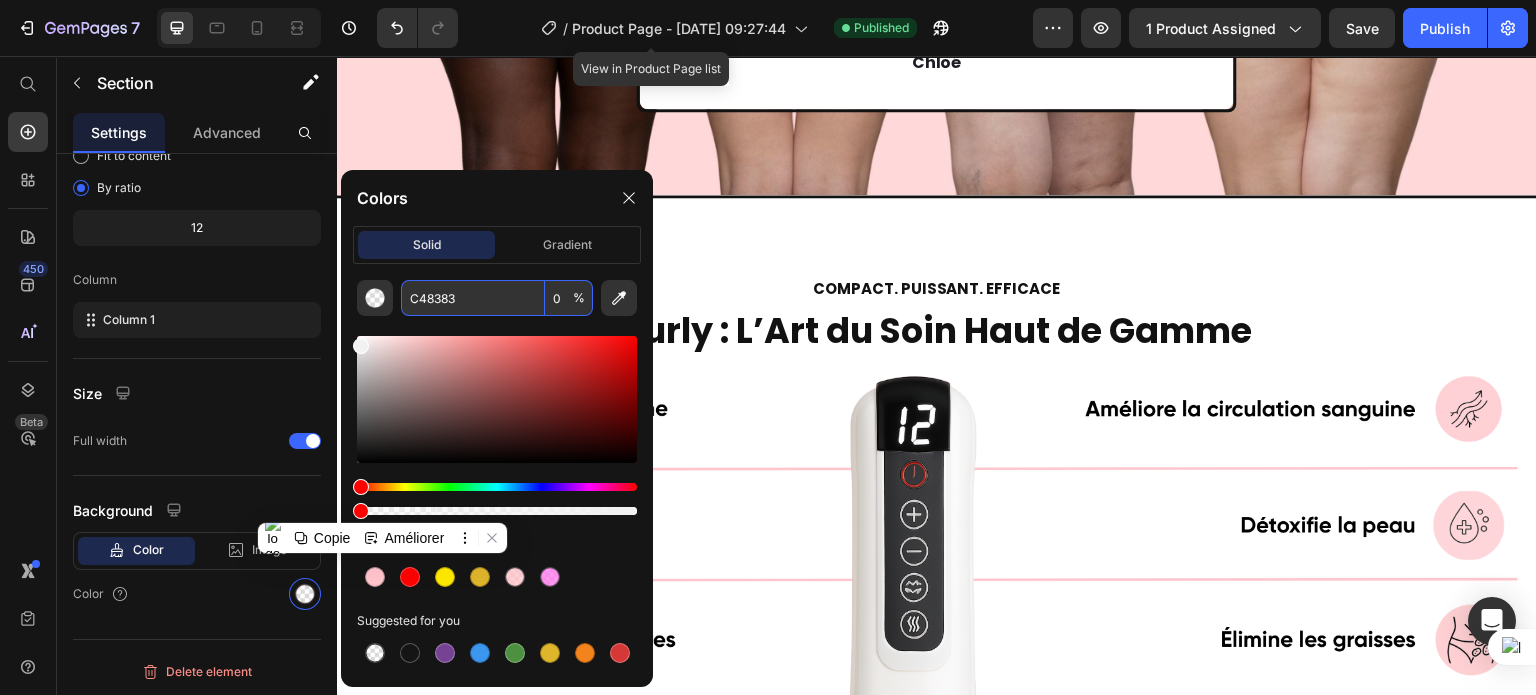 drag, startPoint x: 403, startPoint y: 372, endPoint x: 354, endPoint y: 342, distance: 57.45433 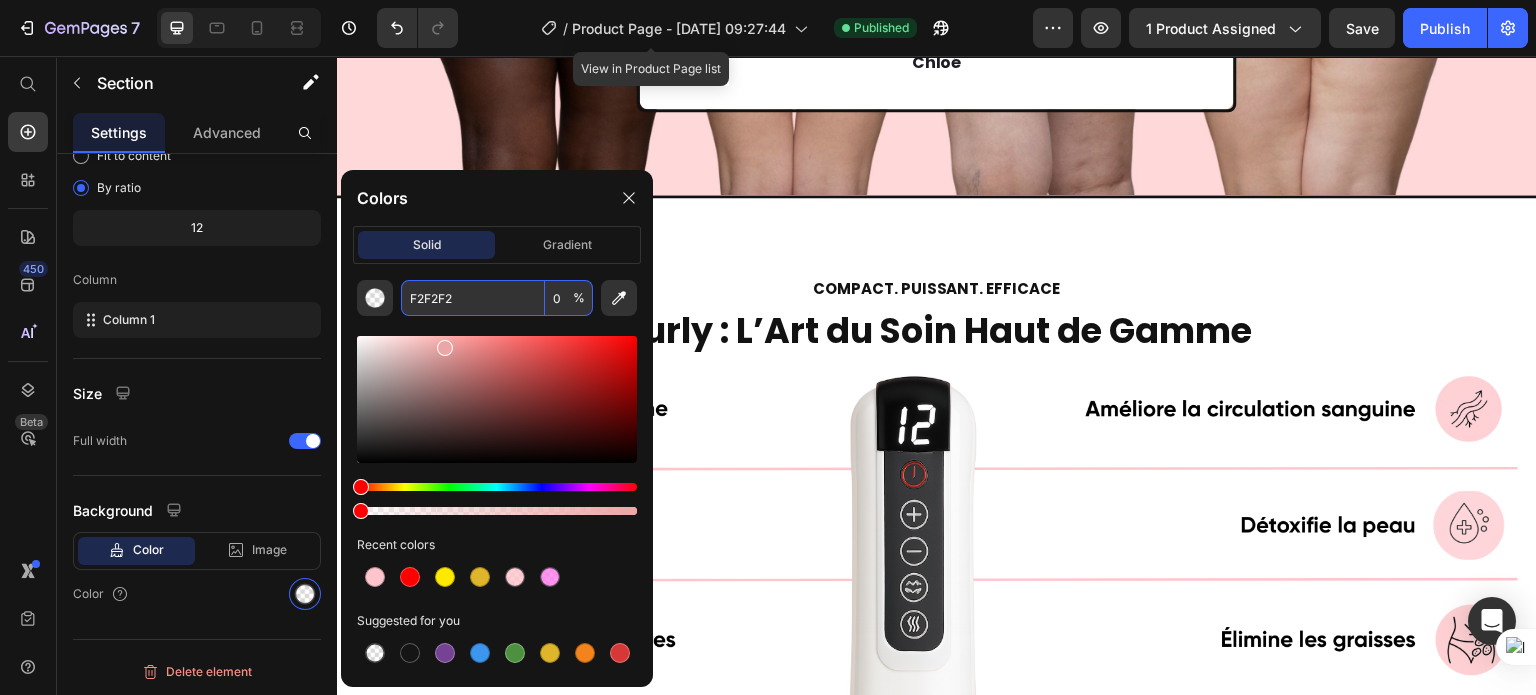 drag, startPoint x: 438, startPoint y: 343, endPoint x: 493, endPoint y: 350, distance: 55.443665 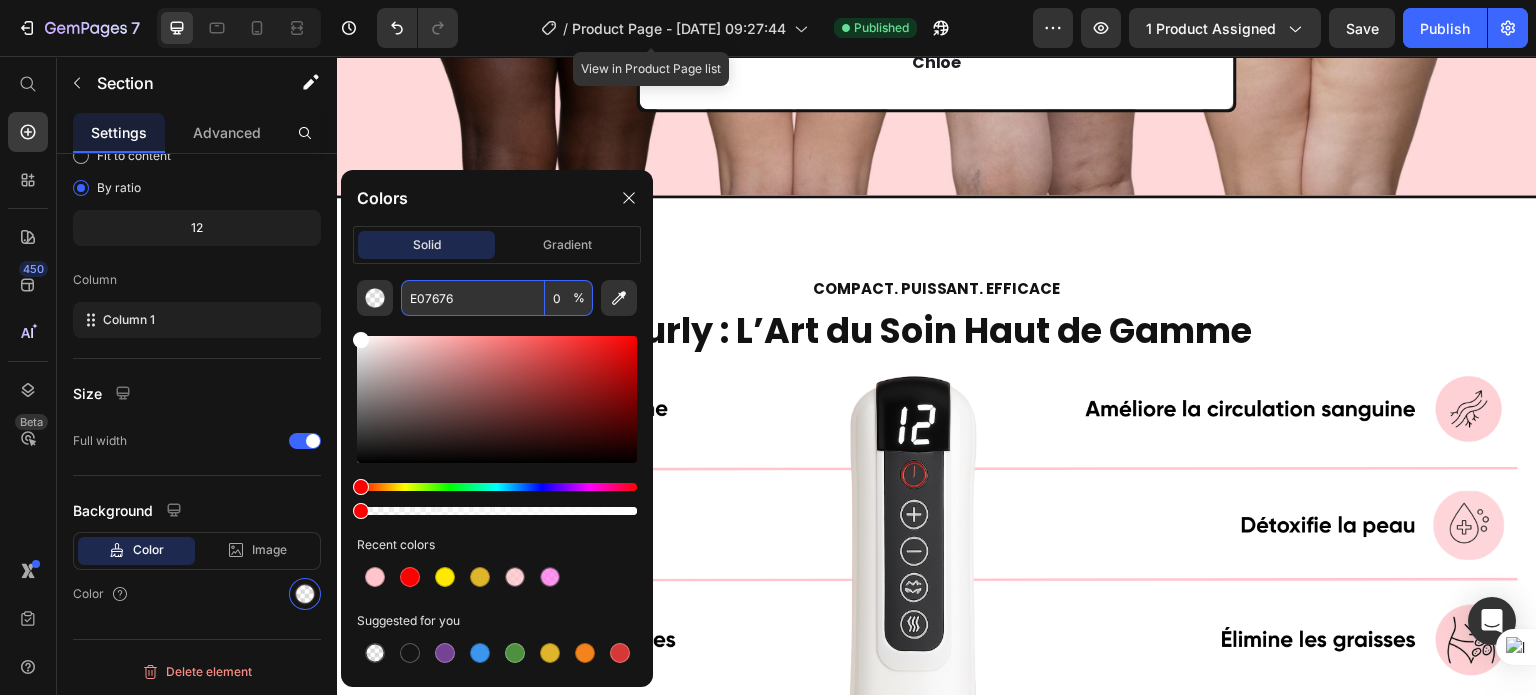 drag, startPoint x: 497, startPoint y: 358, endPoint x: 350, endPoint y: 330, distance: 149.64291 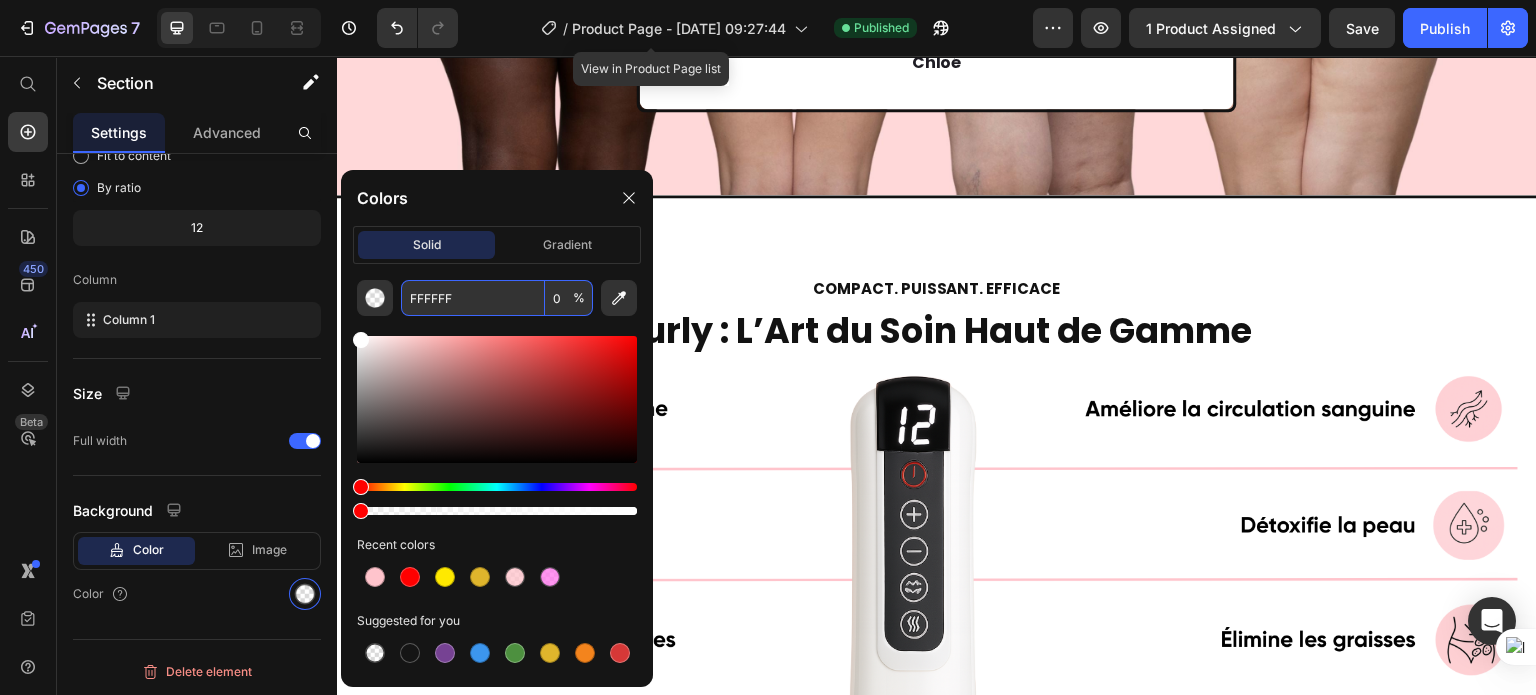 click on "Image Image Image Image" at bounding box center [930, -359] 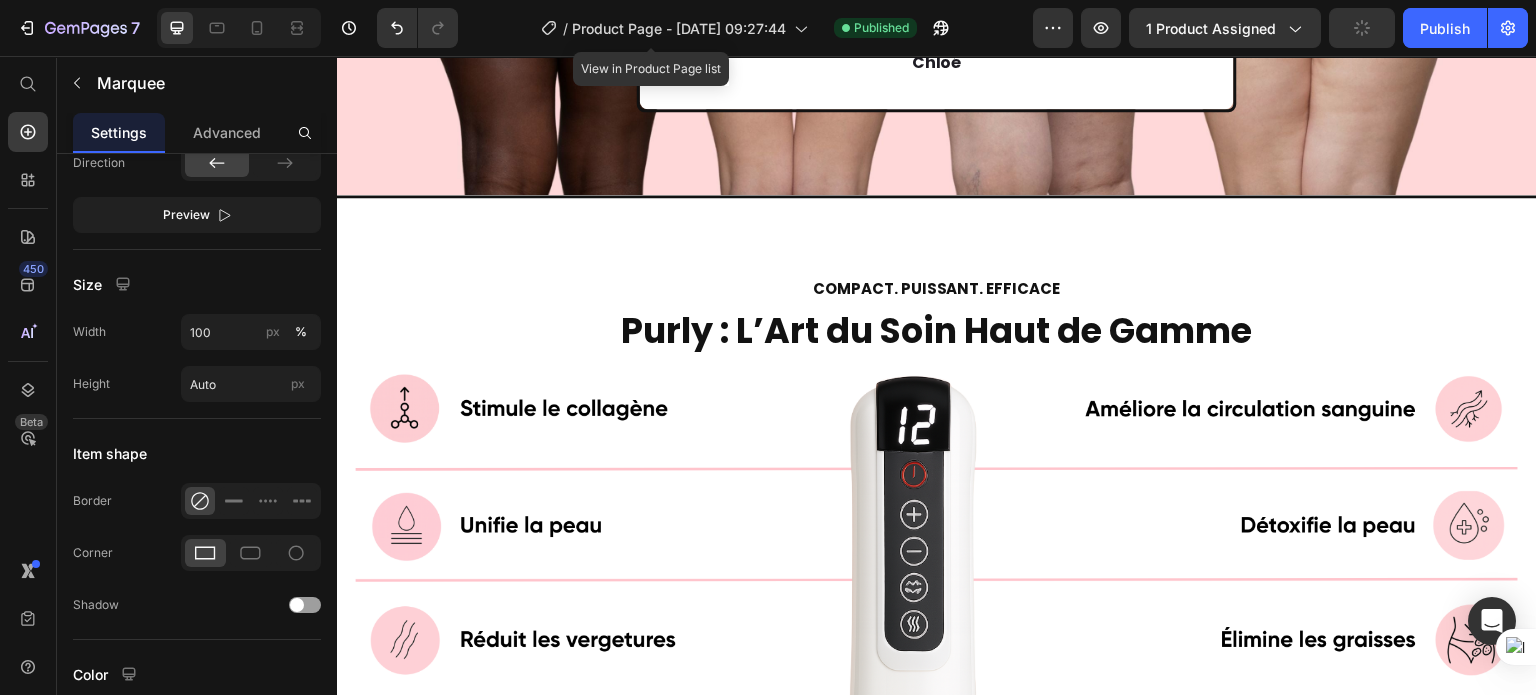 scroll, scrollTop: 897, scrollLeft: 0, axis: vertical 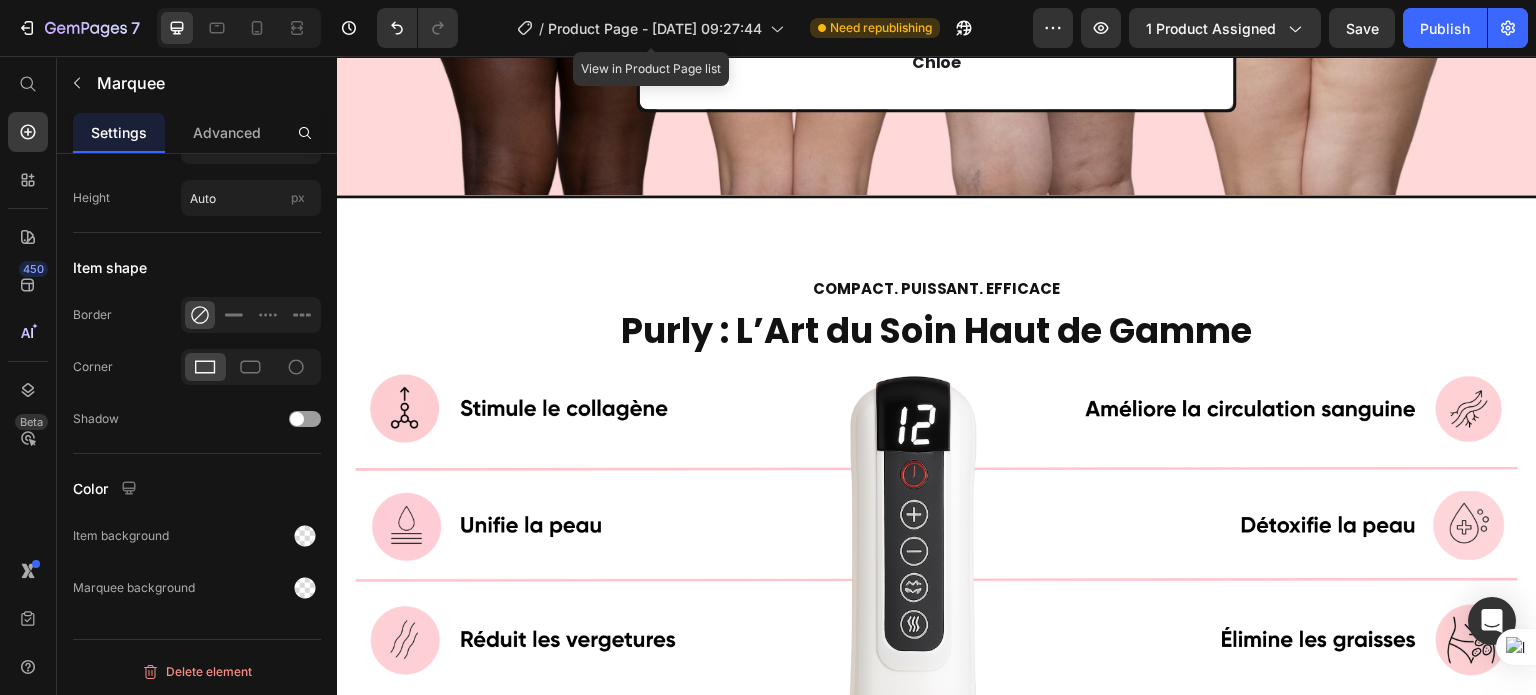 click on "VUE SUR" at bounding box center [937, -439] 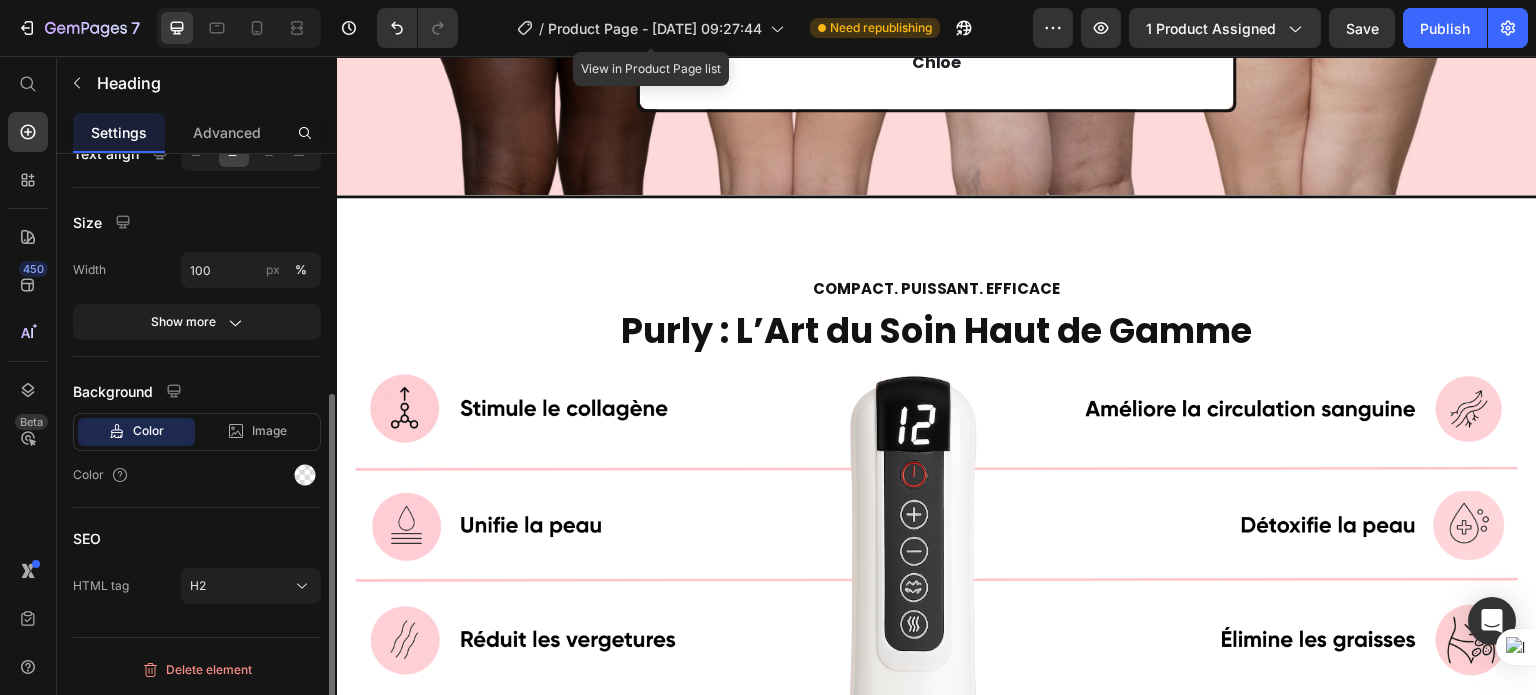 scroll, scrollTop: 0, scrollLeft: 0, axis: both 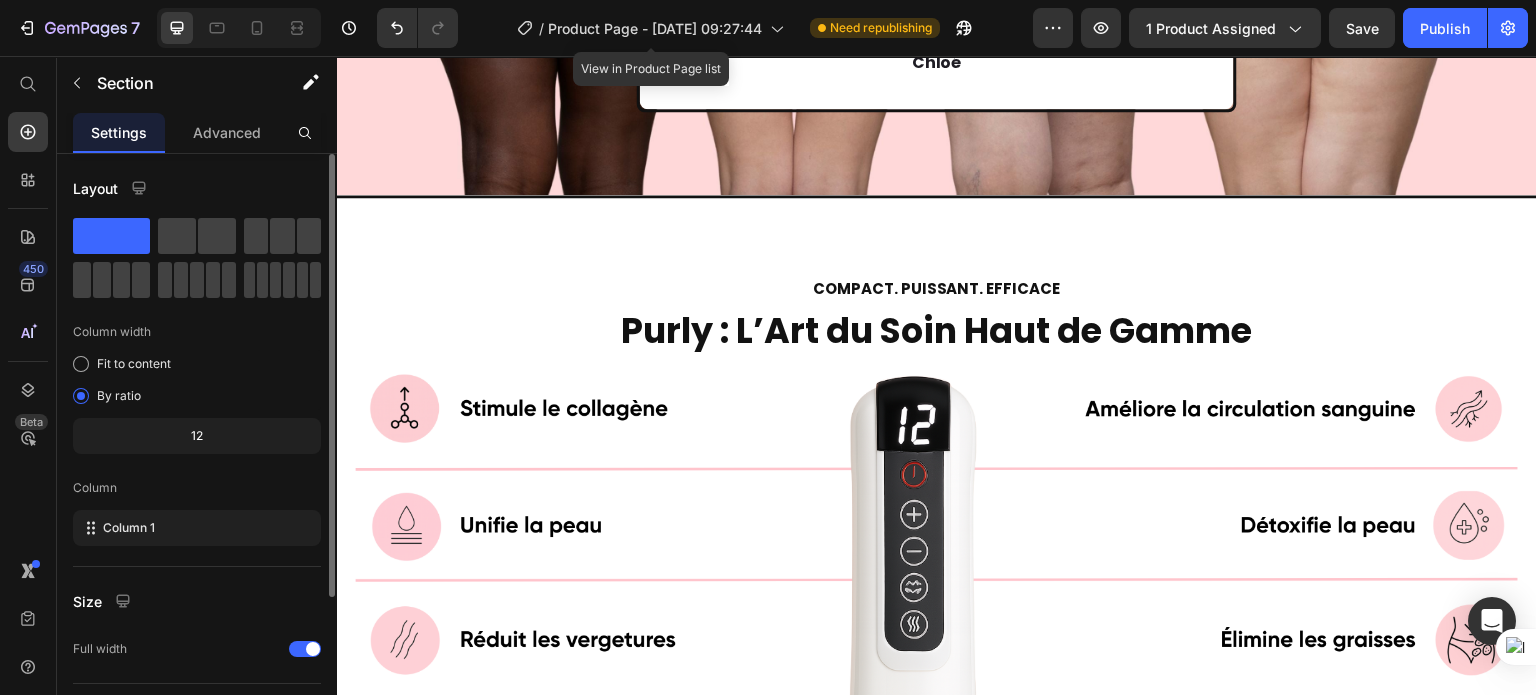 click on "VUE SUR Heading   0 Image Image Image Image Image Image Image Image Marquee Section 3/25" at bounding box center [937, -370] 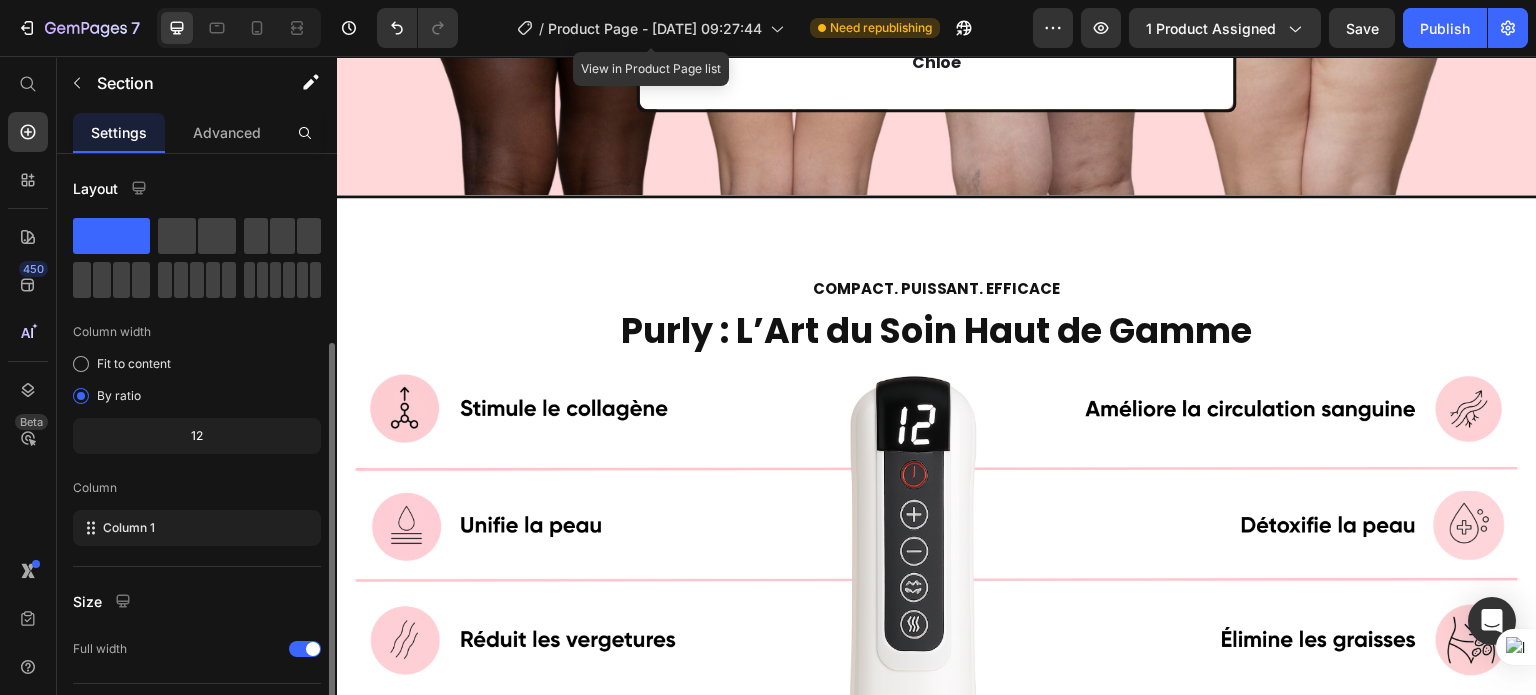 scroll, scrollTop: 208, scrollLeft: 0, axis: vertical 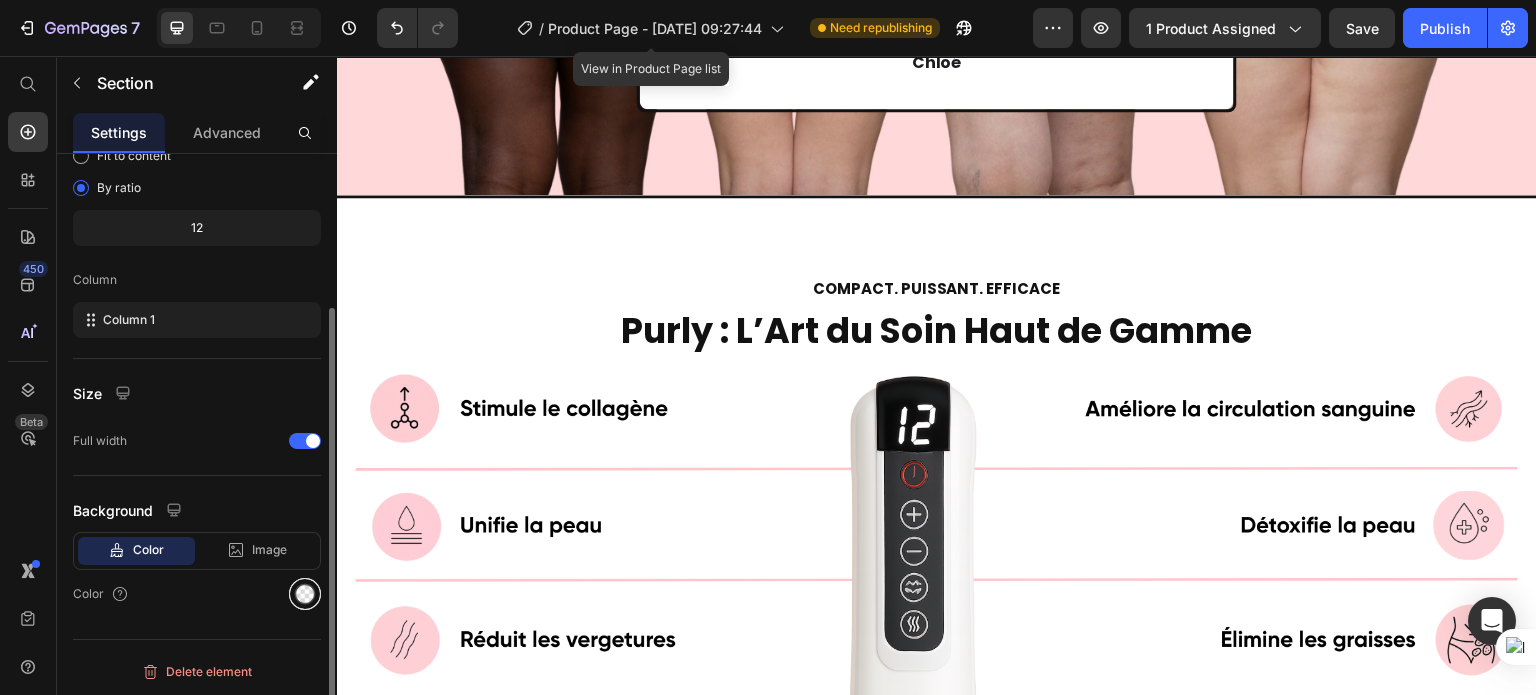 click at bounding box center (305, 594) 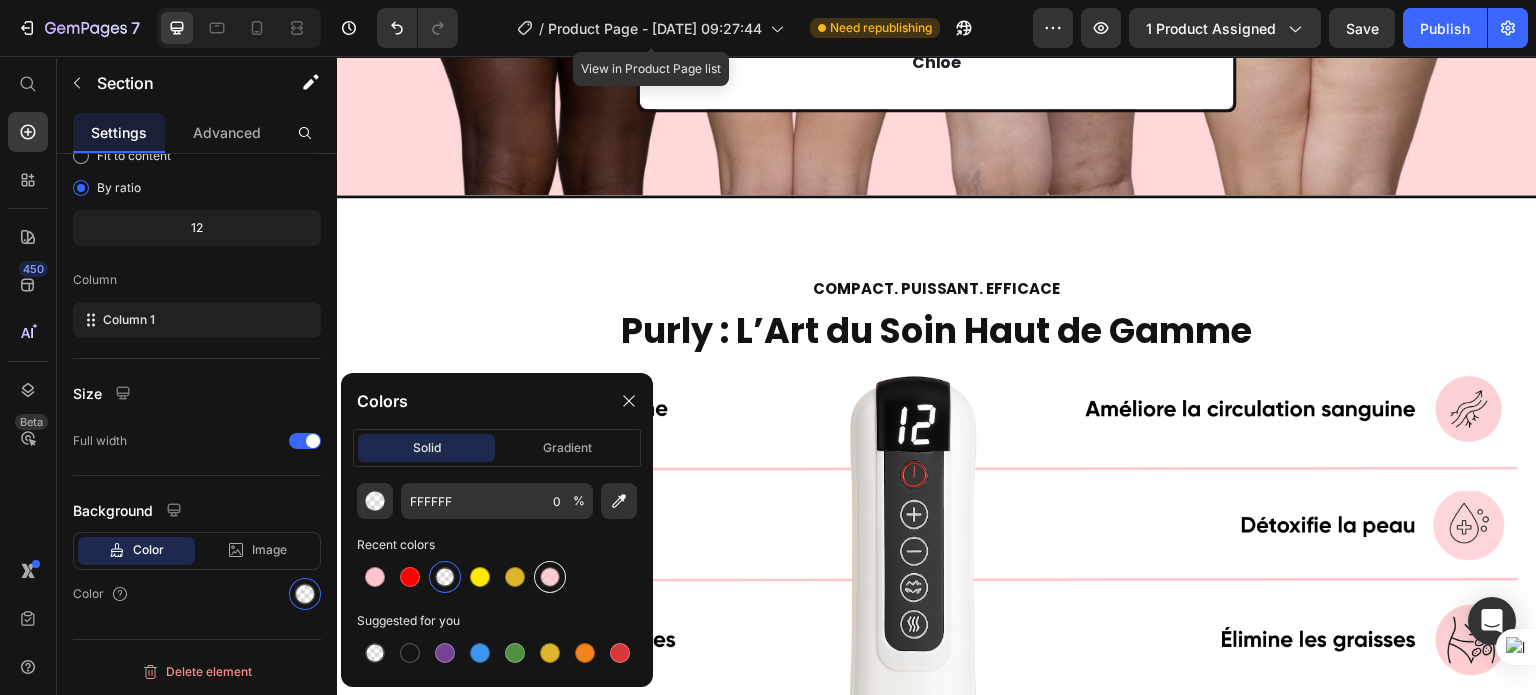 click at bounding box center [550, 577] 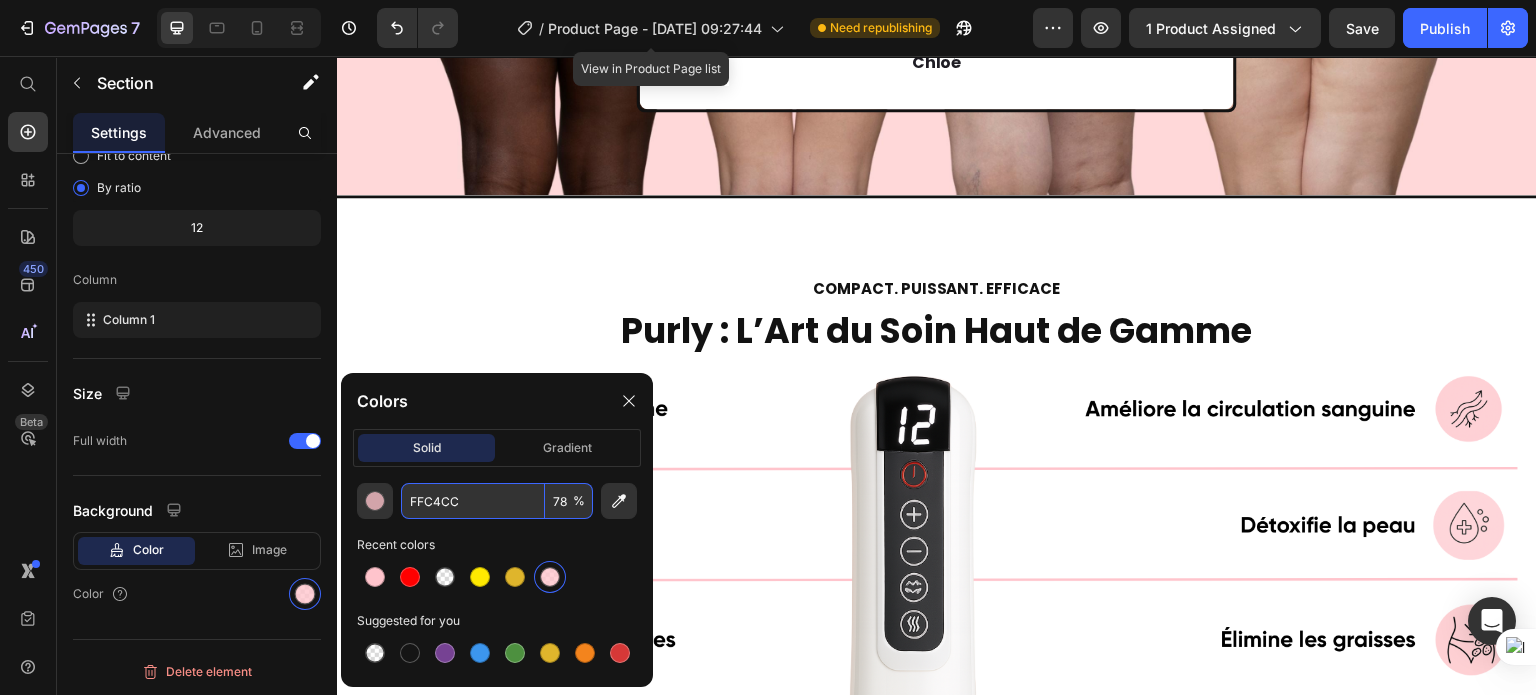 click on "FFC4CC" at bounding box center (473, 501) 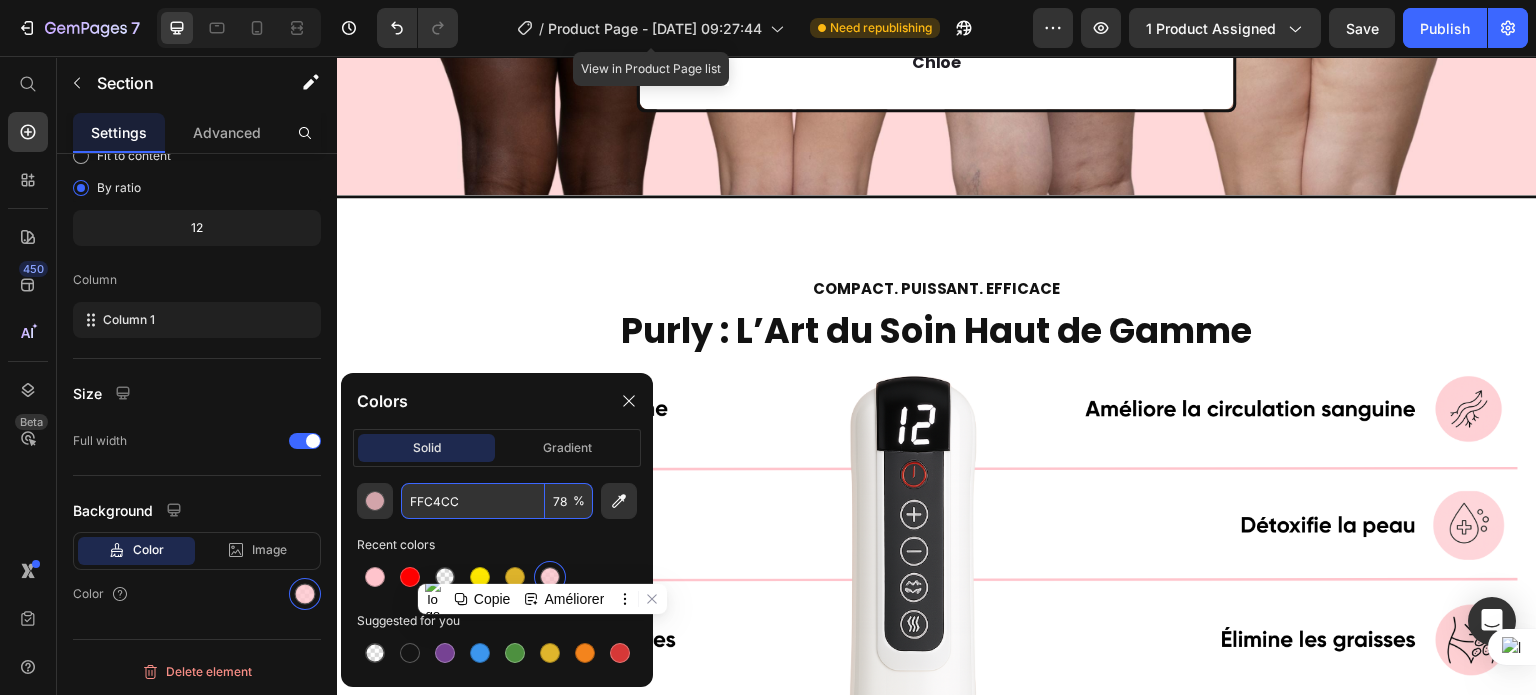 click on "FFC4CC" at bounding box center (473, 501) 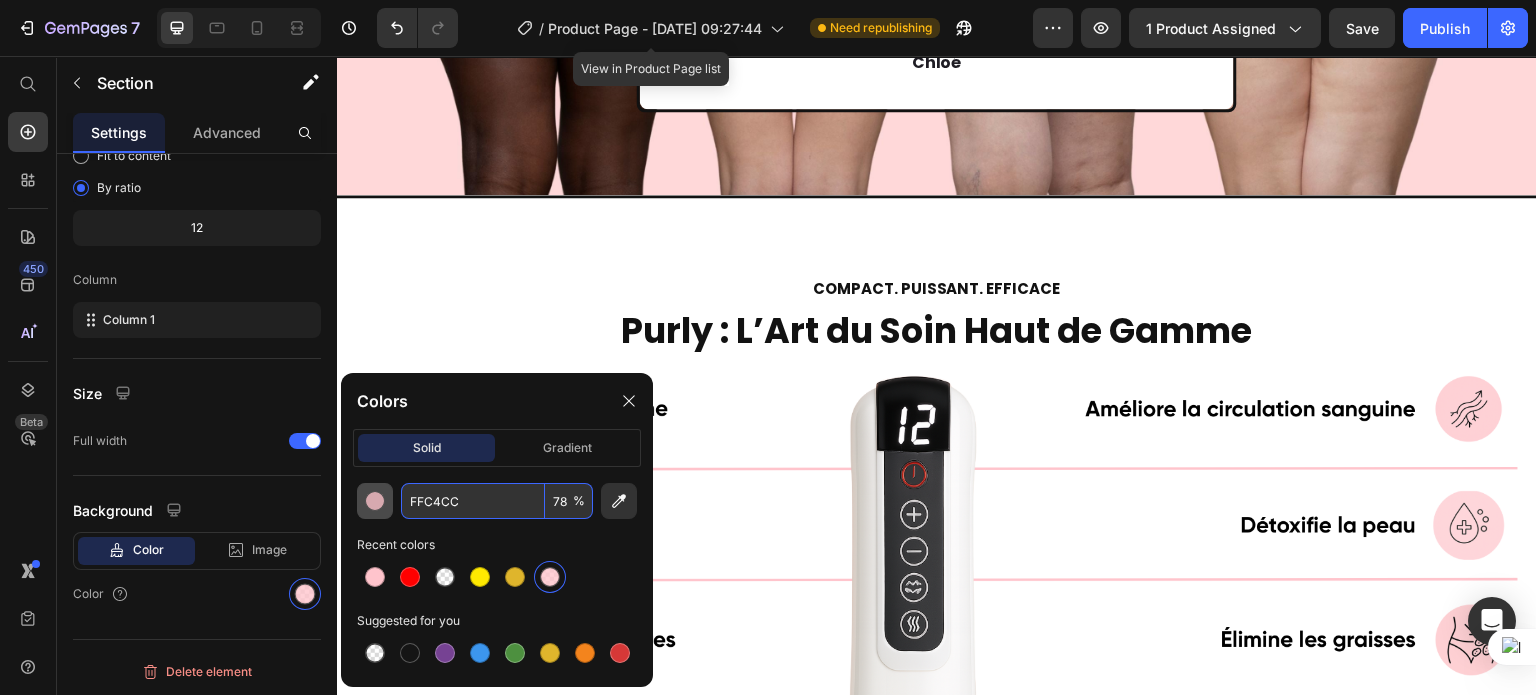click at bounding box center [375, 501] 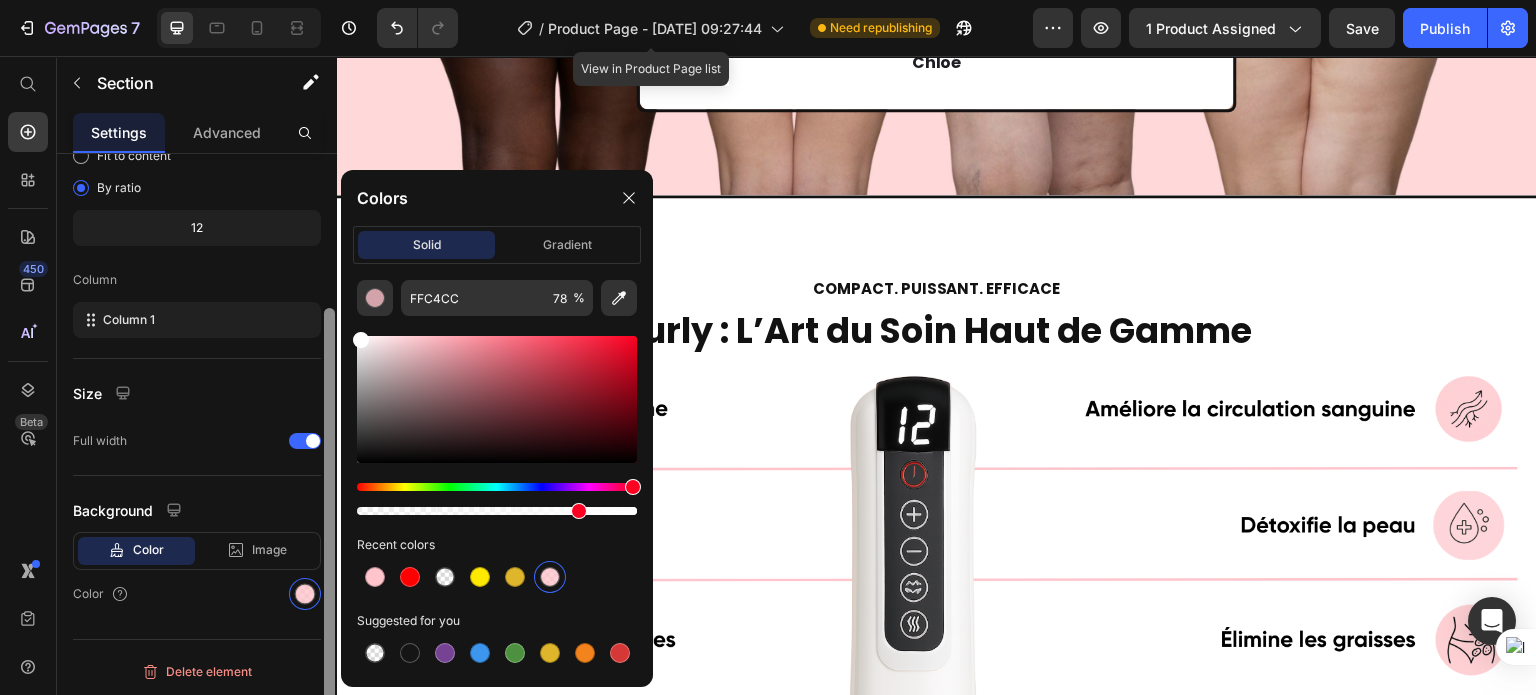 drag, startPoint x: 433, startPoint y: 401, endPoint x: 331, endPoint y: 317, distance: 132.13629 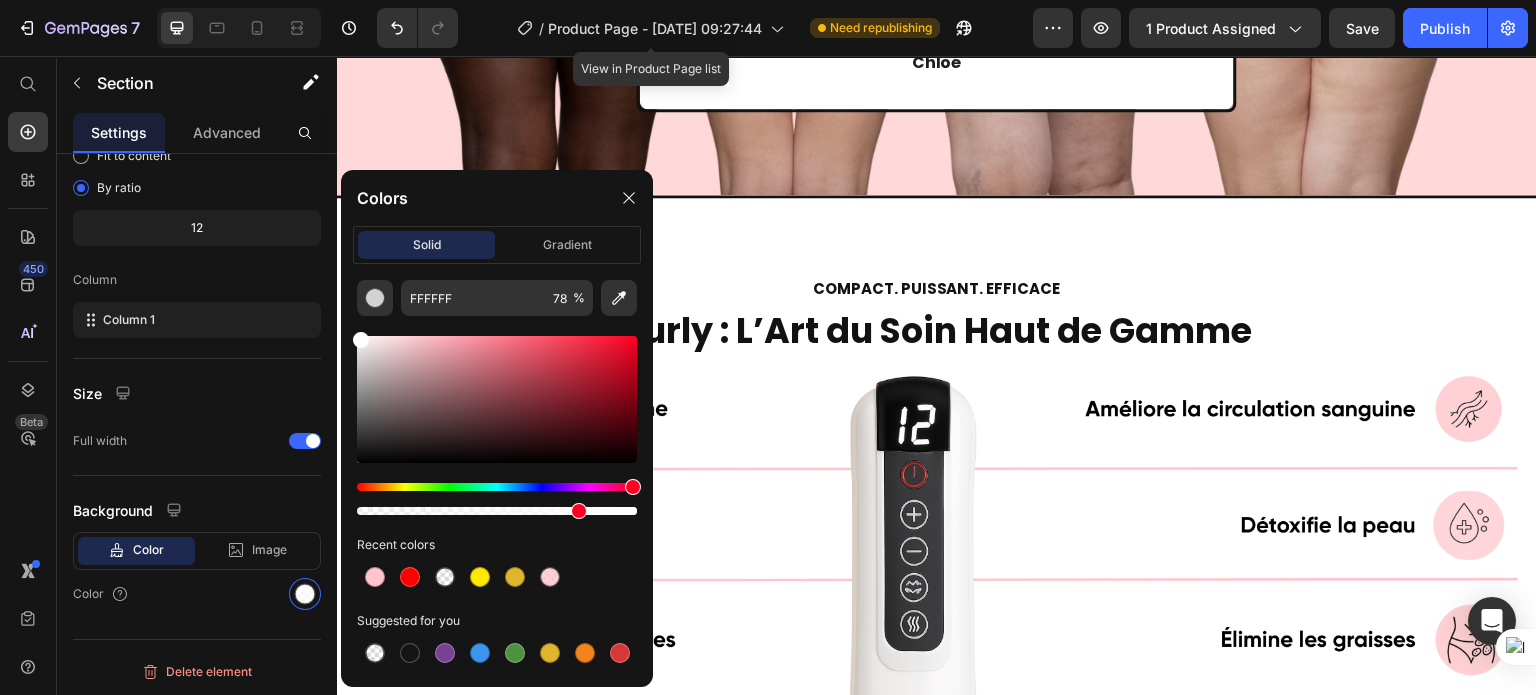 click at bounding box center [1018, -359] 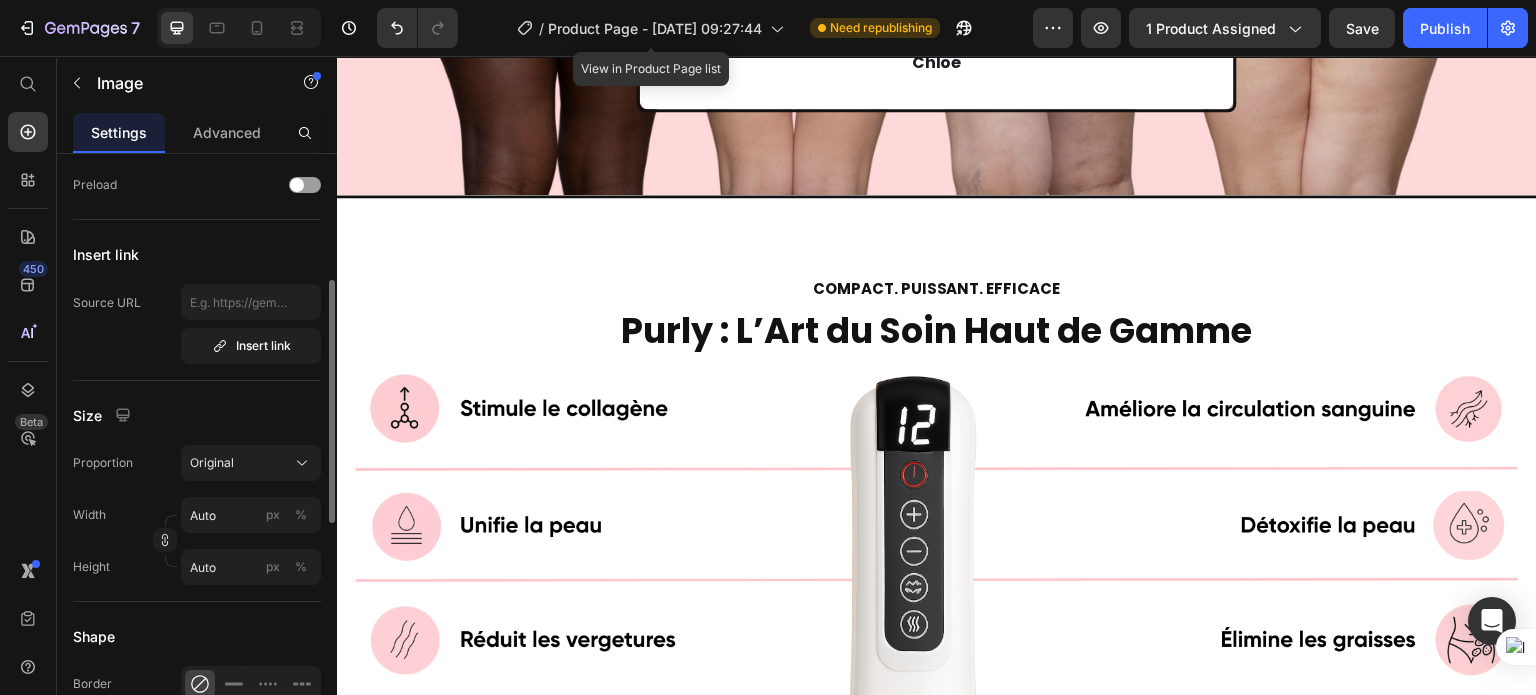 scroll, scrollTop: 260, scrollLeft: 0, axis: vertical 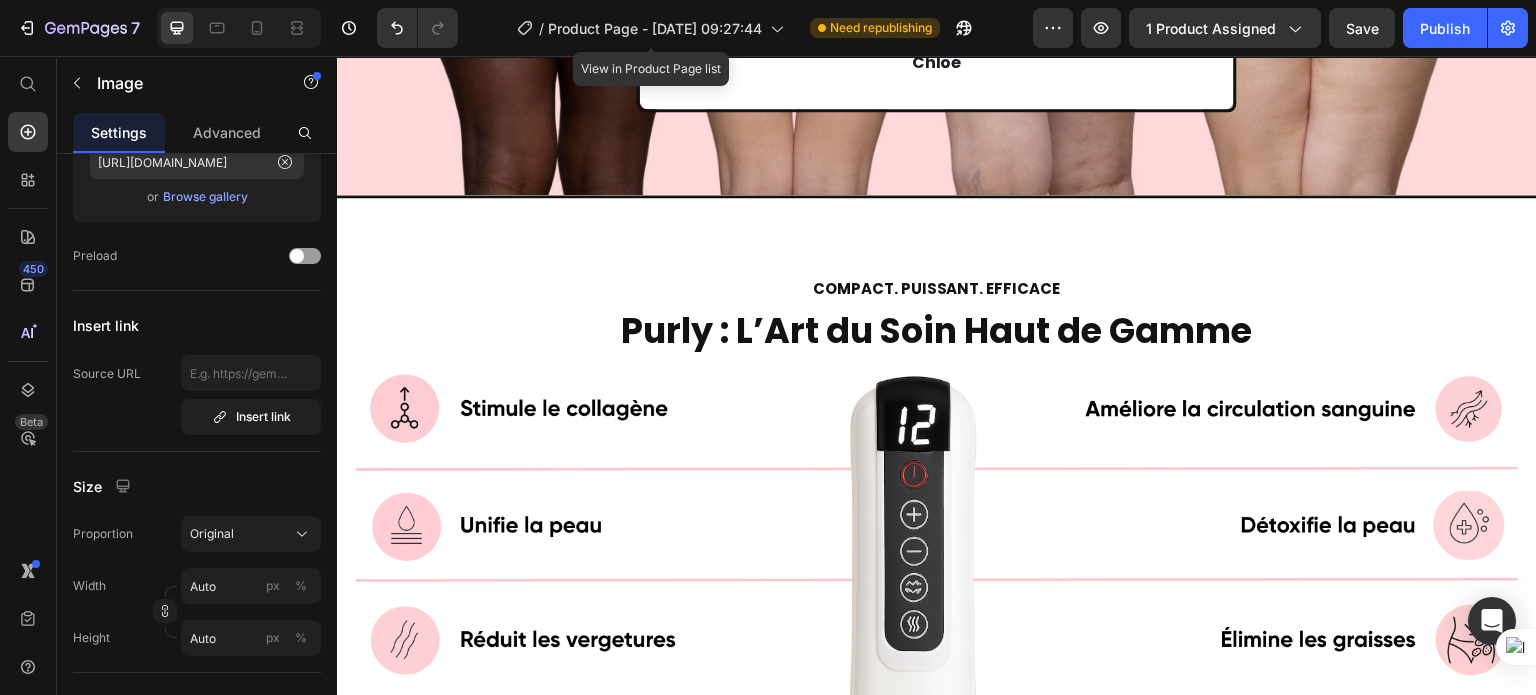 click on "VUE SUR Heading Image Image Image Image Image Image Image Image Marquee Section 3/25   You can create reusable sections Create Theme Section AI Content Write with GemAI What would you like to describe here? Tone and Voice Persuasive Product Show more Generate" at bounding box center (937, -370) 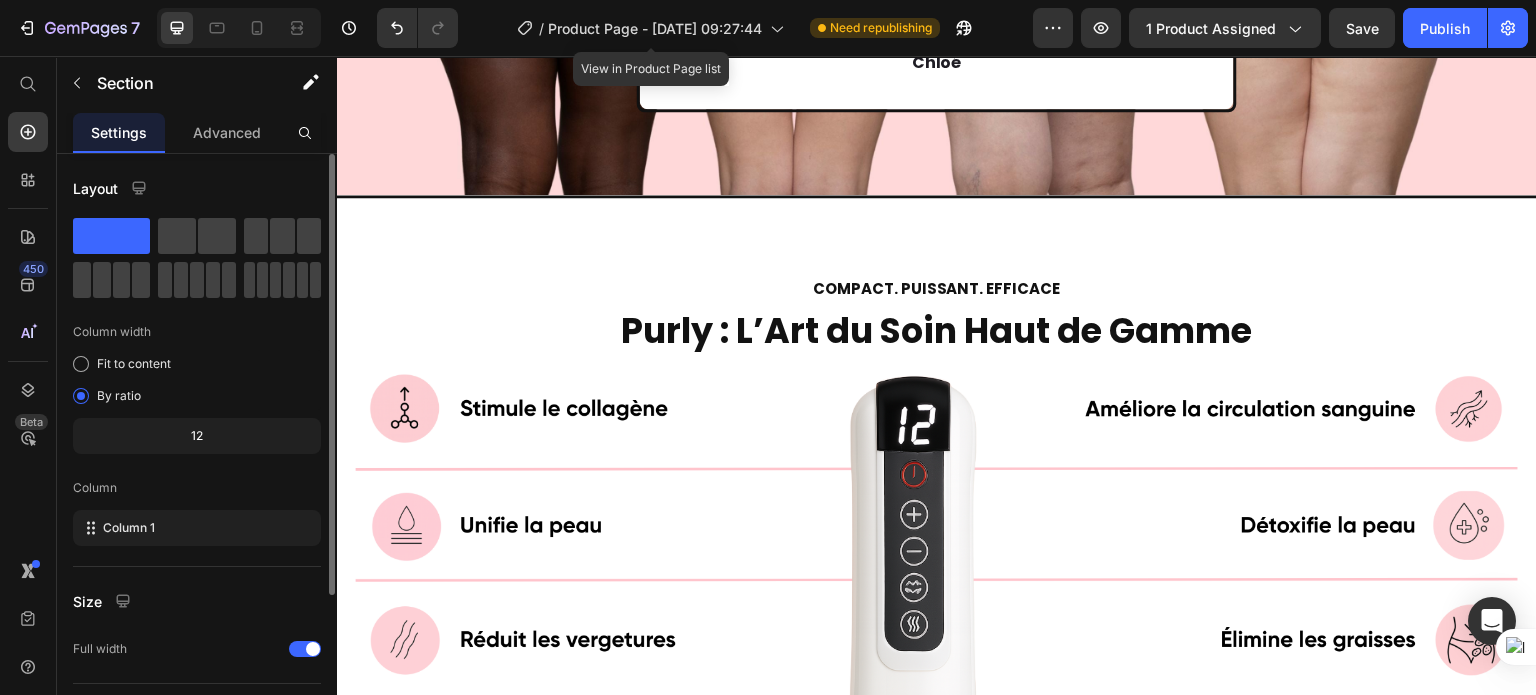 scroll, scrollTop: 208, scrollLeft: 0, axis: vertical 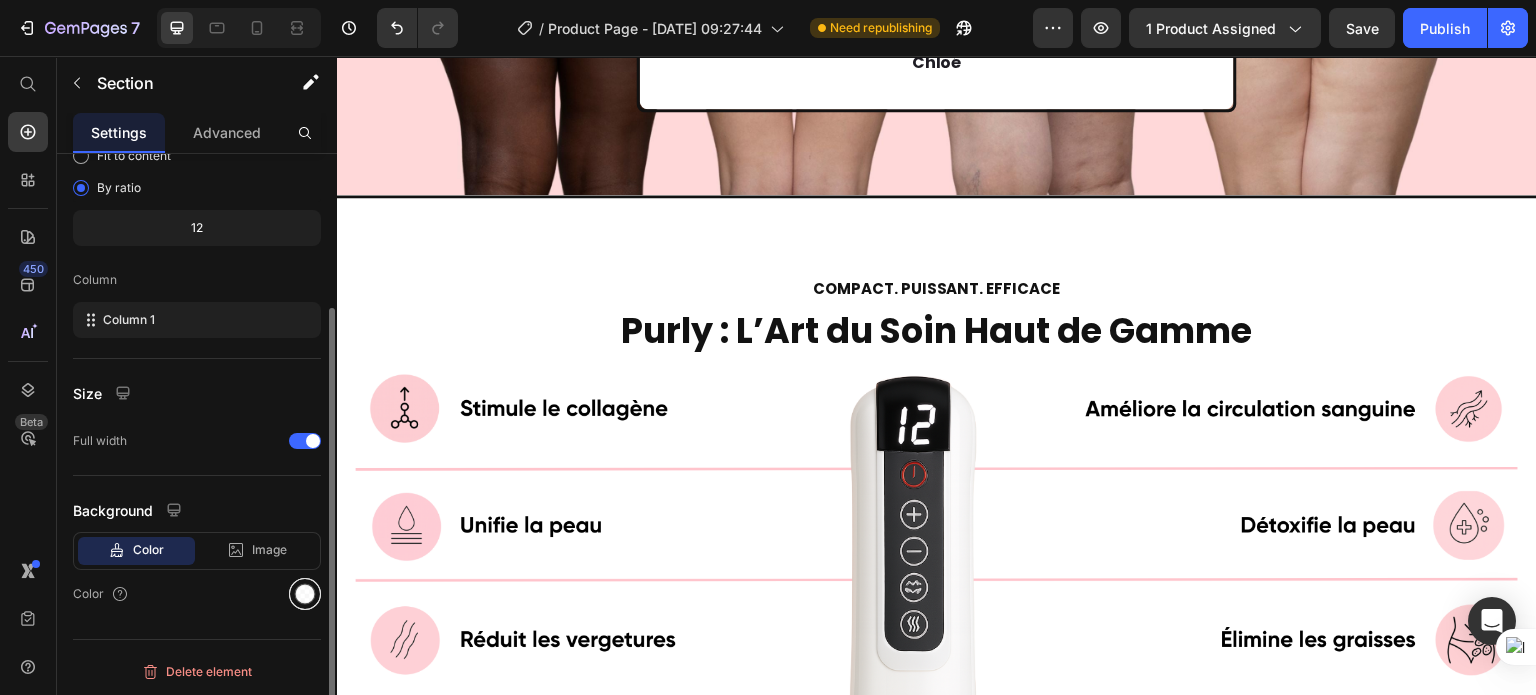 click at bounding box center [305, 594] 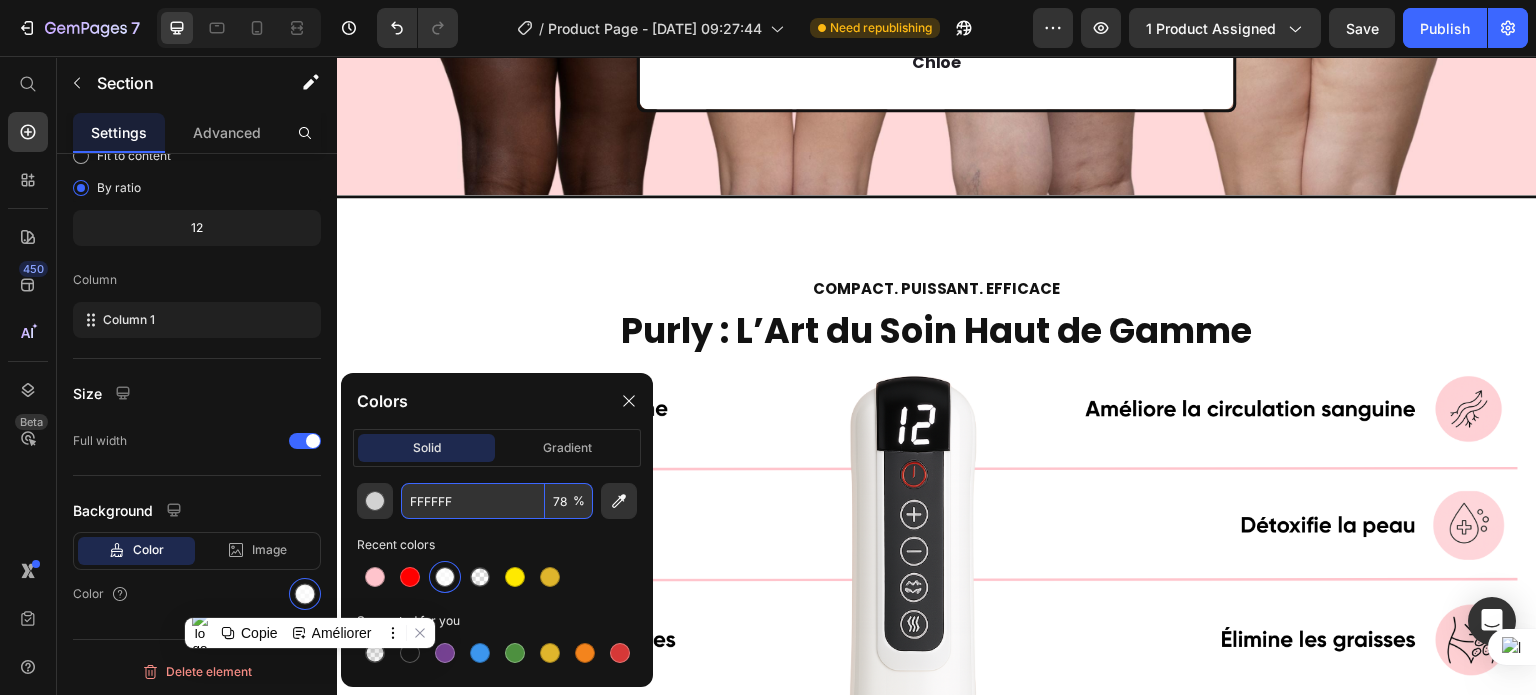 click on "FFFFFF" at bounding box center [473, 501] 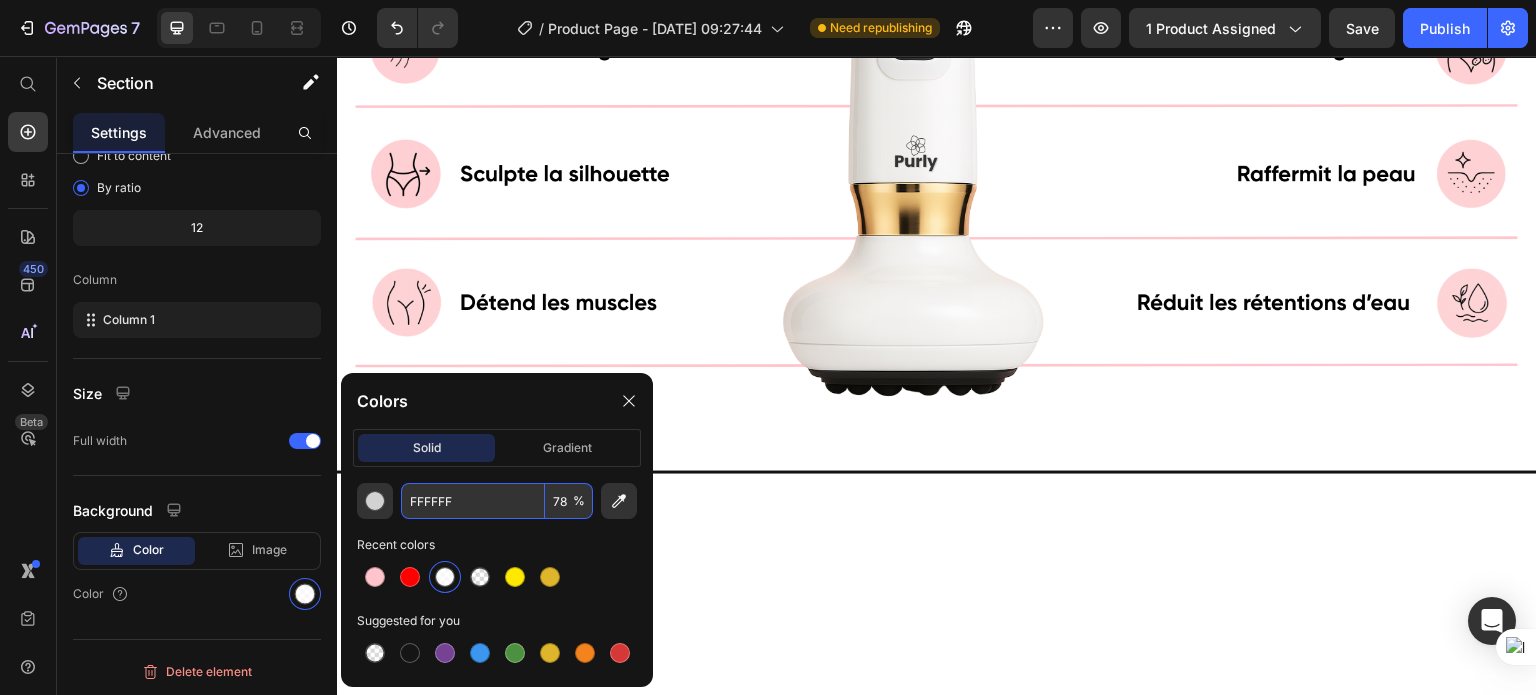 scroll, scrollTop: 4940, scrollLeft: 0, axis: vertical 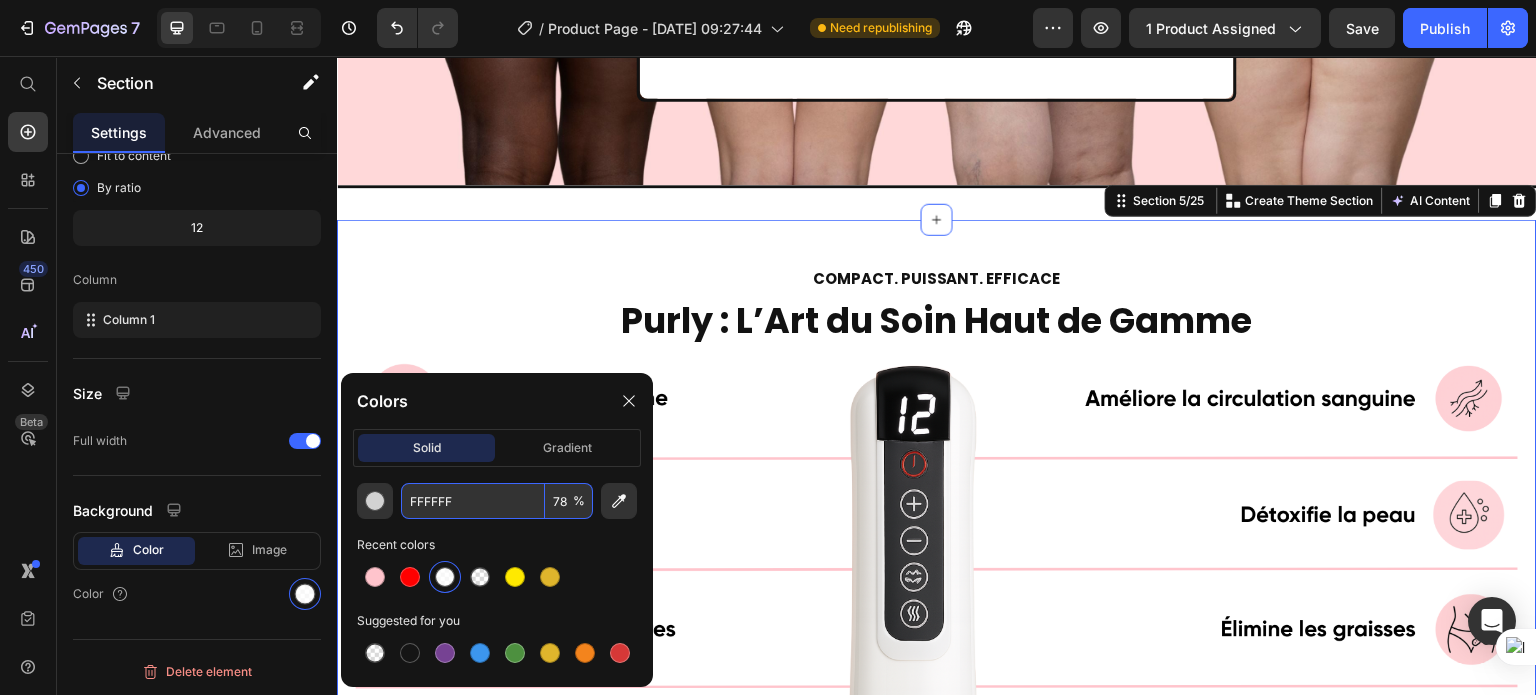 click on "COMPACT. PUISSANT. EFFICACE Heading Purly : L’Art du Soin Haut de Gamme Heading Image Image Section 5/25   You can create reusable sections Create Theme Section AI Content Write with GemAI What would you like to describe here? Tone and Voice Persuasive Product Show more Generate" at bounding box center (937, 637) 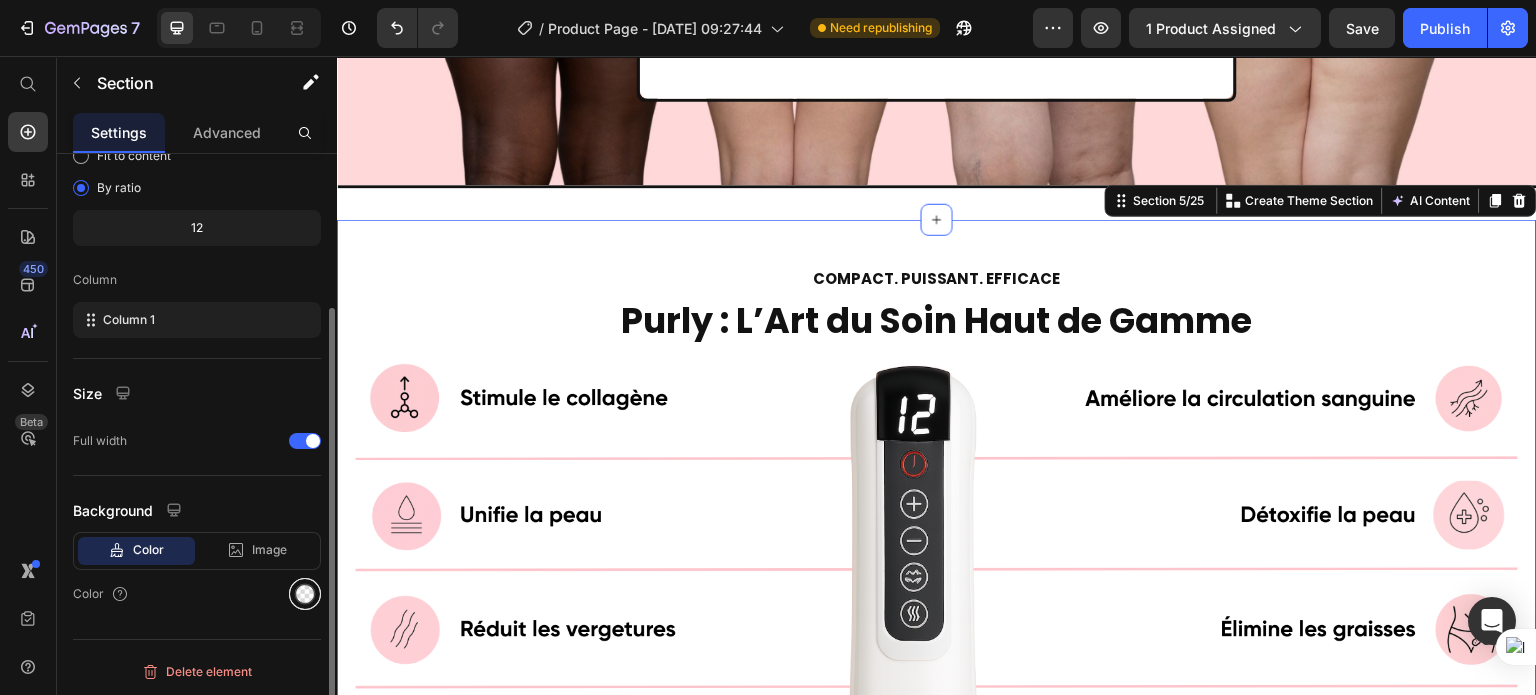 click at bounding box center [305, 594] 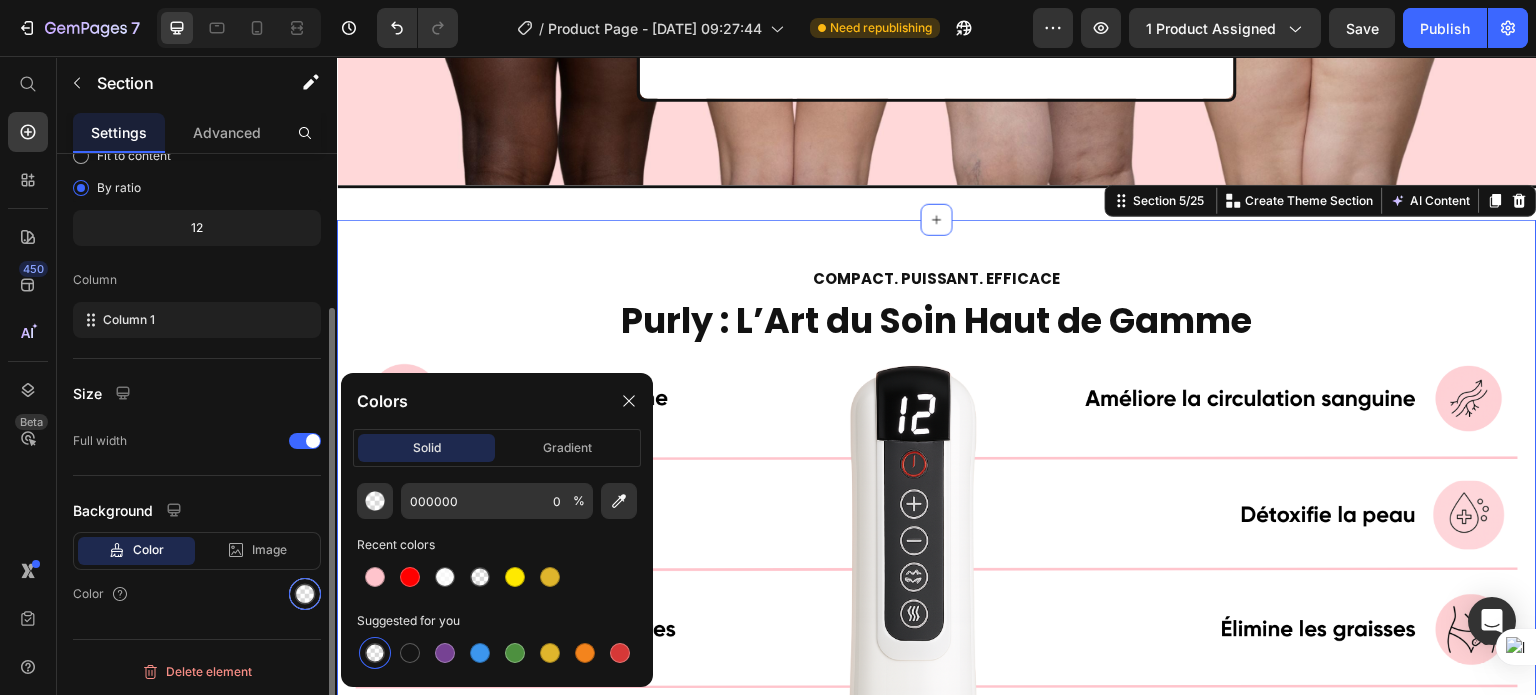 click at bounding box center [305, 594] 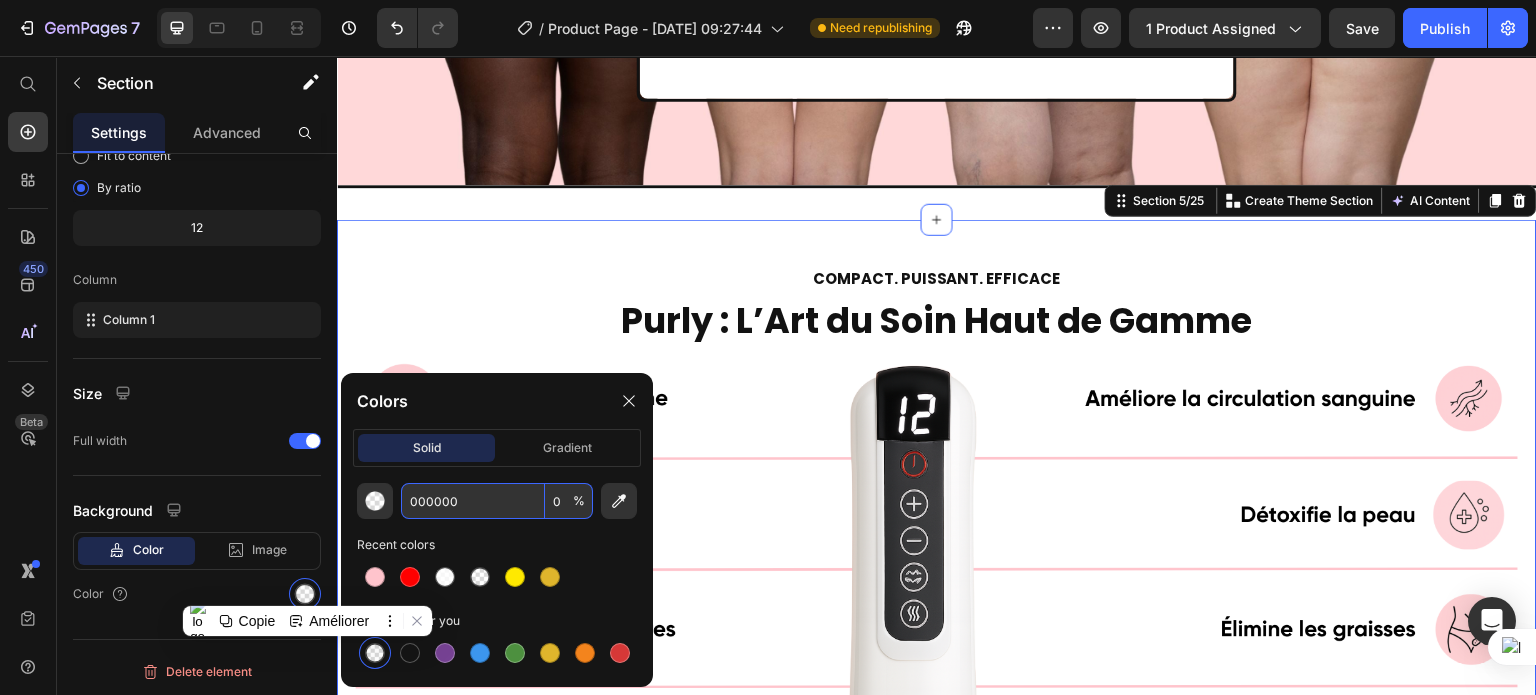 click on "000000" at bounding box center [473, 501] 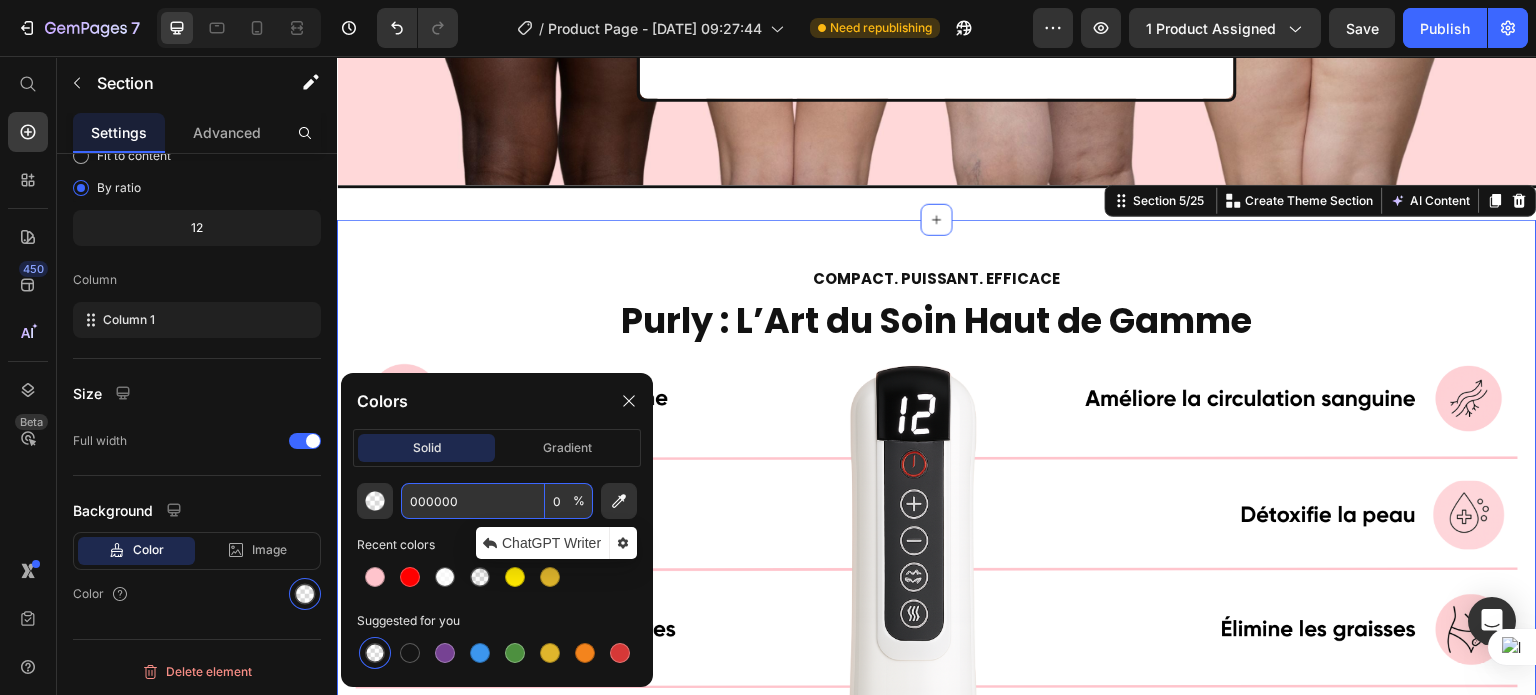 paste on "FFFFFF" 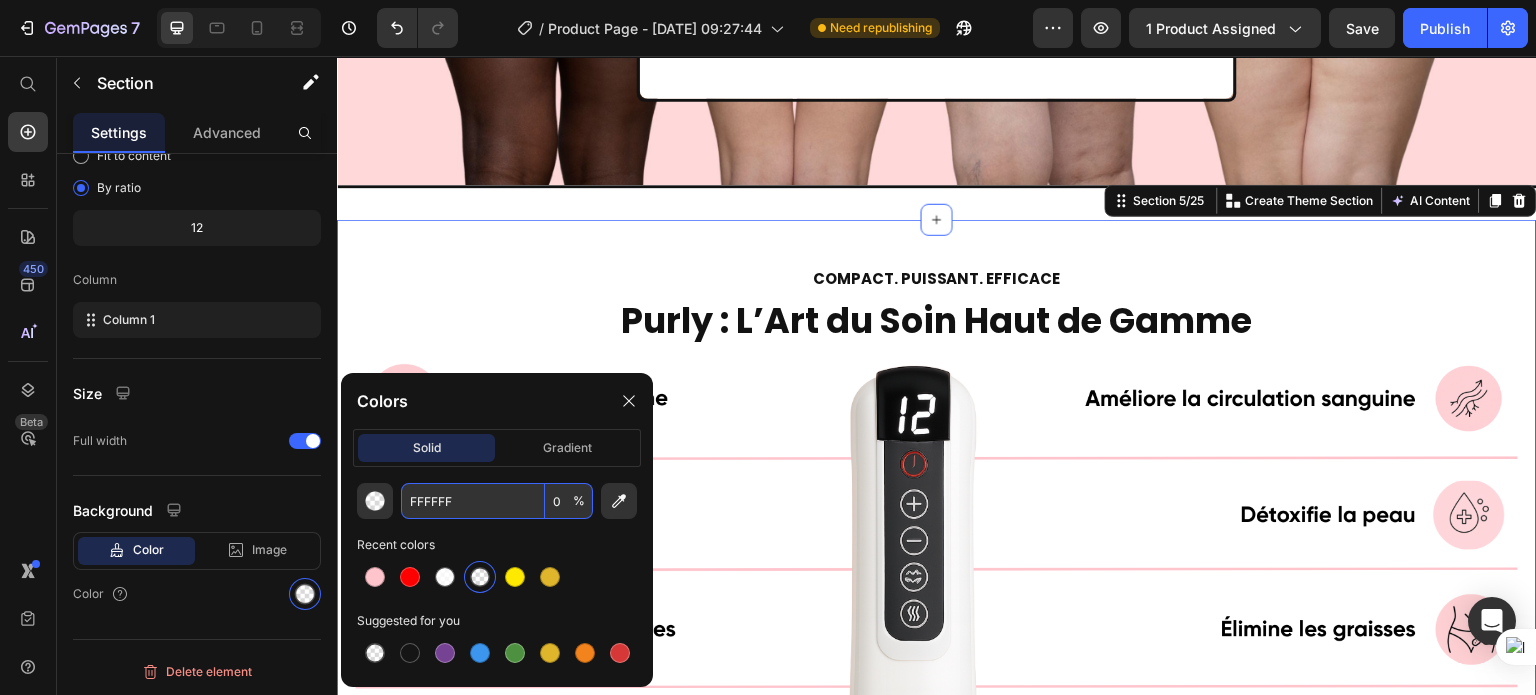 type on "FFFFFF" 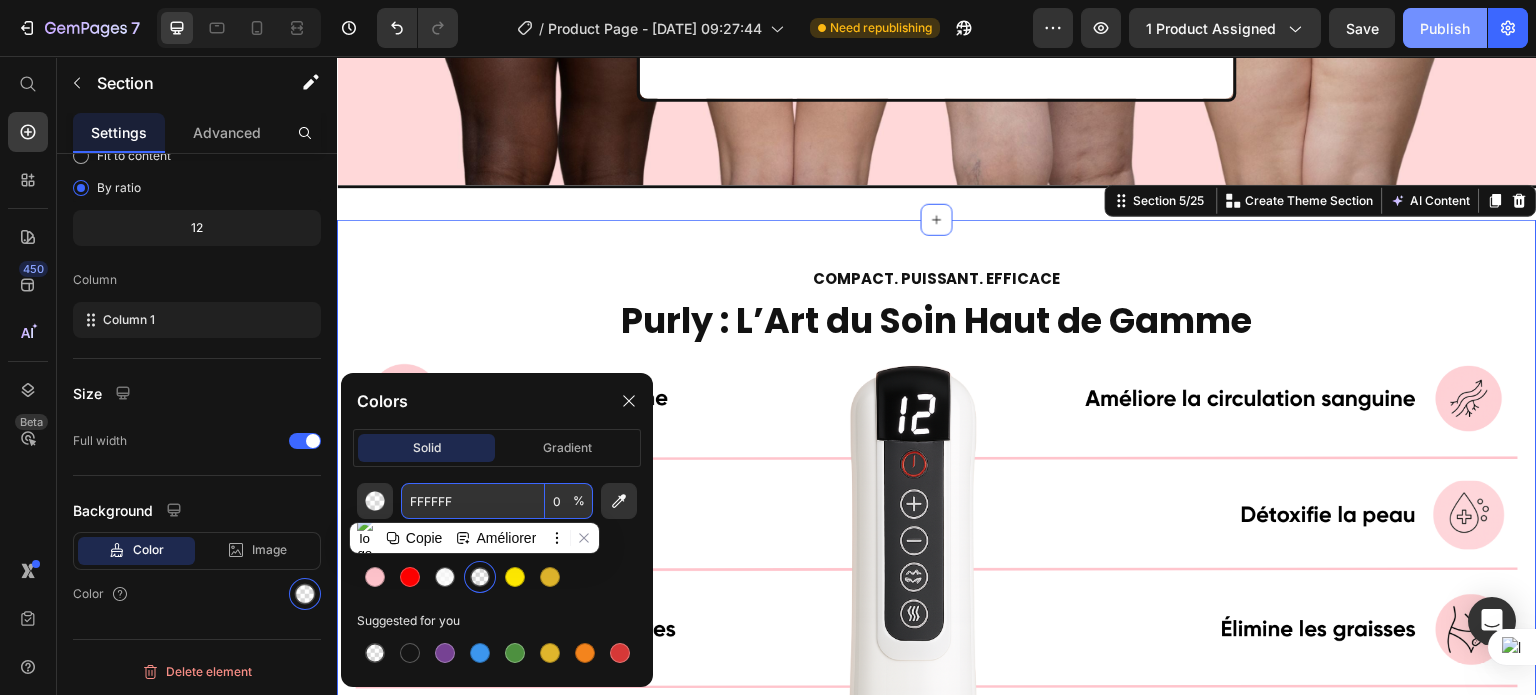 click on "Publish" 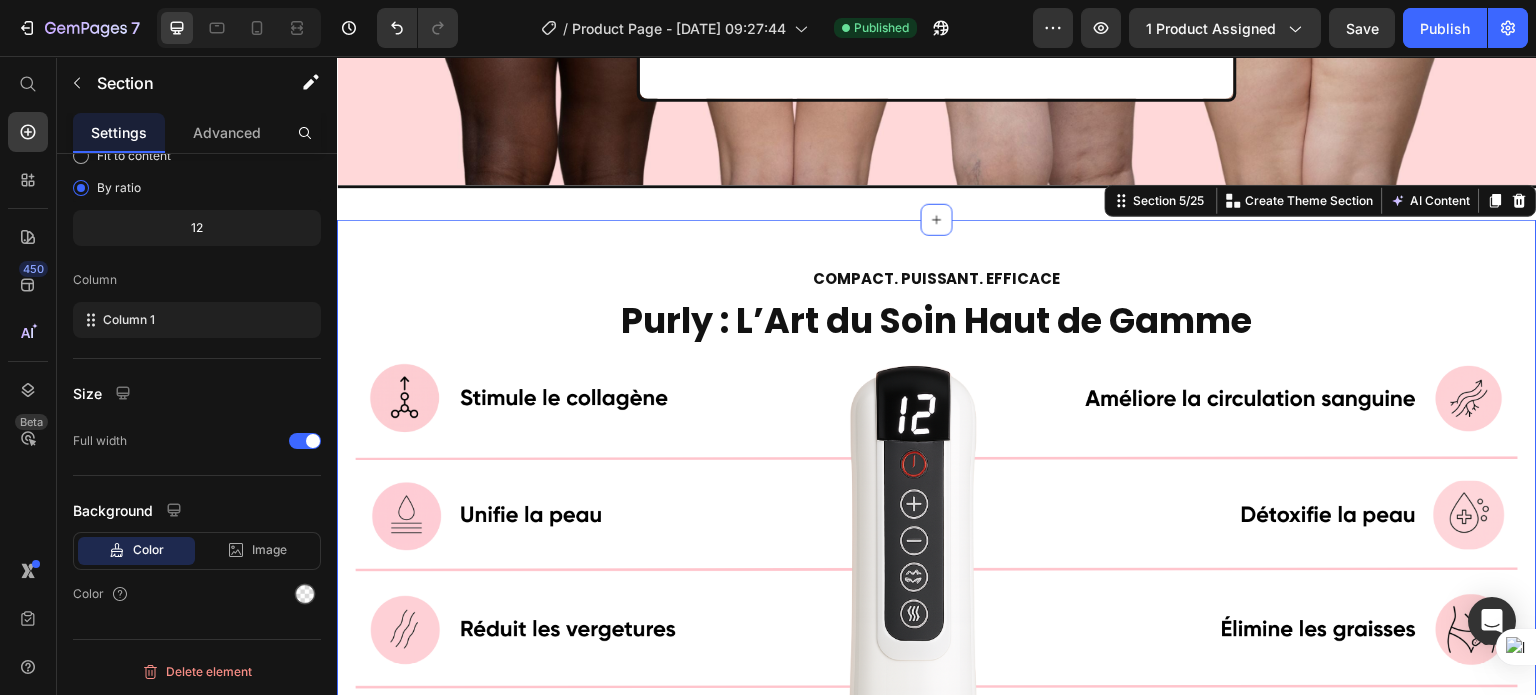 click on "COMPACT. PUISSANT. EFFICACE Heading Purly : L’Art du Soin Haut de Gamme Heading Image Image Section 5/25   You can create reusable sections Create Theme Section AI Content Write with GemAI What would you like to describe here? Tone and Voice Persuasive Product Purly Show more Generate" at bounding box center (937, 637) 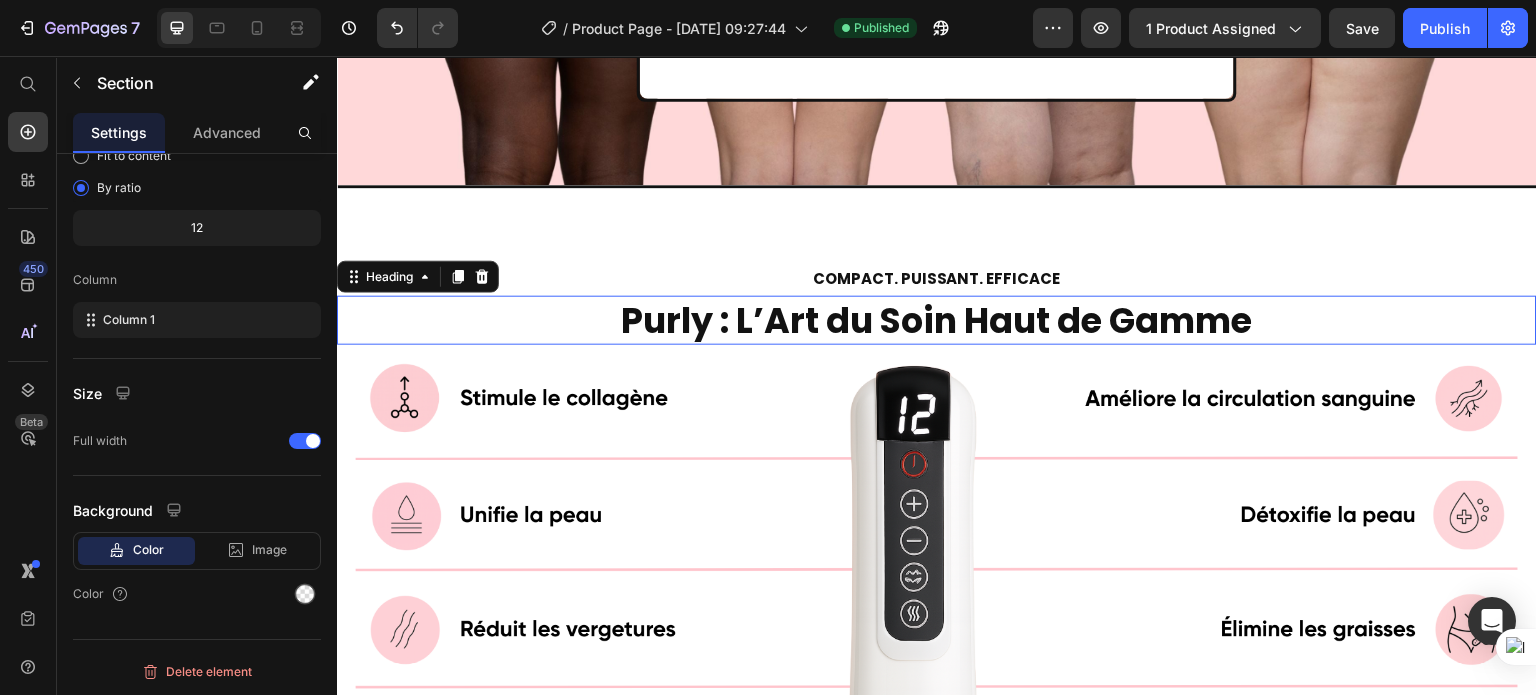click on "Purly : L’Art du Soin Haut de Gamme" at bounding box center [937, 320] 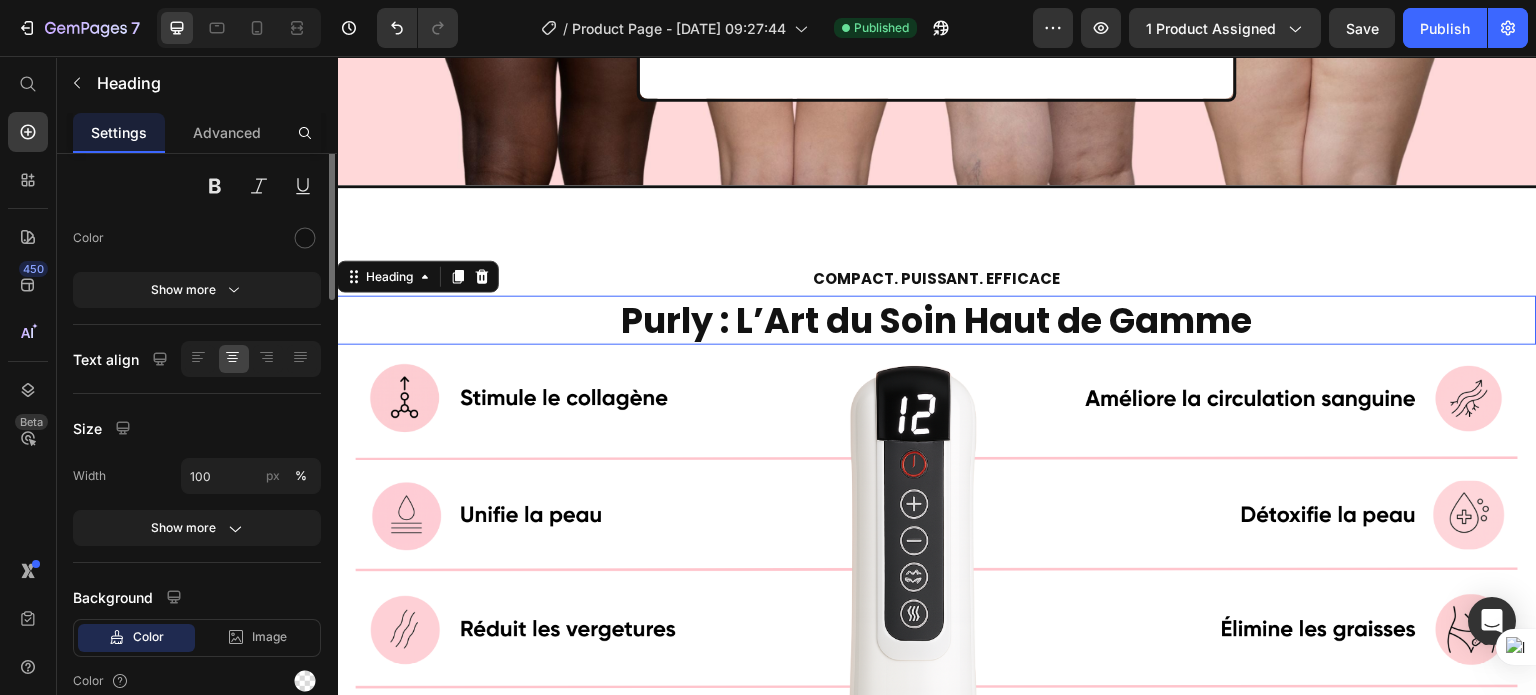 scroll, scrollTop: 0, scrollLeft: 0, axis: both 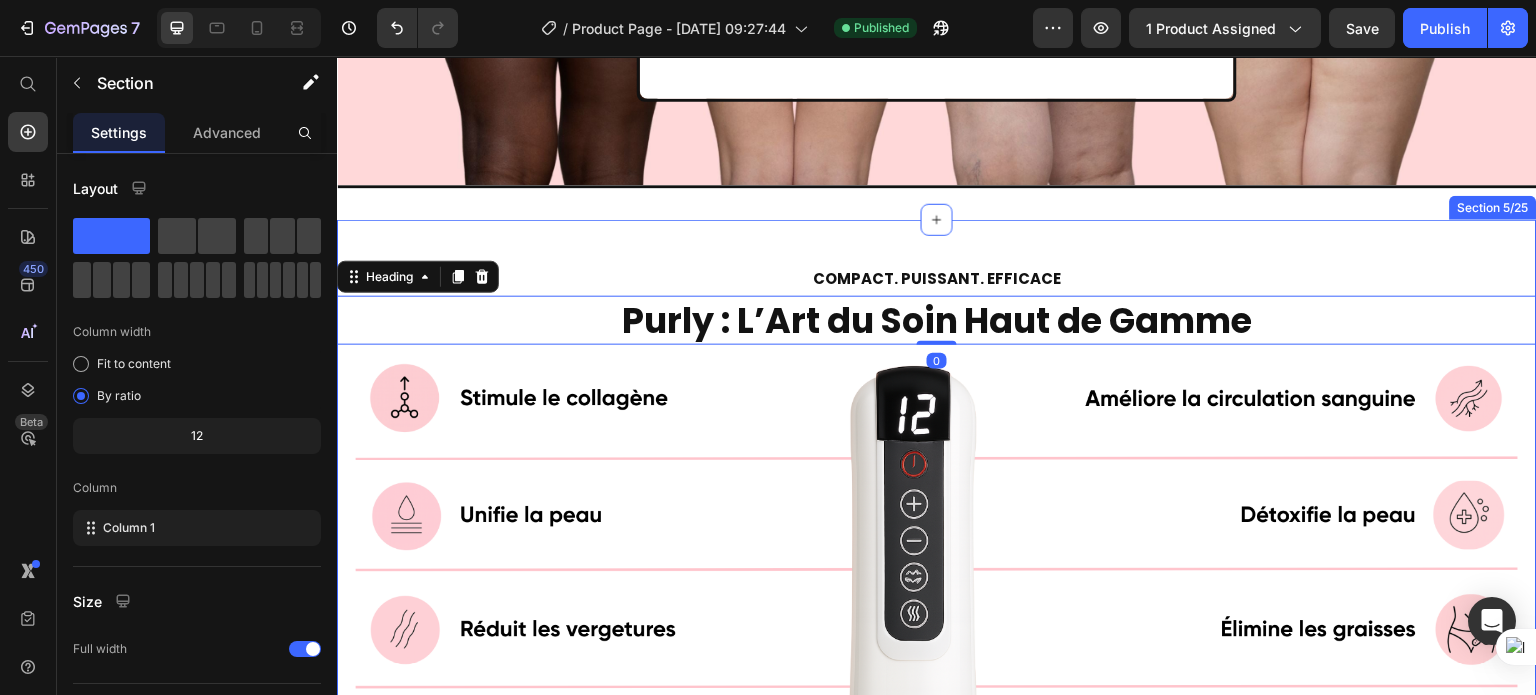 click on "COMPACT. PUISSANT. EFFICACE Heading Purly : L’Art du Soin Haut de Gamme Heading   0 Image Image Section 5/25" at bounding box center [937, 637] 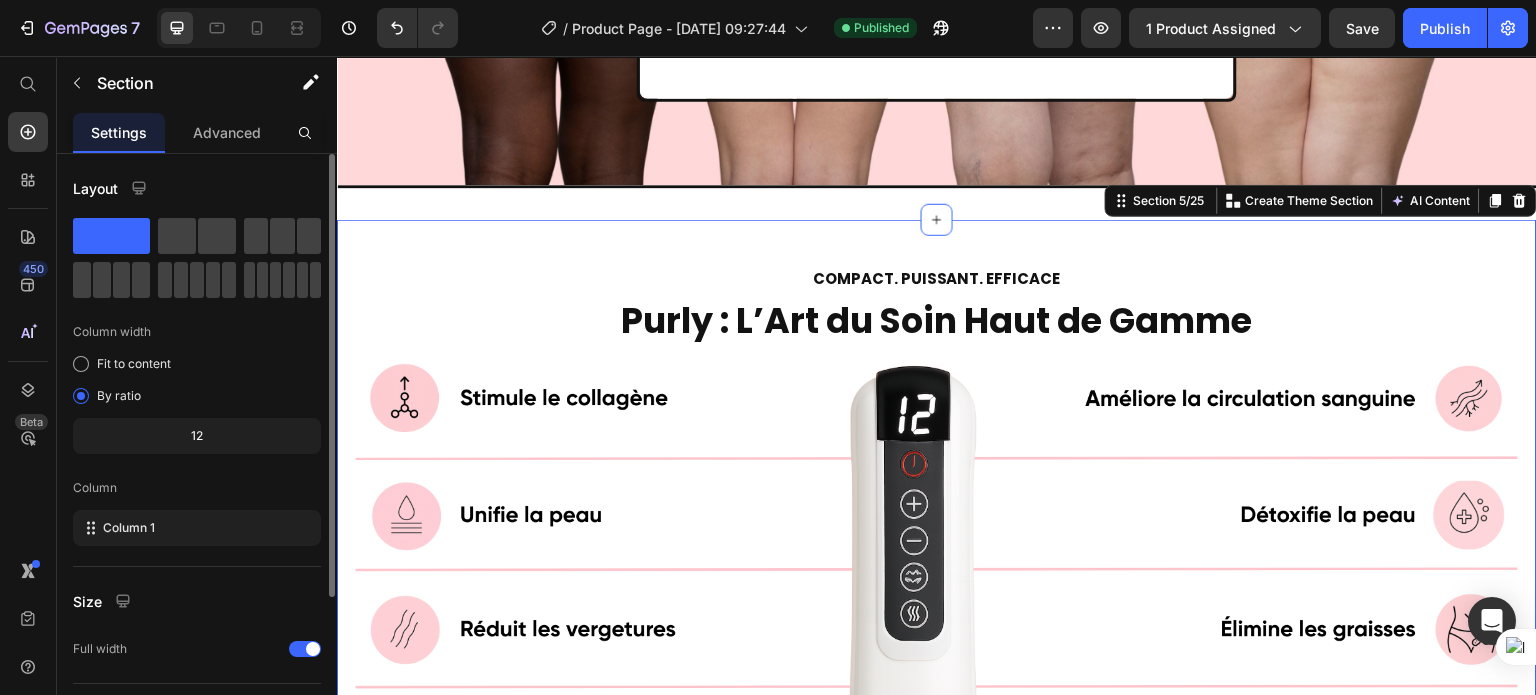 scroll, scrollTop: 208, scrollLeft: 0, axis: vertical 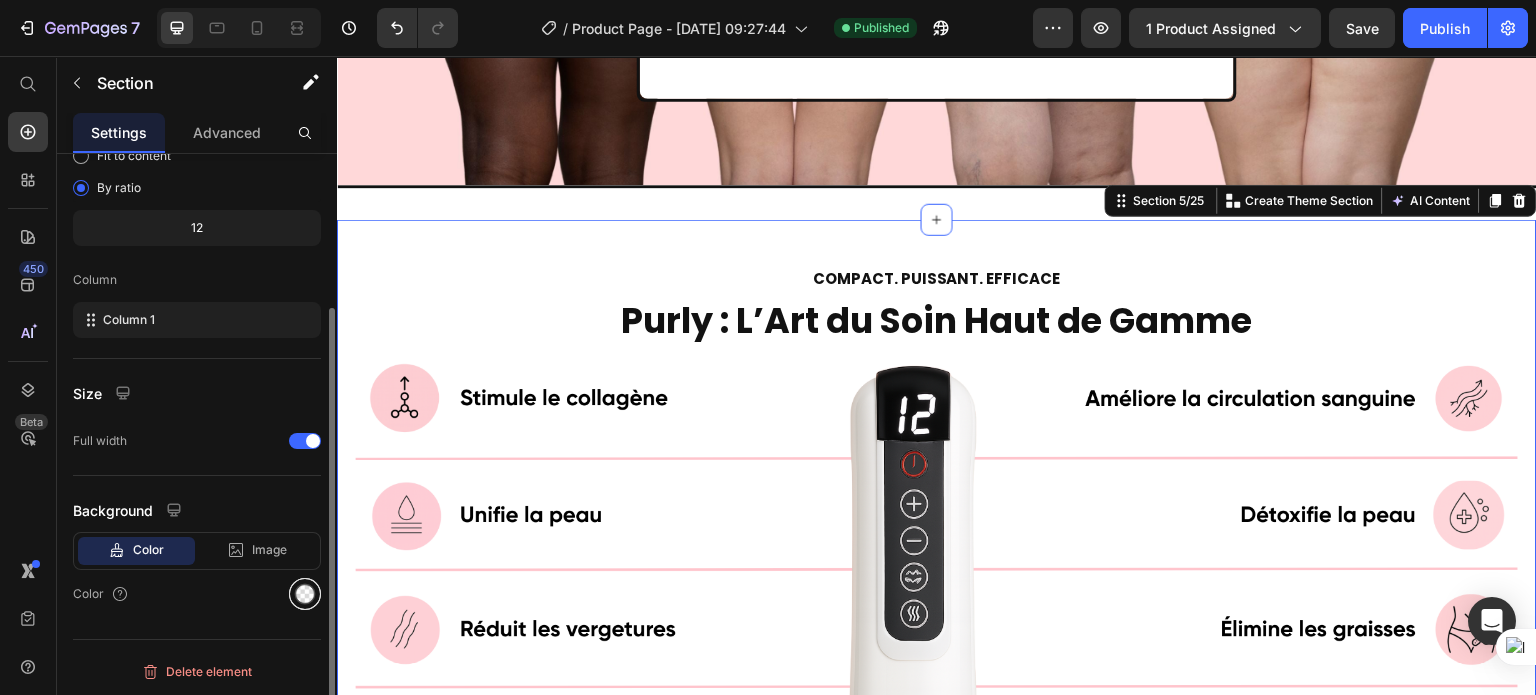 click at bounding box center (305, 594) 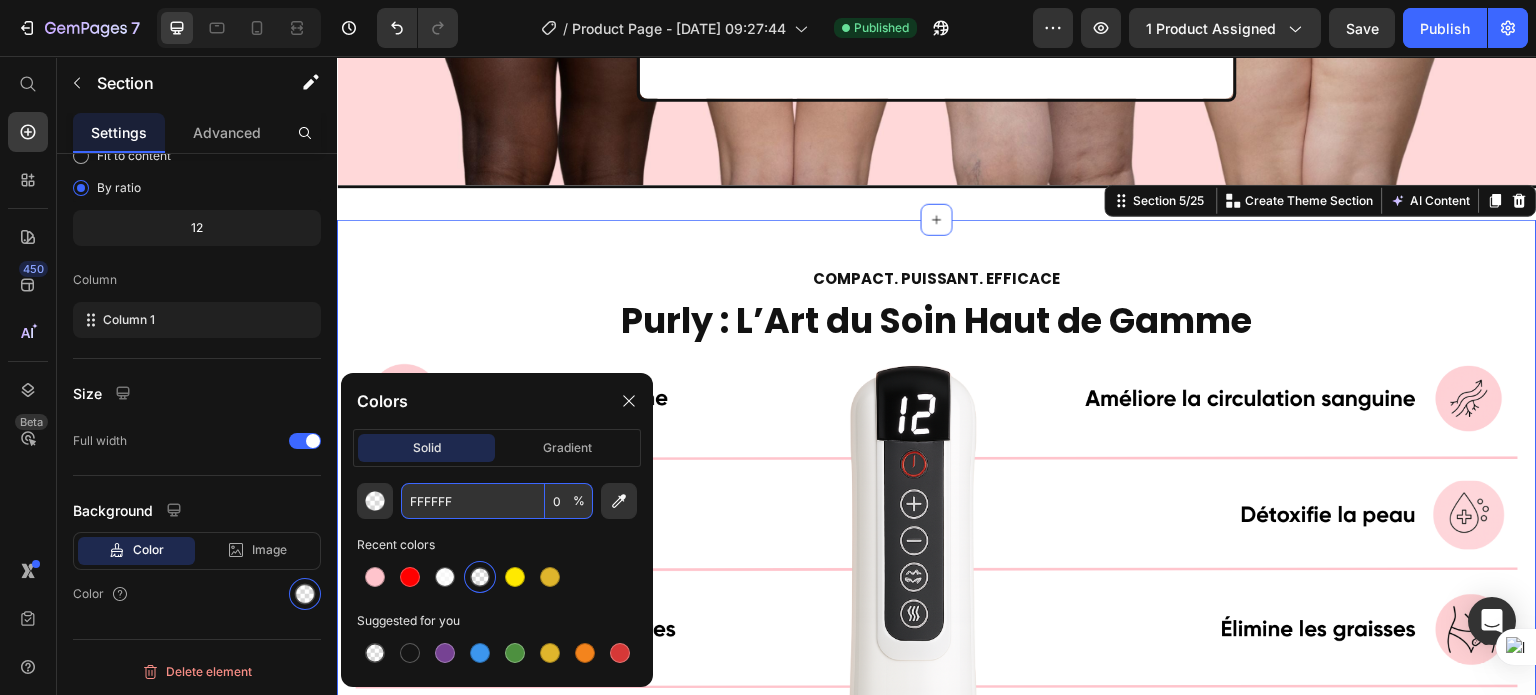click on "FFFFFF" at bounding box center [473, 501] 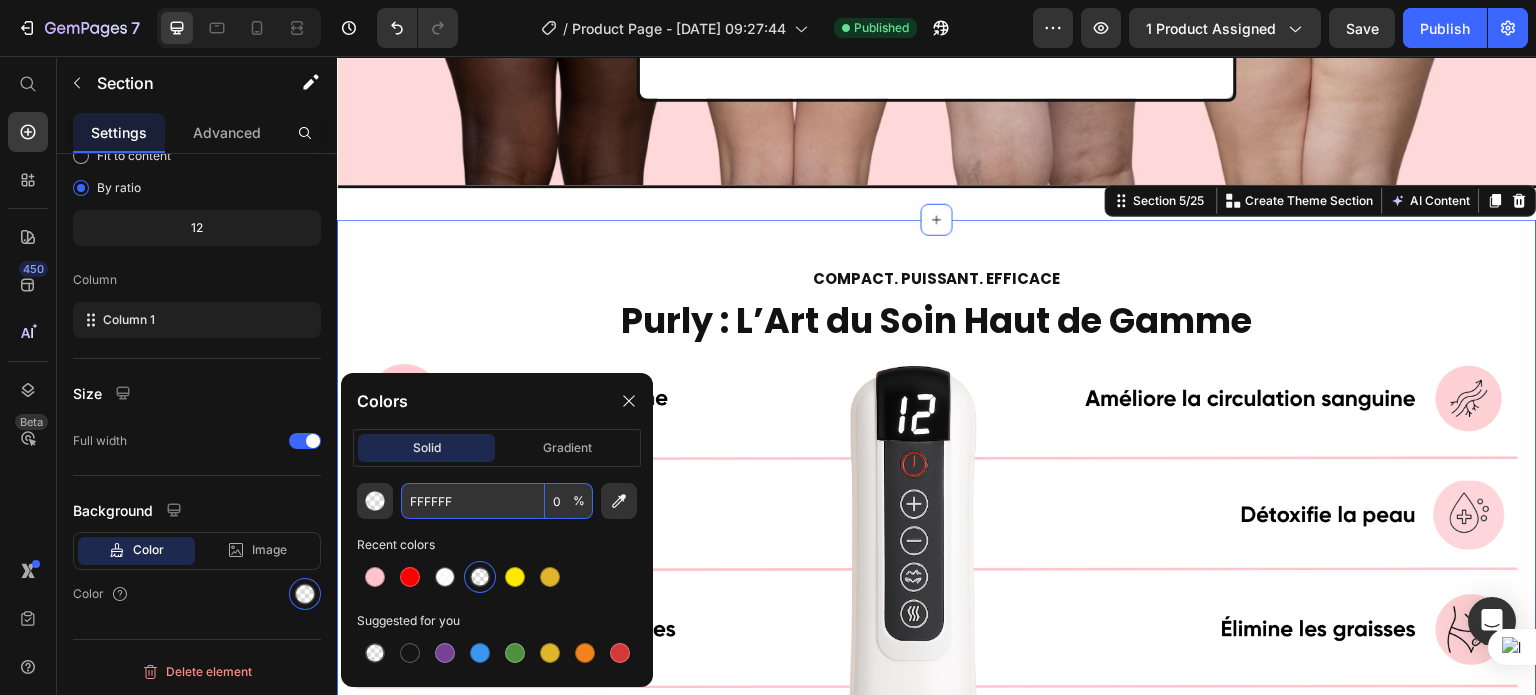 click on "FFFFFF" at bounding box center [473, 501] 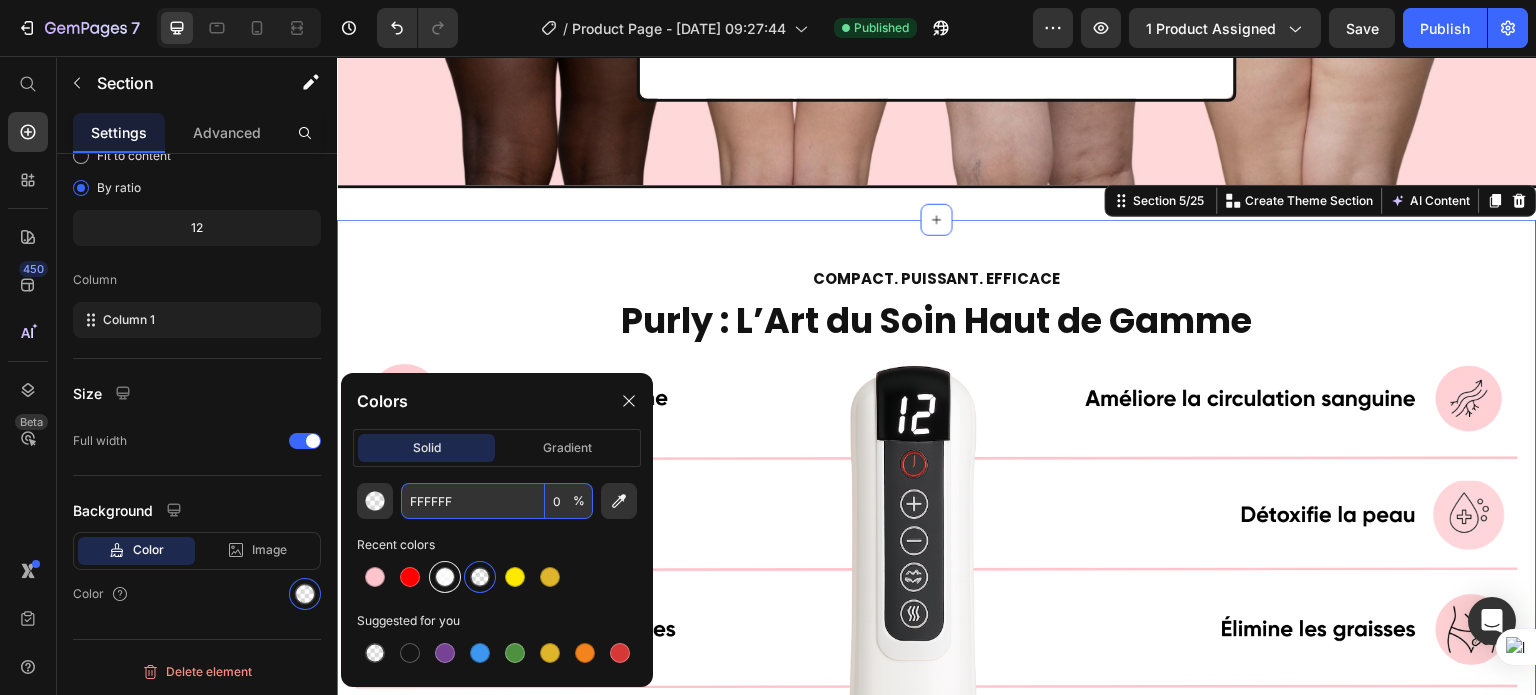 click at bounding box center (445, 577) 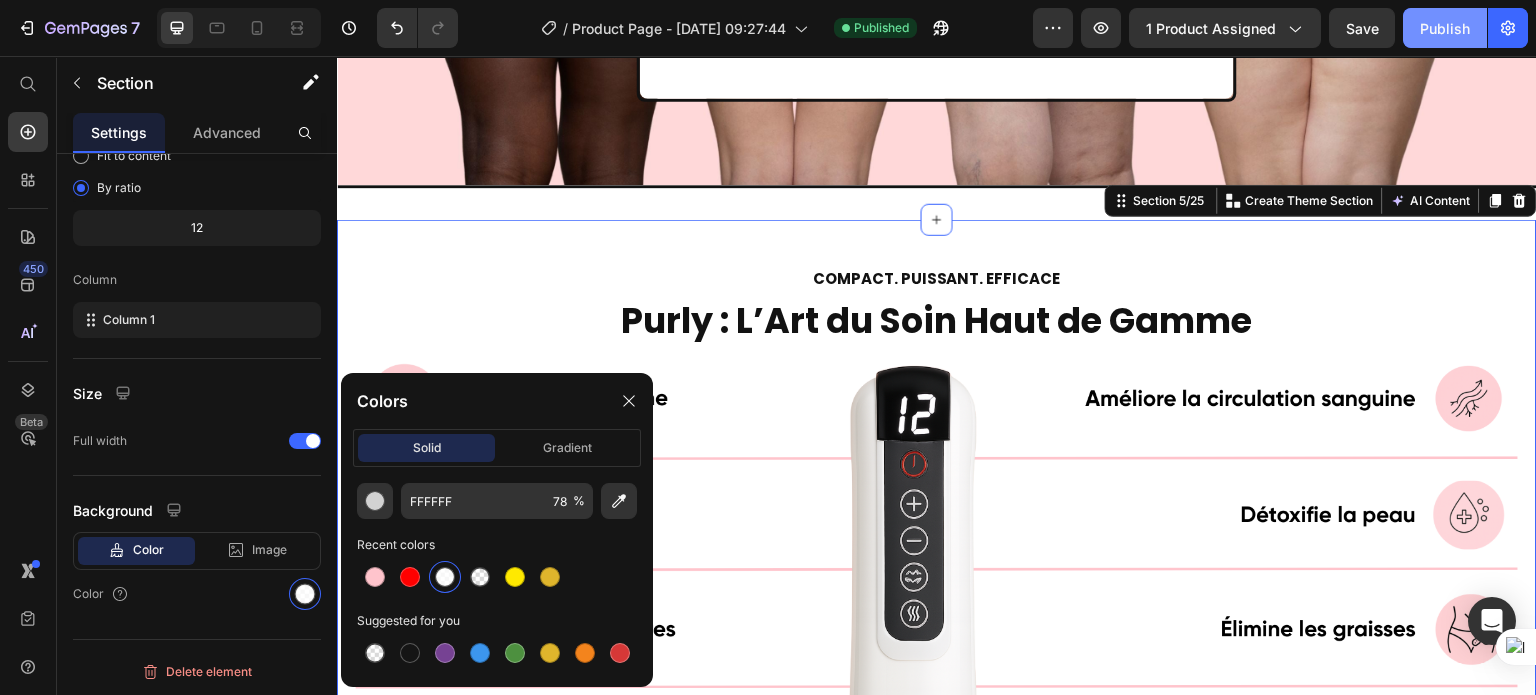 click on "Publish" 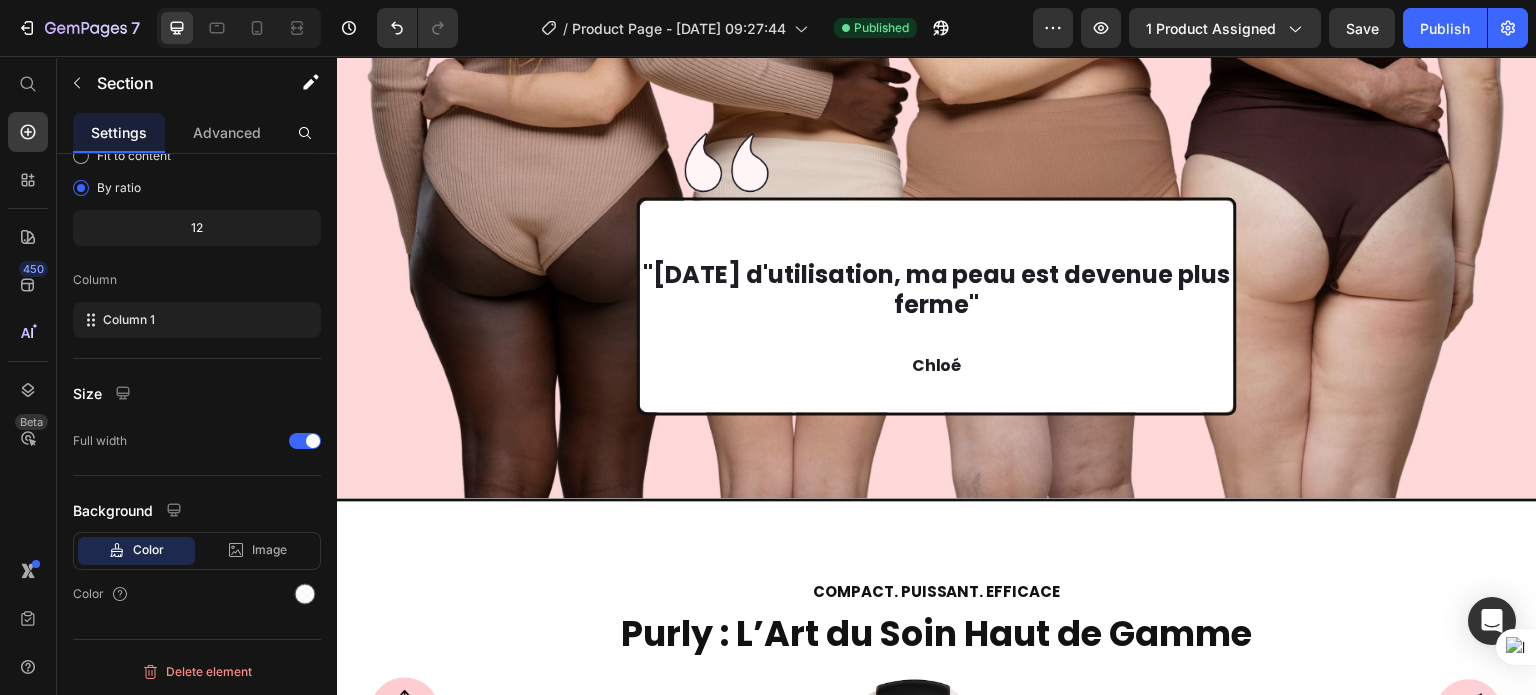 scroll, scrollTop: 4130, scrollLeft: 0, axis: vertical 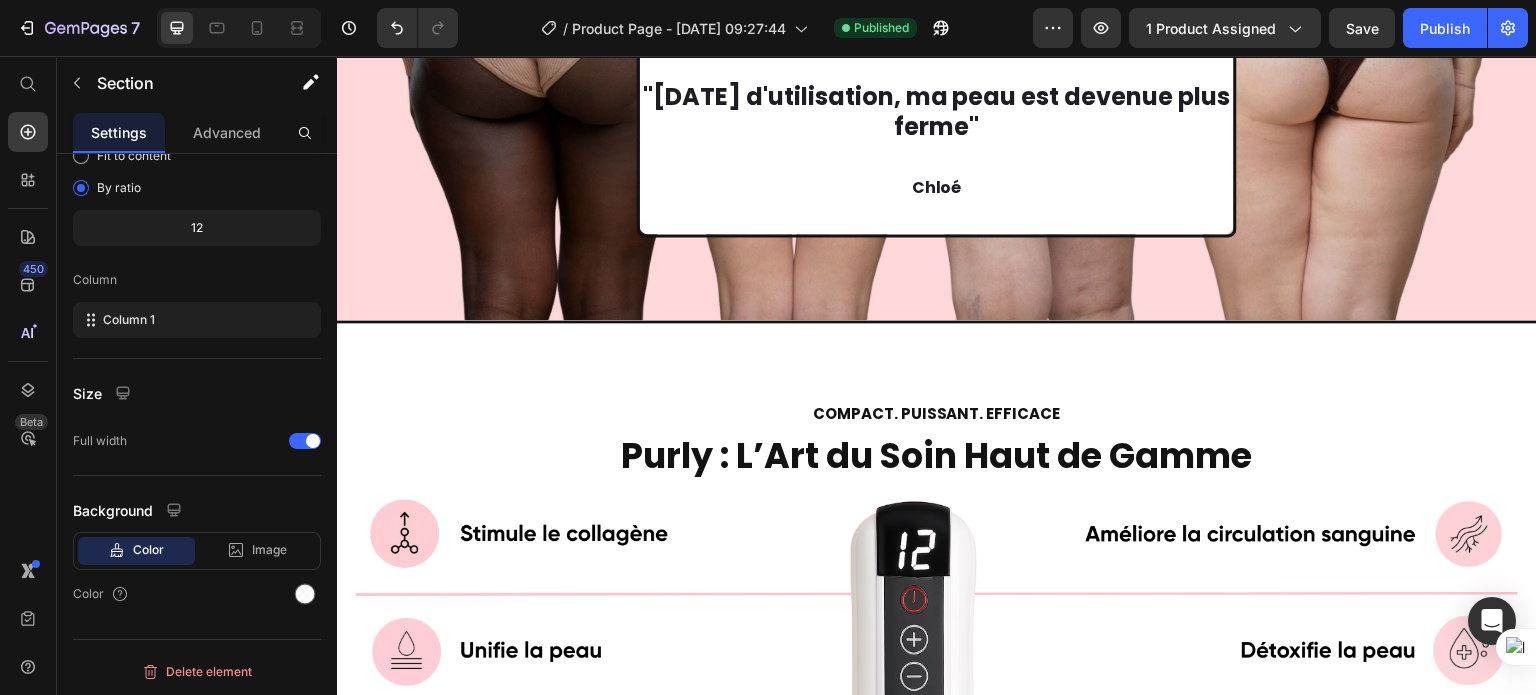 click on "VUE SUR Heading Image Image Image Image Image Image Image Image Marquee Section 3/25" at bounding box center (937, -245) 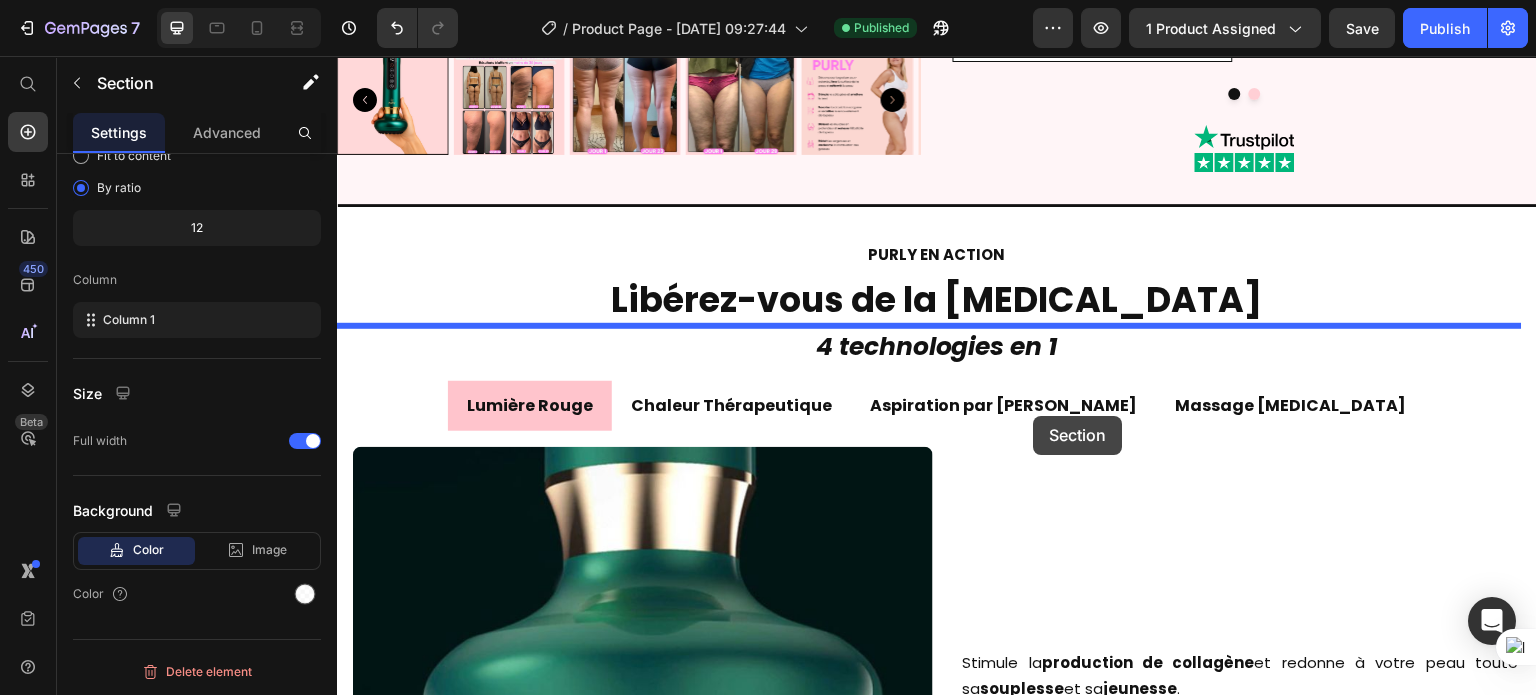 scroll, scrollTop: 2341, scrollLeft: 0, axis: vertical 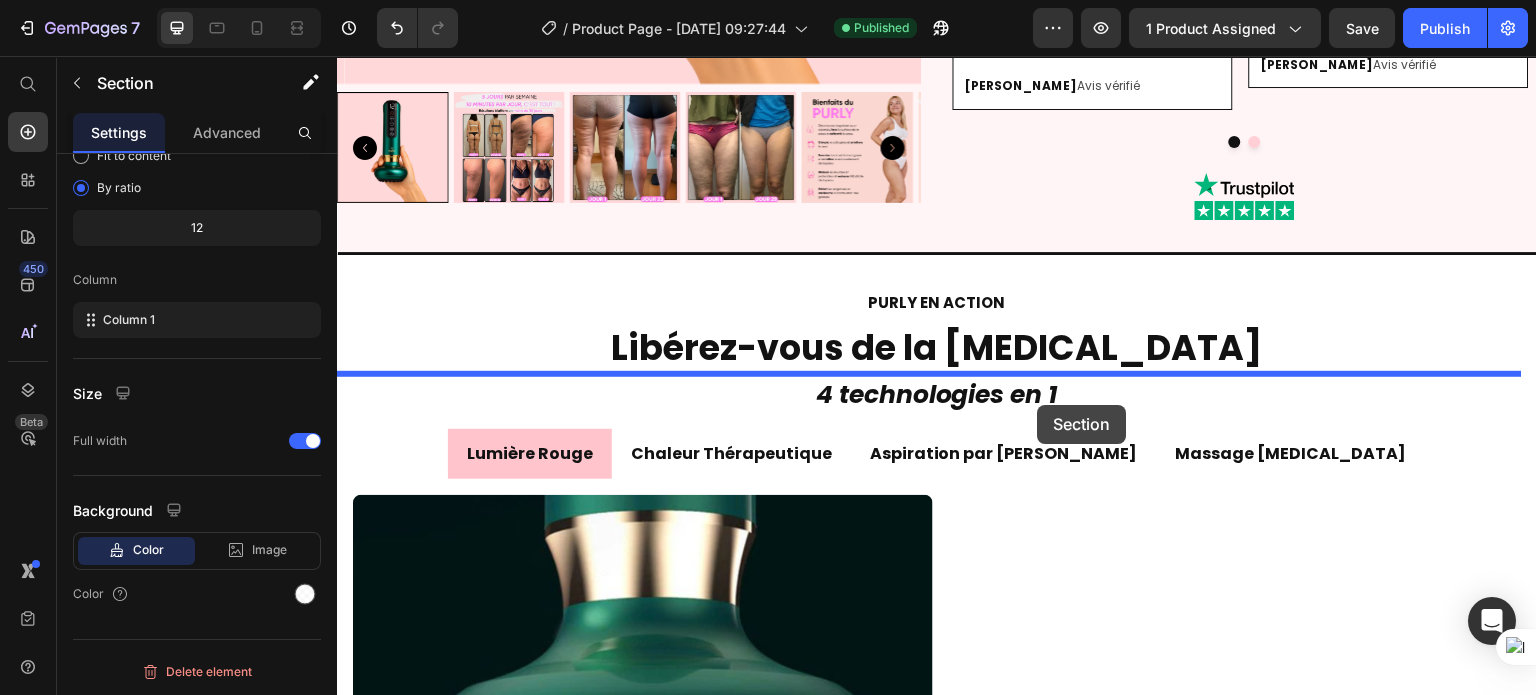 drag, startPoint x: 1166, startPoint y: 203, endPoint x: 1038, endPoint y: 405, distance: 239.14012 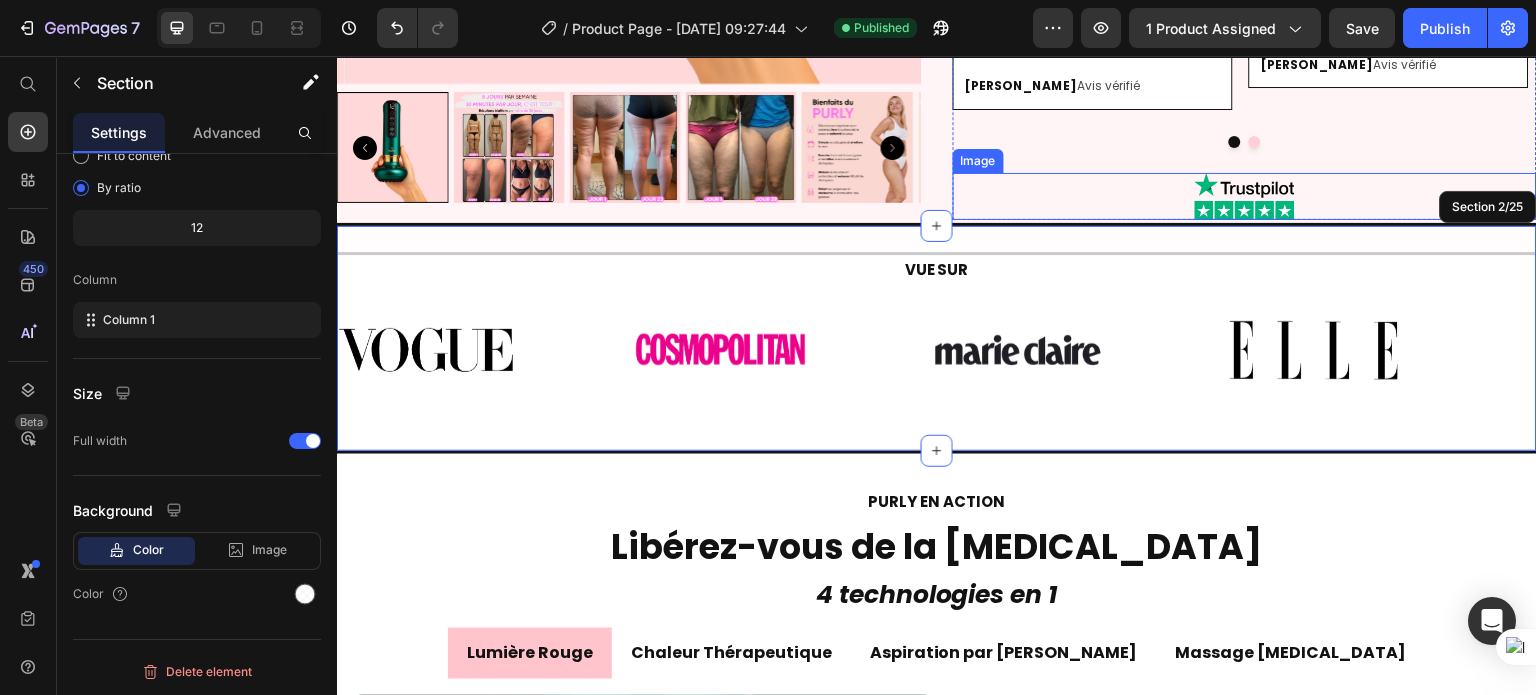 click on "AVIS CLIENTES Heading Image Très satisfaite de mon achat !  Heading Je suis sportive mais malgré ça, j'avais toujours de la cellulite. Après seulement 2 semaines d'utilisation quotidienne du Purly, j'ai constaté de vrais résultats, notamment à l'arrière des cuisses. Je suis trop contente et je recommande sans hésitation ! Text Block Mélissa D.   Avis vérifié Text Block Row Image J’ai enfin mis un deux pièces Heading Ça peut paraitre bête mais j’ai enfin porté un deux-pièces à la piscine sans me cacher pour la première fois depuis 6 ans. Ma peau est plus ferme et je me sens super bien dans mon corps. Merci Purelya   Text Block Jessica D.   Avis vérifié Text Block Row Image Remplace toutes mes crèmes Heading Ce produit a remplacé toutes mes crèmes ! Rien à voir avec les soins anti-cellulite classiques : là, on sent une vraie efficacité. C’est un appareil de qualité professionnelle et ça fait vraiment la différence.   Text Block Sarah B.   Avis vérifié Text Block Row" at bounding box center (1245, 11) 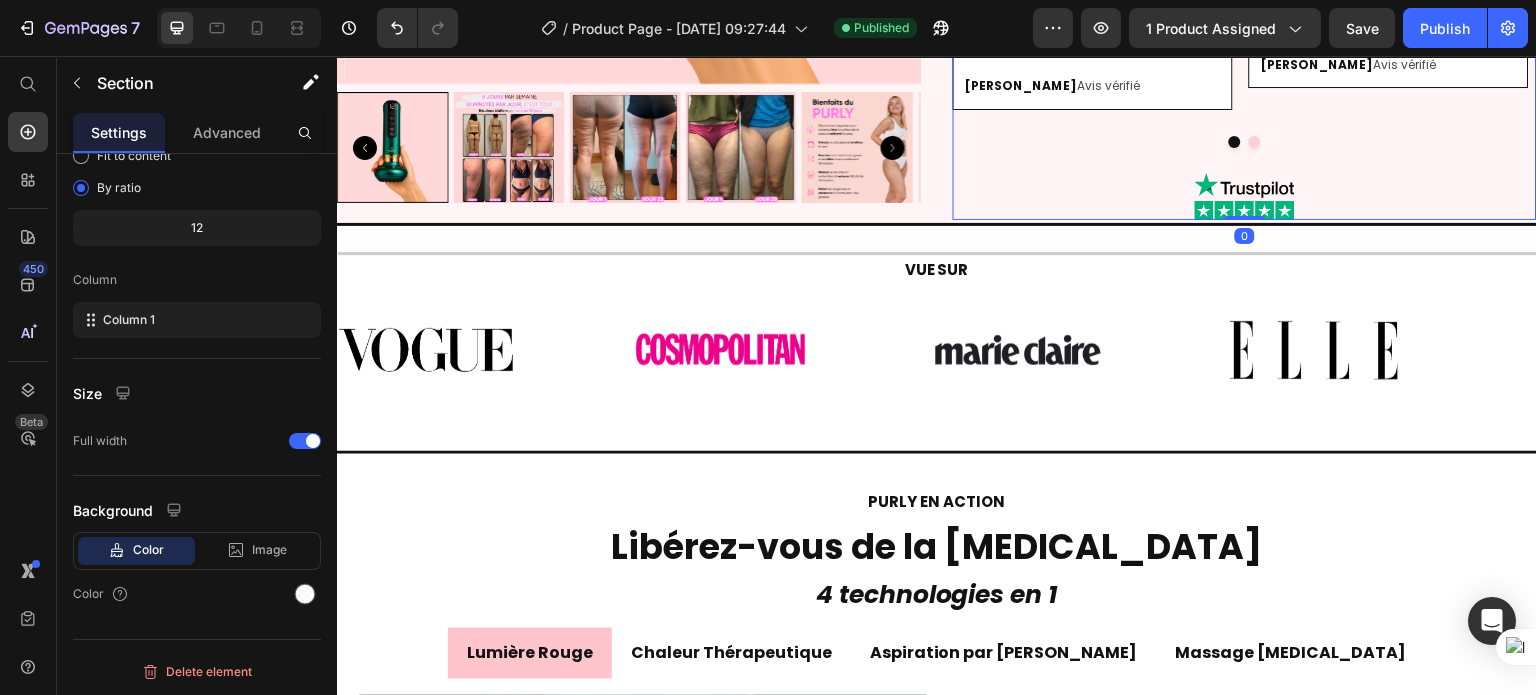scroll, scrollTop: 0, scrollLeft: 0, axis: both 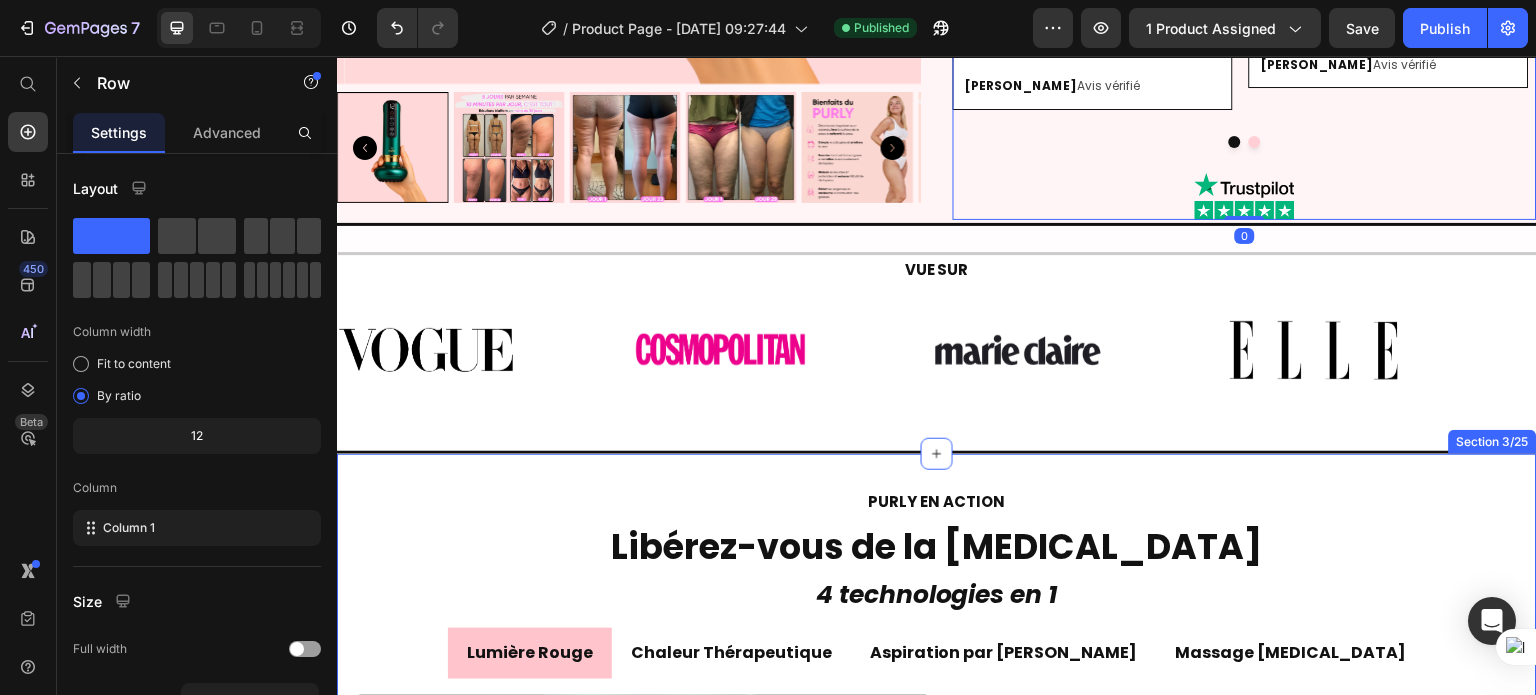 click on "PURLY EN ACTION Text Block Libérez-vous de la cellulite Heading 4 technologies en 1 Heading Lumière Rouge Chaleur Thérapeutique Aspiration par Ventouse Massage Gua Sha Image Stimule la  production de collagène  et redonne à votre peau toute sa  souplesse  et sa  jeunesse . Réduit visiblement l’apparence de la cellulite pour une peau plus ferme, plus lisse… et une  confiance retrouvée chaque fois que vous vous regardez dans le miroir. Text Block Row Video Stimule la  circulation sanguine , accélère la  combustion des graisses  et aide à r éduire l'apparence de la cellulite. Un véritable  moment de bien-être , où vous sentez votre corps se libérer et votre peau se raffermir  sans effort ni douleur. Text Block Row Image Active le  drainage lymphatique  et aide à lisser la peau en profondeur. Une sensation de  légèreté immédiate , un corps plus sculpté, et cette petite fierté de voir votre silhouette se transformer  jour après jour . Text Block Row Image Élimine les  toxines saine Row" at bounding box center [937, 1103] 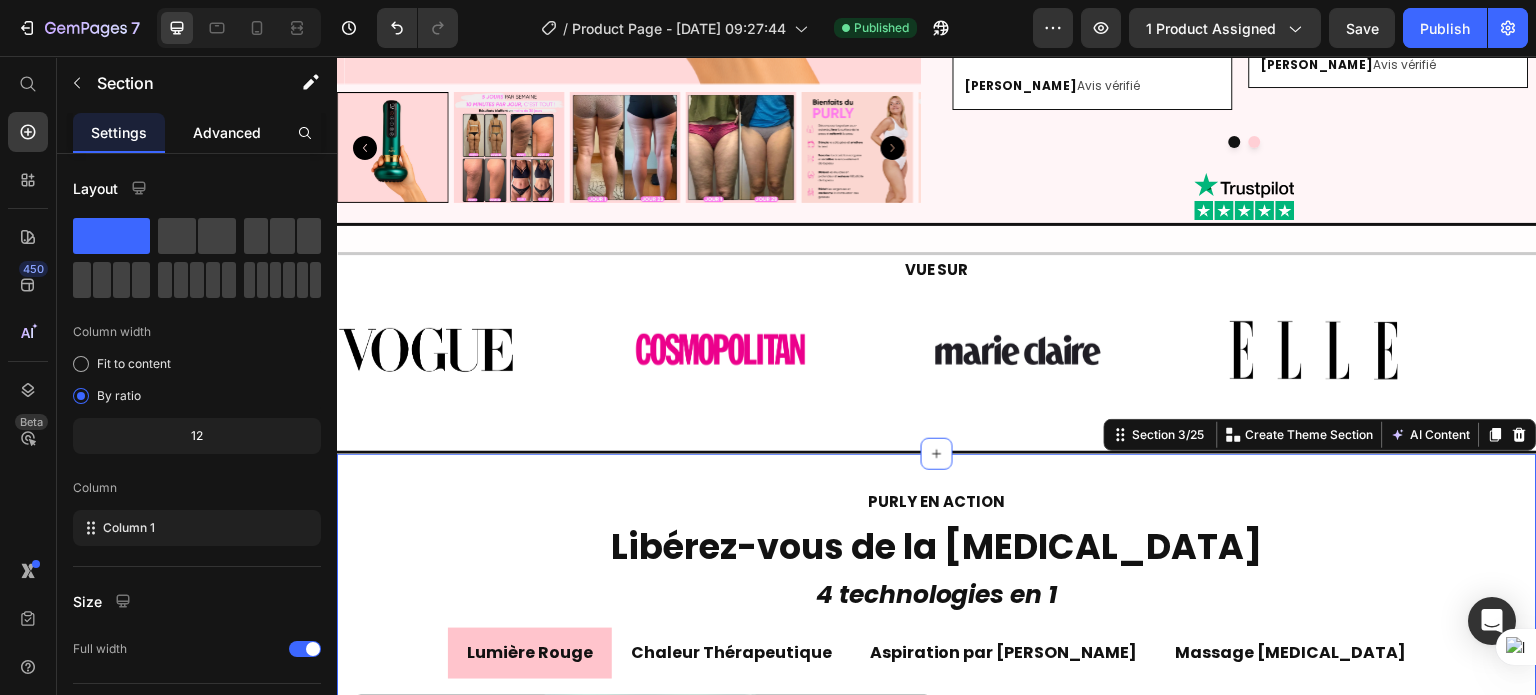 click on "Advanced" at bounding box center [227, 132] 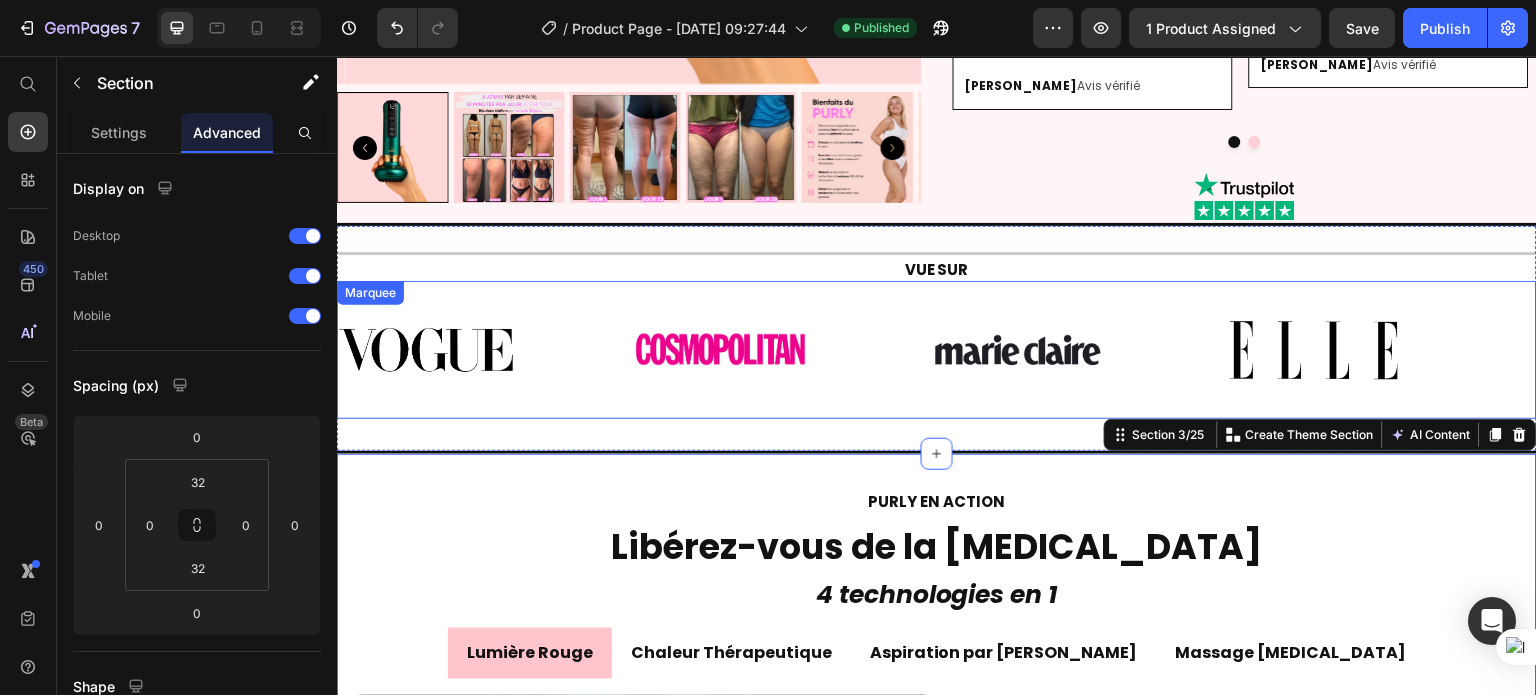 click on "Image Image Image Image Image Image Image Image Marquee" at bounding box center [937, 350] 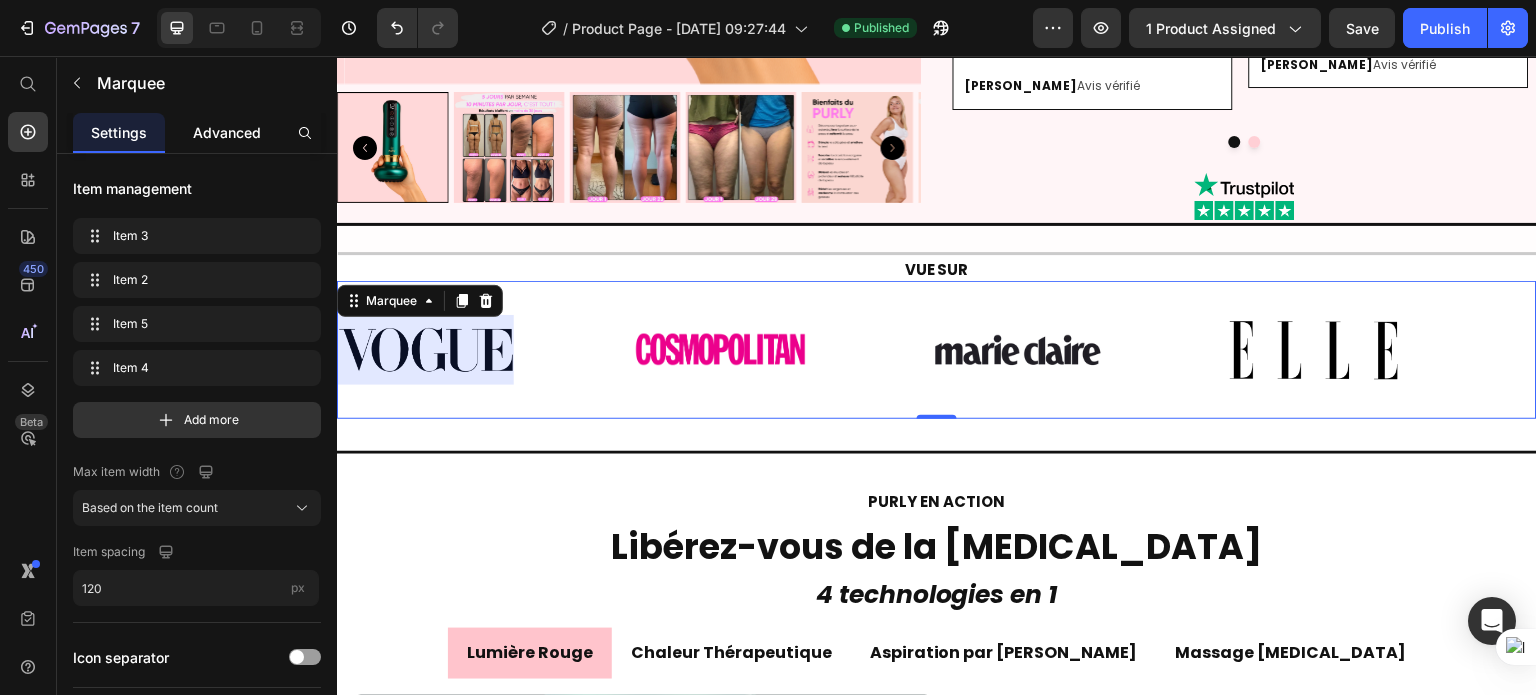 click on "Advanced" 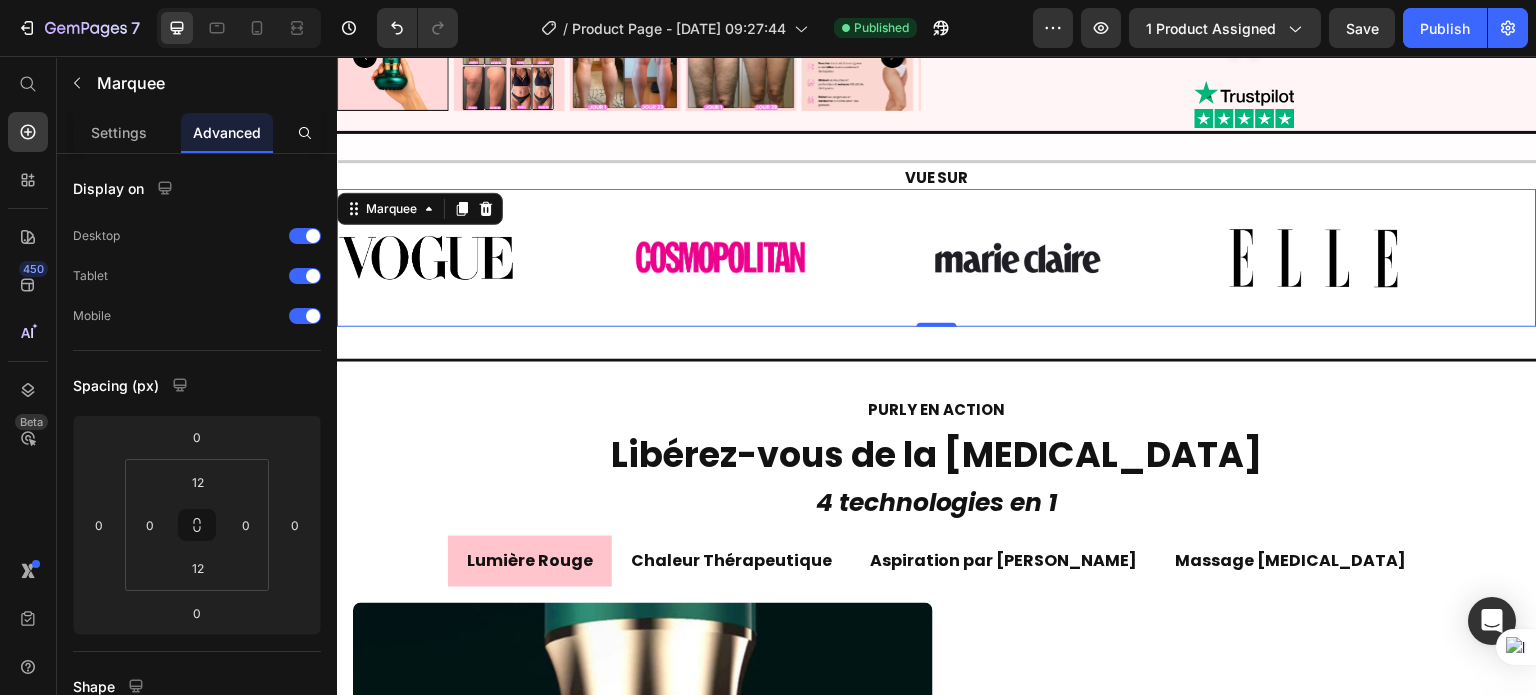 scroll, scrollTop: 2327, scrollLeft: 0, axis: vertical 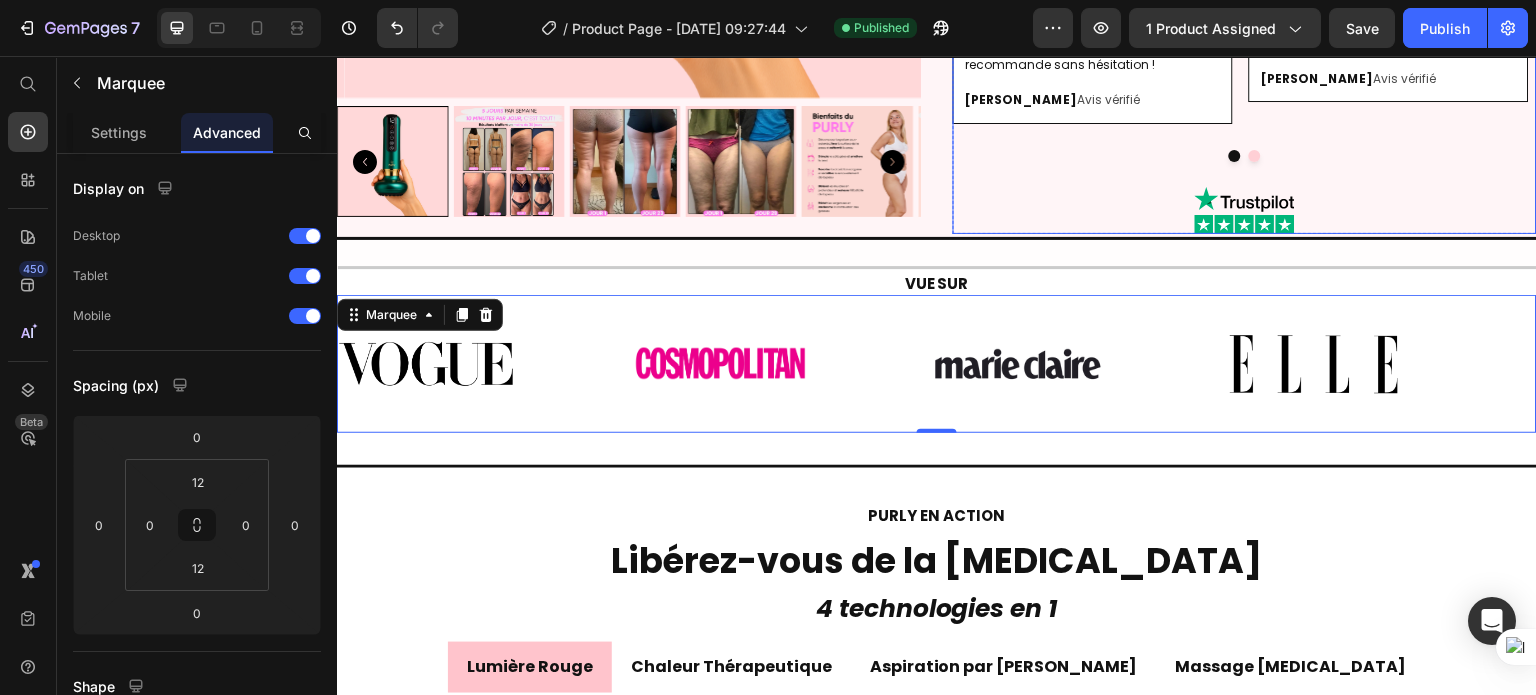 click at bounding box center [1245, 156] 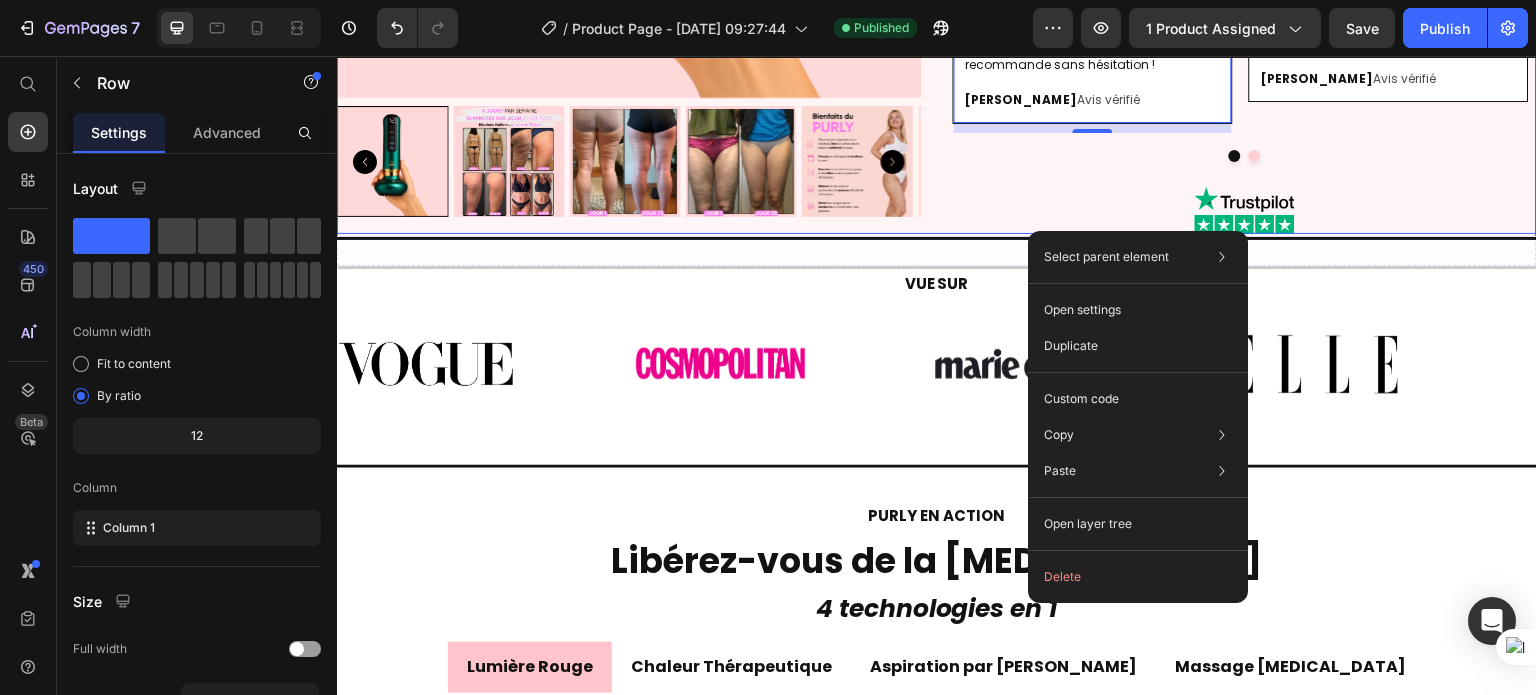 click on "Product Images ★★★★★  4.9 I   1069 AVIS Heading Purly Product Title Masseur anti-[MEDICAL_DATA] Heading €49,90 Product Price €99,80 Product Price - 50% OFFRE D'ÉTÉ Discount Tag Row Image Atténue [MEDICAL_DATA] et vergetures dès la 1ère semaine Text Block Row Image Stimule le collagène et lisse la peau Text Block Row Image Déclenche le combustion des graisses Text Block Row Couleur: Vert Blanc Blanc Vert Vert Product Variants & Swatches
Bientôt épuisé  Stock Counter AJOUTER AU PANIER Add to Cart Expédié sous  24/48h      -      Livraison partout en [GEOGRAPHIC_DATA] Text Block Expédié sous  24/48h Text Block Livraison dans toute la [GEOGRAPHIC_DATA] Text Block Row Image Image Image Image Row Video Video Video Video Carousel Row                Title Line Image LIVRAISON GRATUITE Text Block Advanced List                Title Line Row Image 30 JOURS SATISFAIT OU REMBOURSÉ Text Block Advanced List                Title Line Row
Icon  SERVICE CLIENT 24/7 Line" at bounding box center [937, -981] 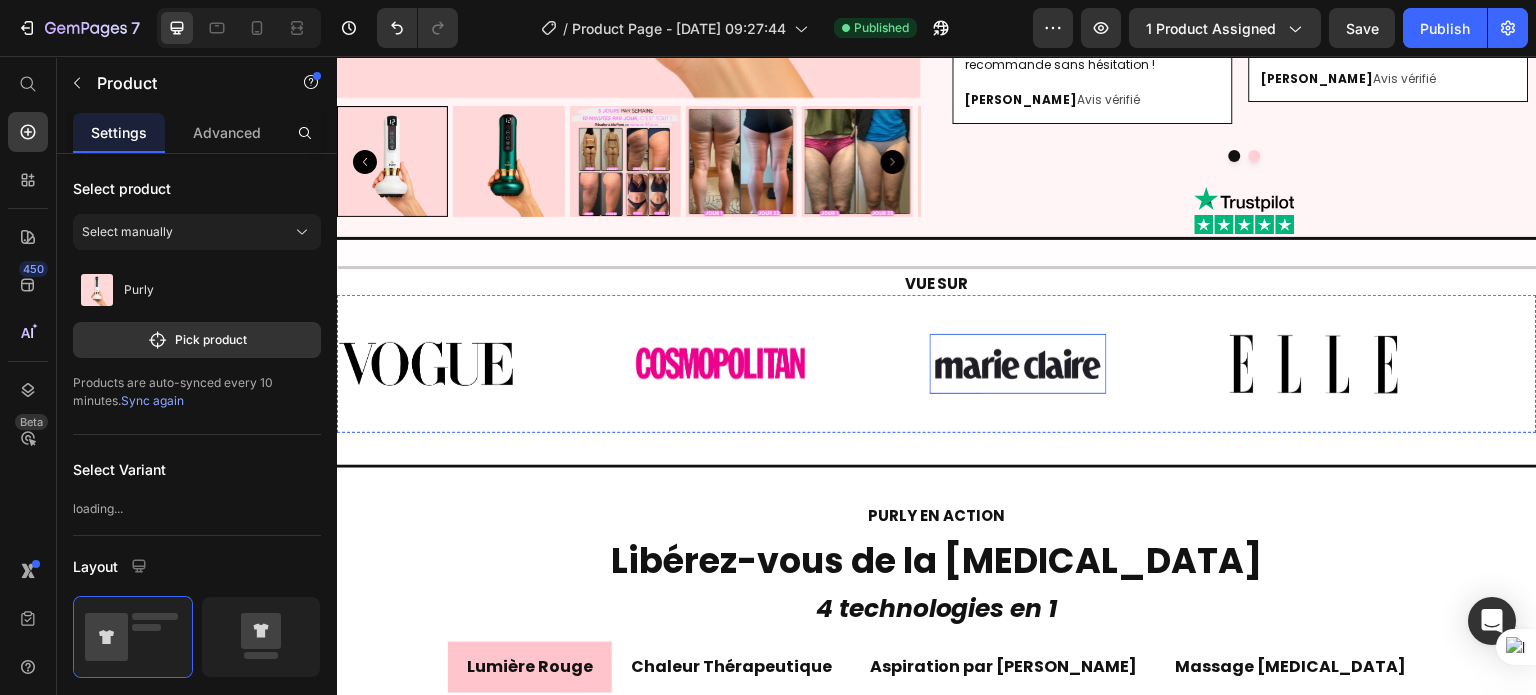 click on "AVIS CLIENTES Heading Image Très satisfaite de mon achat !  Heading Je suis sportive mais malgré ça, j'avais toujours de la cellulite. Après seulement 2 semaines d'utilisation quotidienne du Purly, j'ai constaté de vrais résultats, notamment à l'arrière des cuisses. Je suis trop contente et je recommande sans hésitation ! Text Block Mélissa D.   Avis vérifié Text Block Row Image J’ai enfin mis un deux pièces Heading Ça peut paraitre bête mais j’ai enfin porté un deux-pièces à la piscine sans me cacher pour la première fois depuis 6 ans. Ma peau est plus ferme et je me sens super bien dans mon corps. Merci Purelya   Text Block Jessica D.   Avis vérifié Text Block Row Image Remplace toutes mes crèmes Heading Ce produit a remplacé toutes mes crèmes ! Rien à voir avec les soins anti-cellulite classiques : là, on sent une vraie efficacité. C’est un appareil de qualité professionnelle et ça fait vraiment la différence.   Text Block Sarah B.   Avis vérifié Text Block Row" at bounding box center (1245, 25) 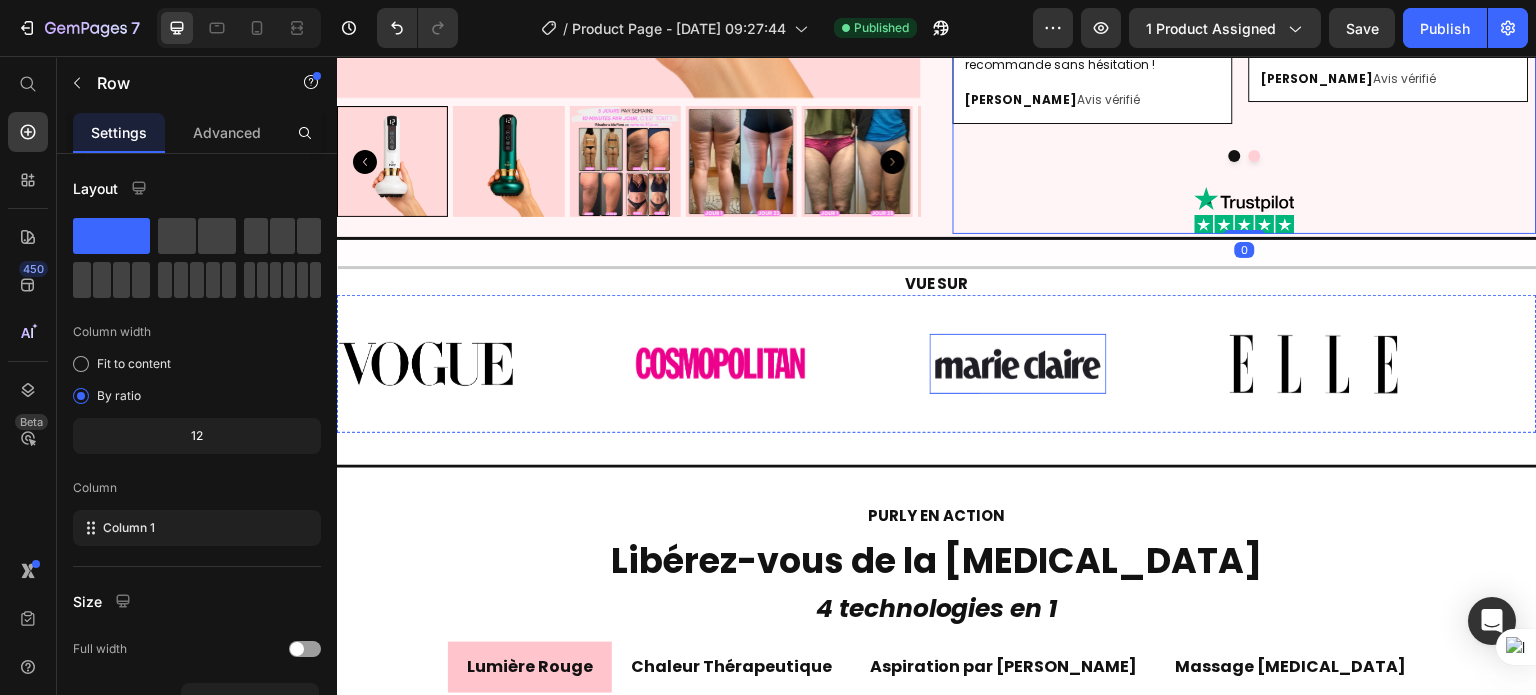 click at bounding box center [1018, 363] 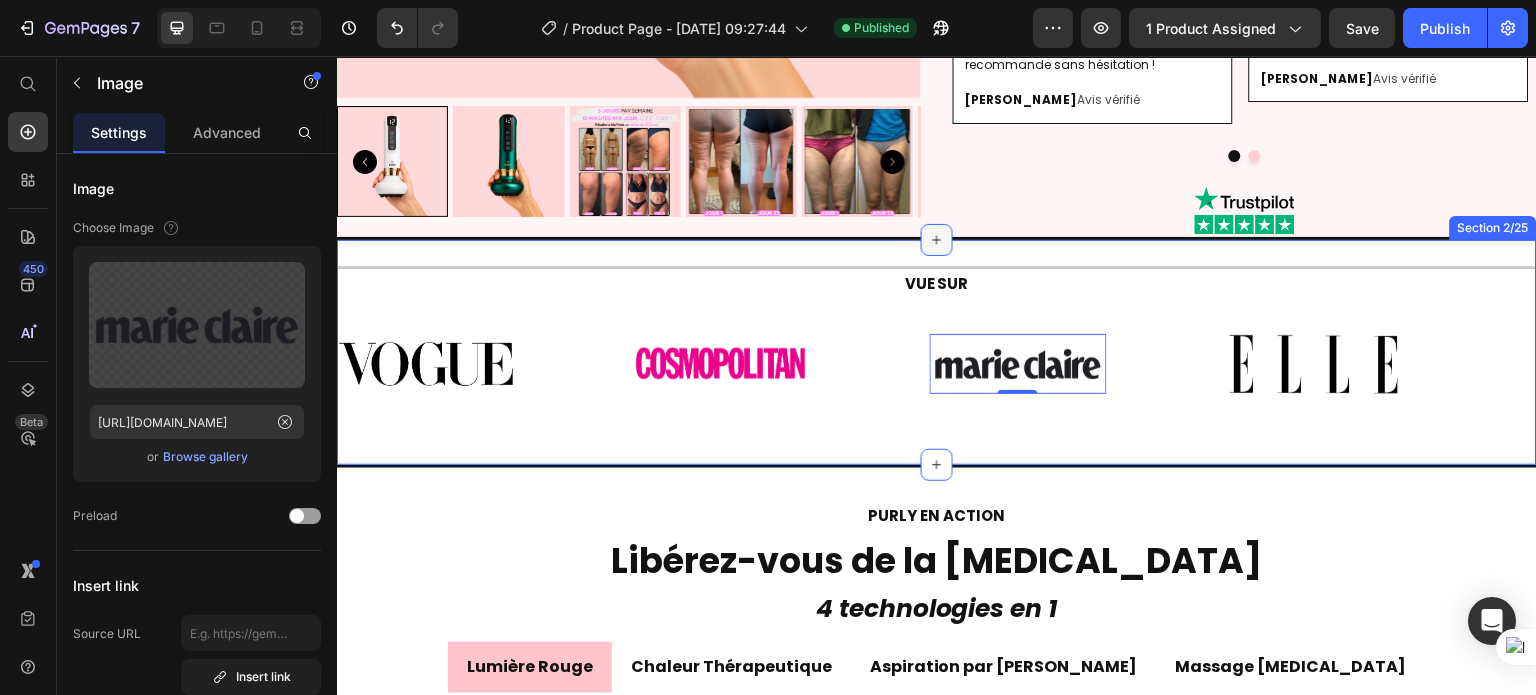 click at bounding box center [937, 240] 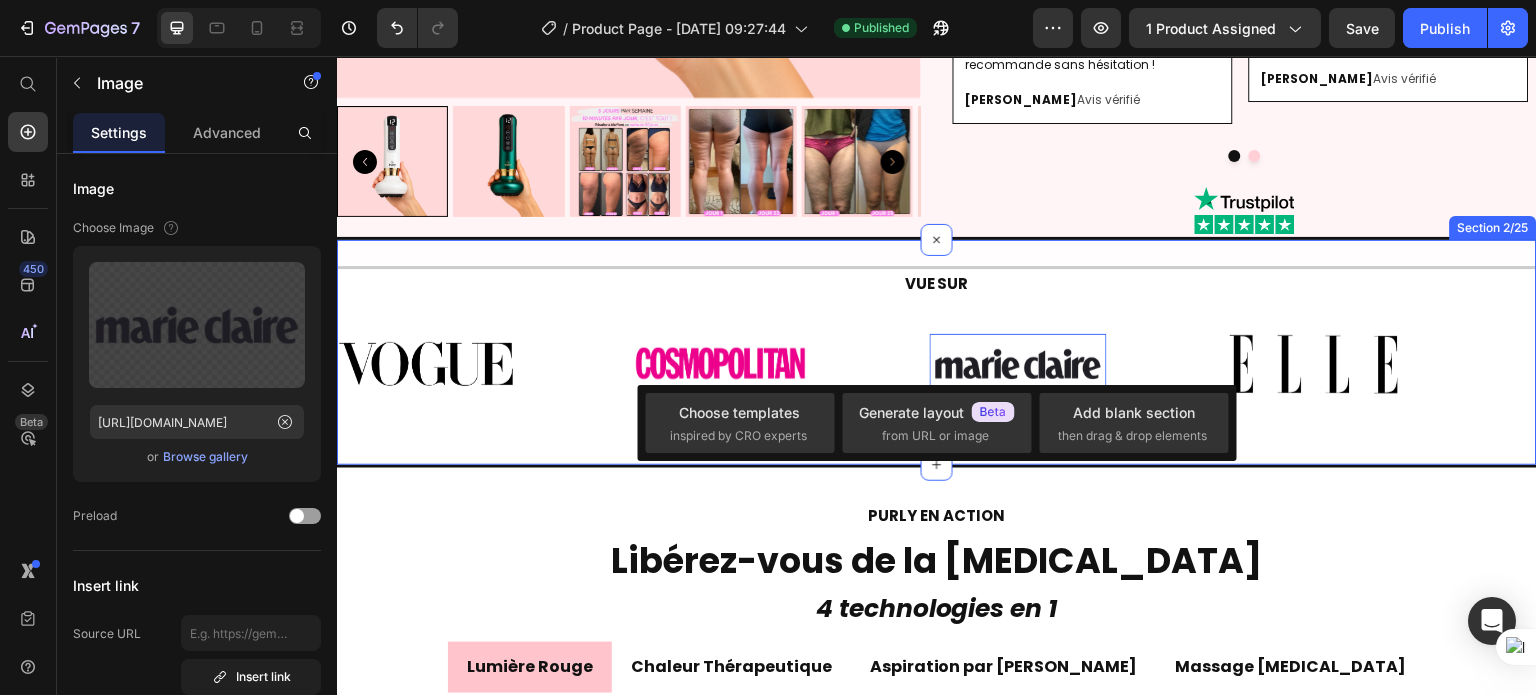 click on "VUE SUR Heading Image Image Image   0 Image Image Image Image   0 Image Marquee Section 2/25" at bounding box center [937, 353] 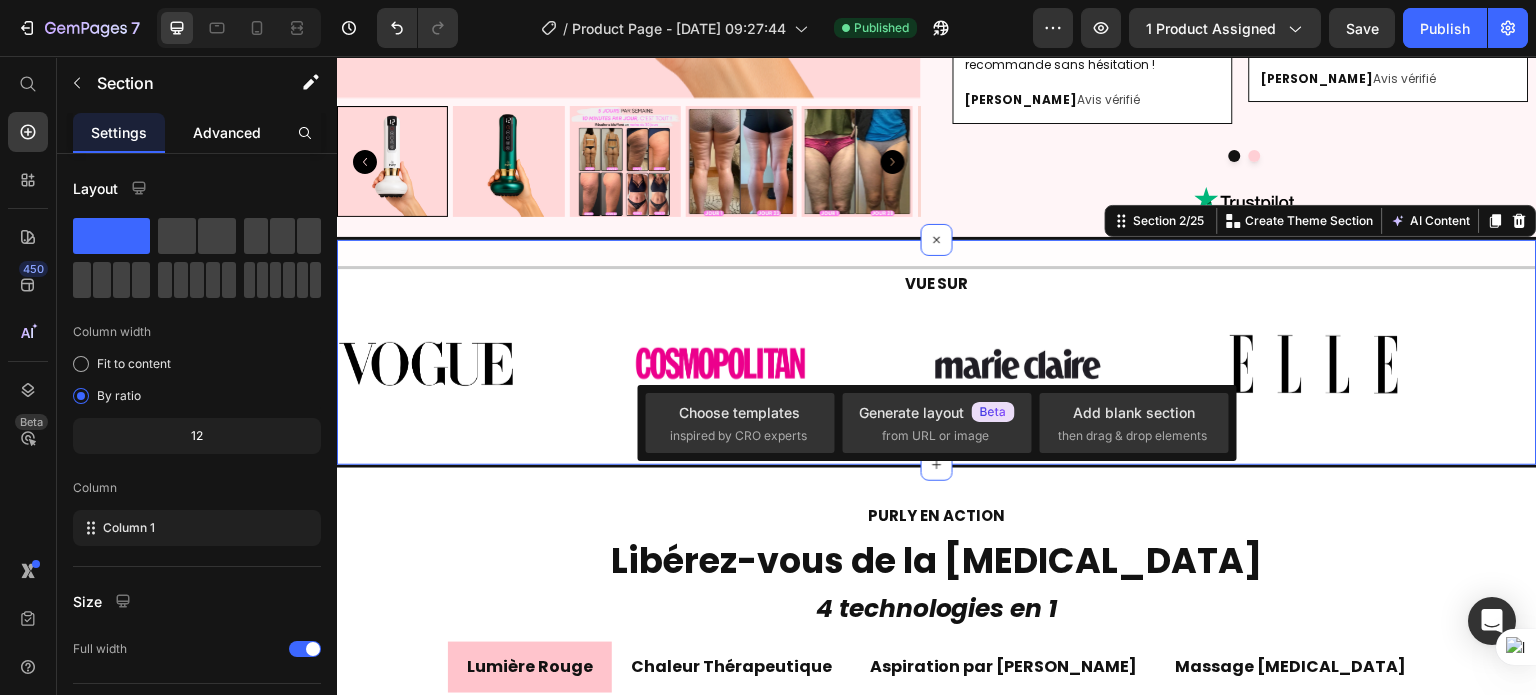 click on "Advanced" 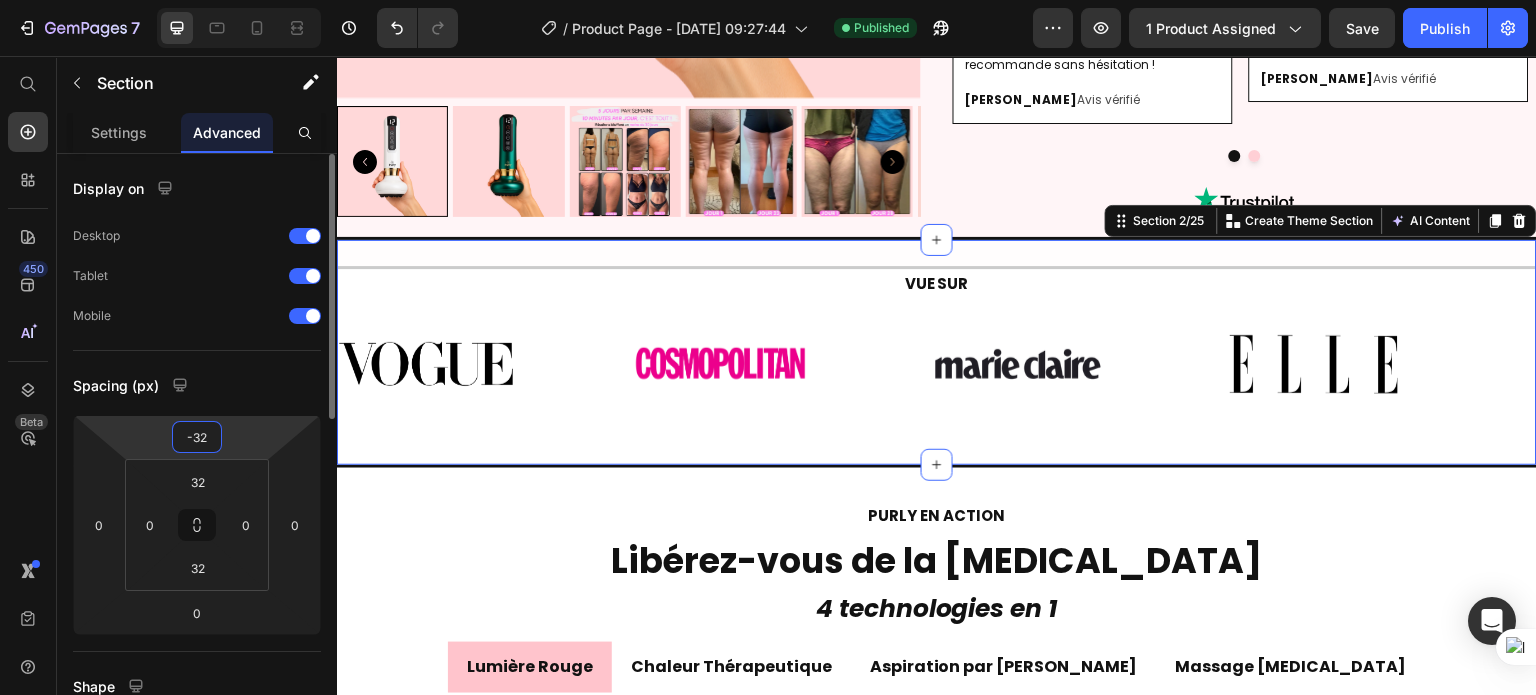 click on "-32" at bounding box center (197, 437) 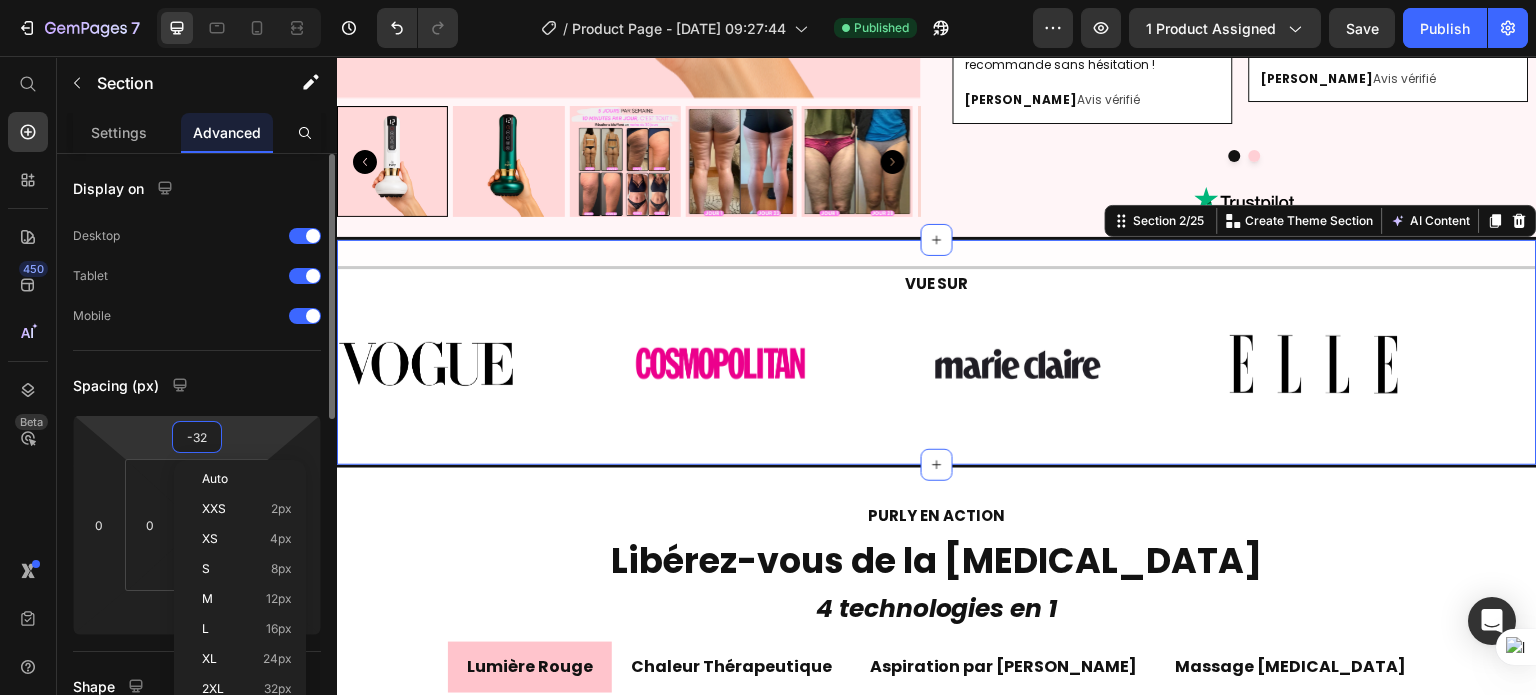 type on "0" 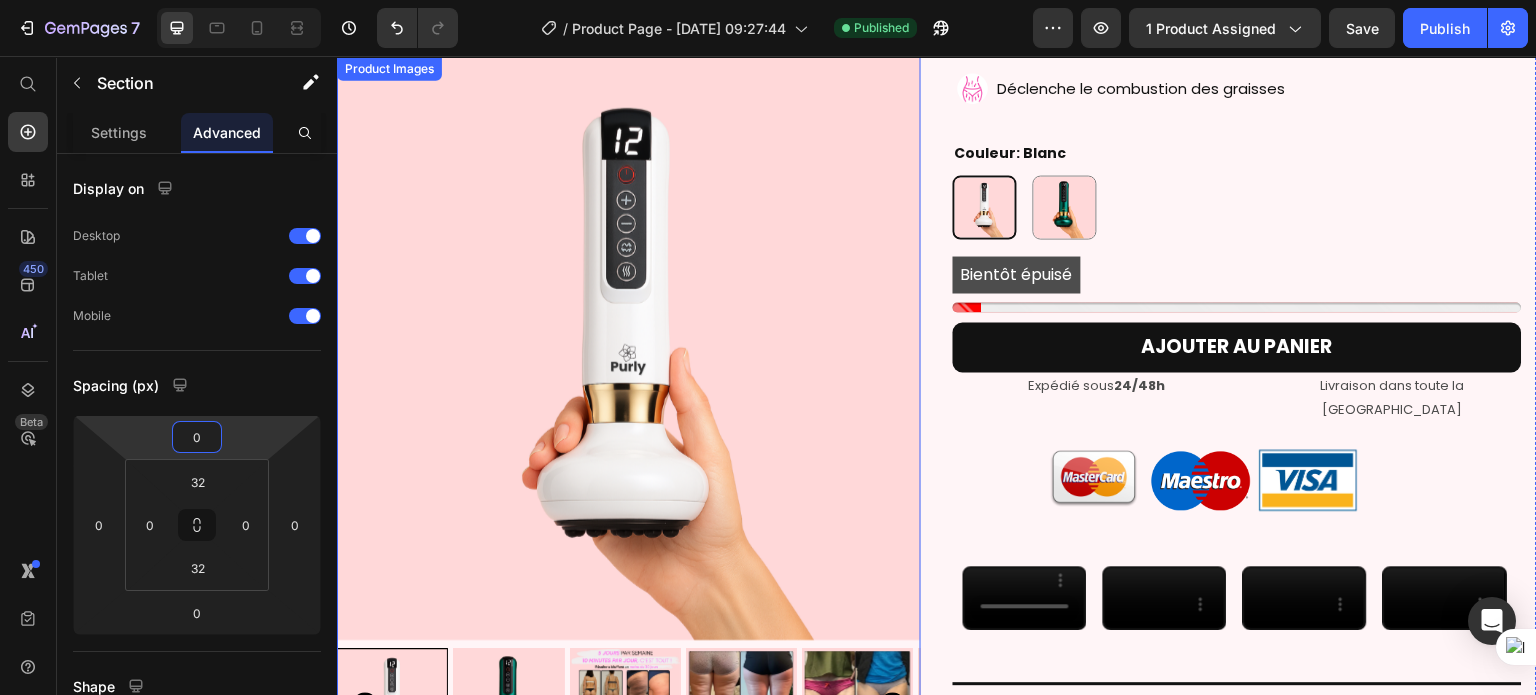 scroll, scrollTop: 0, scrollLeft: 0, axis: both 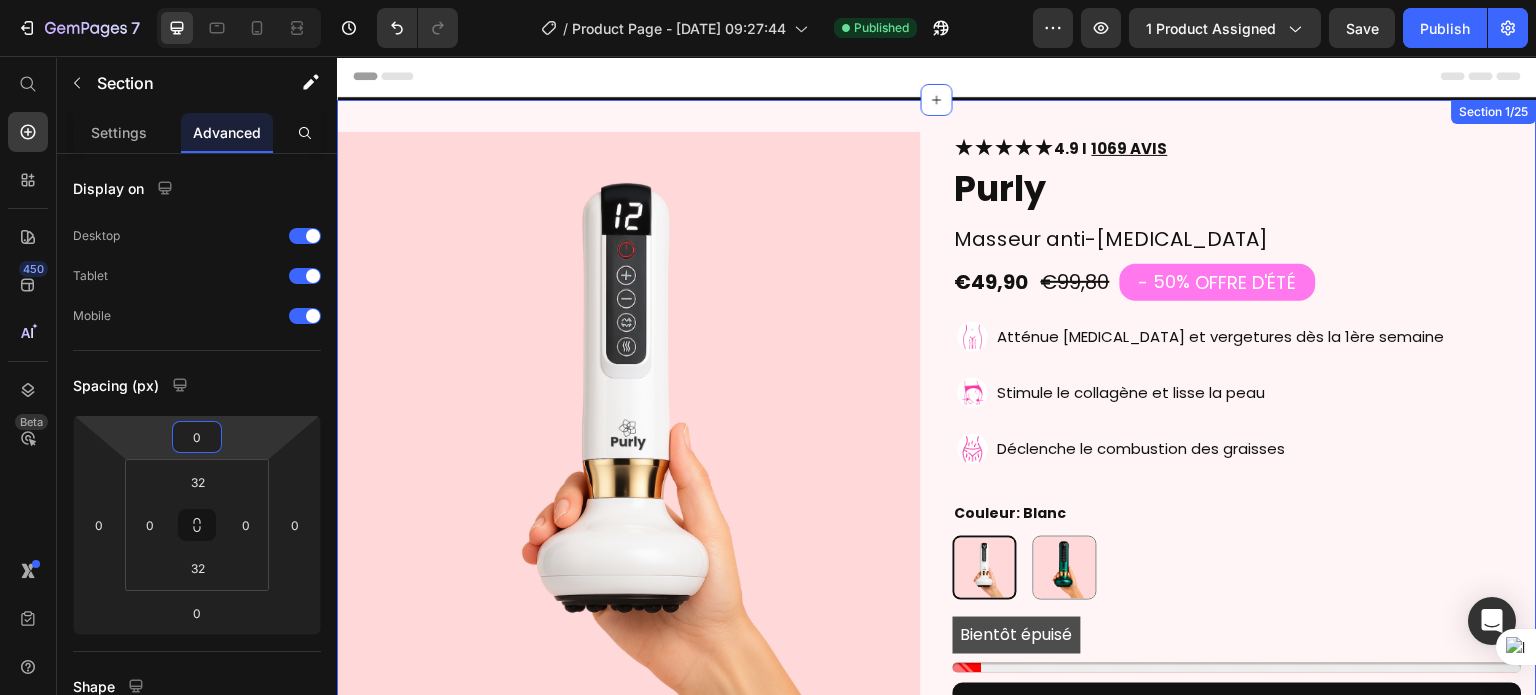 click on "Product Images ★★★★★  4.9 I   1069 AVIS Heading Purly Product Title Masseur anti-cellulite Heading €49,90 Product Price €99,80 Product Price - 50% OFFRE D'ÉTÉ Discount Tag Row Image Atténue cellulite et vergetures dès la 1ère semaine Text Block Row Image Stimule le collagène et lisse la peau Text Block Row Image Déclenche le combustion des graisses Text Block Row Couleur: Blanc Blanc Blanc Vert Vert Product Variants & Swatches
Bientôt épuisé  Stock Counter AJOUTER AU PANIER Add to Cart Expédié sous  24/48h      -      Livraison partout en France Text Block Expédié sous  24/48h Text Block Livraison dans toute la France Text Block Row Image Image Image Image Row Video Video Video Video Carousel Row                Title Line Image LIVRAISON GRATUITE Text Block Advanced List                Title Line Row Image 30 JOURS SATISFAIT OU REMBOURSÉ Text Block Advanced List                Title Line Row
Icon  SERVICE CLIENT 24/7 Row" at bounding box center [937, 1392] 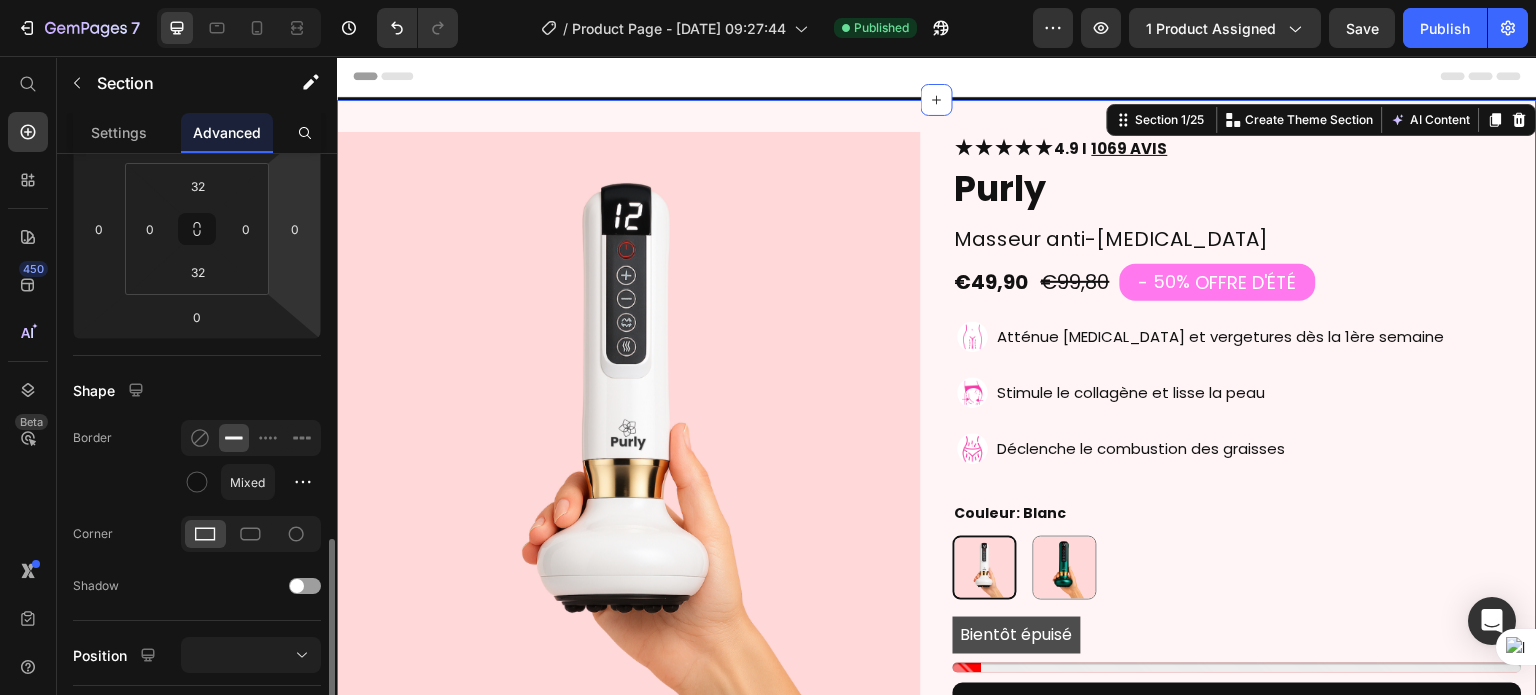 scroll, scrollTop: 489, scrollLeft: 0, axis: vertical 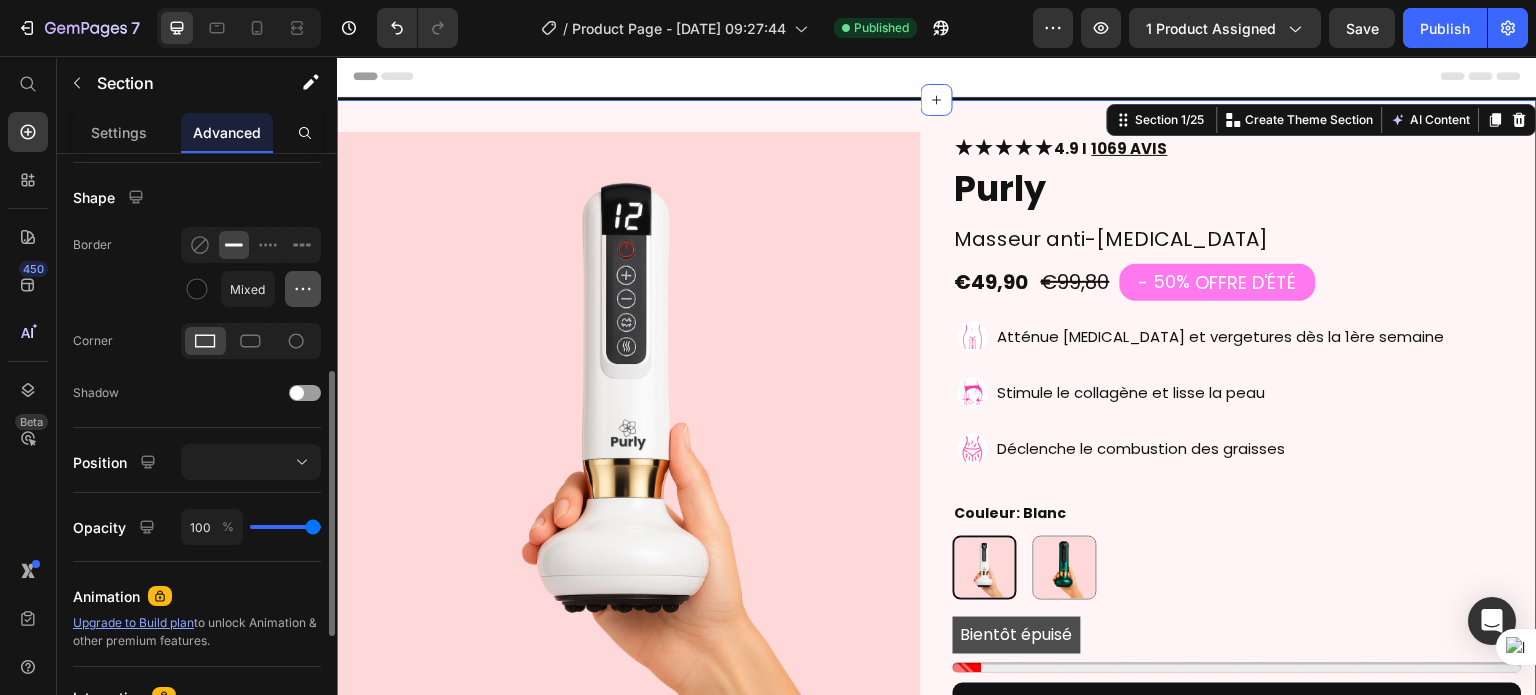 click 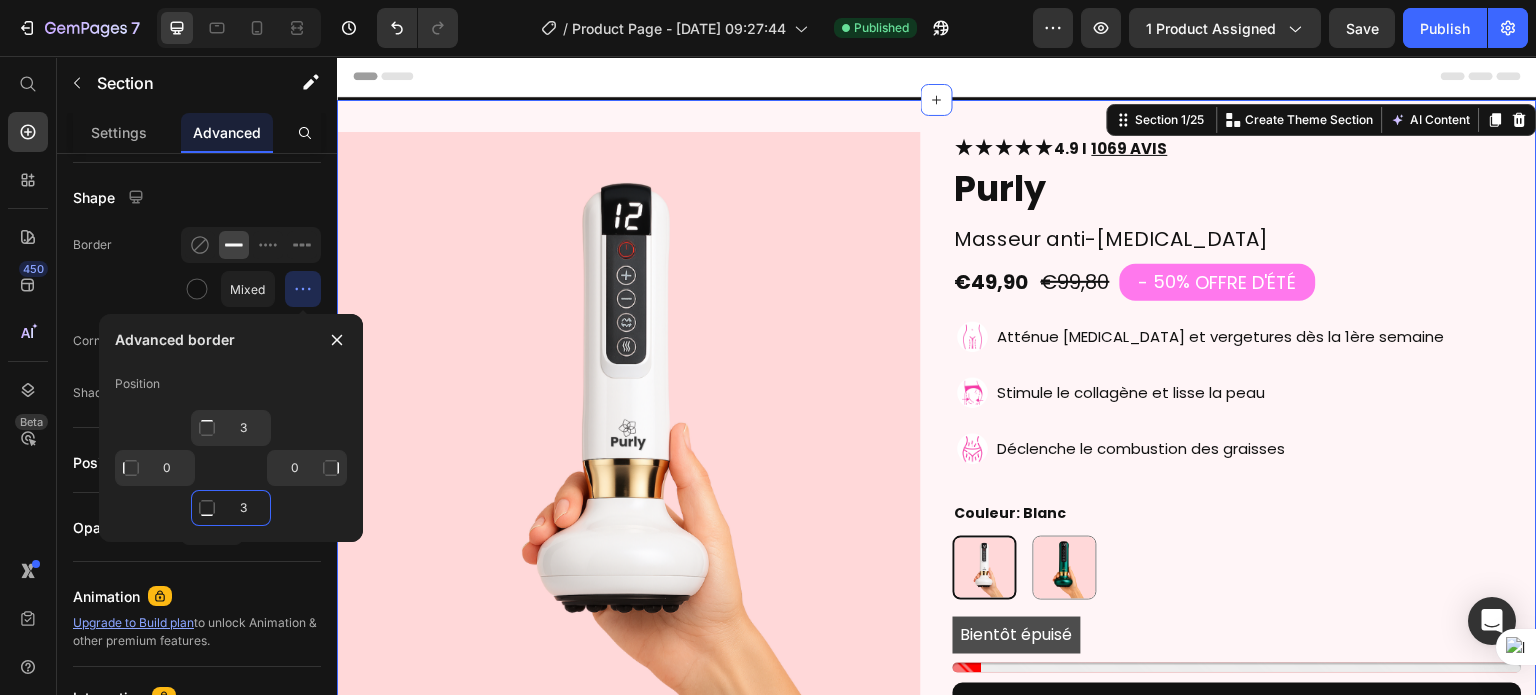 click on "3" 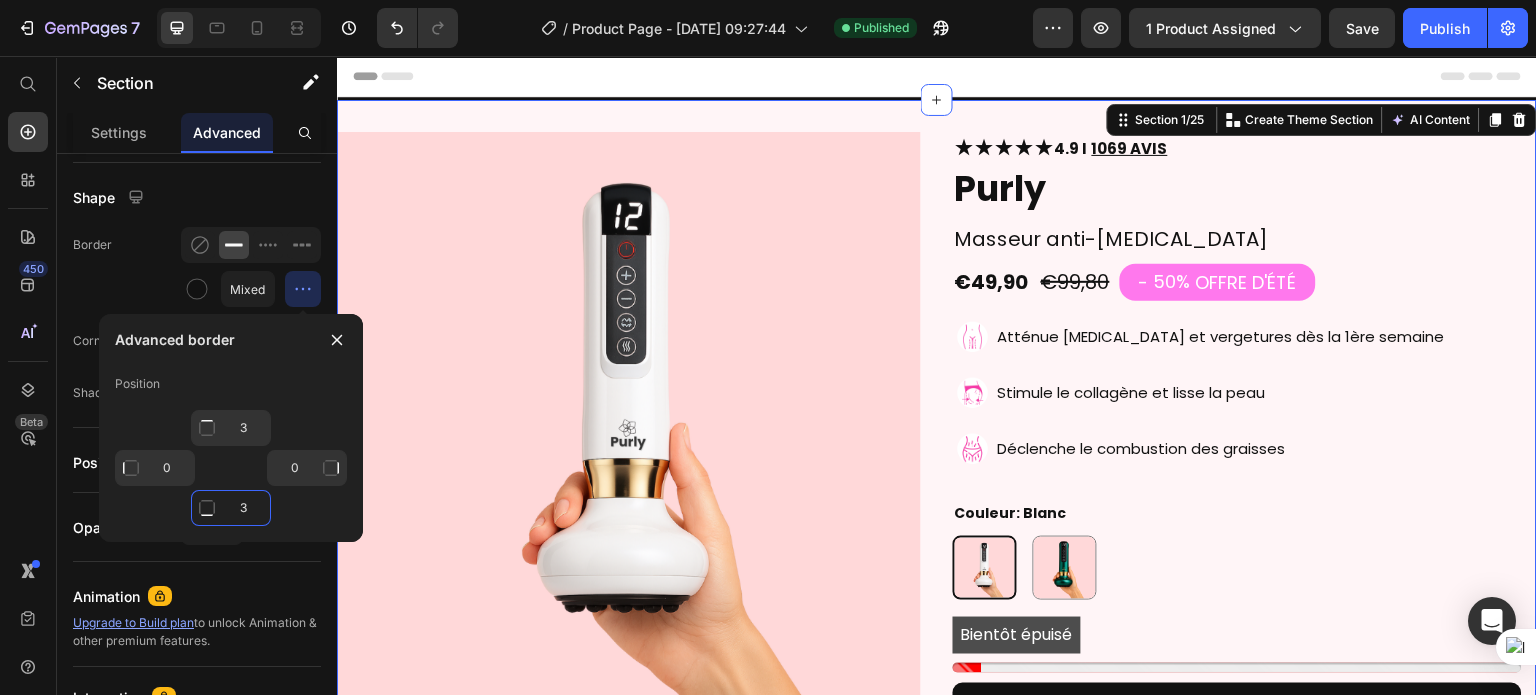type 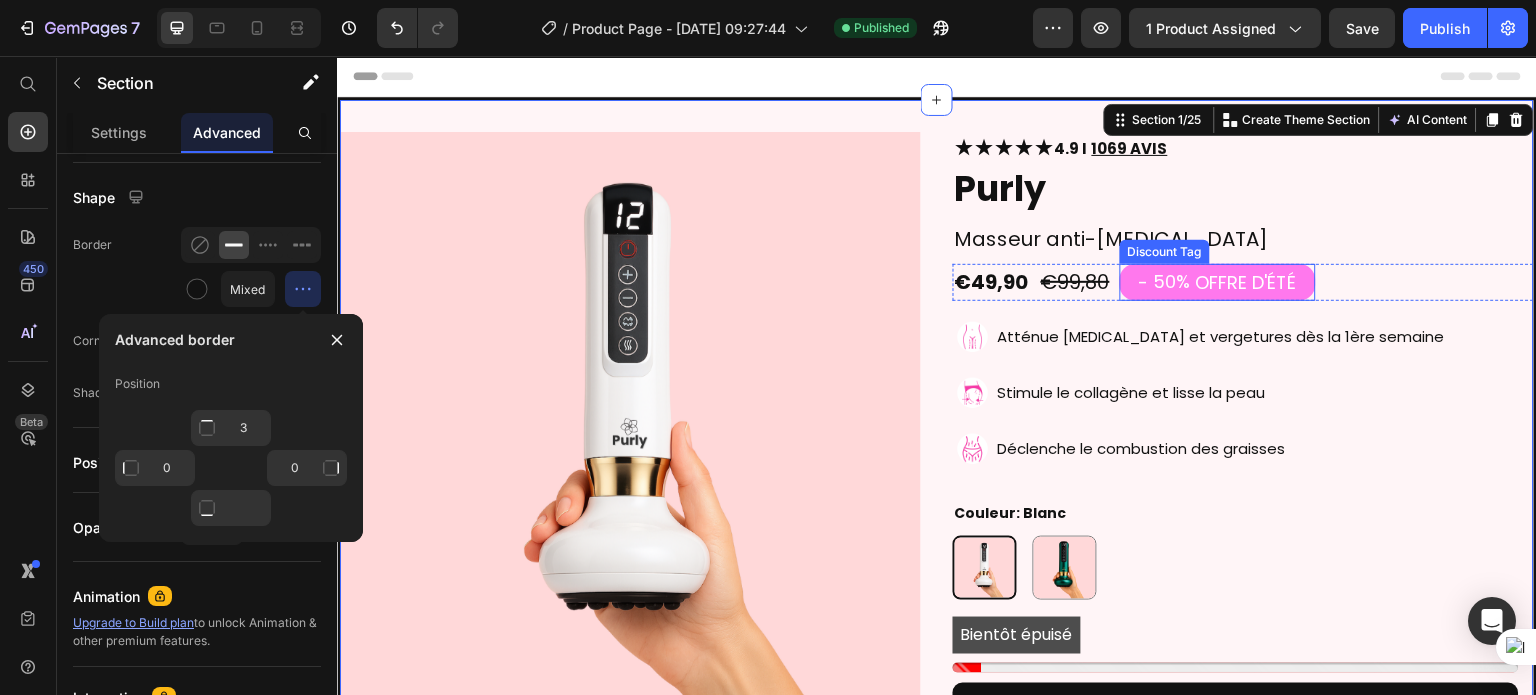 click on "-" at bounding box center (1144, 282) 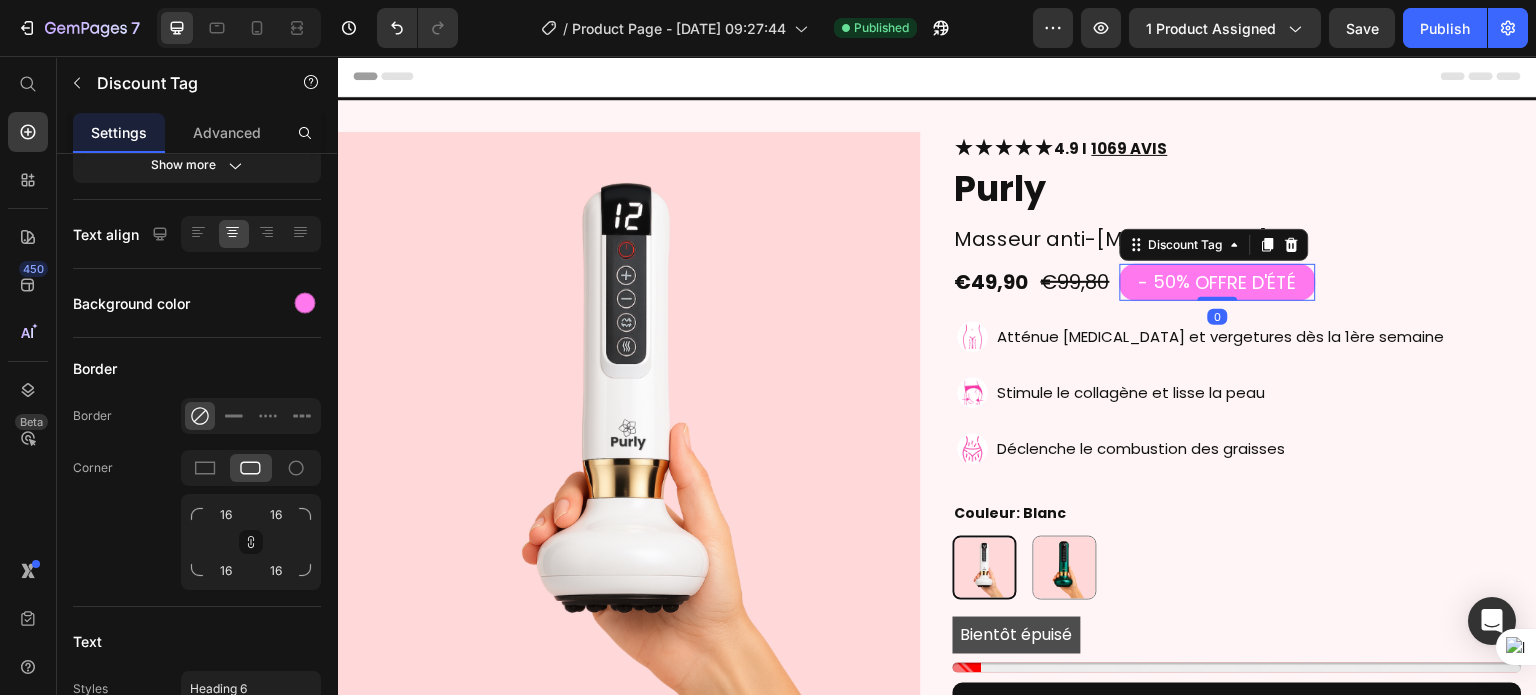 scroll, scrollTop: 0, scrollLeft: 0, axis: both 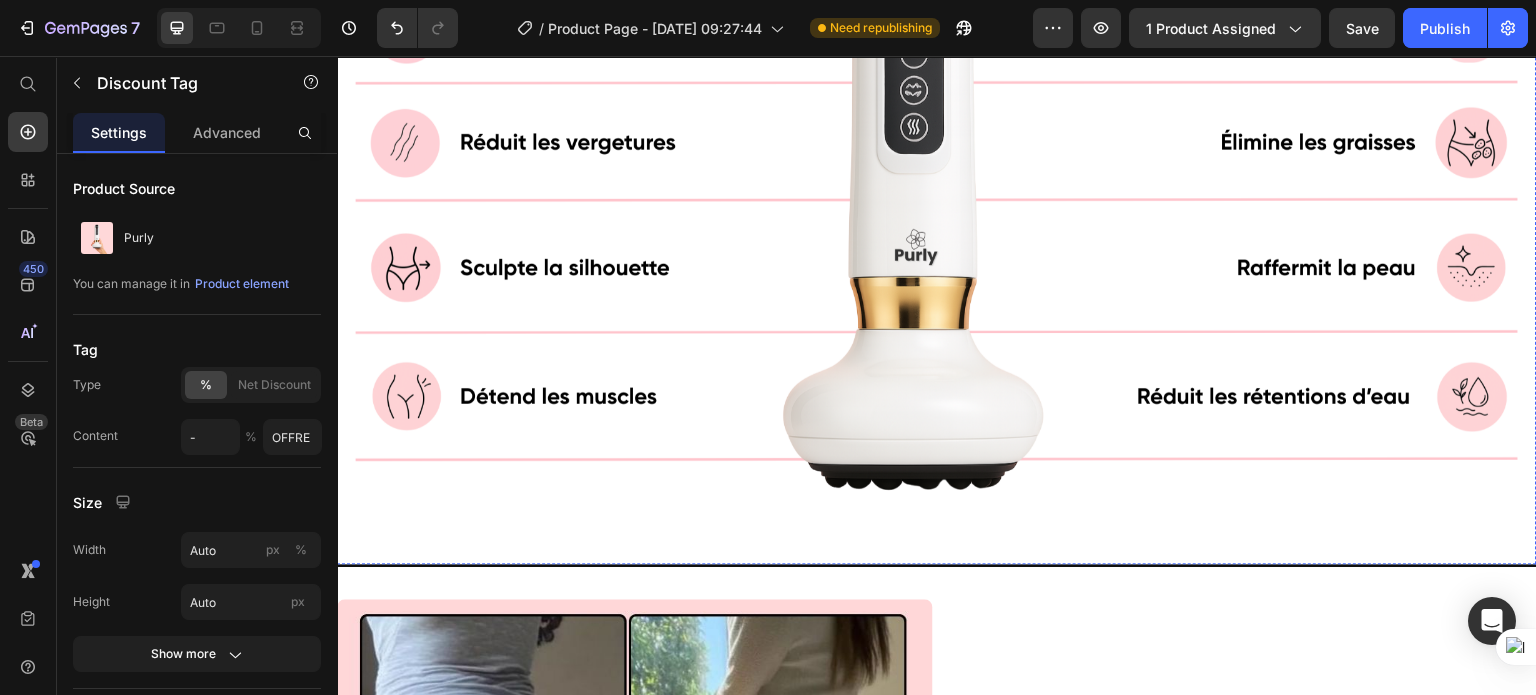 click on "COMPACT. PUISSANT. EFFICACE" at bounding box center [937, -210] 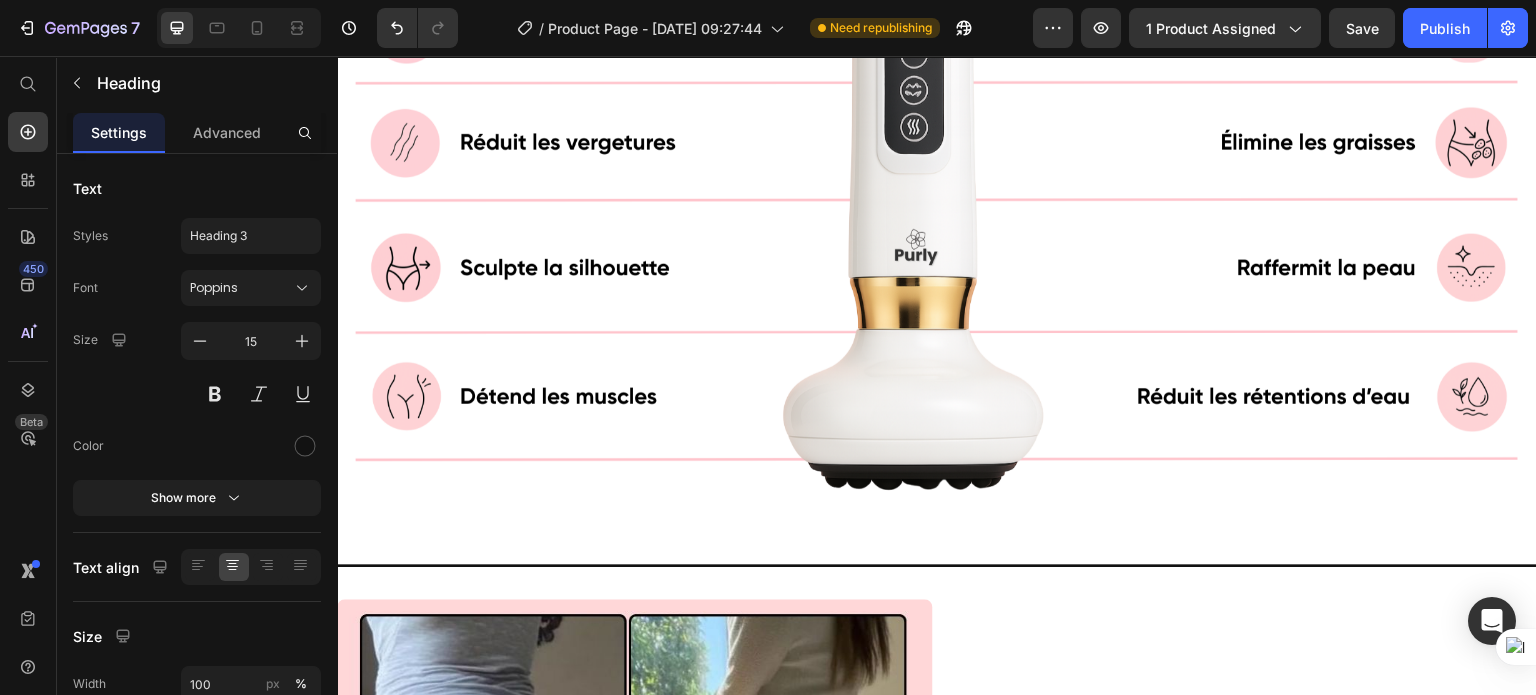 click on "COMPACT. PUISSANT. EFFICACE" at bounding box center (937, -210) 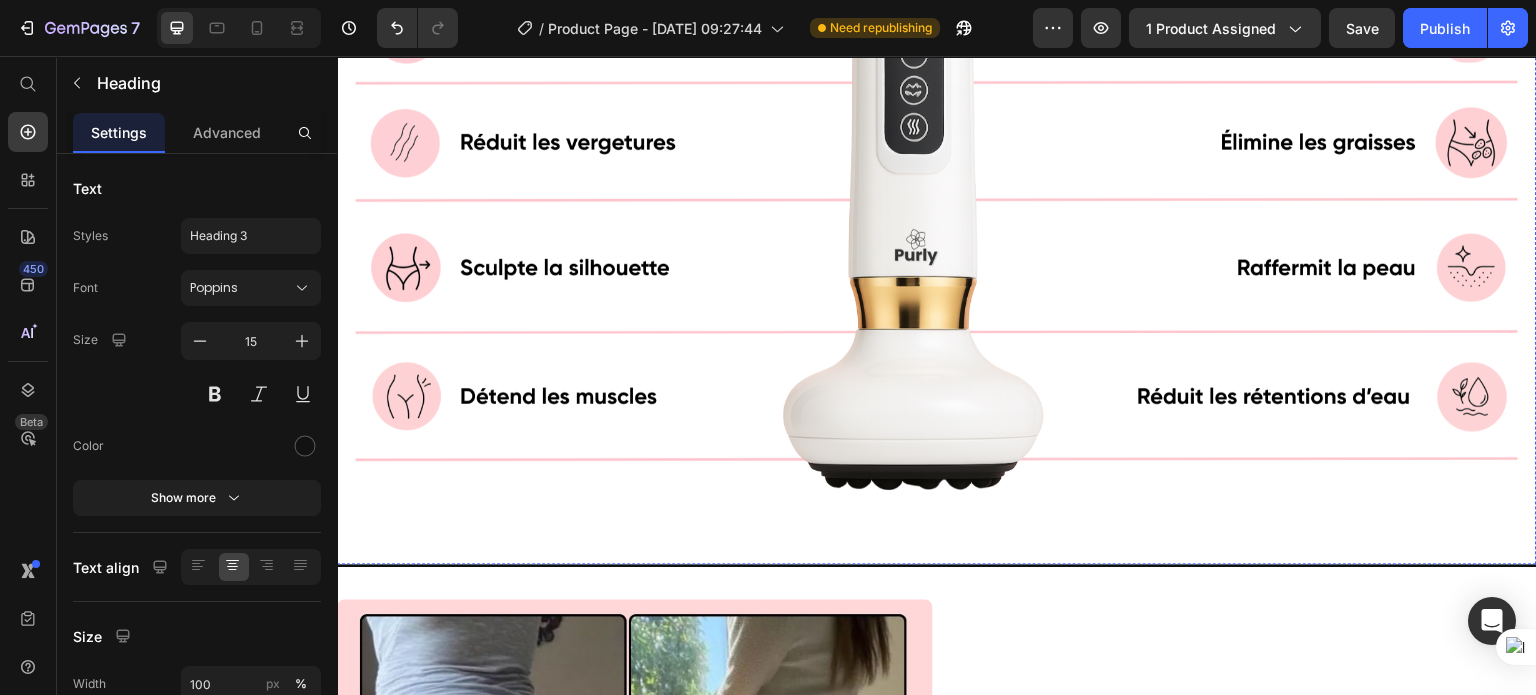 click on "Purly : L’Art du Soin Haut de Gamme" at bounding box center [937, -169] 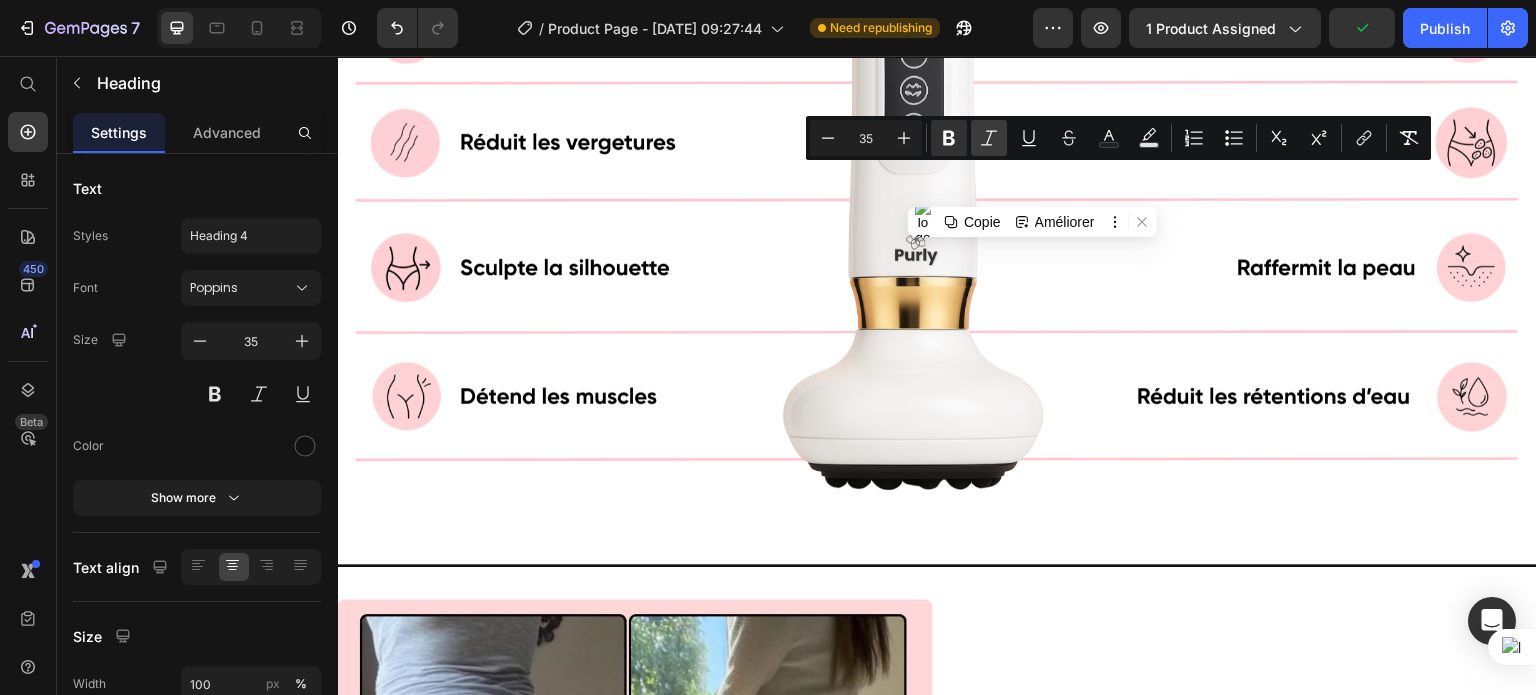 drag, startPoint x: 697, startPoint y: 135, endPoint x: 987, endPoint y: 135, distance: 290 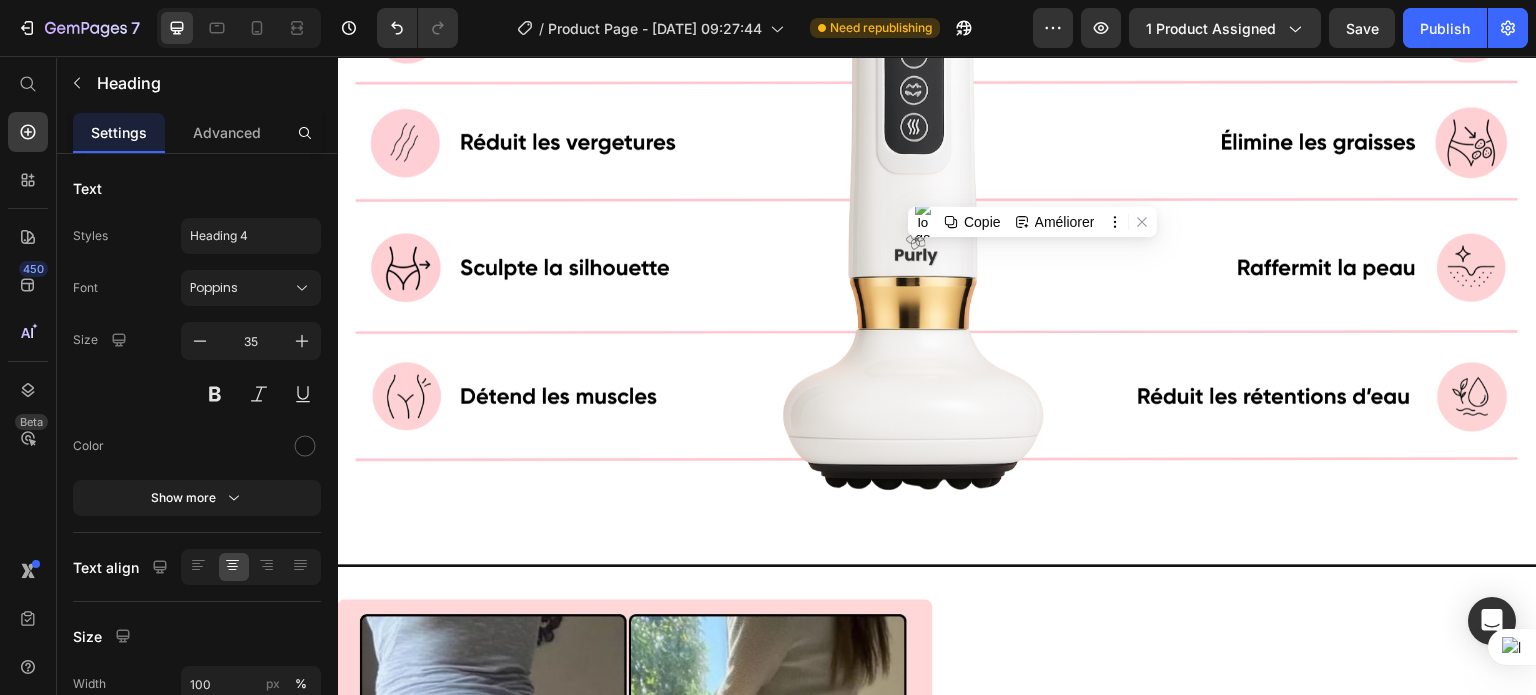 click on "Pourquoi choisir le masseur  anti-cellulite  Purly ?" at bounding box center [937, -168] 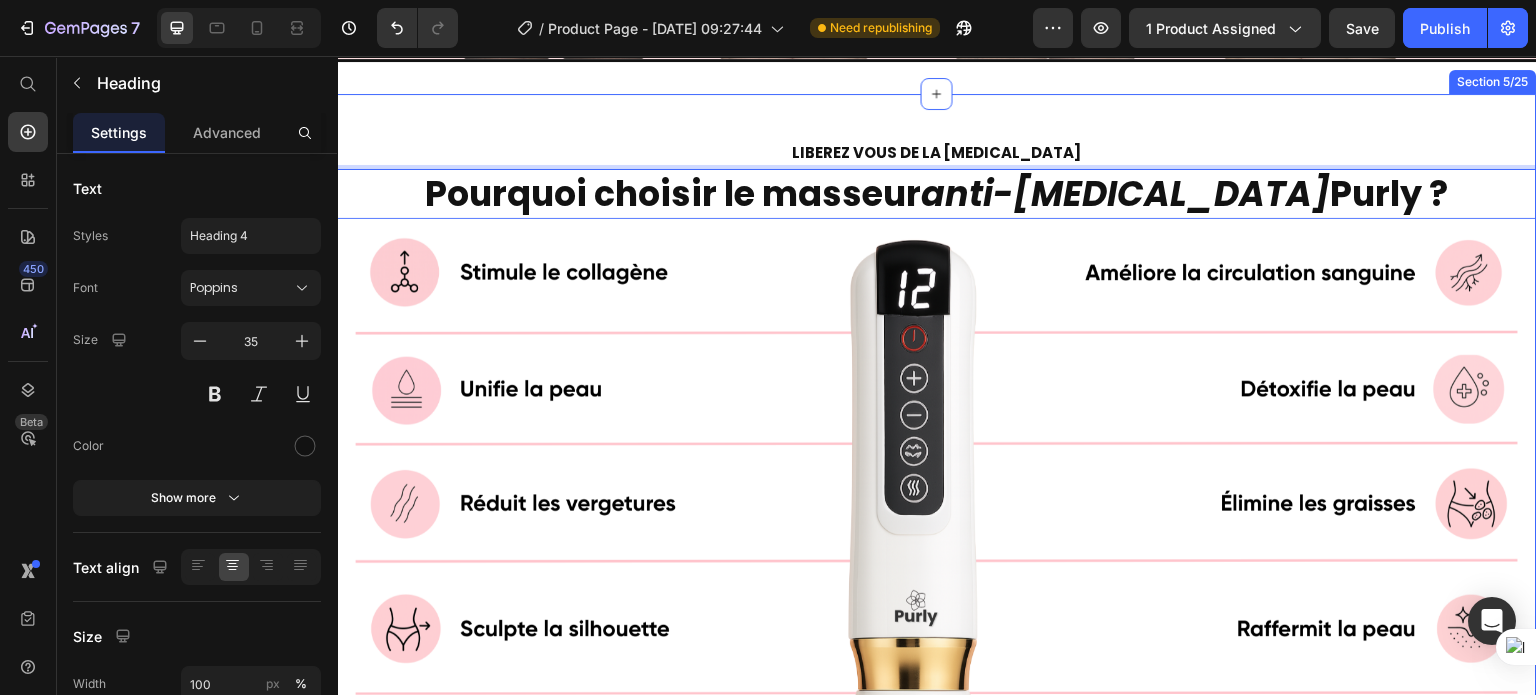 scroll, scrollTop: 4618, scrollLeft: 0, axis: vertical 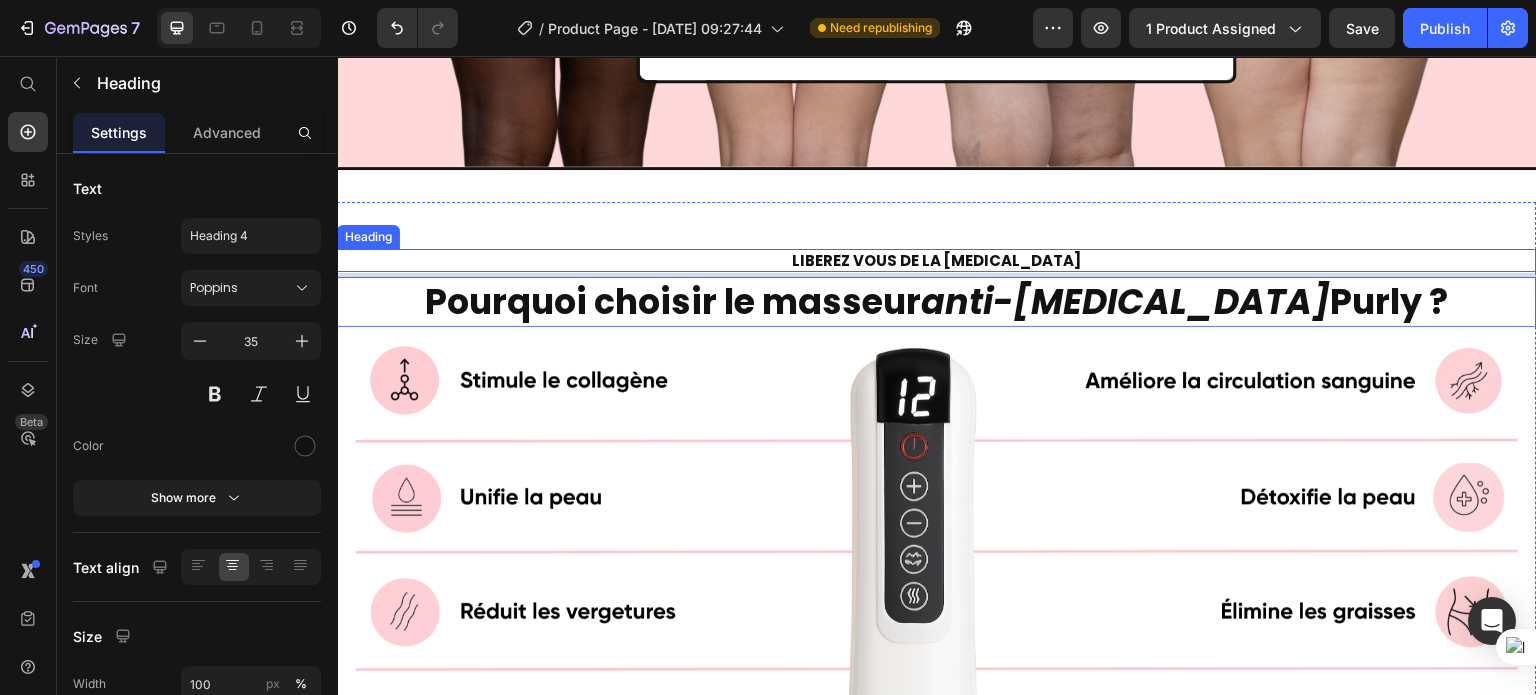 click on "⁠⁠⁠⁠⁠⁠⁠ LIBEREZ VOUS DE LA CELLULITE" at bounding box center (937, 261) 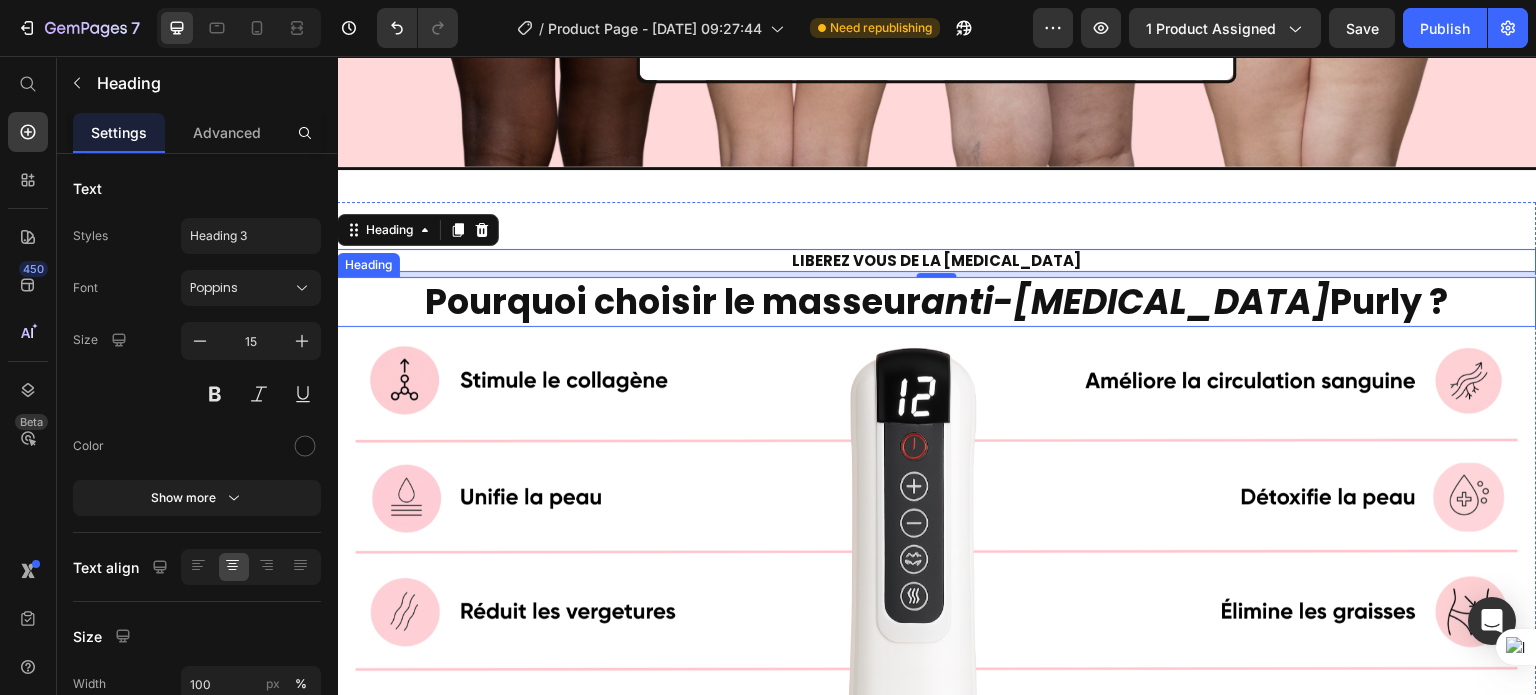 scroll, scrollTop: 4852, scrollLeft: 0, axis: vertical 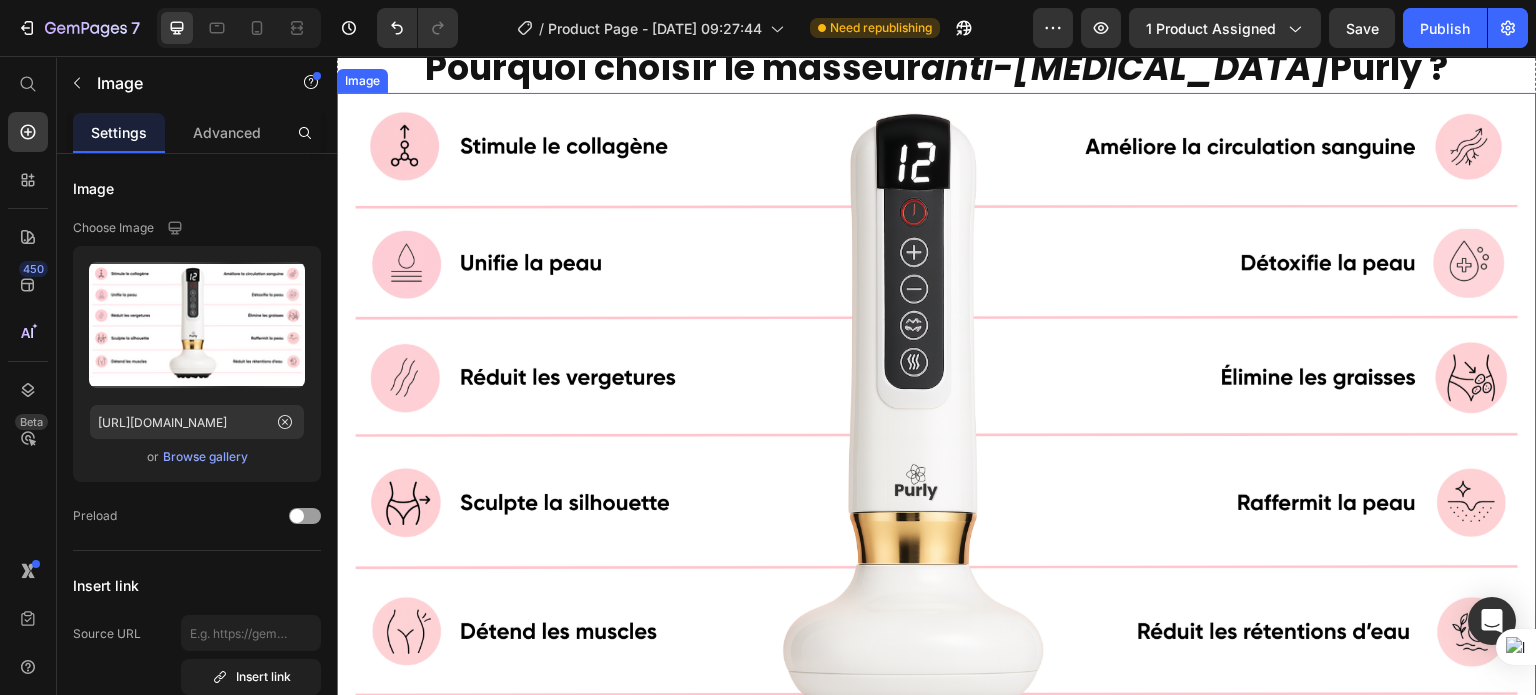 click at bounding box center [937, 430] 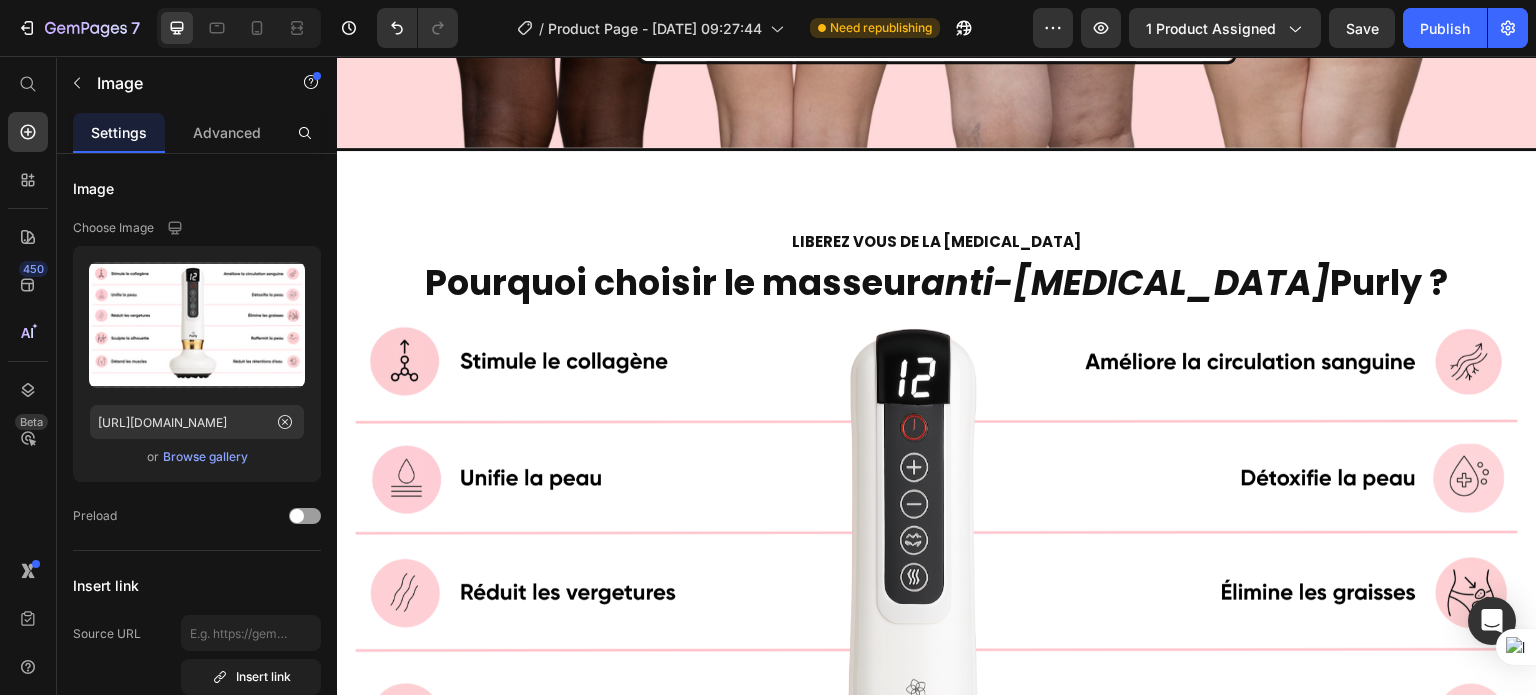 scroll, scrollTop: 4967, scrollLeft: 0, axis: vertical 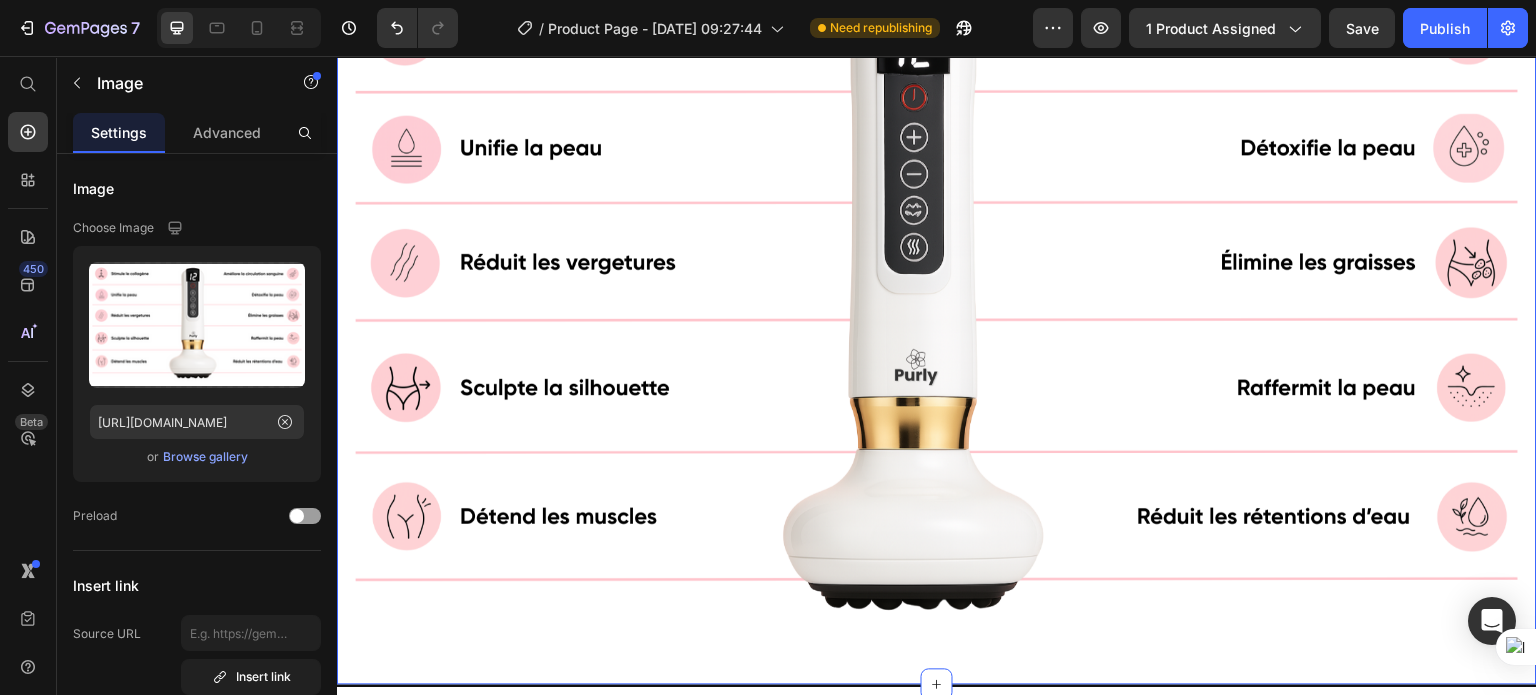 click on "LIBEREZ VOUS DE LA CELLULITE Heading Pourquoi choisir le masseur  anti-cellulite  Purly ? Heading Image Image Section 5/25   You can create reusable sections Create Theme Section AI Content Write with GemAI What would you like to describe here? Tone and Voice Persuasive Product Purly Show more Generate" at bounding box center [937, 270] 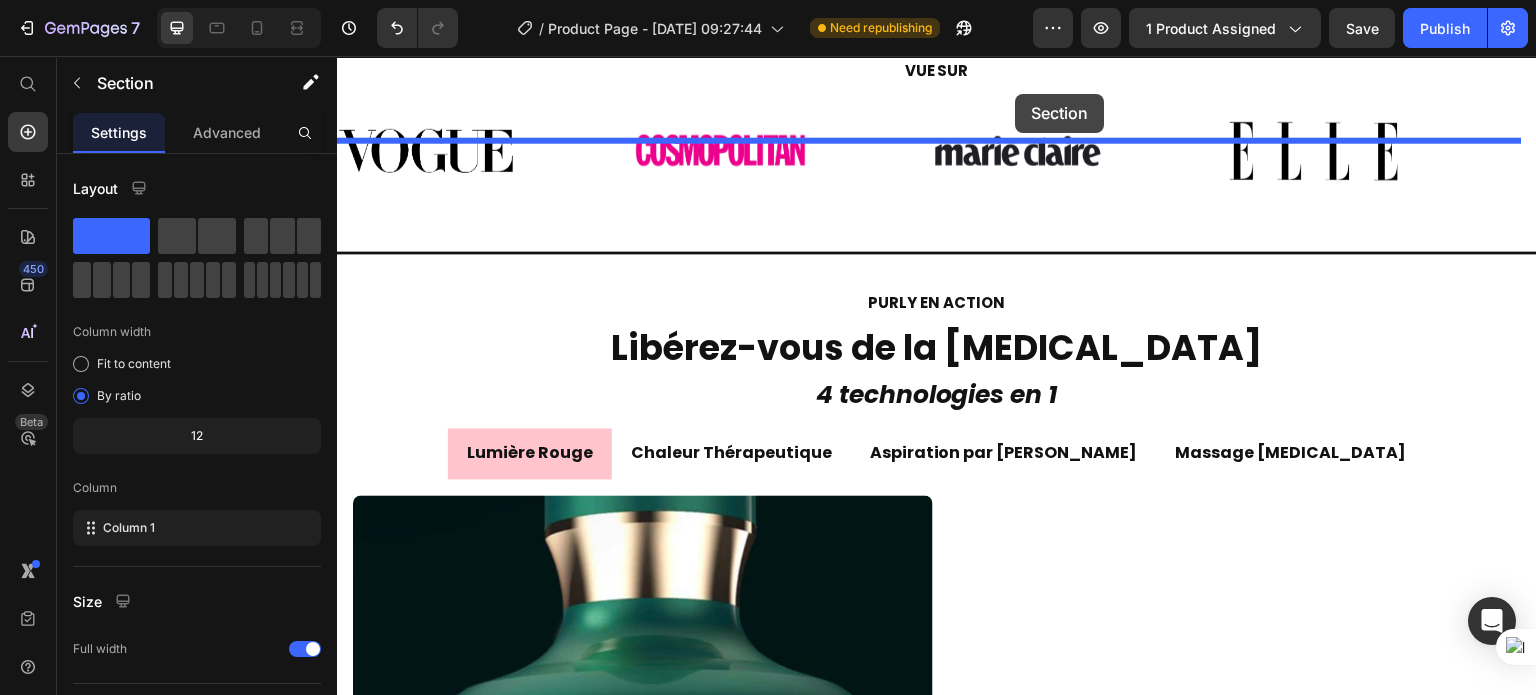 scroll, scrollTop: 2636, scrollLeft: 0, axis: vertical 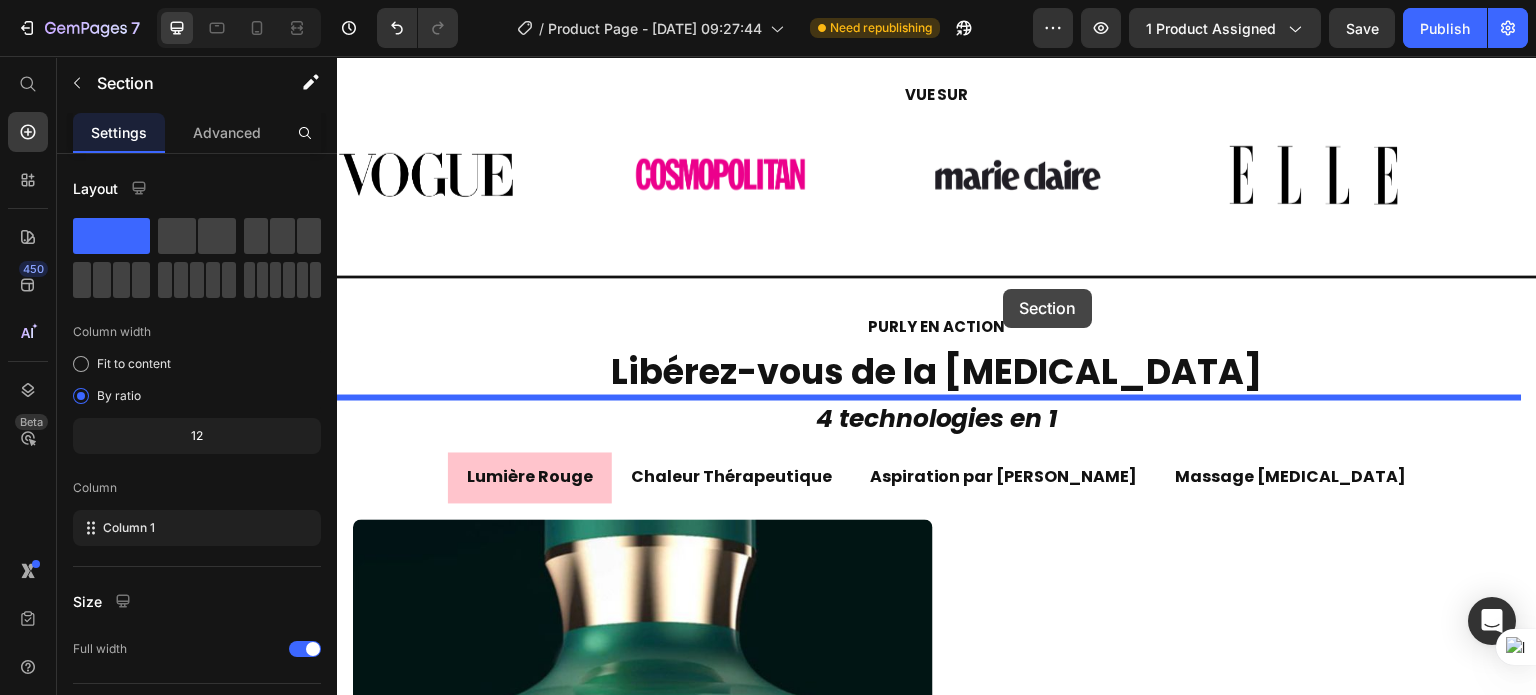 drag, startPoint x: 1123, startPoint y: 204, endPoint x: 1004, endPoint y: 289, distance: 146.23953 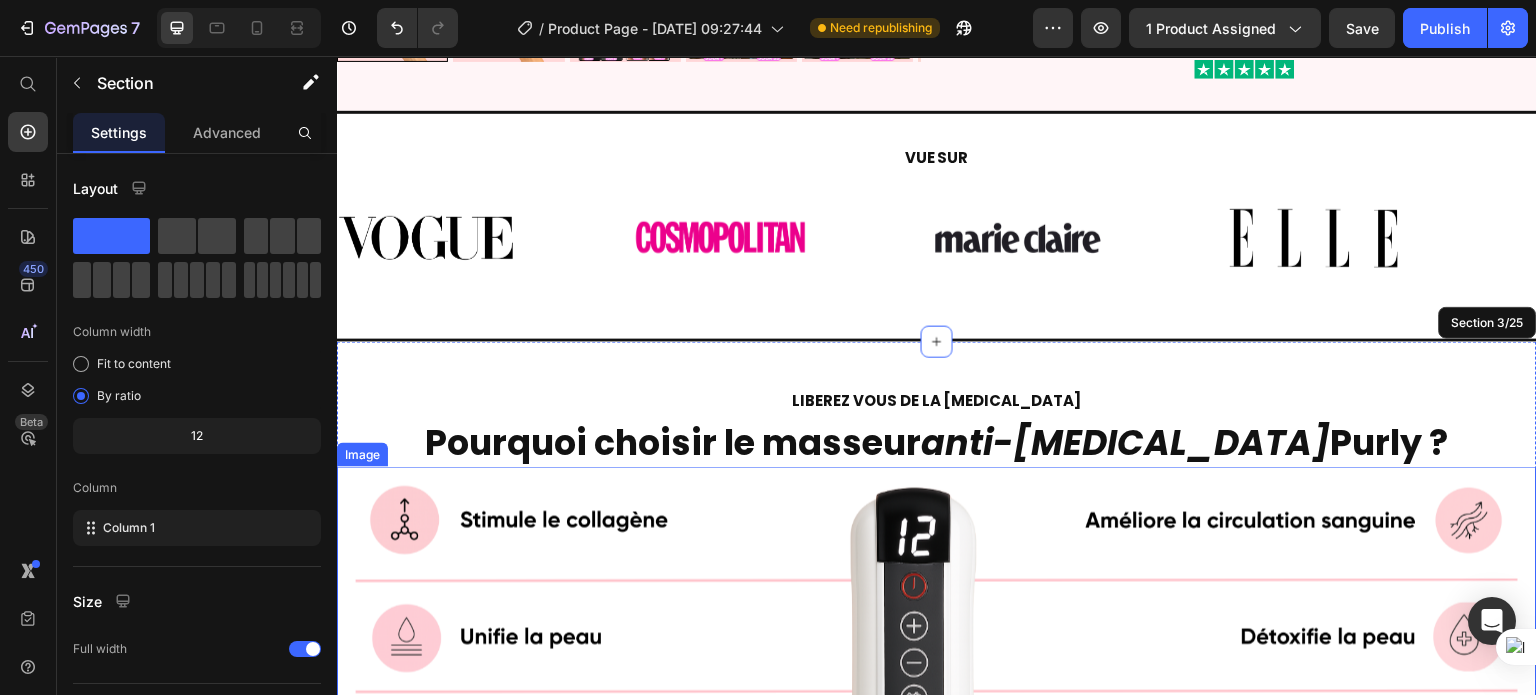 scroll, scrollTop: 2567, scrollLeft: 0, axis: vertical 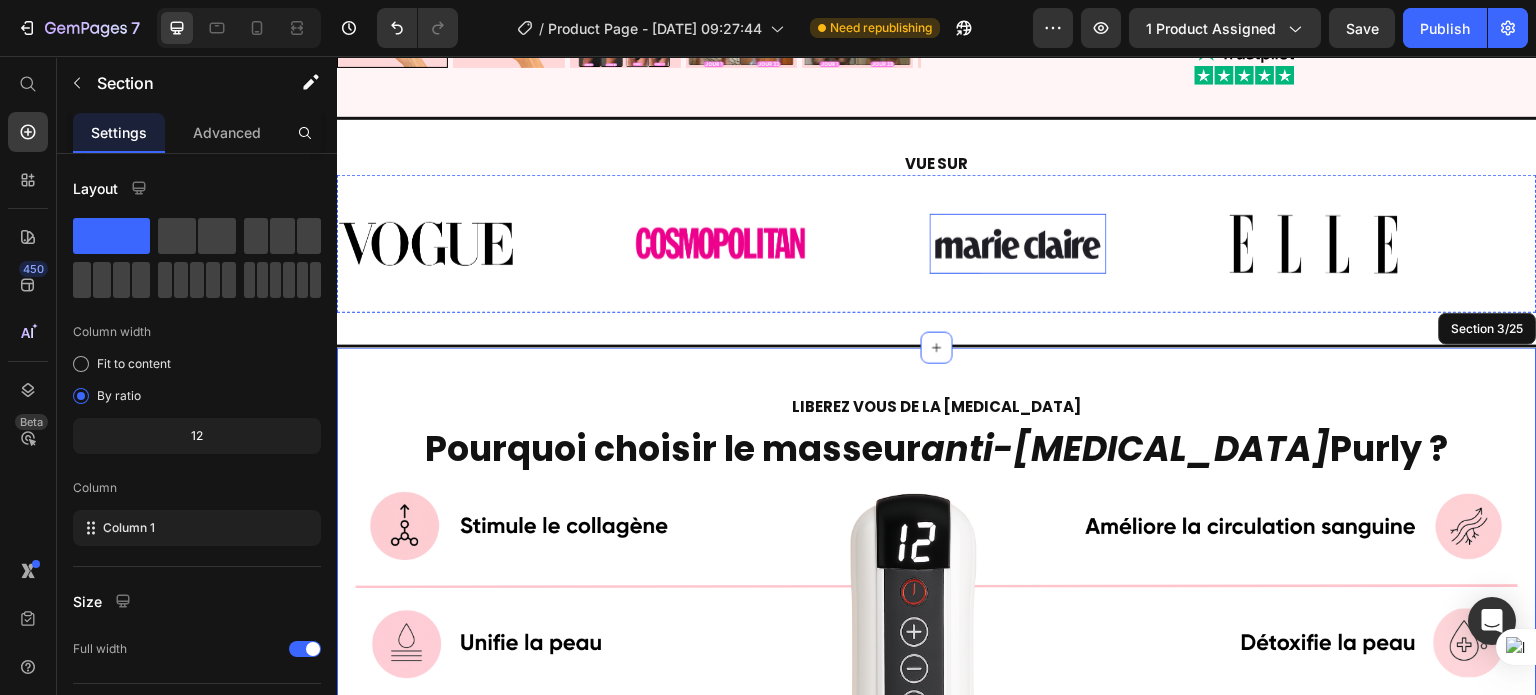 click at bounding box center [1018, 243] 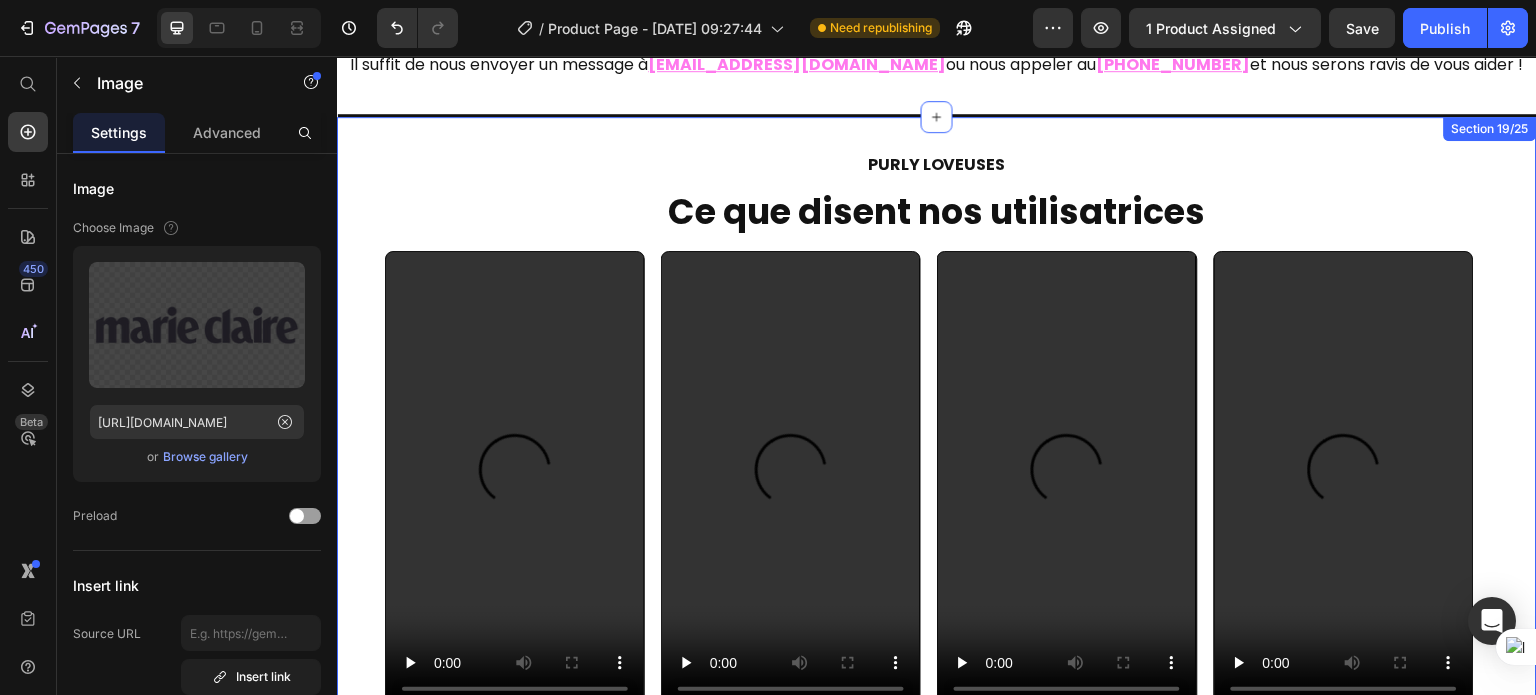 scroll, scrollTop: 12800, scrollLeft: 0, axis: vertical 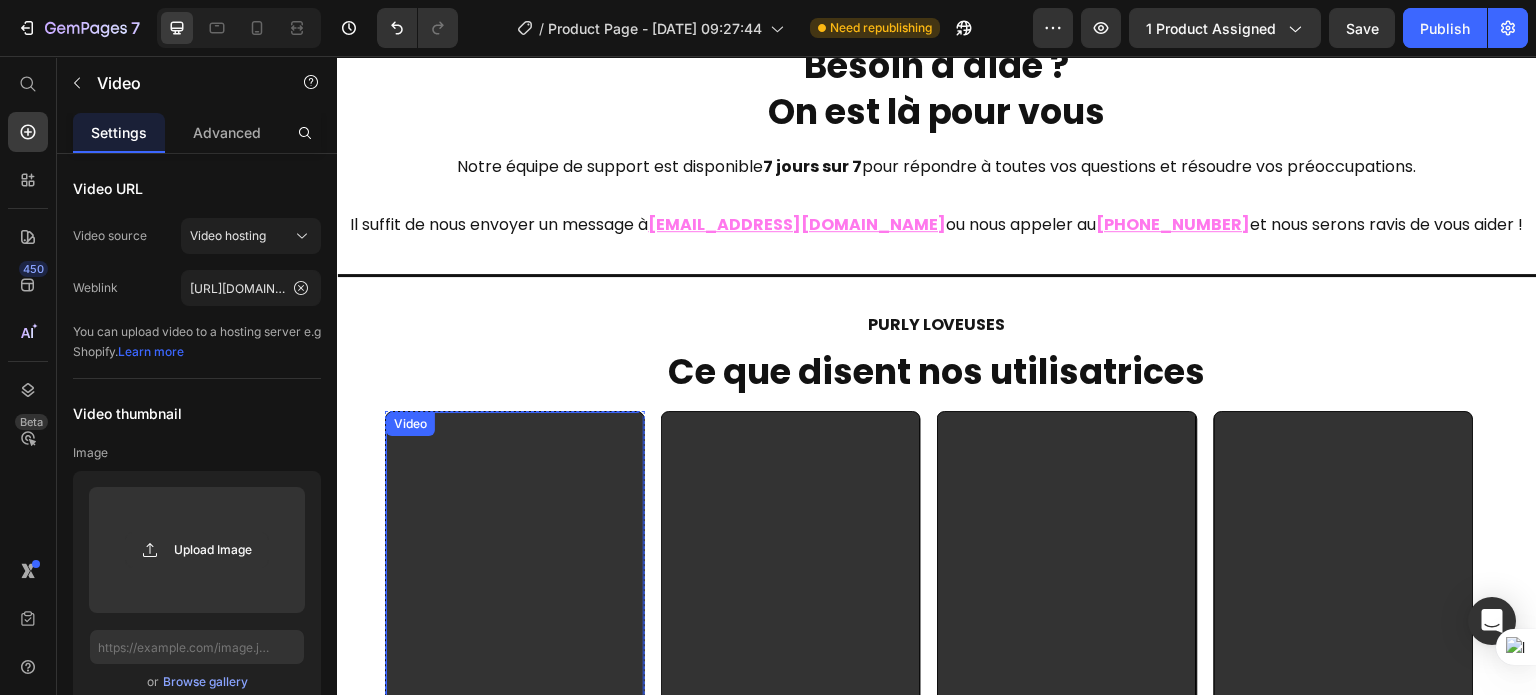 click at bounding box center (515, 641) 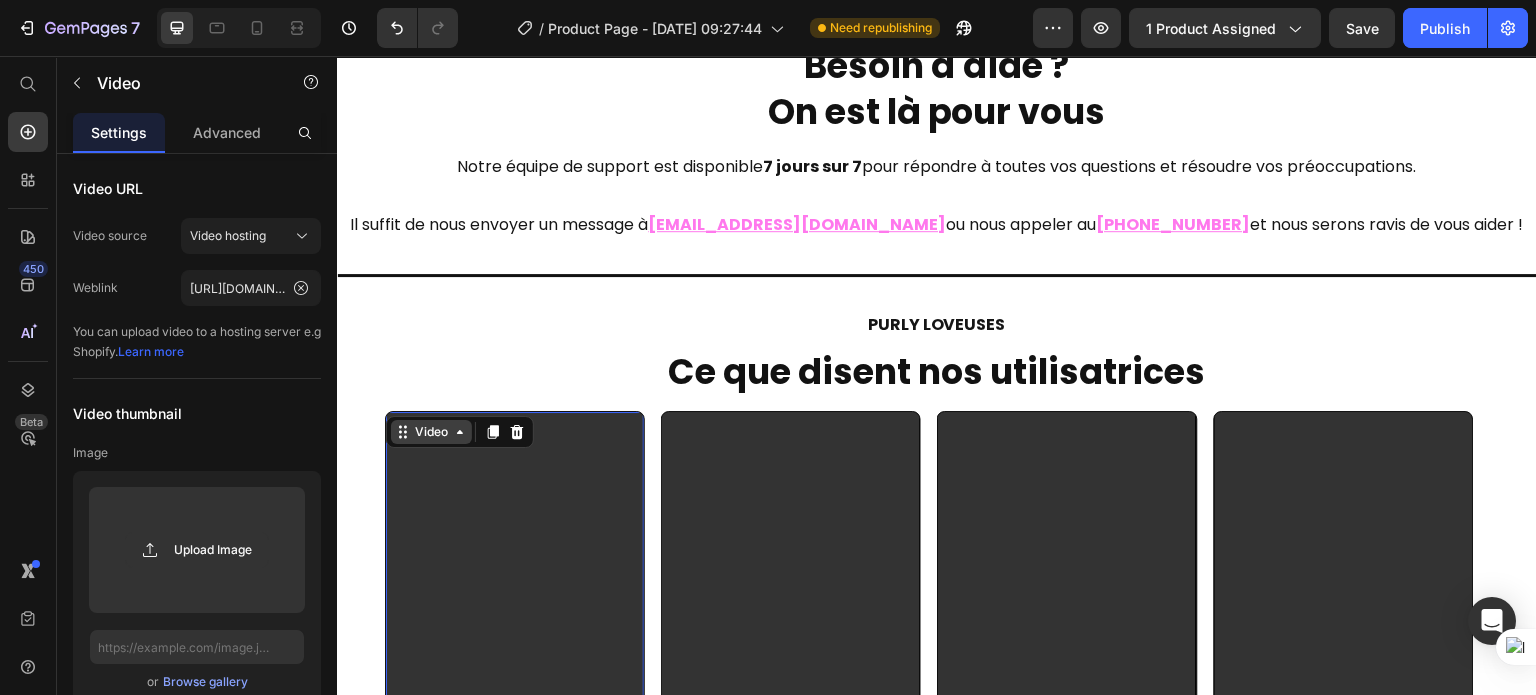 click 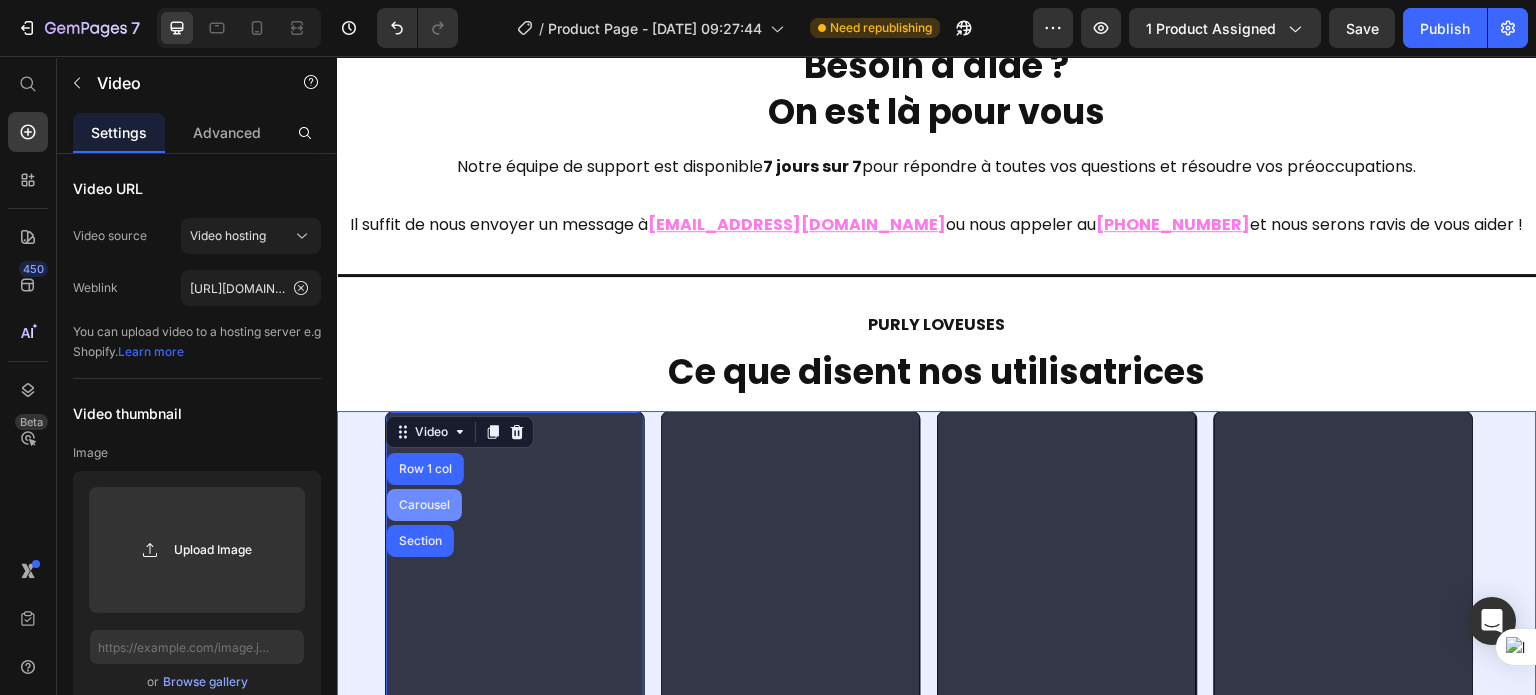 click on "Carousel" at bounding box center (424, 505) 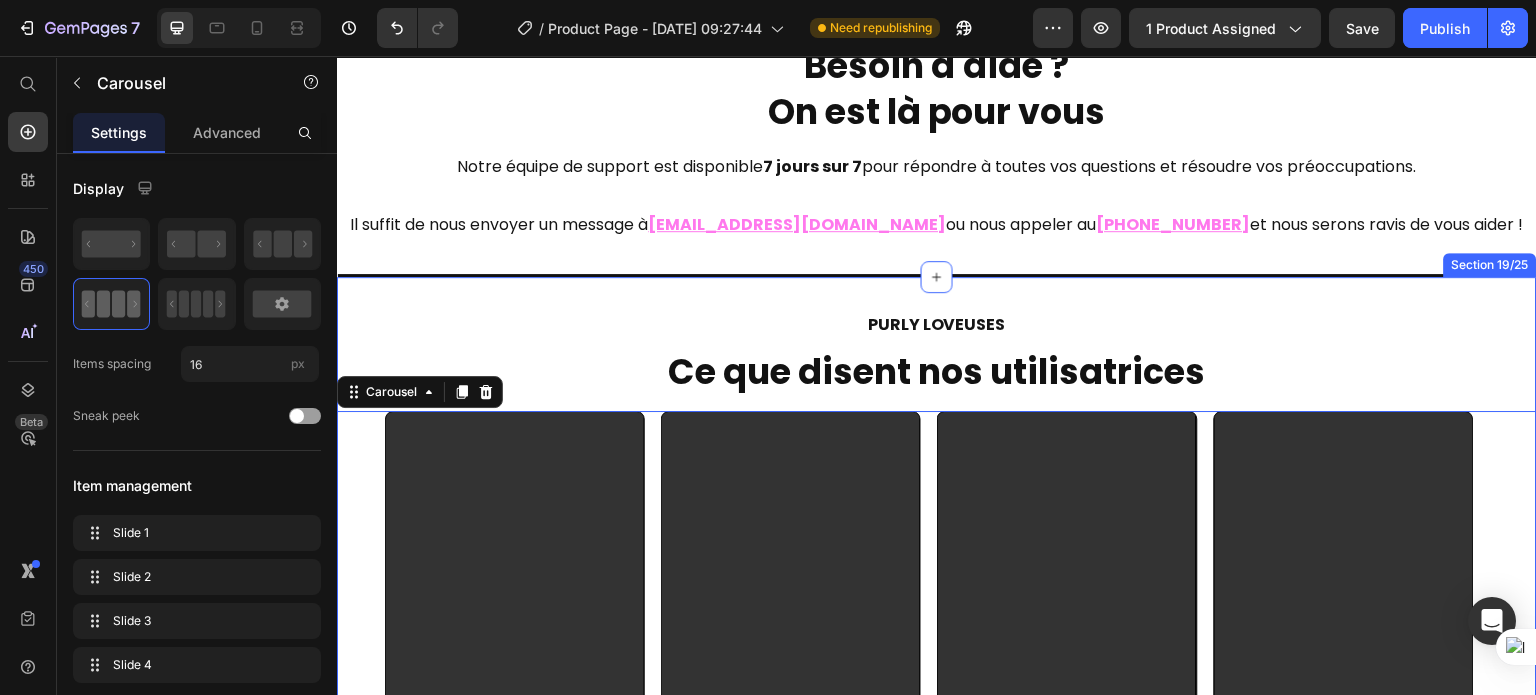 click on "PURLY LOVEUSES Text Block Ce que disent nos utilisatrices Heading
Video "Un masseur anti-cellulite qui marche vraiement !" Text Block ★★★★★ Heading Nathalie, 34 ans Heading Row Video "Je n'ai plus besoin de dépenser une fortune en institut " Text Block ★★★★★ Heading Émeline, 29 ans Heading Row Video "Je n'ai plus besoin de cacher mon ventre à la piscine " Text Block ★★★★★ Heading Louane, 25 ans Heading Row Video " Mes cuisses sont devenues galbées et fermes " Text Block ★★★★★ Heading Vanessa, 28 ans Heading Row
Carousel   0 Section 19/25" at bounding box center [937, 666] 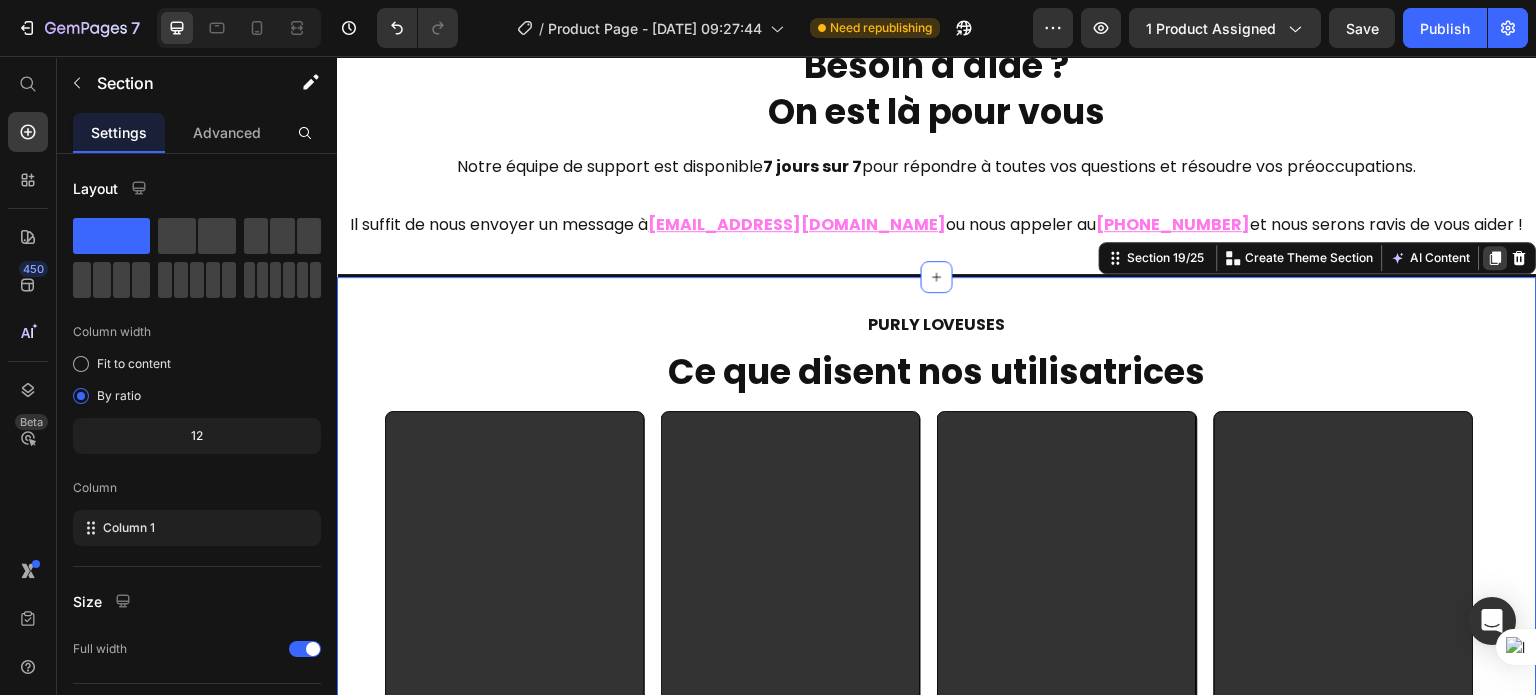 click 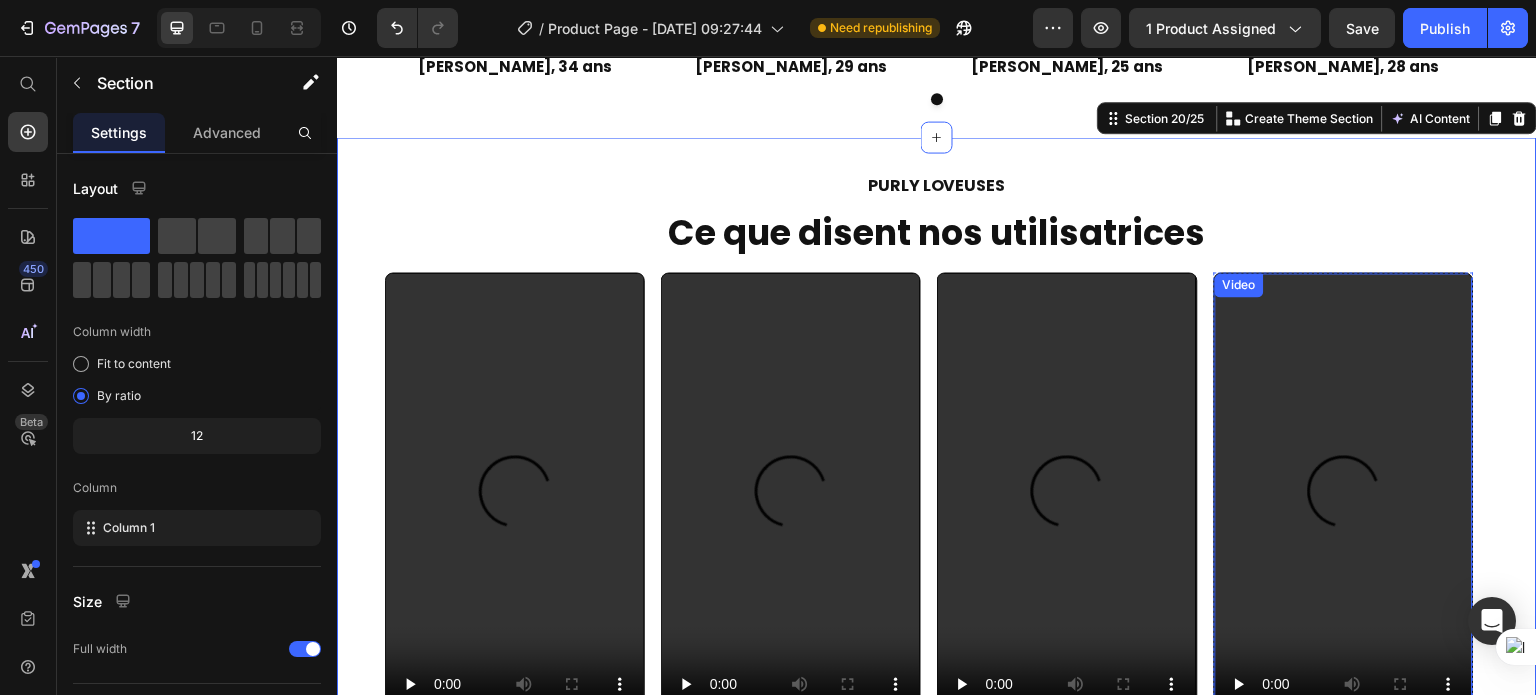 scroll, scrollTop: 13468, scrollLeft: 0, axis: vertical 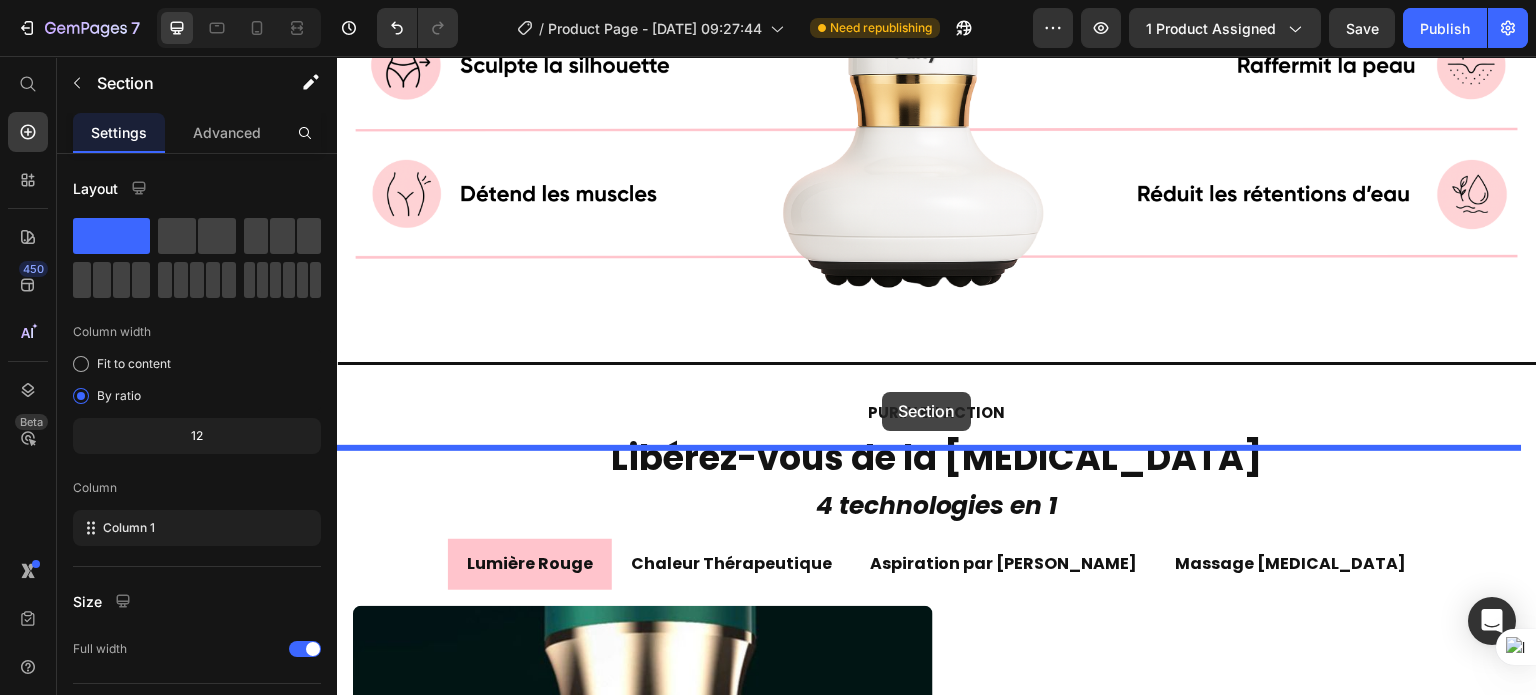 drag, startPoint x: 1143, startPoint y: 269, endPoint x: 882, endPoint y: 392, distance: 288.53076 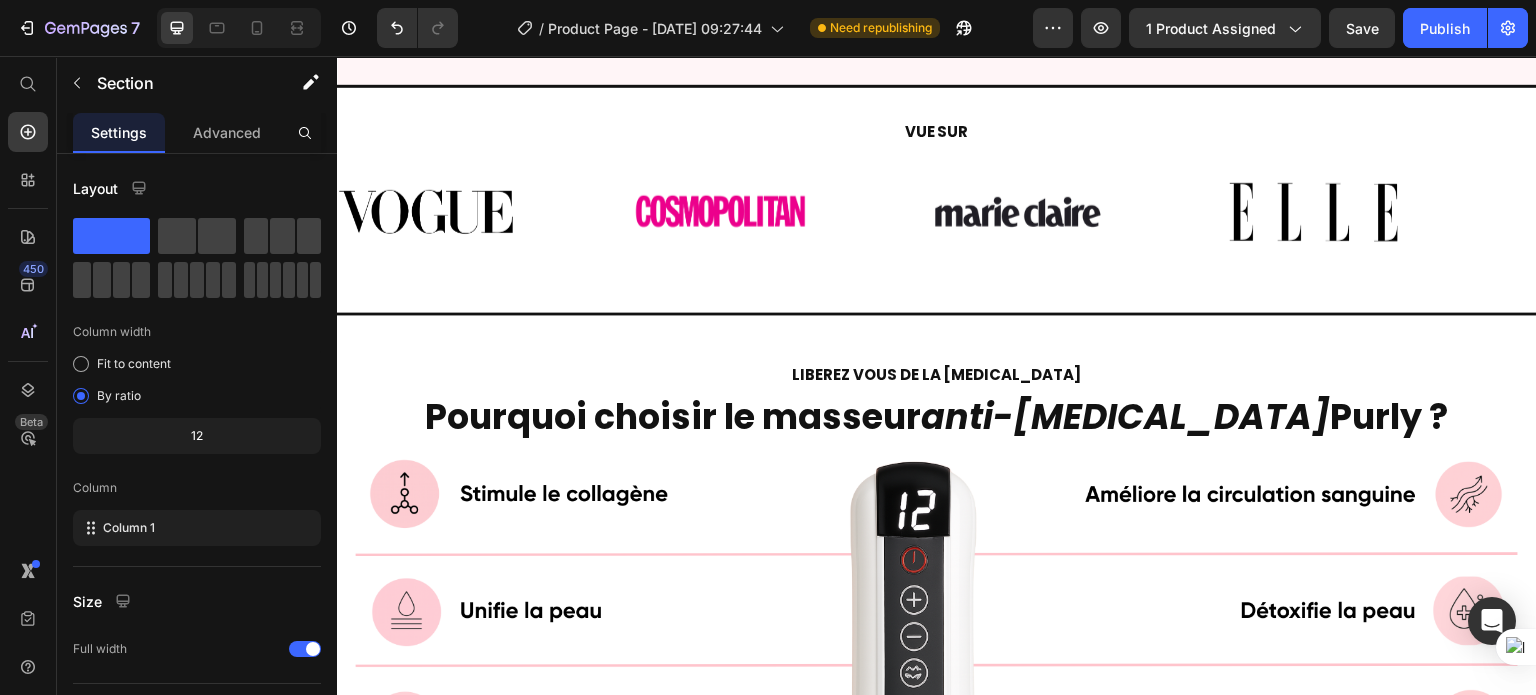 scroll, scrollTop: 2600, scrollLeft: 0, axis: vertical 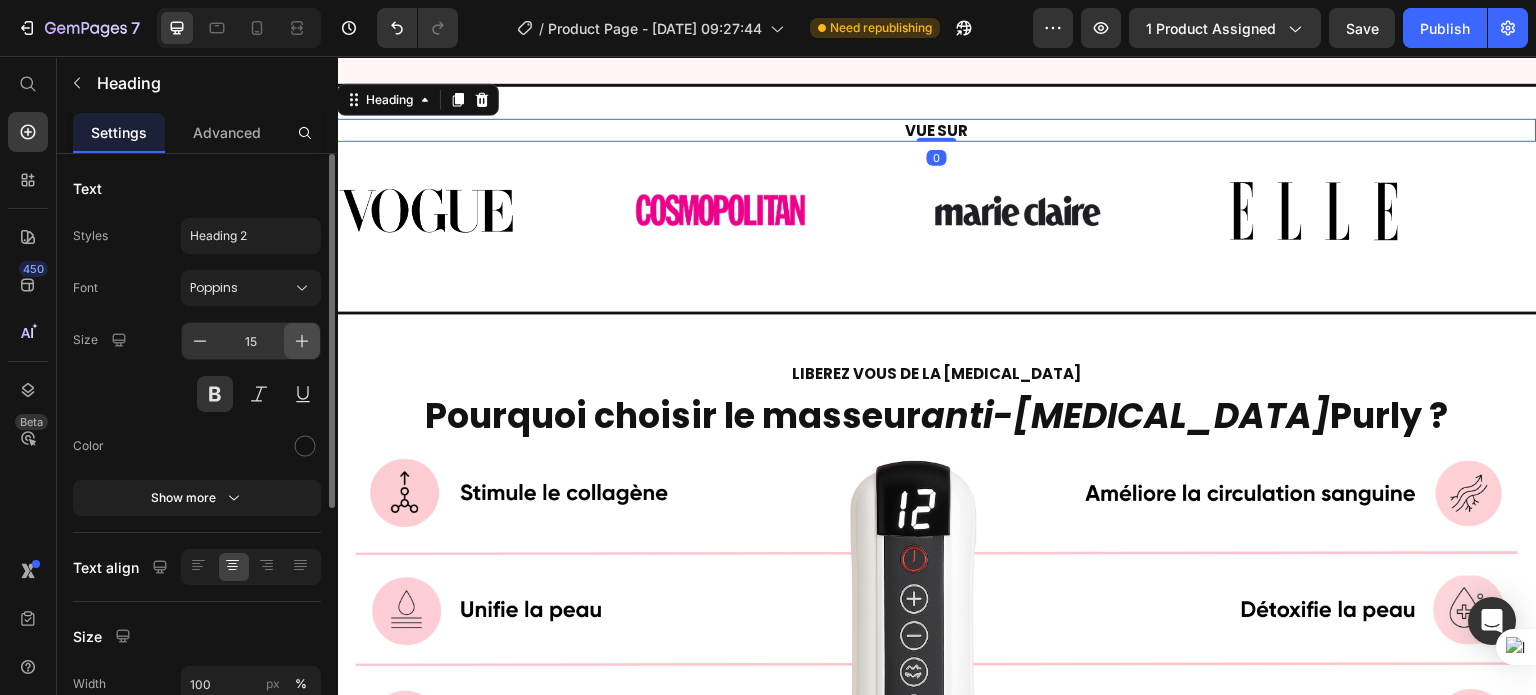 click 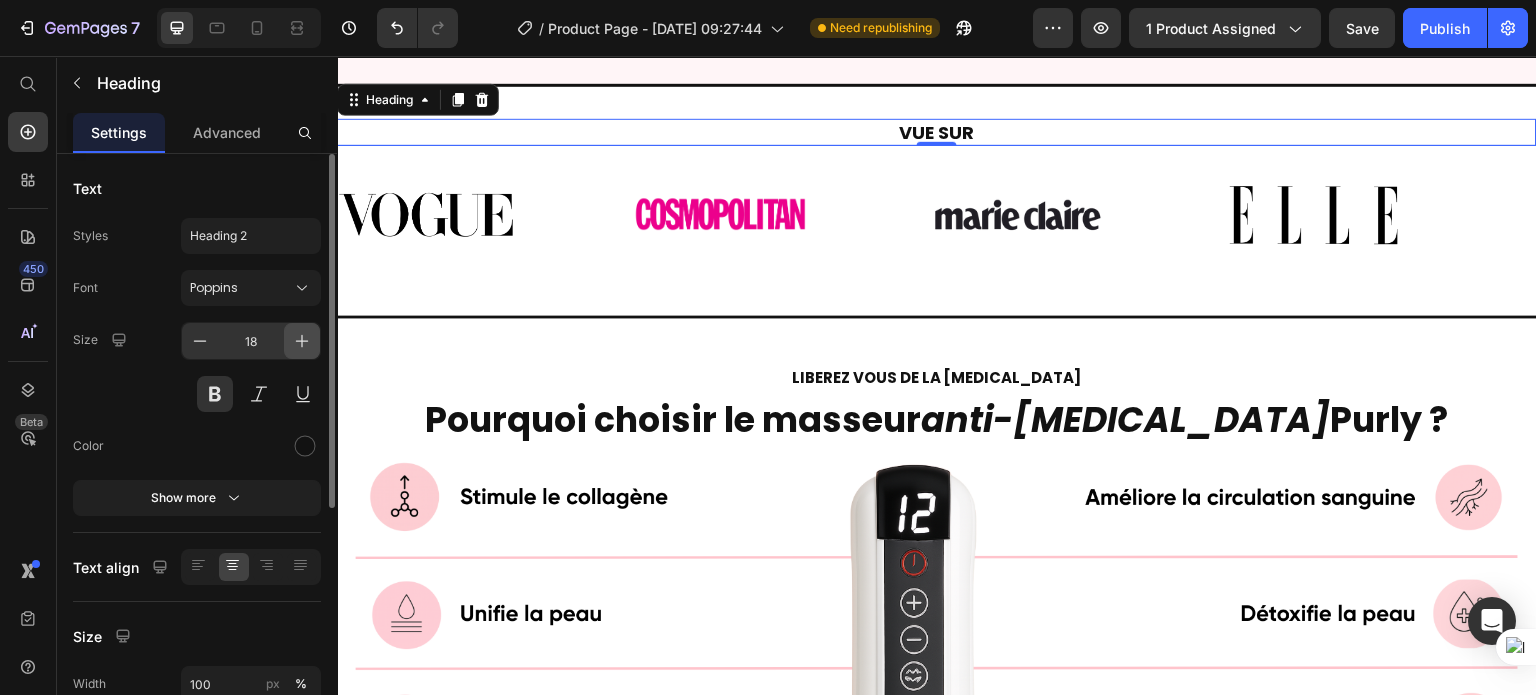 click 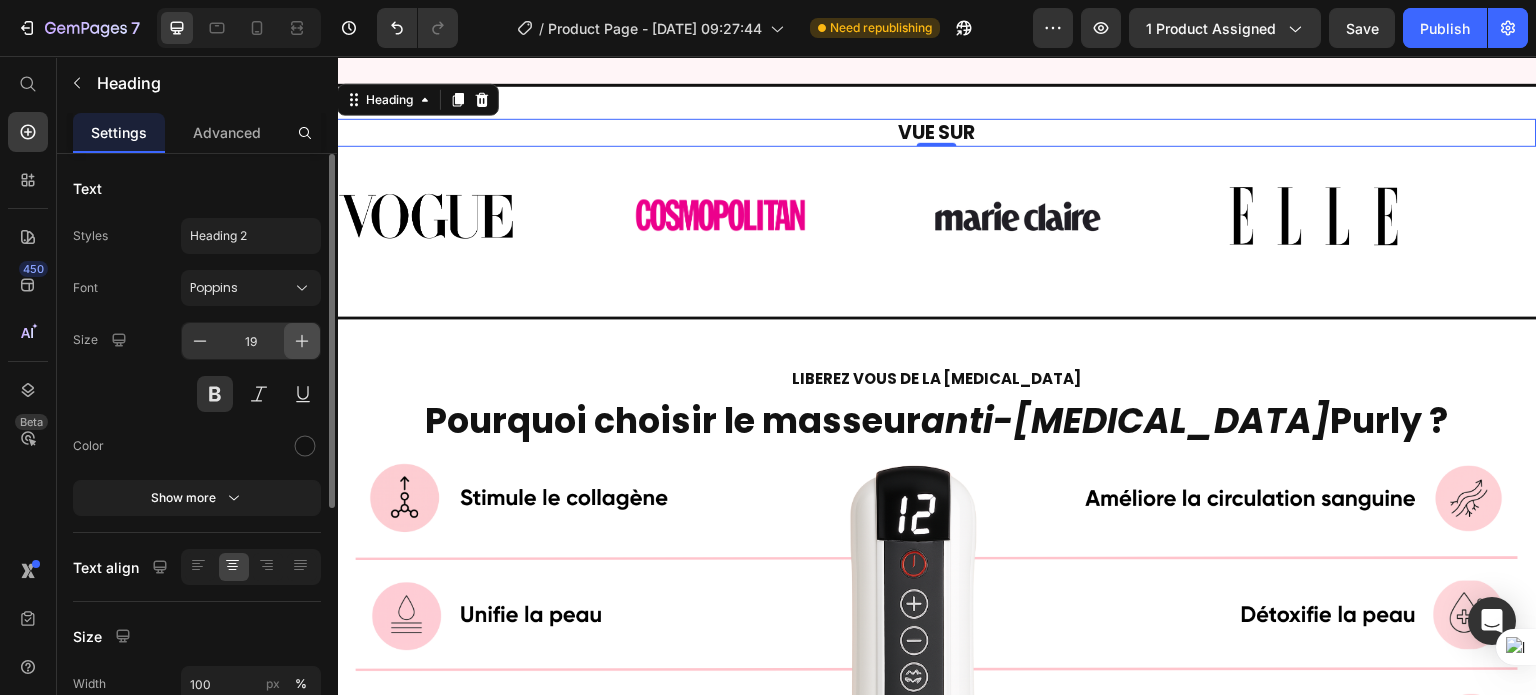 click 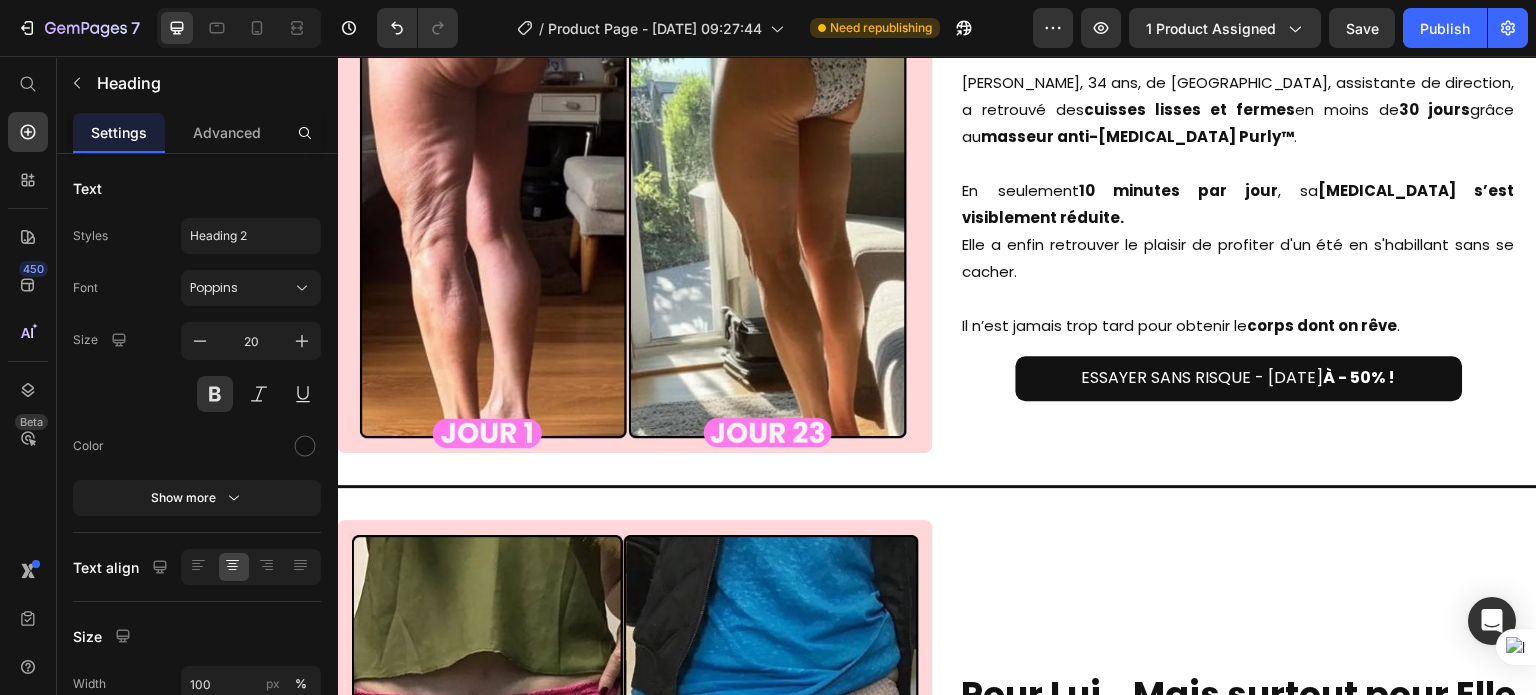scroll, scrollTop: 6740, scrollLeft: 0, axis: vertical 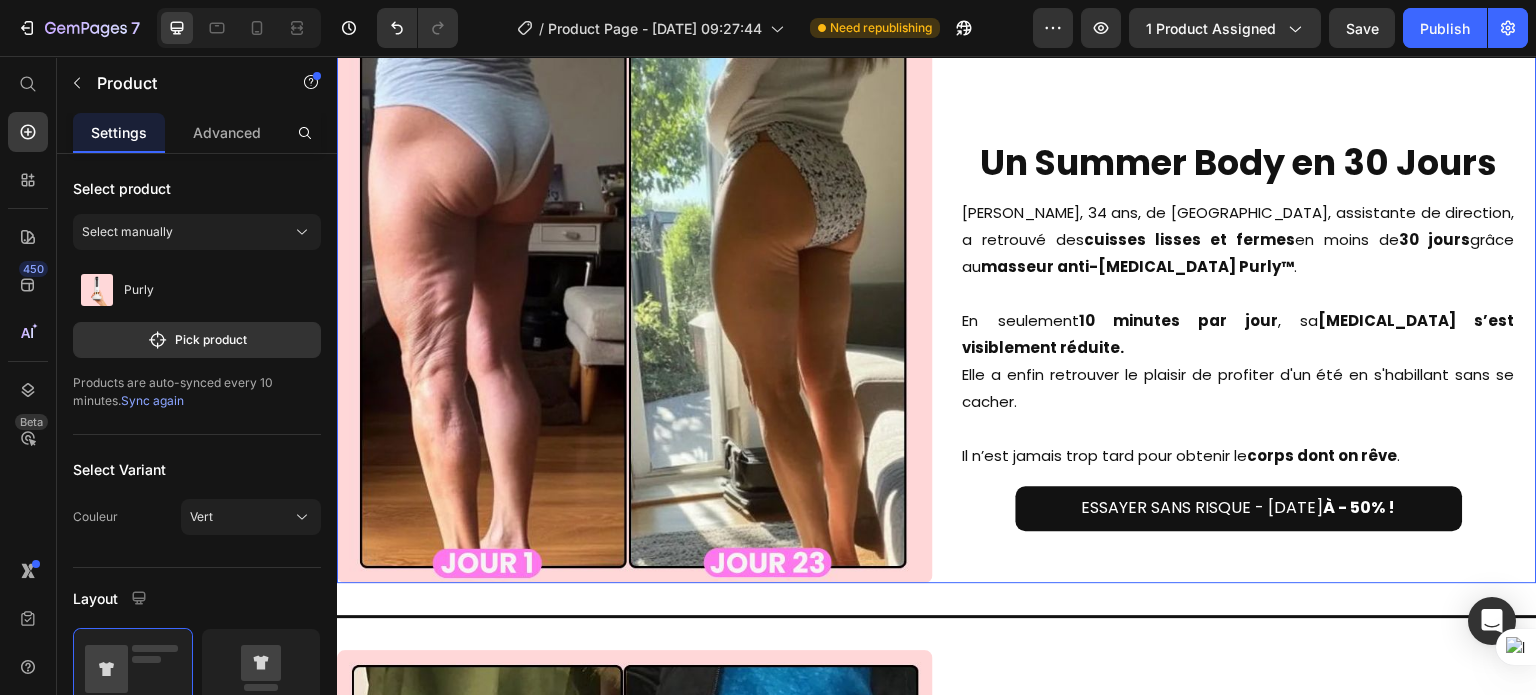 click on "Un Summer Body en 30 Jours Heading Samantha, 34 ans, de Nantes, assistante de direction, a retrouvé des  cuisses lisses et fermes  en moins de  30 jours  grâce au  masseur anti-cellulite Purly™ .   En seulement  10 minutes par jour , sa  cellulite s’est visiblement réduite.  Elle a enfin retrouver le plaisir de profiter d'un été en s'habillant sans se cacher.   Il n’est jamais trop tard pour obtenir le  corps dont on rêve . Text Block Row ESSAYER SANS RISQUE - AUJOURD'HUI  À - 50% ! Button" at bounding box center (1239, 285) 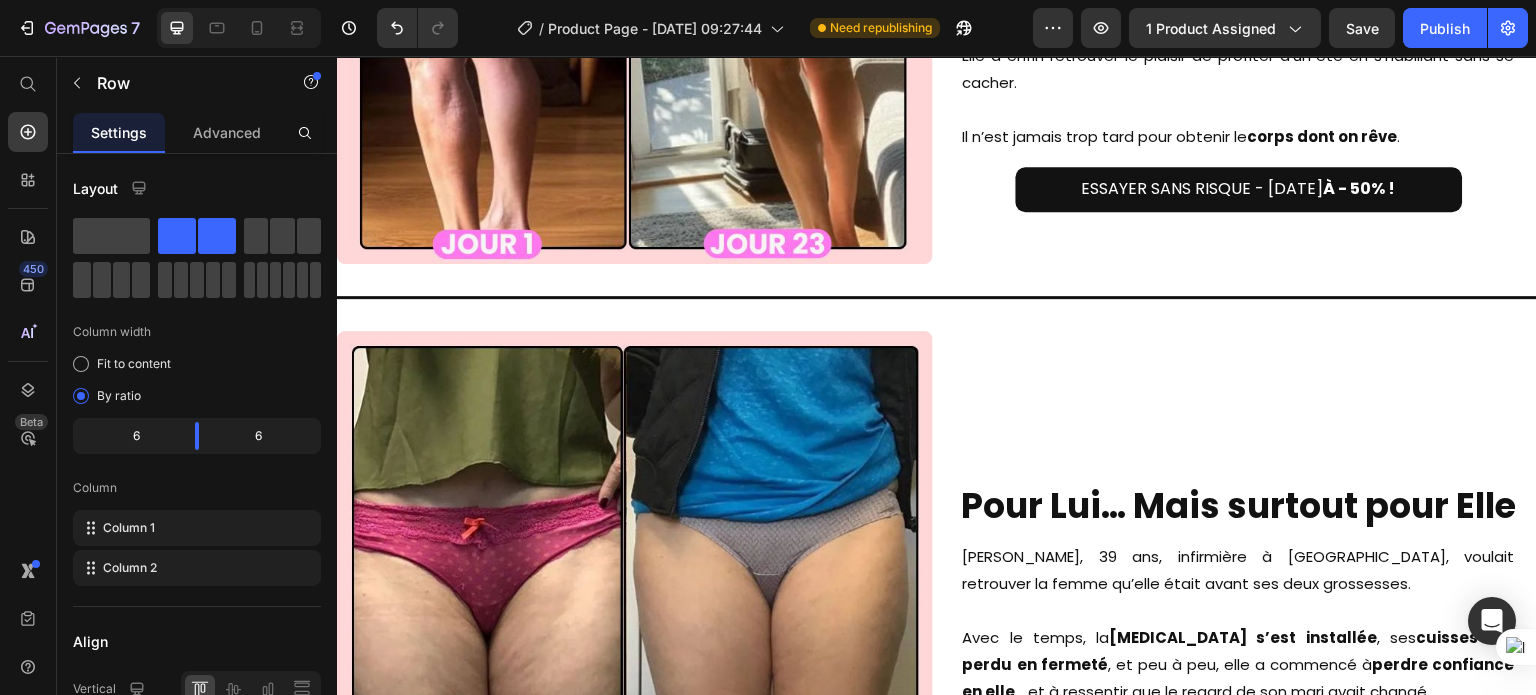scroll, scrollTop: 6623, scrollLeft: 0, axis: vertical 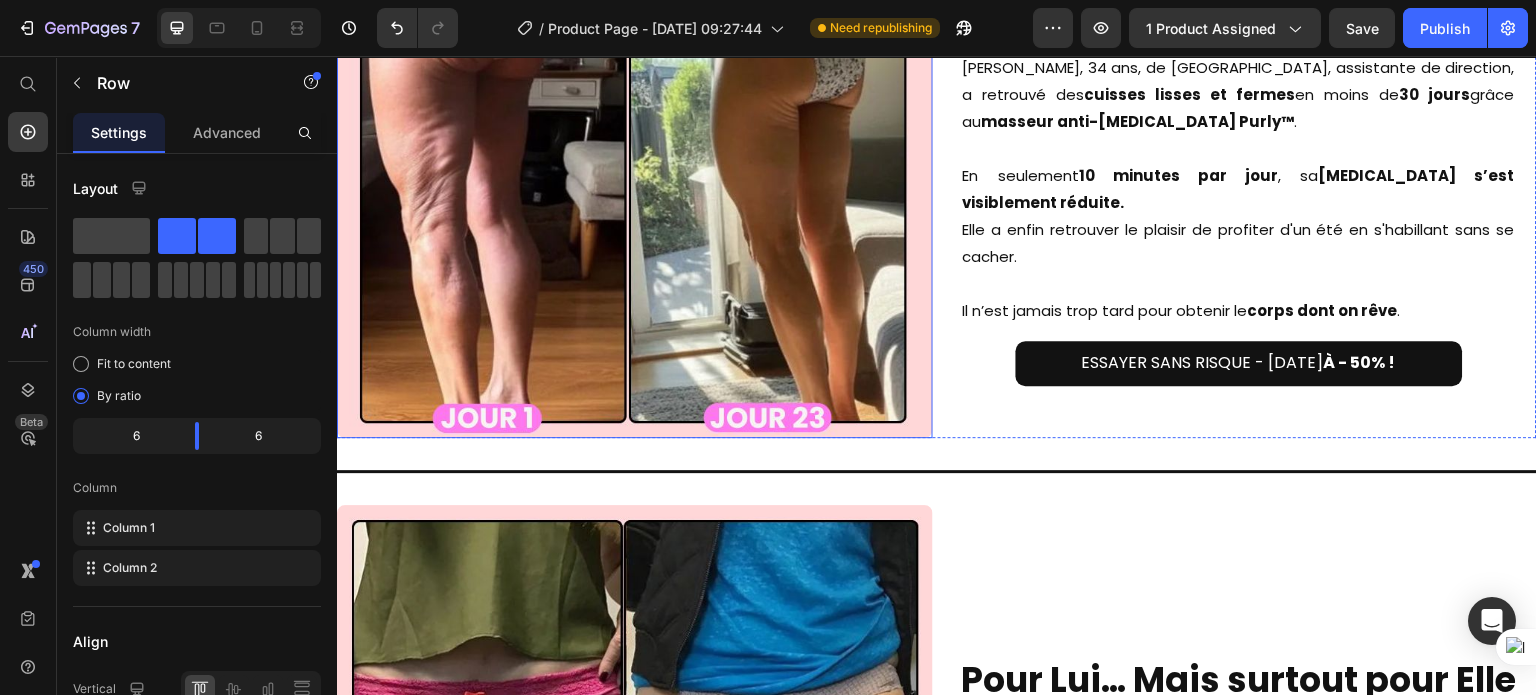 click at bounding box center [635, 140] 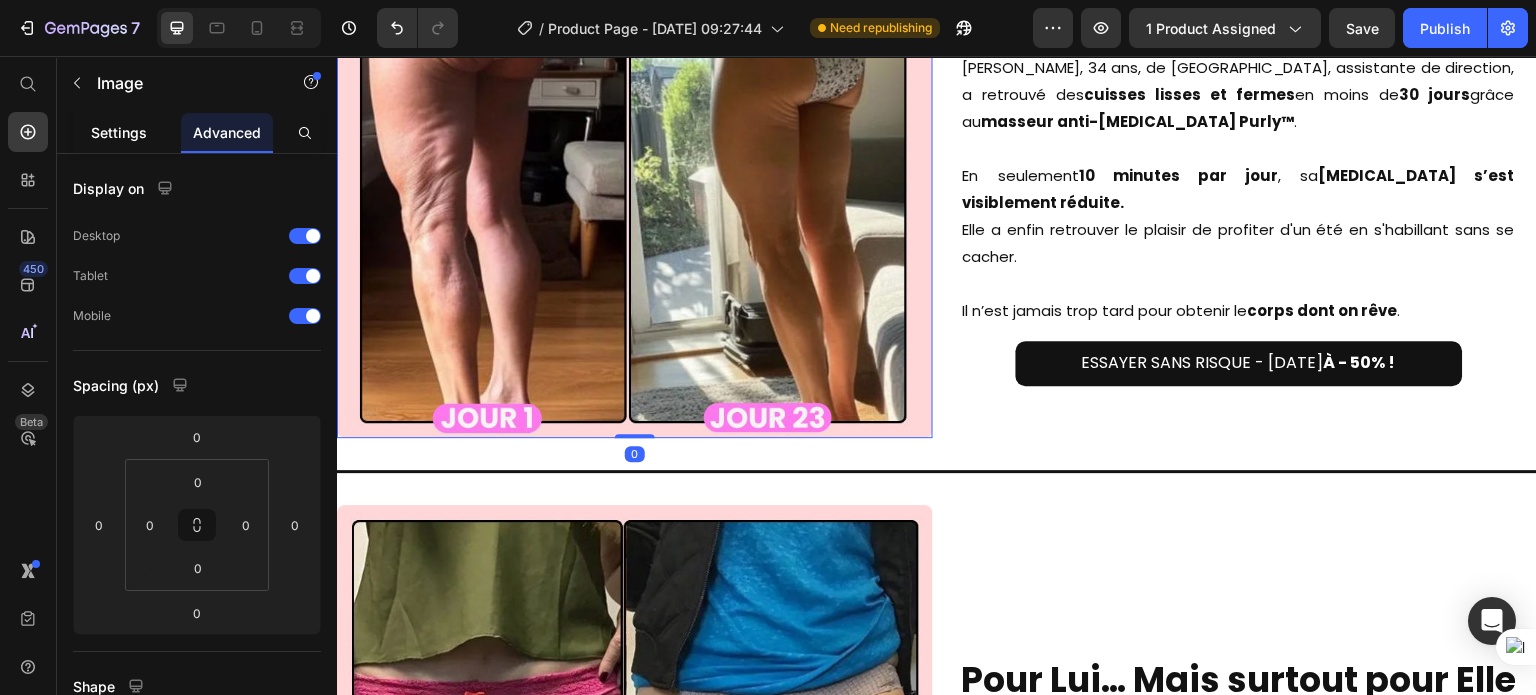 click on "Settings" at bounding box center [119, 132] 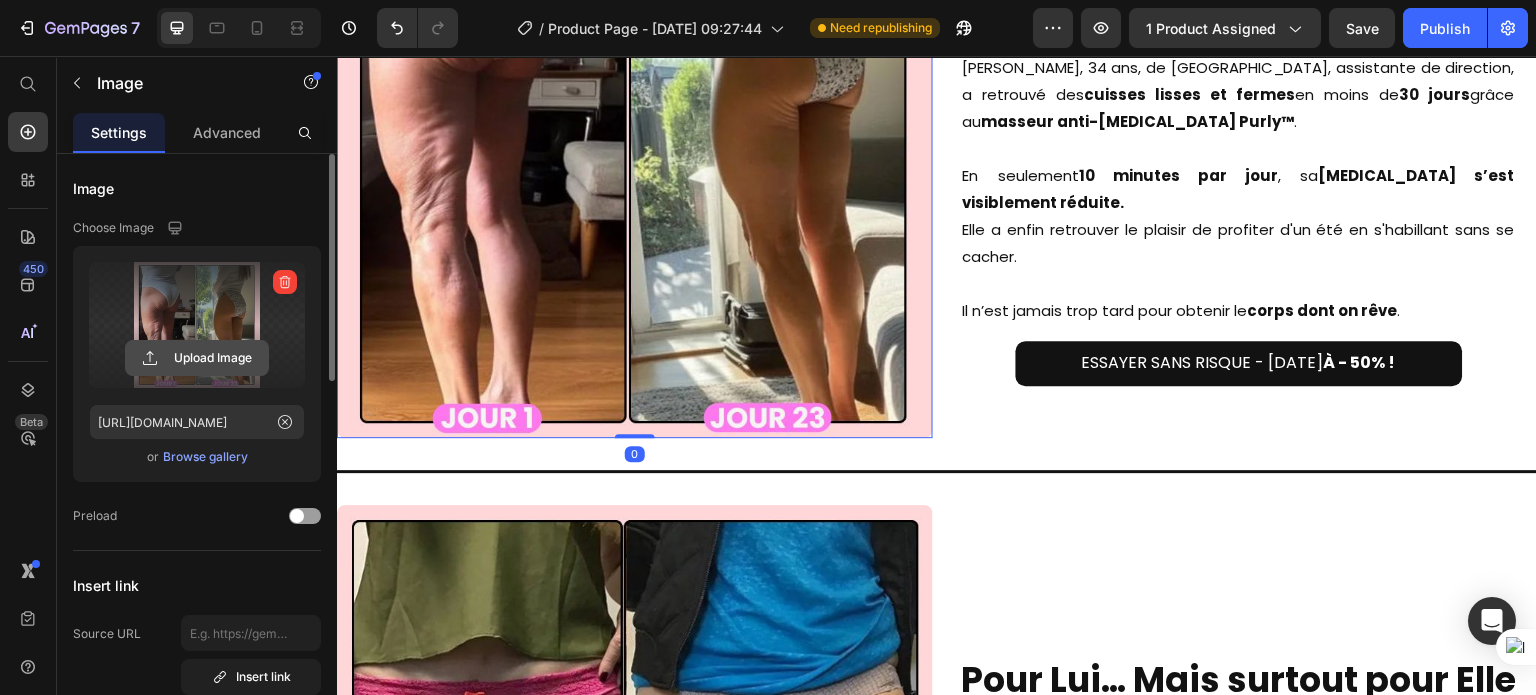 click 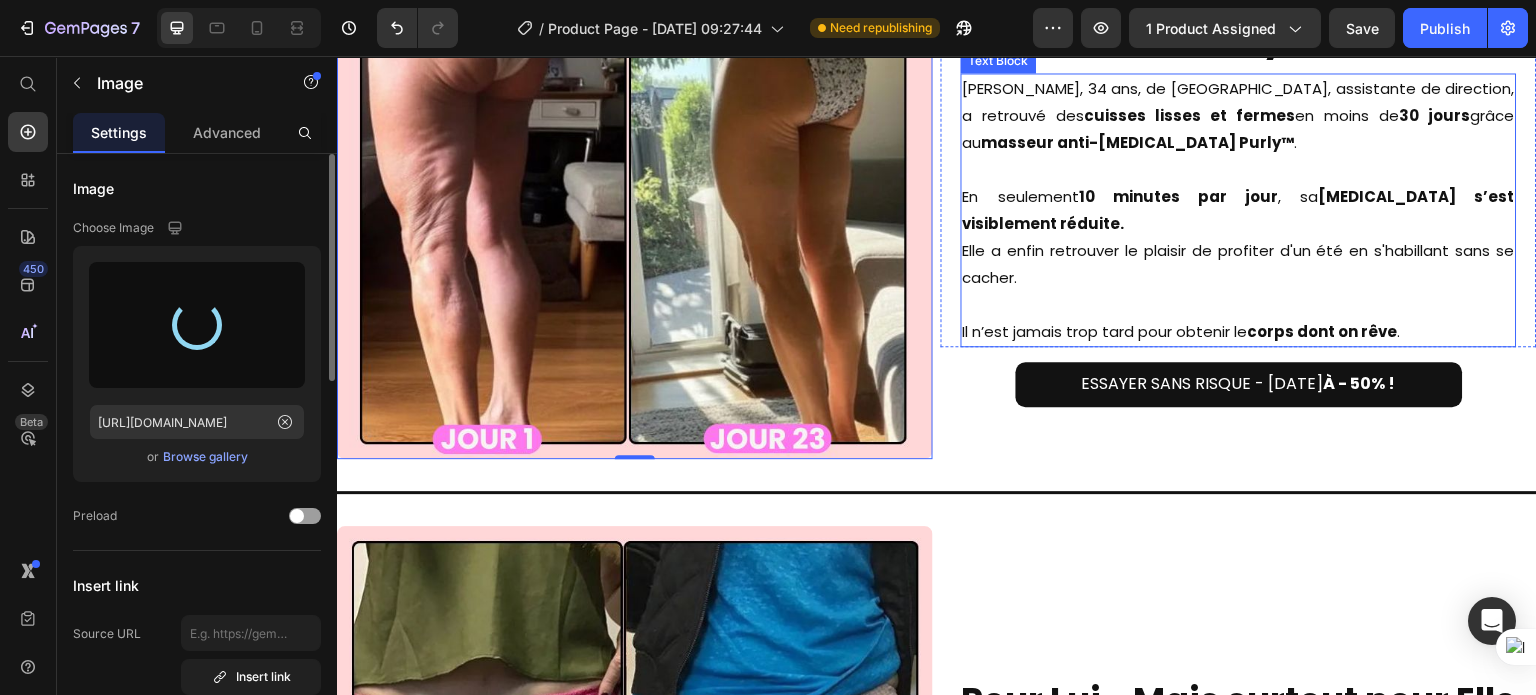 scroll, scrollTop: 6603, scrollLeft: 0, axis: vertical 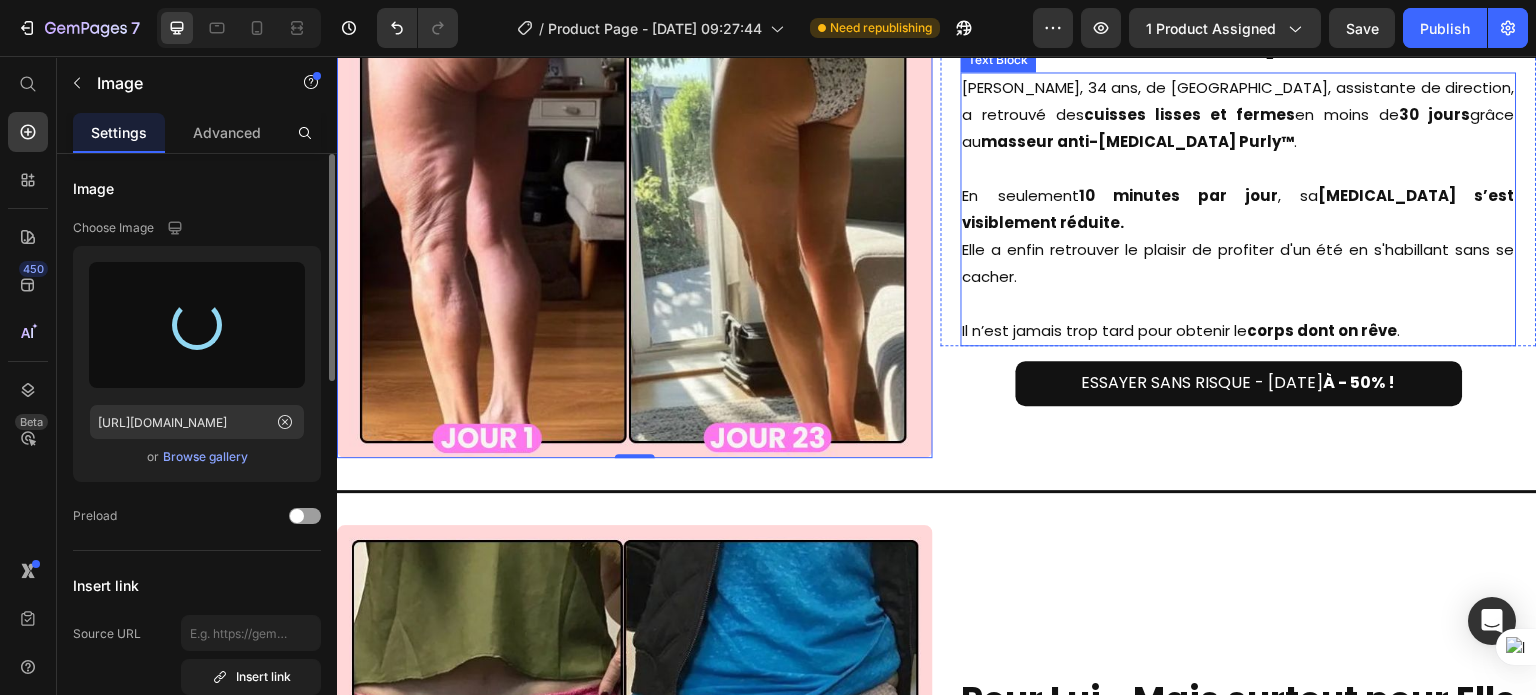 type on "https://cdn.shopify.com/s/files/1/0925/7923/4167/files/gempages_573195841762755809-5e571ccd-4644-41ea-b4fe-ea8af8254174.png" 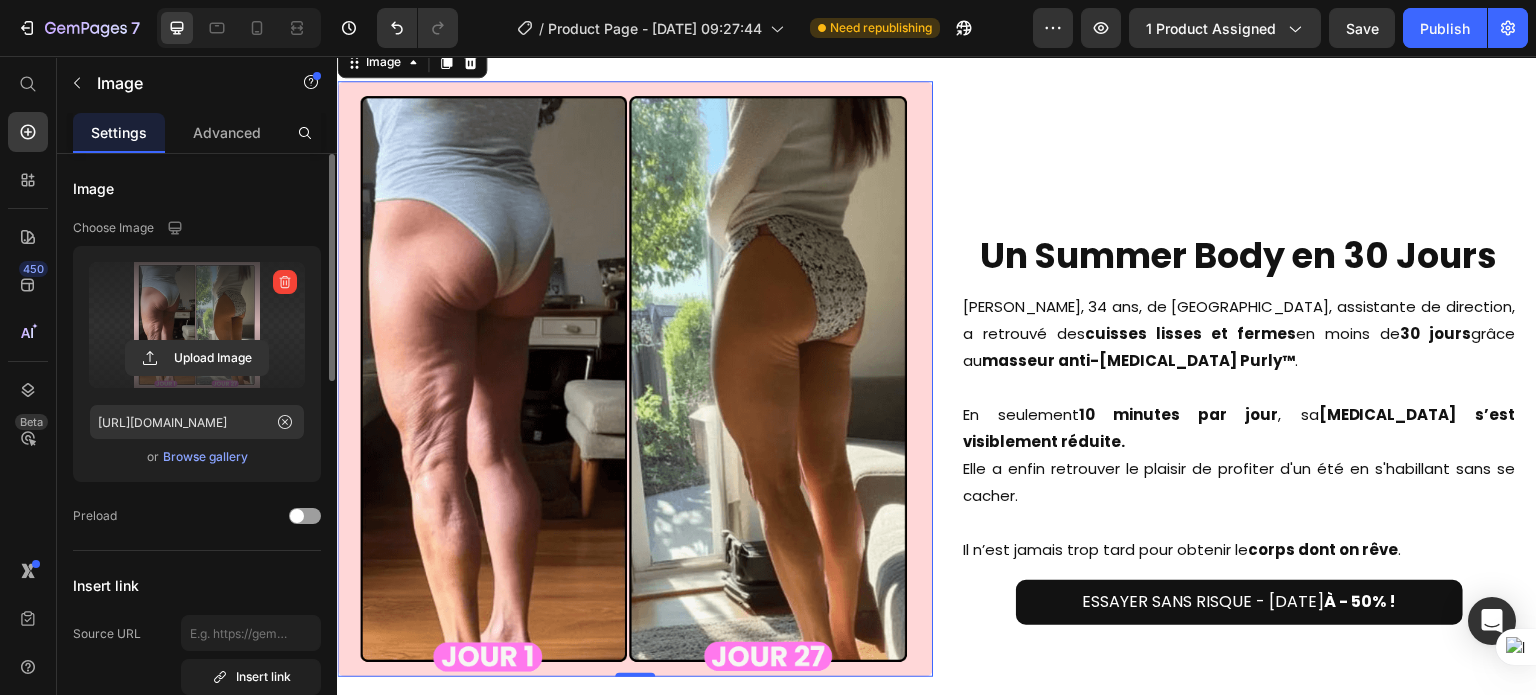 scroll, scrollTop: 6775, scrollLeft: 0, axis: vertical 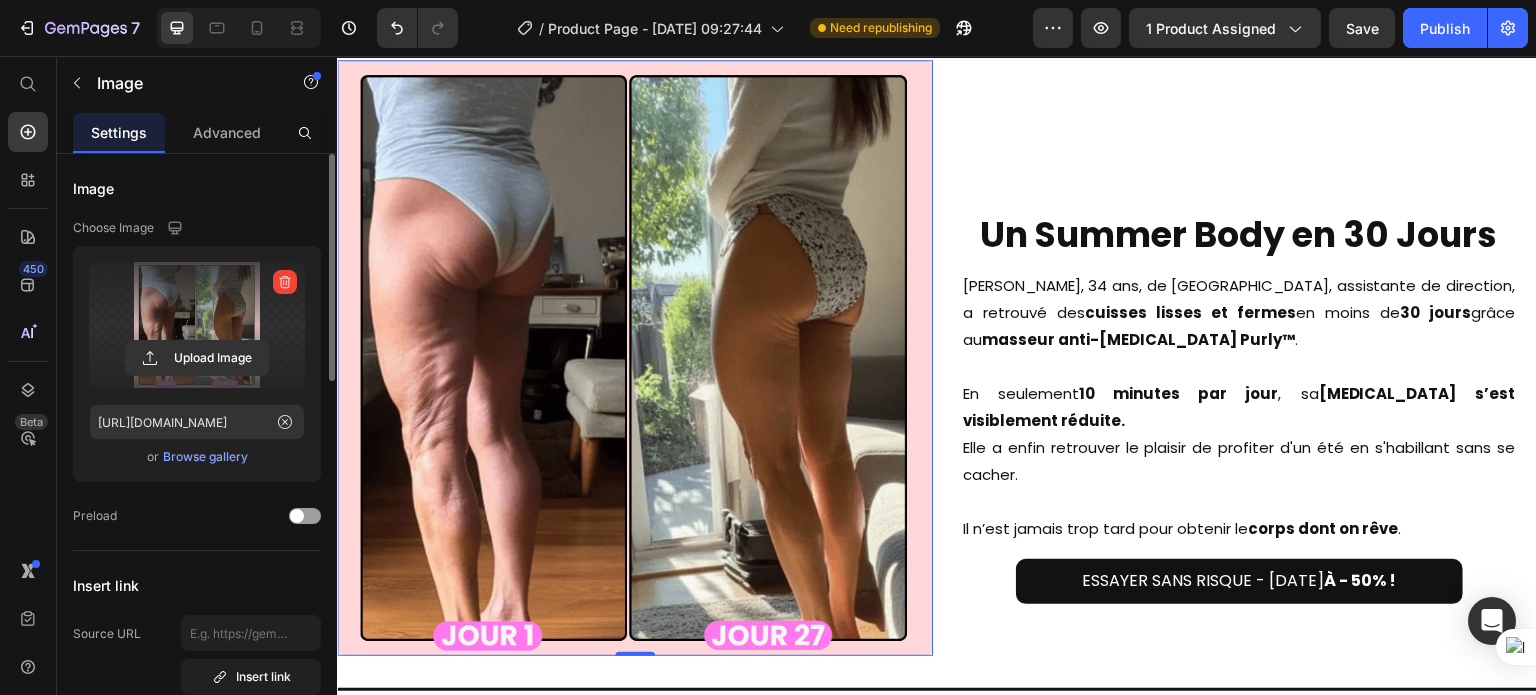 click at bounding box center [635, 358] 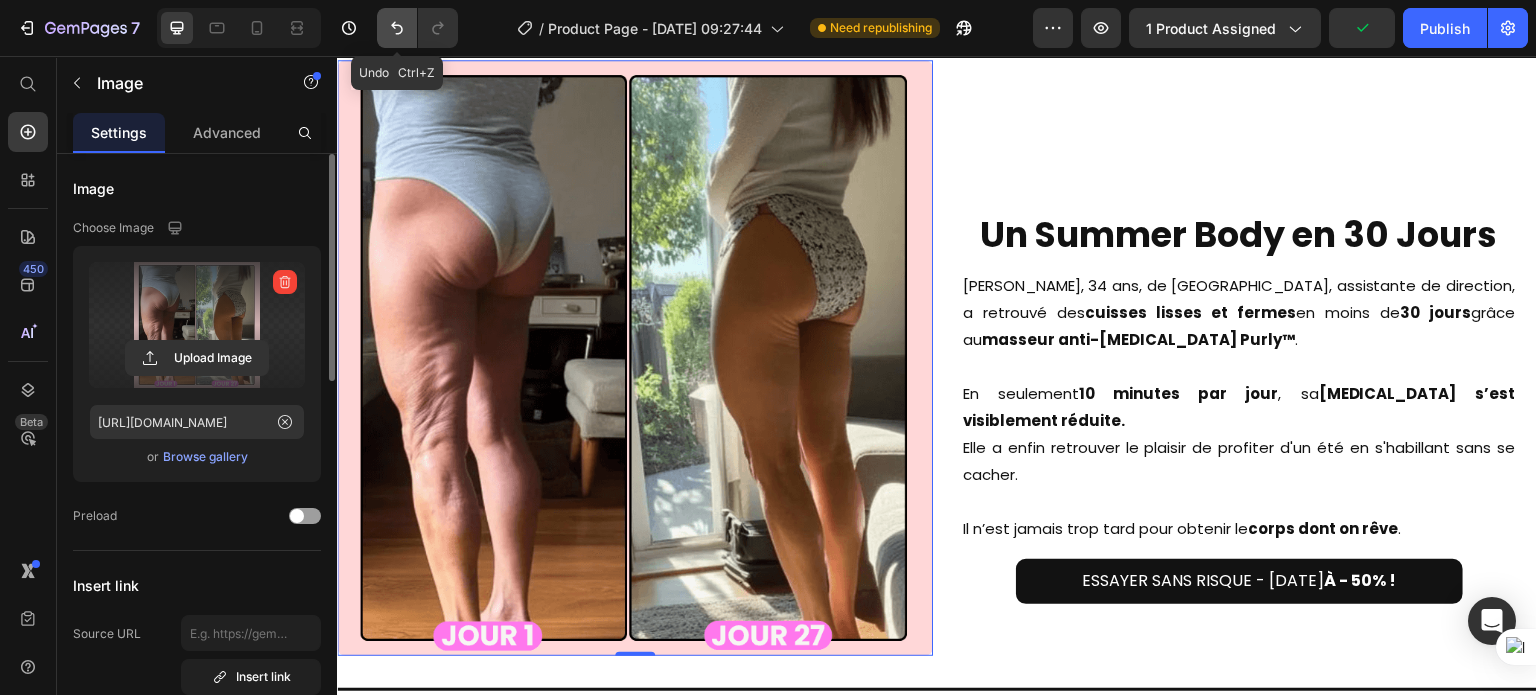 click 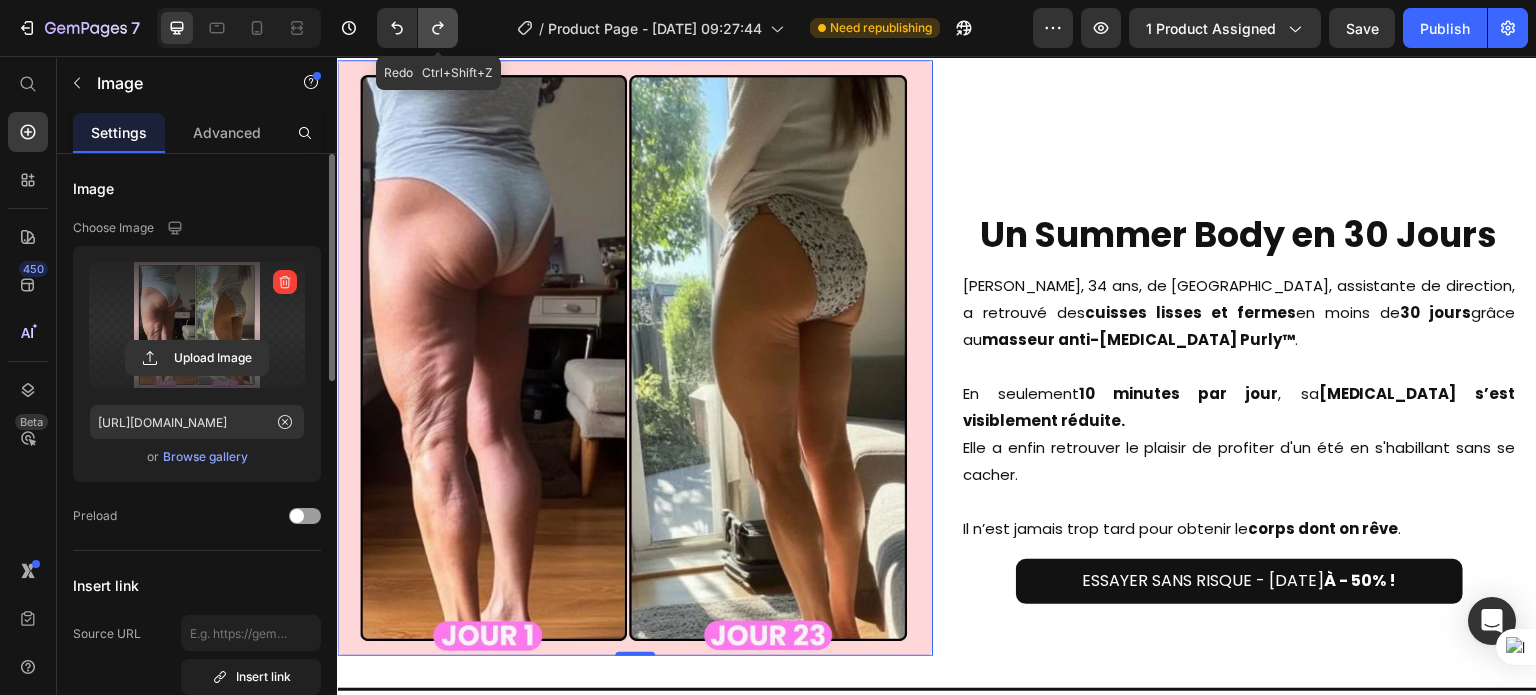 click 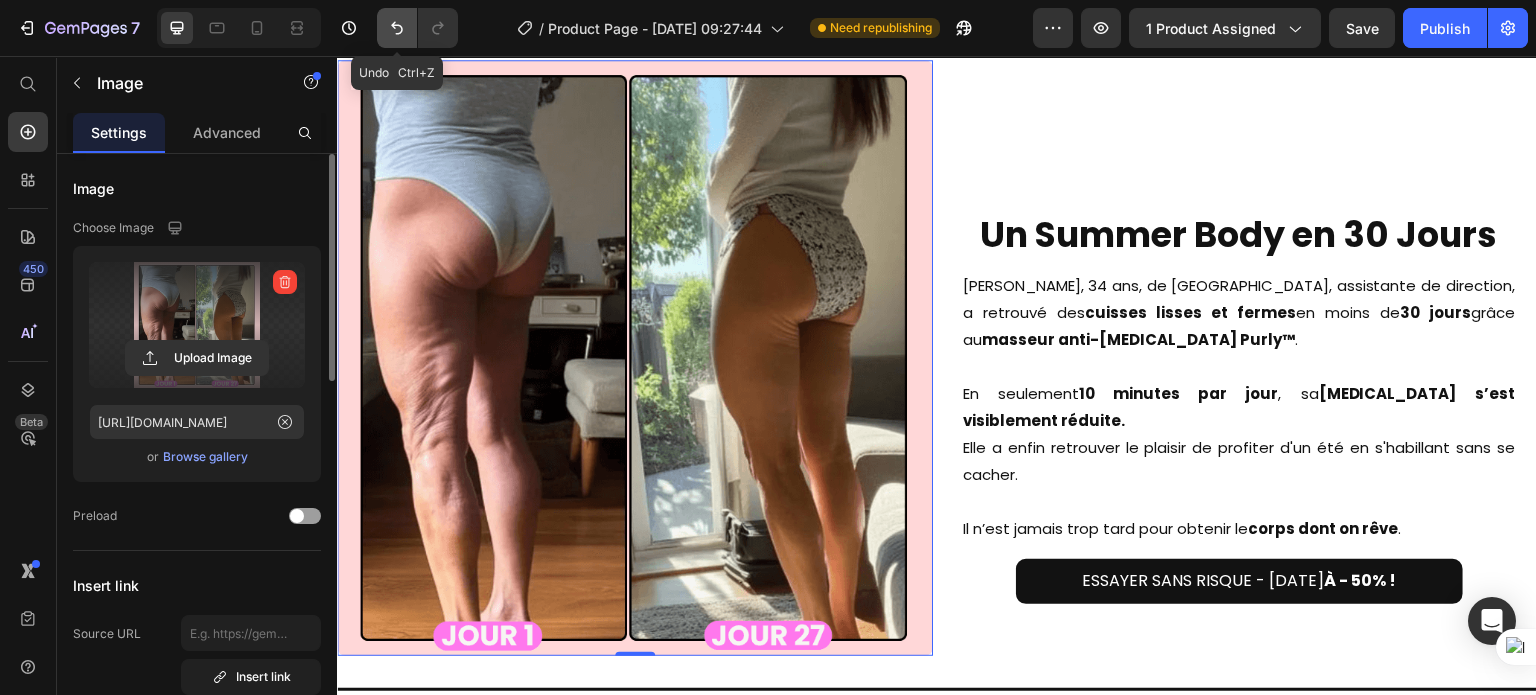 click 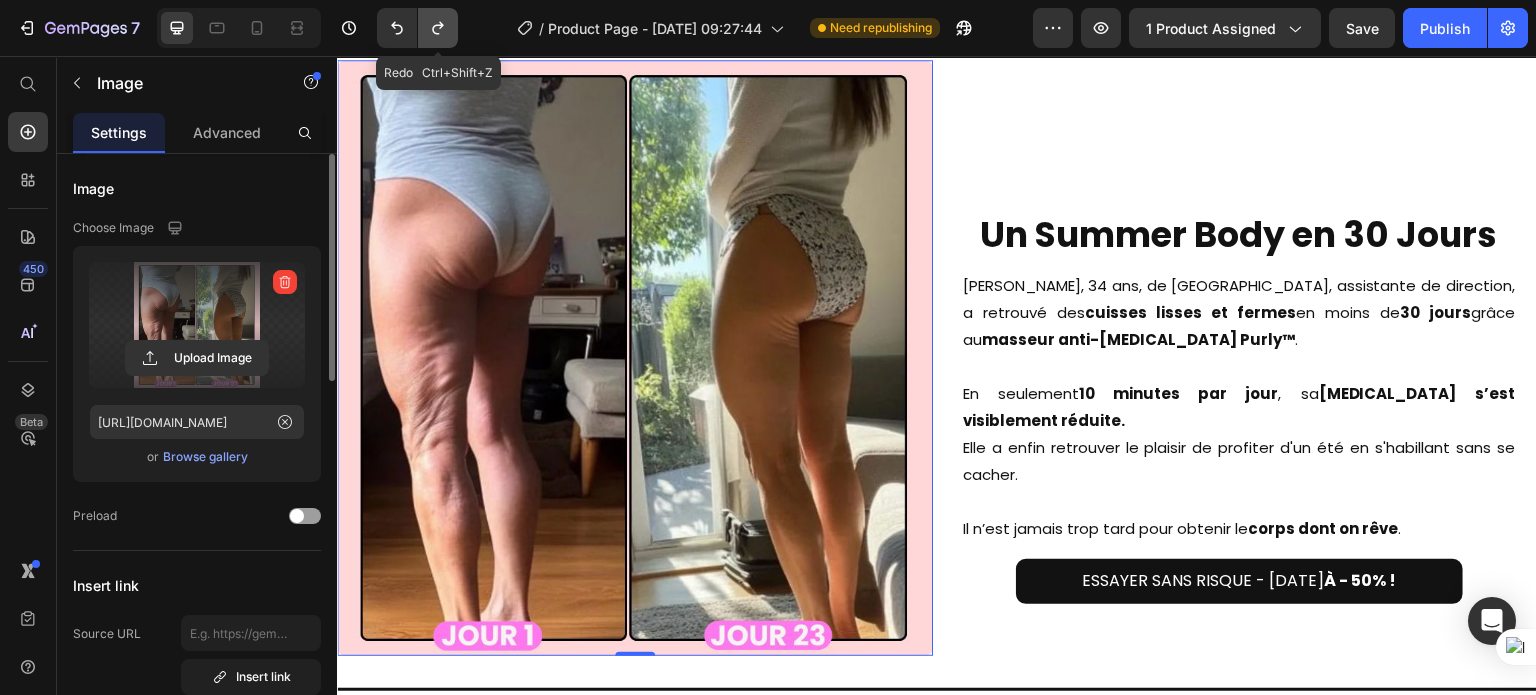 click 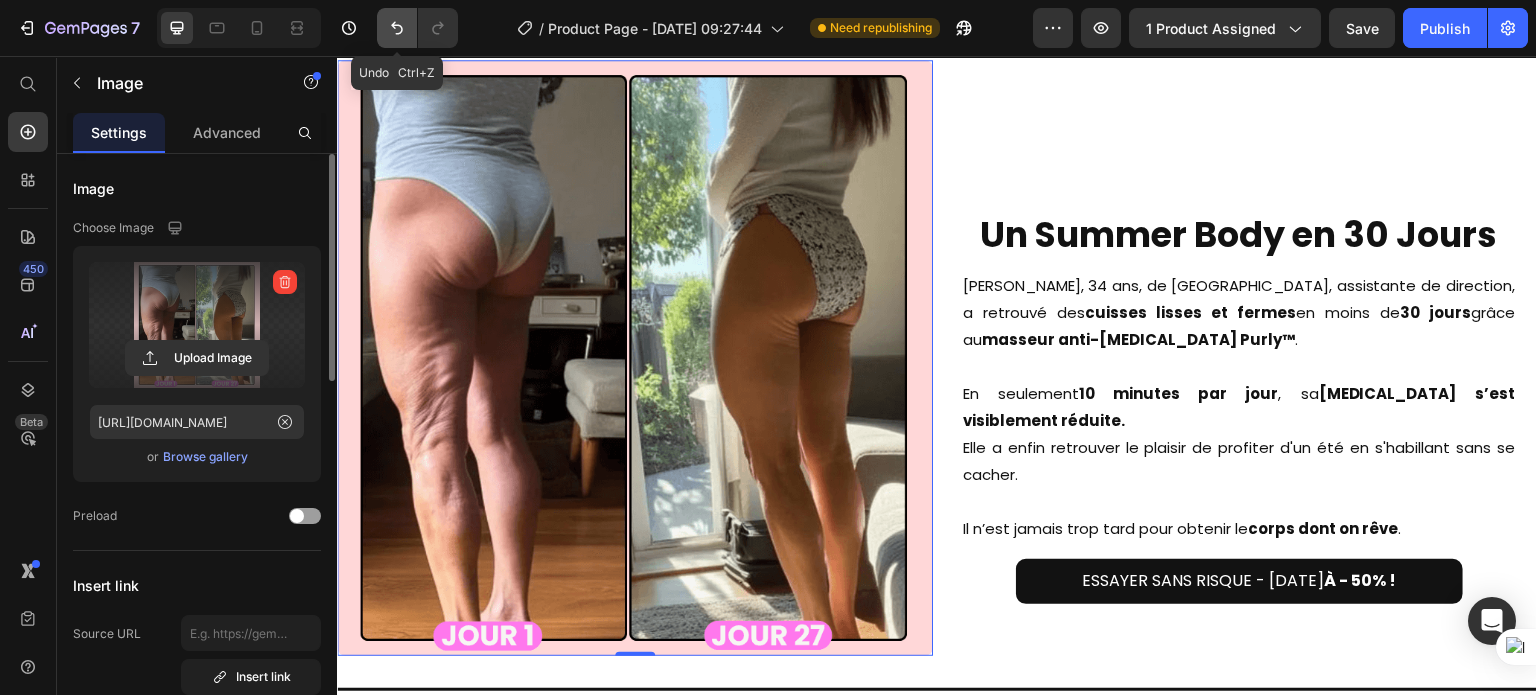 click 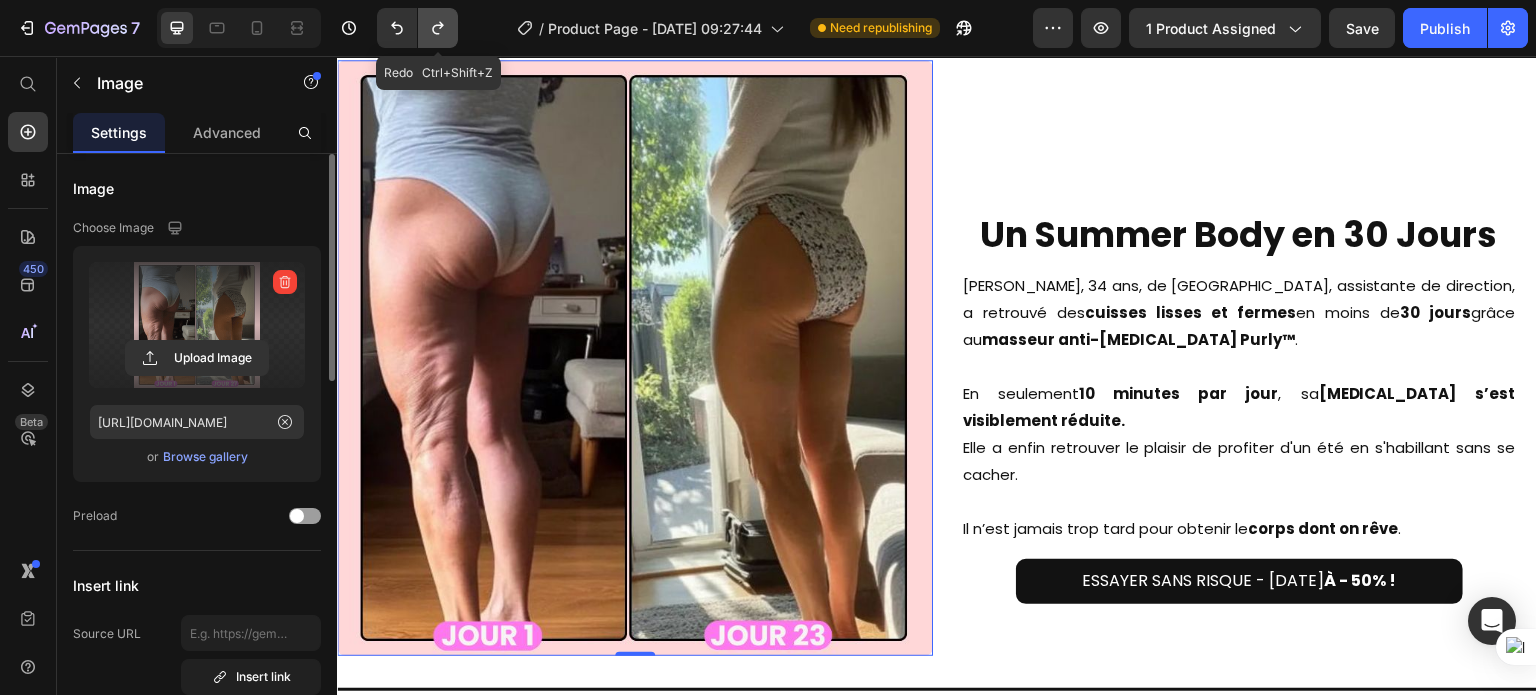 click 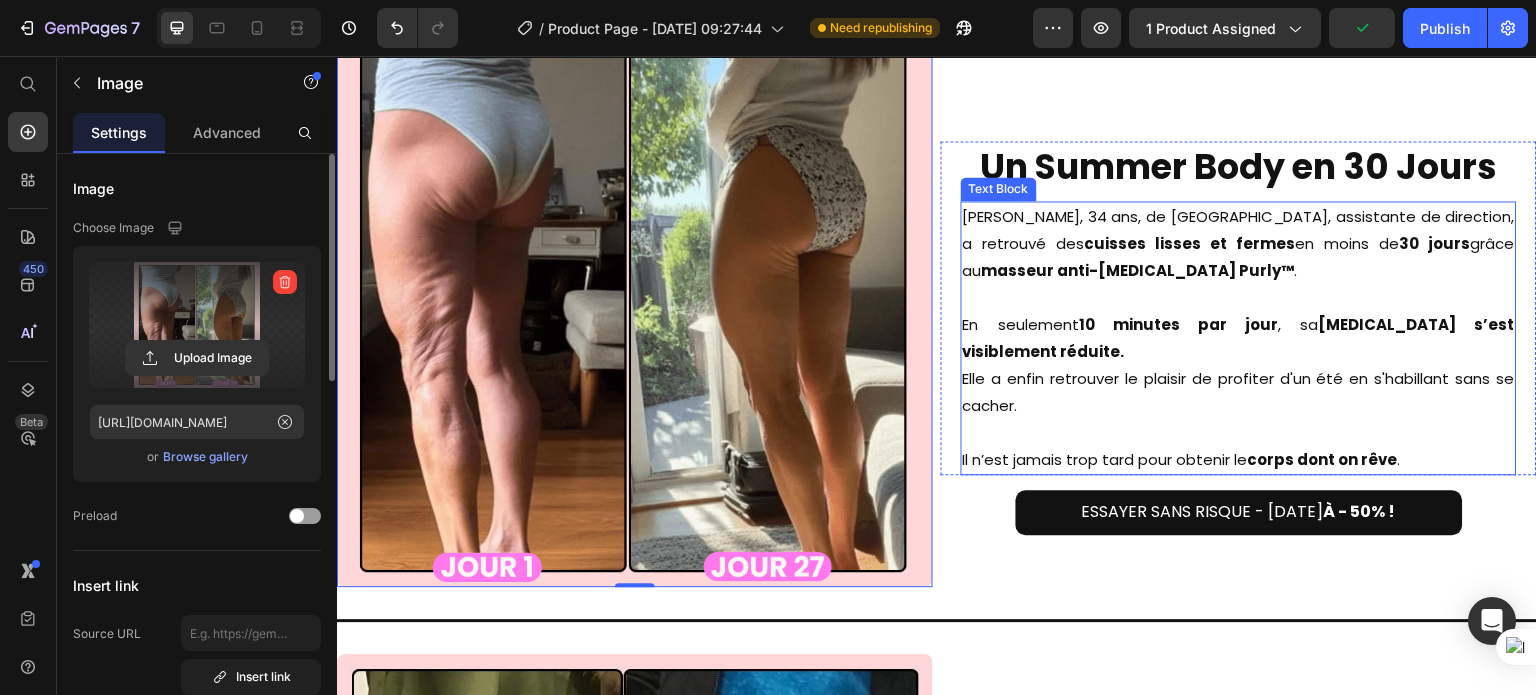 scroll, scrollTop: 6473, scrollLeft: 0, axis: vertical 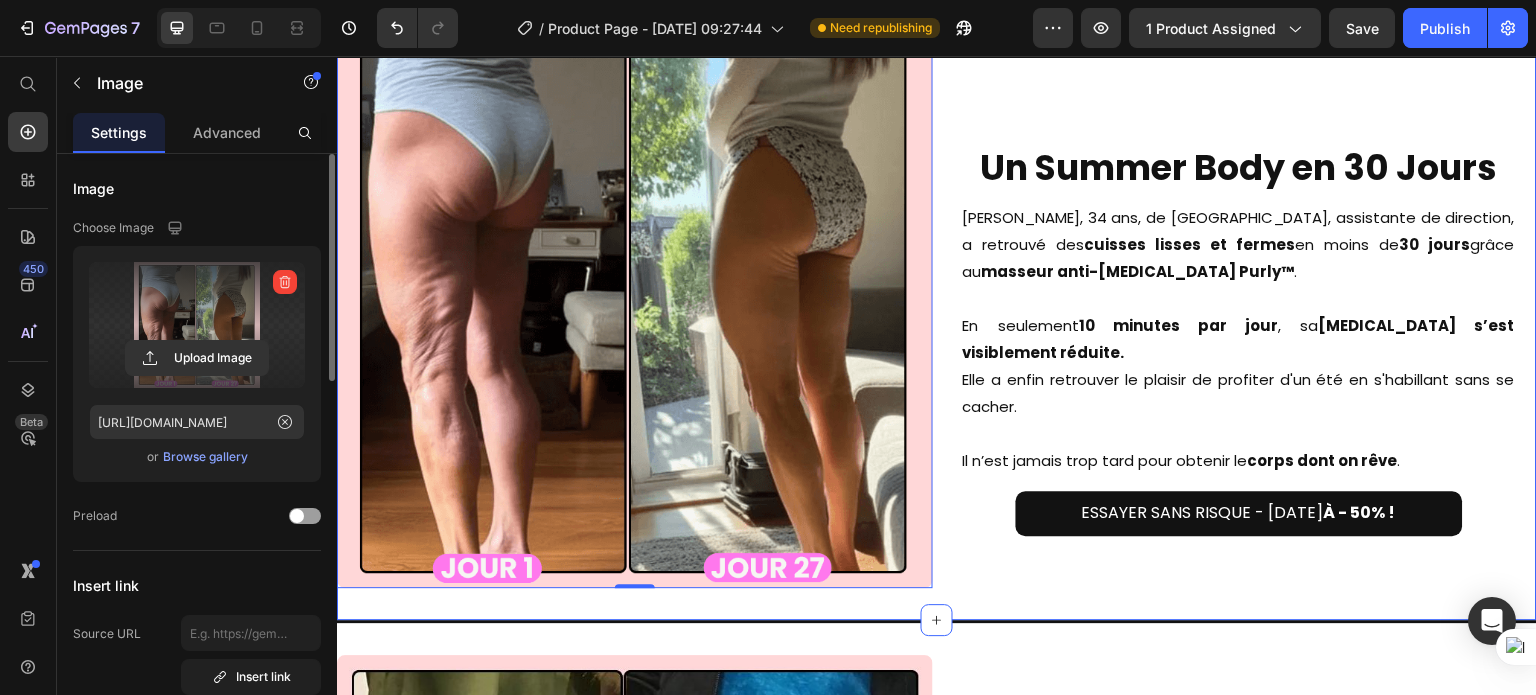 click on "Image   0 Un Summer Body en 30 Jours Heading Samantha, 34 ans, de Nantes, assistante de direction, a retrouvé des  cuisses lisses et fermes  en moins de  30 jours  grâce au  masseur anti-cellulite Purly™ .   En seulement  10 minutes par jour , sa  cellulite s’est visiblement réduite.  Elle a enfin retrouver le plaisir de profiter d'un été en s'habillant sans se cacher.   Il n’est jamais trop tard pour obtenir le  corps dont on rêve . Text Block Row ESSAYER SANS RISQUE - AUJOURD'HUI  À - 50% ! Button Row Section 7/25" at bounding box center (937, 291) 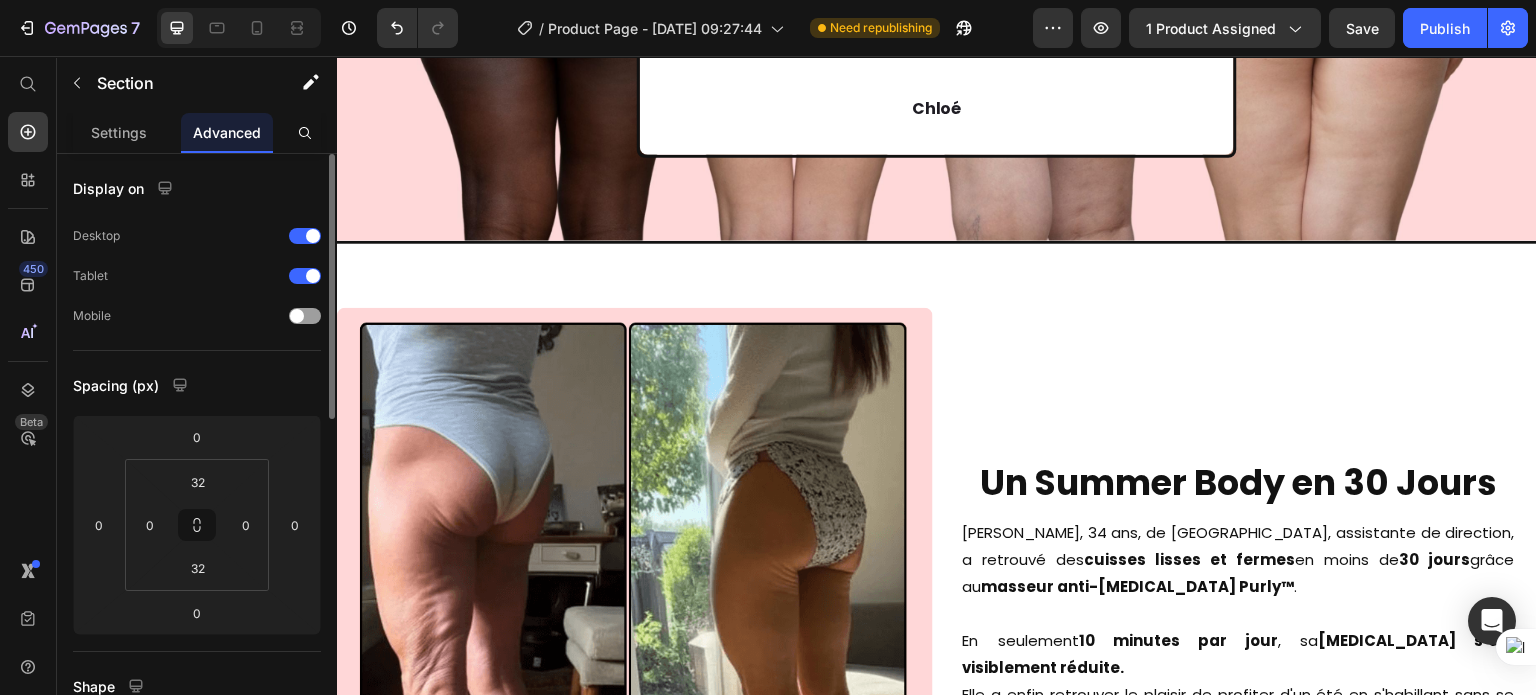scroll, scrollTop: 6433, scrollLeft: 0, axis: vertical 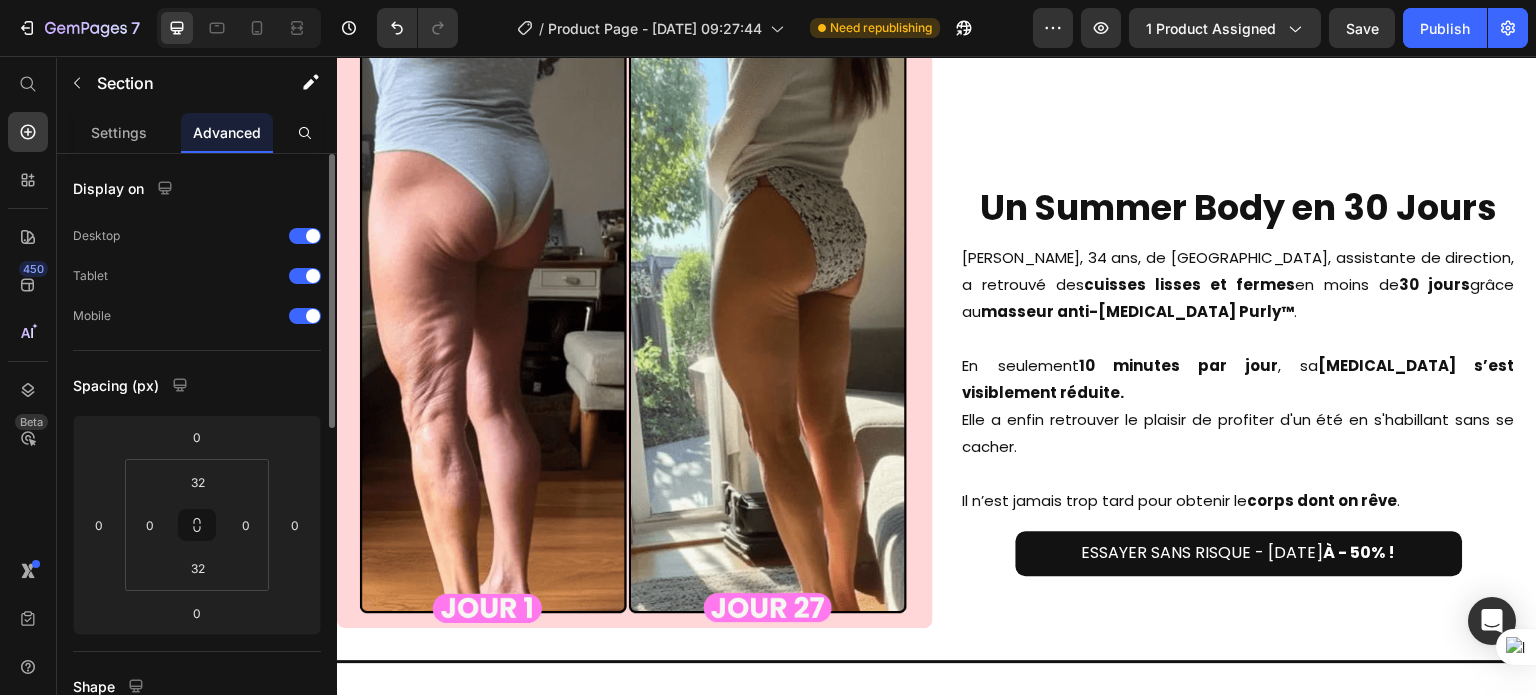 click on "Image     "Après 3 semaines d'utilisation, ma peau est devenue plus ferme"   Chloé    Text Block Hero Banner Section 6/25" at bounding box center [937, -243] 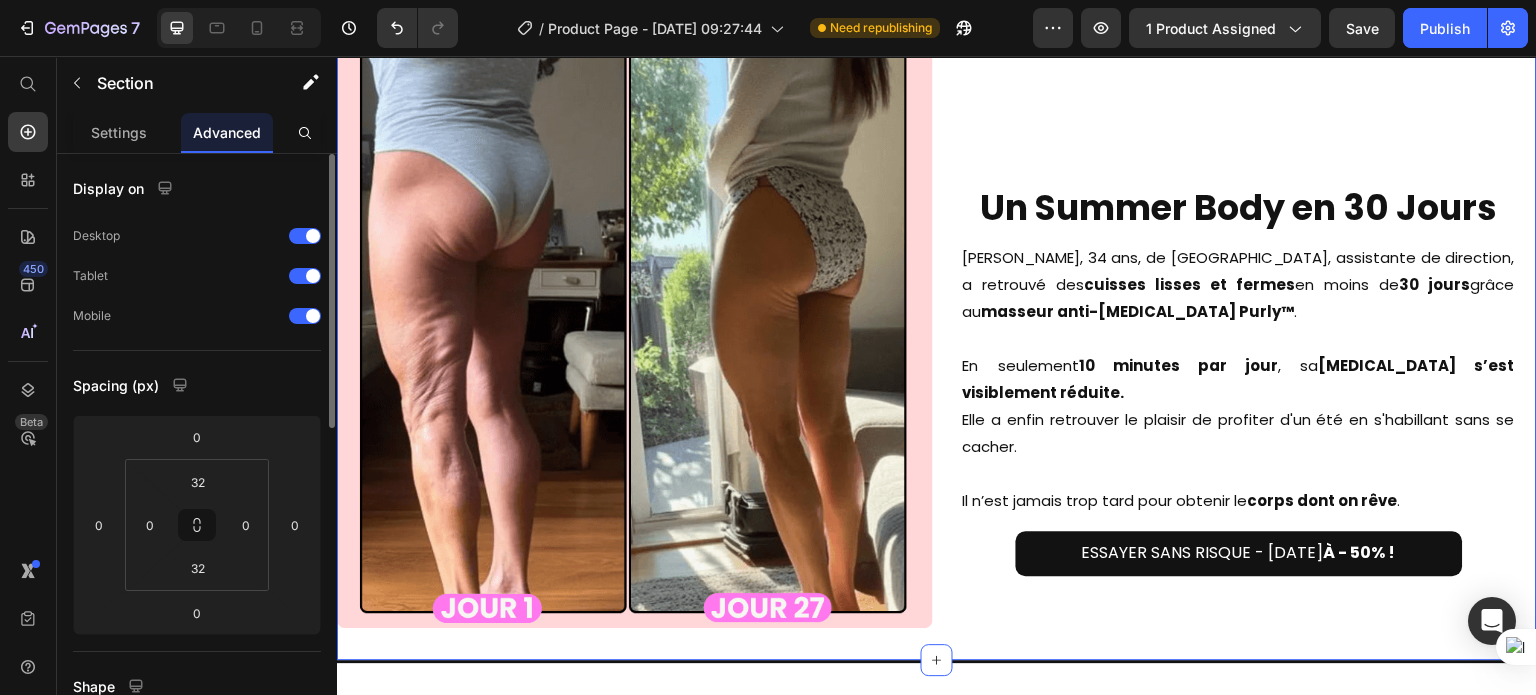 click on "Image Un Summer Body en 30 Jours Heading Samantha, 34 ans, de Nantes, assistante de direction, a retrouvé des  cuisses lisses et fermes  en moins de  30 jours  grâce au  masseur anti-cellulite Purly™ .   En seulement  10 minutes par jour , sa  cellulite s’est visiblement réduite.  Elle a enfin retrouver le plaisir de profiter d'un été en s'habillant sans se cacher.   Il n’est jamais trop tard pour obtenir le  corps dont on rêve . Text Block Row ESSAYER SANS RISQUE - AUJOURD'HUI  À - 50% ! Button Row Section 7/25" at bounding box center (937, 331) 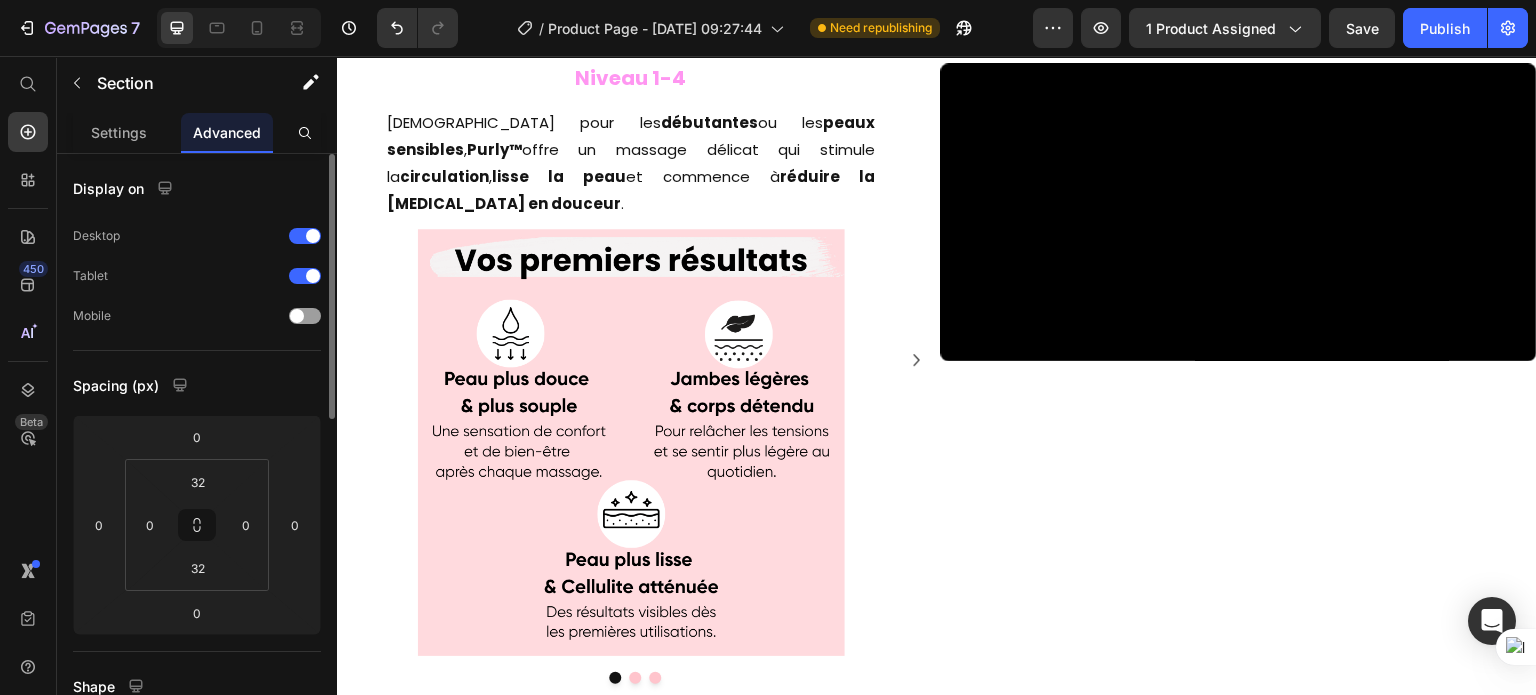 scroll, scrollTop: 5644, scrollLeft: 0, axis: vertical 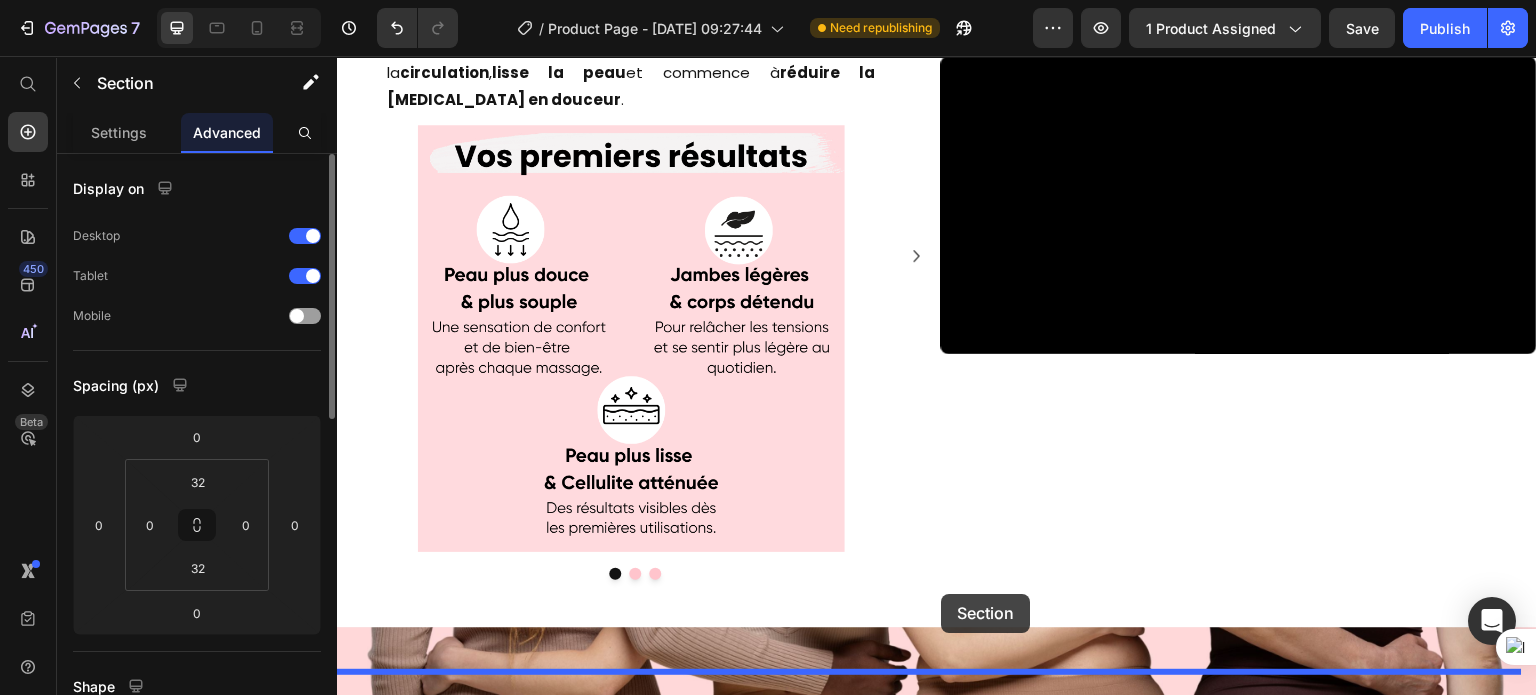 drag, startPoint x: 1117, startPoint y: 349, endPoint x: 942, endPoint y: 594, distance: 301.0814 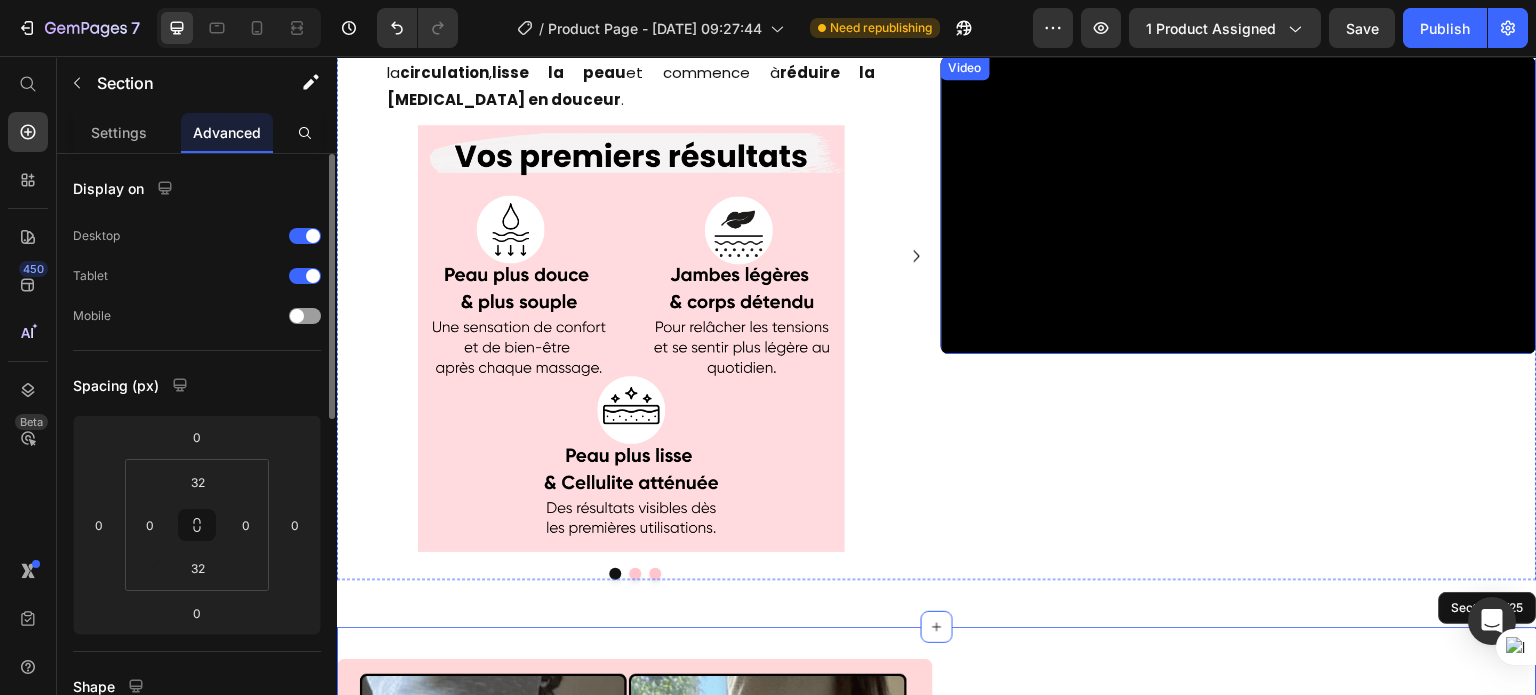 scroll, scrollTop: 5888, scrollLeft: 0, axis: vertical 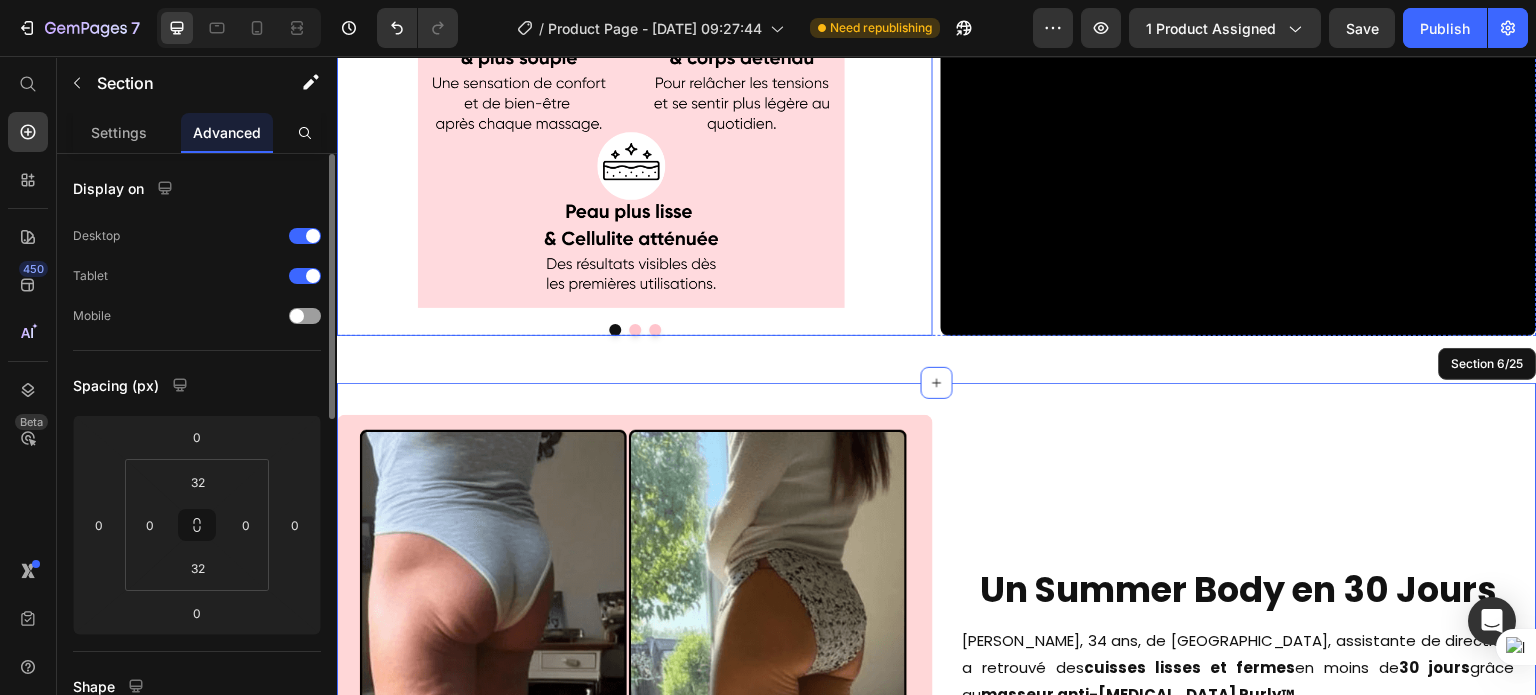 click on "Niveau 1-4 Heading Idéal pour les  débutantes  ou les  peaux sensibles ,  Purly™  offre un massage délicat qui stimule la  circulation ,  lisse la peau  et commence à  réduire la cellulite en douceur . Text Block Image Niveau 5-8 Heading Les niveaux intermédiaires offrent une puissance renforcée pour  agir plus en profondeur  sur la cellulite et booster les résultats. Parfaits pour celles qui veulent aller plus loin dans leur routine et obtenir une  peau plus ferme, plus lisse et plus sculptée . Text Block Image Row Niveau 9-12 Heading Idéal pour les  utilisatrices confirmées  qui veulent un  traitement intensif .   En quelques semaines, vous sentirez votre peau  visiblement transformée  — pour un corps dont vous êtes  fière  et dans lequel vous vous sentez  belle et confiante . Text Block Image Row" at bounding box center (635, 25) 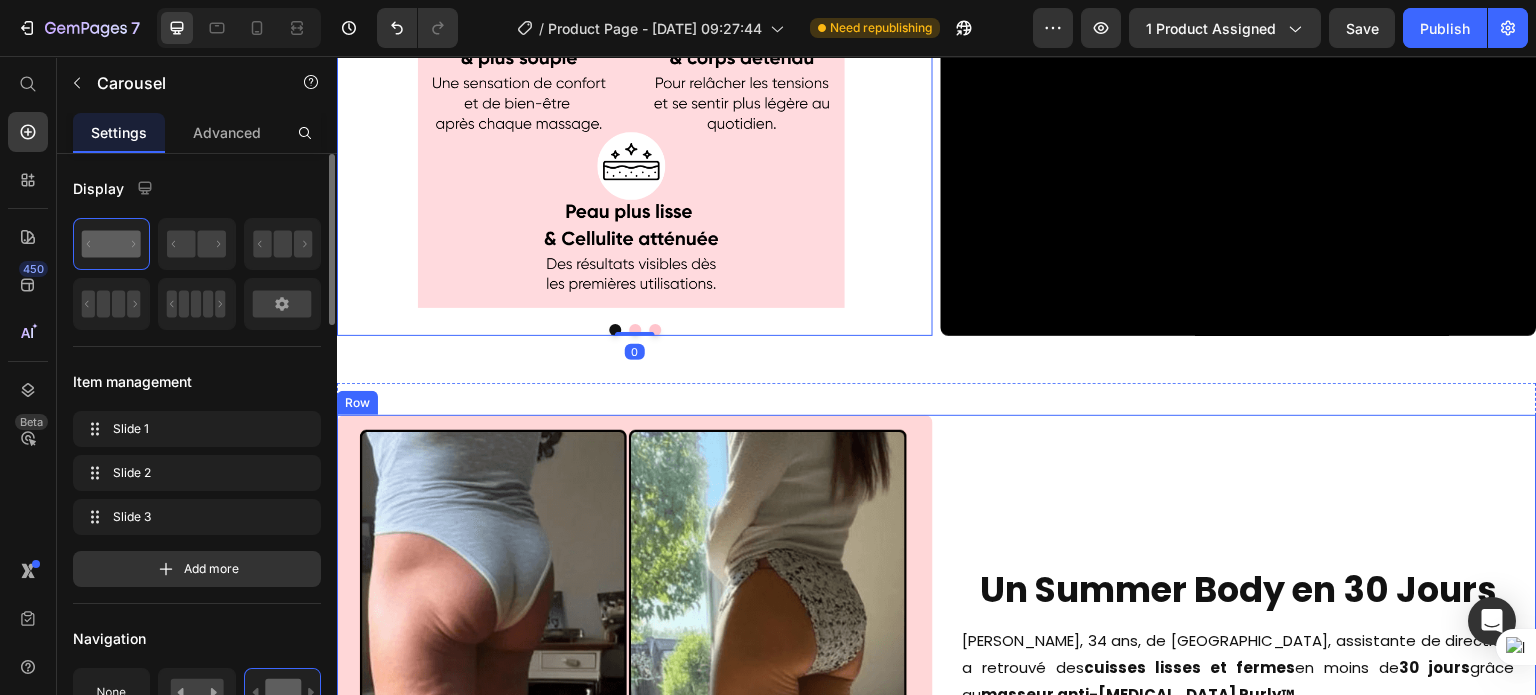 click on "Un Summer Body en 30 Jours Heading Samantha, 34 ans, de Nantes, assistante de direction, a retrouvé des  cuisses lisses et fermes  en moins de  30 jours  grâce au  masseur anti-cellulite Purly™ .   En seulement  10 minutes par jour , sa  cellulite s’est visiblement réduite.  Elle a enfin retrouver le plaisir de profiter d'un été en s'habillant sans se cacher.   Il n’est jamais trop tard pour obtenir le  corps dont on rêve . Text Block Row ESSAYER SANS RISQUE - AUJOURD'HUI  À - 50% ! Button" at bounding box center (1239, 713) 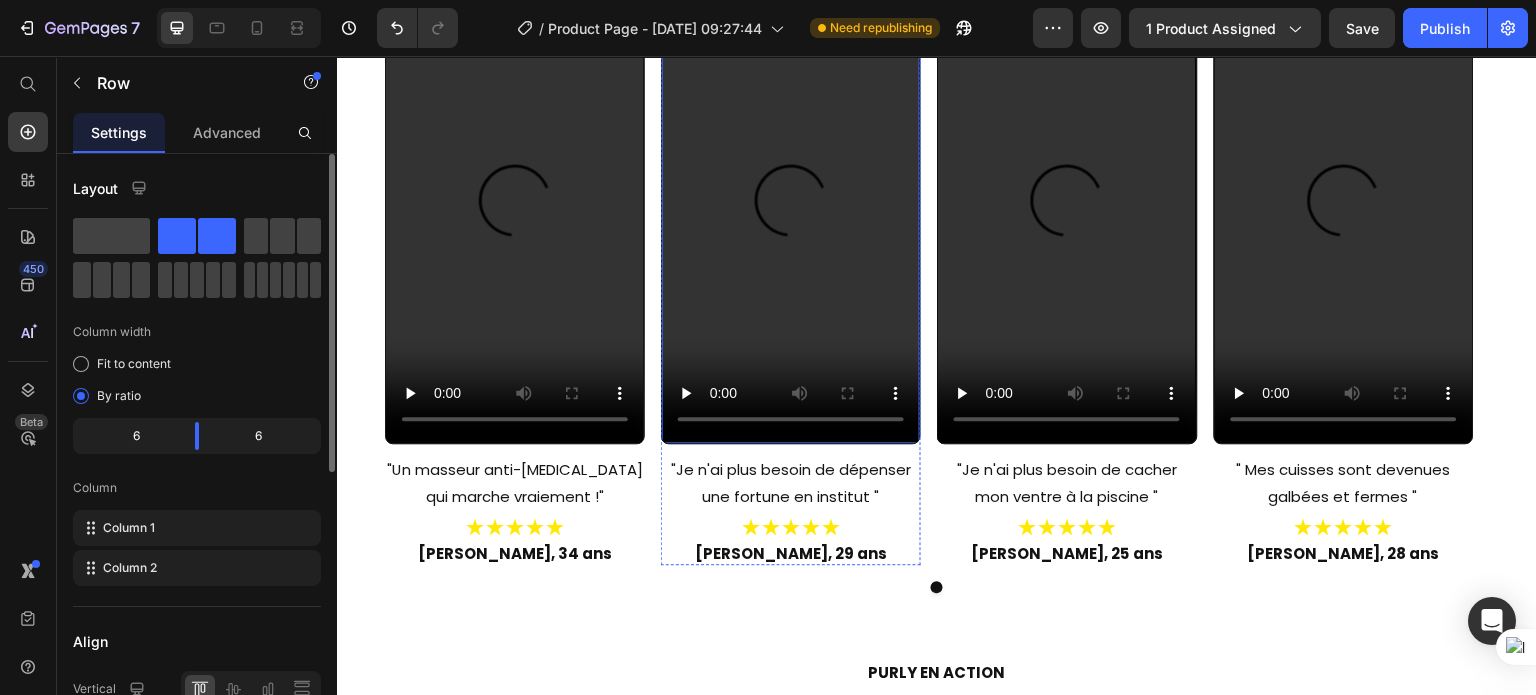 scroll, scrollTop: 3840, scrollLeft: 0, axis: vertical 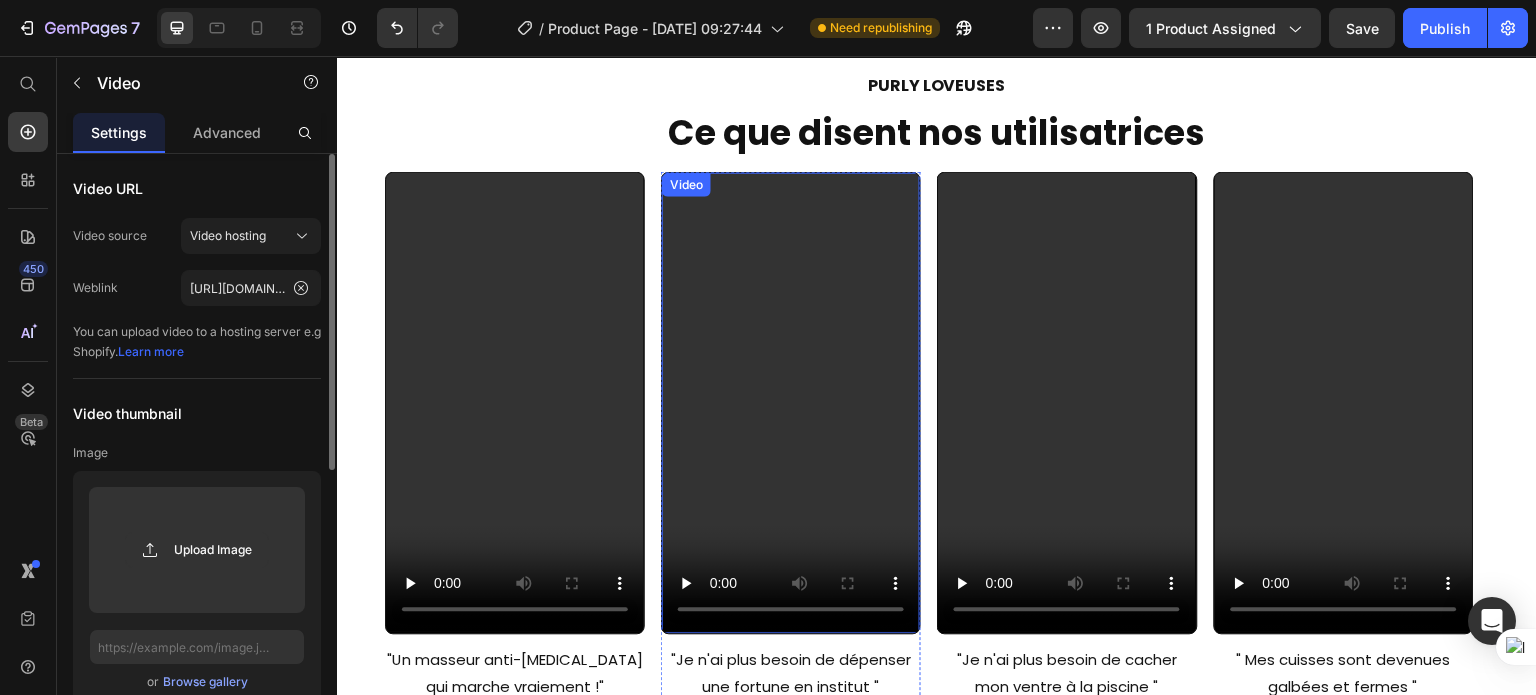 click on "Video" at bounding box center (686, 185) 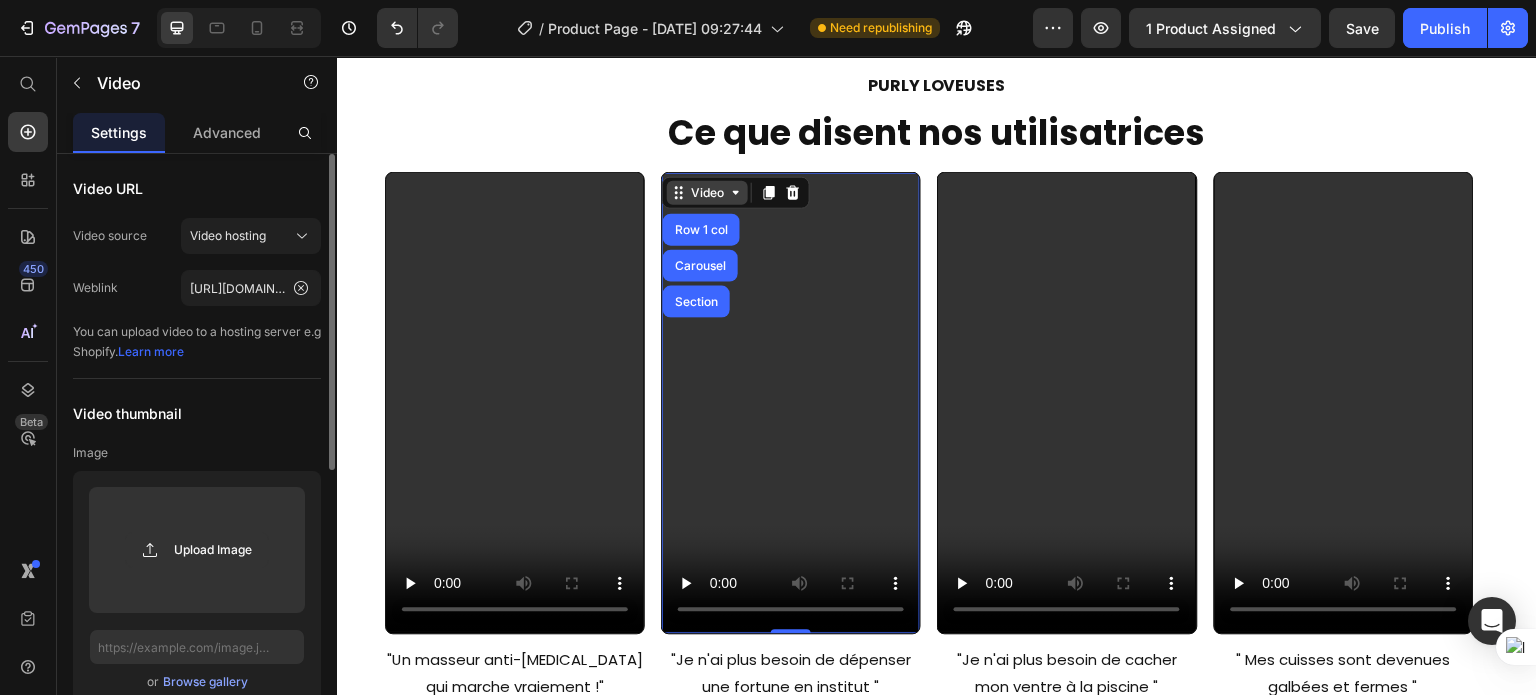 click on "Video" at bounding box center (707, 193) 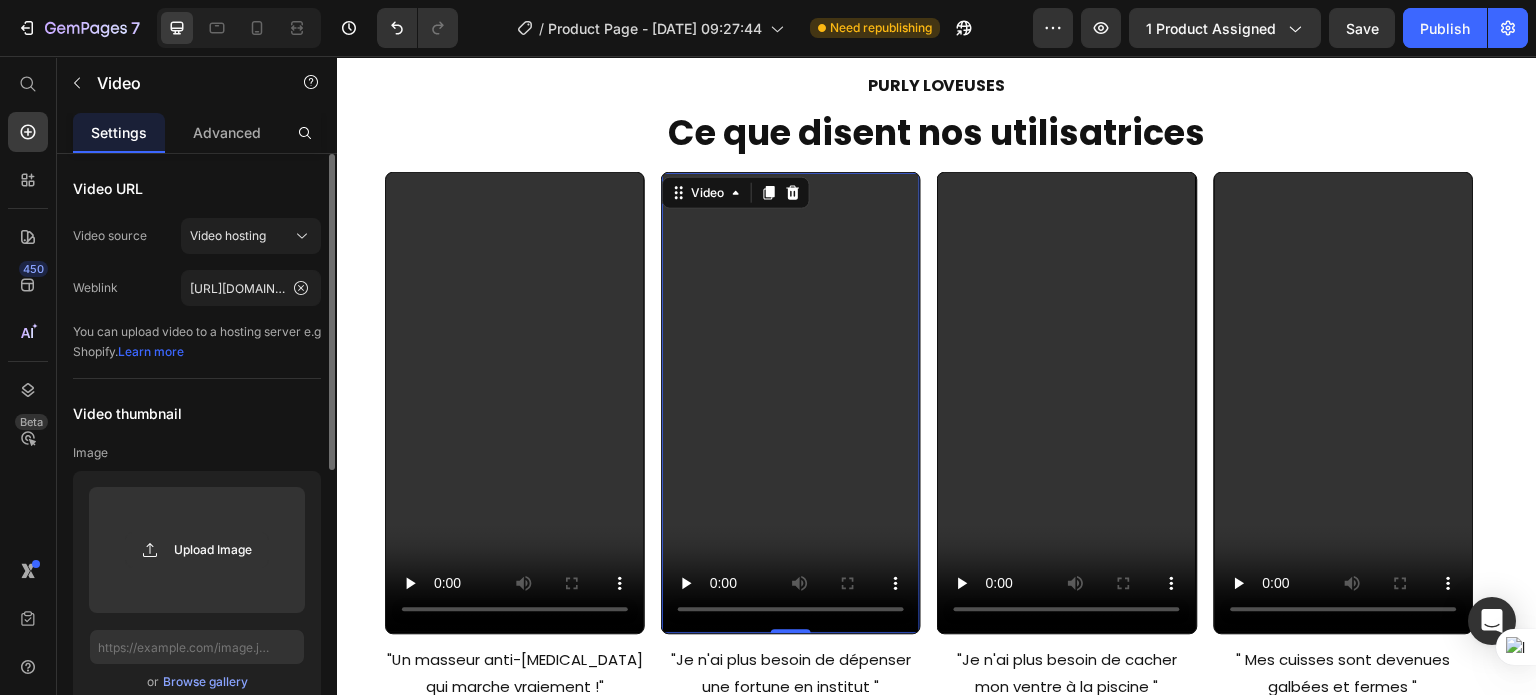 click on "Video" at bounding box center (736, 193) 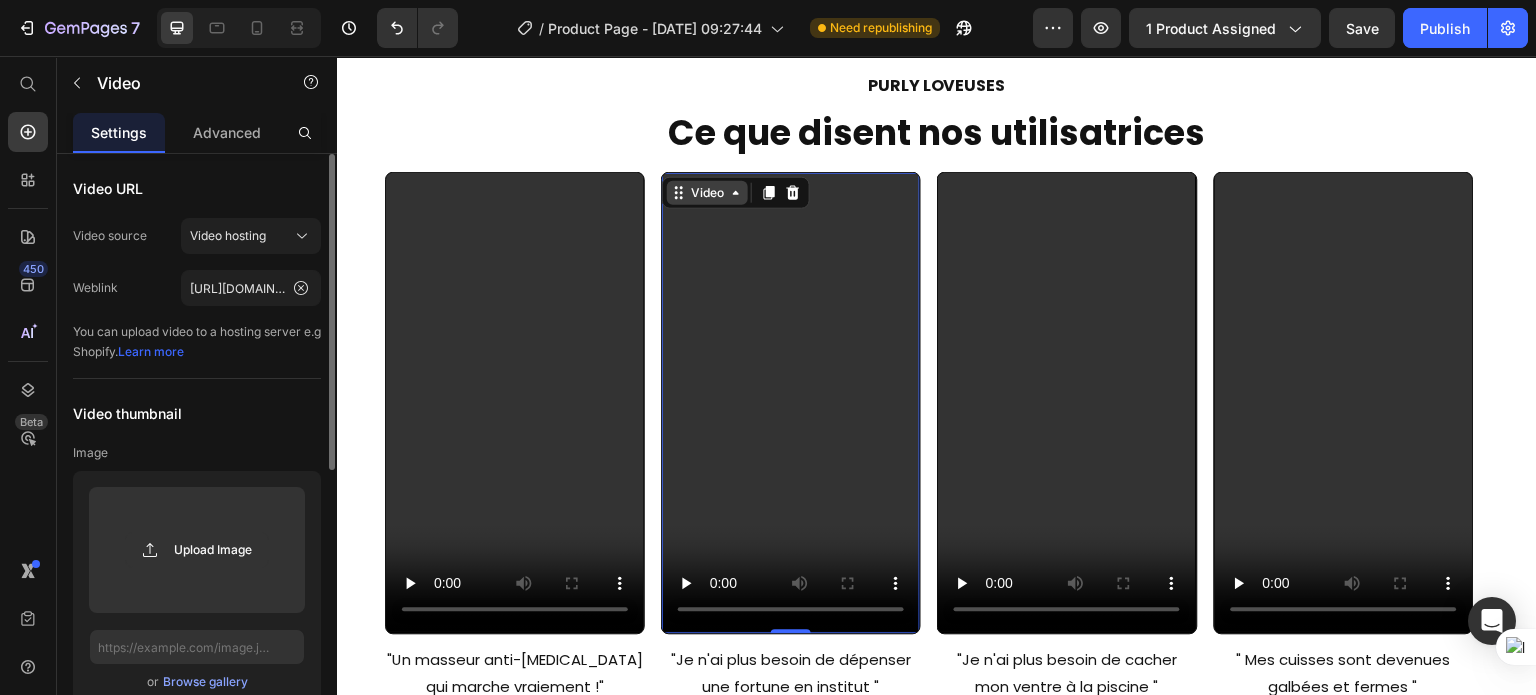 click on "Video" at bounding box center [707, 193] 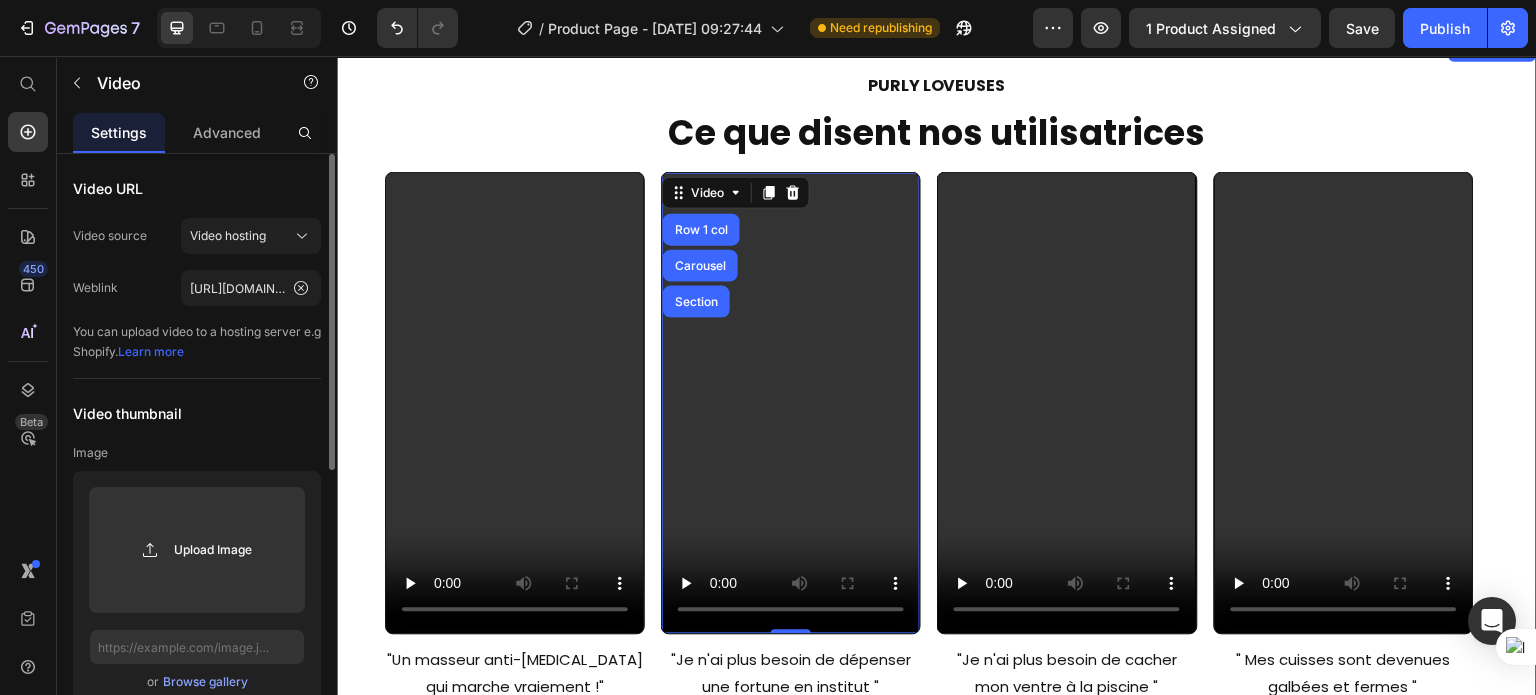 click on "Video "Un masseur anti-cellulite qui marche vraiement !" Text Block ★★★★★ Heading Nathalie, 34 ans Heading Row Video Row 1 col Carousel Section   0 "Je n'ai plus besoin de dépenser une fortune en institut " Text Block ★★★★★ Heading Émeline, 29 ans Heading Row Video "Je n'ai plus besoin de cacher mon ventre à la piscine " Text Block ★★★★★ Heading Louane, 25 ans Heading Row Video " Mes cuisses sont devenues galbées et fermes " Text Block ★★★★★ Heading Vanessa, 28 ans Heading Row
Carousel" at bounding box center (937, 470) 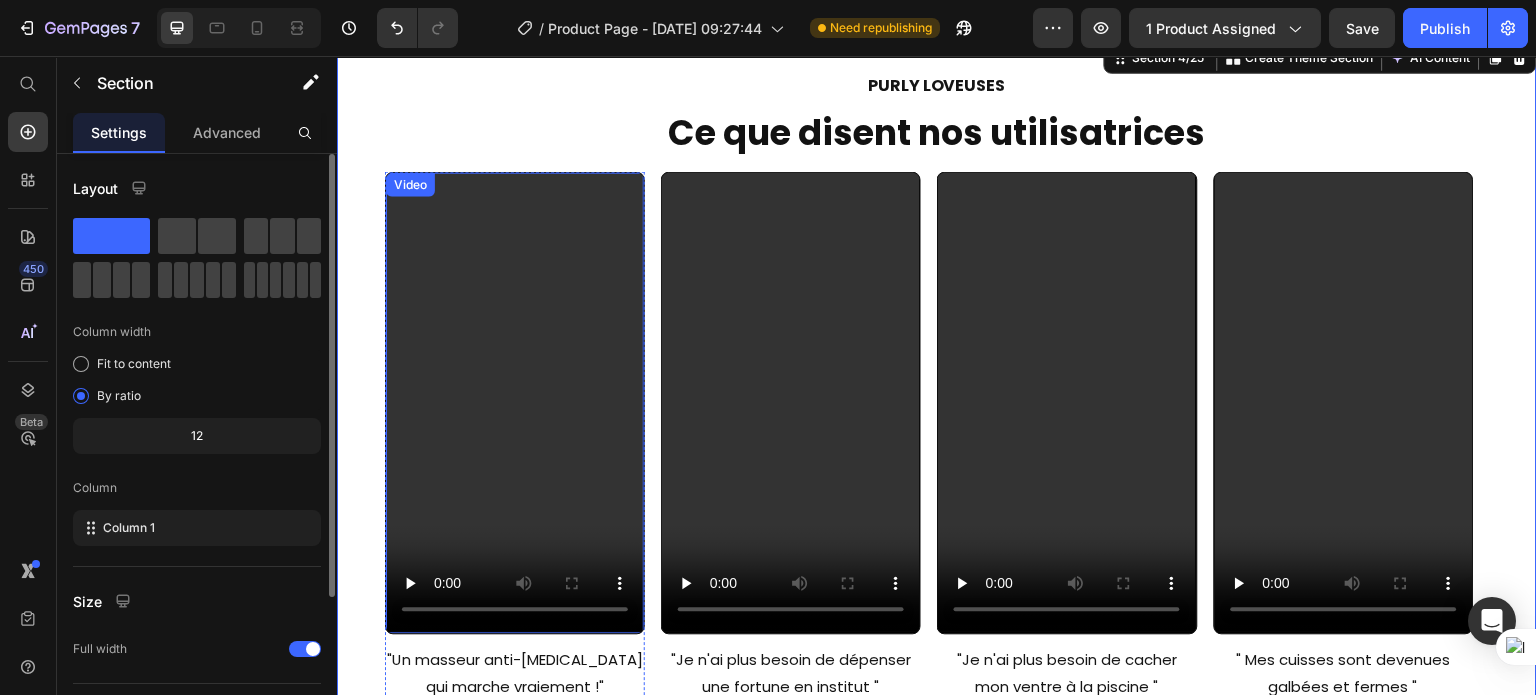 click on "Video" at bounding box center [410, 185] 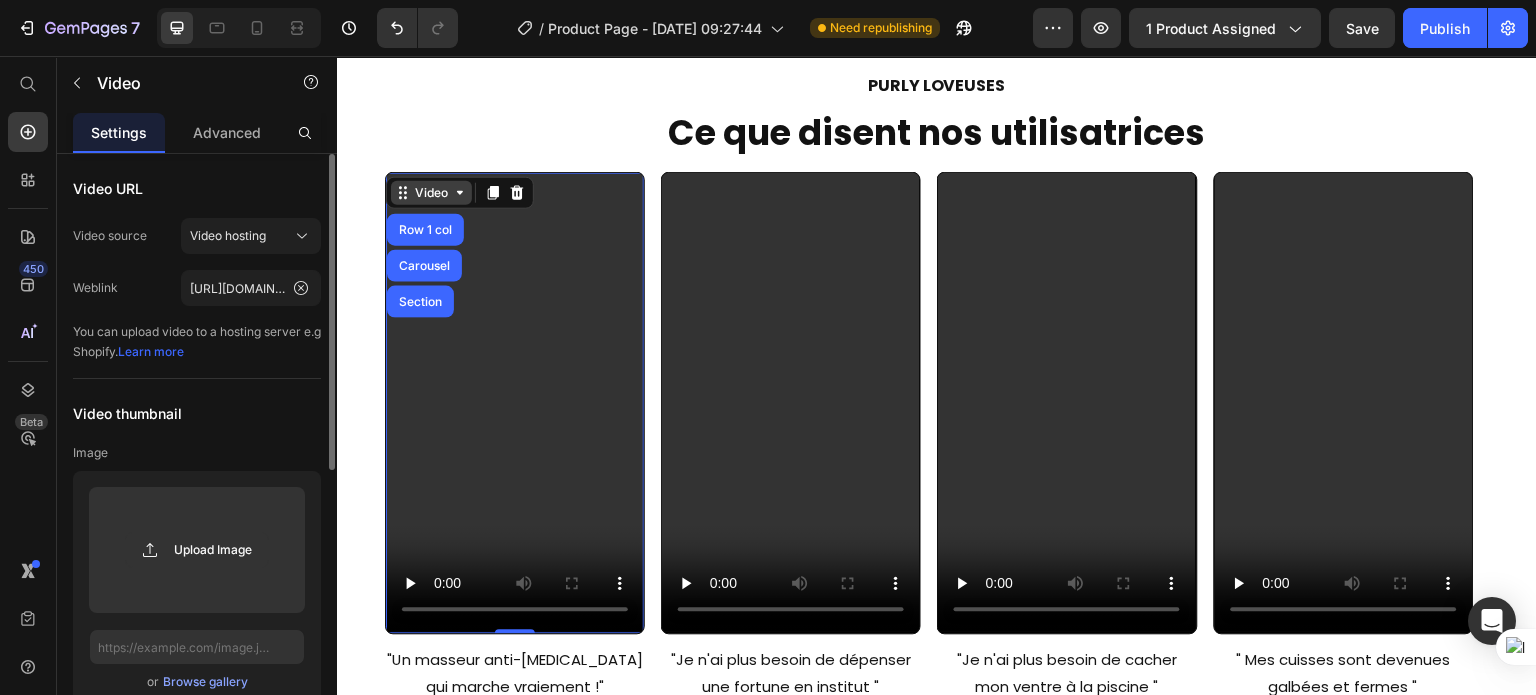 click on "Video" at bounding box center (431, 193) 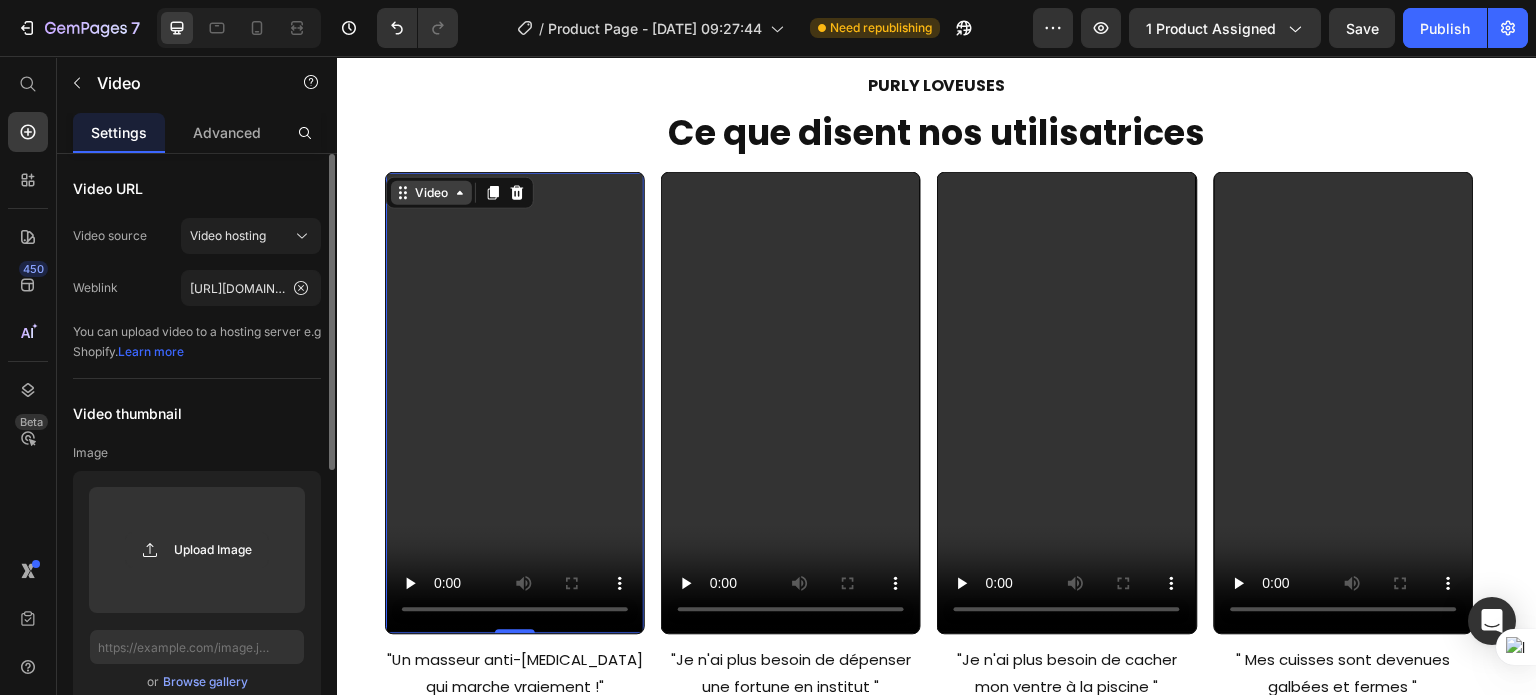 click on "Video" at bounding box center [431, 193] 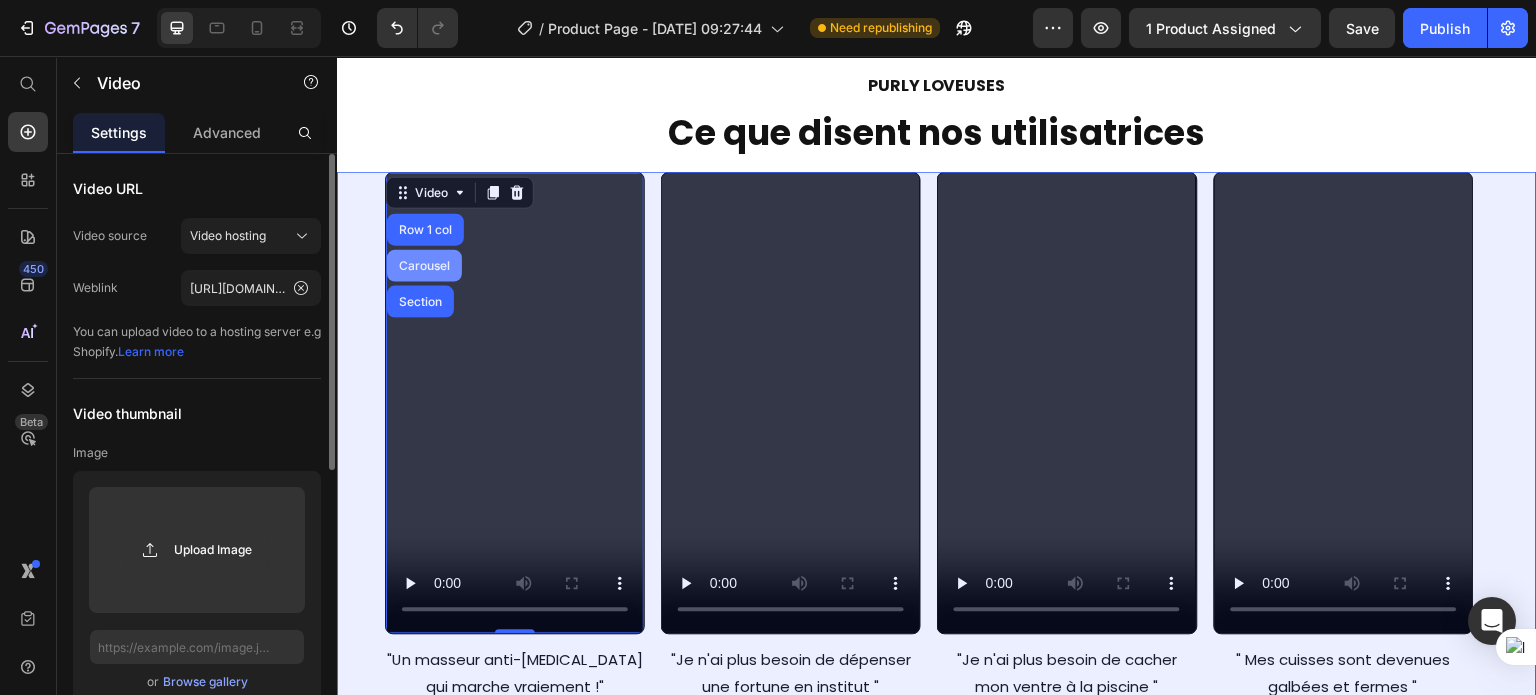 click on "Carousel" at bounding box center [424, 266] 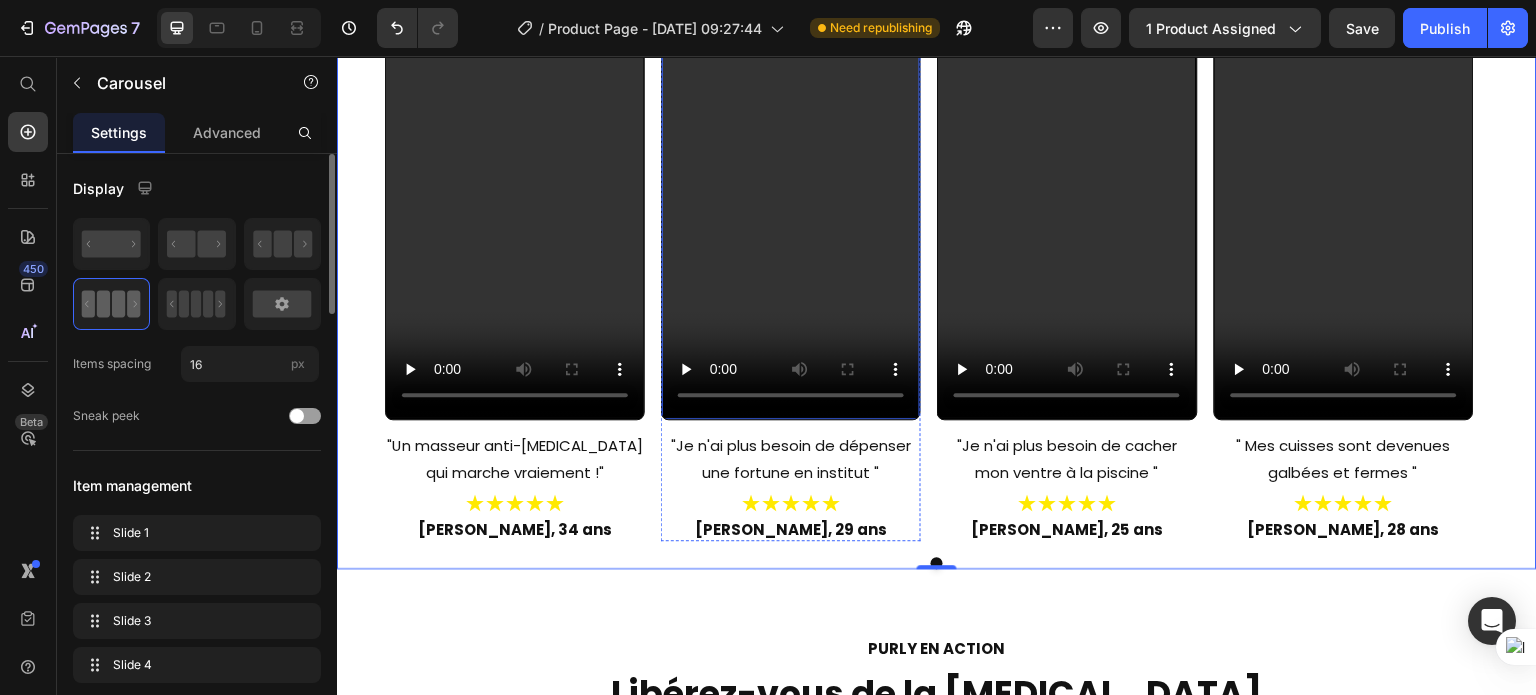 scroll, scrollTop: 3932, scrollLeft: 0, axis: vertical 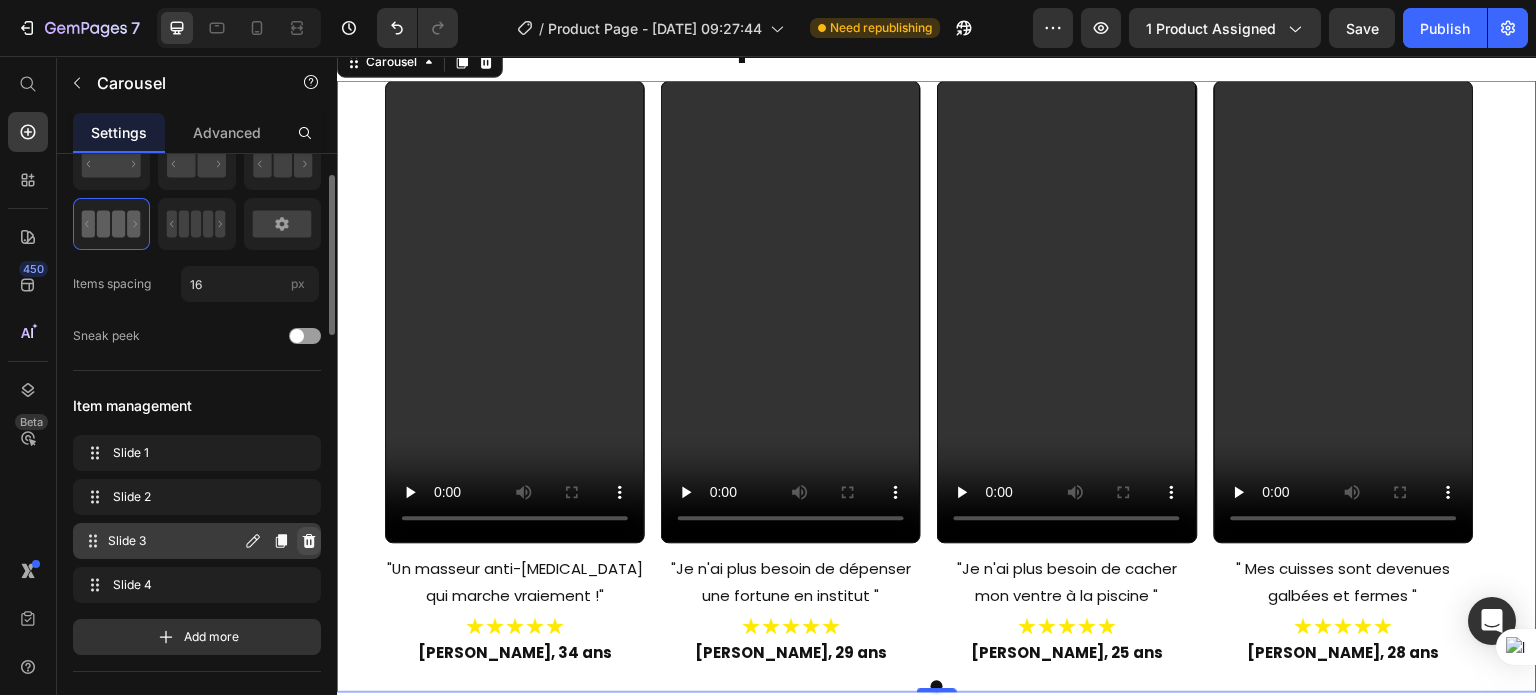 click 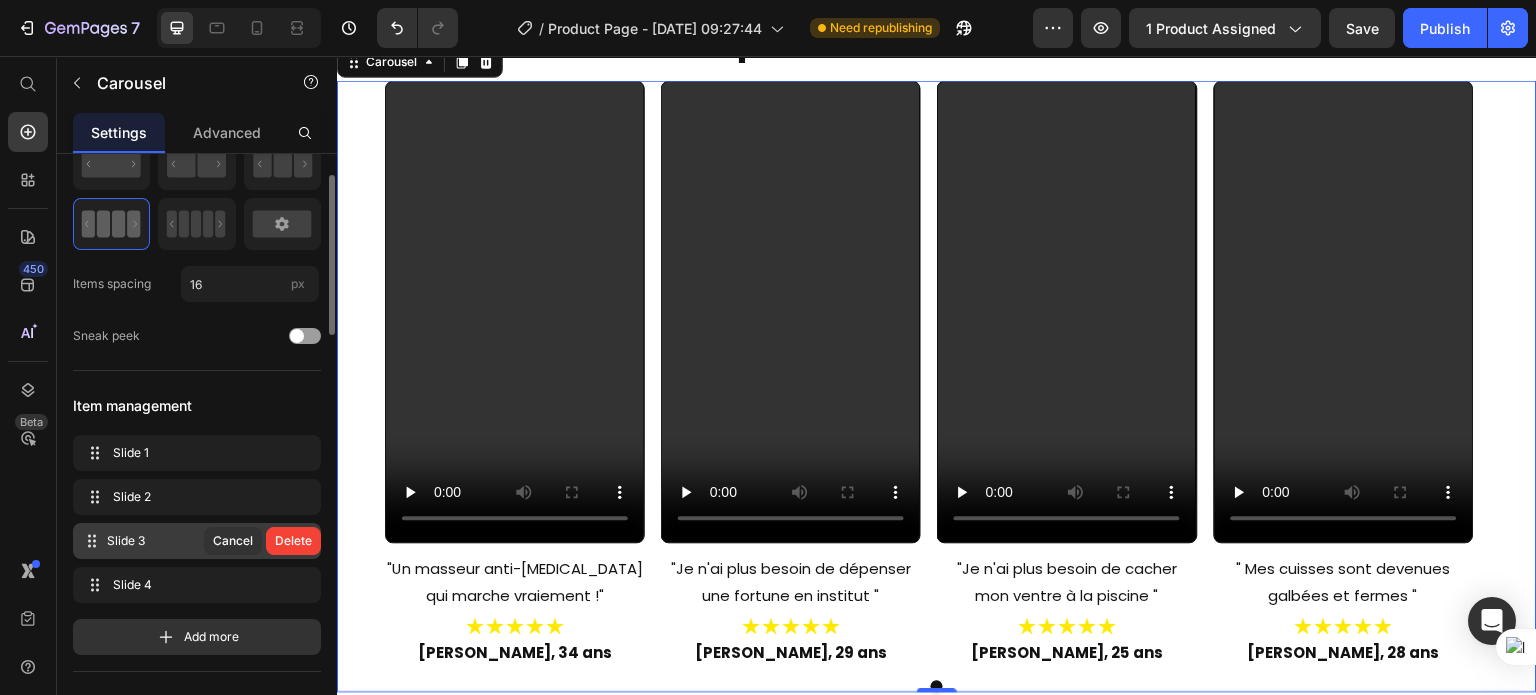 click on "Delete" at bounding box center (293, 541) 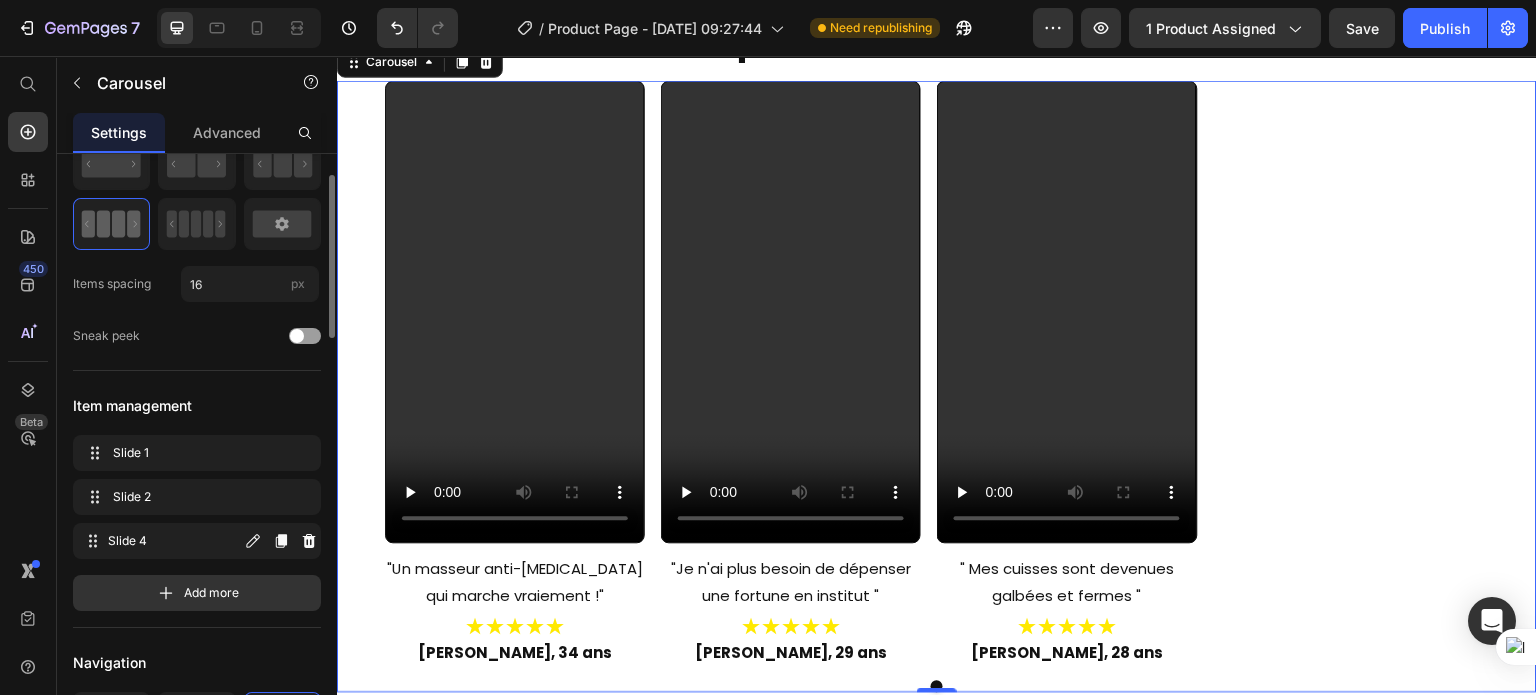 click 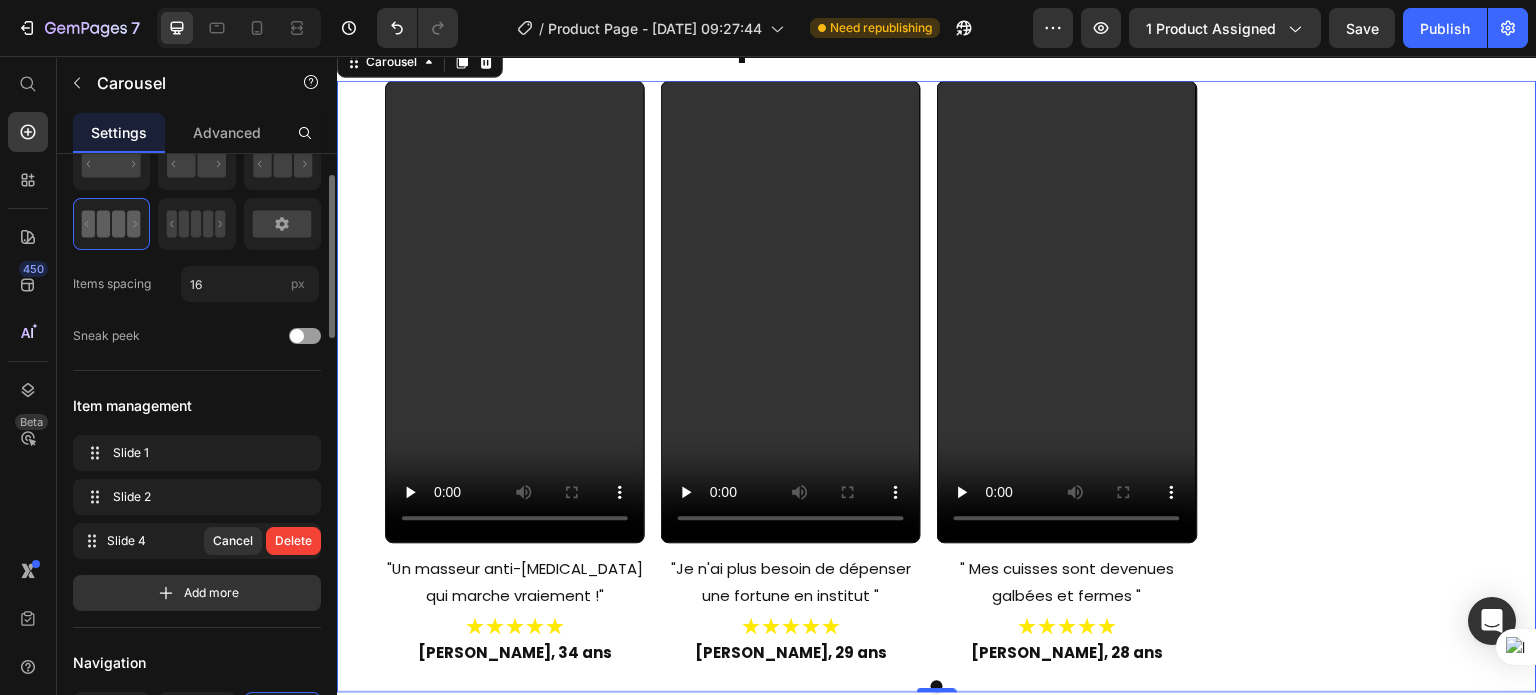 click on "Delete" at bounding box center [293, 541] 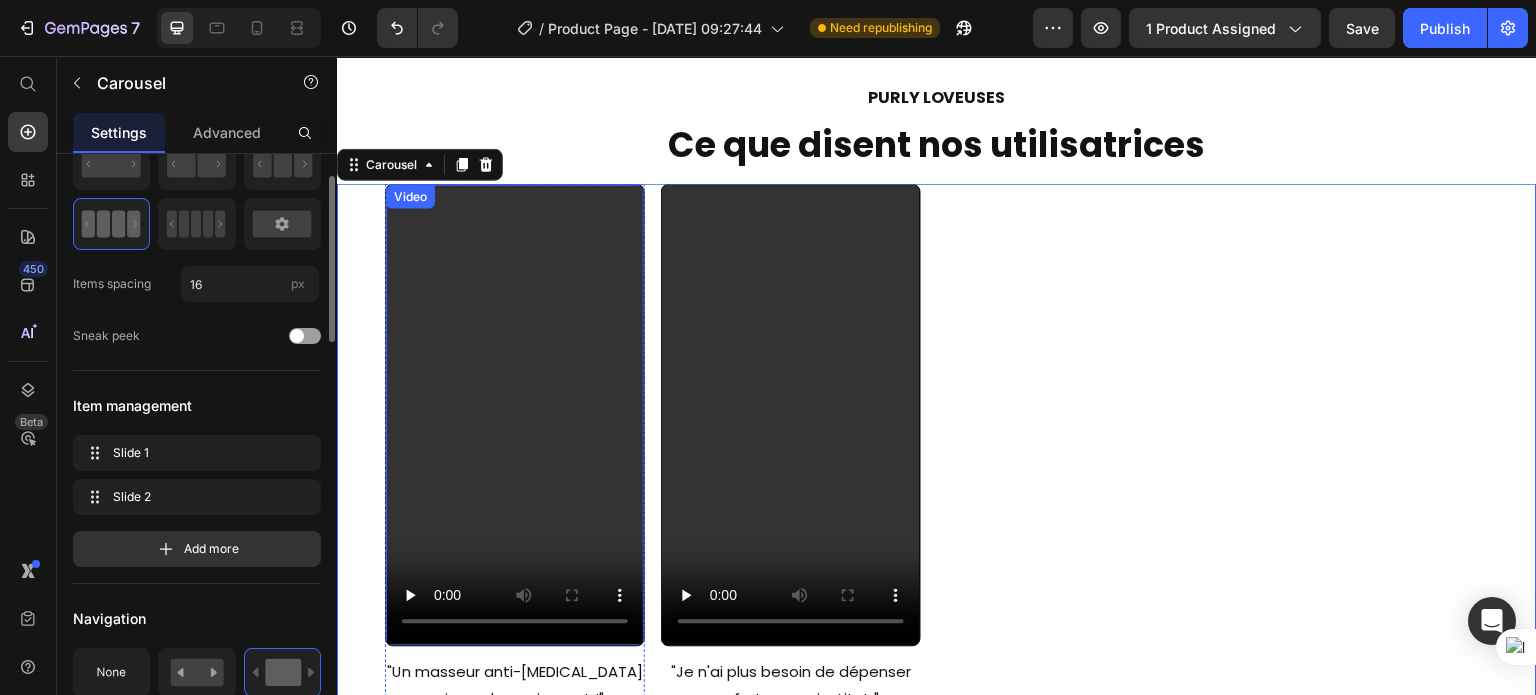 scroll, scrollTop: 3829, scrollLeft: 0, axis: vertical 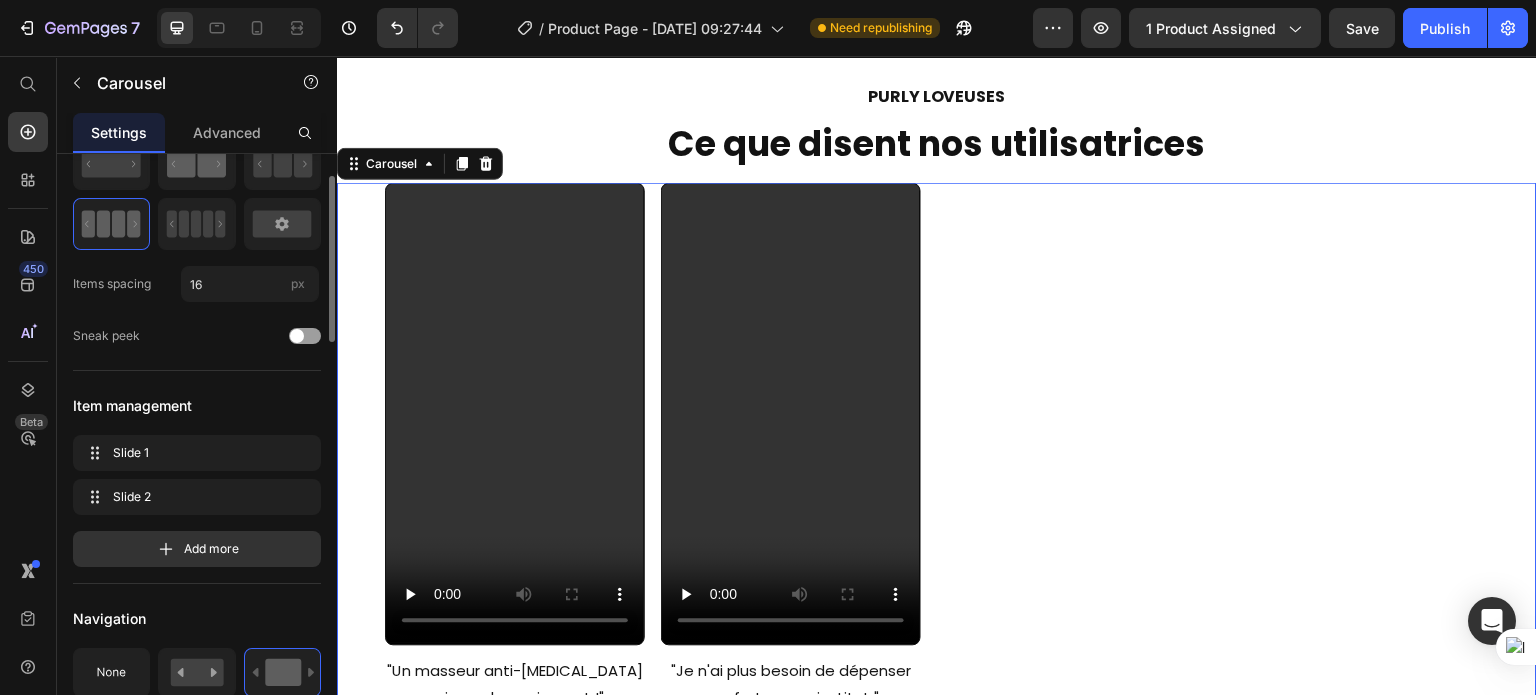 click 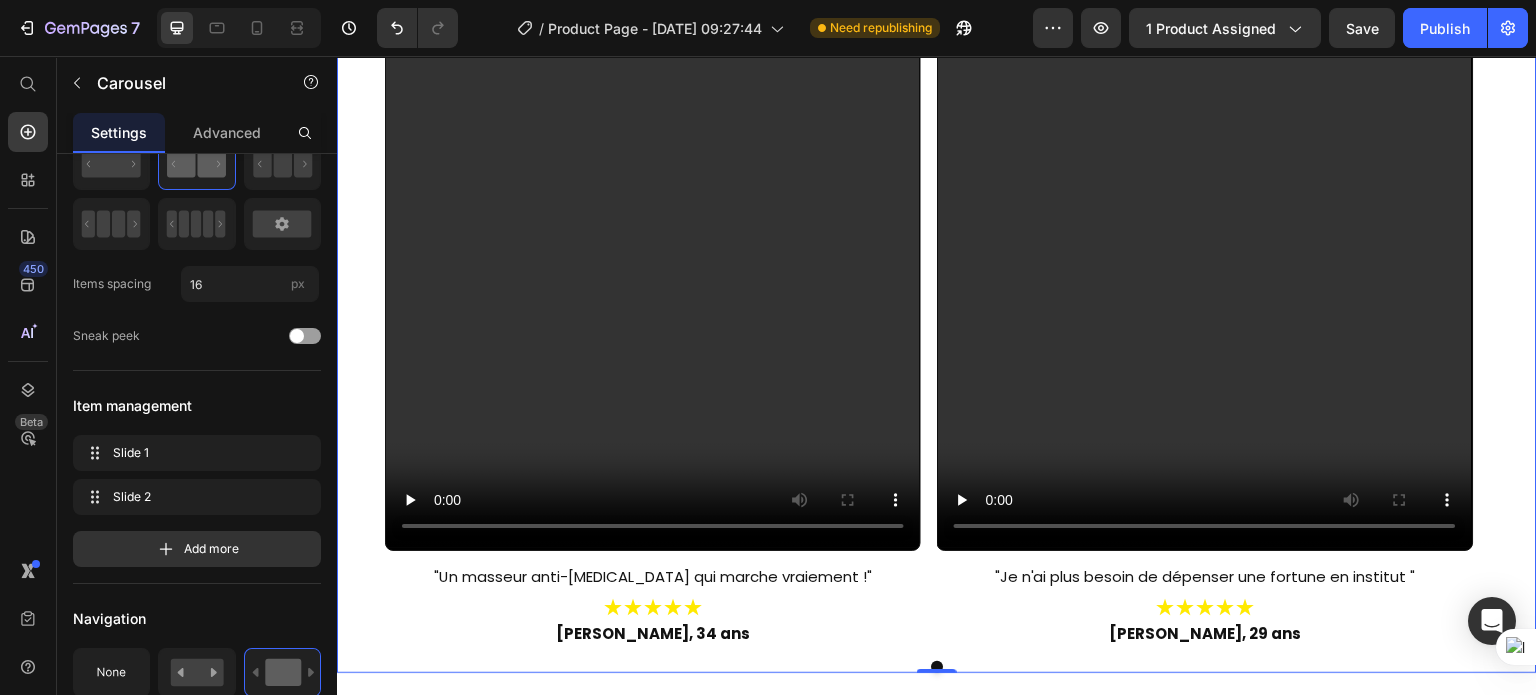 scroll, scrollTop: 4412, scrollLeft: 0, axis: vertical 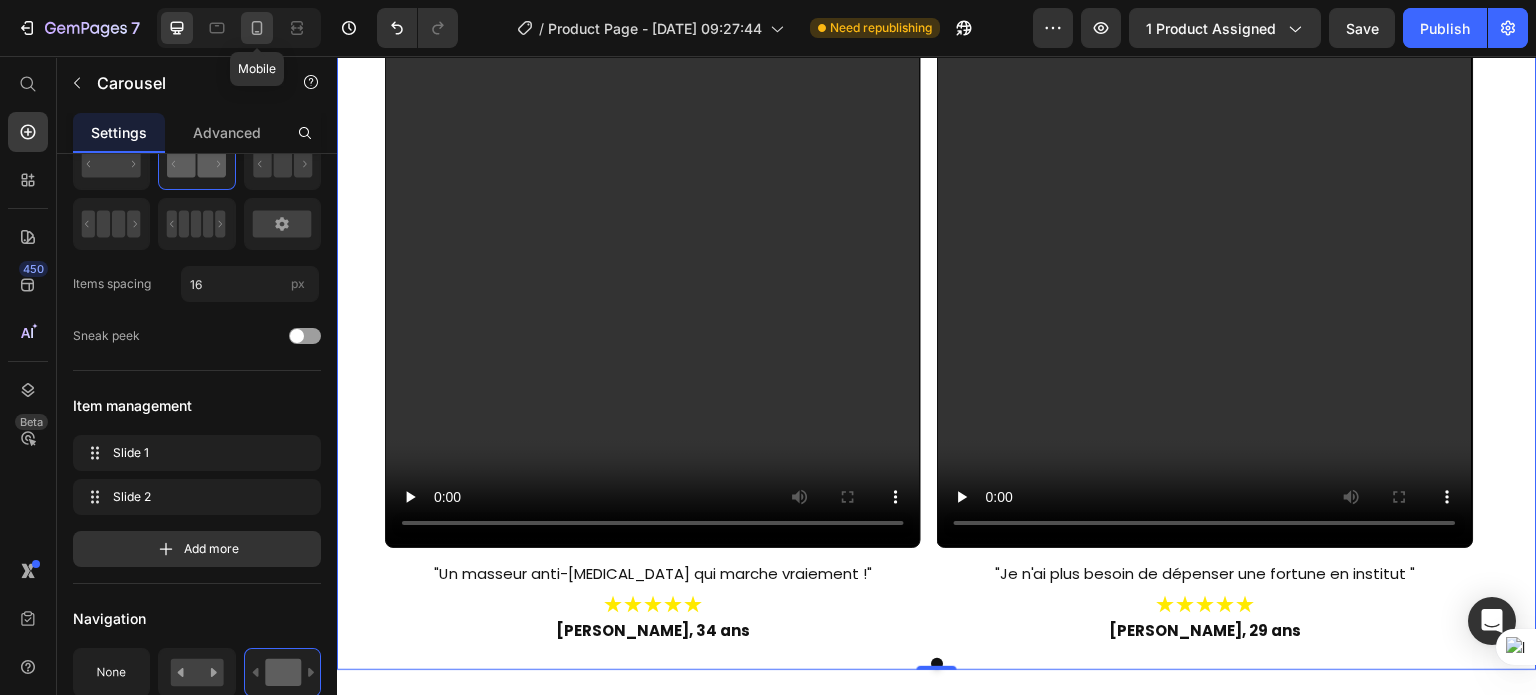 click 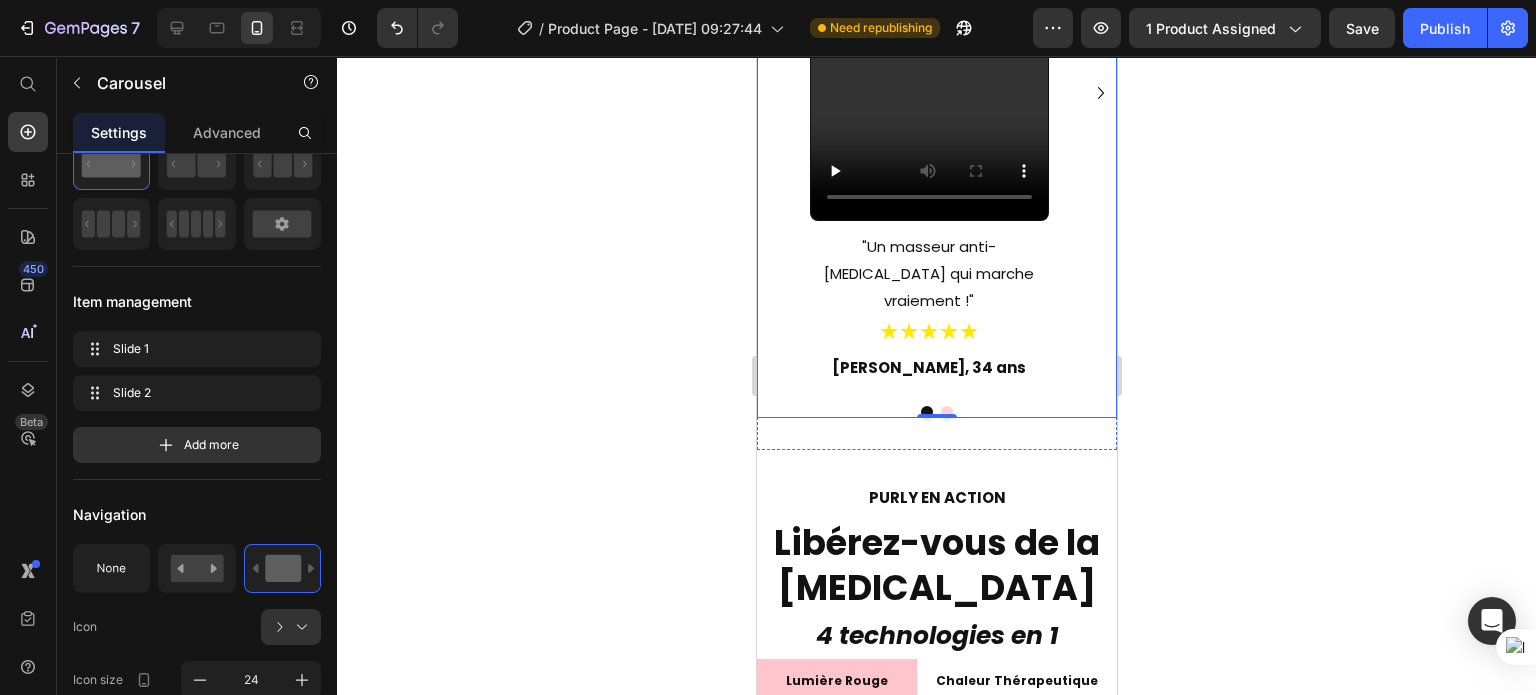 scroll, scrollTop: 3723, scrollLeft: 0, axis: vertical 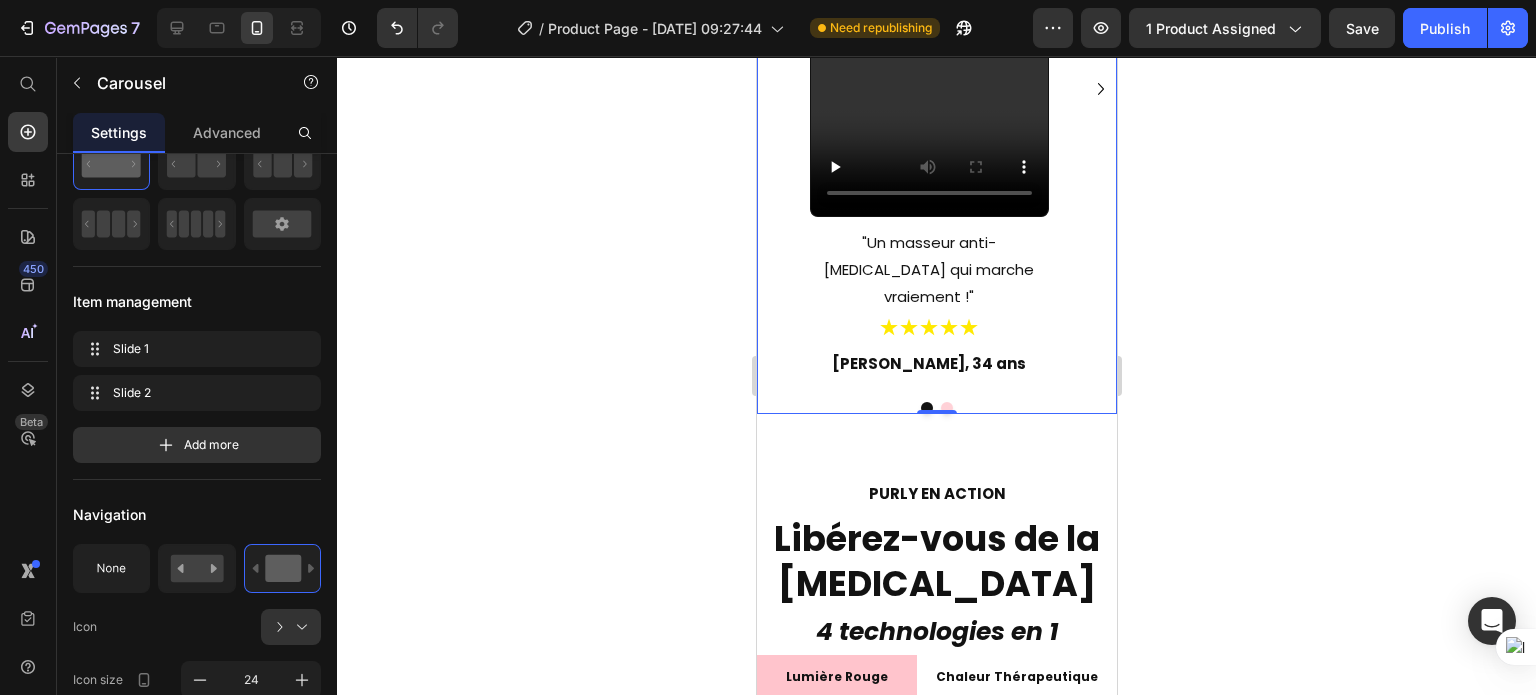 click 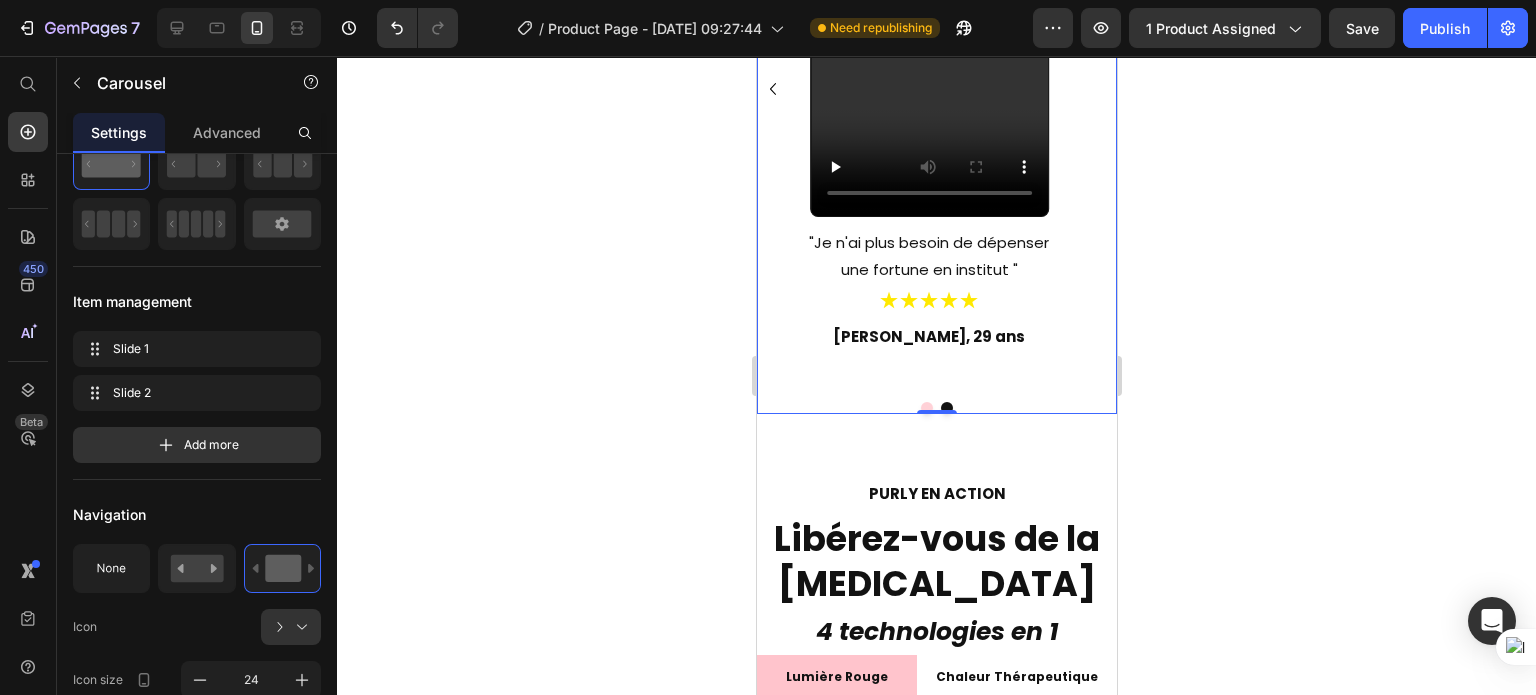 click on "Video "Un masseur anti-cellulite qui marche vraiement !" Text Block ★★★★★ Heading Nathalie, 34 ans Heading Row Video "Je n'ai plus besoin de dépenser une fortune en institut " Text Block ★★★★★ Heading Émeline, 29 ans Heading Row" at bounding box center (936, 89) 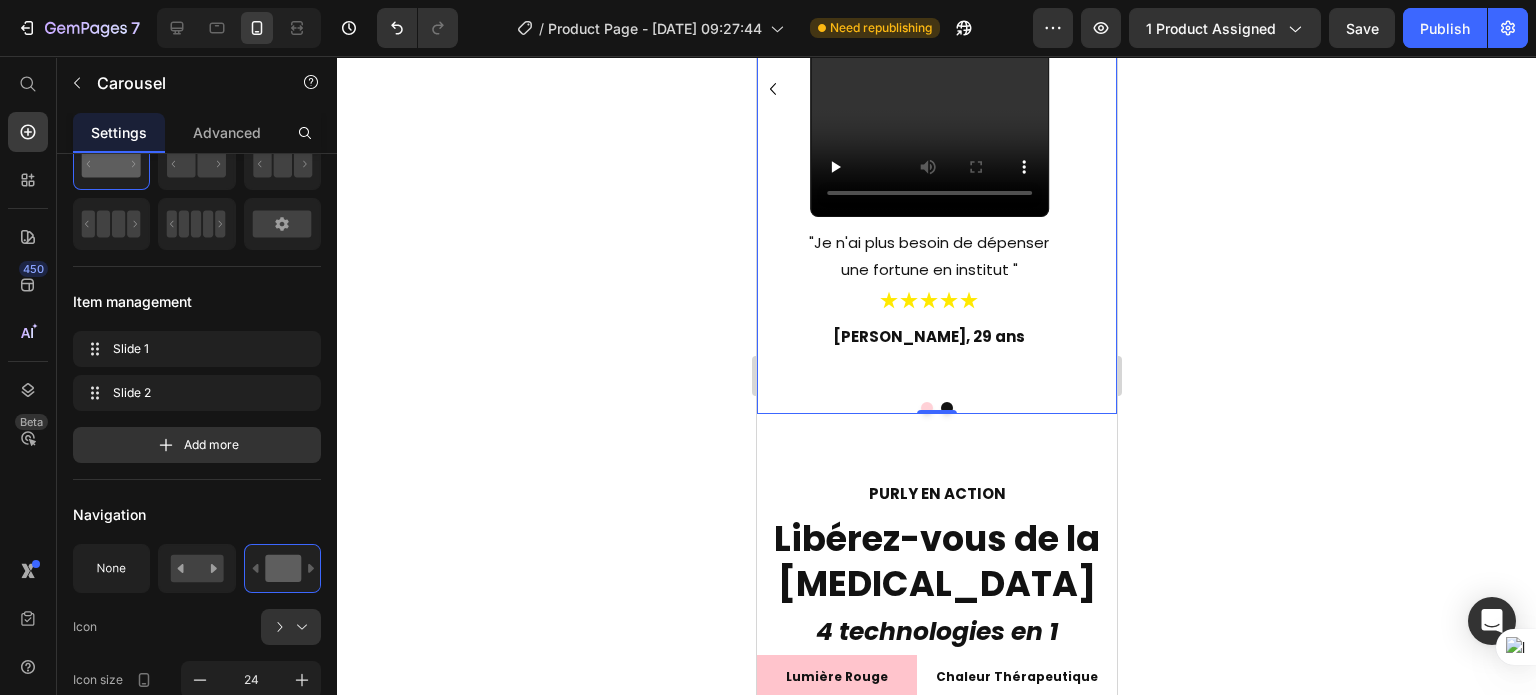 click 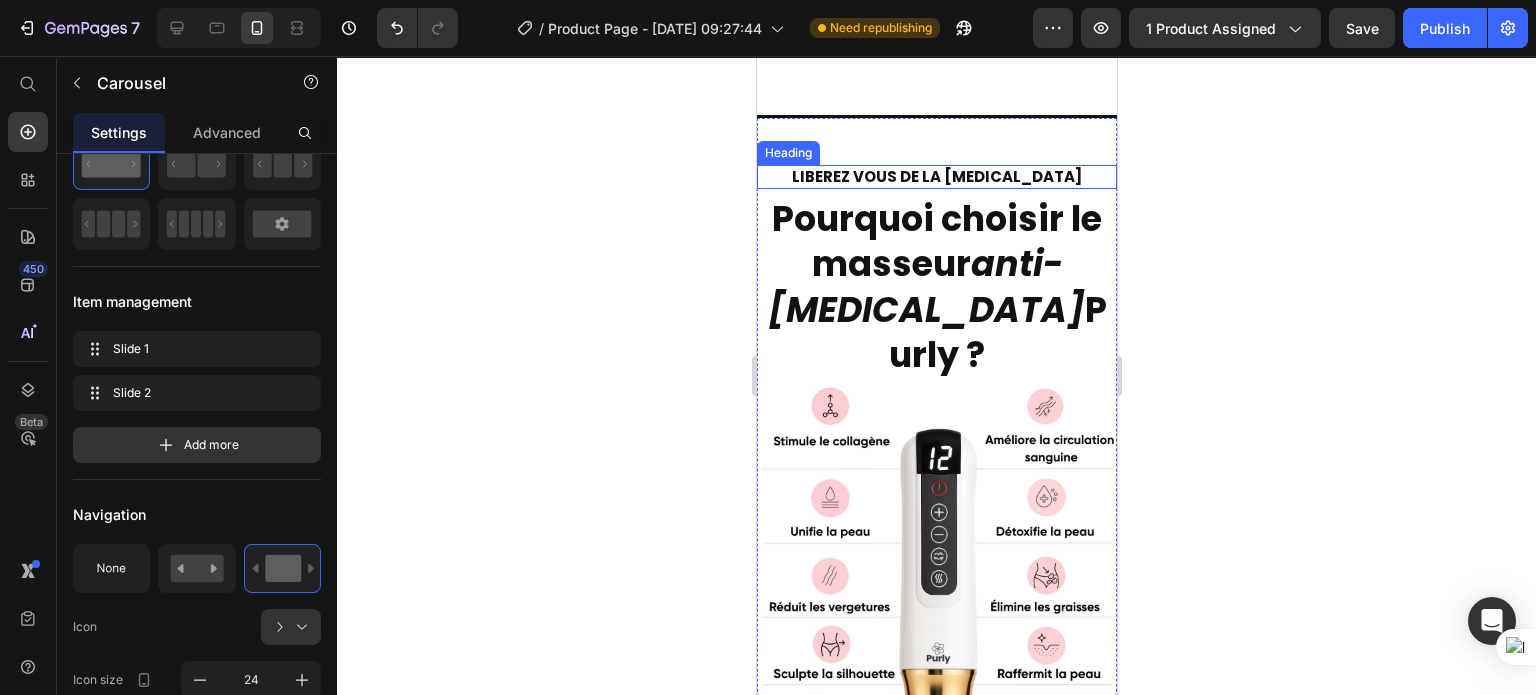 scroll, scrollTop: 3808, scrollLeft: 0, axis: vertical 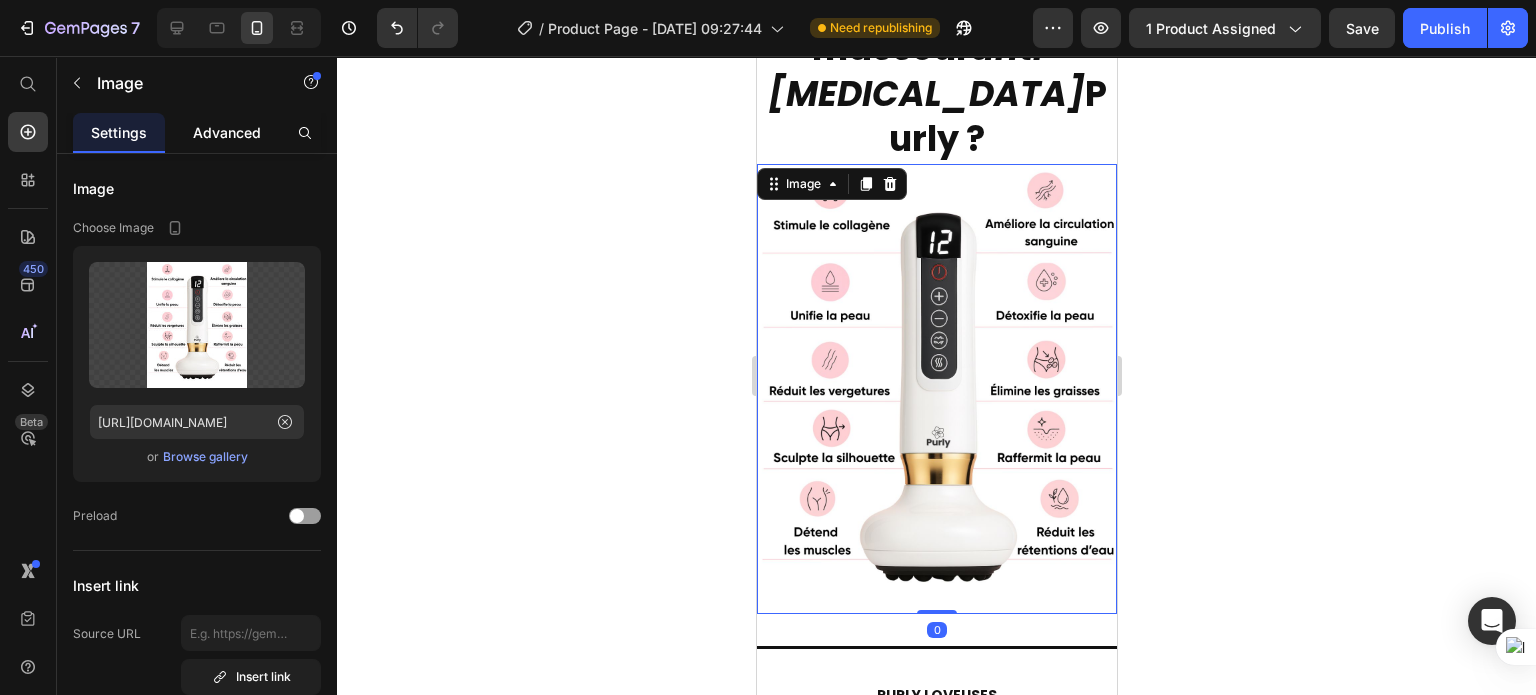 click on "Advanced" at bounding box center (227, 132) 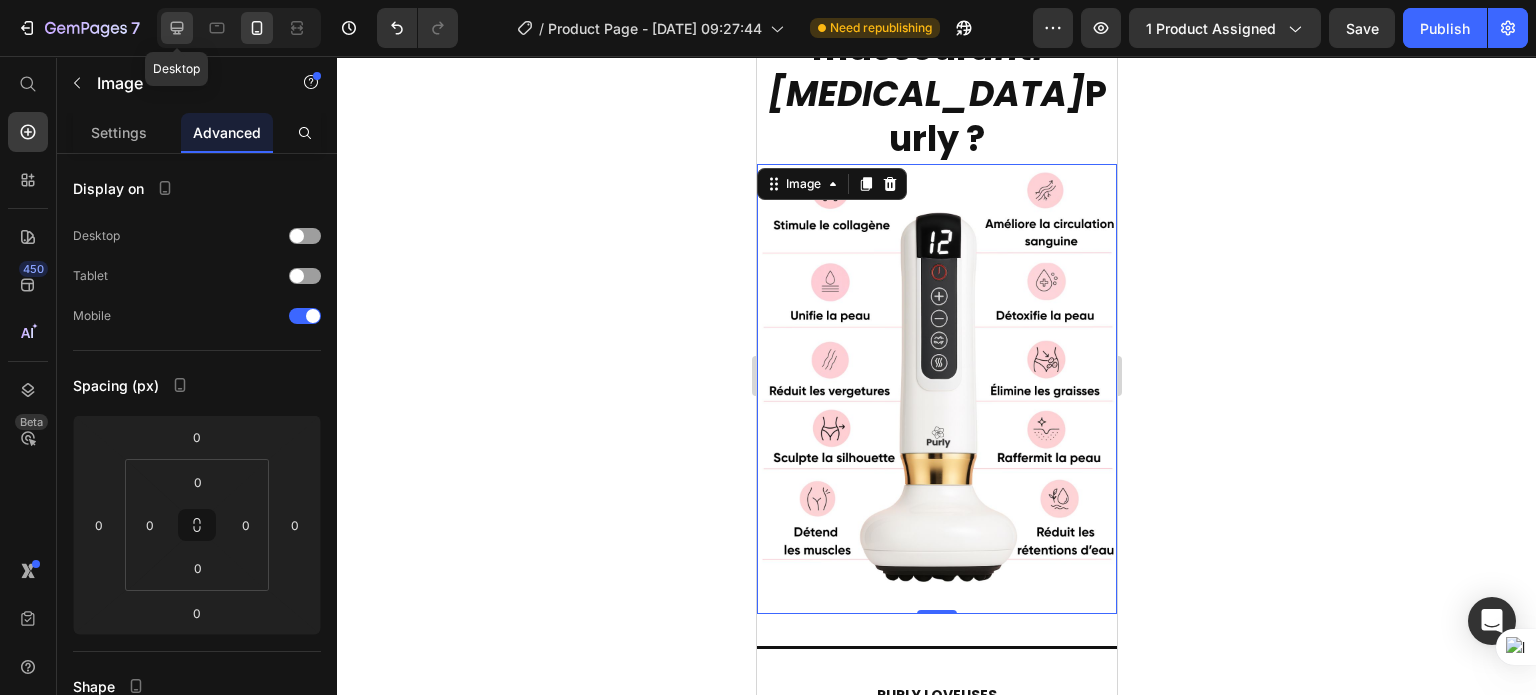 click 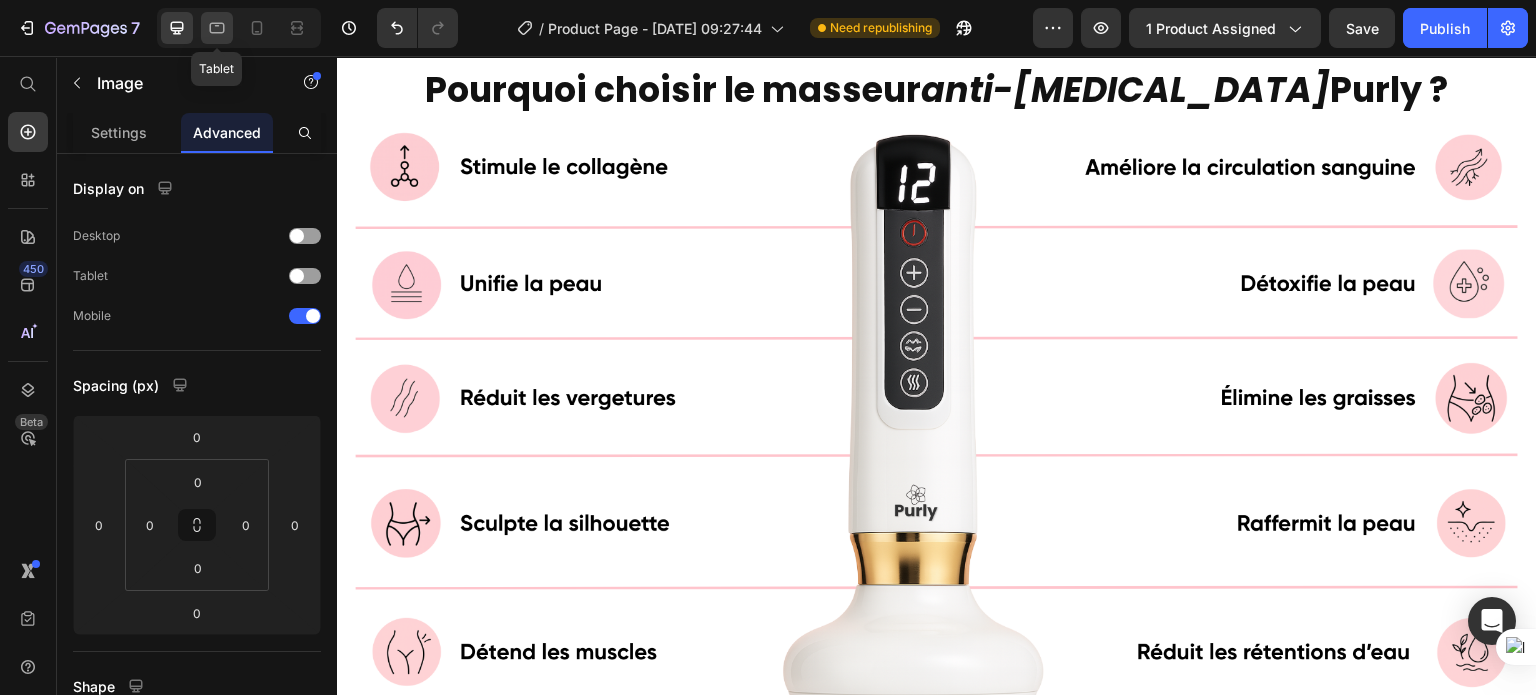 scroll, scrollTop: 3108, scrollLeft: 0, axis: vertical 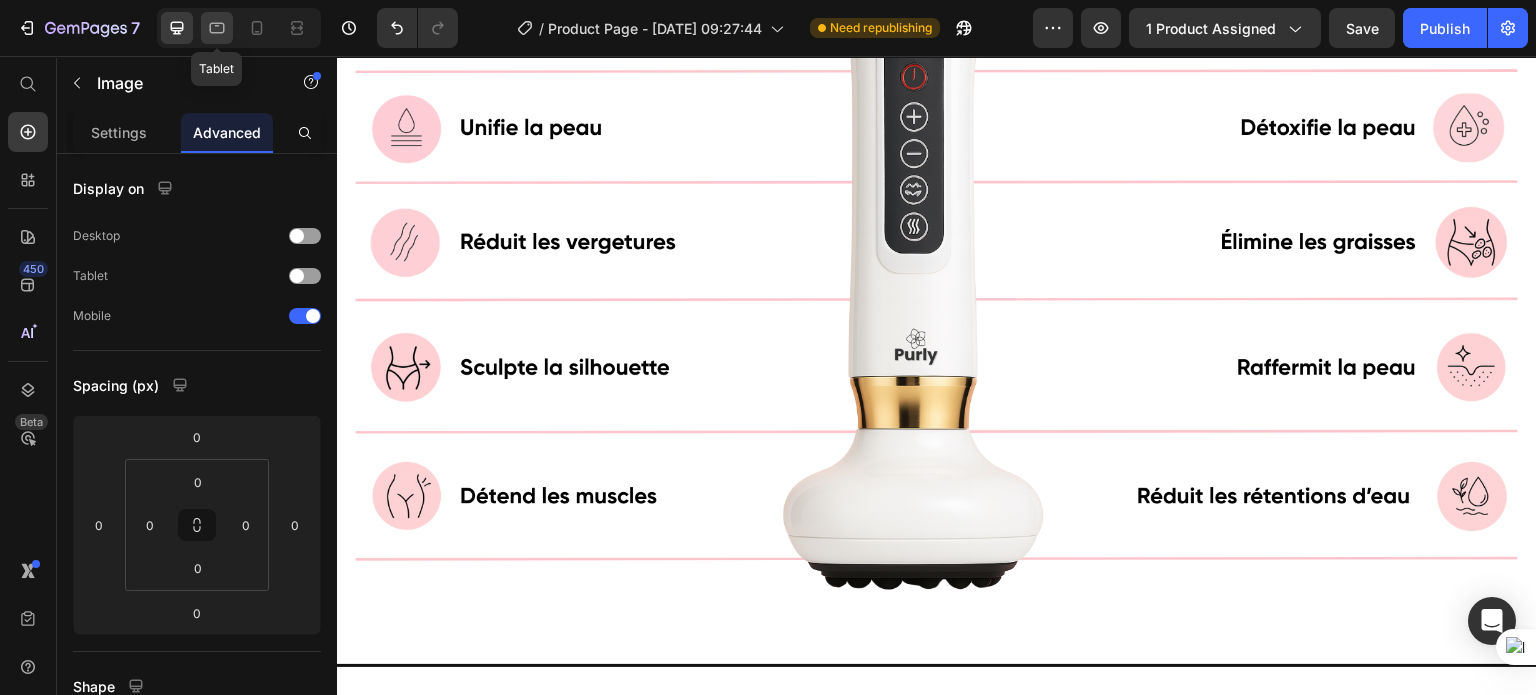 click 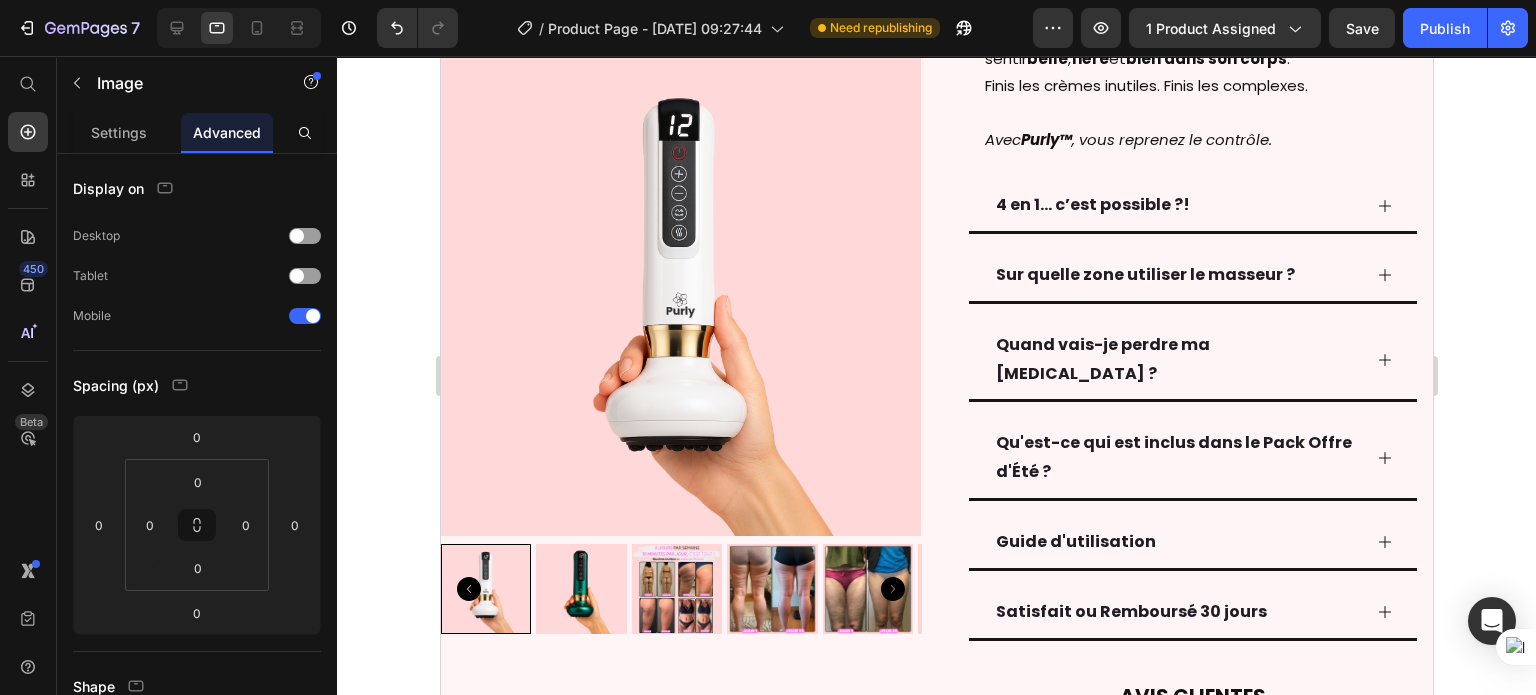 scroll, scrollTop: 1563, scrollLeft: 0, axis: vertical 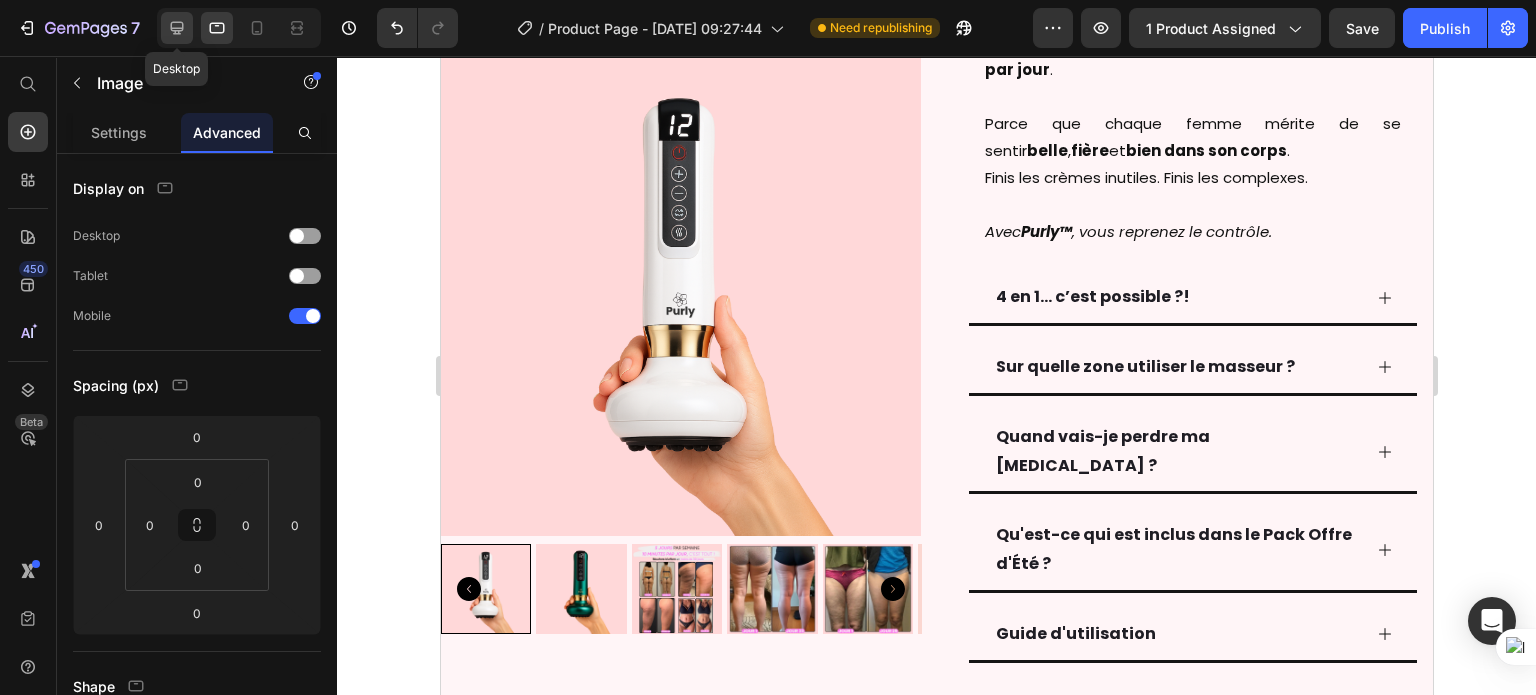 click 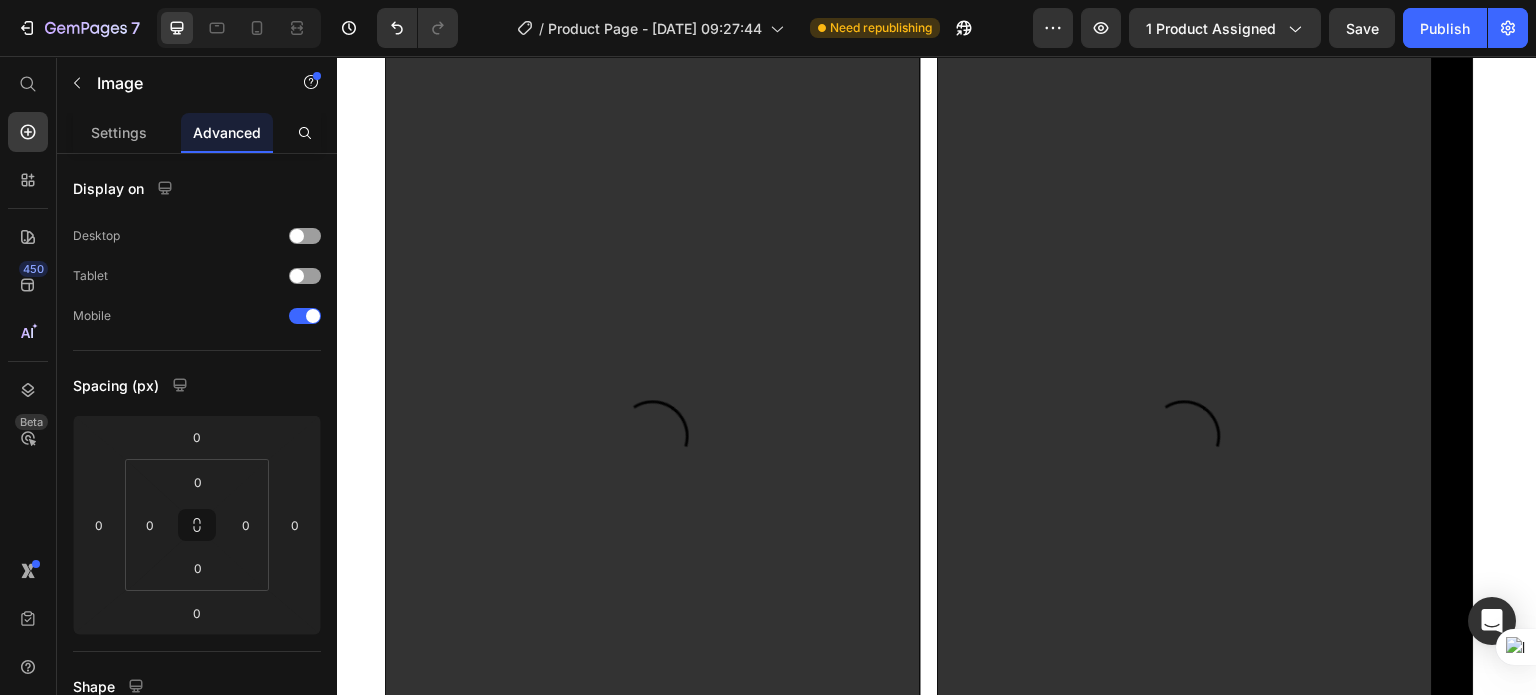 scroll, scrollTop: 4044, scrollLeft: 0, axis: vertical 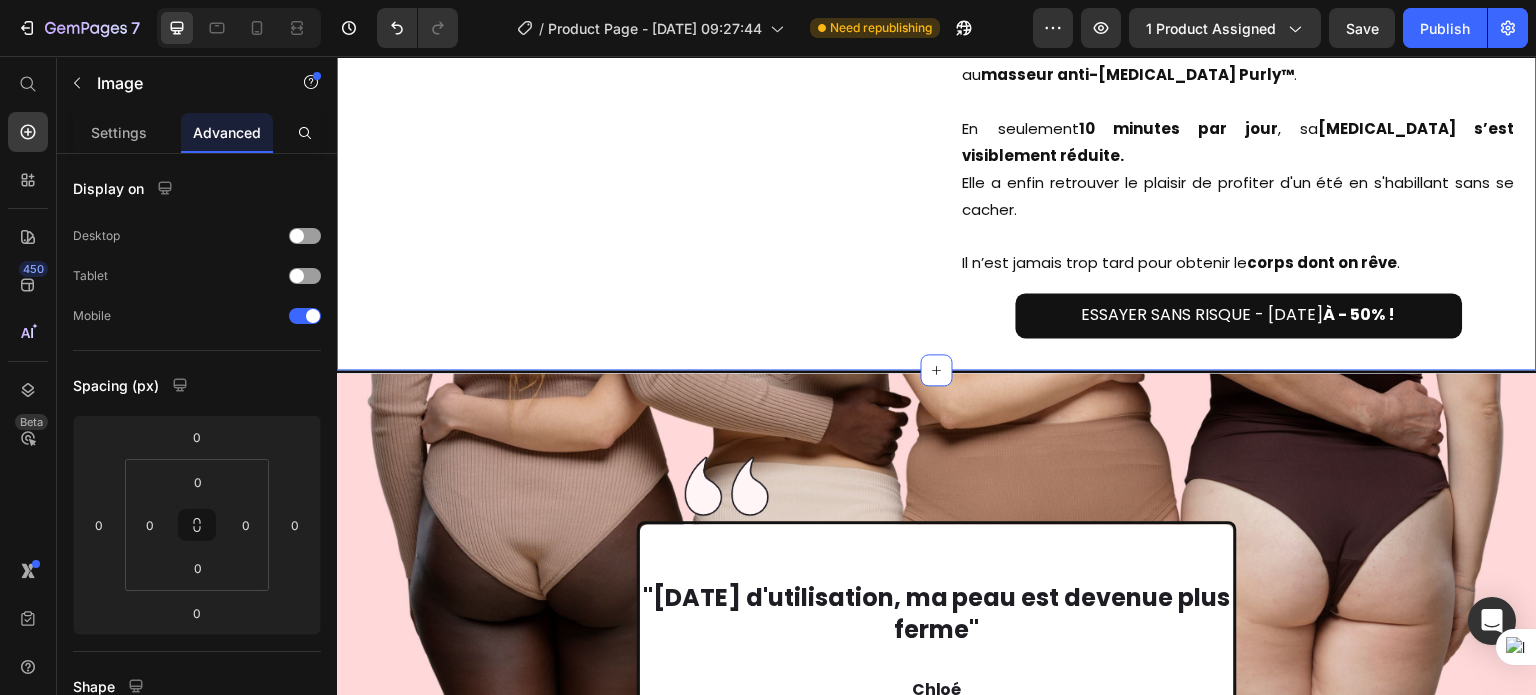 click on "Image Un Summer Body en 30 Jours Heading Samantha, 34 ans, de Nantes, assistante de direction, a retrouvé des  cuisses lisses et fermes  en moins de  30 jours  grâce au  masseur anti-cellulite Purly™ .   En seulement  10 minutes par jour , sa  cellulite s’est visiblement réduite.  Elle a enfin retrouver le plaisir de profiter d'un été en s'habillant sans se cacher.   Il n’est jamais trop tard pour obtenir le  corps dont on rêve . Text Block Row ESSAYER SANS RISQUE - AUJOURD'HUI  À - 50% ! Button Row Section 6/25" at bounding box center [937, 67] 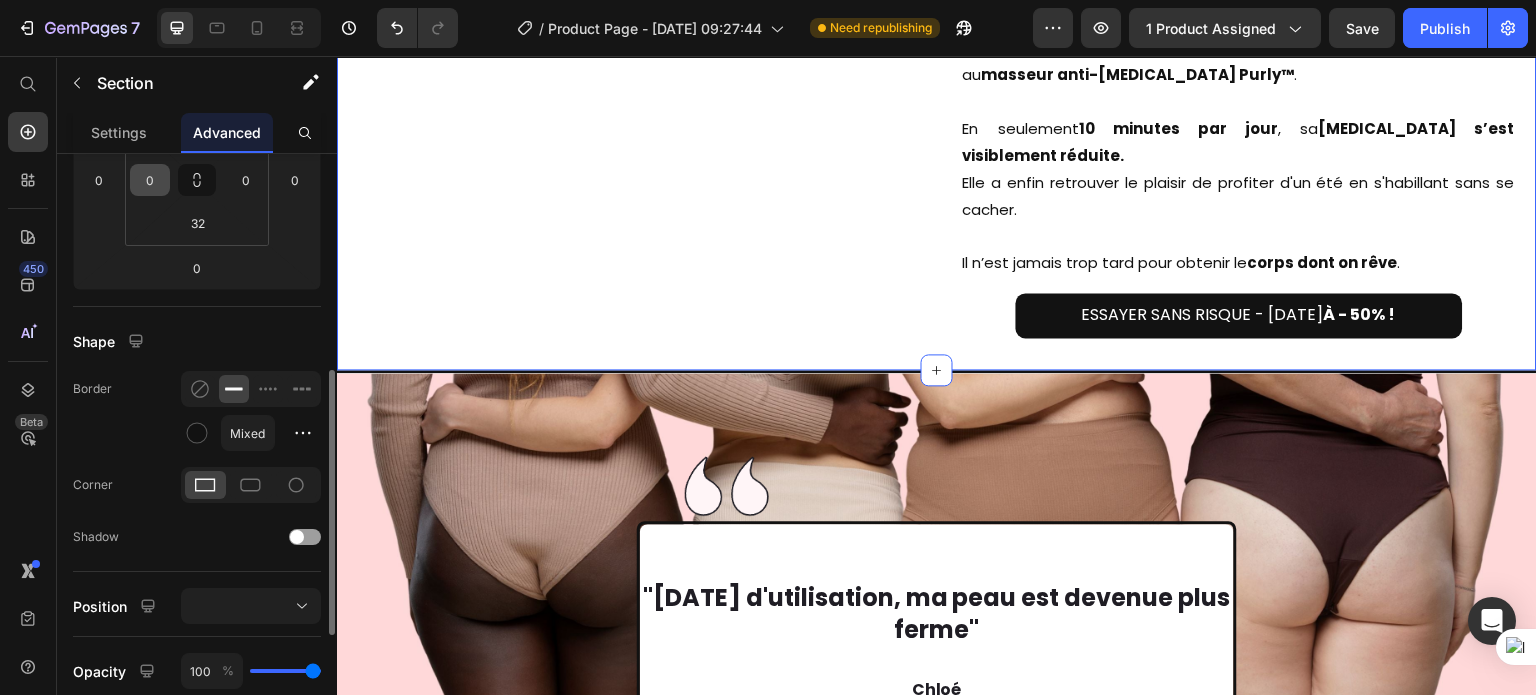 scroll, scrollTop: 336, scrollLeft: 0, axis: vertical 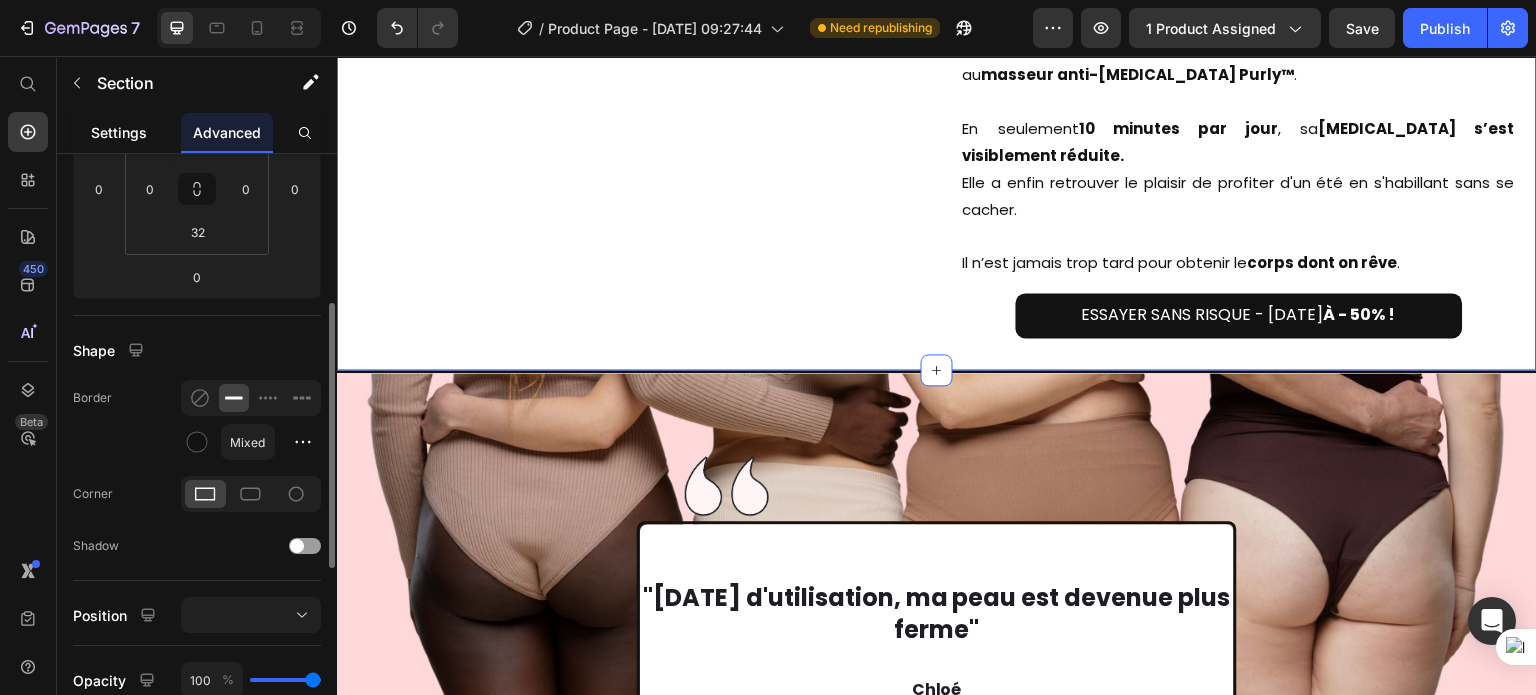 click on "Settings" at bounding box center [119, 132] 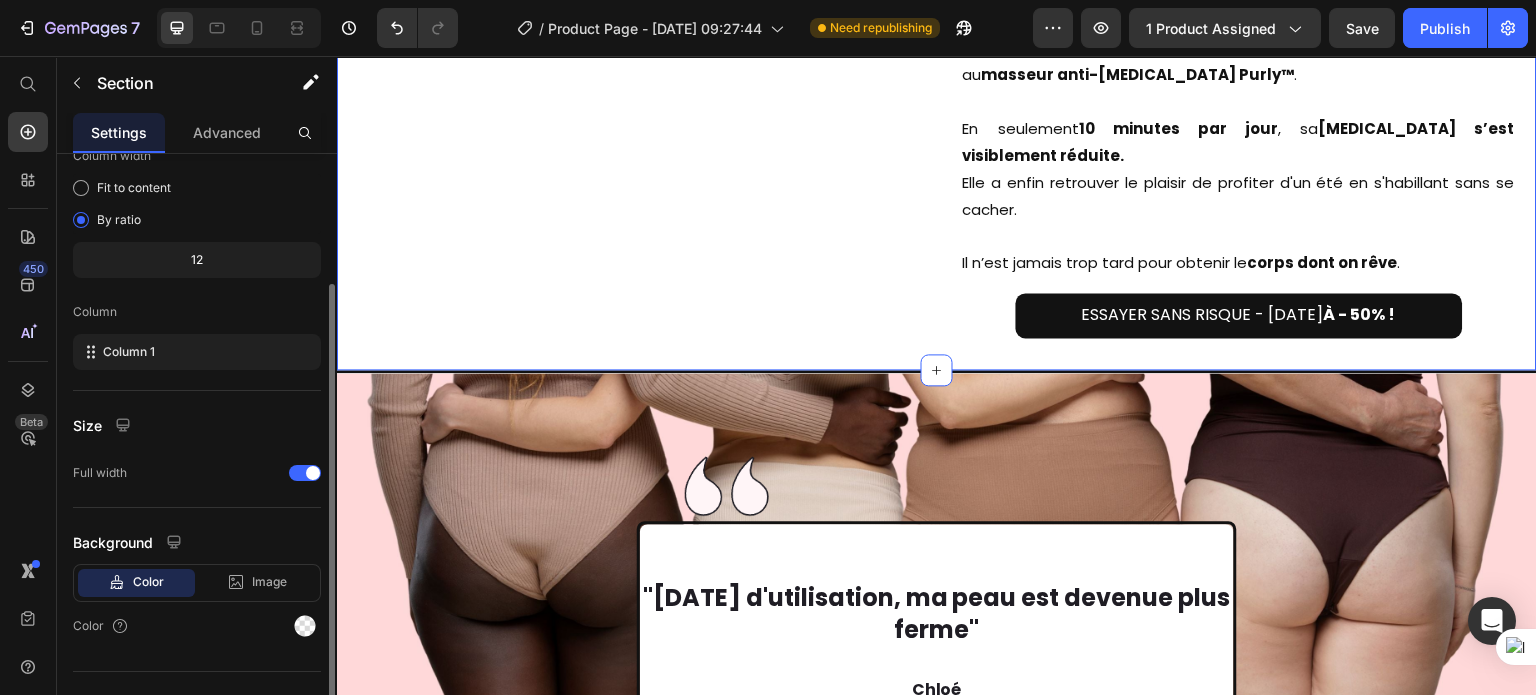 scroll, scrollTop: 208, scrollLeft: 0, axis: vertical 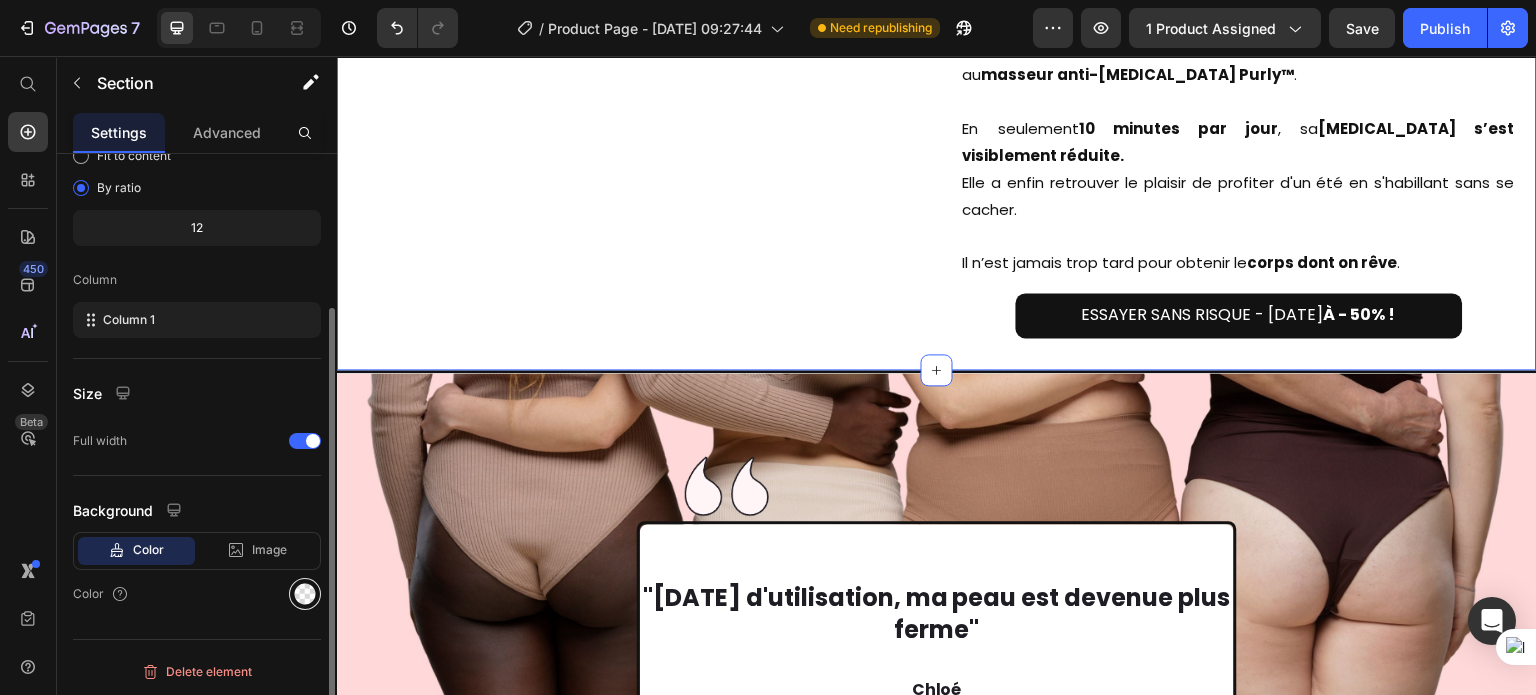 click at bounding box center (305, 594) 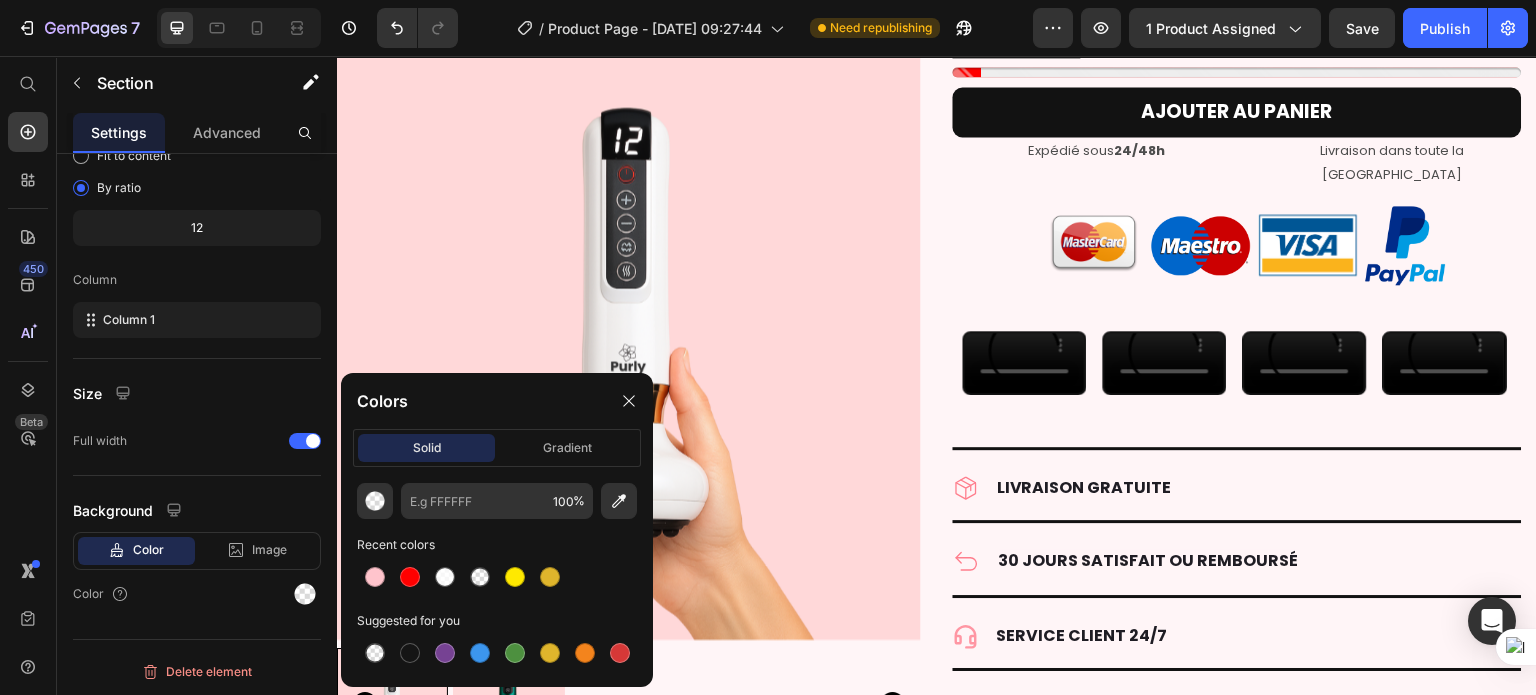 scroll, scrollTop: 595, scrollLeft: 0, axis: vertical 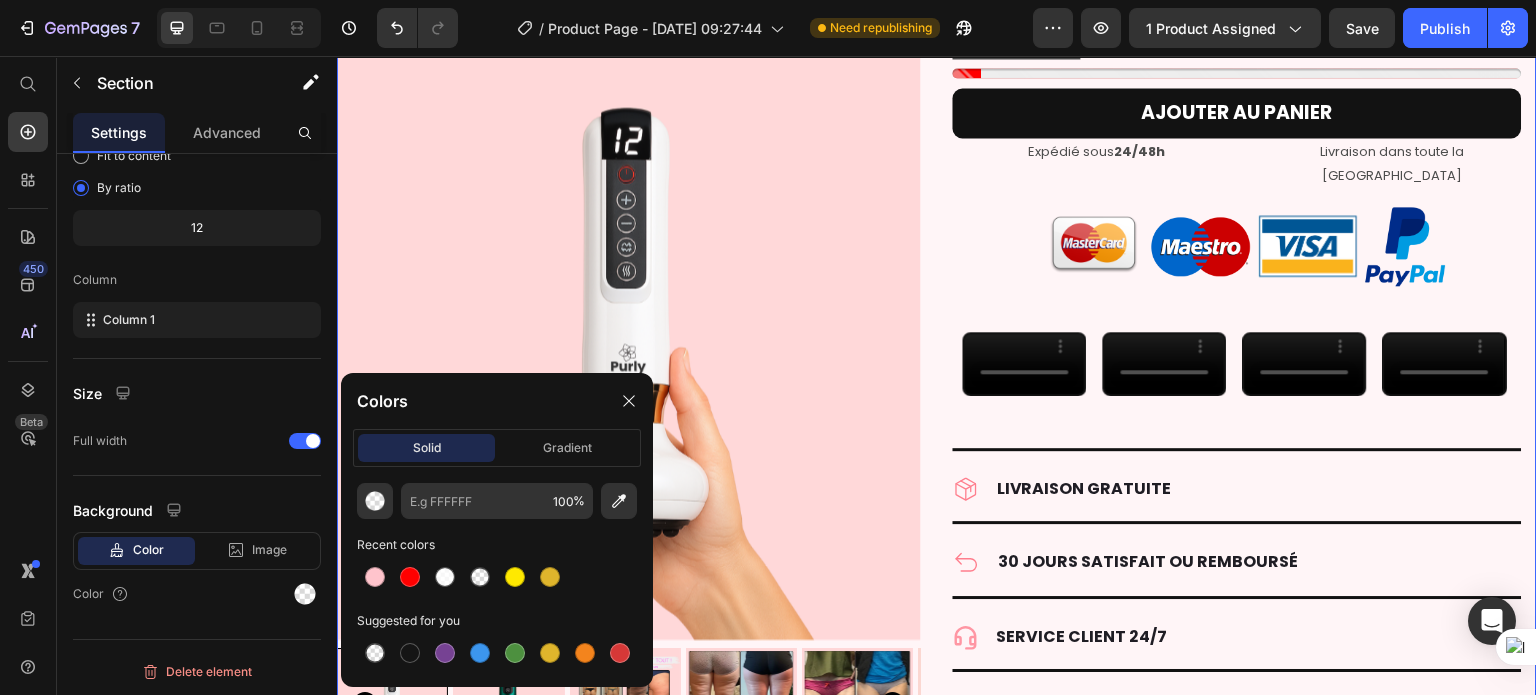 click on "Product Images ★★★★★  4.9 I   1069 AVIS Heading Purly Product Title Masseur anti-cellulite Heading €49,90 Product Price €99,80 Product Price - 50% OFFRE D'ÉTÉ Discount Tag Row Image Atténue cellulite et vergetures dès la 1ère semaine Text Block Row Image Stimule le collagène et lisse la peau Text Block Row Image Déclenche le combustion des graisses Text Block Row Couleur: Blanc Blanc Blanc Vert Vert Product Variants & Swatches
Bientôt épuisé  Stock Counter AJOUTER AU PANIER Add to Cart Expédié sous  24/48h      -      Livraison partout en France Text Block Expédié sous  24/48h Text Block Livraison dans toute la France Text Block Row Image Image Image Image Row Video Video Video Video Carousel Row                Title Line Image LIVRAISON GRATUITE Text Block Advanced List                Title Line Row Image 30 JOURS SATISFAIT OU REMBOURSÉ Text Block Advanced List                Title Line Row
Icon  SERVICE CLIENT 24/7 Row" at bounding box center [937, 773] 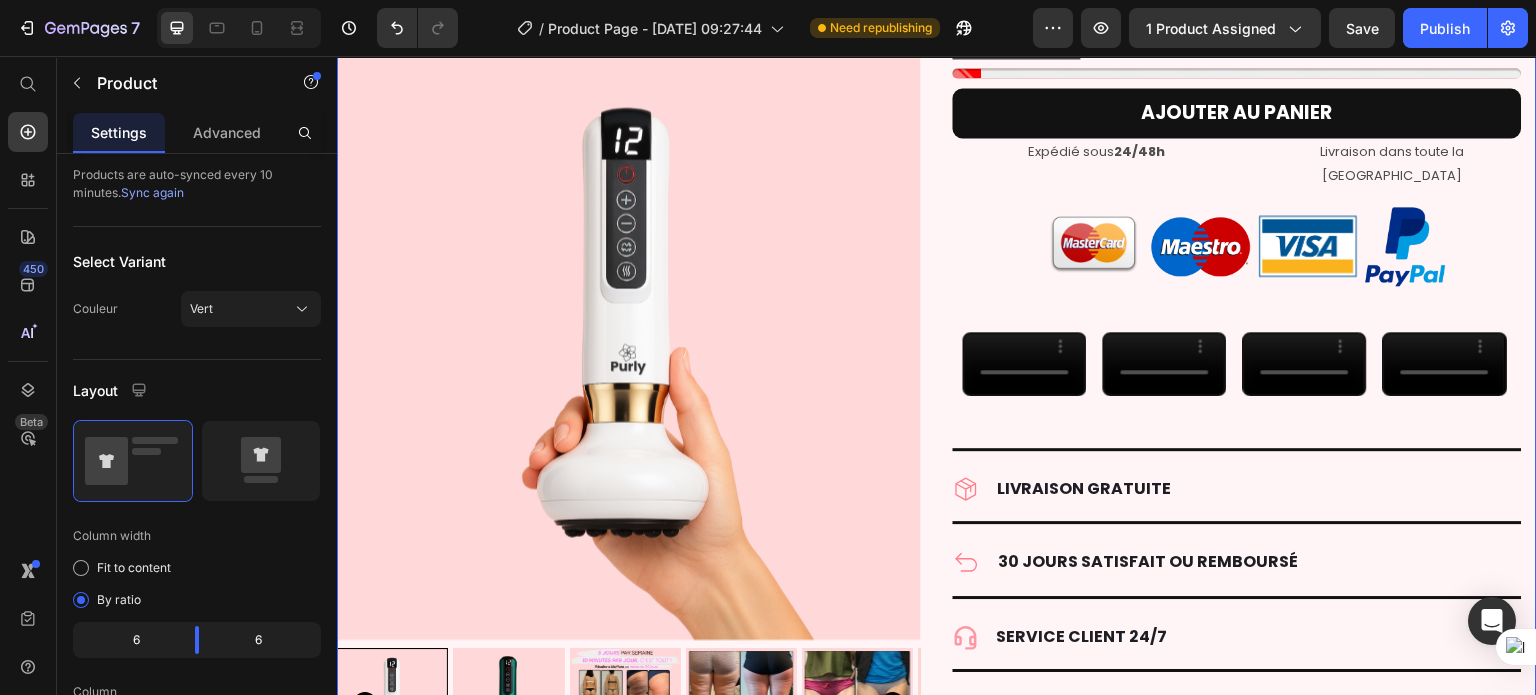 scroll, scrollTop: 0, scrollLeft: 0, axis: both 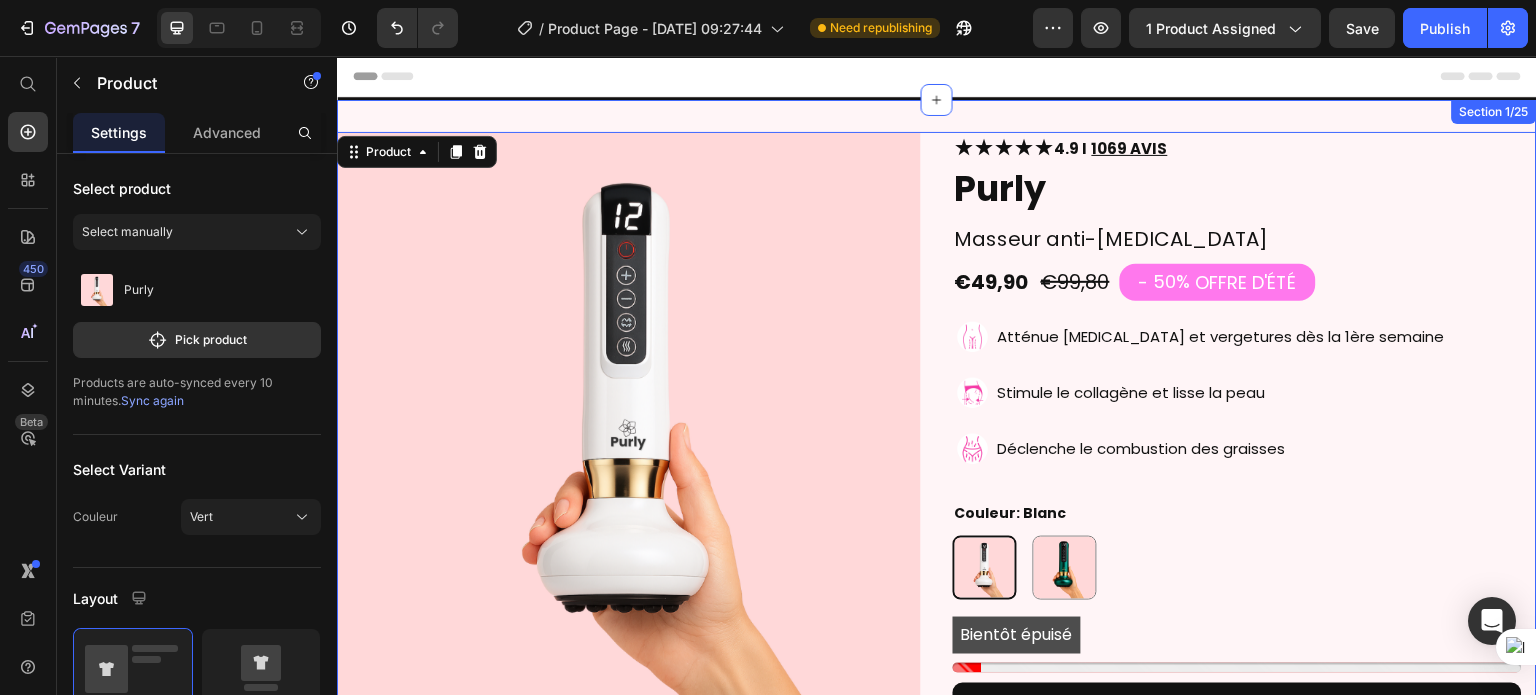 click on "Product Images ★★★★★  4.9 I   1069 AVIS Heading Purly Product Title Masseur anti-cellulite Heading €49,90 Product Price €99,80 Product Price - 50% OFFRE D'ÉTÉ Discount Tag Row Image Atténue cellulite et vergetures dès la 1ère semaine Text Block Row Image Stimule le collagène et lisse la peau Text Block Row Image Déclenche le combustion des graisses Text Block Row Couleur: Blanc Blanc Blanc Vert Vert Product Variants & Swatches
Bientôt épuisé  Stock Counter AJOUTER AU PANIER Add to Cart Expédié sous  24/48h      -      Livraison partout en France Text Block Expédié sous  24/48h Text Block Livraison dans toute la France Text Block Row Image Image Image Image Row Video Video Video Video Carousel Row                Title Line Image LIVRAISON GRATUITE Text Block Advanced List                Title Line Row Image 30 JOURS SATISFAIT OU REMBOURSÉ Text Block Advanced List                Title Line Row
Icon  SERVICE CLIENT 24/7 Row" at bounding box center [937, 1367] 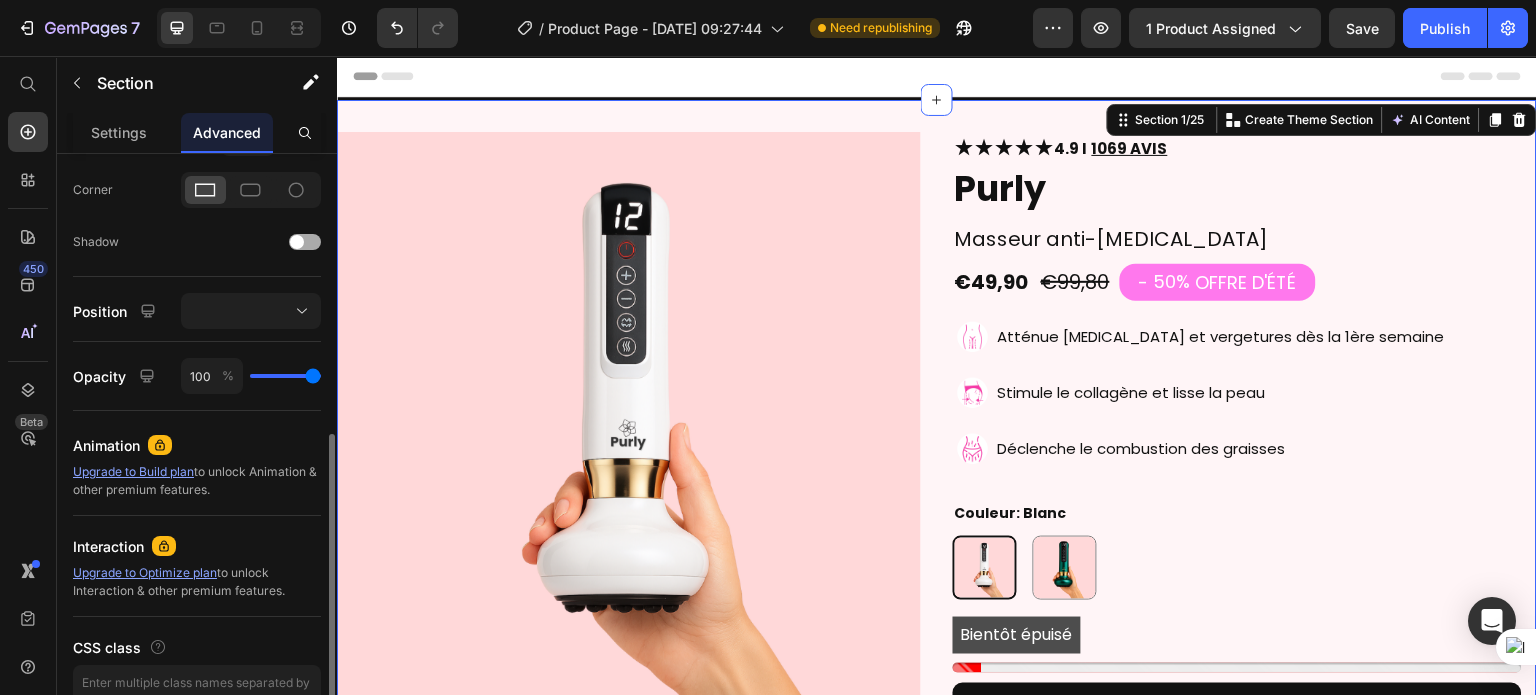 scroll, scrollTop: 636, scrollLeft: 0, axis: vertical 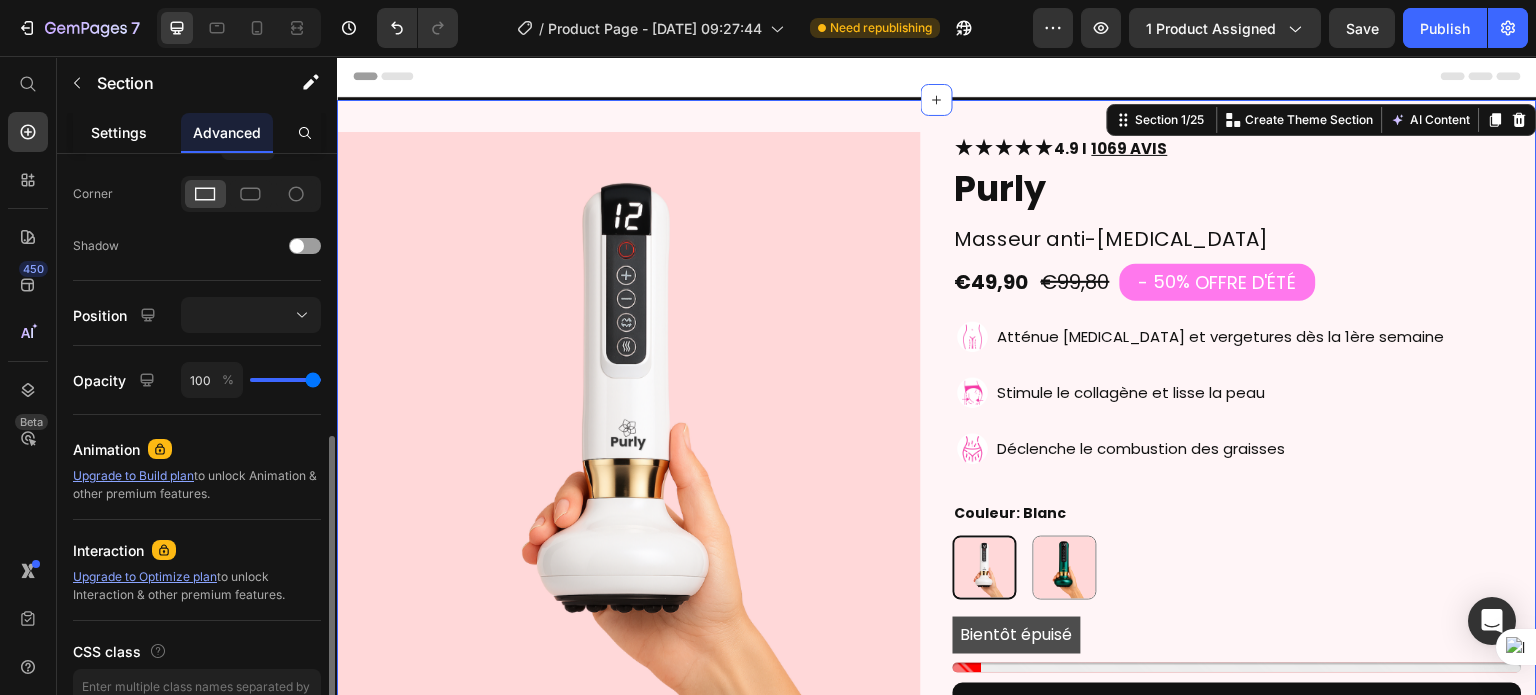 click on "Settings" 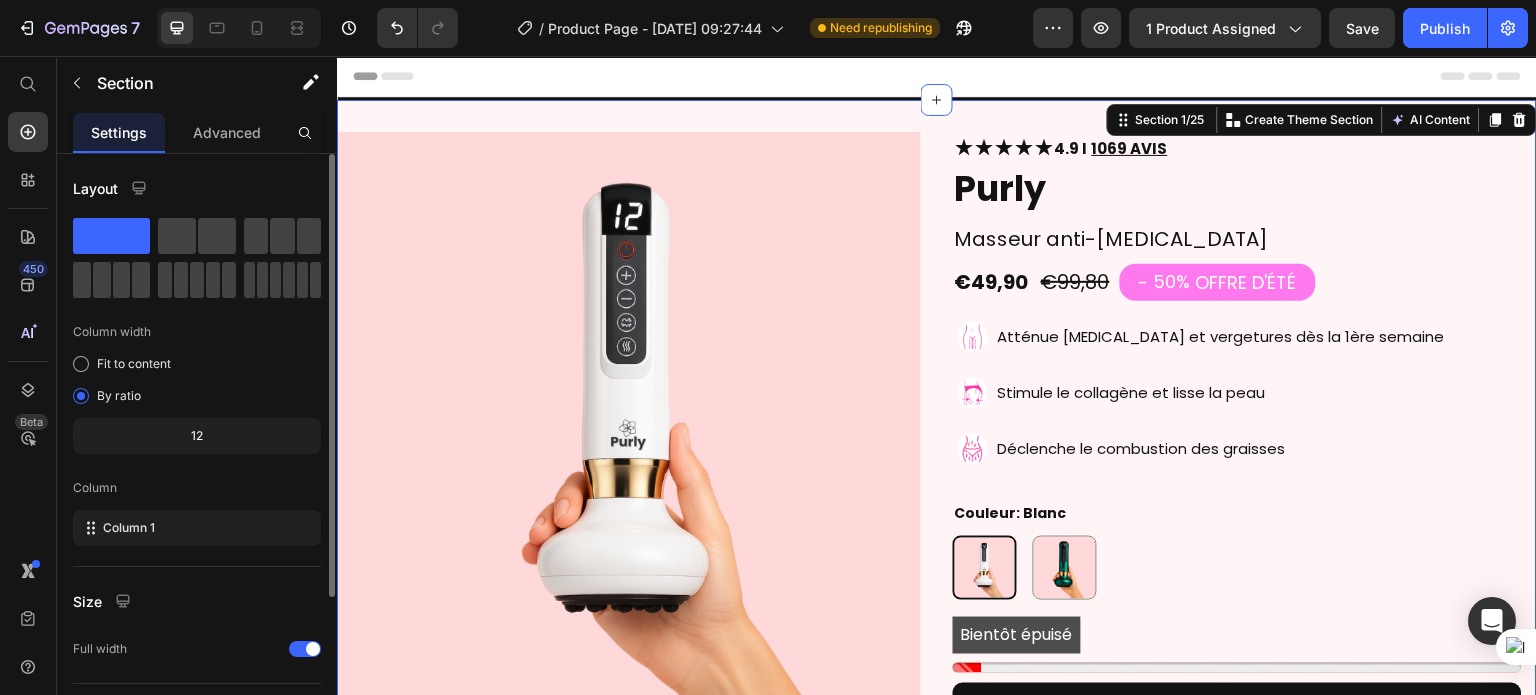 scroll, scrollTop: 208, scrollLeft: 0, axis: vertical 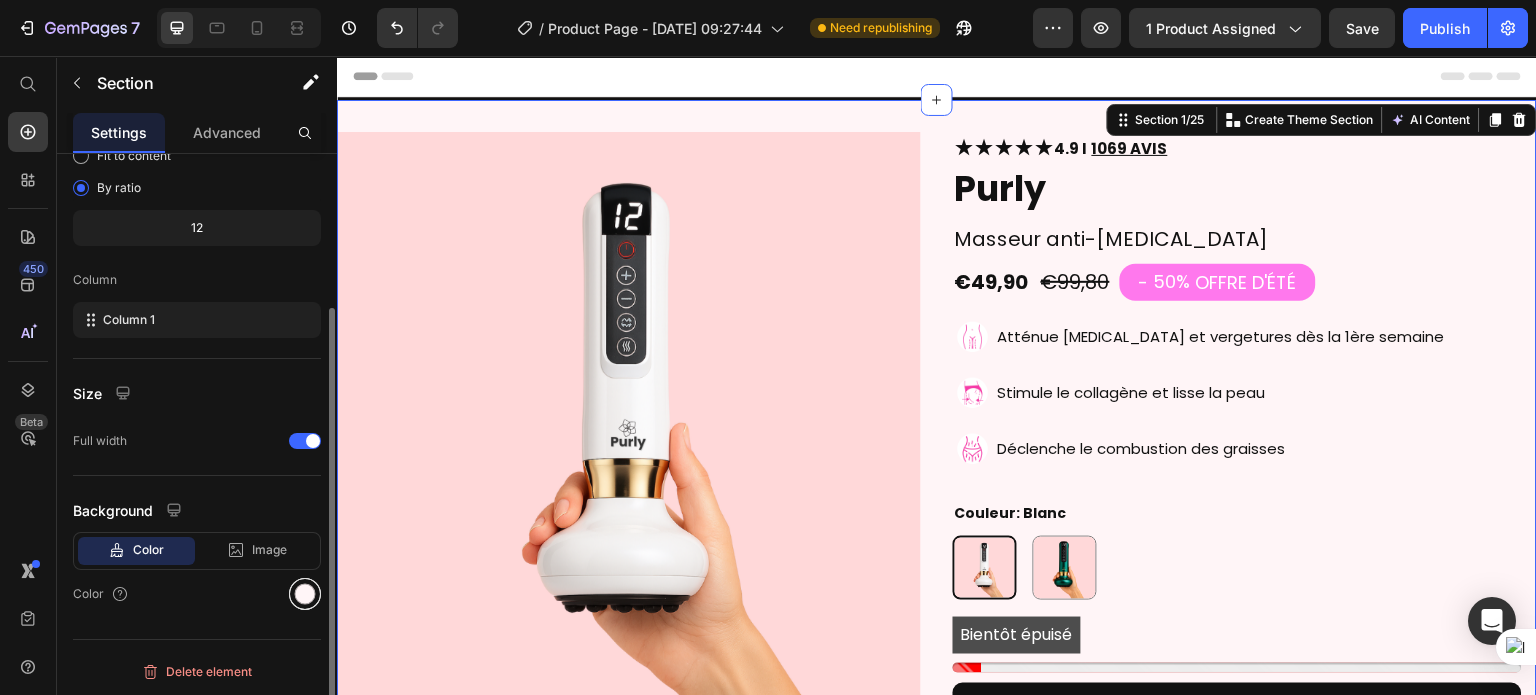 click at bounding box center (305, 594) 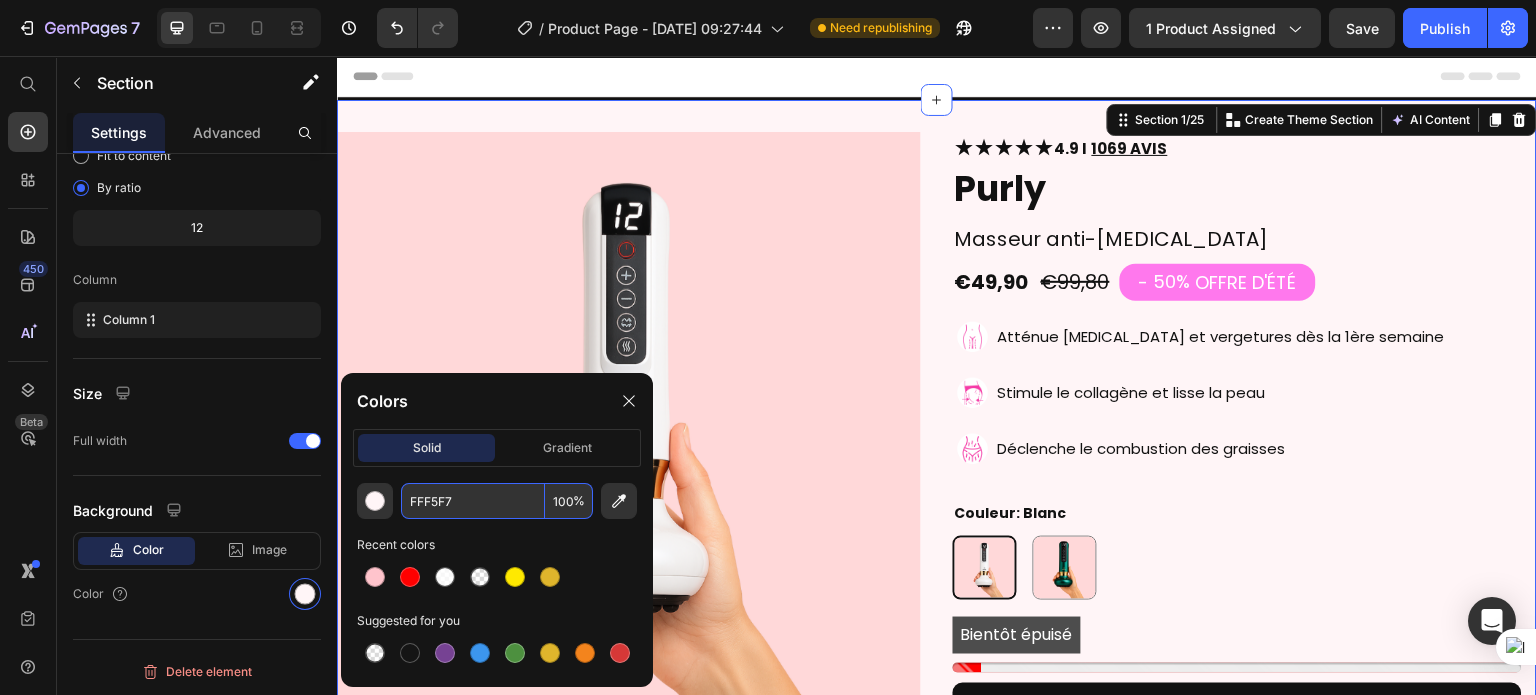 click on "FFF5F7" at bounding box center (473, 501) 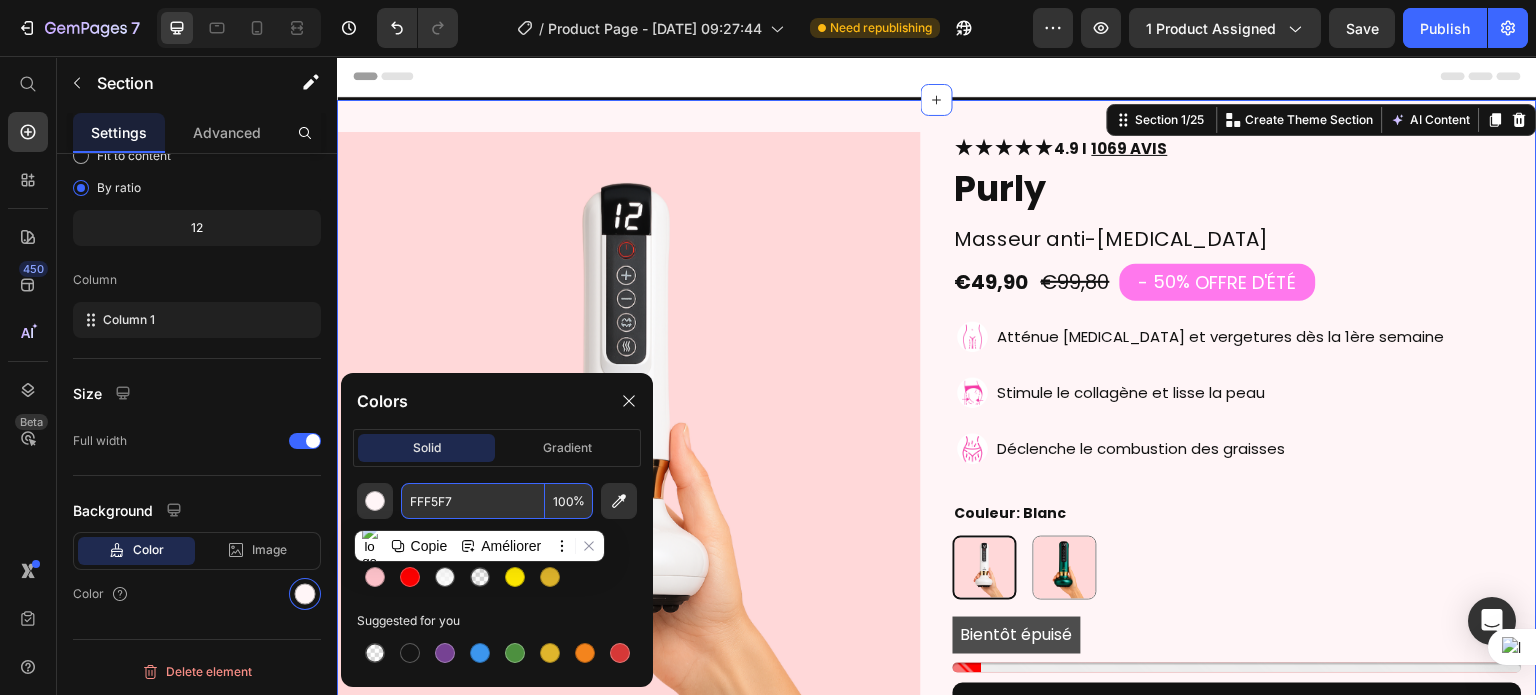 click on "FFF5F7" at bounding box center (473, 501) 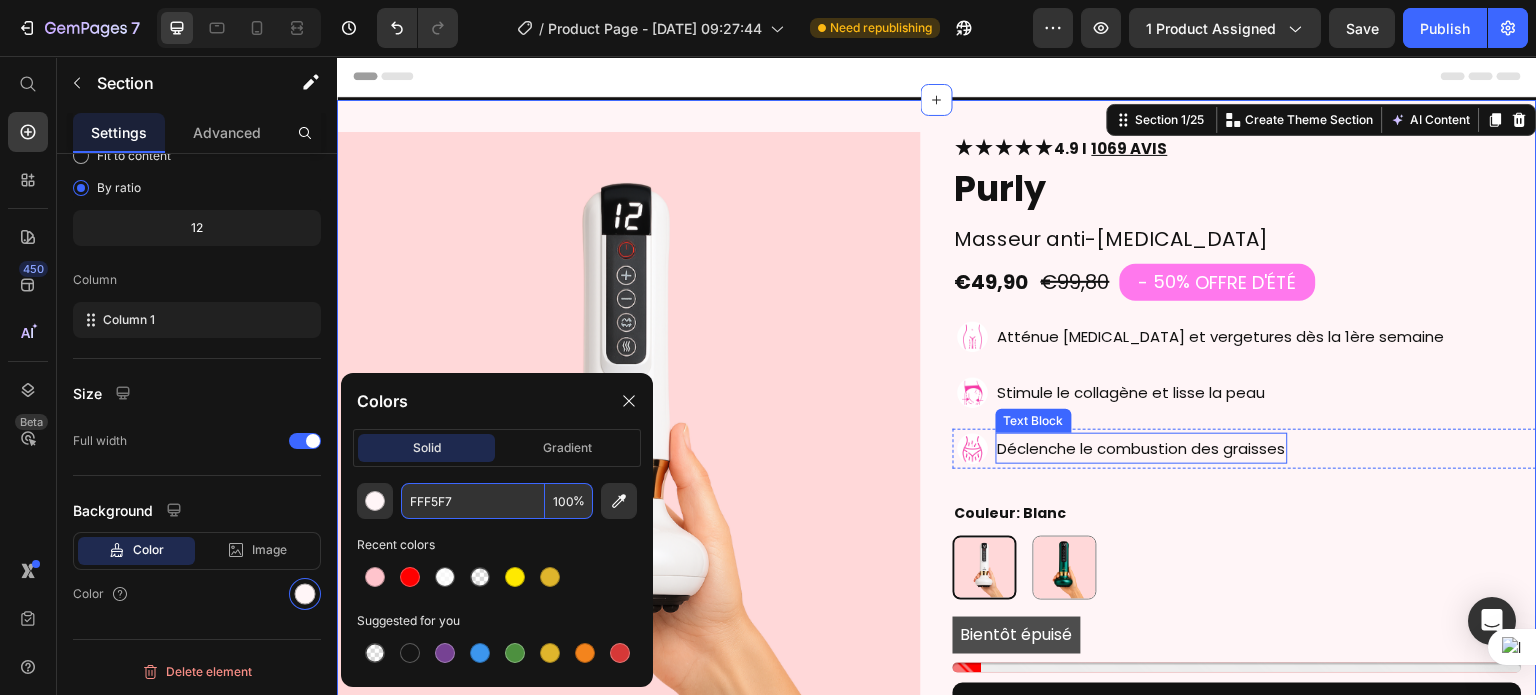 click on "Déclenche le combustion des graisses" at bounding box center (1142, 448) 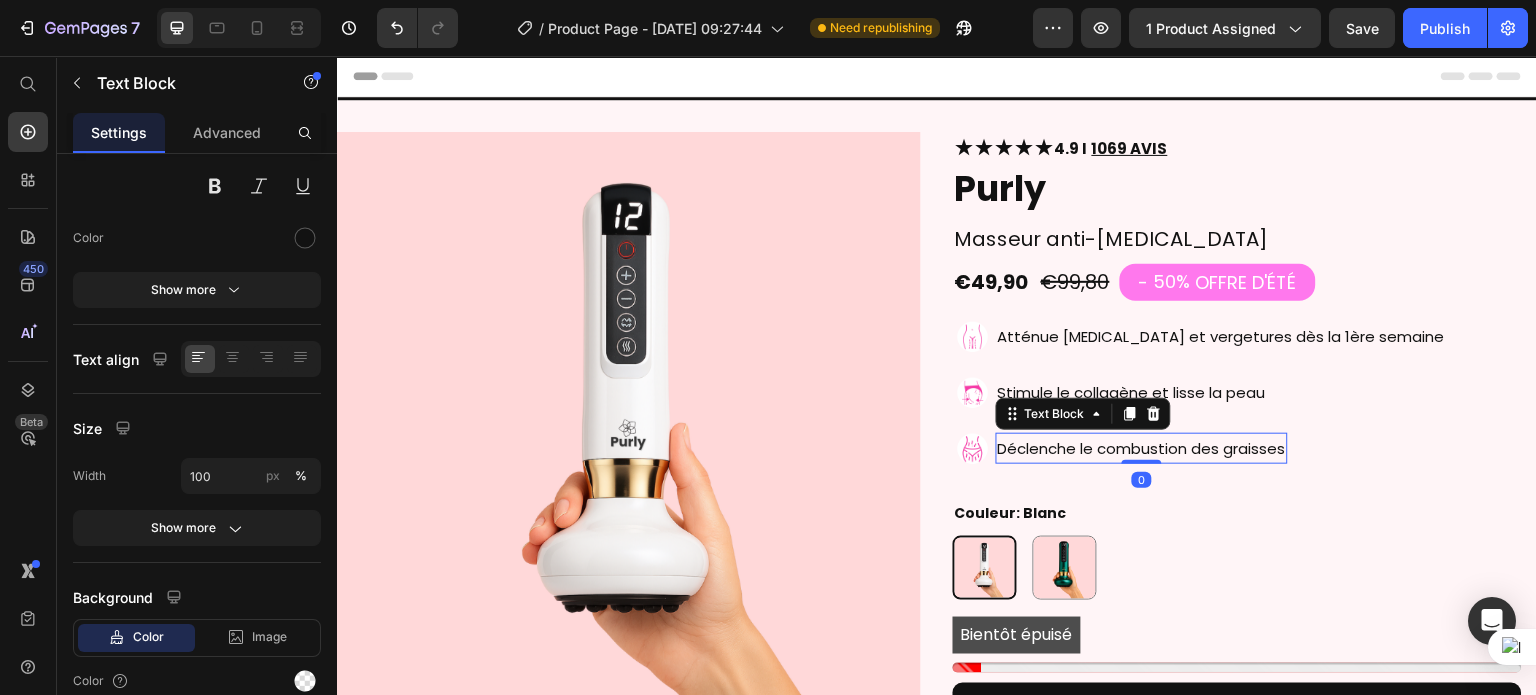 scroll, scrollTop: 0, scrollLeft: 0, axis: both 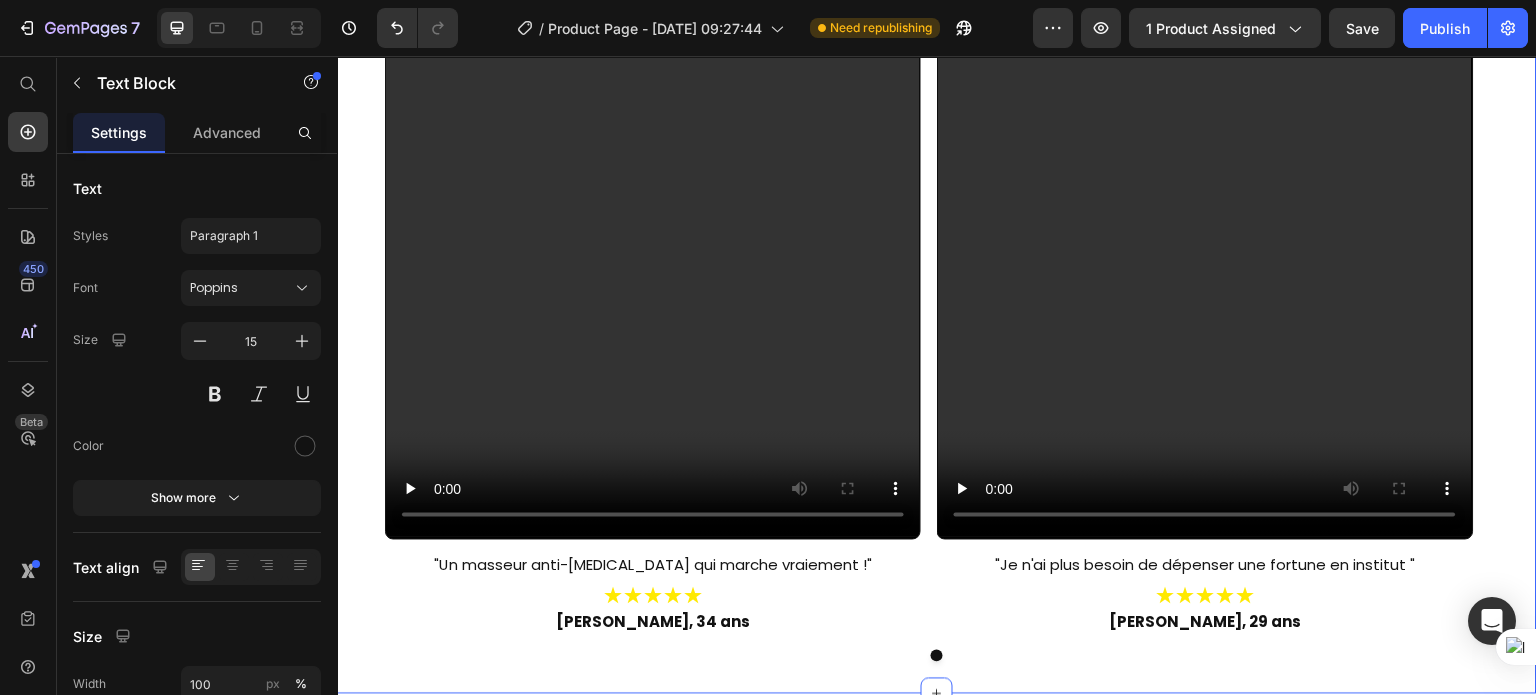 click on "PURLY LOVEUSES Text Block Ce que disent nos utilisatrices Heading
Video "Un masseur anti-cellulite qui marche vraiement !" Text Block ★★★★★ Heading Nathalie, 34 ans Heading Row Video "Je n'ai plus besoin de dépenser une fortune en institut " Text Block ★★★★★ Heading Émeline, 29 ans Heading Row
Carousel" at bounding box center (937, 73) 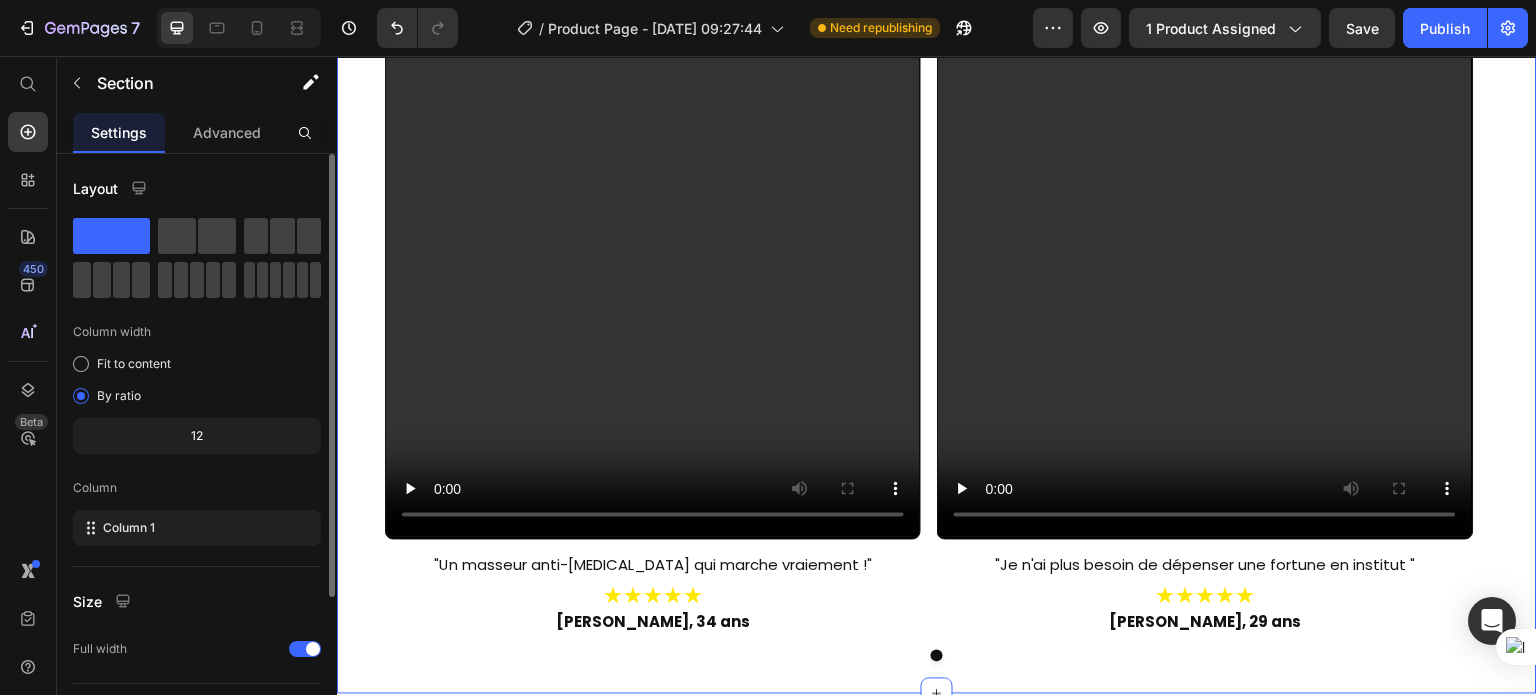 scroll, scrollTop: 208, scrollLeft: 0, axis: vertical 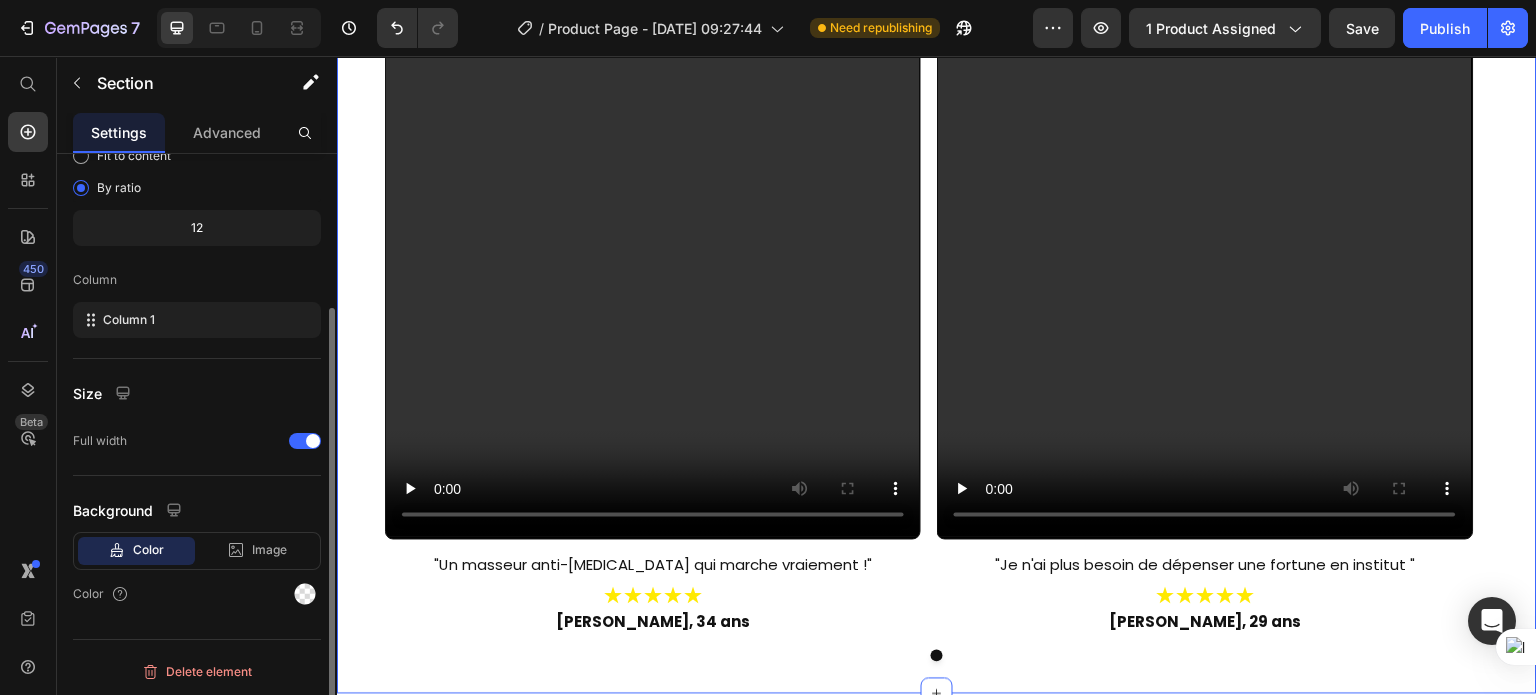 click at bounding box center (305, 594) 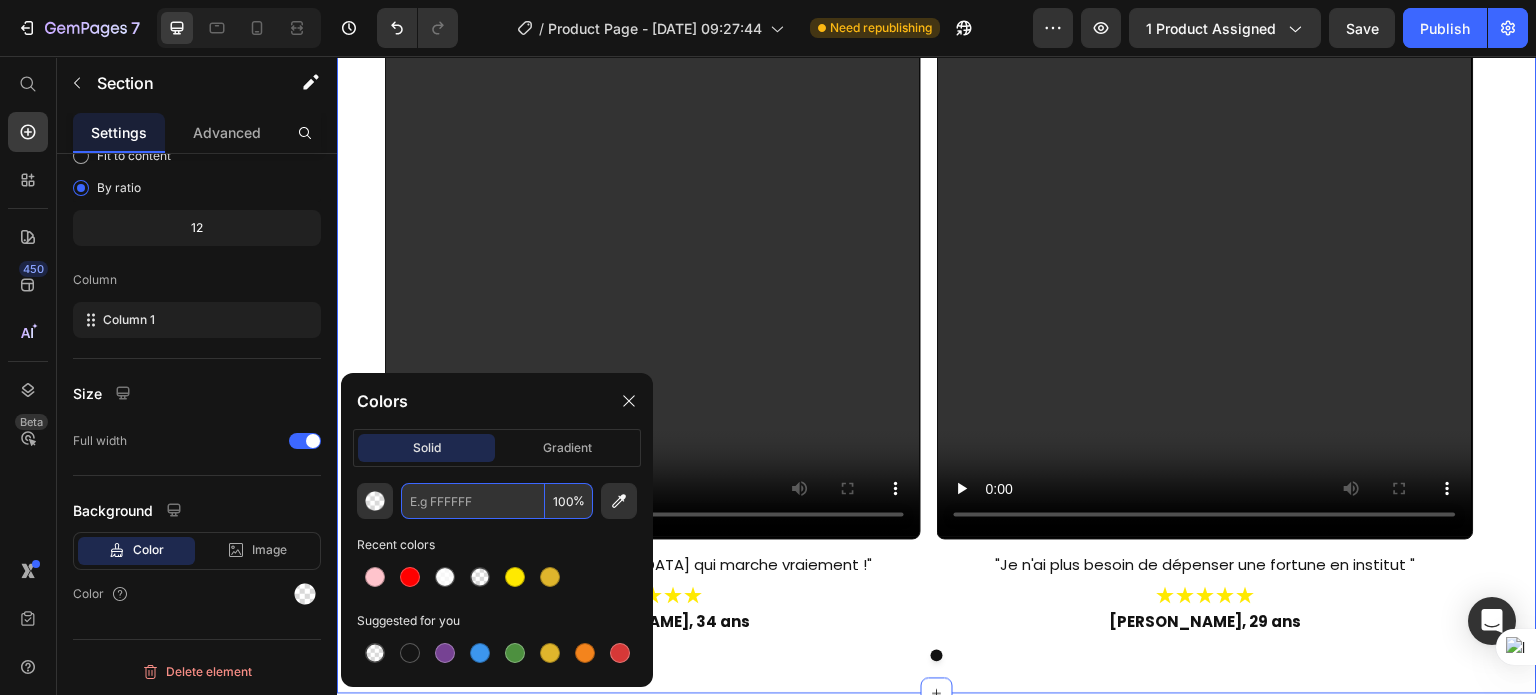 click at bounding box center [473, 501] 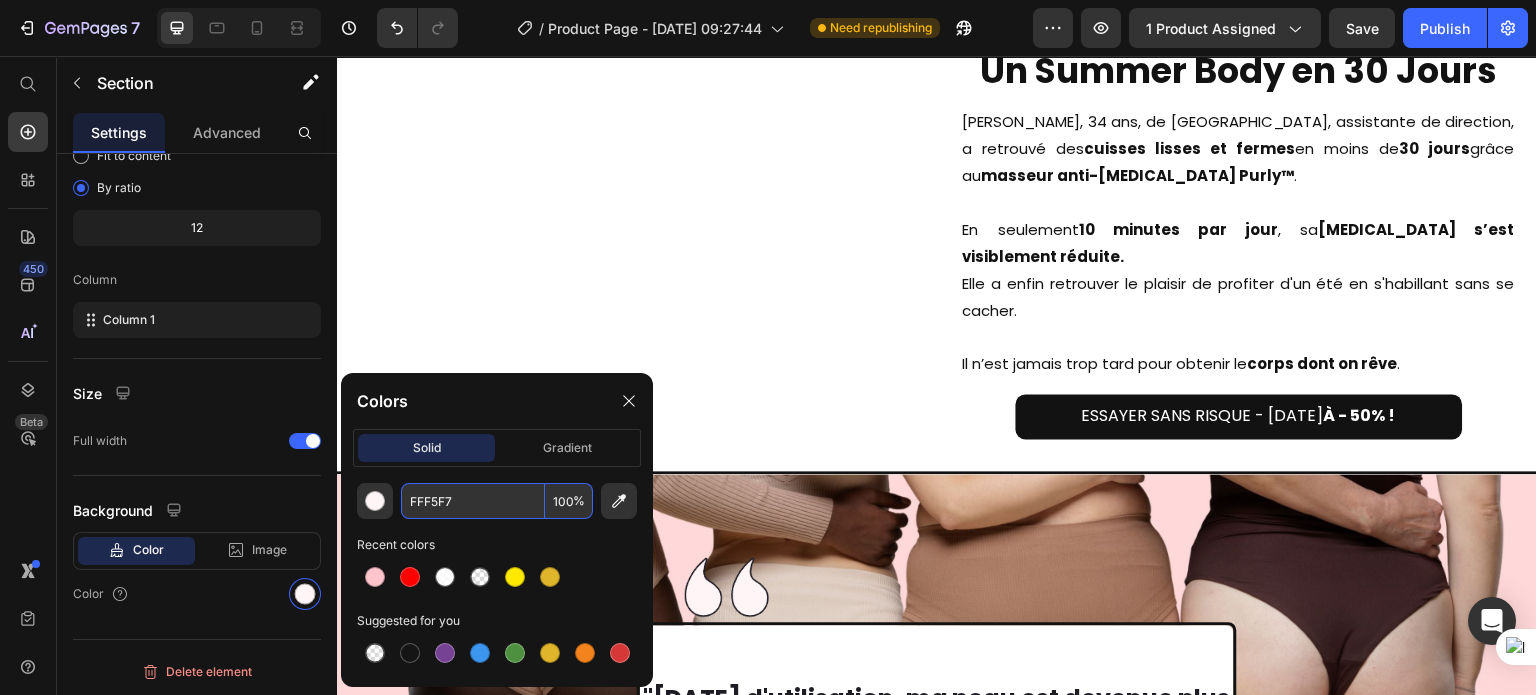 scroll, scrollTop: 6520, scrollLeft: 0, axis: vertical 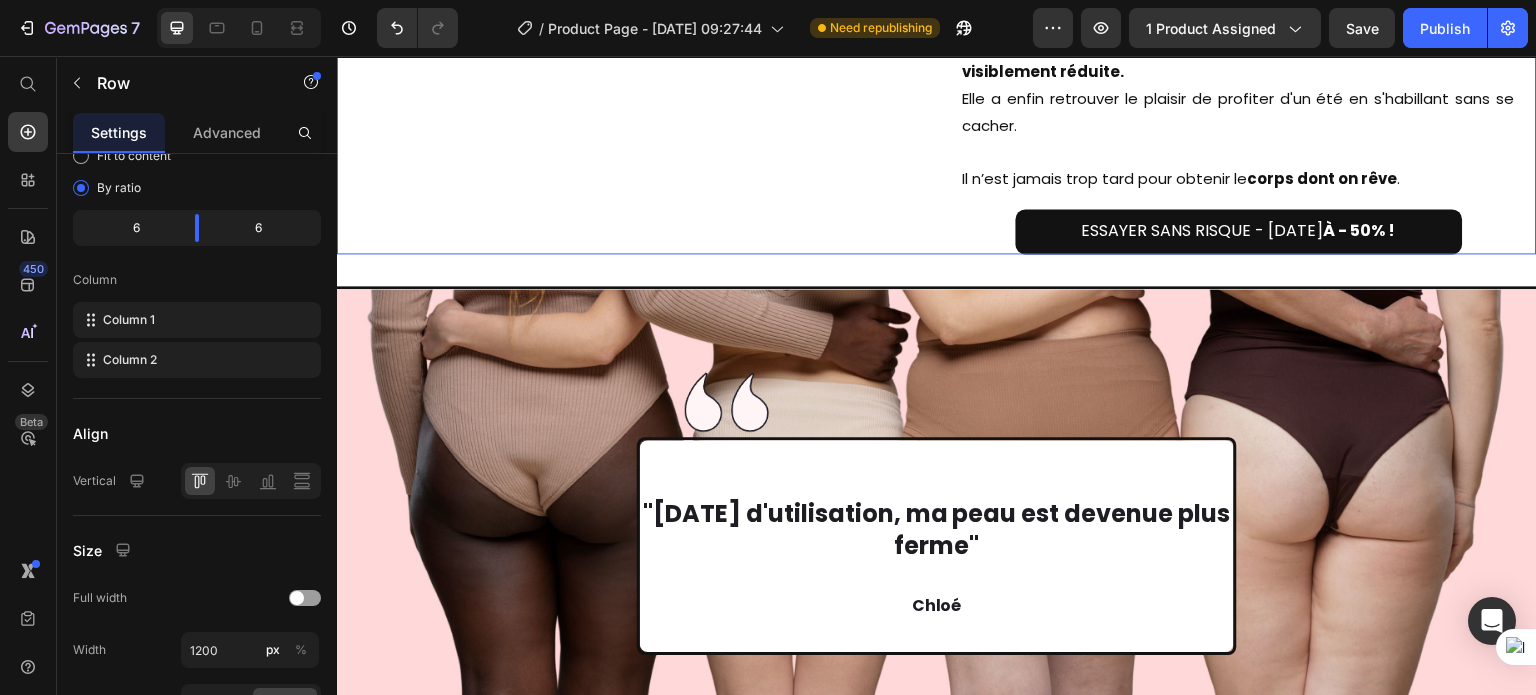 click on "Un Summer Body en 30 Jours Heading Samantha, 34 ans, de Nantes, assistante de direction, a retrouvé des  cuisses lisses et fermes  en moins de  30 jours  grâce au  masseur anti-cellulite Purly™ .   En seulement  10 minutes par jour , sa  cellulite s’est visiblement réduite.  Elle a enfin retrouver le plaisir de profiter d'un été en s'habillant sans se cacher.   Il n’est jamais trop tard pour obtenir le  corps dont on rêve . Text Block Row ESSAYER SANS RISQUE - AUJOURD'HUI  À - 50% ! Button" at bounding box center [1239, -19] 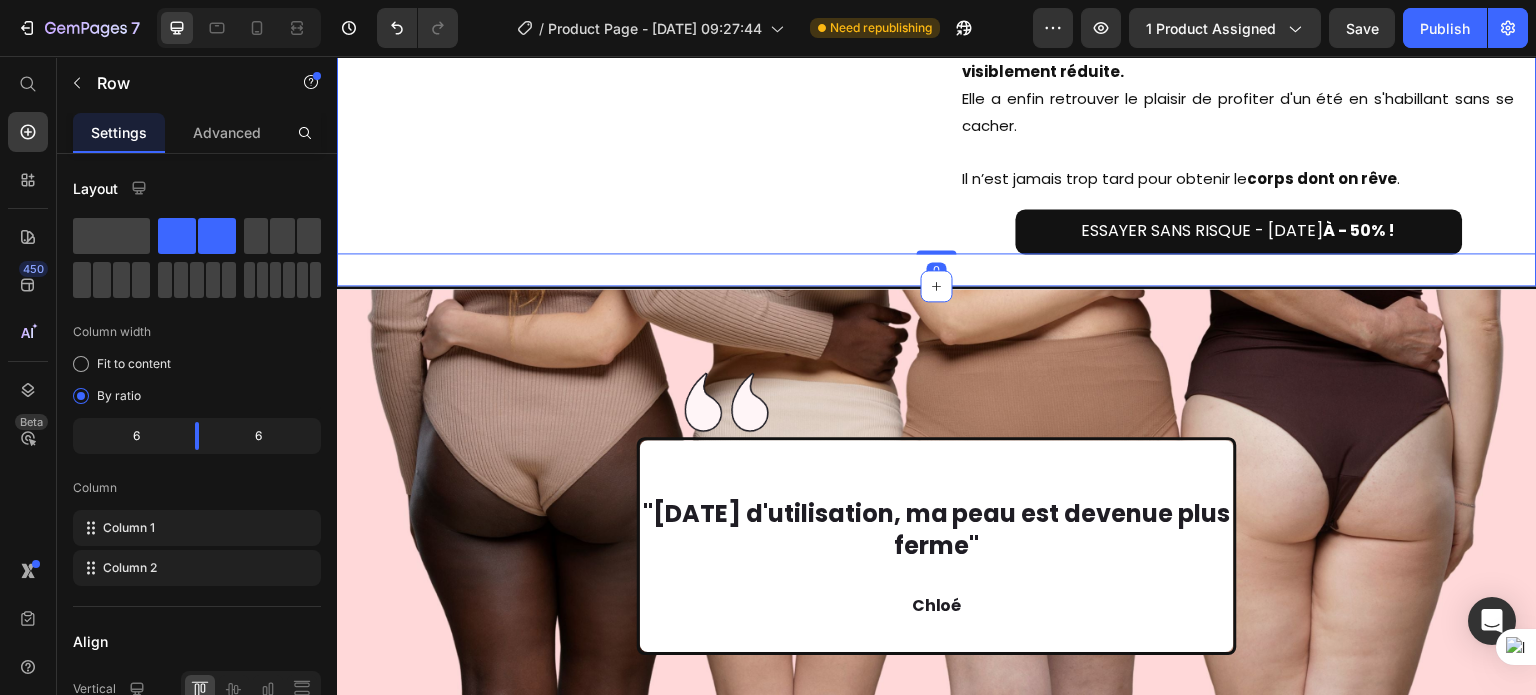 click on "Image Un Summer Body en 30 Jours Heading Samantha, 34 ans, de Nantes, assistante de direction, a retrouvé des  cuisses lisses et fermes  en moins de  30 jours  grâce au  masseur anti-cellulite Purly™ .   En seulement  10 minutes par jour , sa  cellulite s’est visiblement réduite.  Elle a enfin retrouver le plaisir de profiter d'un été en s'habillant sans se cacher.   Il n’est jamais trop tard pour obtenir le  corps dont on rêve . Text Block Row ESSAYER SANS RISQUE - AUJOURD'HUI  À - 50% ! Button Row   0 Section 6/25" at bounding box center [937, -17] 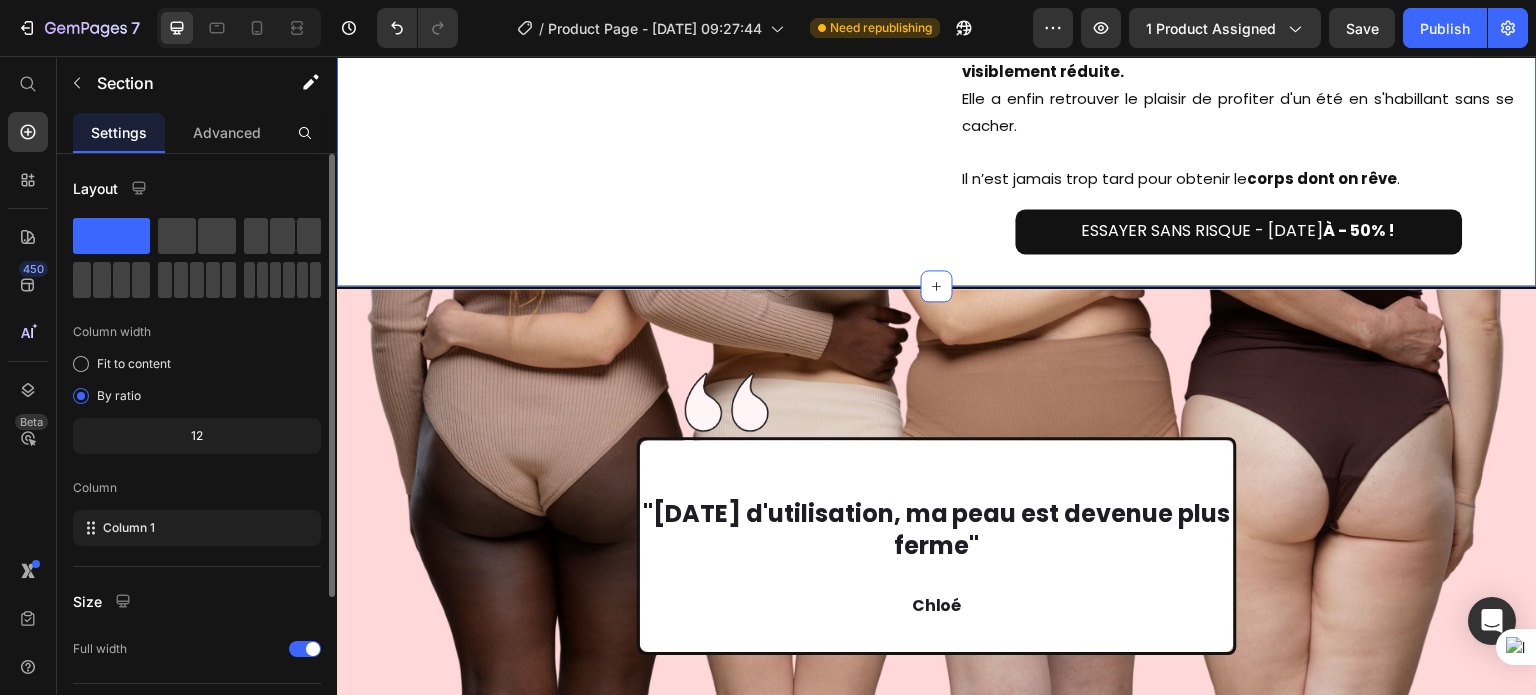 scroll, scrollTop: 208, scrollLeft: 0, axis: vertical 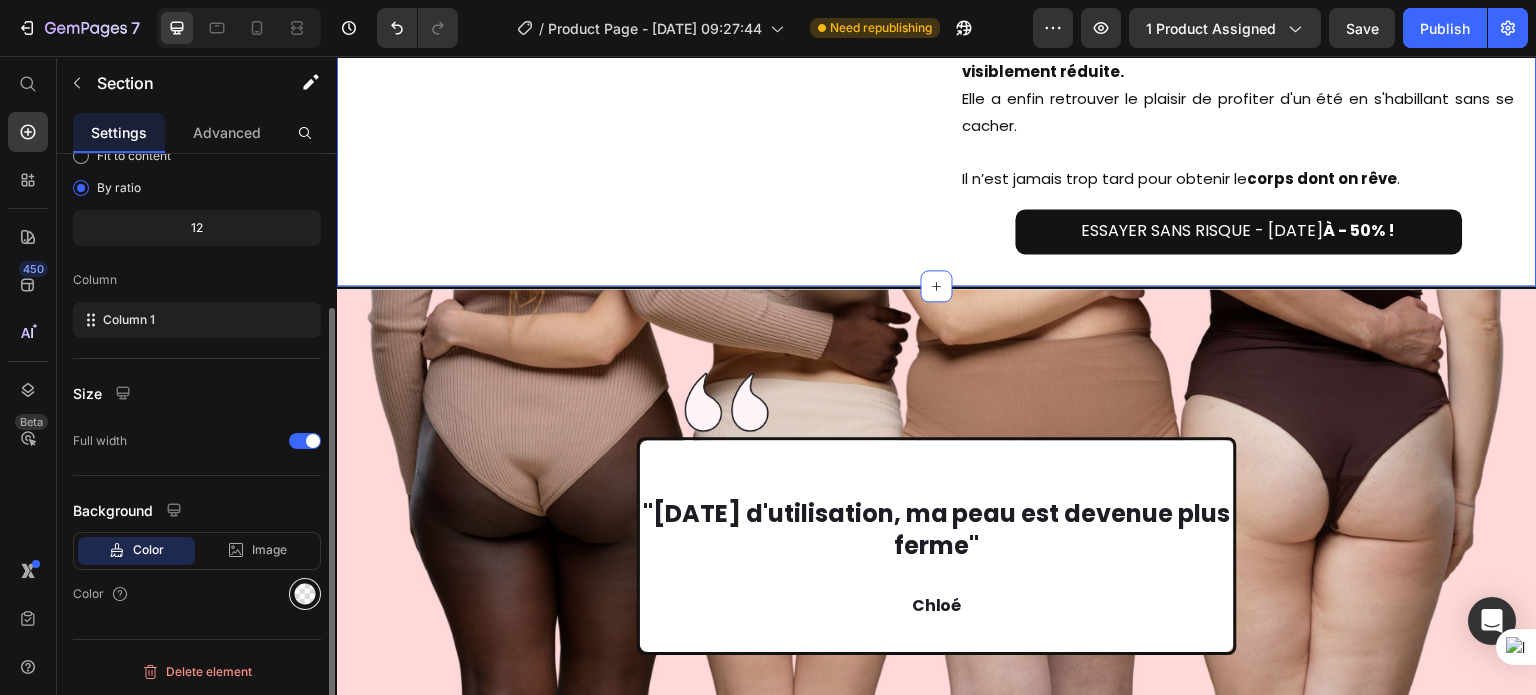 click at bounding box center [305, 594] 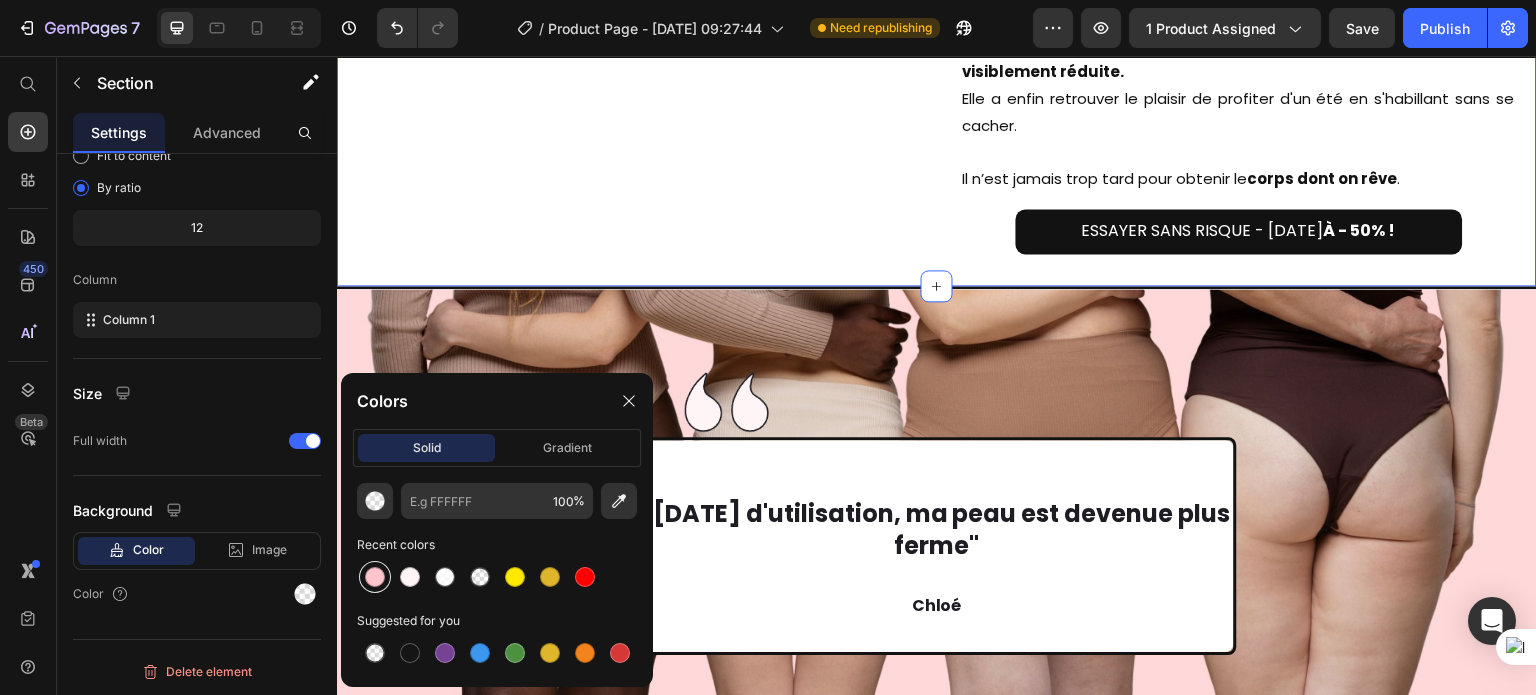 click at bounding box center [375, 577] 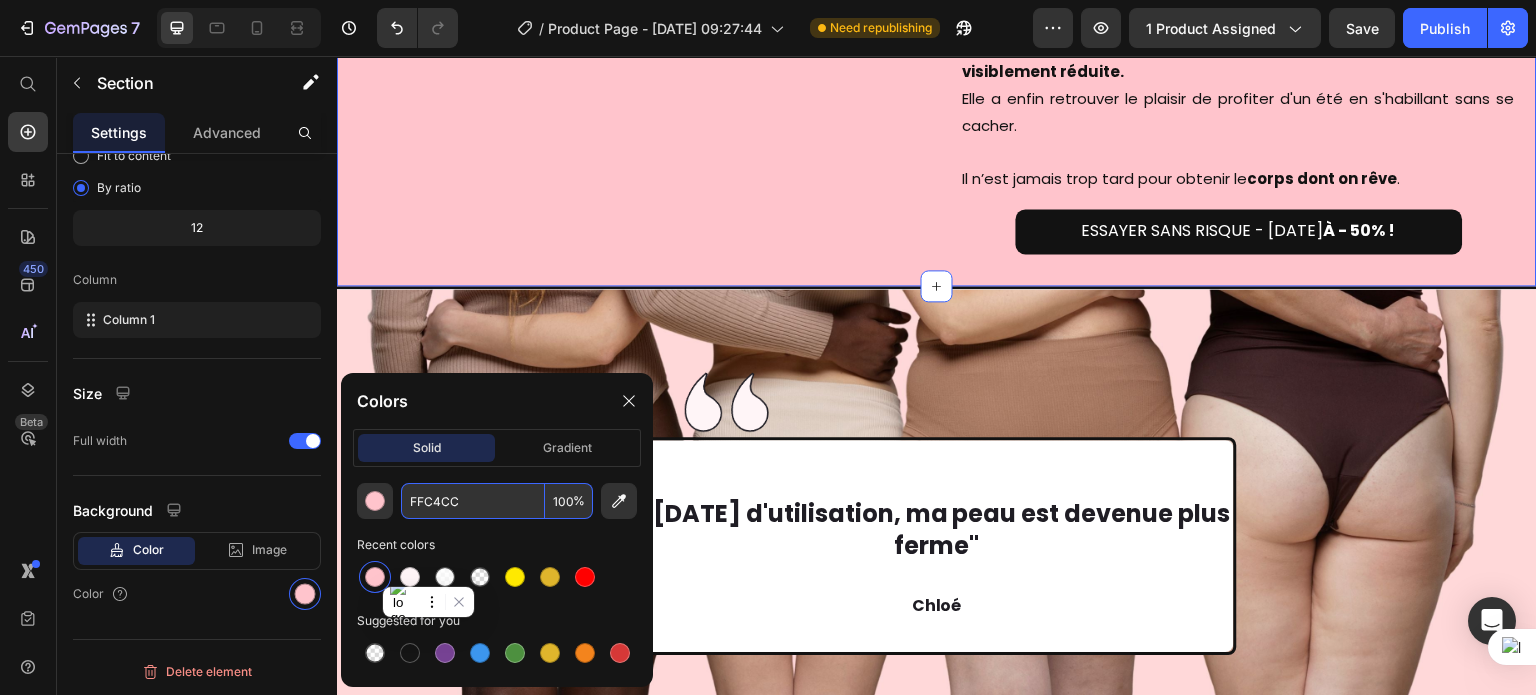 click on "FFC4CC" at bounding box center [473, 501] 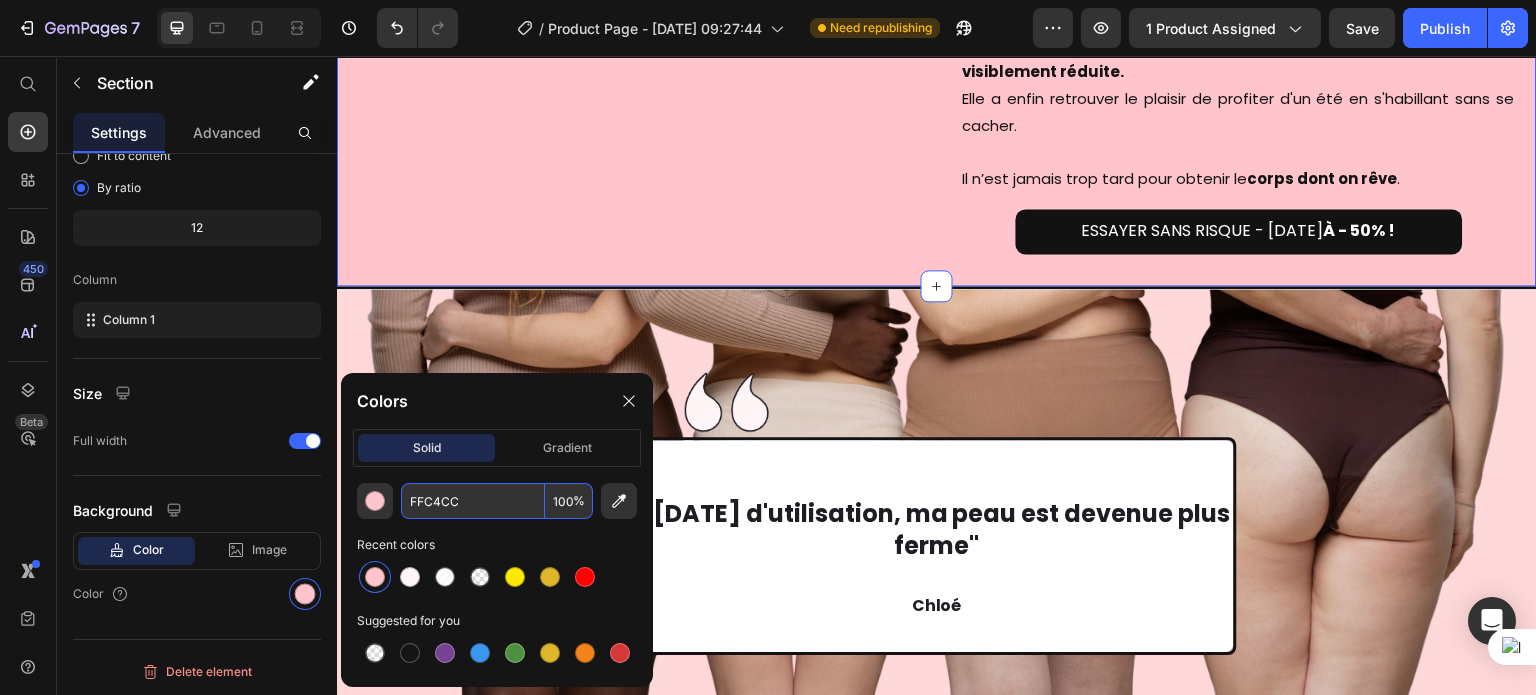 paste on "F5F7" 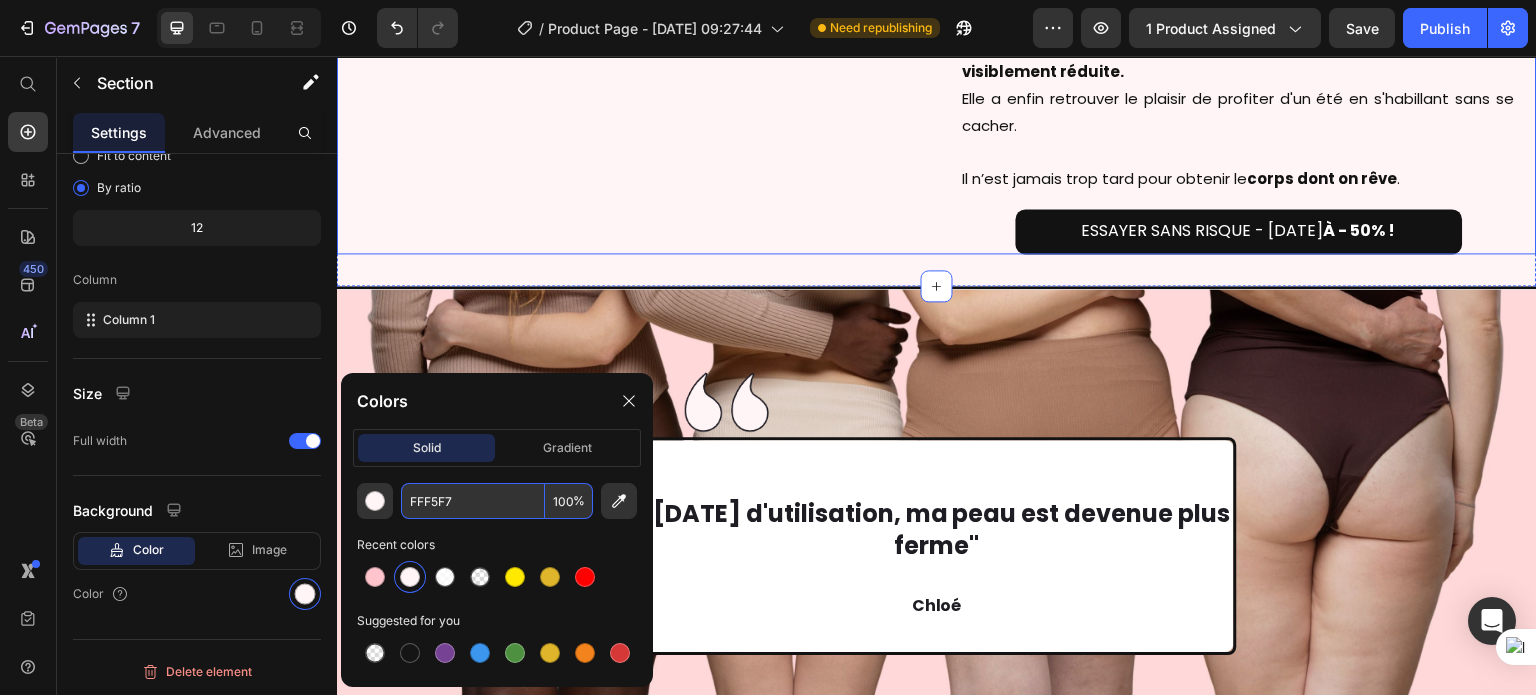 click on "Un Summer Body en 30 Jours Heading Samantha, 34 ans, de Nantes, assistante de direction, a retrouvé des  cuisses lisses et fermes  en moins de  30 jours  grâce au  masseur anti-cellulite Purly™ .   En seulement  10 minutes par jour , sa  cellulite s’est visiblement réduite.  Elle a enfin retrouver le plaisir de profiter d'un été en s'habillant sans se cacher.   Il n’est jamais trop tard pour obtenir le  corps dont on rêve . Text Block Row ESSAYER SANS RISQUE - AUJOURD'HUI  À - 50% ! Button" at bounding box center [1239, -19] 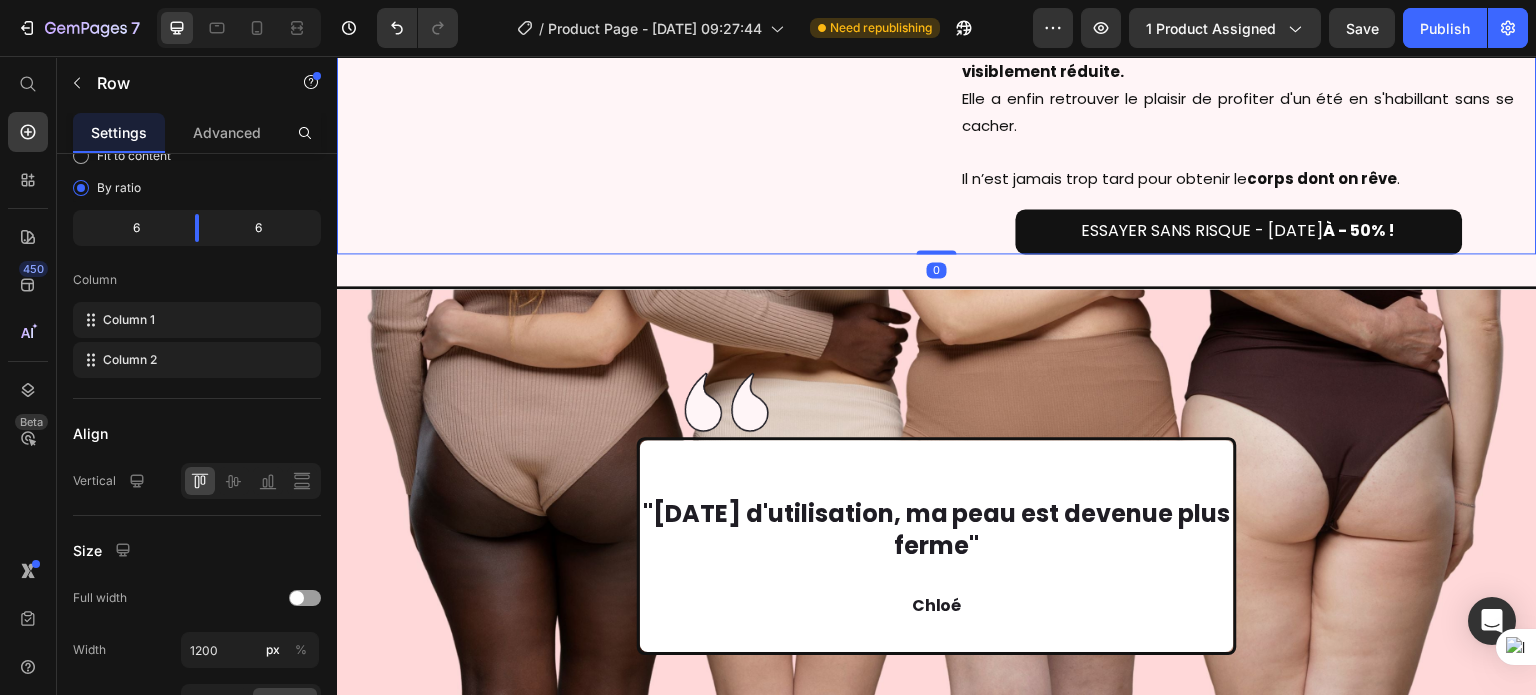 scroll, scrollTop: 0, scrollLeft: 0, axis: both 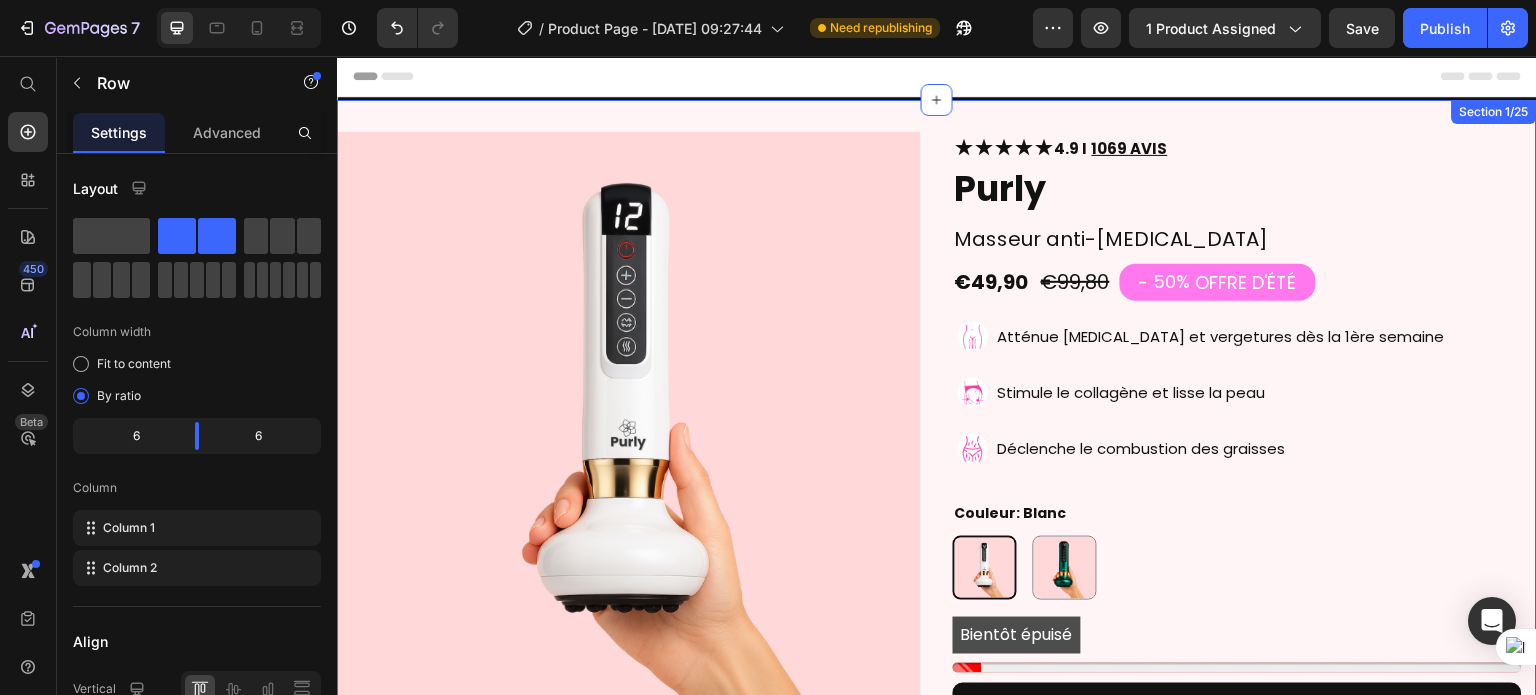 click on "Product Images ★★★★★  4.9 I   1069 AVIS Heading Purly Product Title Masseur anti-cellulite Heading €49,90 Product Price €99,80 Product Price - 50% OFFRE D'ÉTÉ Discount Tag Row Image Atténue cellulite et vergetures dès la 1ère semaine Text Block Row Image Stimule le collagène et lisse la peau Text Block Row Image Déclenche le combustion des graisses Text Block Row Couleur: Blanc Blanc Blanc Vert Vert Product Variants & Swatches
Bientôt épuisé  Stock Counter AJOUTER AU PANIER Add to Cart Expédié sous  24/48h      -      Livraison partout en France Text Block Expédié sous  24/48h Text Block Livraison dans toute la France Text Block Row Image Image Image Image Row Video Video Video Video Carousel Row                Title Line Image LIVRAISON GRATUITE Text Block Advanced List                Title Line Row Image 30 JOURS SATISFAIT OU REMBOURSÉ Text Block Advanced List                Title Line Row
Icon  SERVICE CLIENT 24/7 Row" at bounding box center [937, 1367] 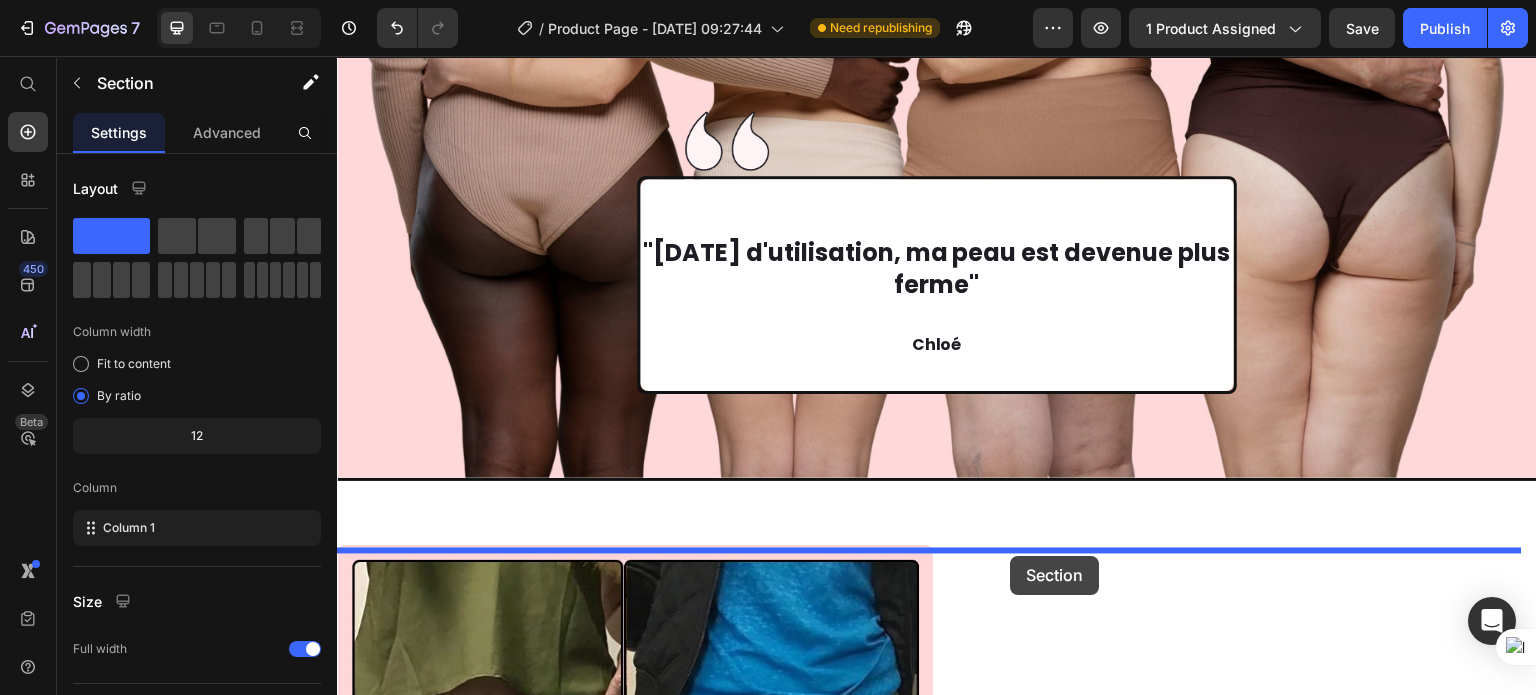scroll, scrollTop: 7381, scrollLeft: 0, axis: vertical 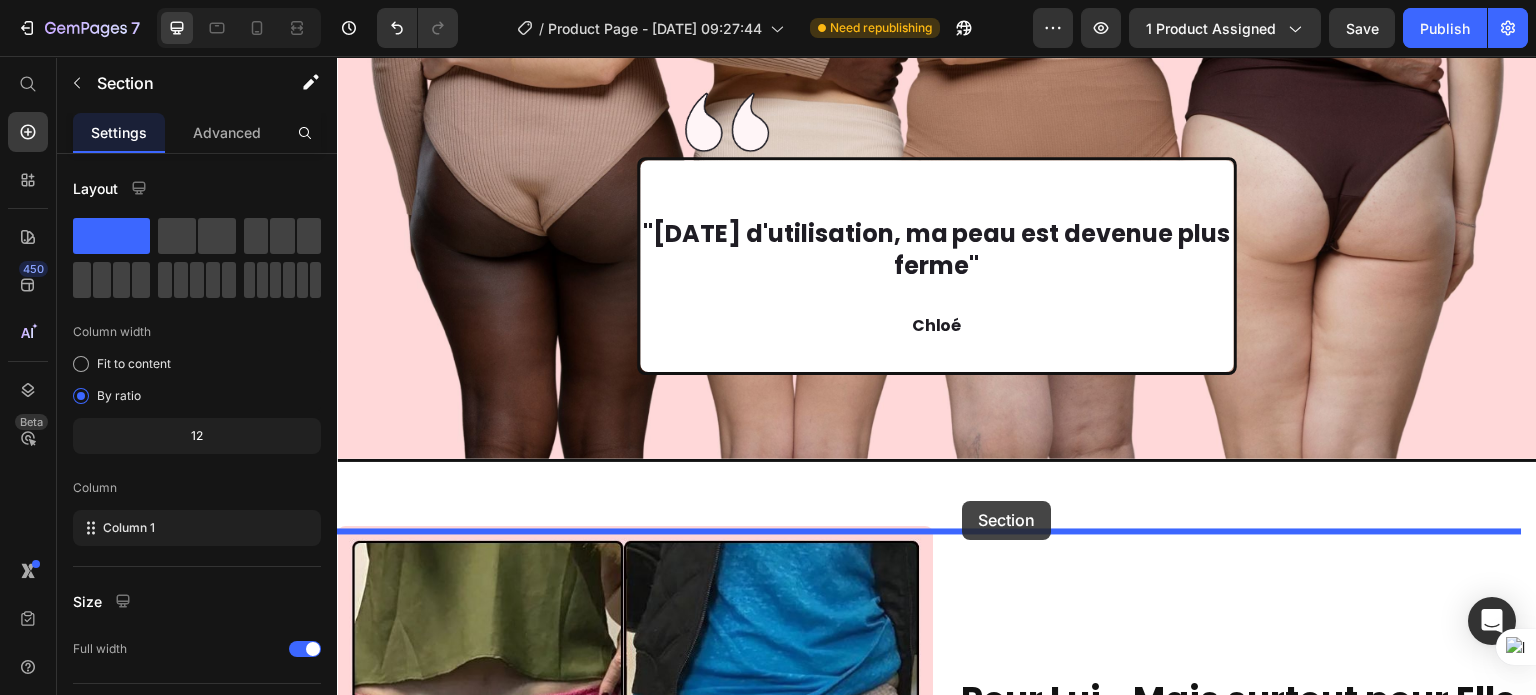 drag, startPoint x: 1169, startPoint y: 124, endPoint x: 964, endPoint y: 505, distance: 432.64996 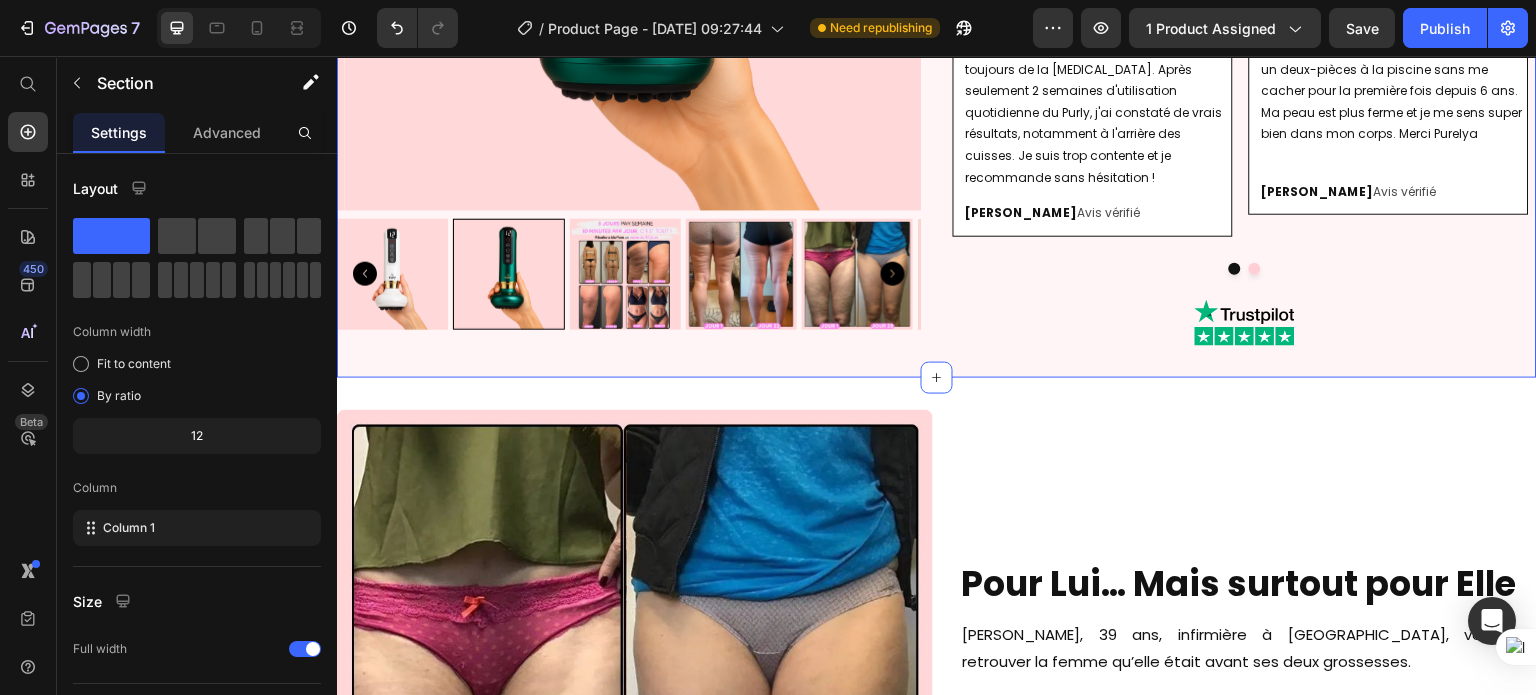 scroll, scrollTop: 4680, scrollLeft: 0, axis: vertical 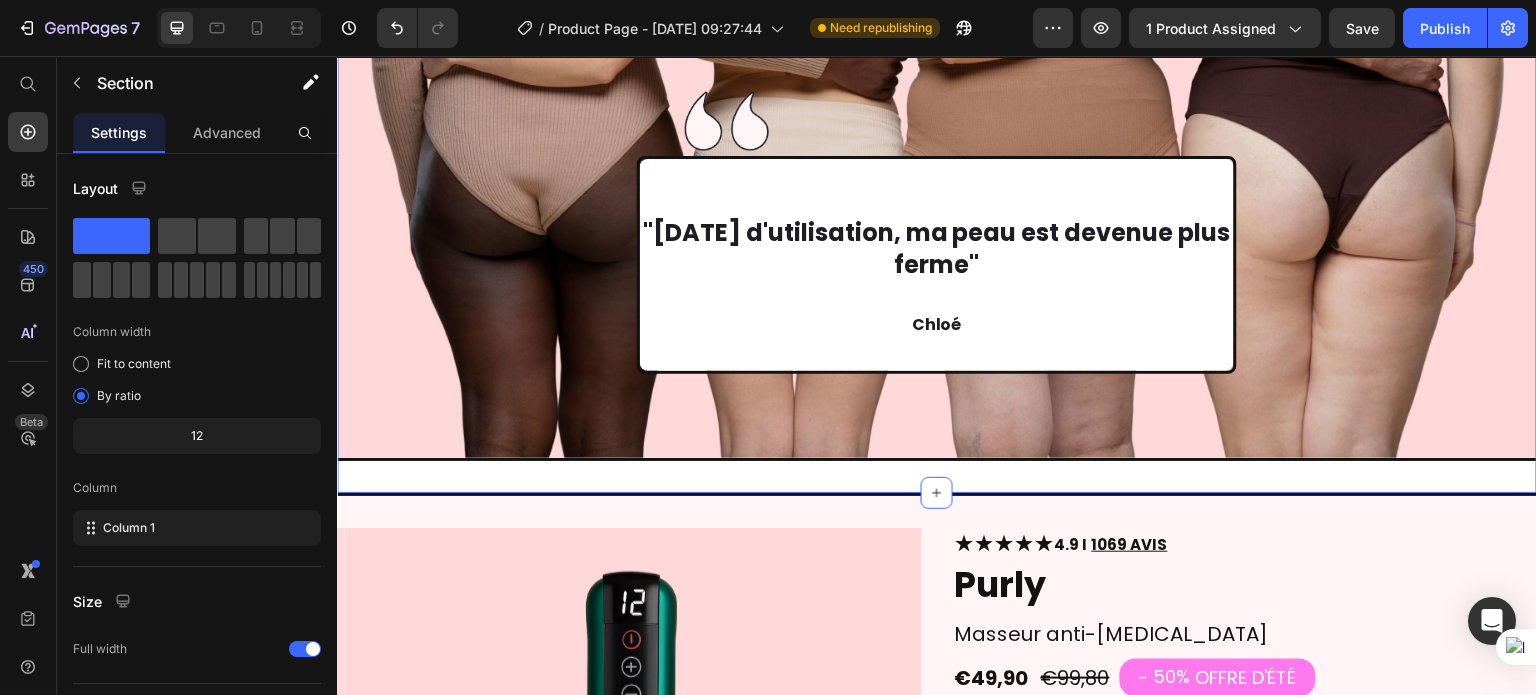 click on "Image     "Après 3 semaines d'utilisation, ma peau est devenue plus ferme"   Chloé    Text Block Hero Banner Section 6/25   You can create reusable sections Create Theme Section AI Content Write with GemAI What would you like to describe here? Tone and Voice Persuasive Product Show more Generate" at bounding box center (937, 250) 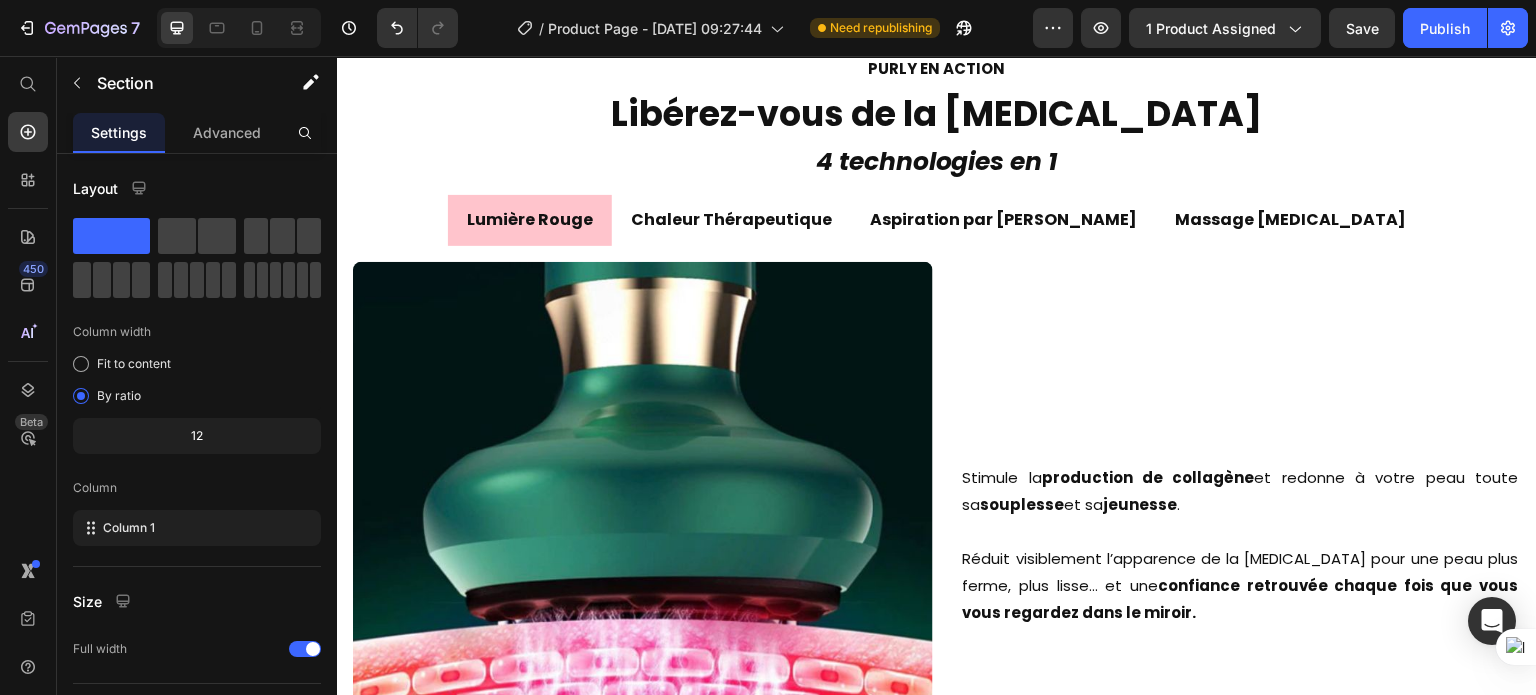 scroll, scrollTop: 2390, scrollLeft: 0, axis: vertical 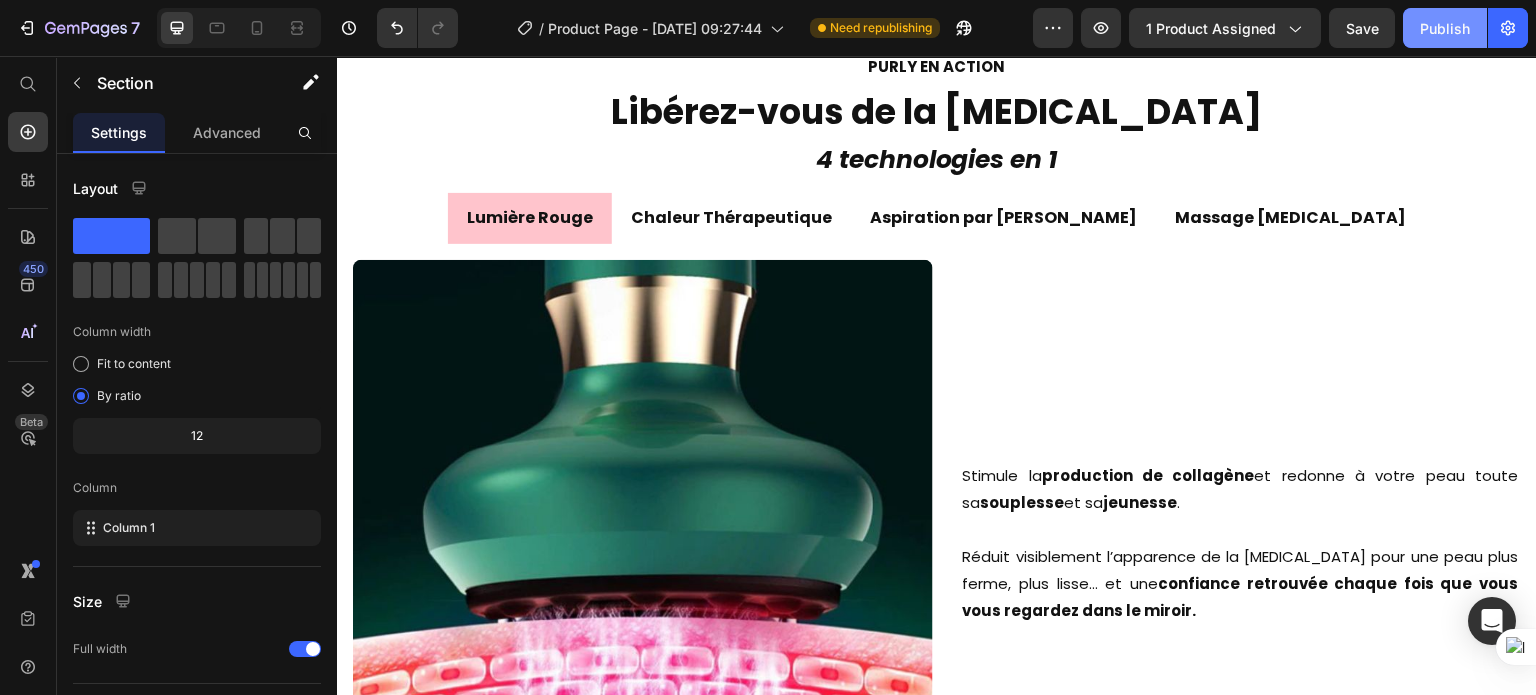 click on "Publish" 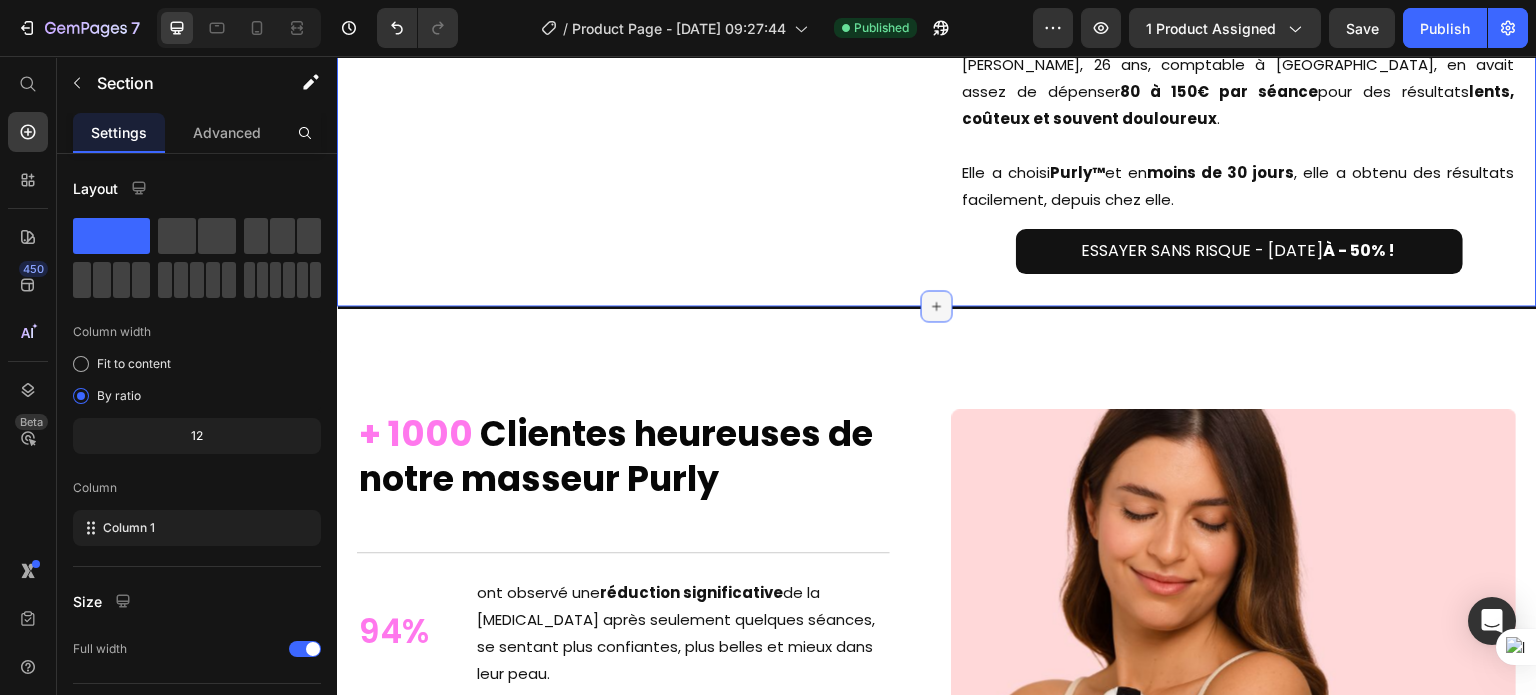 scroll, scrollTop: 9106, scrollLeft: 0, axis: vertical 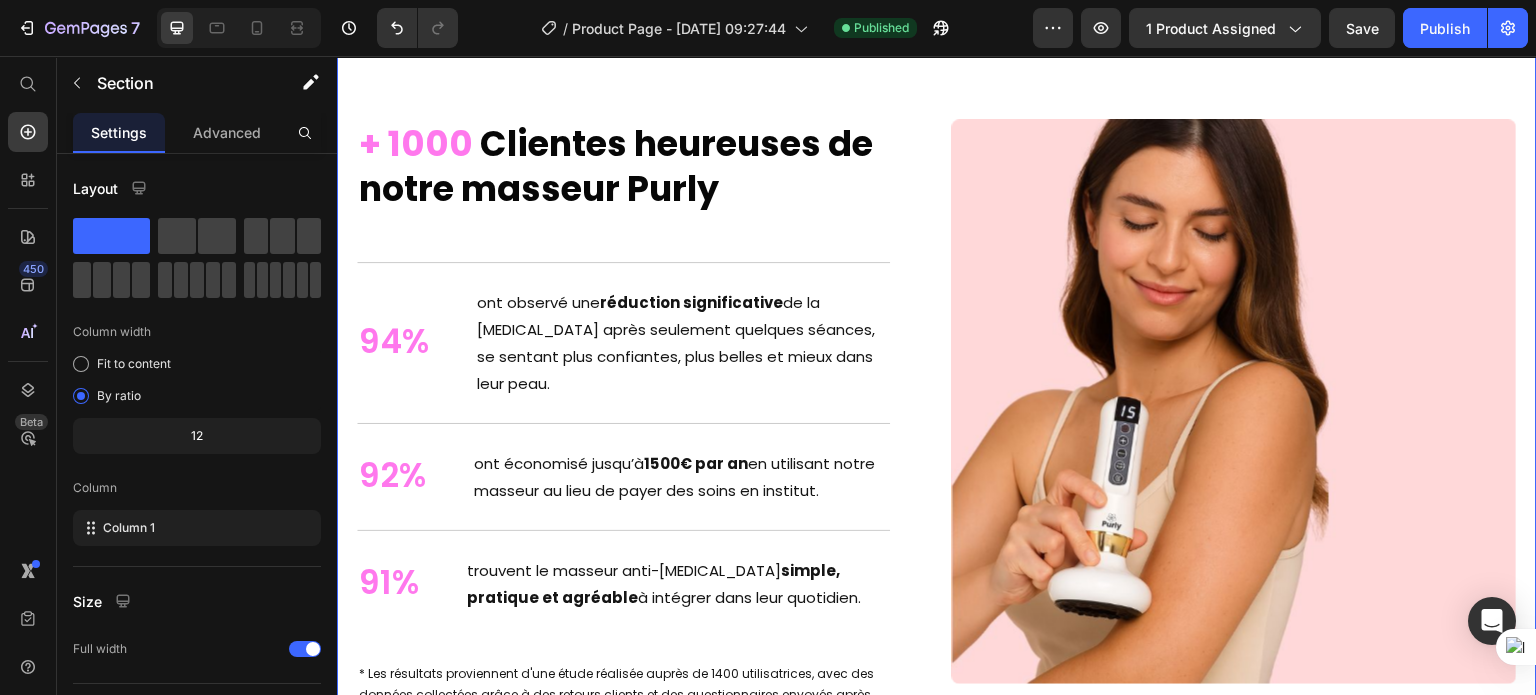 click on "+ 1000   Clientes heureuses de notre masseur Purly Heading + 1000   Clientes heureuses de notre masseur Purly Heading 94% Text Block ont observé une  réduction significative  de la cellulite après seulement quelques séances, se sentant plus confiantes, plus belles et mieux dans leur peau. Text Block Row 92% Text Block ont économisé jusqu’à  1500€ par an  en utilisant notre masseur au lieu de payer des soins en institut. Text Block Row 91% Text Block trouvent le masseur anti-cellulite  simple, pratique et agréable  à intégrer dans leur quotidien. Text Block Row * Les résultats proviennent d'une étude réalisée auprès de 1400 utilisatrices, avec des données collectées grâce à des retours clients et des questionnaires envoyés après utilisation Text Block Row Image Row Section 13/25   You can create reusable sections Create Theme Section AI Content Write with GemAI What would you like to describe here? Tone and Voice Persuasive Product Purly Show more Generate" at bounding box center [937, 426] 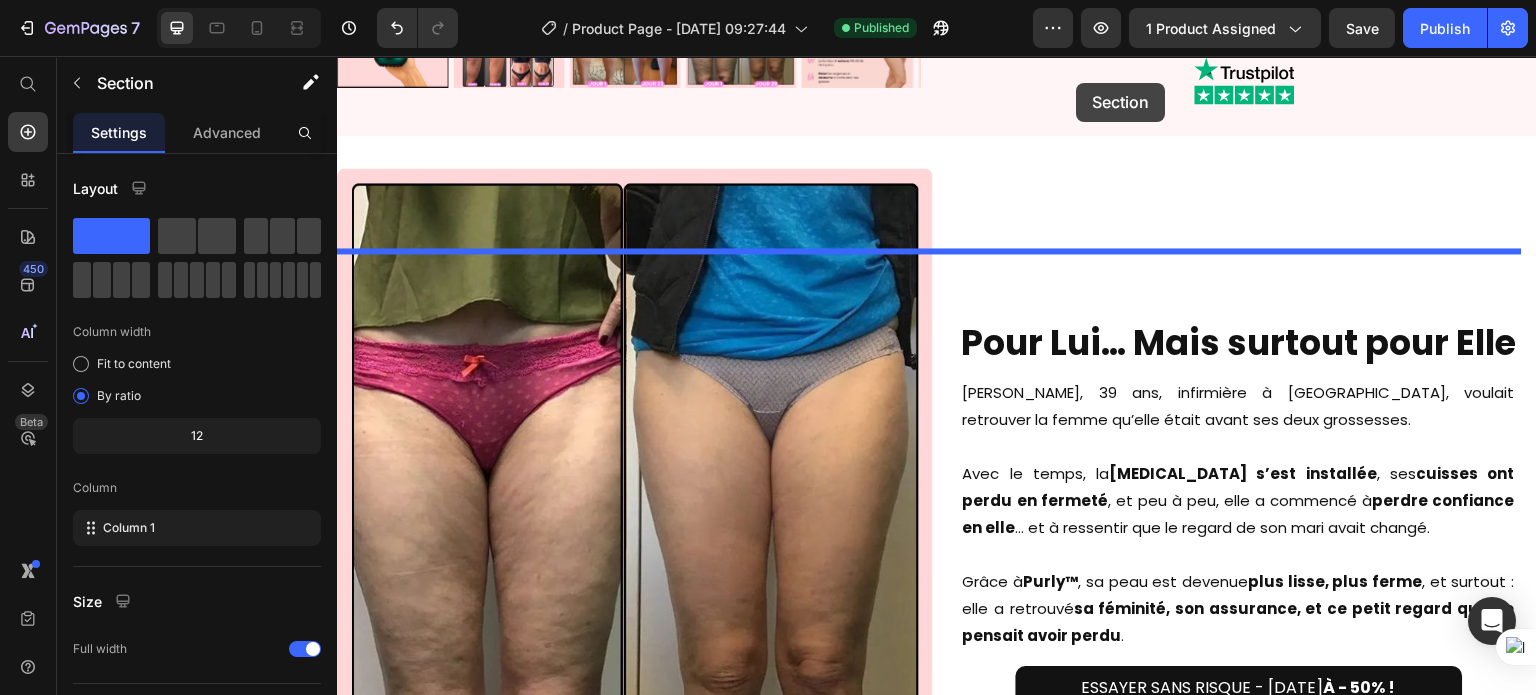 scroll, scrollTop: 7447, scrollLeft: 0, axis: vertical 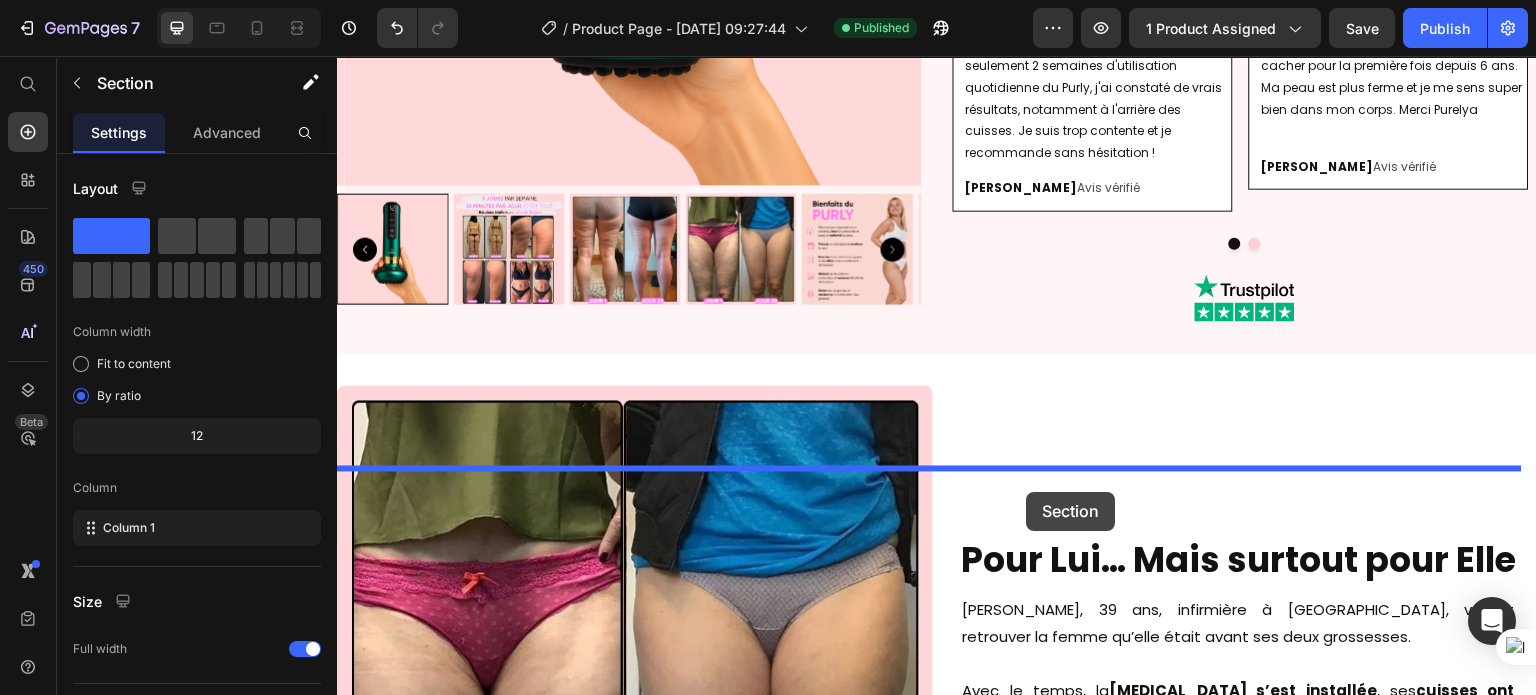 drag, startPoint x: 1146, startPoint y: 141, endPoint x: 1027, endPoint y: 492, distance: 370.6238 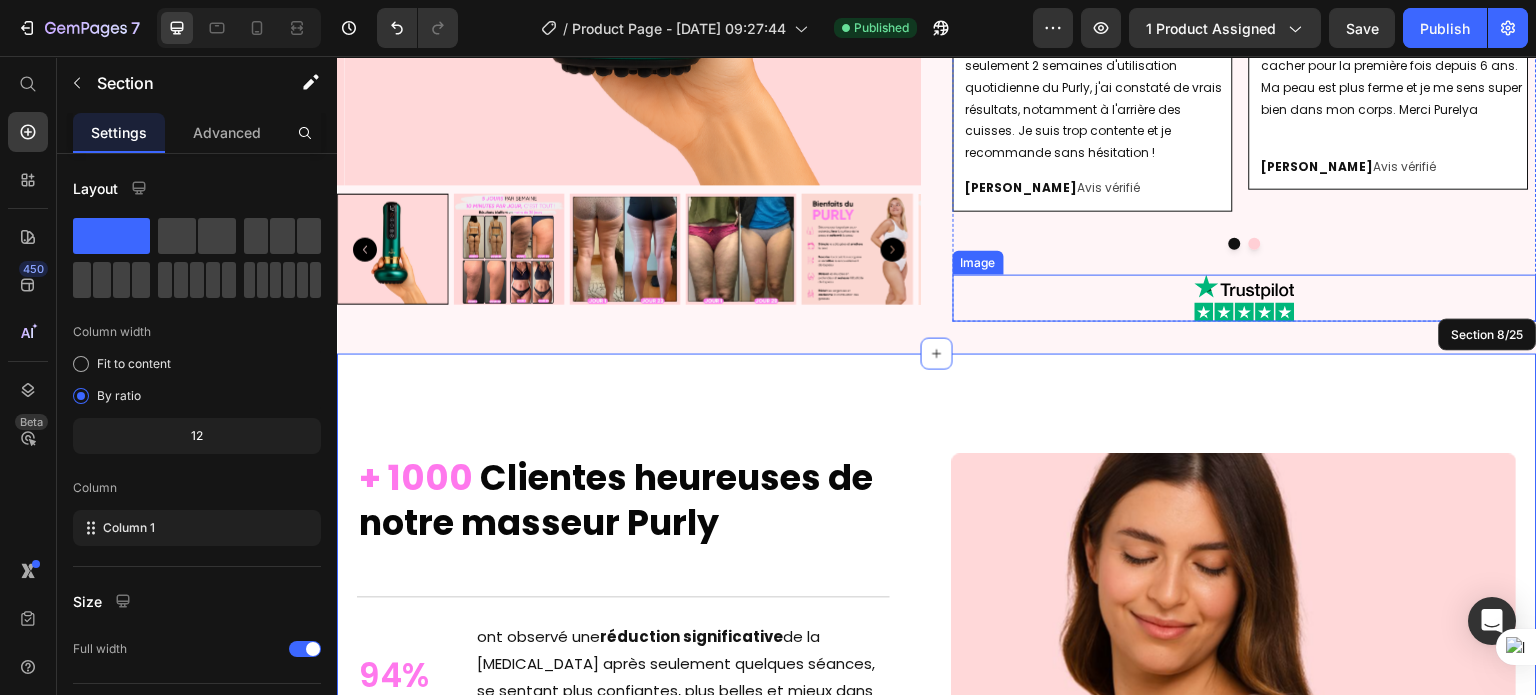 click at bounding box center [1245, 298] 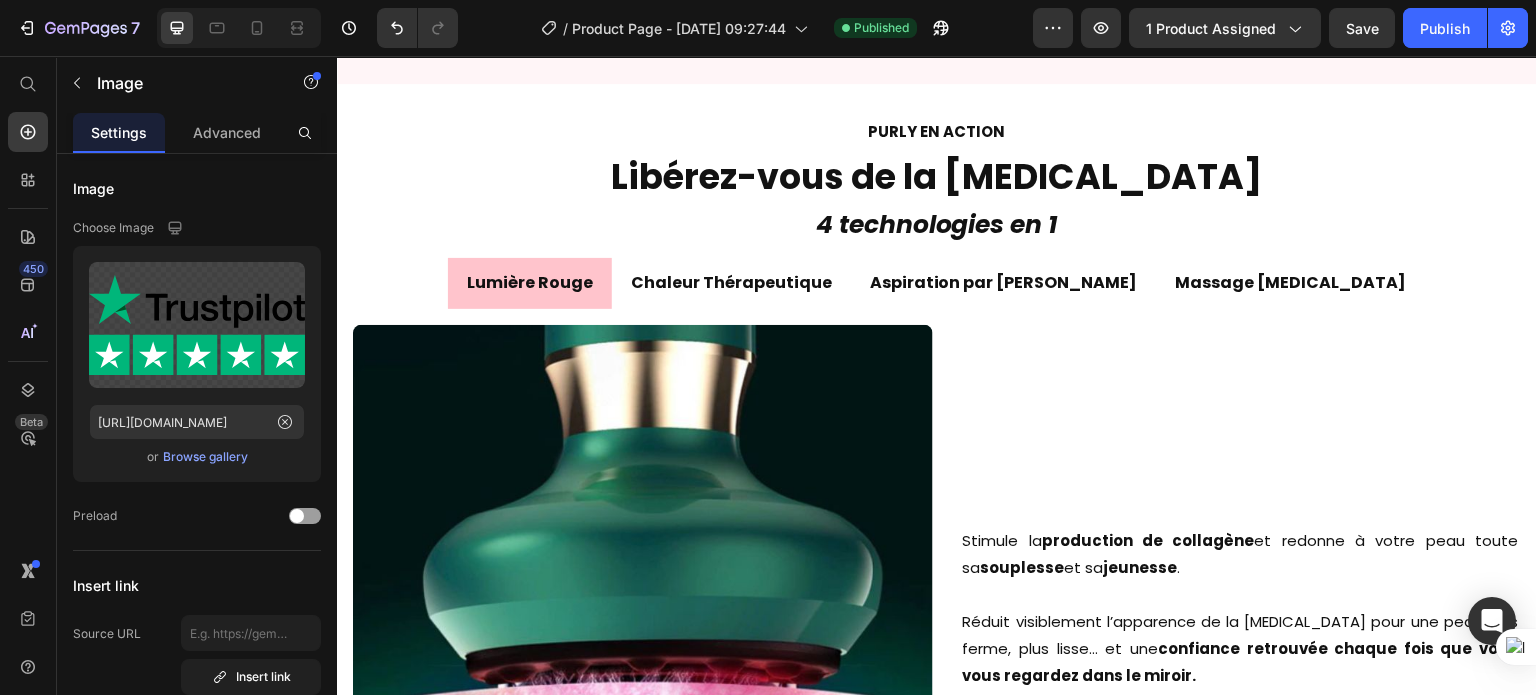 scroll, scrollTop: 2327, scrollLeft: 0, axis: vertical 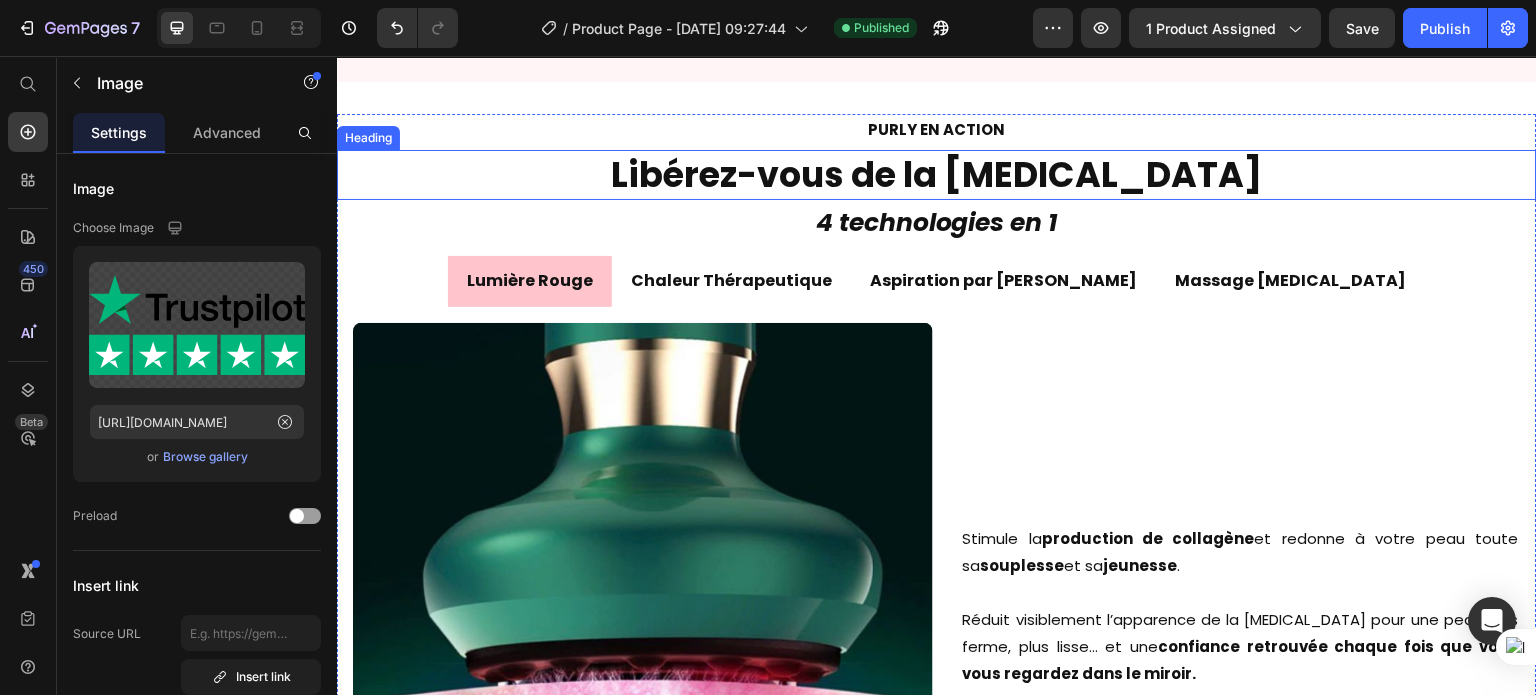 click on "Libérez-vous de la cellulite" at bounding box center (937, 174) 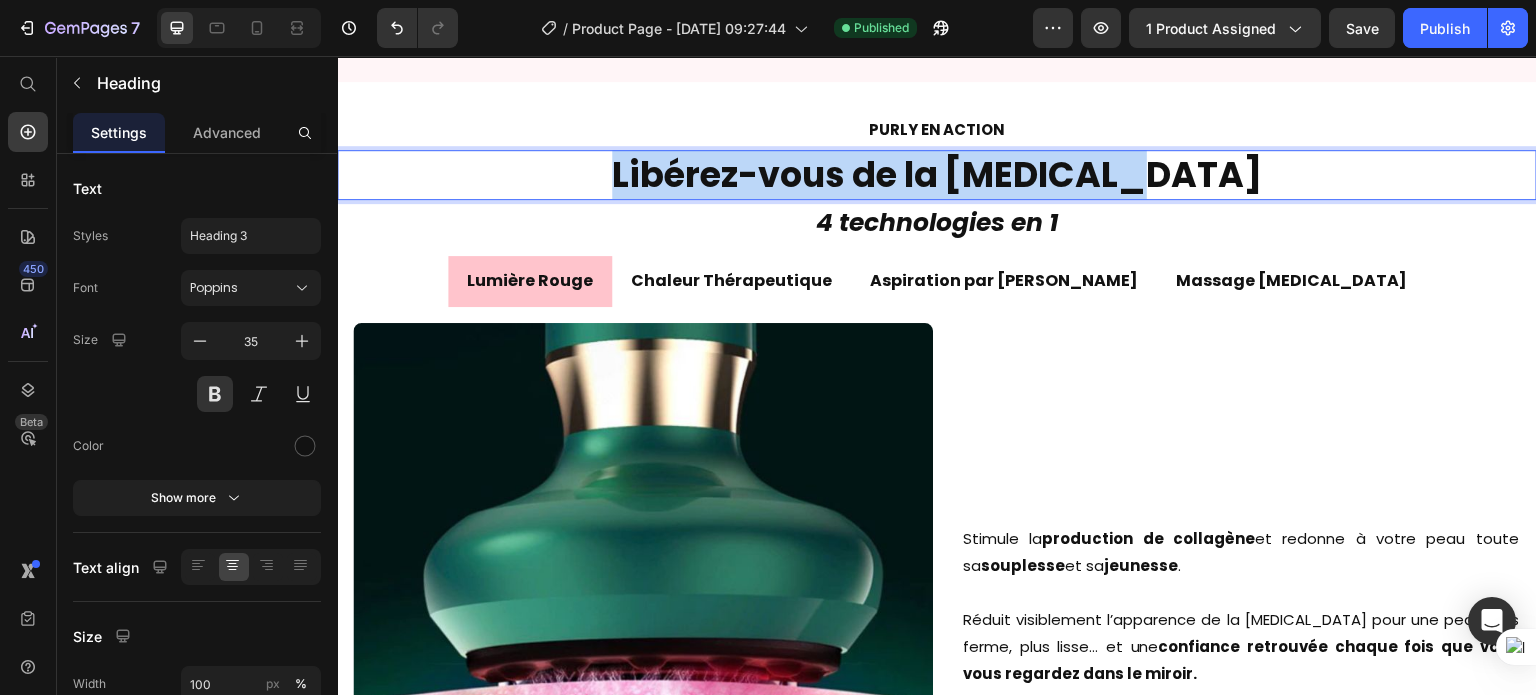 click on "Libérez-vous de la cellulite" at bounding box center [937, 174] 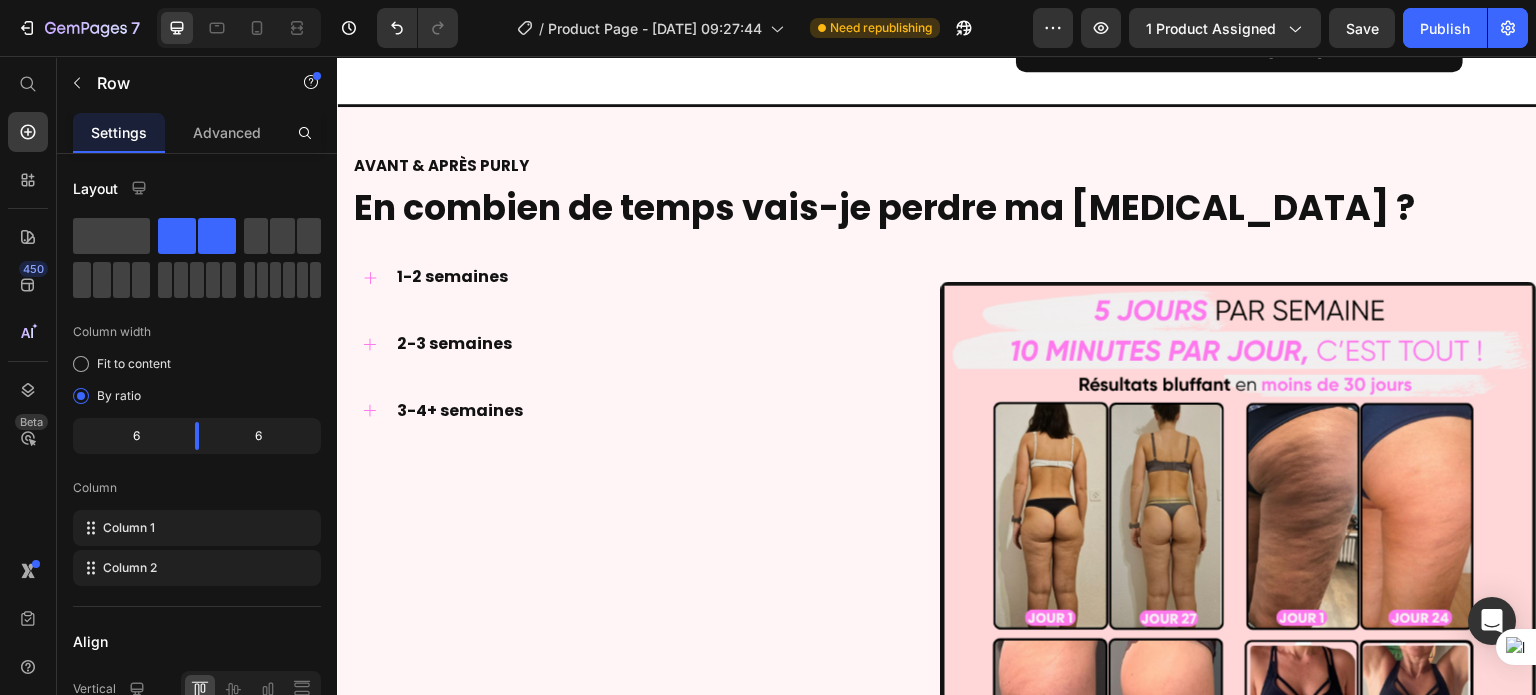 scroll, scrollTop: 9583, scrollLeft: 0, axis: vertical 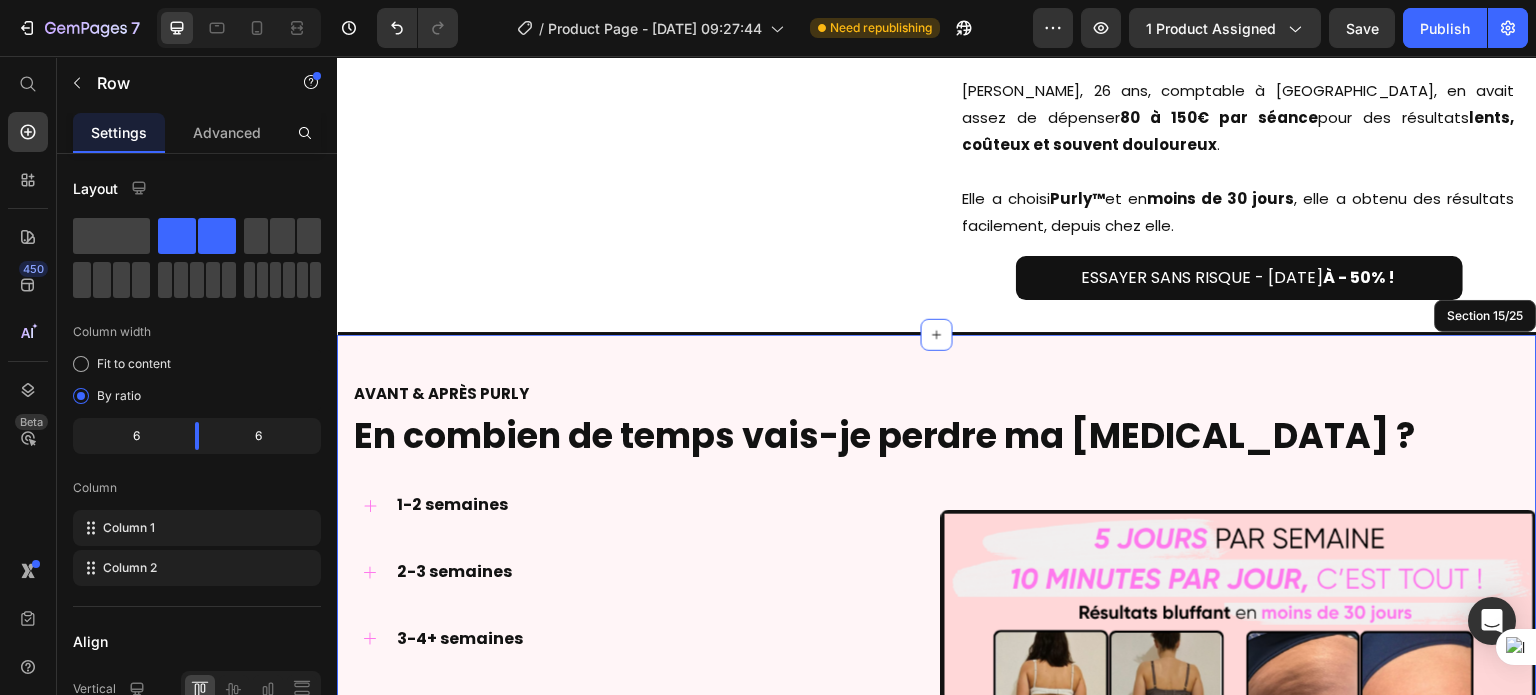 click on "AVANT & APRÈS PURLY Heading En combien de temps vais-je perdre ma cellulite ? Heading
1-2 semaines
2-3 semaines
3-4+ semaines Accordion Image Row Section 15/25" at bounding box center [937, 738] 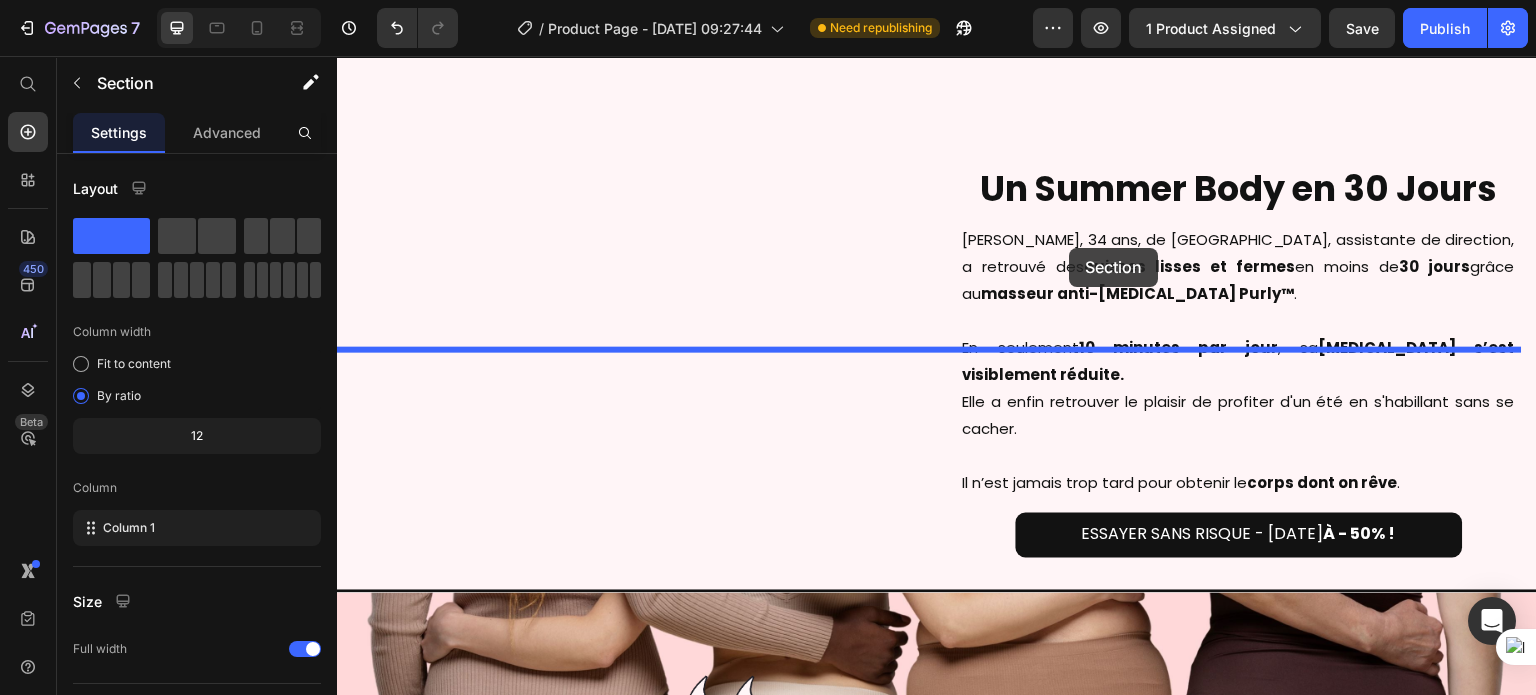 scroll, scrollTop: 3693, scrollLeft: 0, axis: vertical 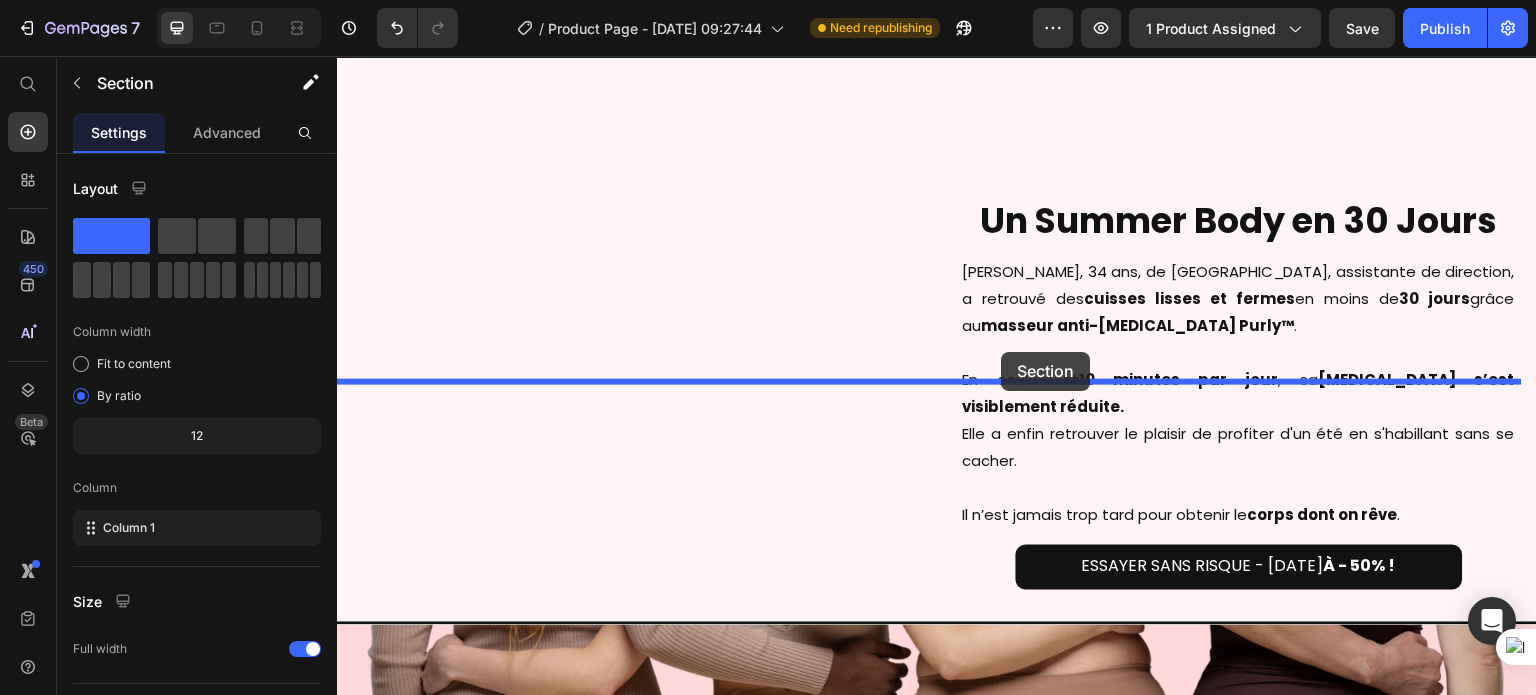 drag, startPoint x: 1173, startPoint y: 415, endPoint x: 1002, endPoint y: 353, distance: 181.89282 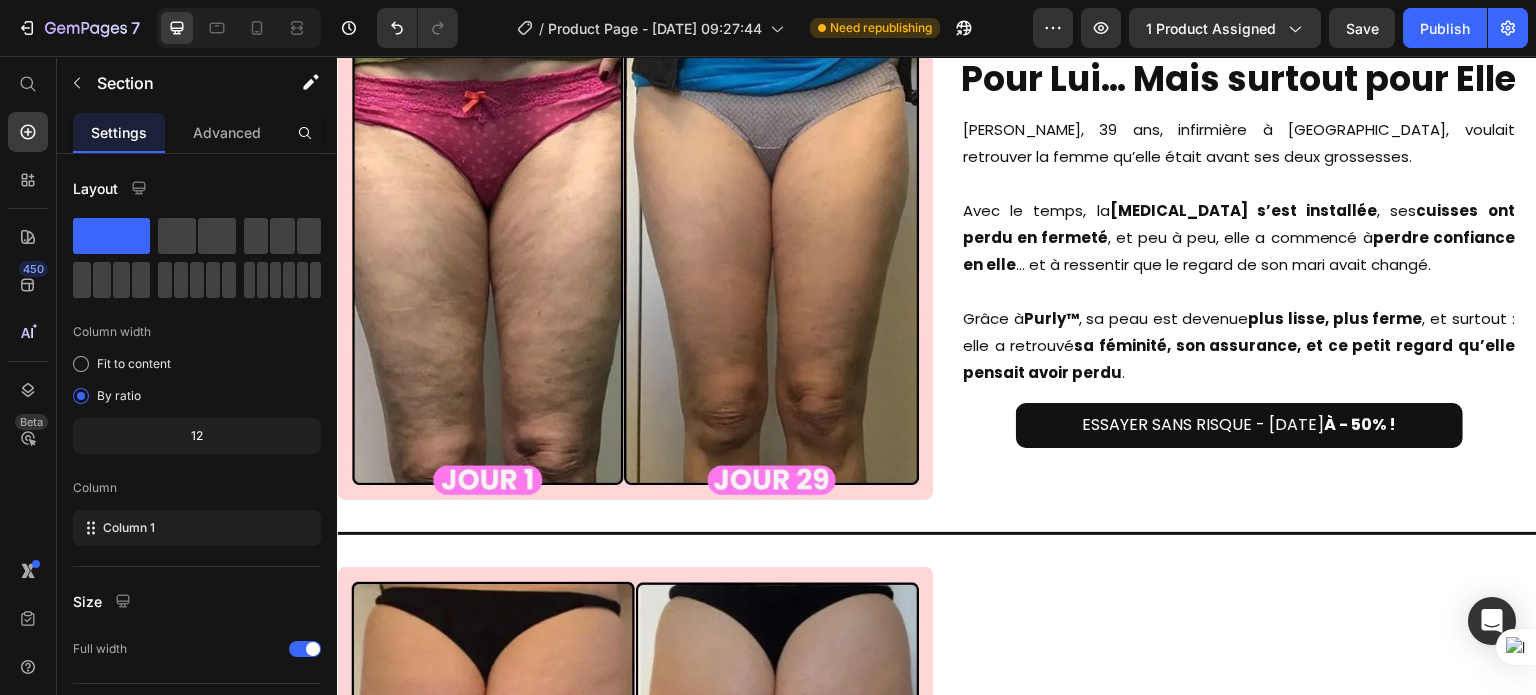 scroll, scrollTop: 10068, scrollLeft: 0, axis: vertical 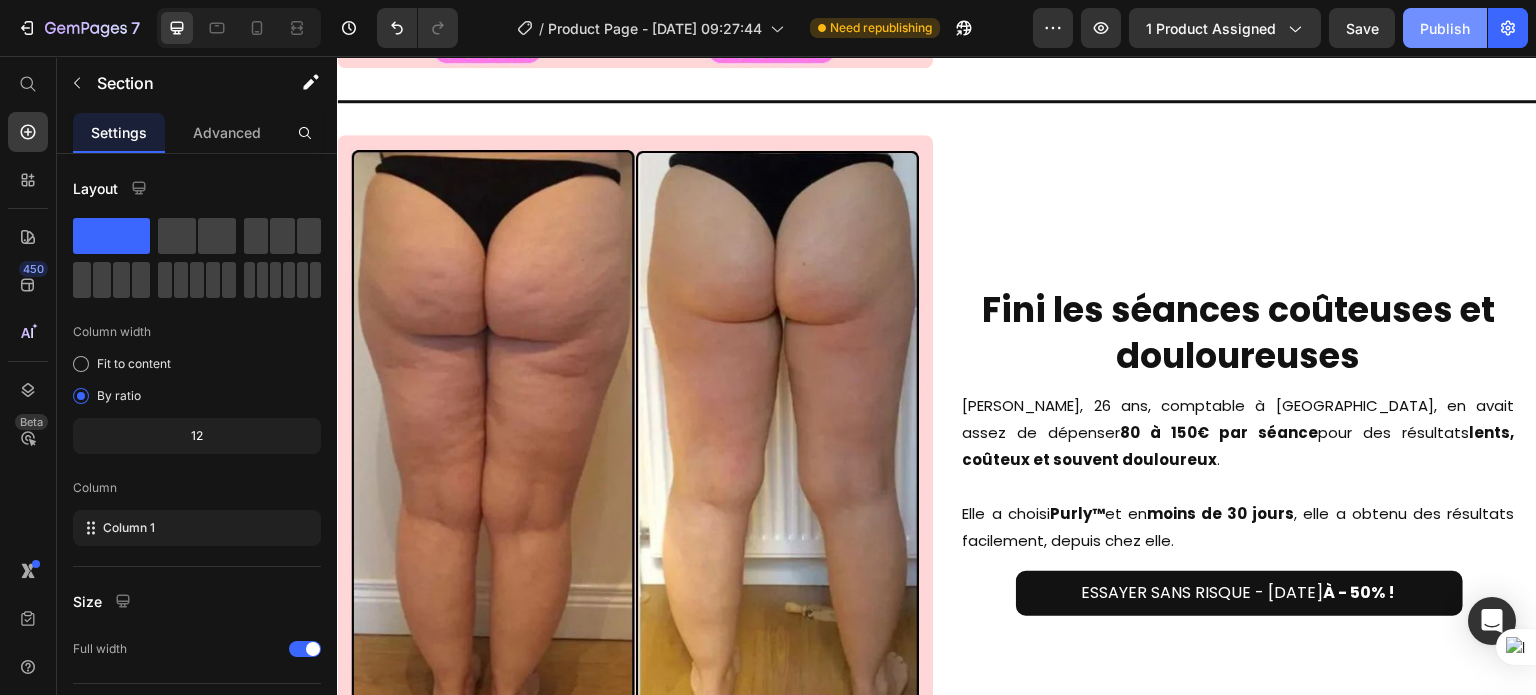 click on "Publish" at bounding box center [1445, 28] 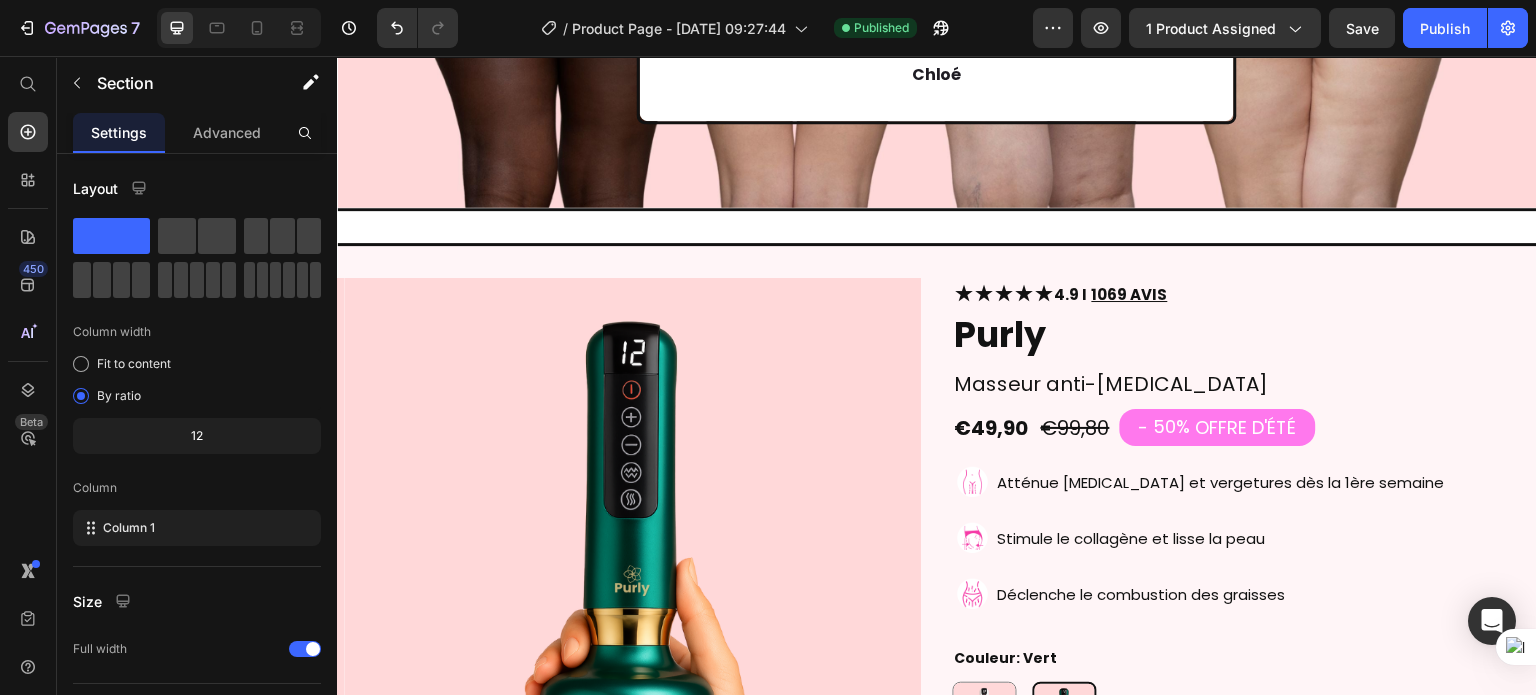 scroll, scrollTop: 5732, scrollLeft: 0, axis: vertical 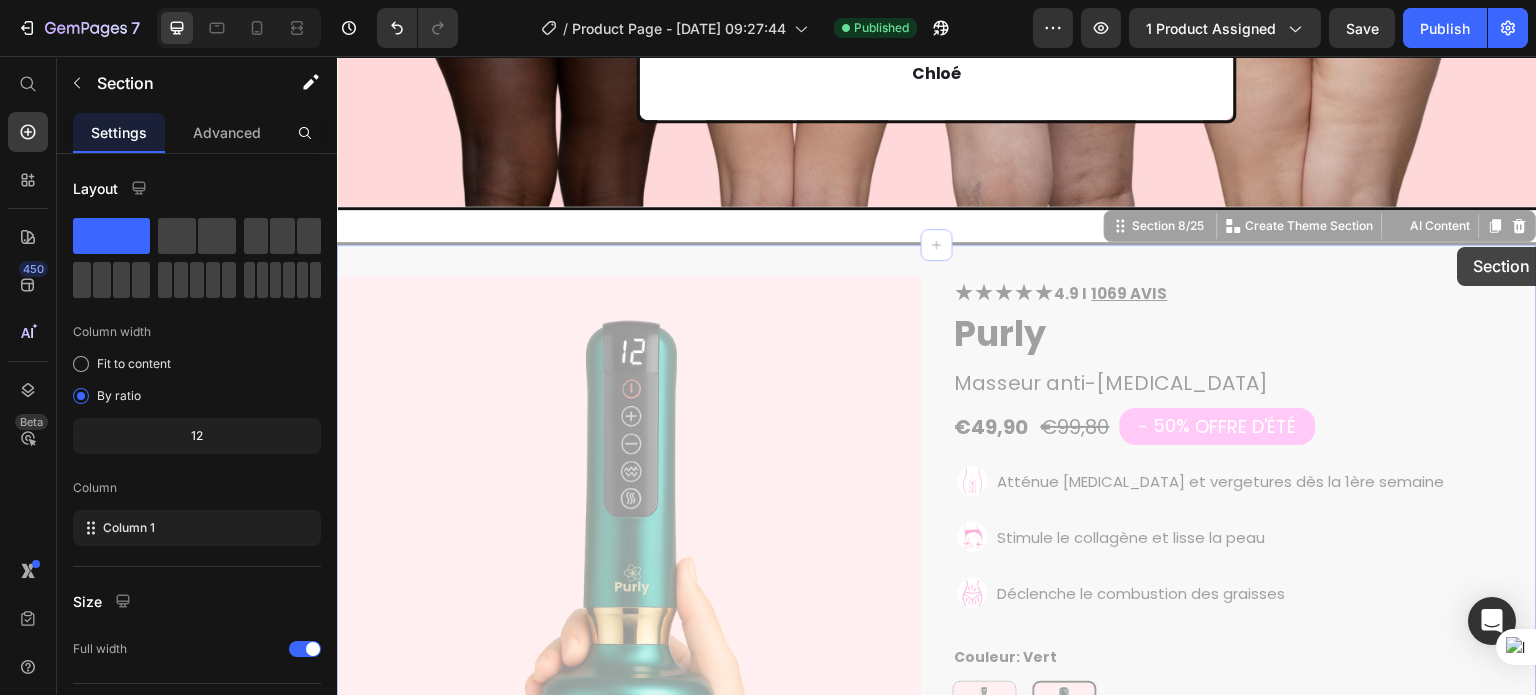 drag, startPoint x: 1463, startPoint y: 274, endPoint x: 1458, endPoint y: 246, distance: 28.442924 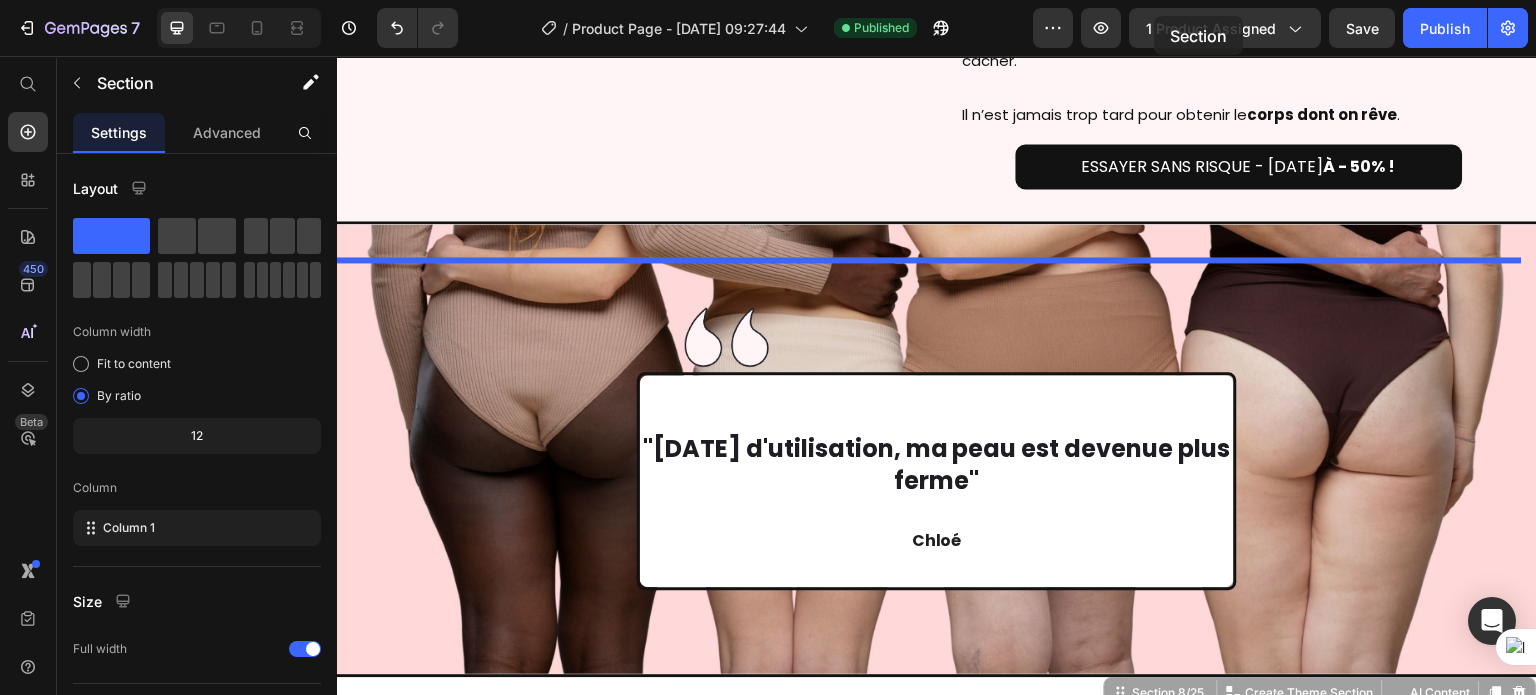 scroll, scrollTop: 5155, scrollLeft: 0, axis: vertical 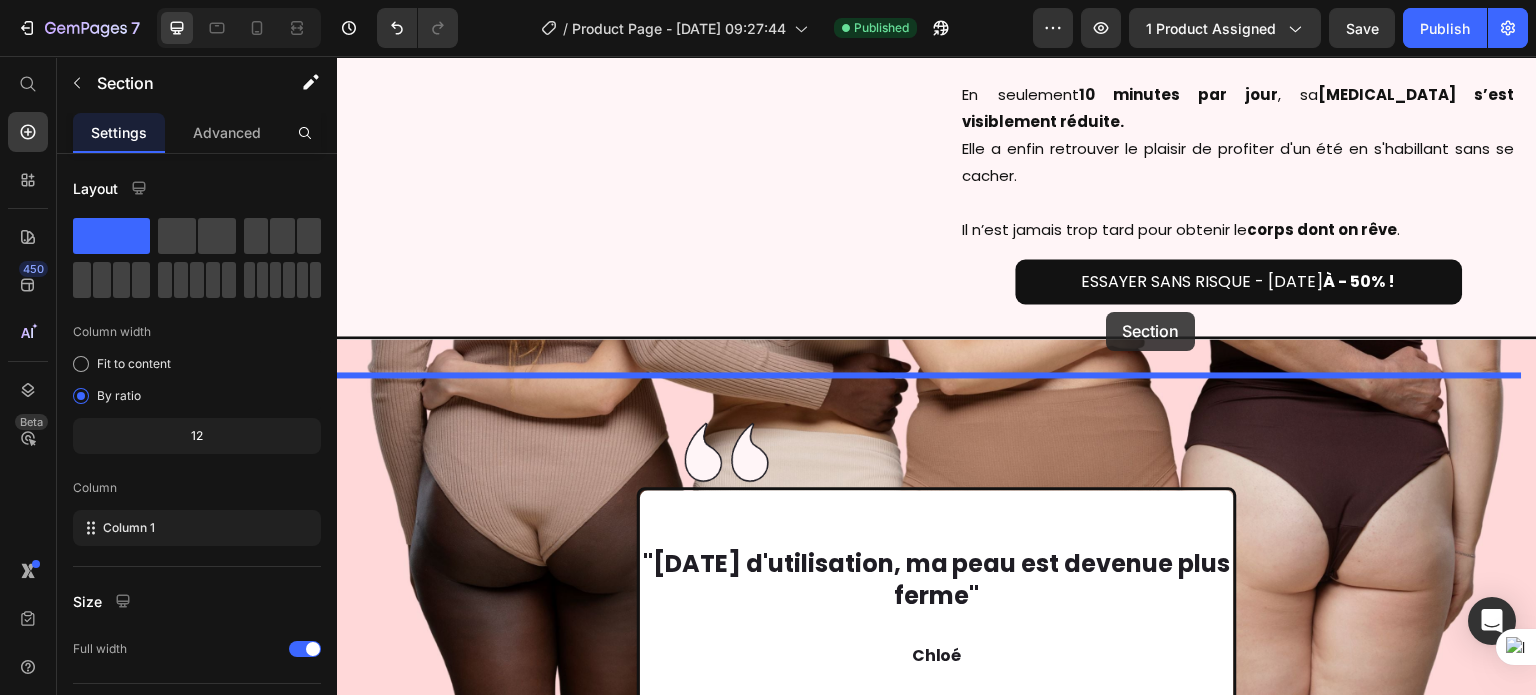 drag, startPoint x: 1156, startPoint y: 263, endPoint x: 1107, endPoint y: 312, distance: 69.29646 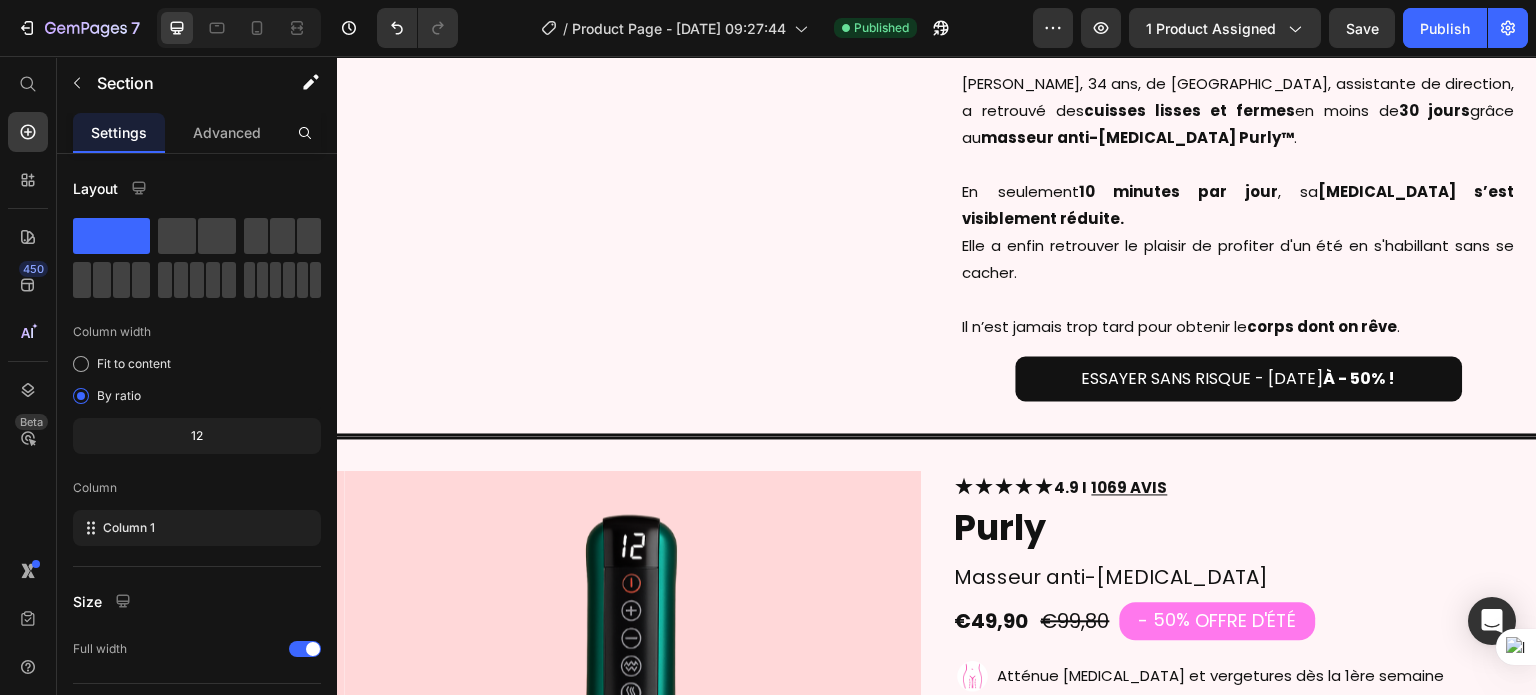 scroll, scrollTop: 5221, scrollLeft: 0, axis: vertical 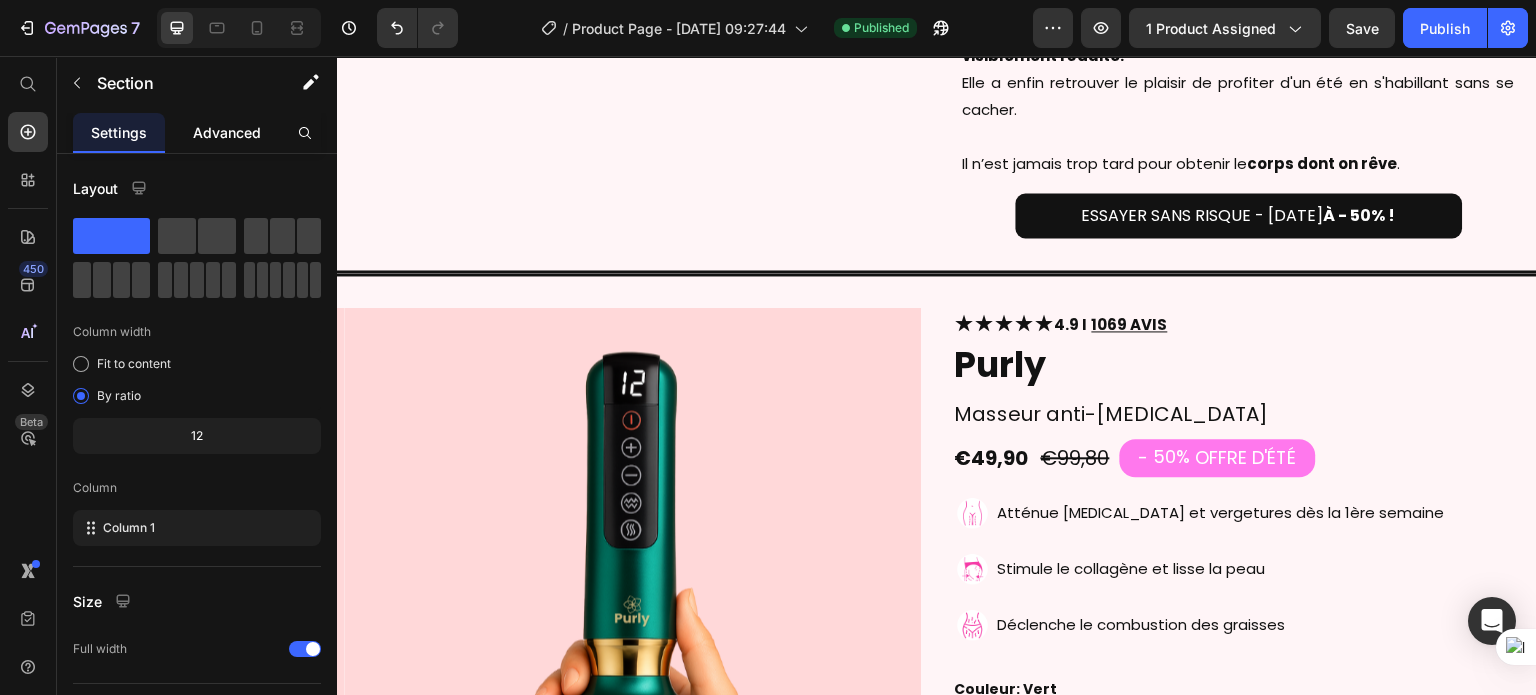 click on "Advanced" at bounding box center (227, 132) 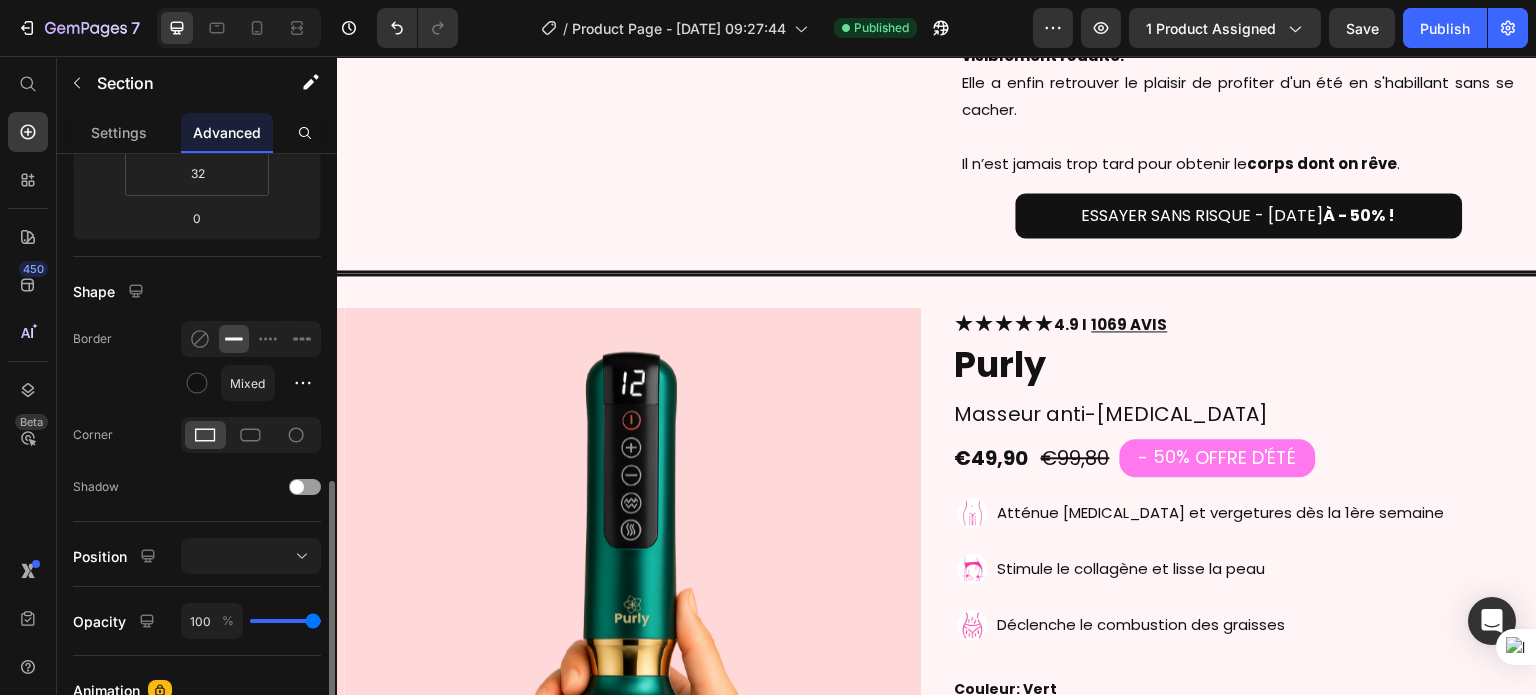 scroll, scrollTop: 500, scrollLeft: 0, axis: vertical 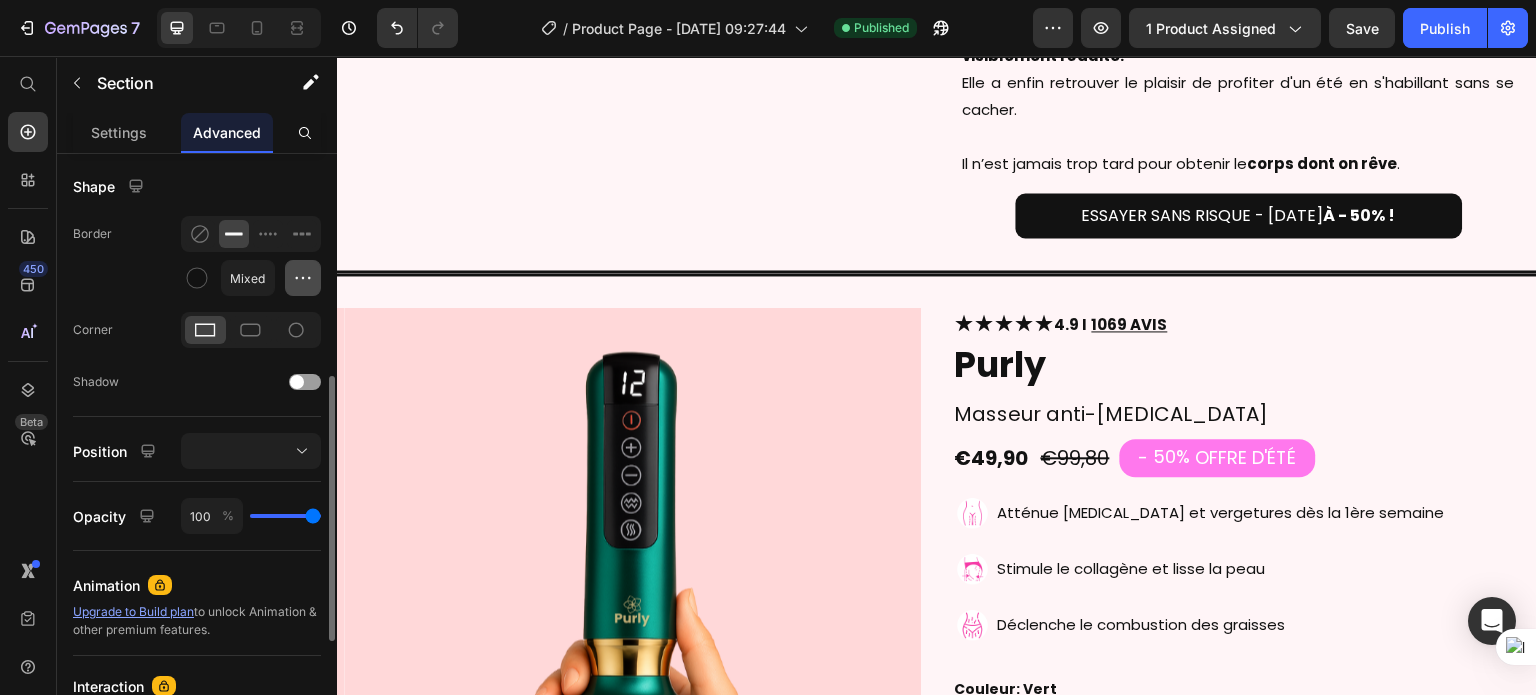 click 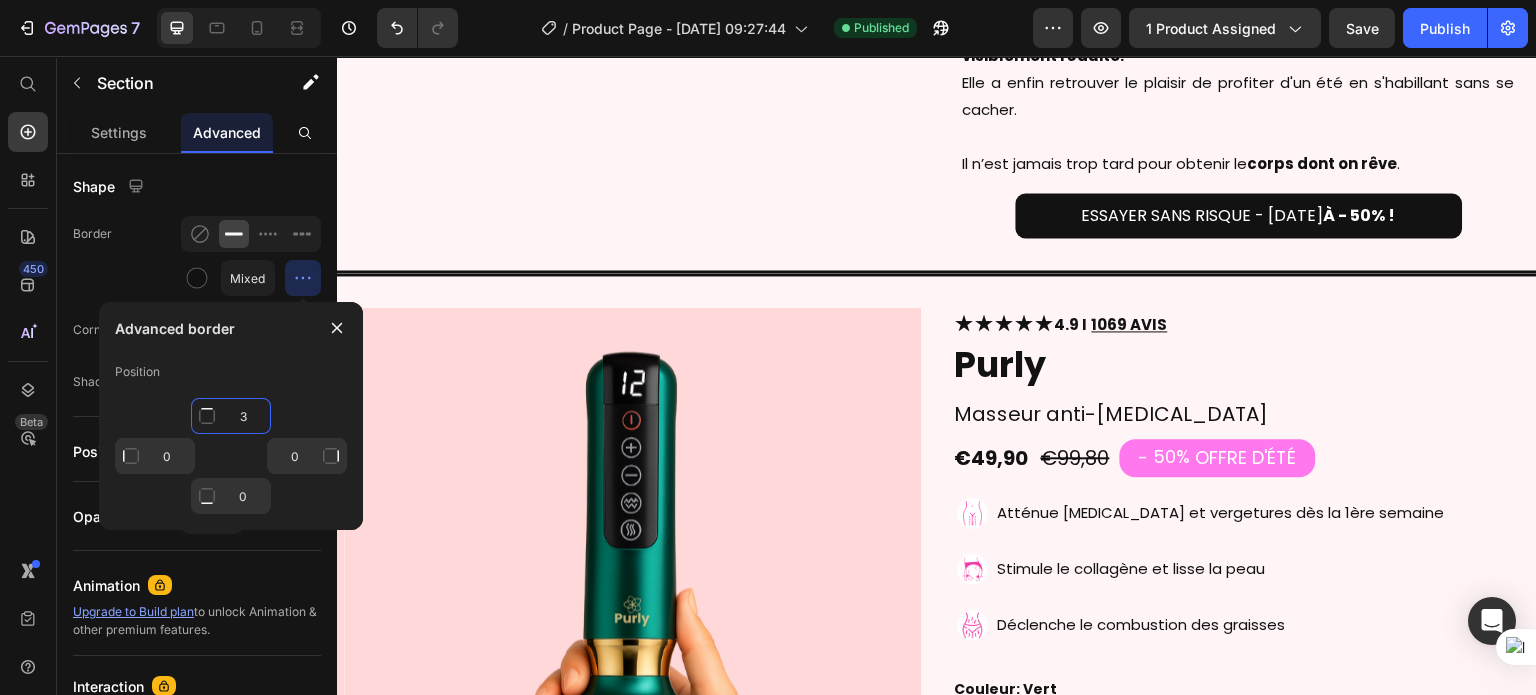 click on "3" 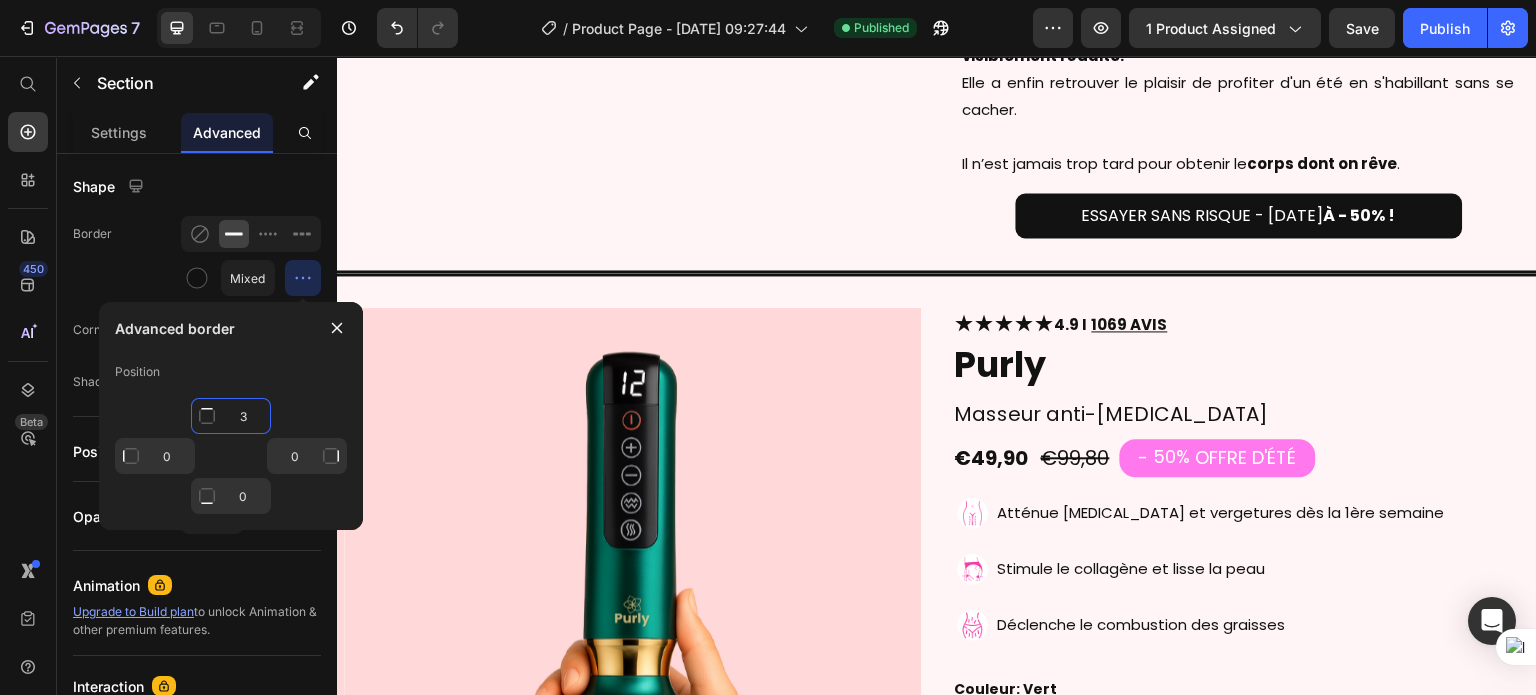 type on "0" 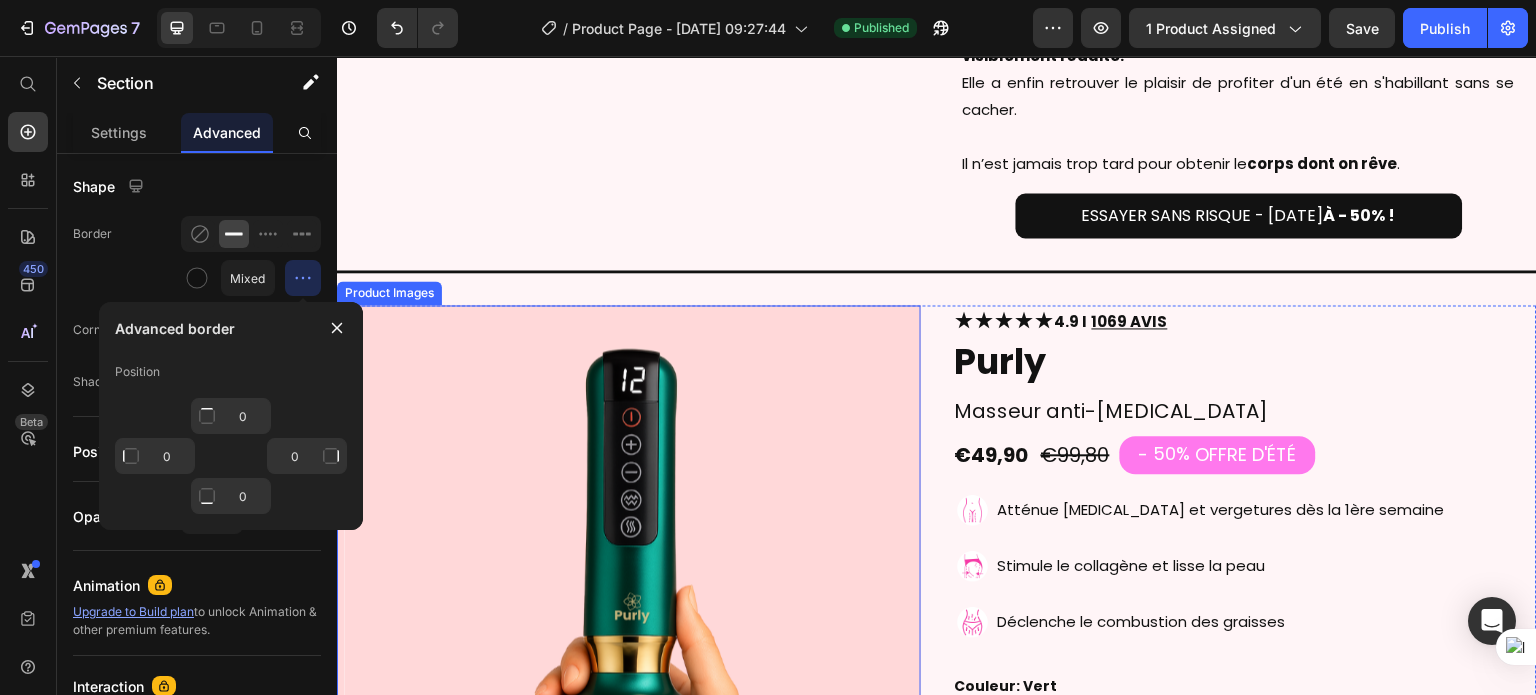 click at bounding box center [637, 597] 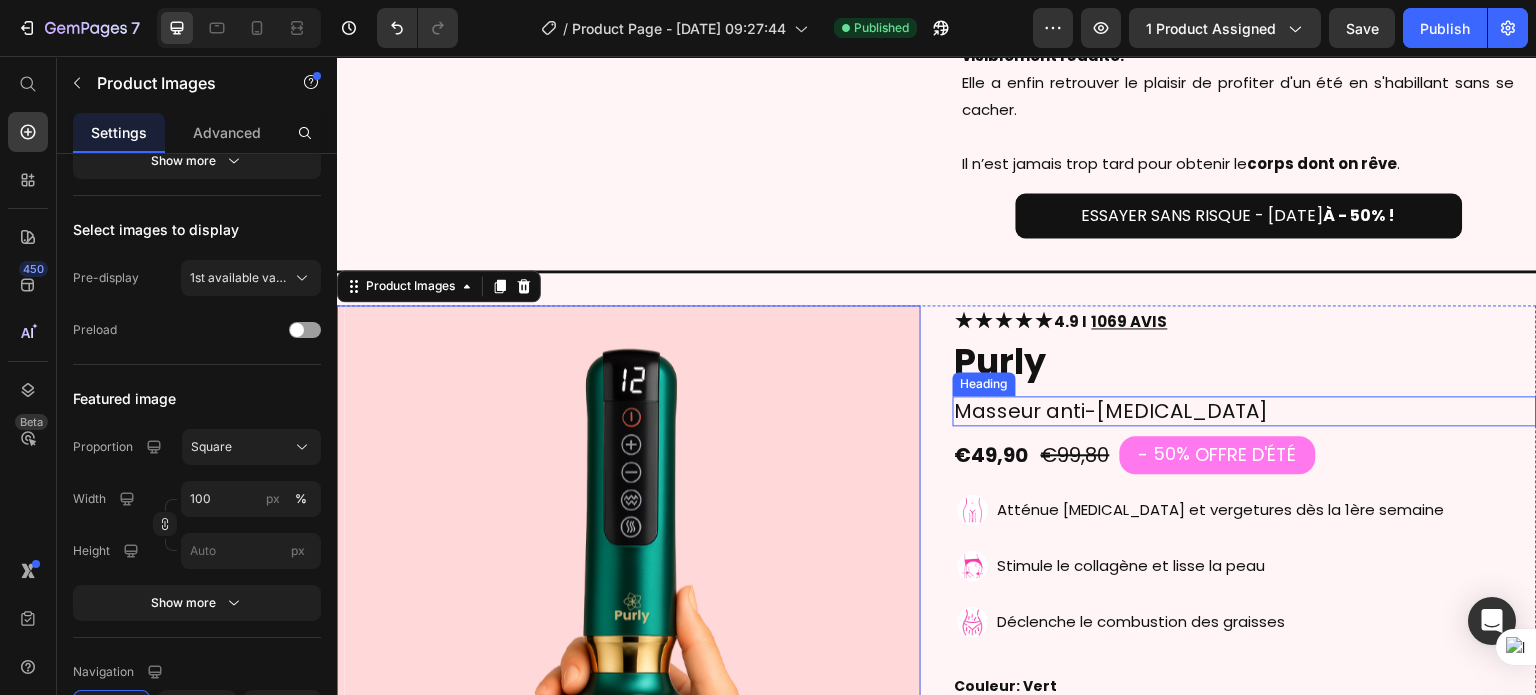 scroll, scrollTop: 0, scrollLeft: 0, axis: both 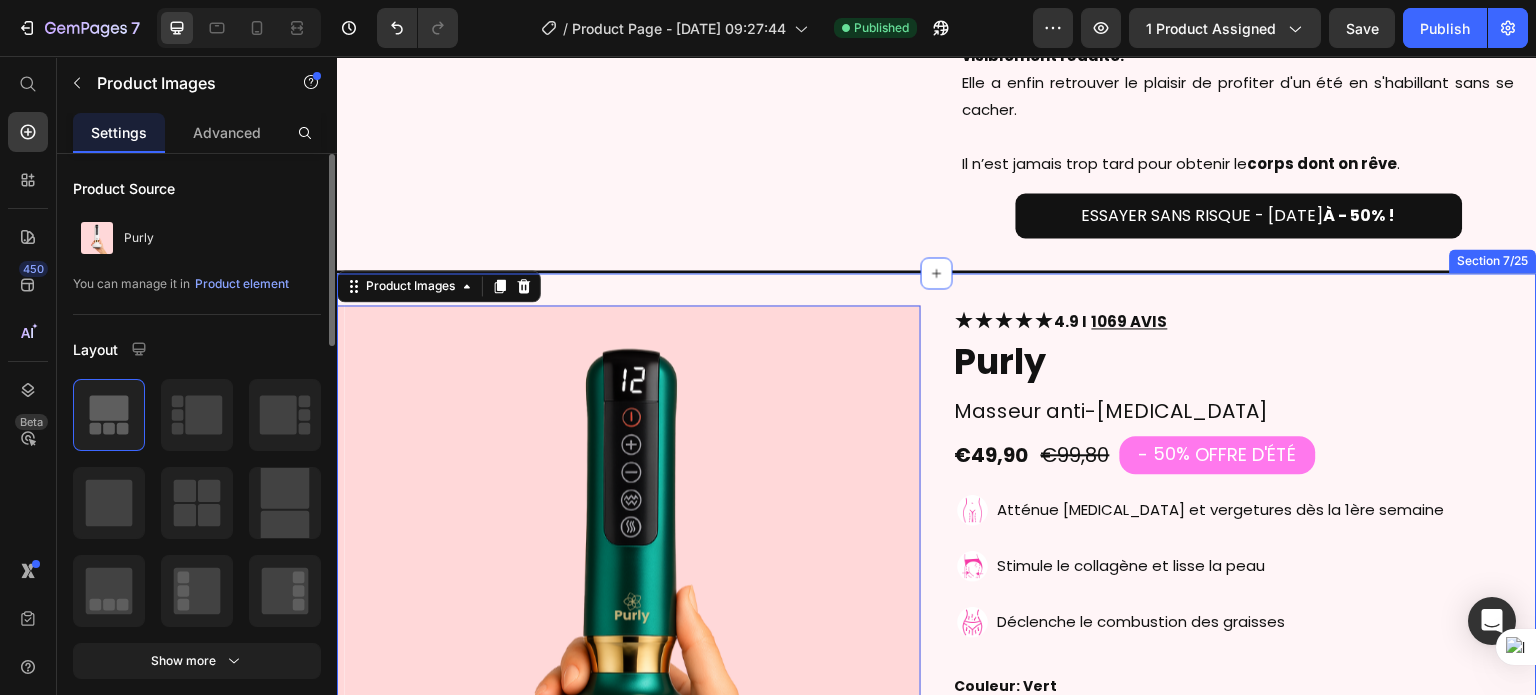 click on "Image Un Summer Body en 30 Jours Heading Samantha, 34 ans, de Nantes, assistante de direction, a retrouvé des  cuisses lisses et fermes  en moins de  30 jours  grâce au  masseur anti-cellulite Purly™ .   En seulement  10 minutes par jour , sa  cellulite s’est visiblement réduite.  Elle a enfin retrouver le plaisir de profiter d'un été en s'habillant sans se cacher.   Il n’est jamais trop tard pour obtenir le  corps dont on rêve . Text Block Row ESSAYER SANS RISQUE - AUJOURD'HUI  À - 50% ! Button Row Section 6/25" at bounding box center (937, -33) 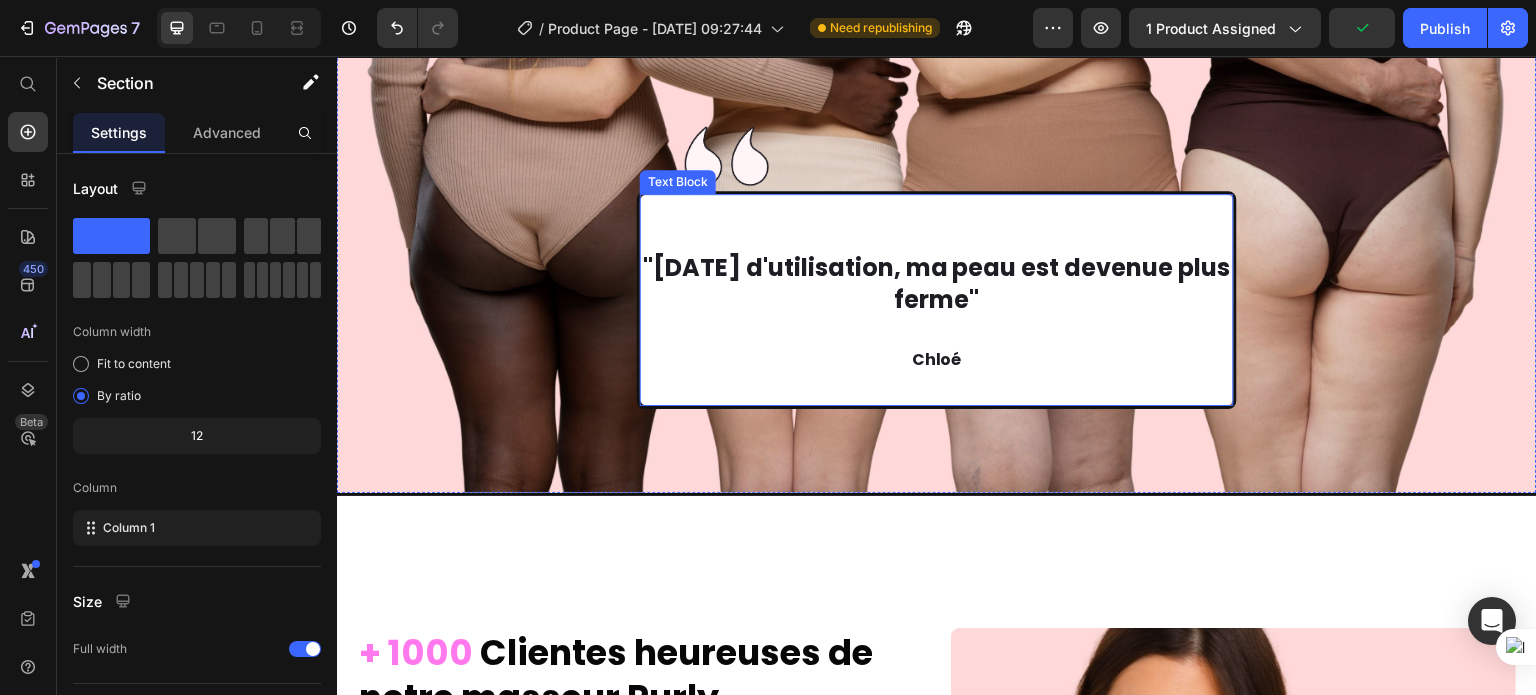 scroll, scrollTop: 7992, scrollLeft: 0, axis: vertical 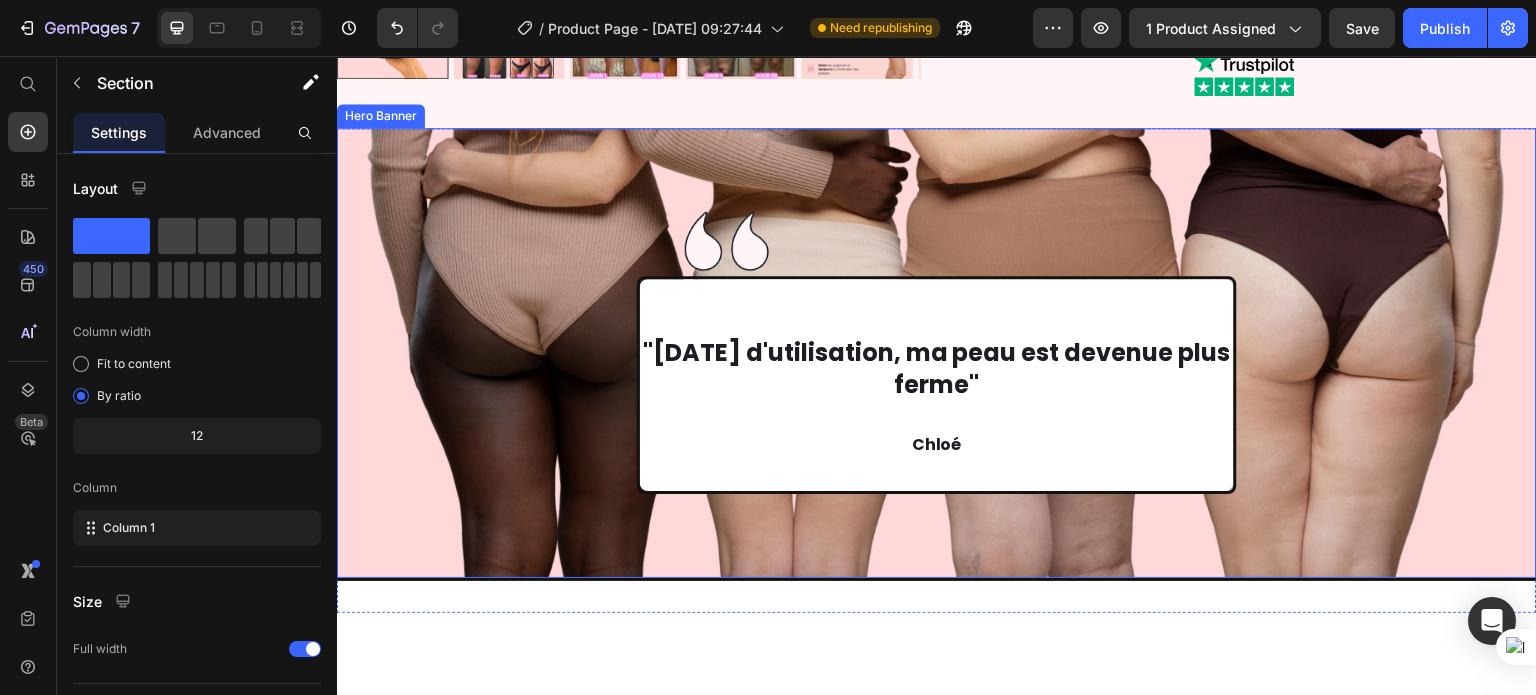 click at bounding box center (937, 353) 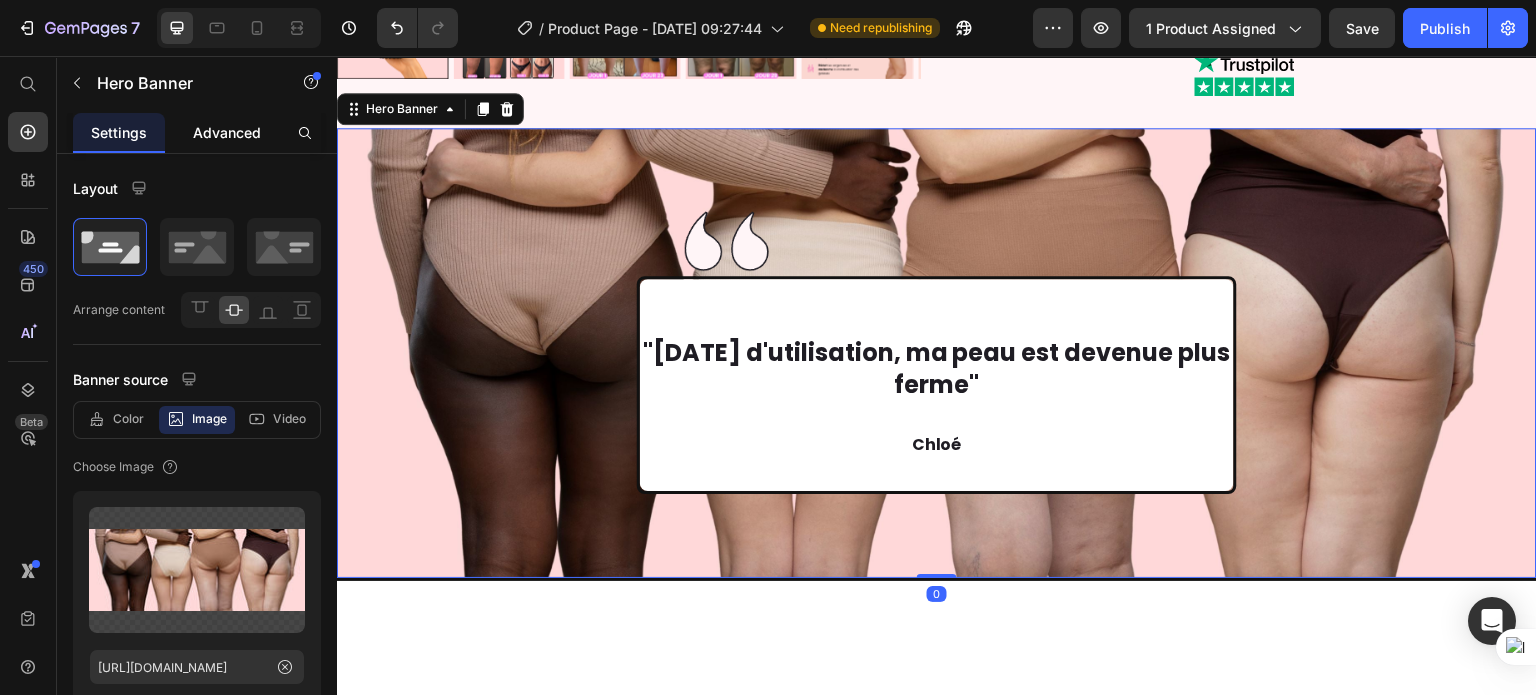click on "Advanced" at bounding box center (227, 132) 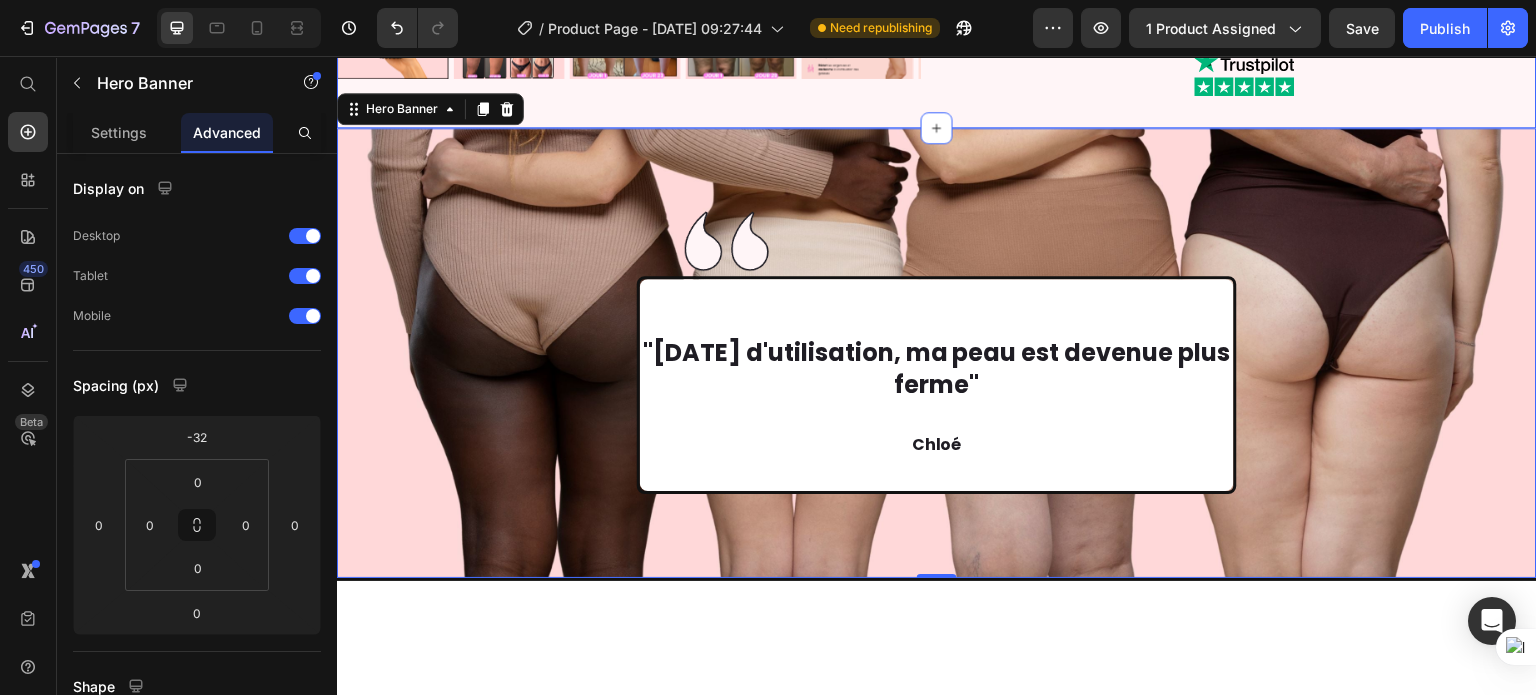 click on "Product Images ★★★★★  4.9 I   1069 AVIS Heading Purly Product Title Masseur anti-[MEDICAL_DATA] Heading €49,90 Product Price €99,80 Product Price - 50% OFFRE D'ÉTÉ Discount Tag Row Image Atténue [MEDICAL_DATA] et vergetures dès la 1ère semaine Text Block Row Image Stimule le collagène et lisse la peau Text Block Row Image Déclenche le combustion des graisses Text Block Row Couleur: Vert Blanc Blanc Vert Vert Product Variants & Swatches
Bientôt épuisé  Stock Counter AJOUTER AU PANIER Add to Cart Expédié sous  24/48h      -      Livraison partout en [GEOGRAPHIC_DATA] Text Block Expédié sous  24/48h Text Block Livraison dans toute la [GEOGRAPHIC_DATA] Text Block Row Image Image Image Image Row Video Video Video Video Carousel Row                Title Line Image LIVRAISON GRATUITE Text Block Advanced List                Title Line Row Image 30 JOURS SATISFAIT OU REMBOURSÉ Text Block Advanced List                Title Line Row
Icon  SERVICE CLIENT 24/7 Line" at bounding box center [937, -1164] 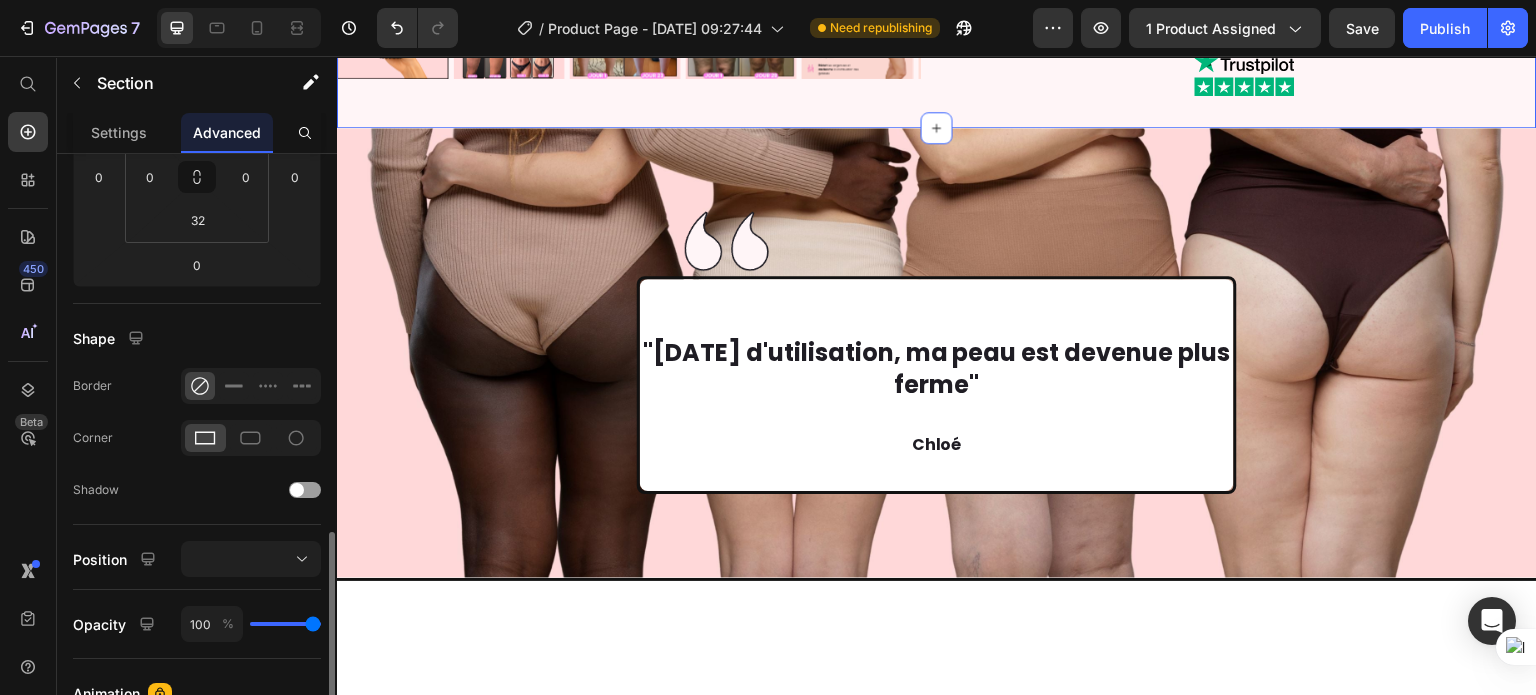 scroll, scrollTop: 499, scrollLeft: 0, axis: vertical 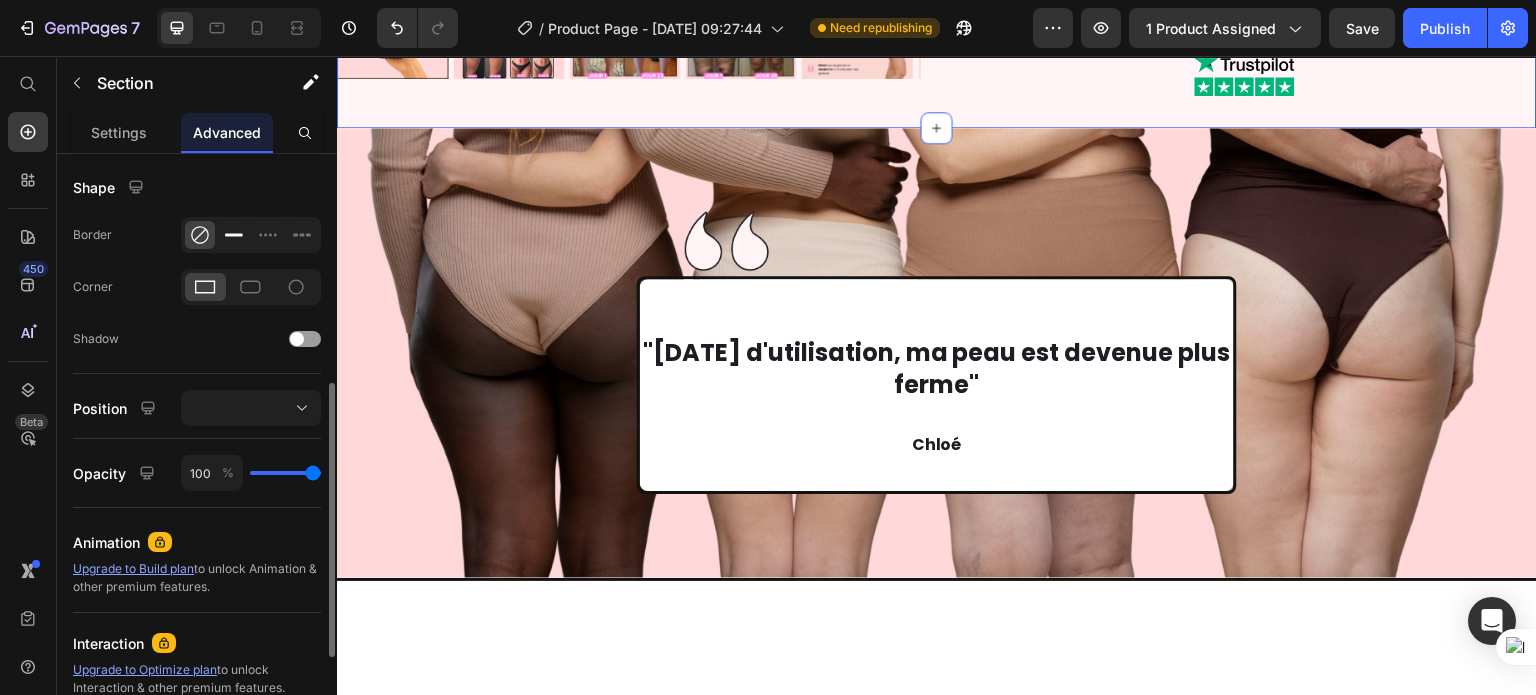 click 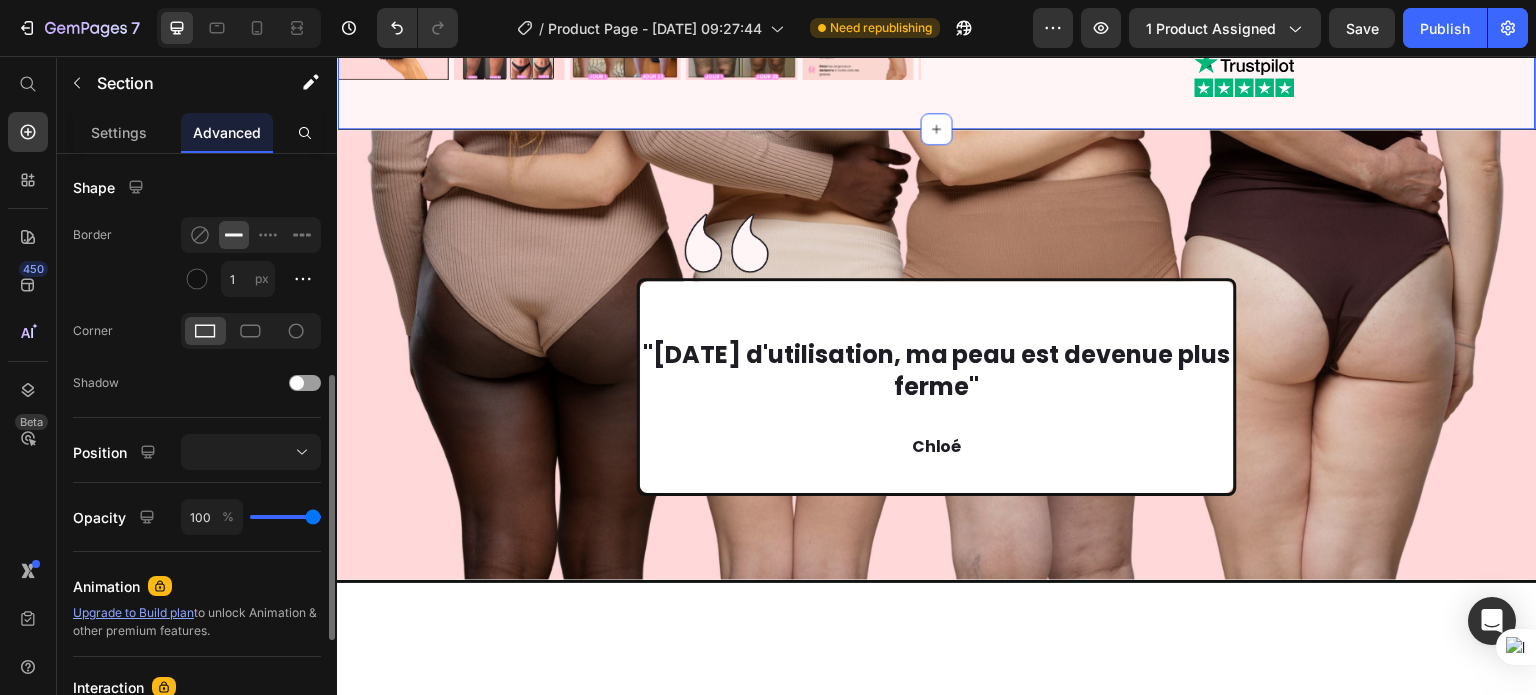 scroll, scrollTop: 7993, scrollLeft: 0, axis: vertical 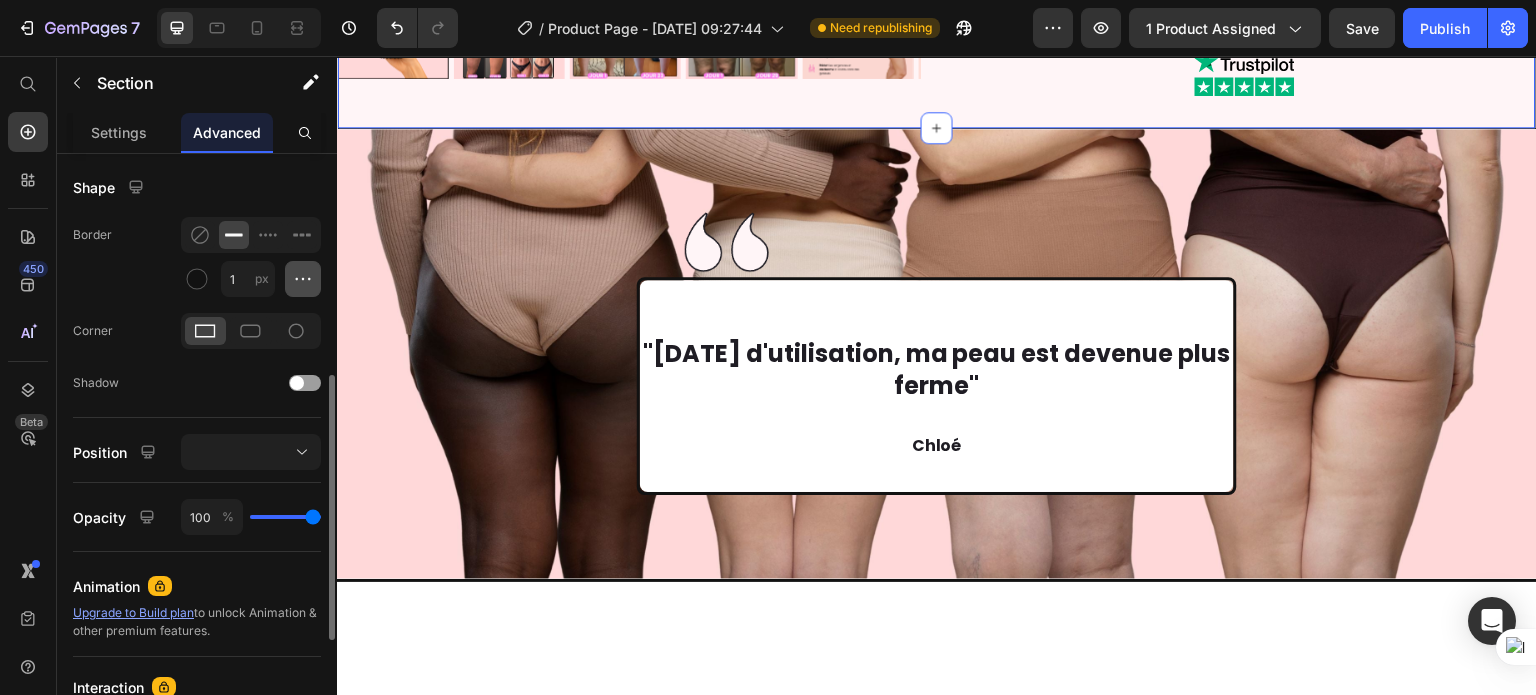 click 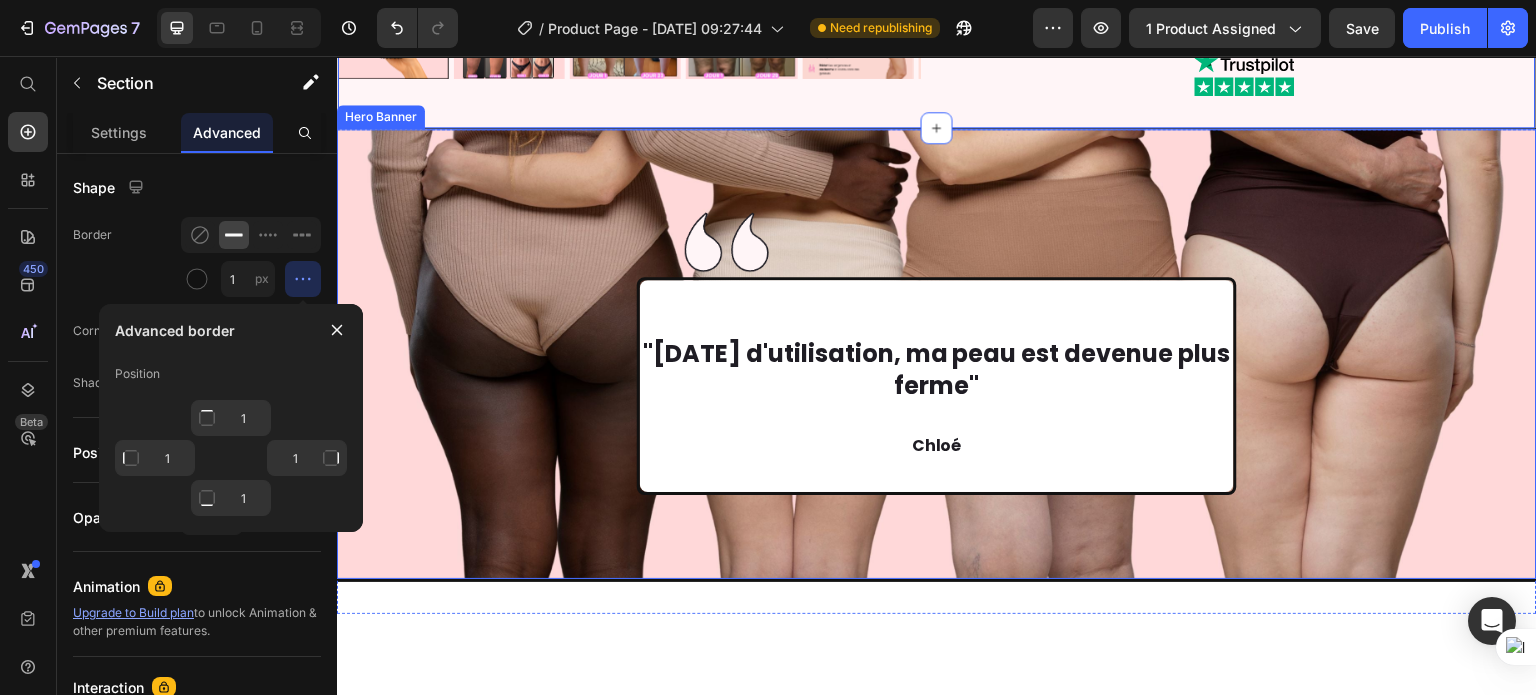 click on "Image     "Après 3 semaines d'utilisation, ma peau est devenue plus ferme"   Chloé    Text Block" at bounding box center (937, 353) 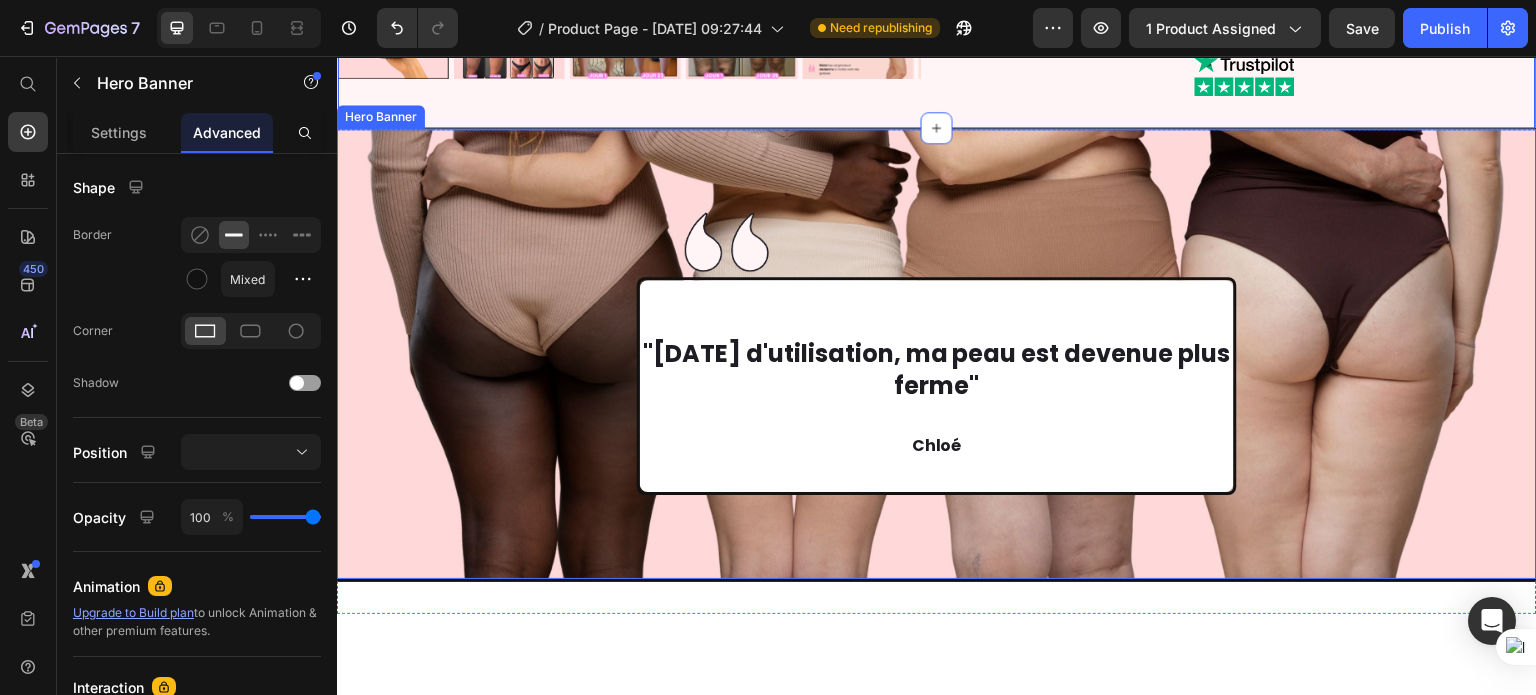 scroll, scrollTop: 0, scrollLeft: 0, axis: both 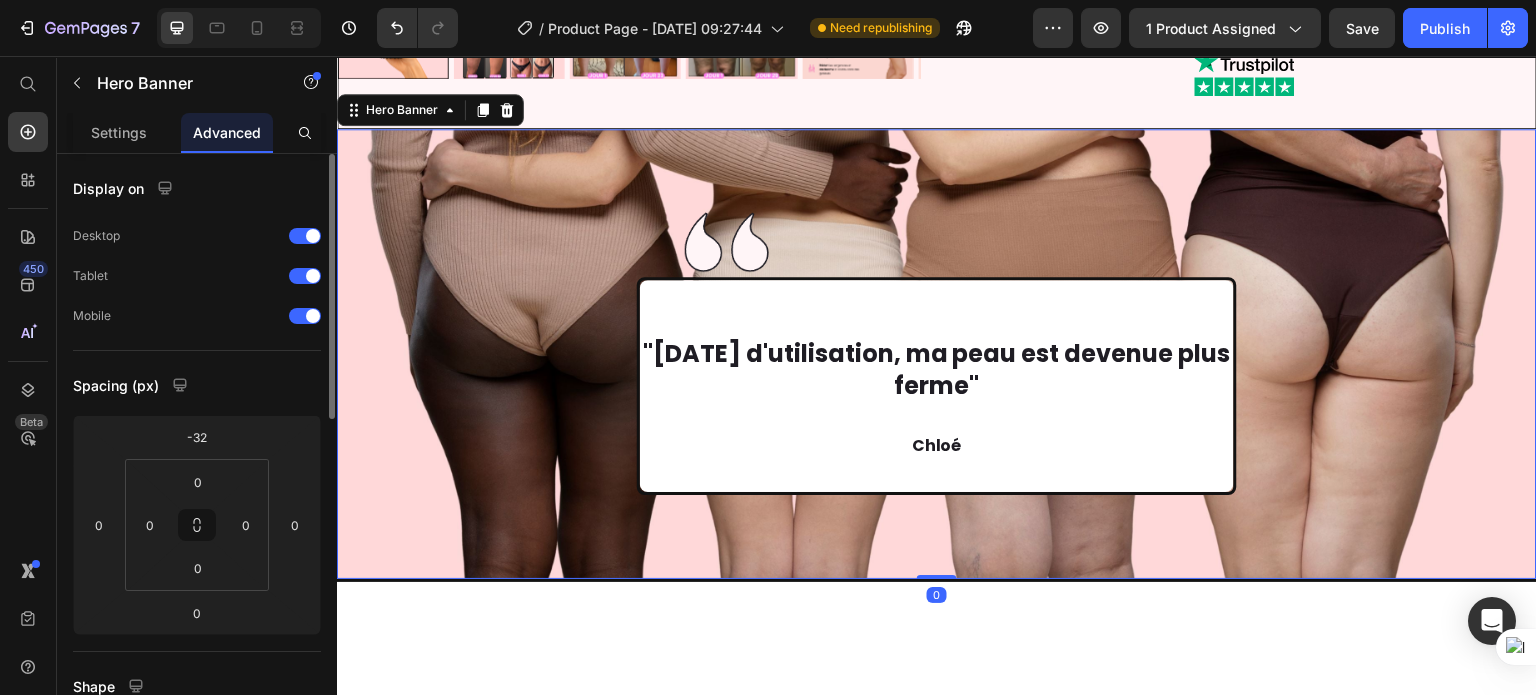 click on "Image     "Après 3 semaines d'utilisation, ma peau est devenue plus ferme"   Chloé    Text Block" at bounding box center (937, 353) 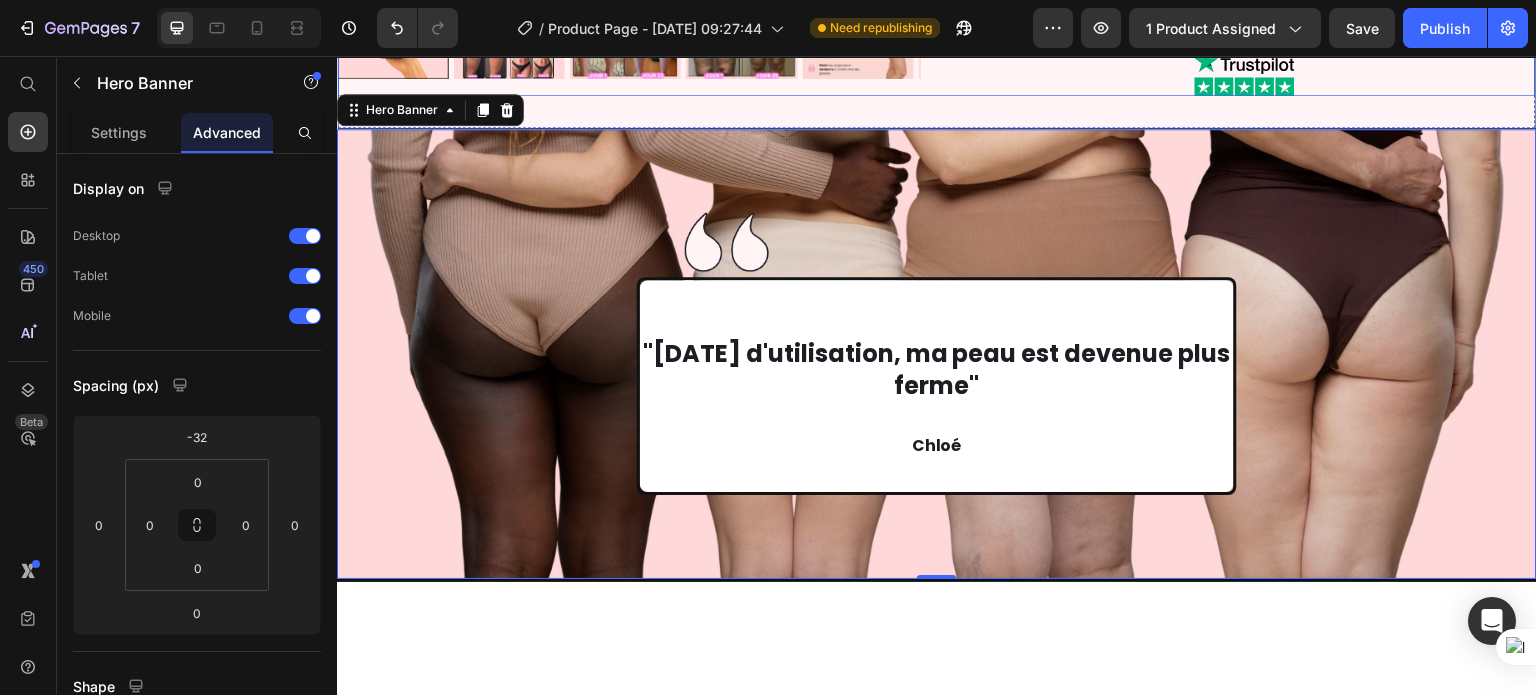 click on "Product Images ★★★★★  4.9 I   1069 AVIS Heading Purly Product Title Masseur anti-[MEDICAL_DATA] Heading €49,90 Product Price €99,80 Product Price - 50% OFFRE D'ÉTÉ Discount Tag Row Image Atténue [MEDICAL_DATA] et vergetures dès la 1ère semaine Text Block Row Image Stimule le collagène et lisse la peau Text Block Row Image Déclenche le combustion des graisses Text Block Row Couleur: Vert Blanc Blanc Vert Vert Product Variants & Swatches
Bientôt épuisé  Stock Counter AJOUTER AU PANIER Add to Cart Expédié sous  24/48h      -      Livraison partout en [GEOGRAPHIC_DATA] Text Block Expédié sous  24/48h Text Block Livraison dans toute la [GEOGRAPHIC_DATA] Text Block Row Image Image Image Image Row Video Video Video Video Carousel Row                Title Line Image LIVRAISON GRATUITE Text Block Advanced List                Title Line Row Image 30 JOURS SATISFAIT OU REMBOURSÉ Text Block Advanced List                Title Line Row
Icon  SERVICE CLIENT 24/7 Line" at bounding box center (937, -1164) 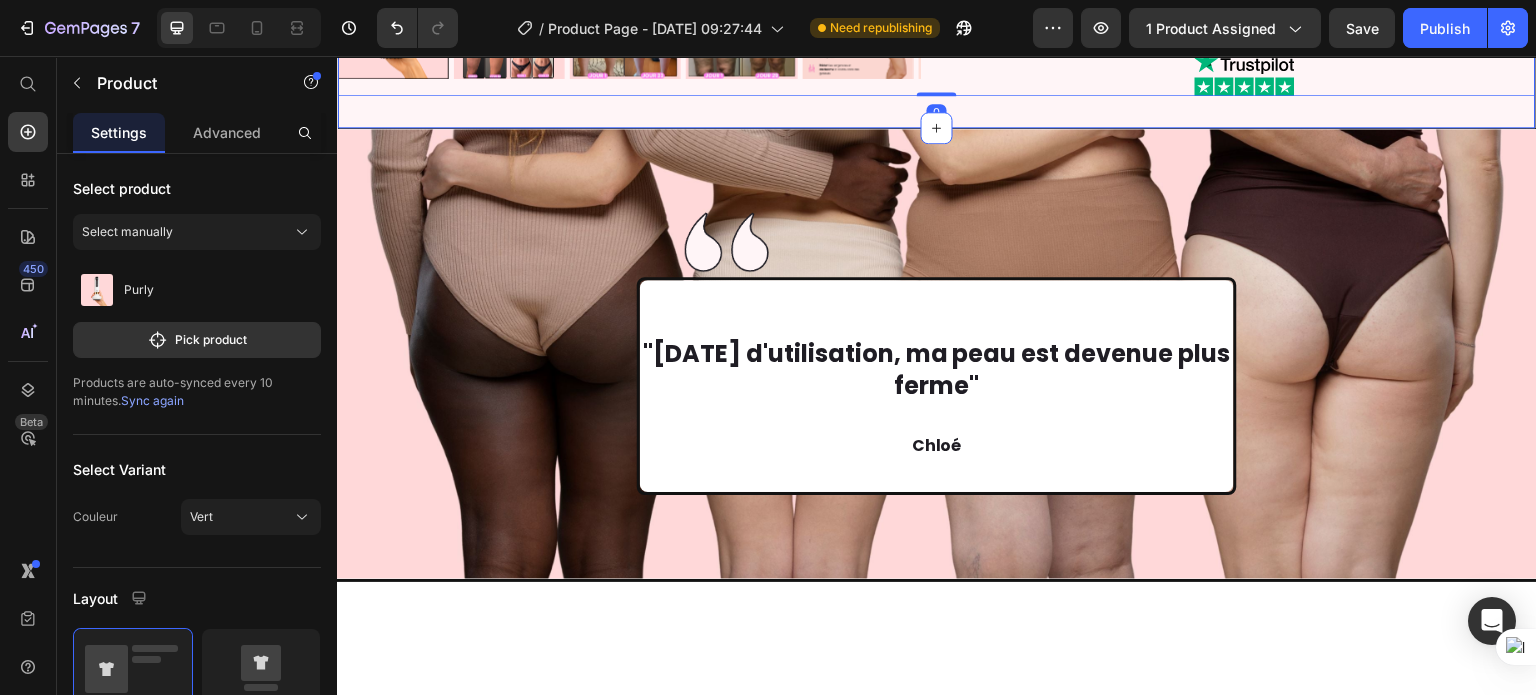 click on "Product Images ★★★★★  4.9 I   1069 AVIS Heading Purly Product Title Masseur anti-cellulite Heading €49,90 Product Price €99,80 Product Price - 50% OFFRE D'ÉTÉ Discount Tag Row Image Atténue cellulite et vergetures dès la 1ère semaine Text Block Row Image Stimule le collagène et lisse la peau Text Block Row Image Déclenche le combustion des graisses Text Block Row Couleur: Vert Blanc Blanc Vert Vert Product Variants & Swatches
Bientôt épuisé  Stock Counter AJOUTER AU PANIER Add to Cart Expédié sous  24/48h      -      Livraison partout en France Text Block Expédié sous  24/48h Text Block Livraison dans toute la France Text Block Row Image Image Image Image Row Video Video Video Video Carousel Row                Title Line Image LIVRAISON GRATUITE Text Block Advanced List                Title Line Row Image 30 JOURS SATISFAIT OU REMBOURSÉ Text Block Advanced List                Title Line Row
Icon  SERVICE CLIENT 24/7 Line" at bounding box center (937, -1164) 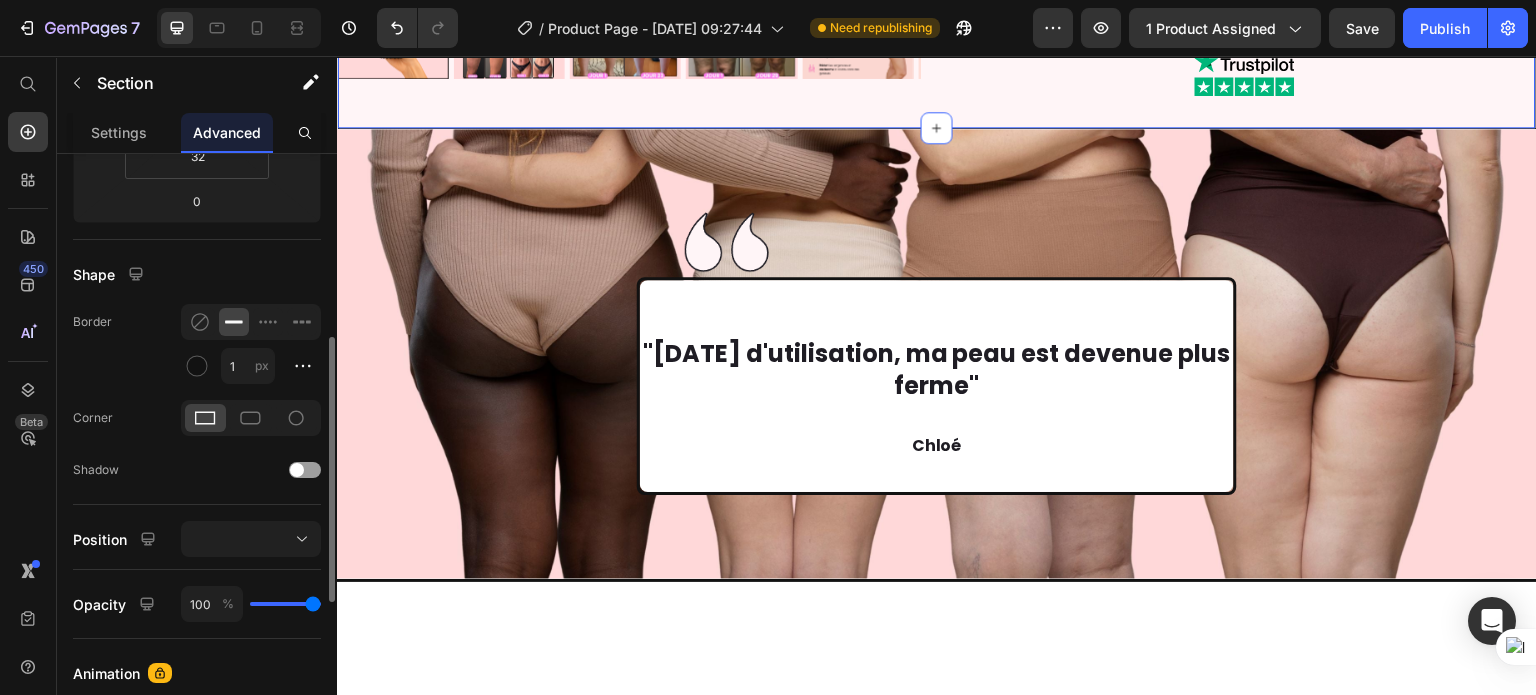 scroll, scrollTop: 406, scrollLeft: 0, axis: vertical 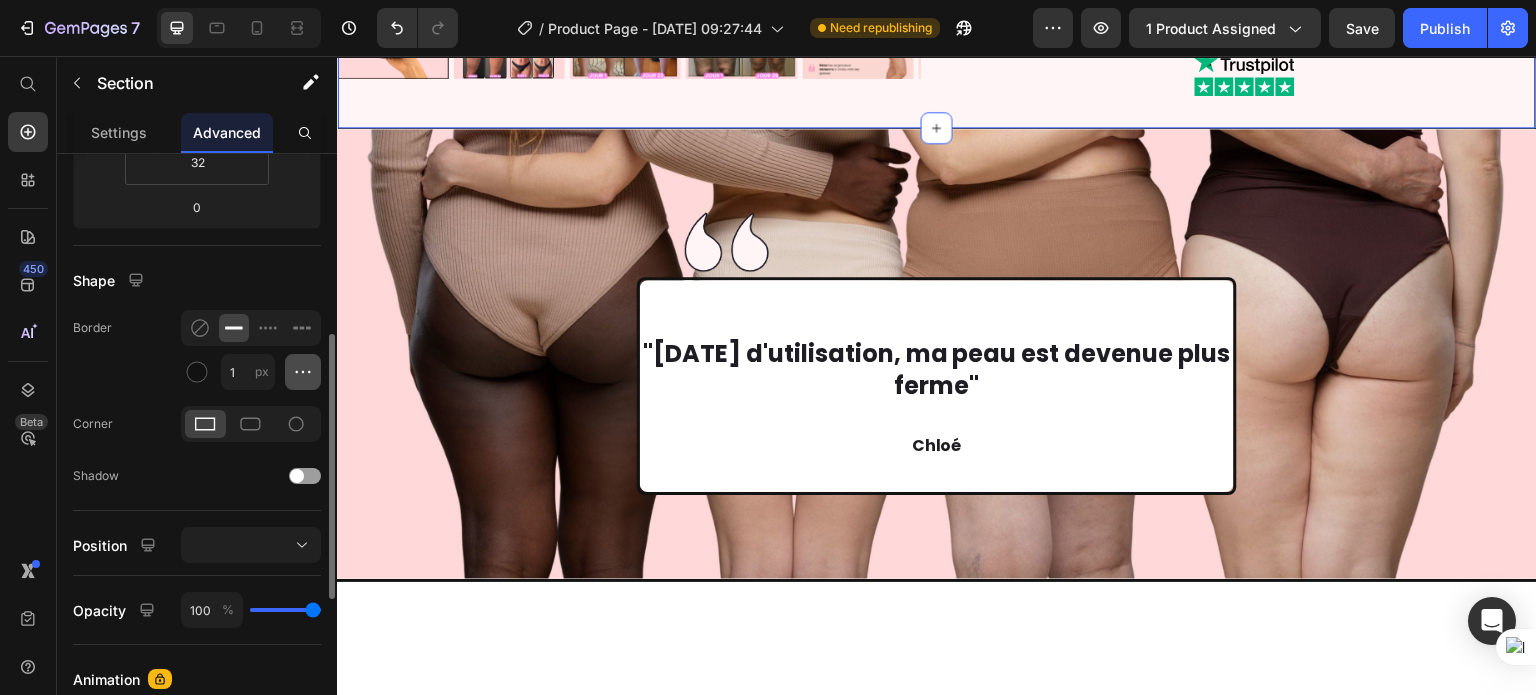 click 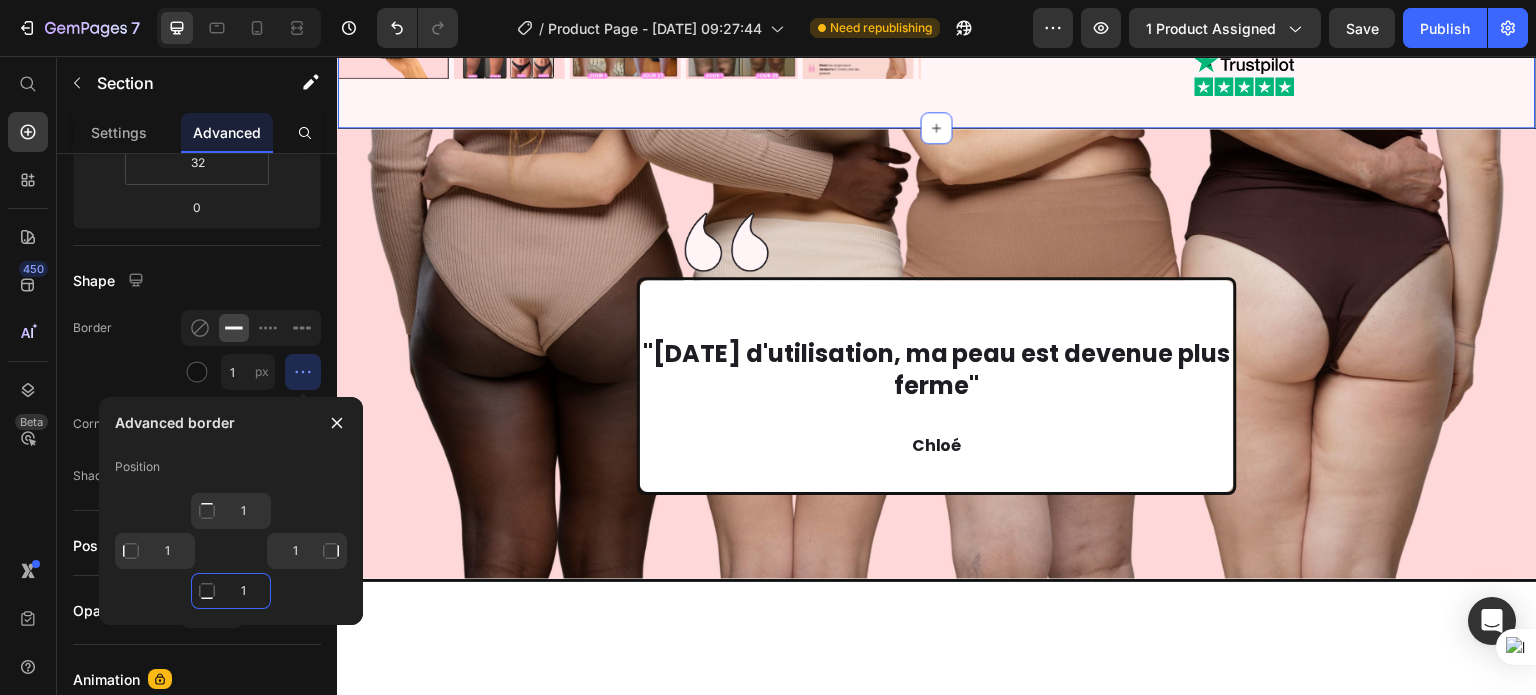 click on "1" 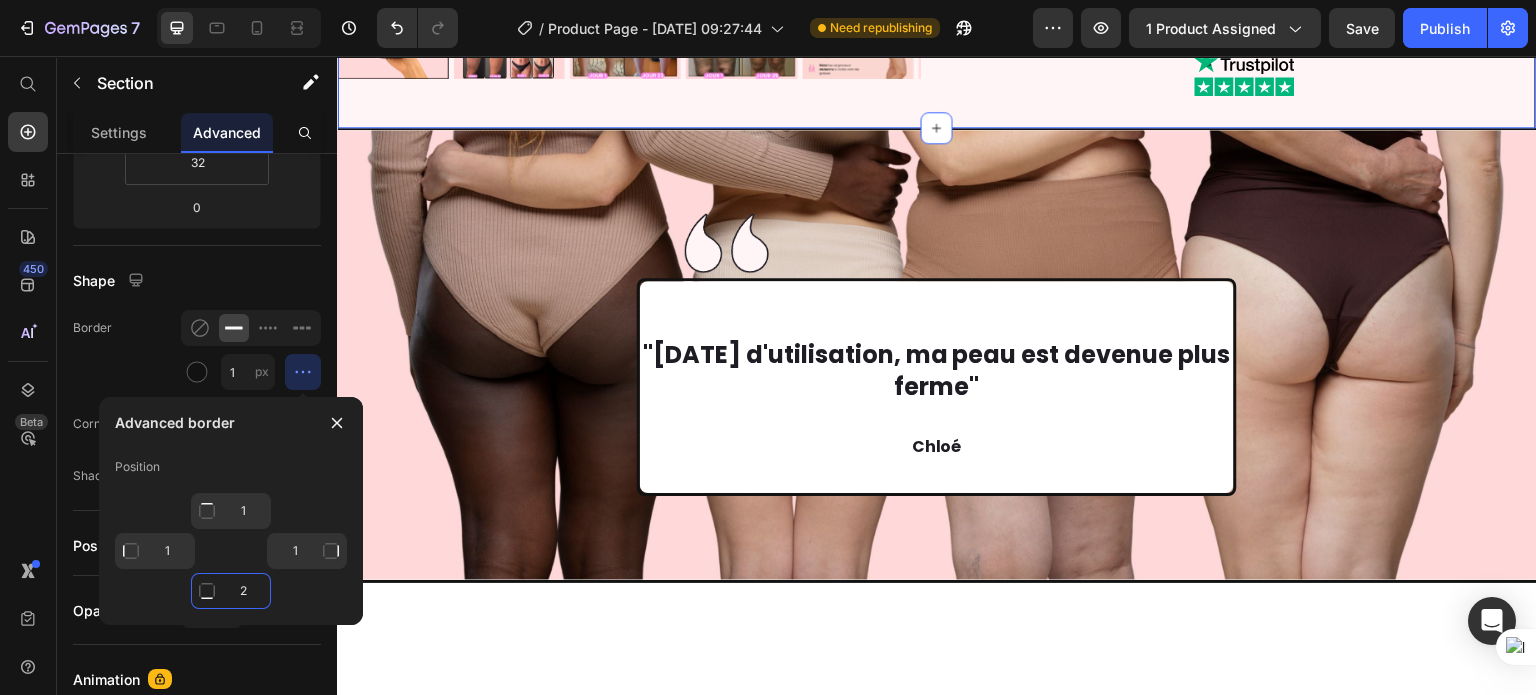 type on "3" 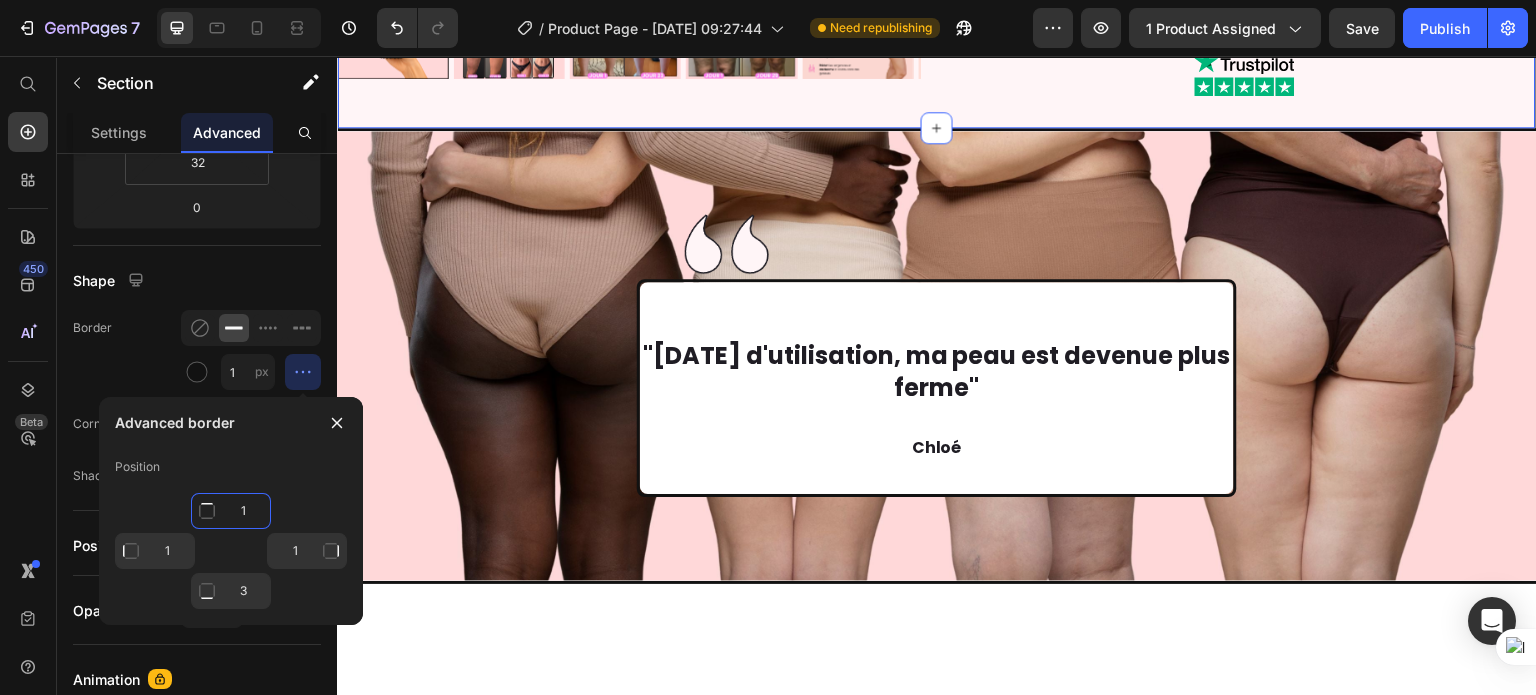 click on "1" 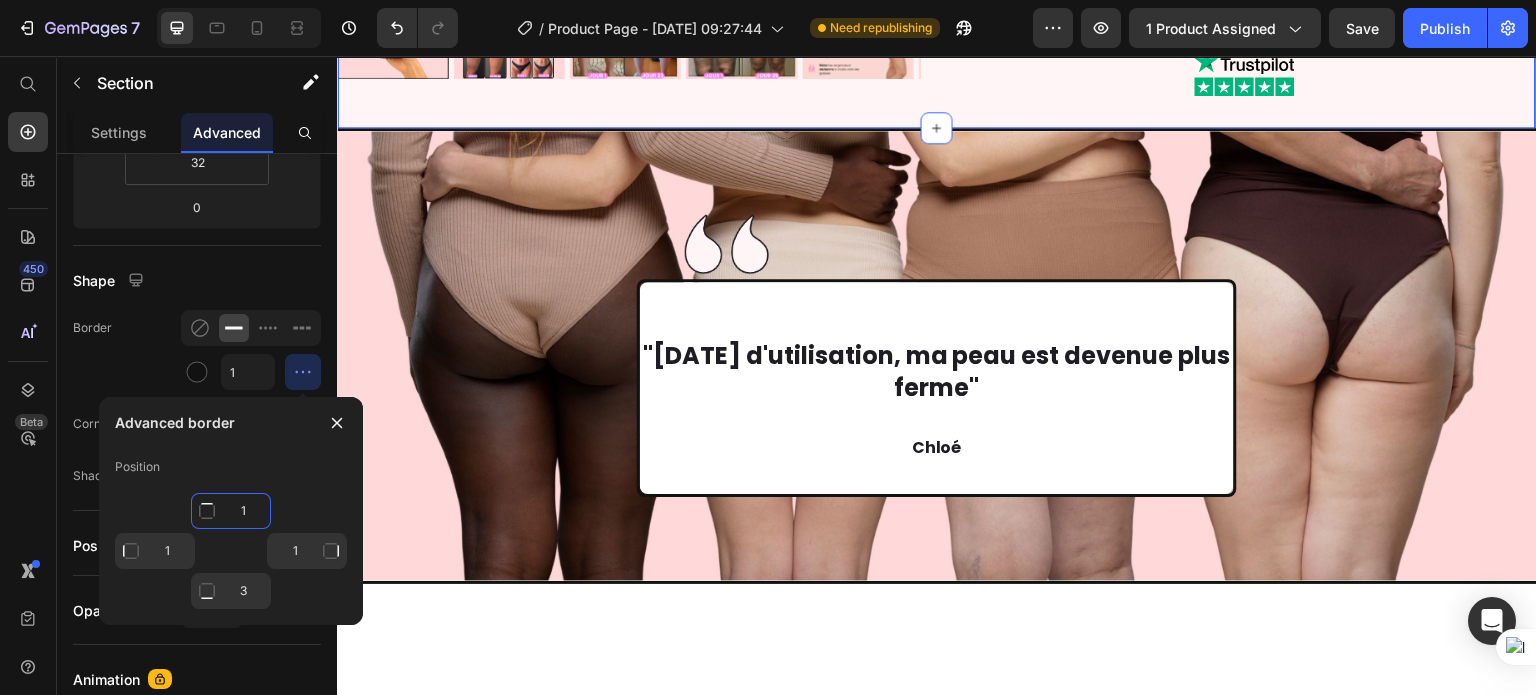 type on "Mixed" 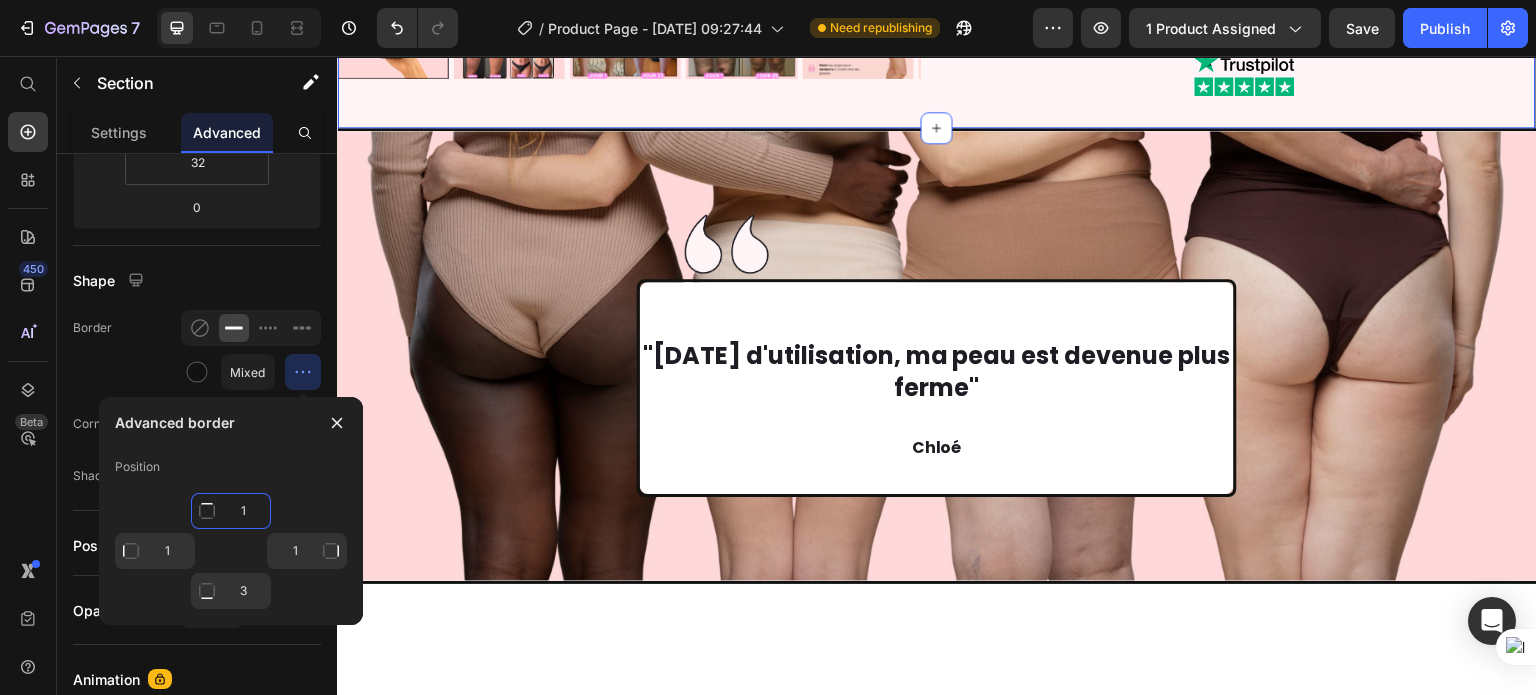 click on "1" 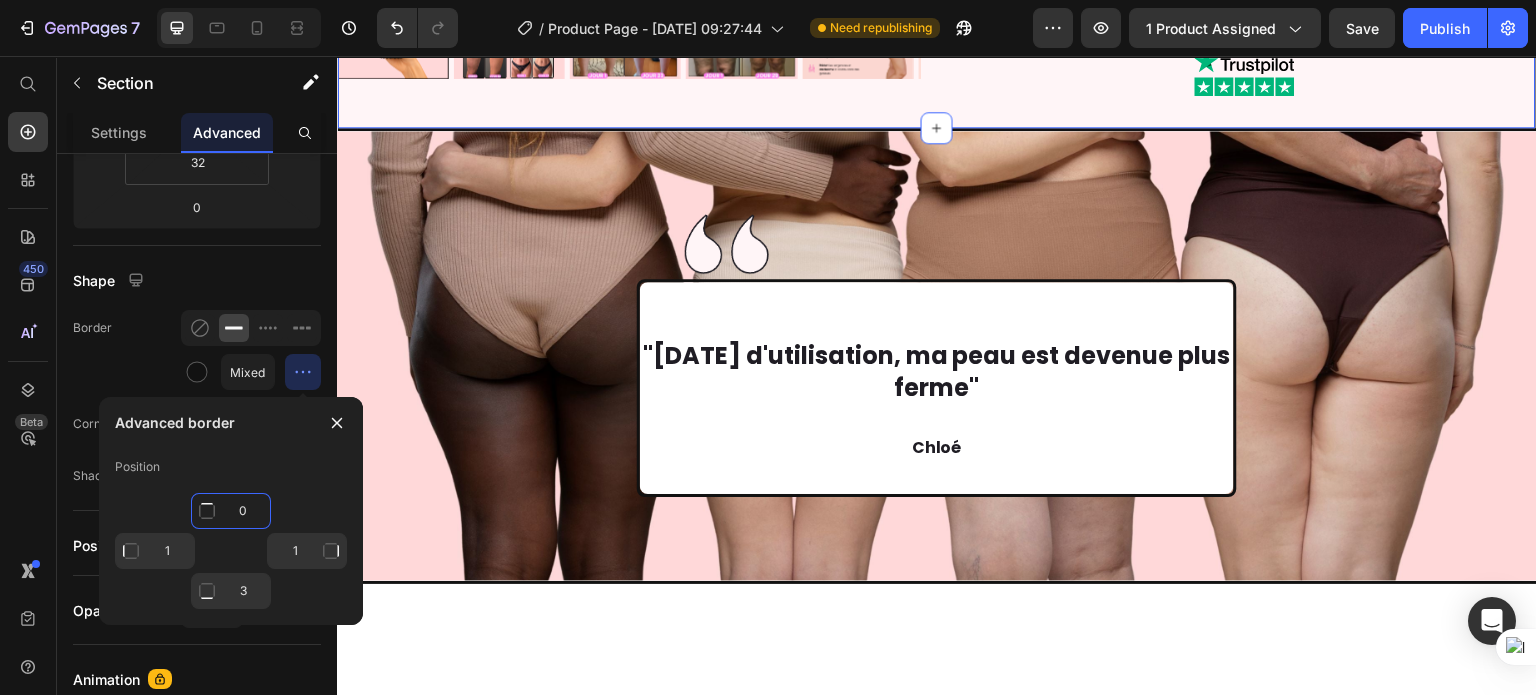 scroll, scrollTop: 7992, scrollLeft: 0, axis: vertical 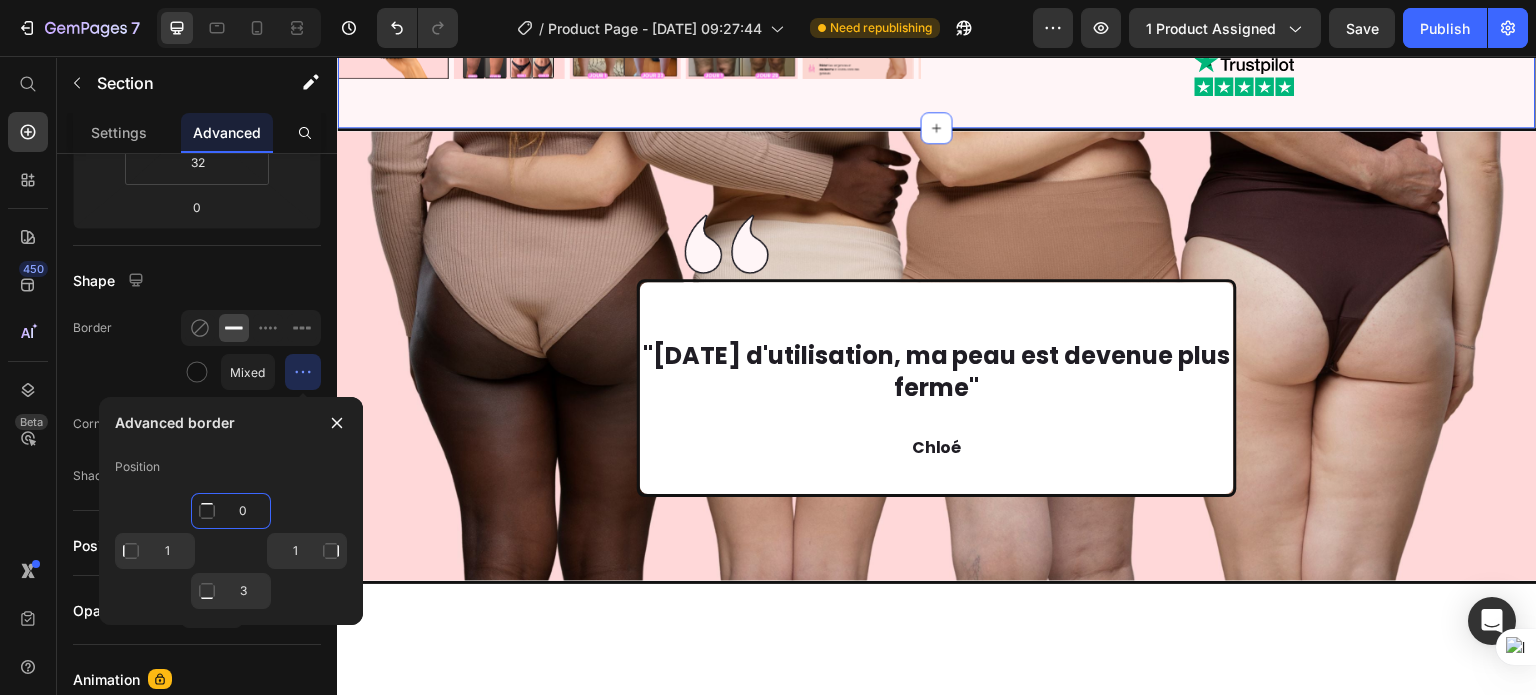 type on "0" 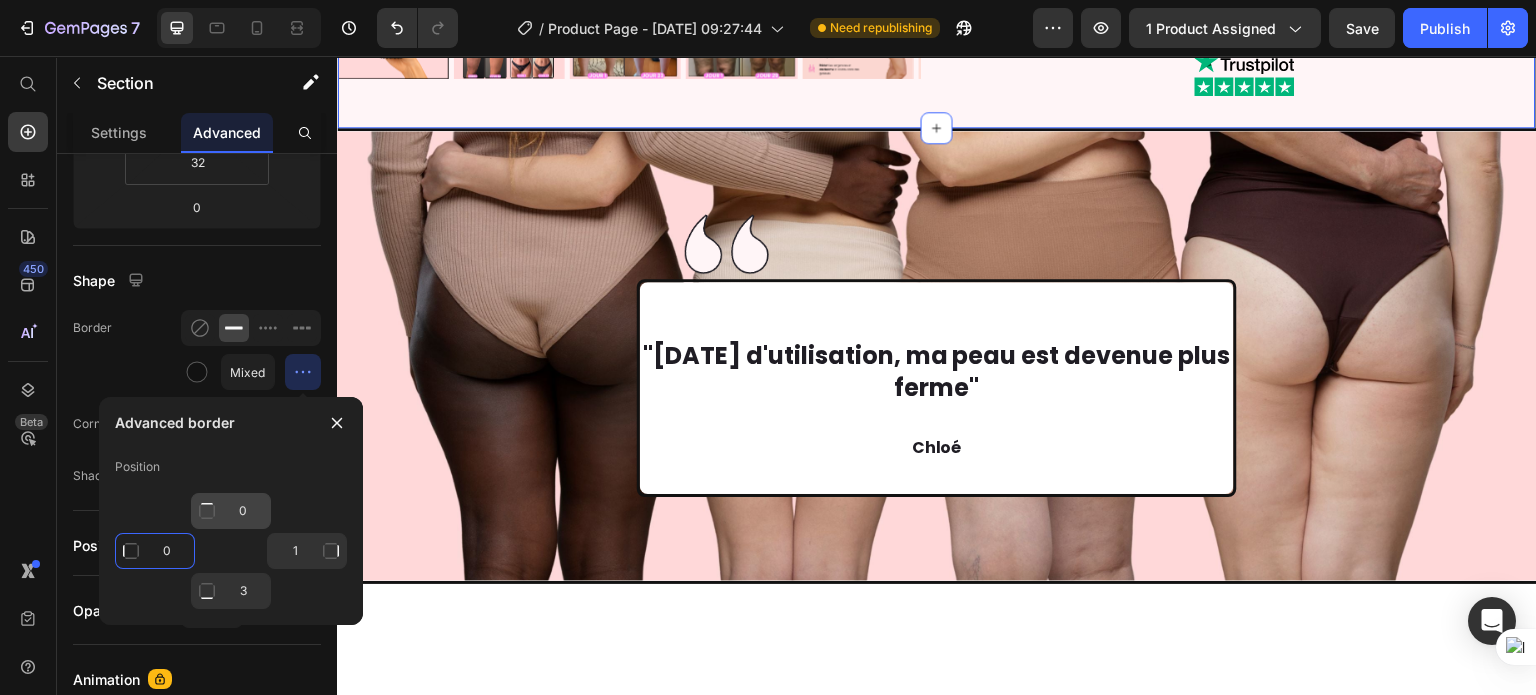 type on "0" 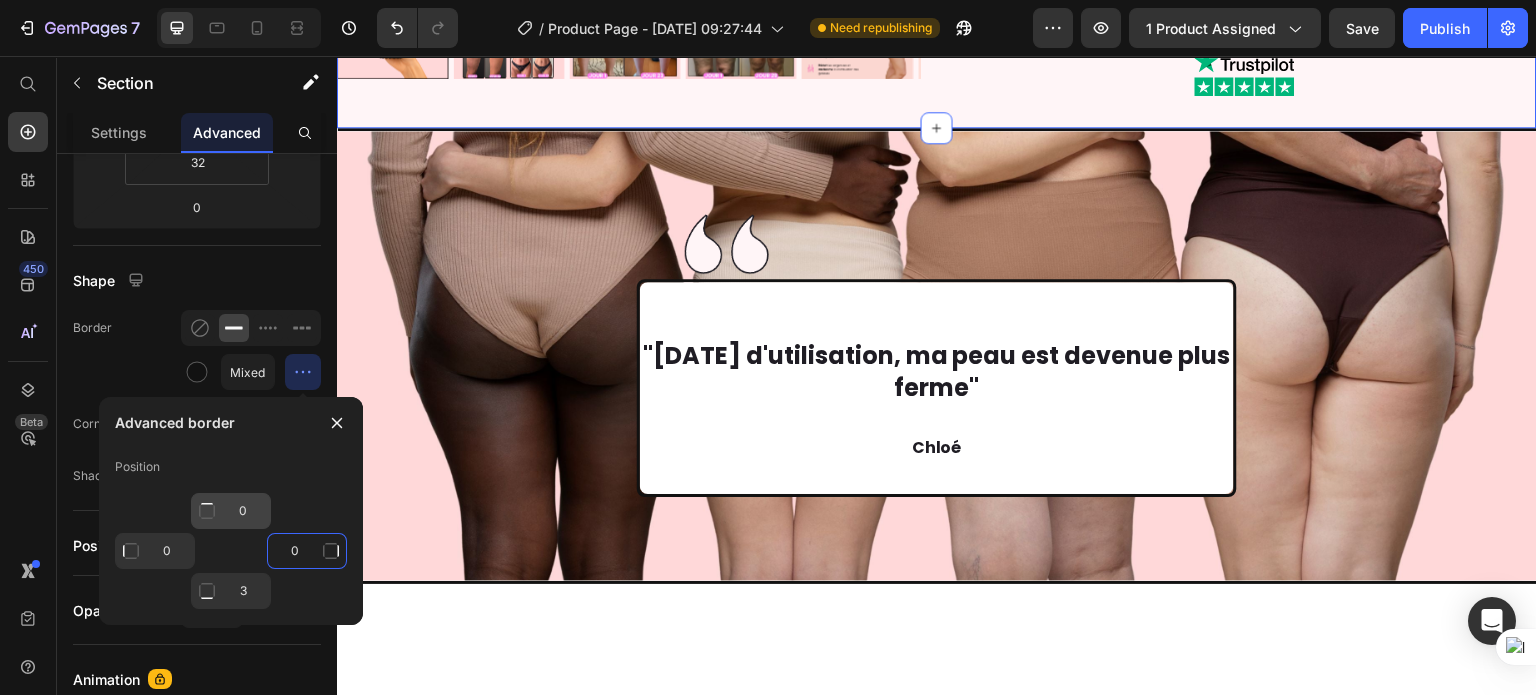 type on "0" 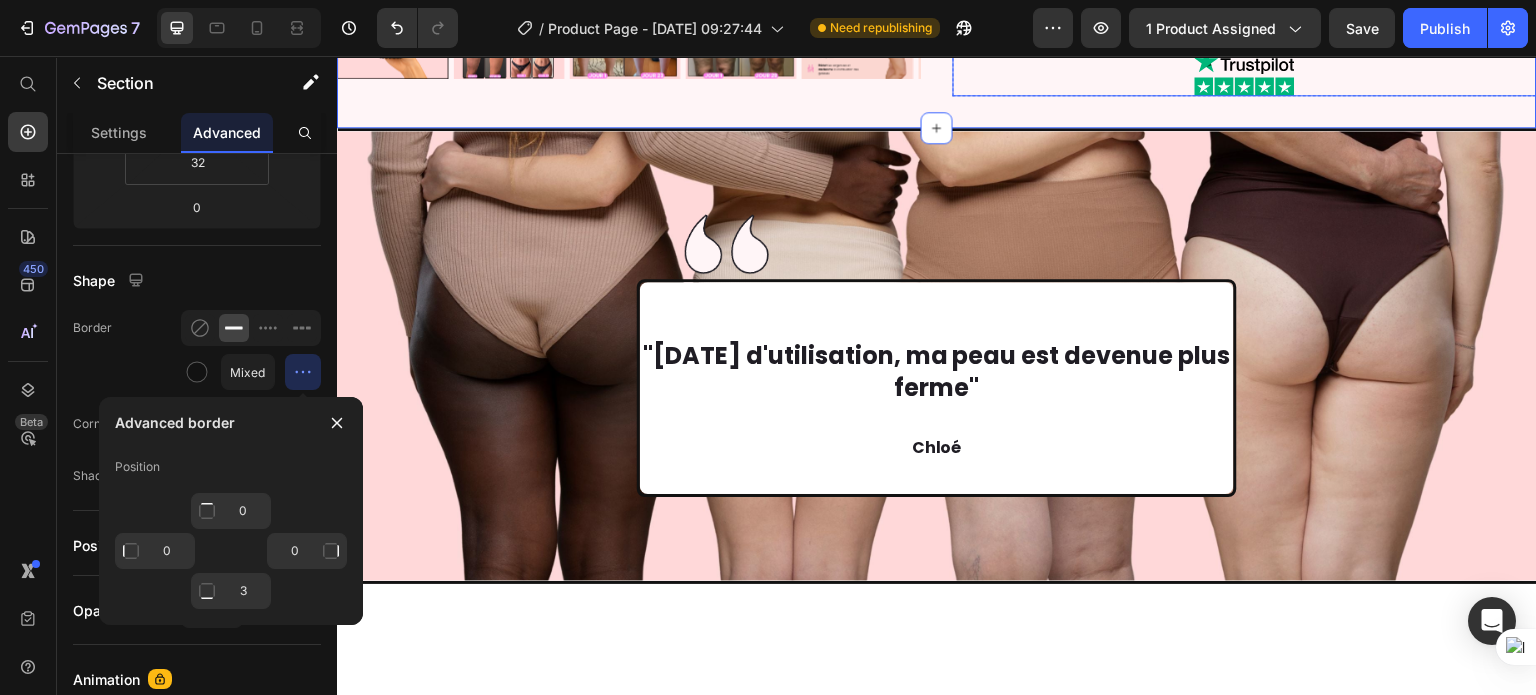 click at bounding box center [1245, 72] 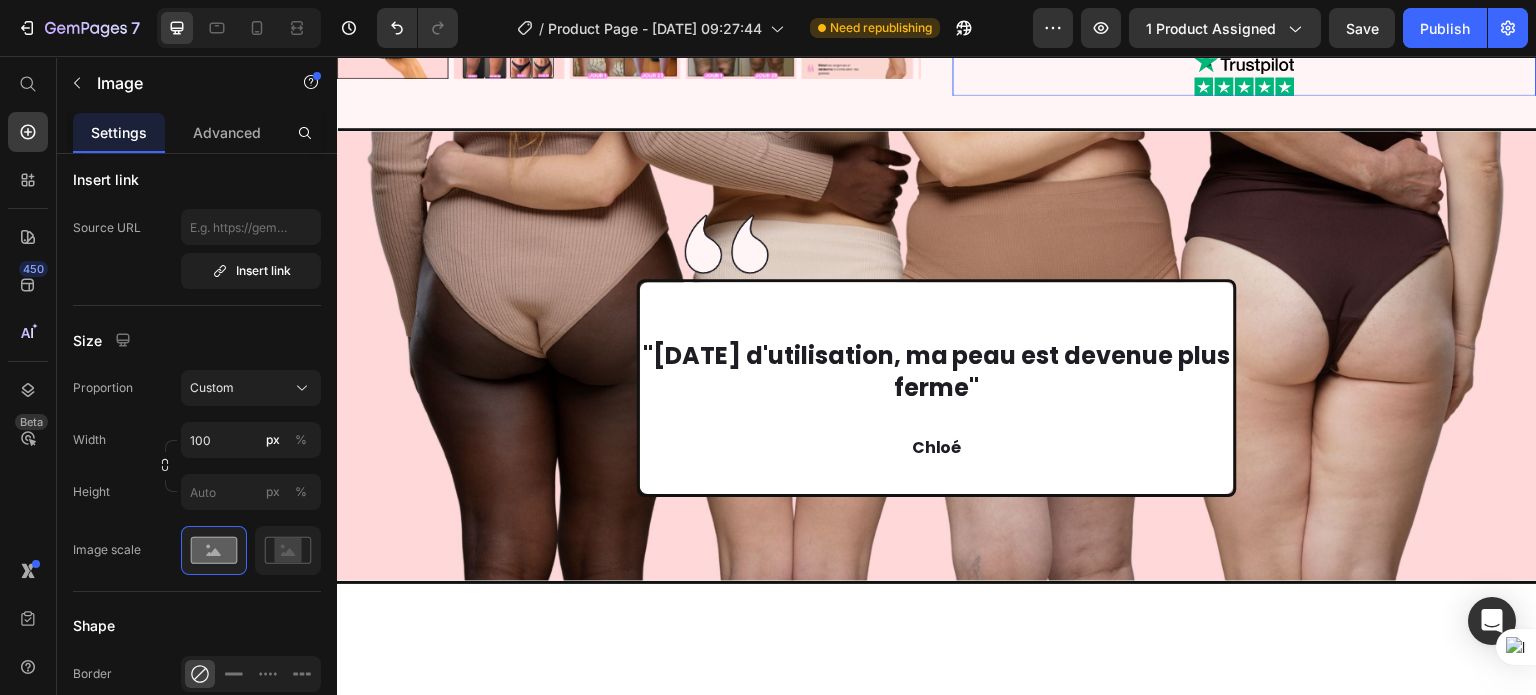 scroll, scrollTop: 0, scrollLeft: 0, axis: both 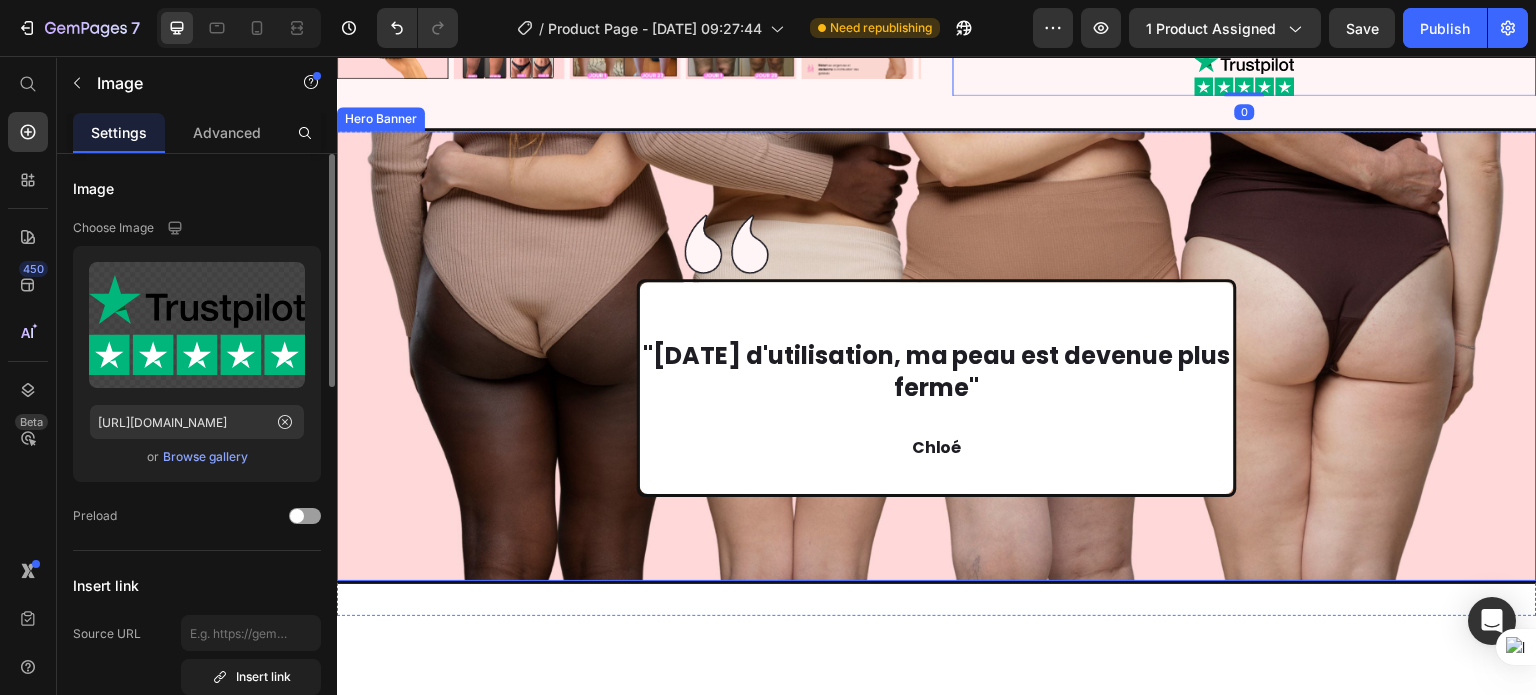 click on "Image     "Après 3 semaines d'utilisation, ma peau est devenue plus ferme"   Chloé    Text Block" at bounding box center (937, 355) 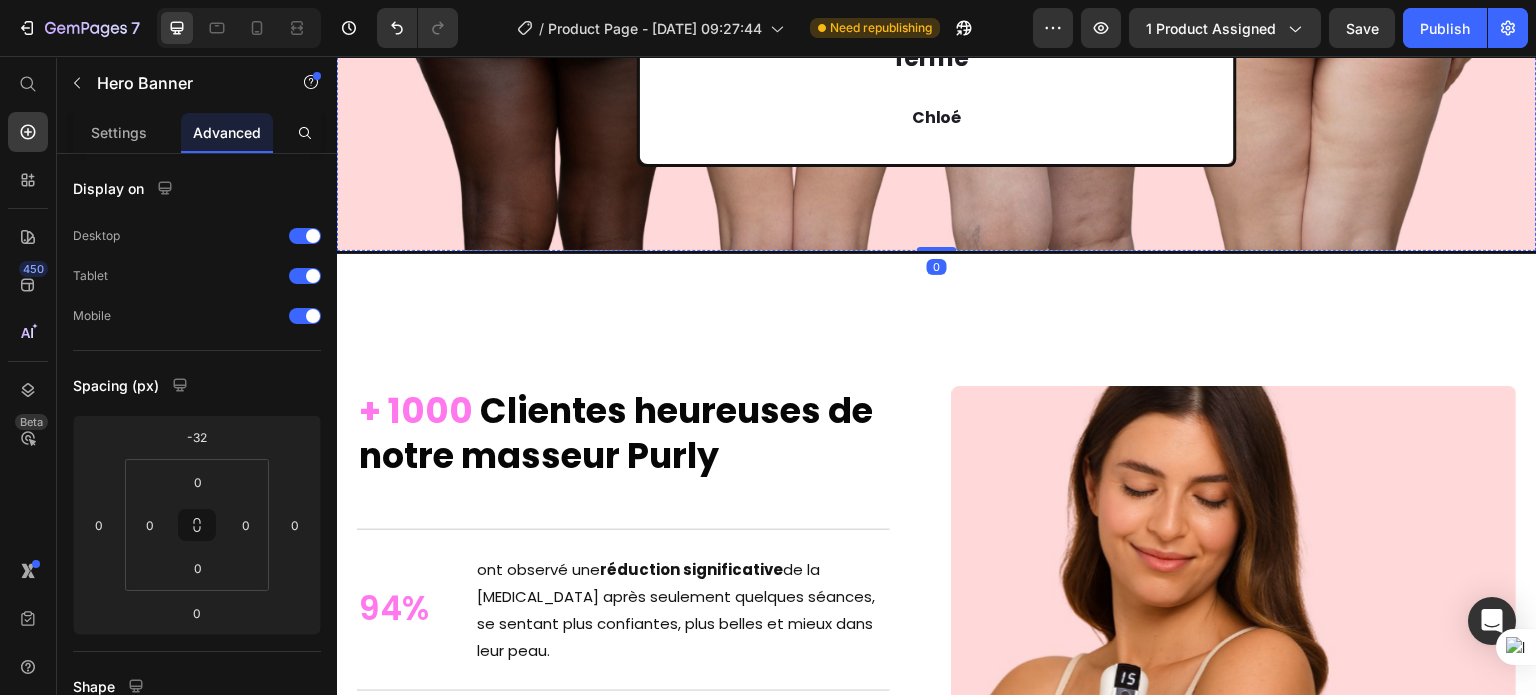 scroll, scrollTop: 8324, scrollLeft: 0, axis: vertical 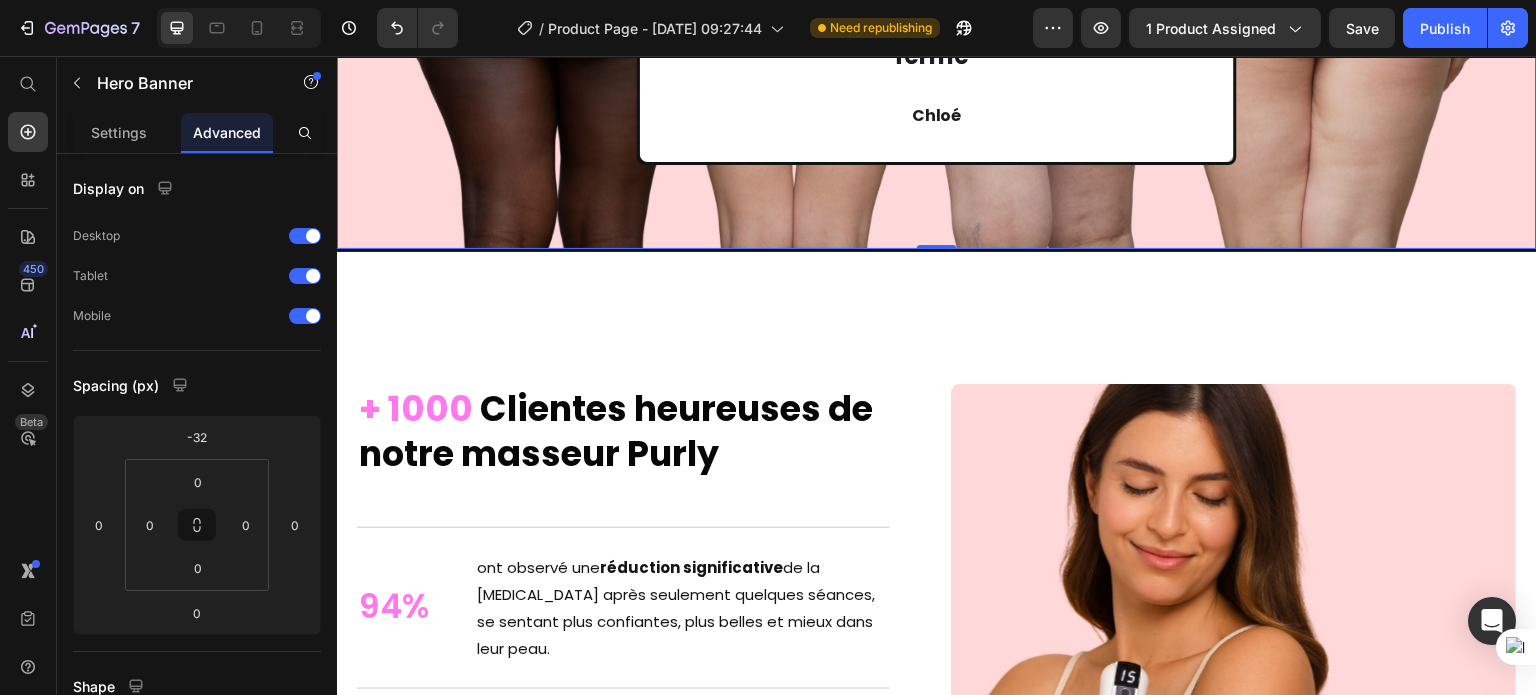 click on "Image     "Après 3 semaines d'utilisation, ma peau est devenue plus ferme"   Chloé    Text Block" at bounding box center (937, 23) 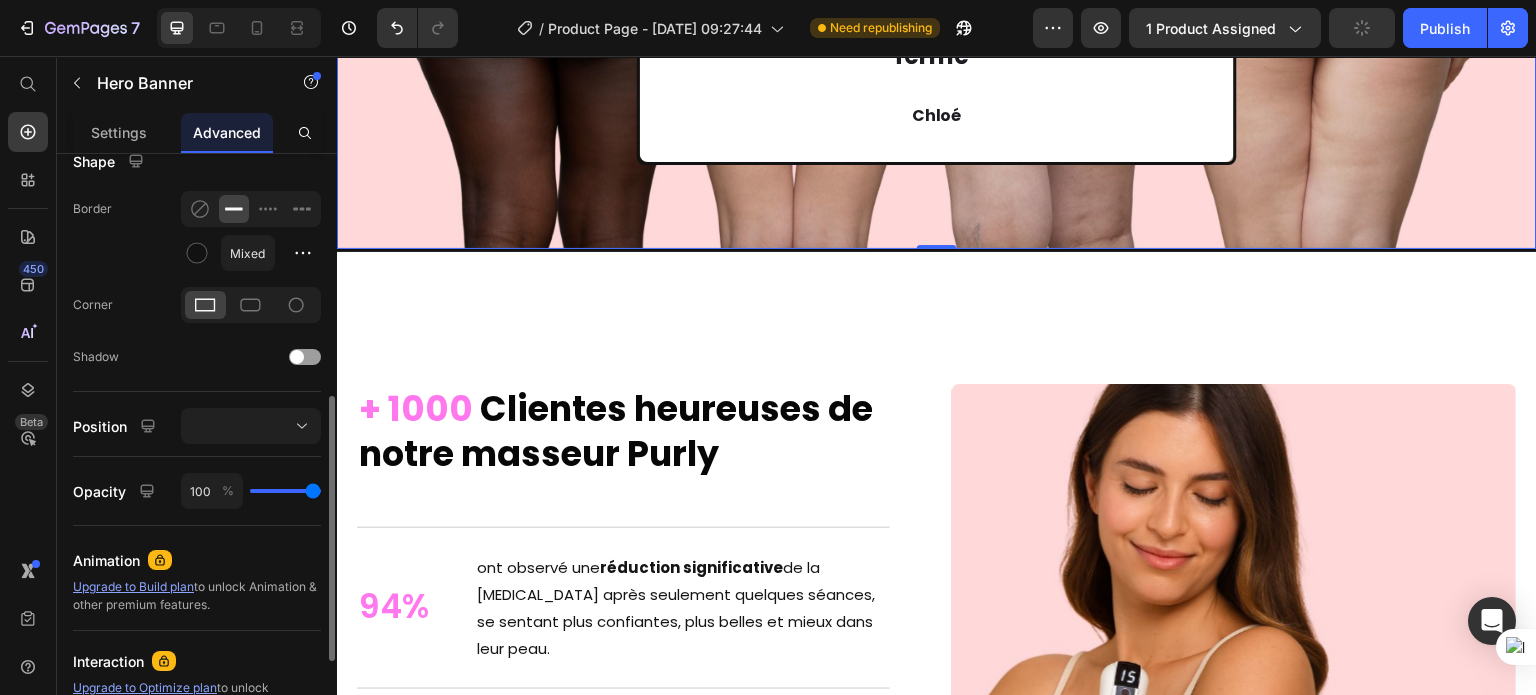 scroll, scrollTop: 531, scrollLeft: 0, axis: vertical 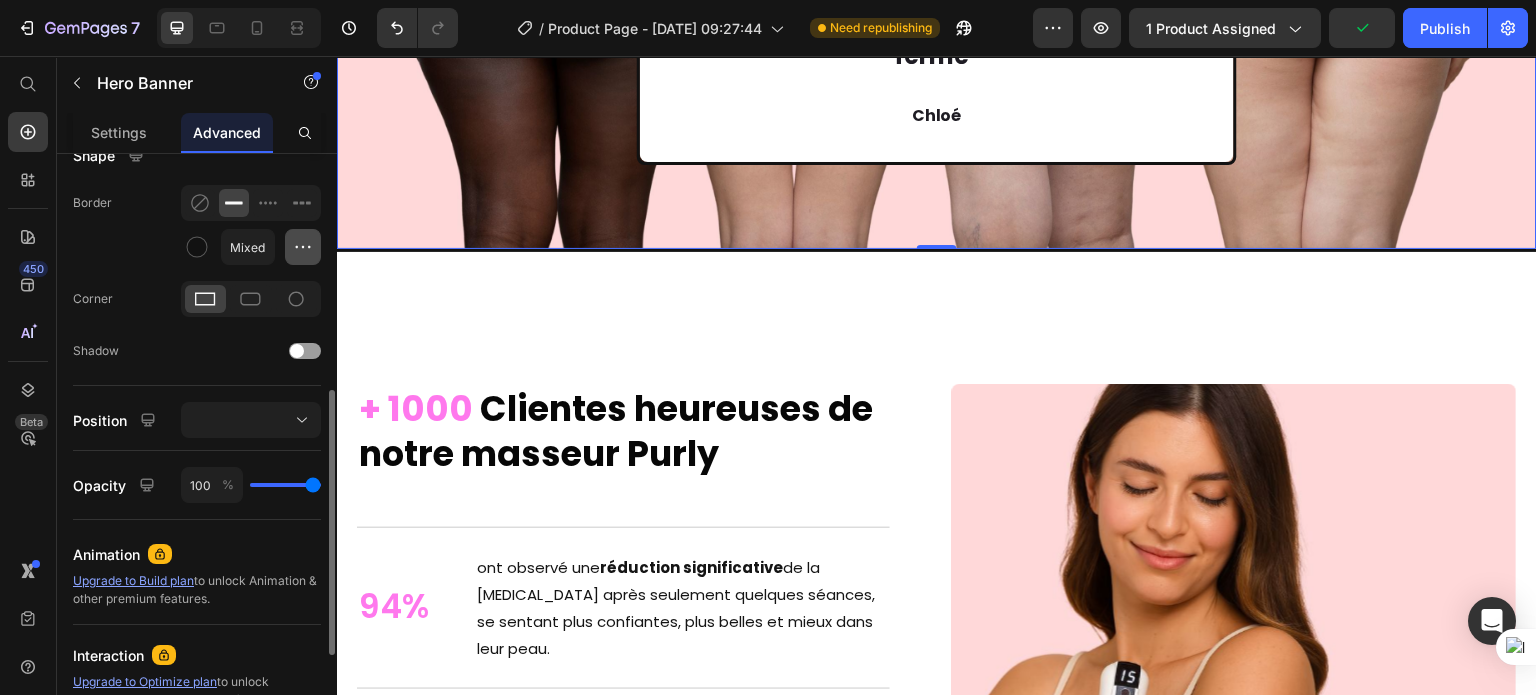 click 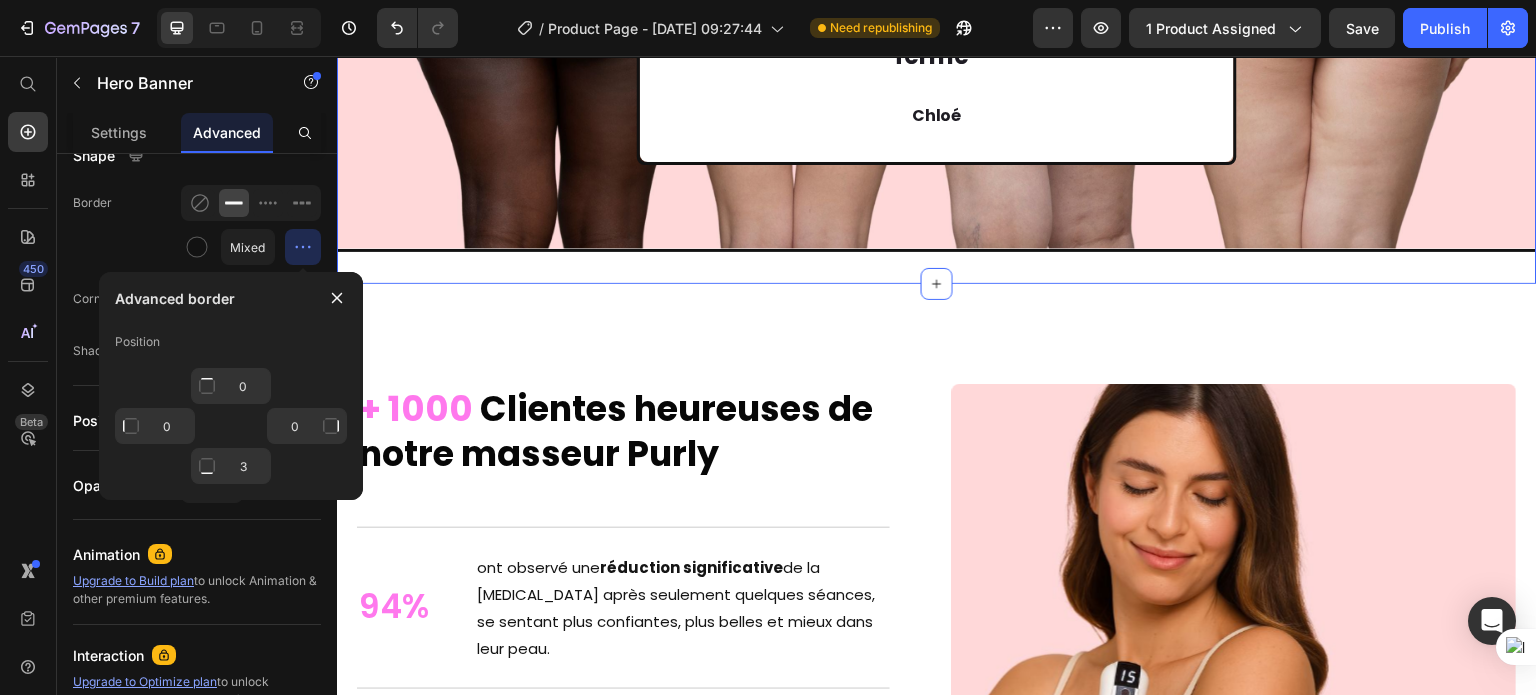 click on "Image     "Après 3 semaines d'utilisation, ma peau est devenue plus ferme"   Chloé    Text Block Hero Banner Section 8/25   You can create reusable sections Create Theme Section AI Content Write with GemAI What would you like to describe here? Tone and Voice Persuasive Product Show more Generate" at bounding box center (937, 41) 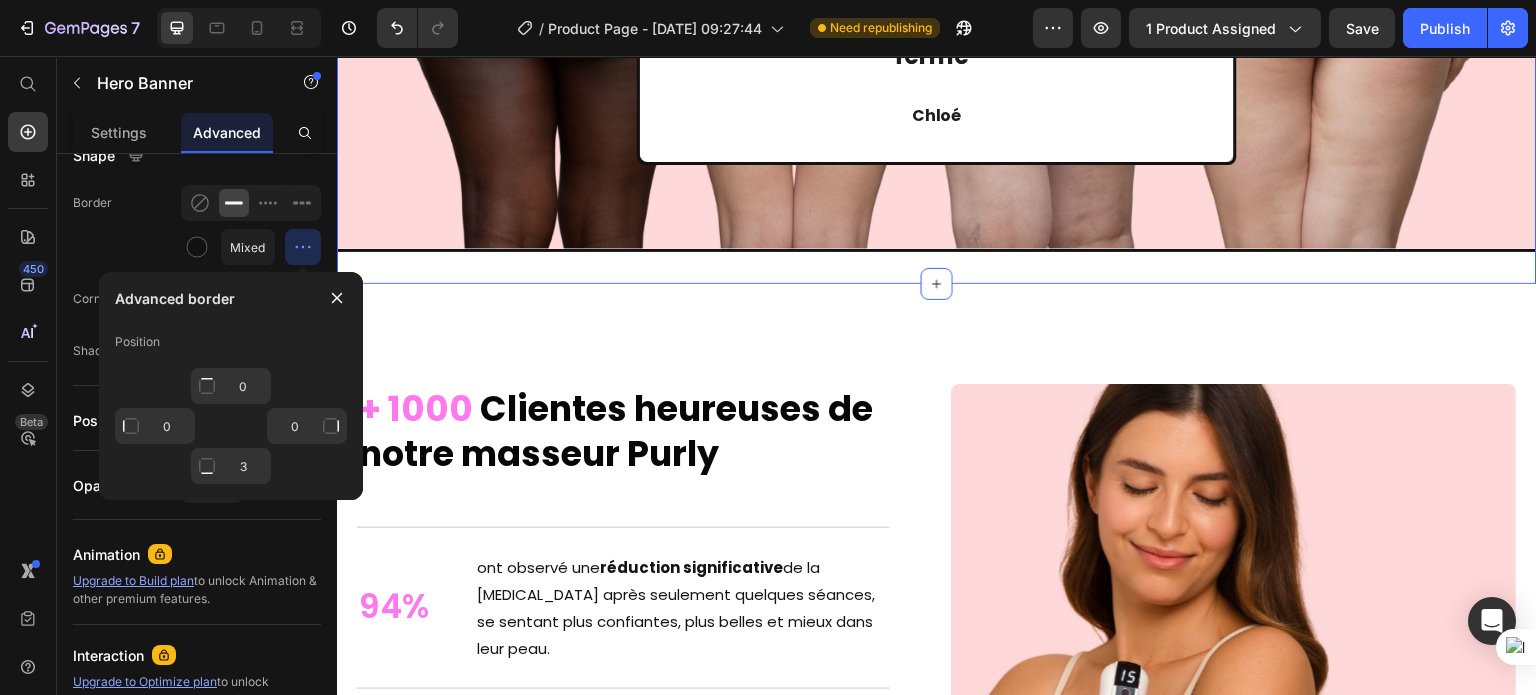 scroll, scrollTop: 0, scrollLeft: 0, axis: both 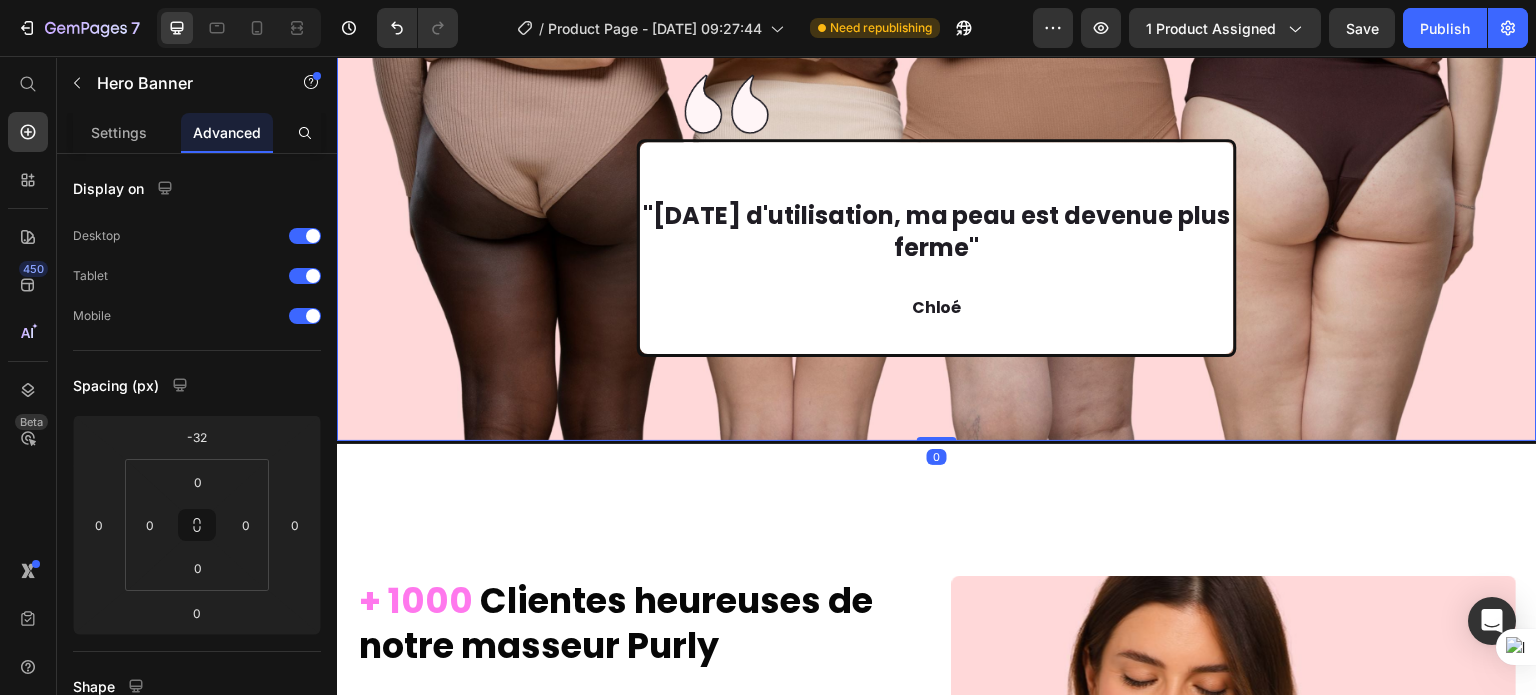 click on "Hero Banner" at bounding box center (402, 11) 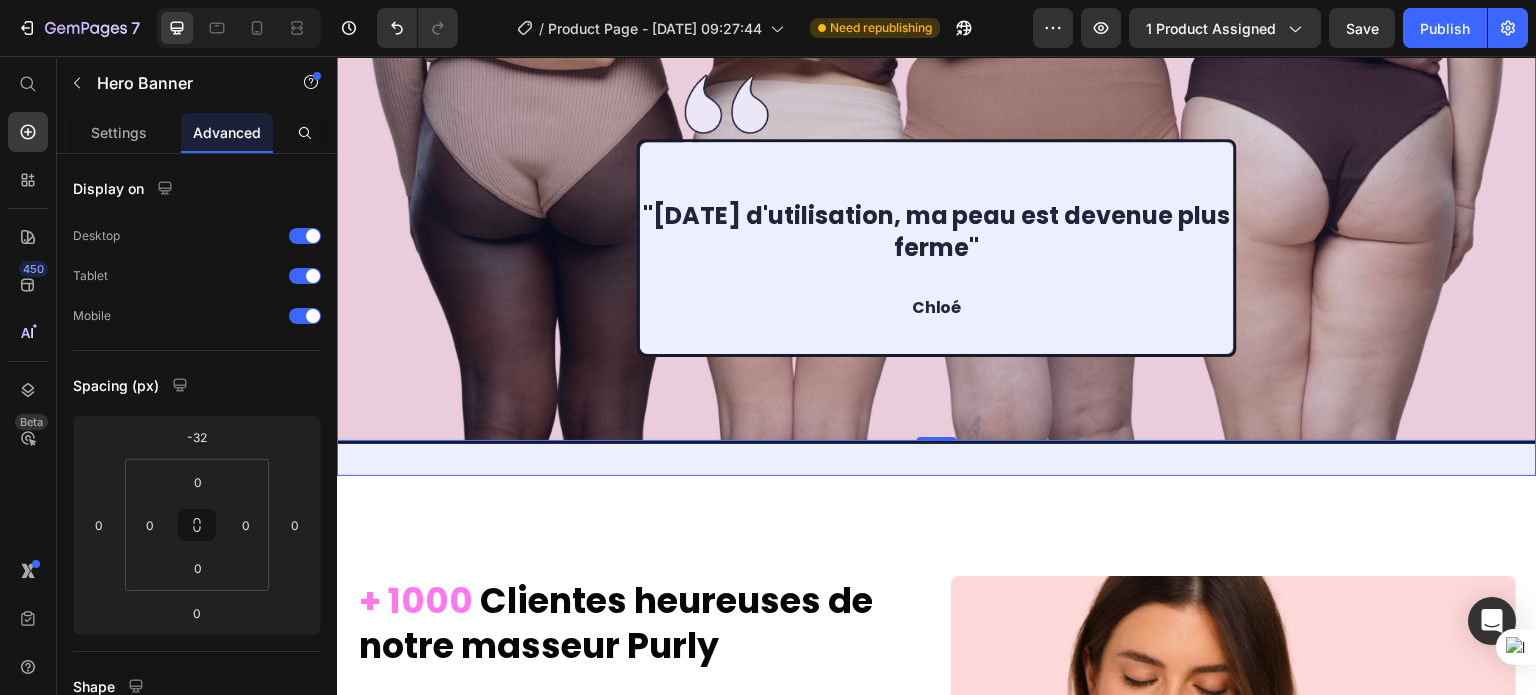 click on "Section" at bounding box center (371, -24) 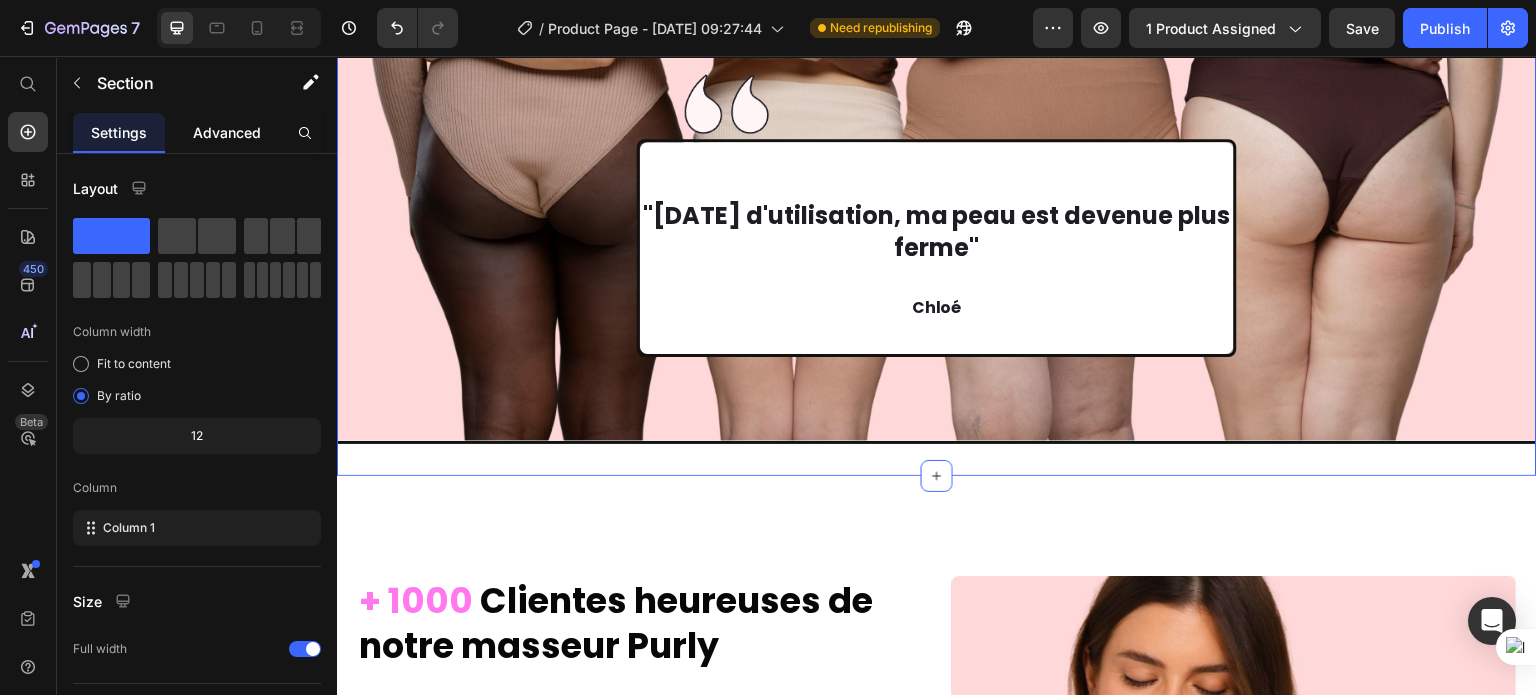 click on "Advanced" at bounding box center (227, 132) 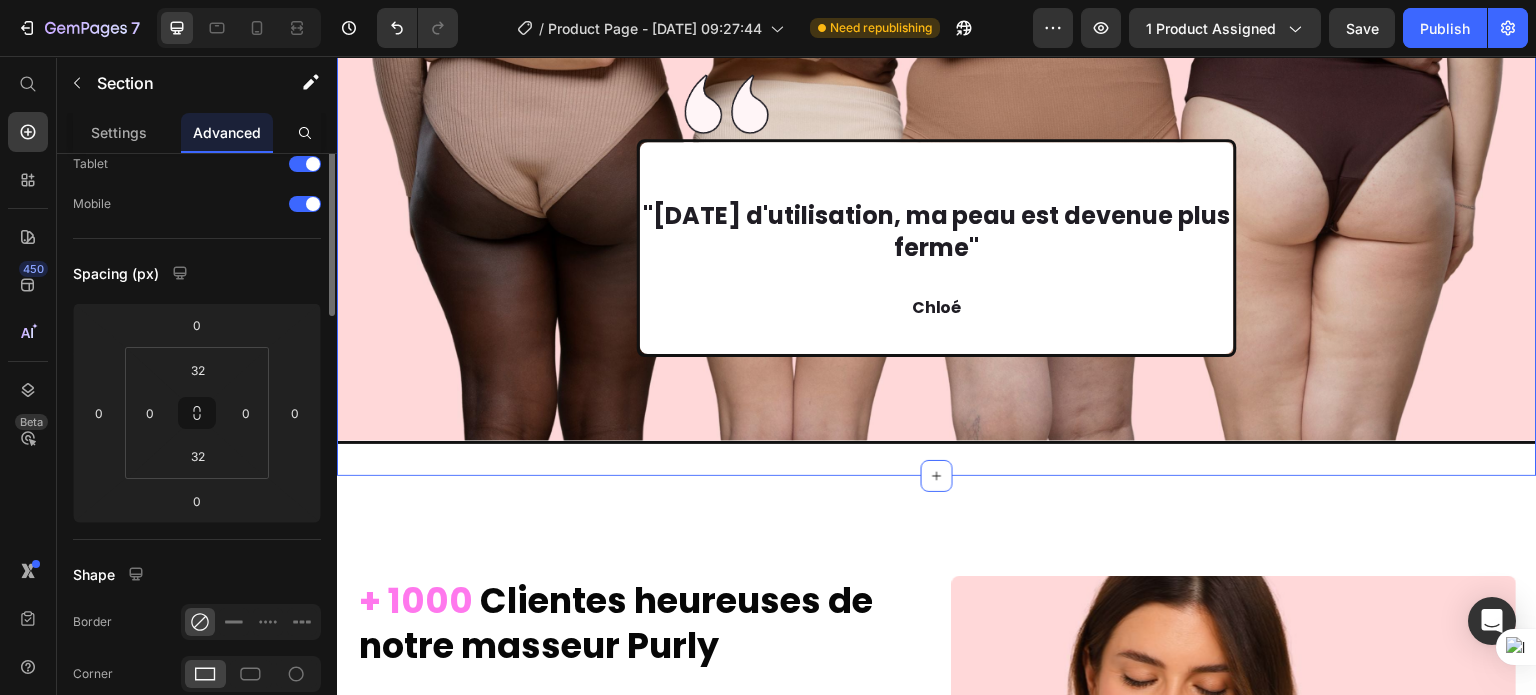 scroll, scrollTop: 0, scrollLeft: 0, axis: both 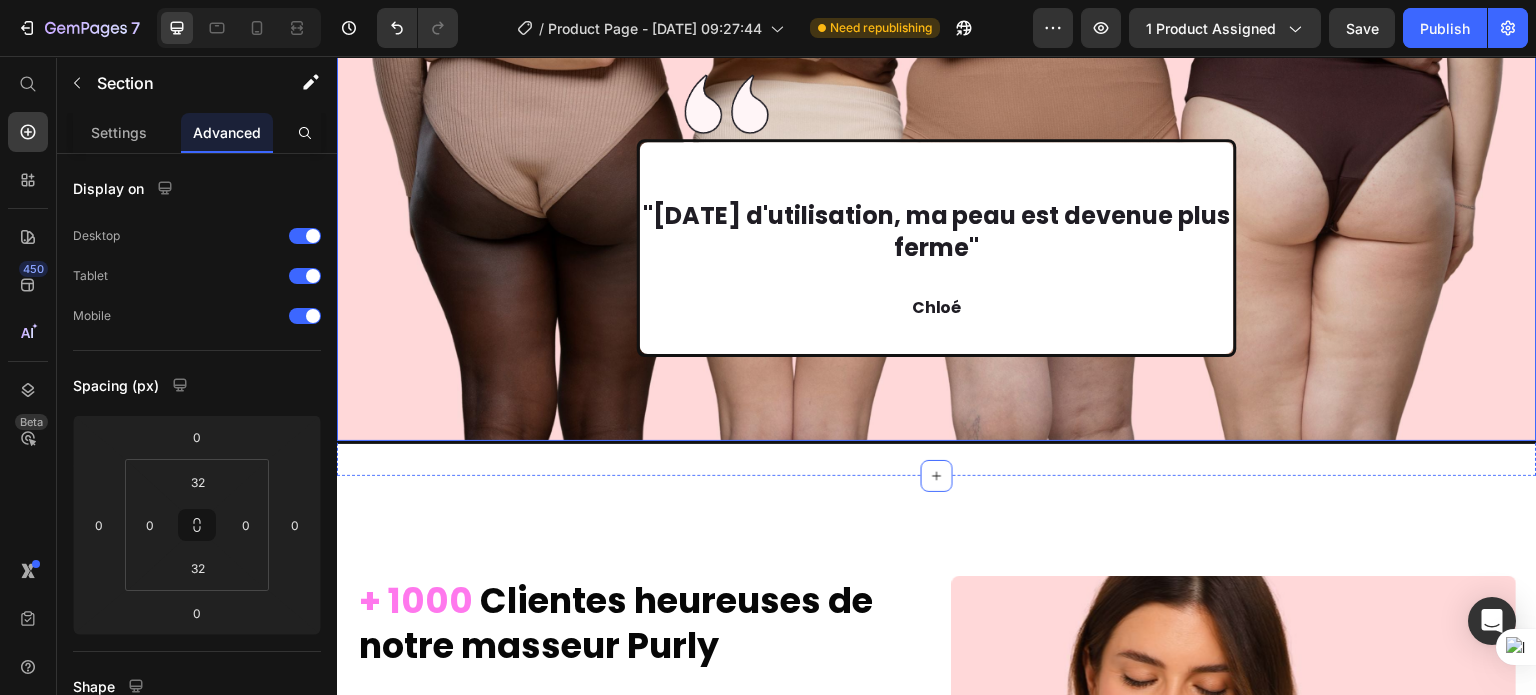 click at bounding box center (937, 216) 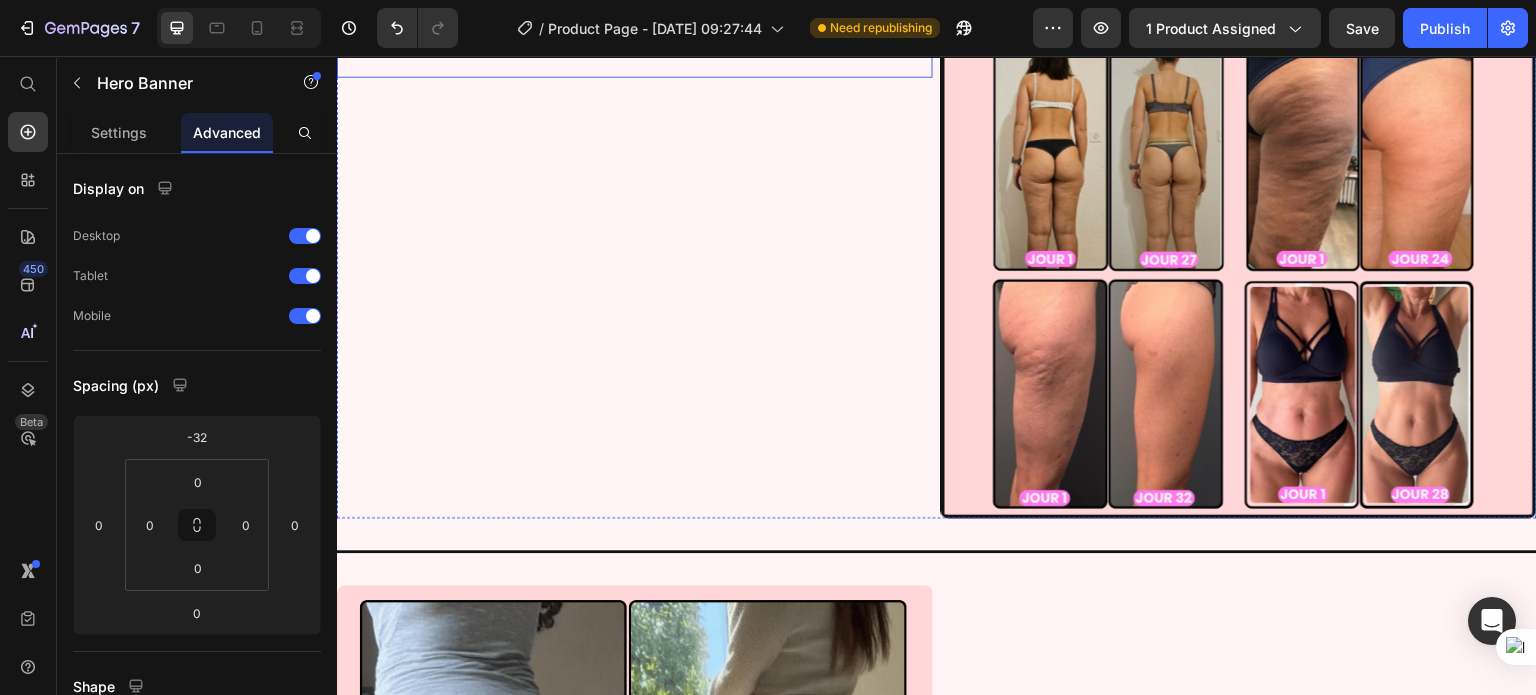 scroll, scrollTop: 3756, scrollLeft: 0, axis: vertical 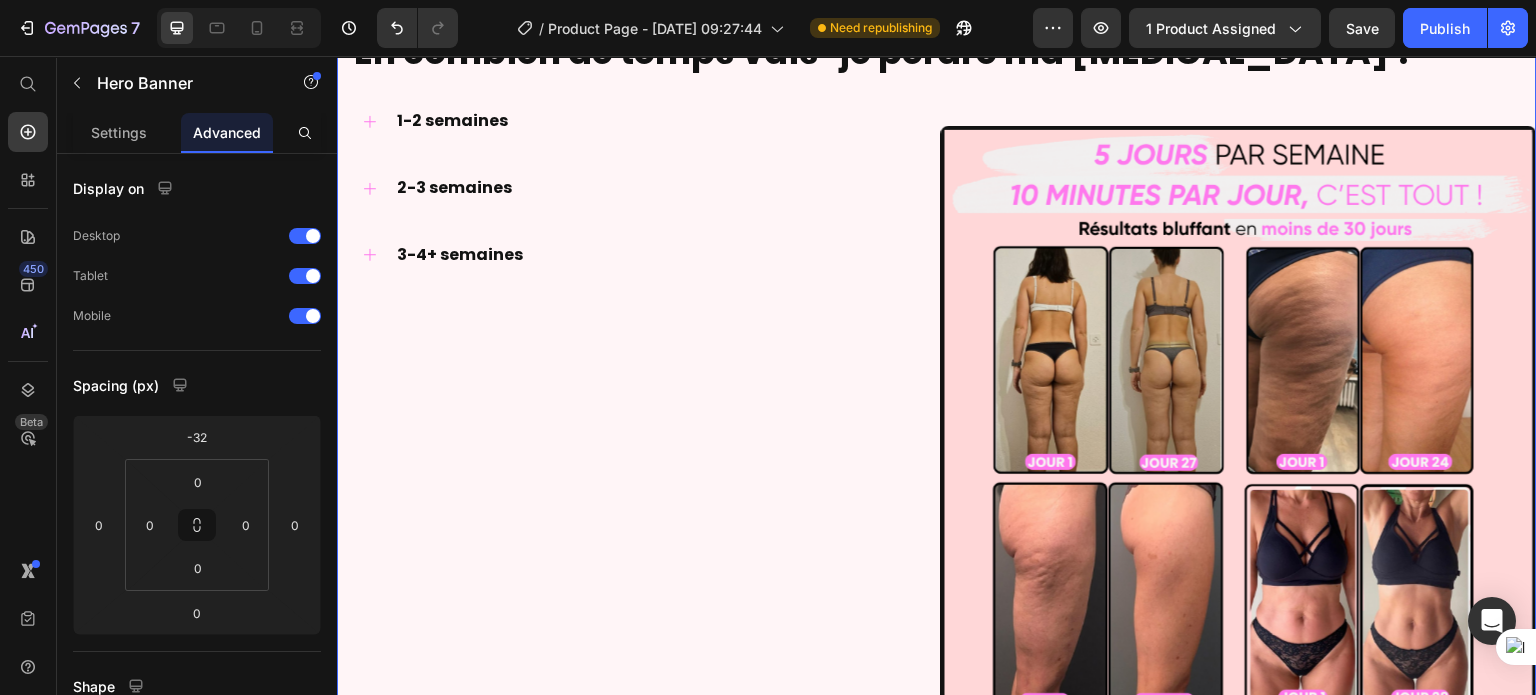 click on "AVANT & APRÈS PURLY Heading En combien de temps vais-je perdre ma cellulite ? Heading
1-2 semaines
2-3 semaines
3-4+ semaines Accordion Image Row Section 5/25   You can create reusable sections Create Theme Section AI Content Write with GemAI What would you like to describe here? Tone and Voice Persuasive Product Show more Generate" at bounding box center [937, 354] 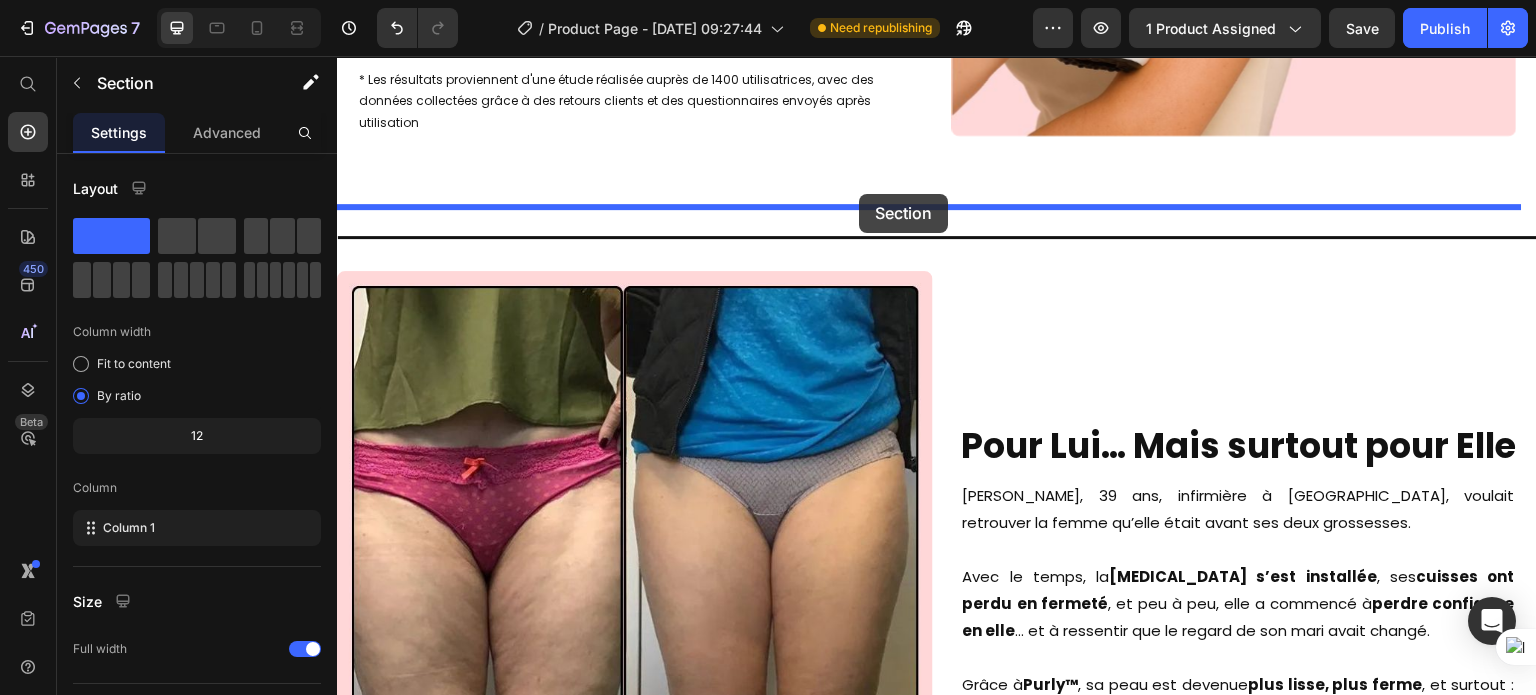 drag, startPoint x: 1152, startPoint y: 300, endPoint x: 859, endPoint y: 194, distance: 311.58466 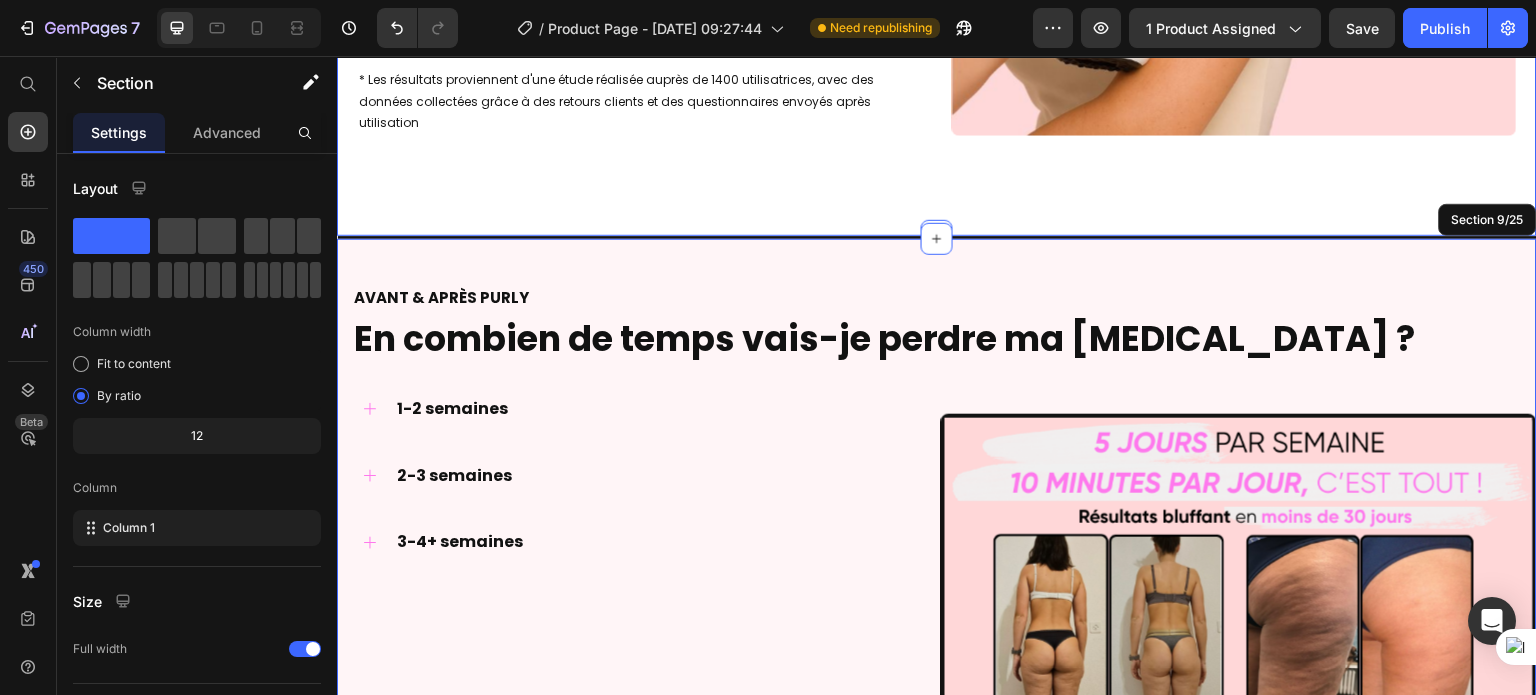 click on "+ 1000   Clientes heureuses de notre masseur Purly Heading + 1000   Clientes heureuses de notre masseur Purly Heading 94% Text Block ont observé une  réduction significative  de la cellulite après seulement quelques séances, se sentant plus confiantes, plus belles et mieux dans leur peau. Text Block Row 92% Text Block ont économisé jusqu’à  1500€ par an  en utilisant notre masseur au lieu de payer des soins en institut. Text Block Row 91% Text Block trouvent le masseur anti-cellulite  simple, pratique et agréable  à intégrer dans leur quotidien. Text Block Row * Les résultats proviennent d'une étude réalisée auprès de 1400 utilisatrices, avec des données collectées grâce à des retours clients et des questionnaires envoyés après utilisation Text Block Row Image Row Section 8/25" at bounding box center (937, -168) 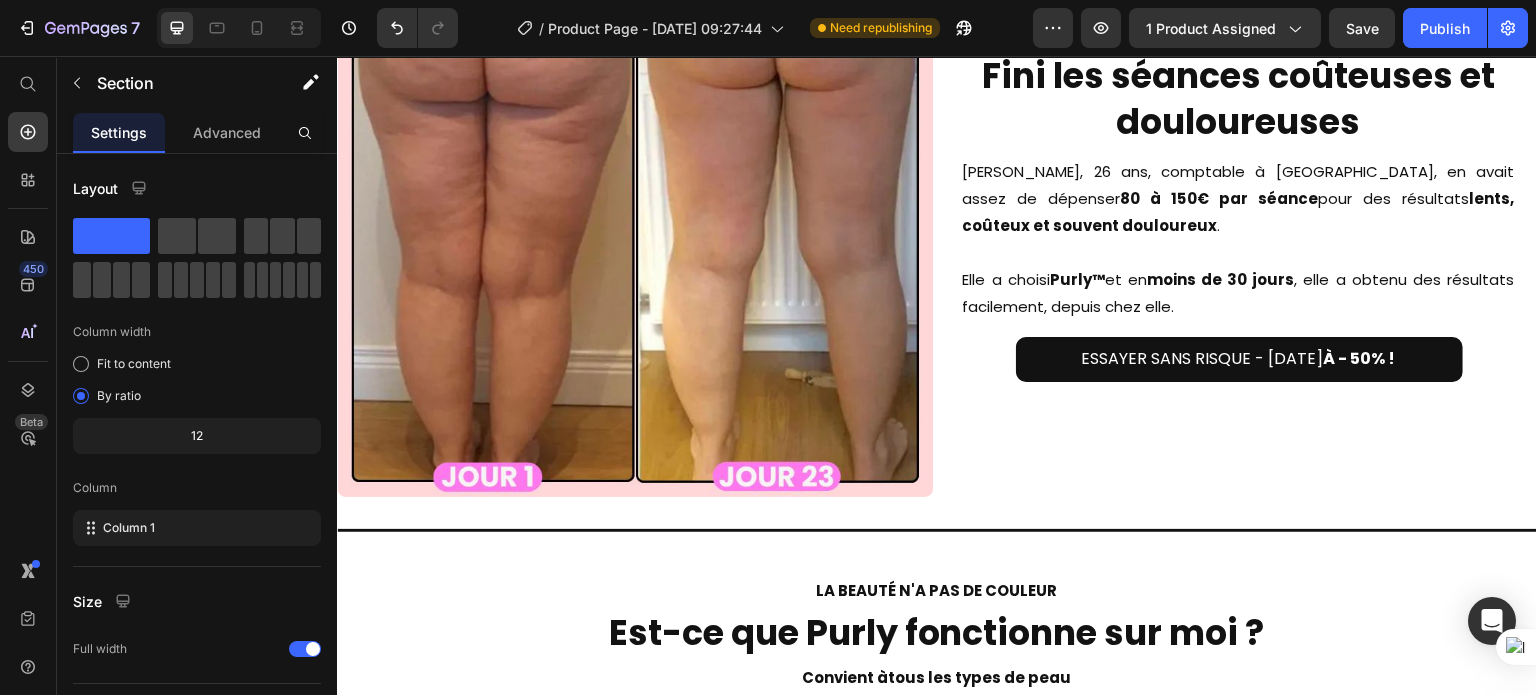 scroll, scrollTop: 10126, scrollLeft: 0, axis: vertical 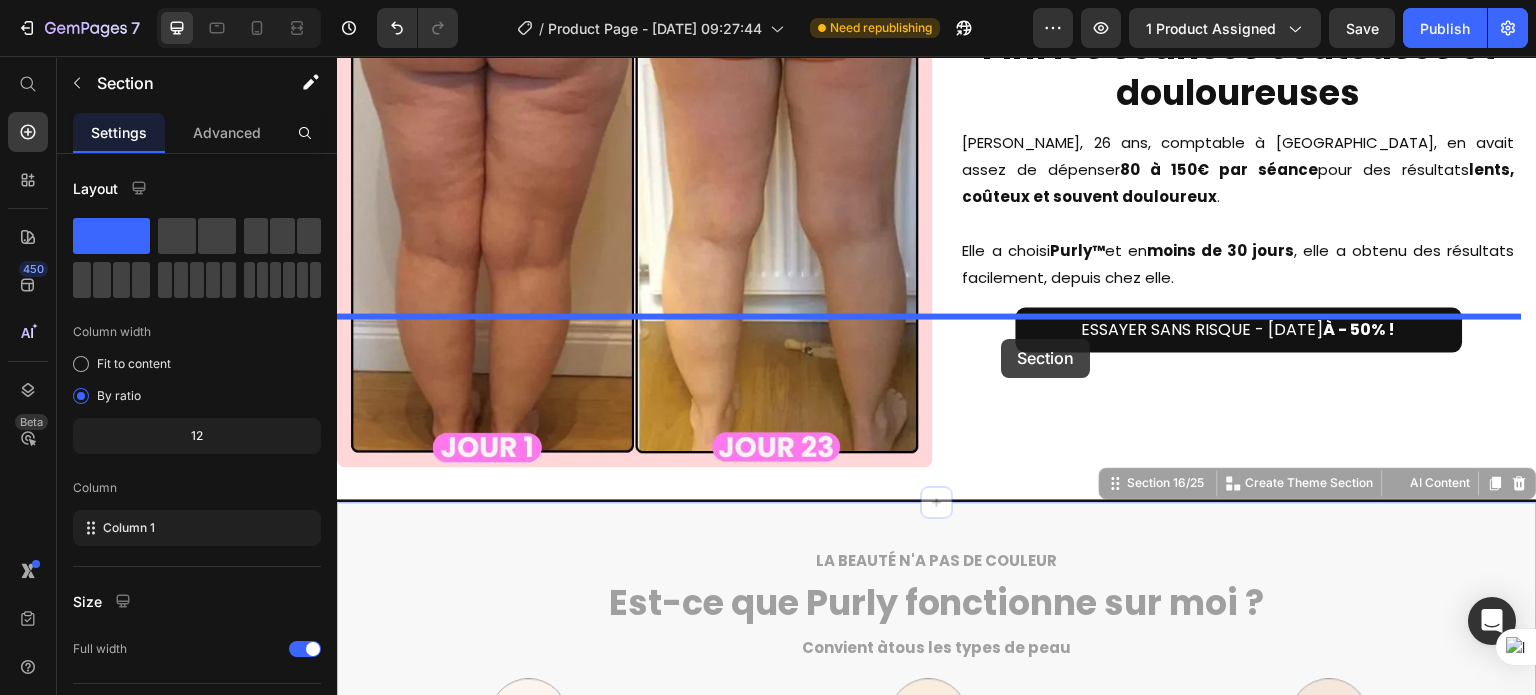 drag, startPoint x: 1452, startPoint y: 493, endPoint x: 1002, endPoint y: 340, distance: 475.29886 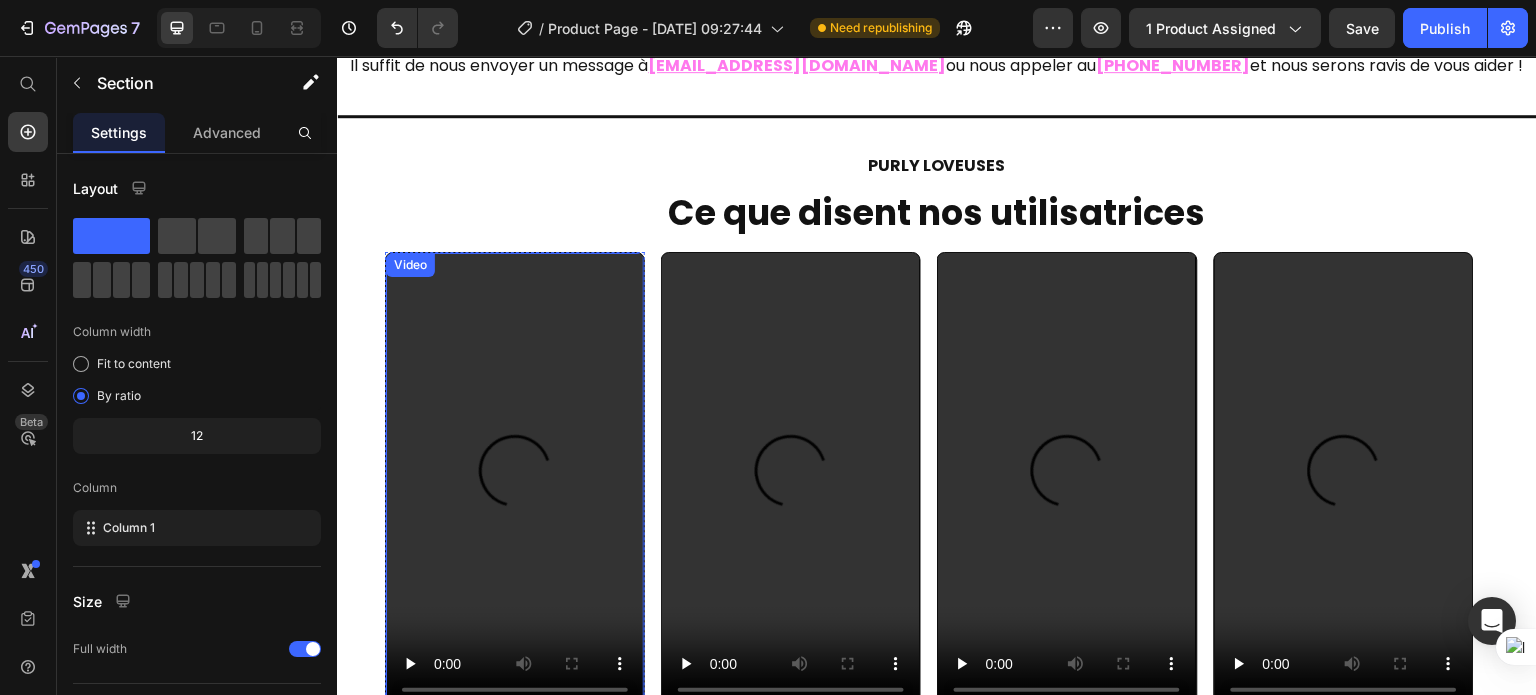 scroll, scrollTop: 14006, scrollLeft: 0, axis: vertical 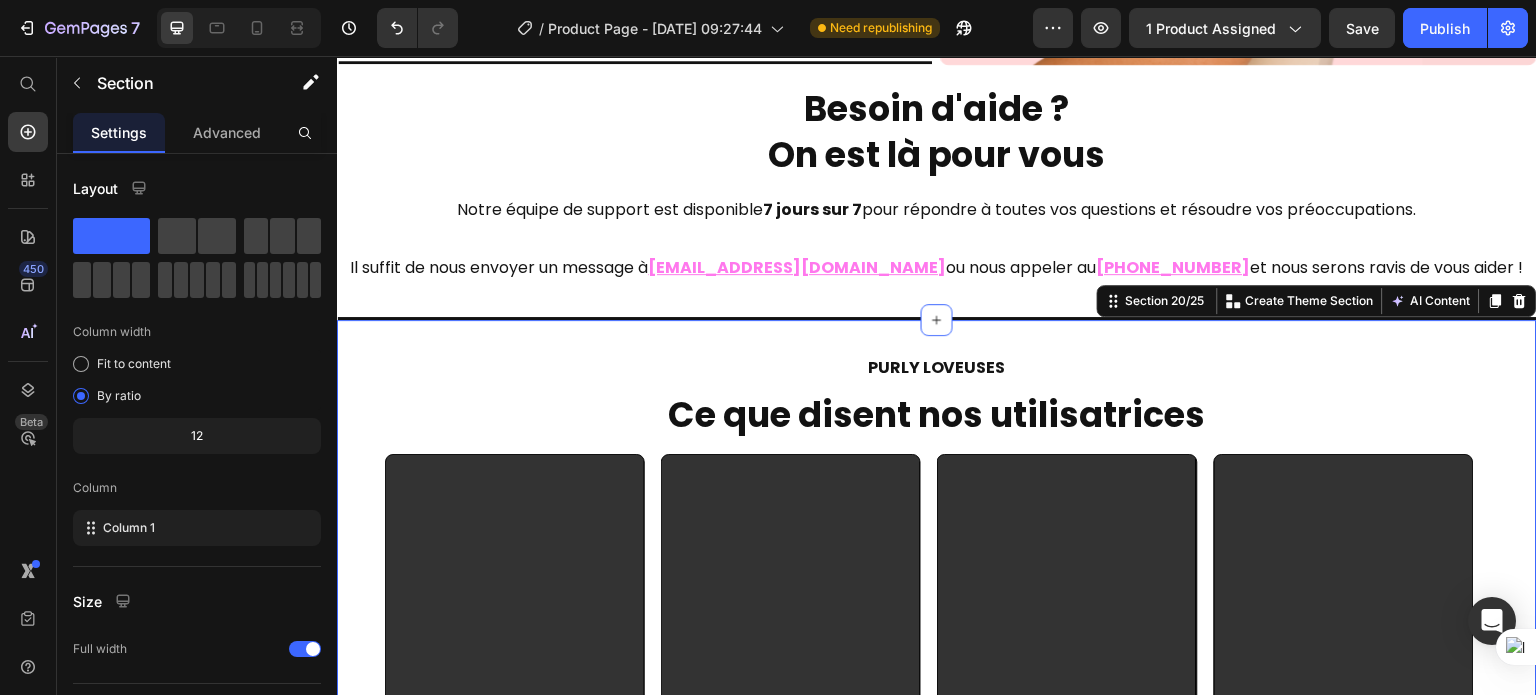 click on "PURLY LOVEUSES Text Block Ce que disent nos utilisatrices Heading
Video "Un masseur anti-cellulite qui marche vraiement !" Text Block ★★★★★ Heading Nathalie, 34 ans Heading Row Video "Je n'ai plus besoin de dépenser une fortune en institut " Text Block ★★★★★ Heading Émeline, 29 ans Heading Row Video "Je n'ai plus besoin de cacher mon ventre à la piscine " Text Block ★★★★★ Heading Louane, 25 ans Heading Row Video " Mes cuisses sont devenues galbées et fermes " Text Block ★★★★★ Heading Vanessa, 28 ans Heading Row
Carousel Section 20/25   You can create reusable sections Create Theme Section AI Content Write with GemAI What would you like to describe here? Tone and Voice Persuasive Product Show more Generate" at bounding box center (937, 709) 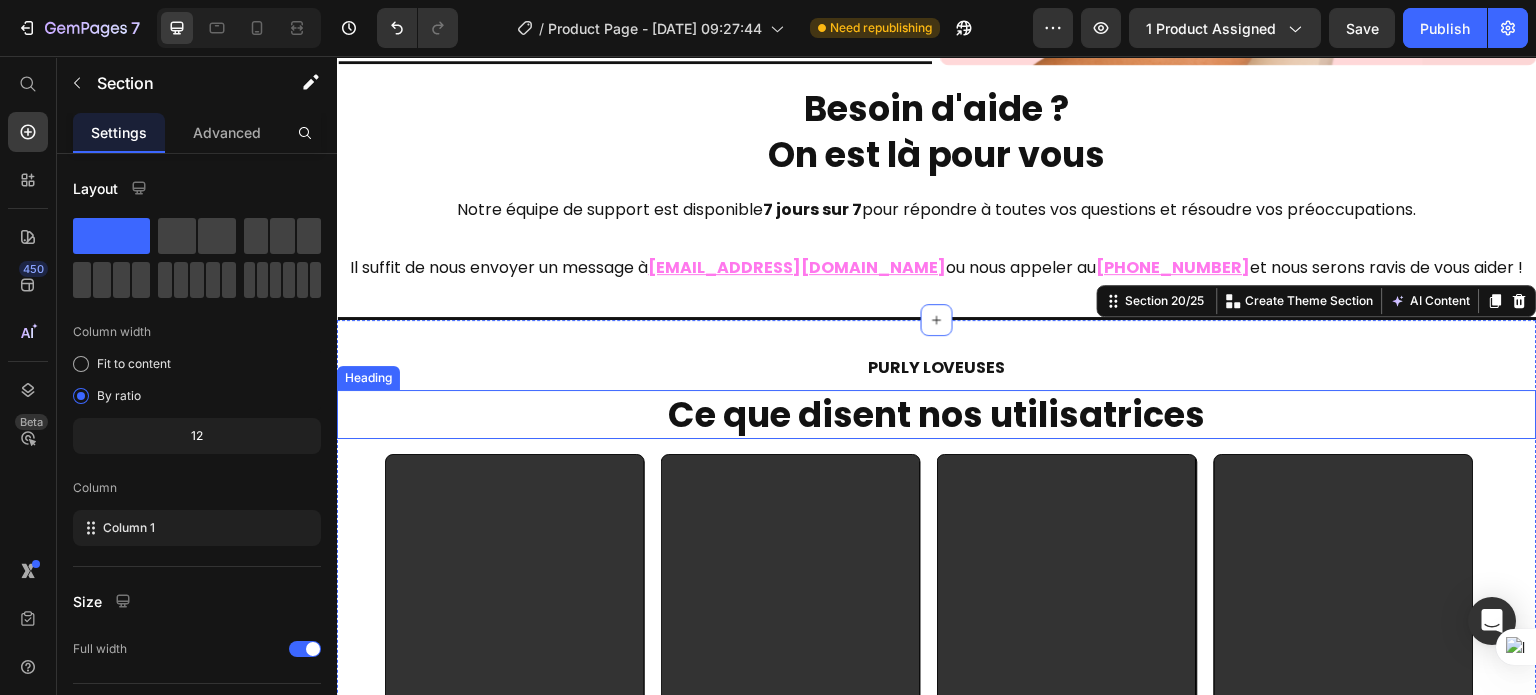 click on "Heading" at bounding box center (368, 378) 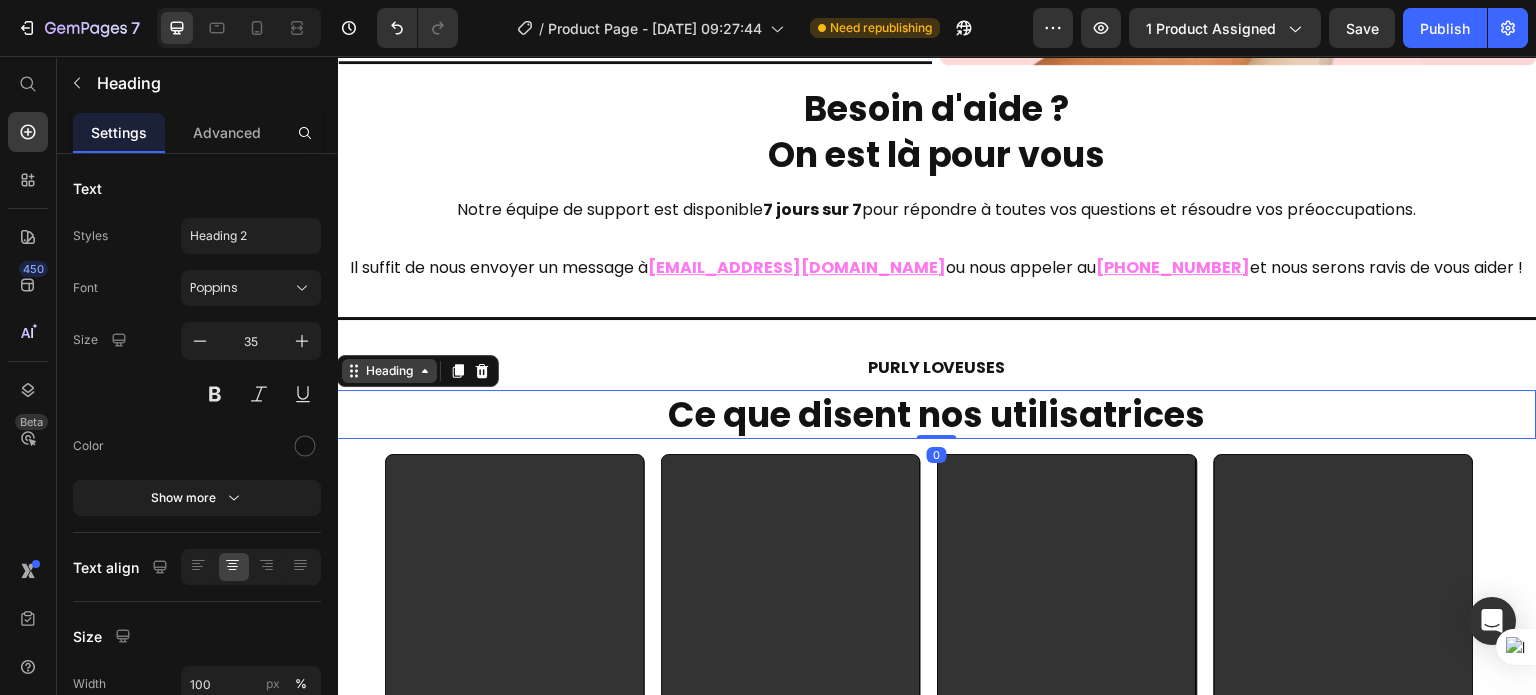 click on "Heading" at bounding box center (389, 371) 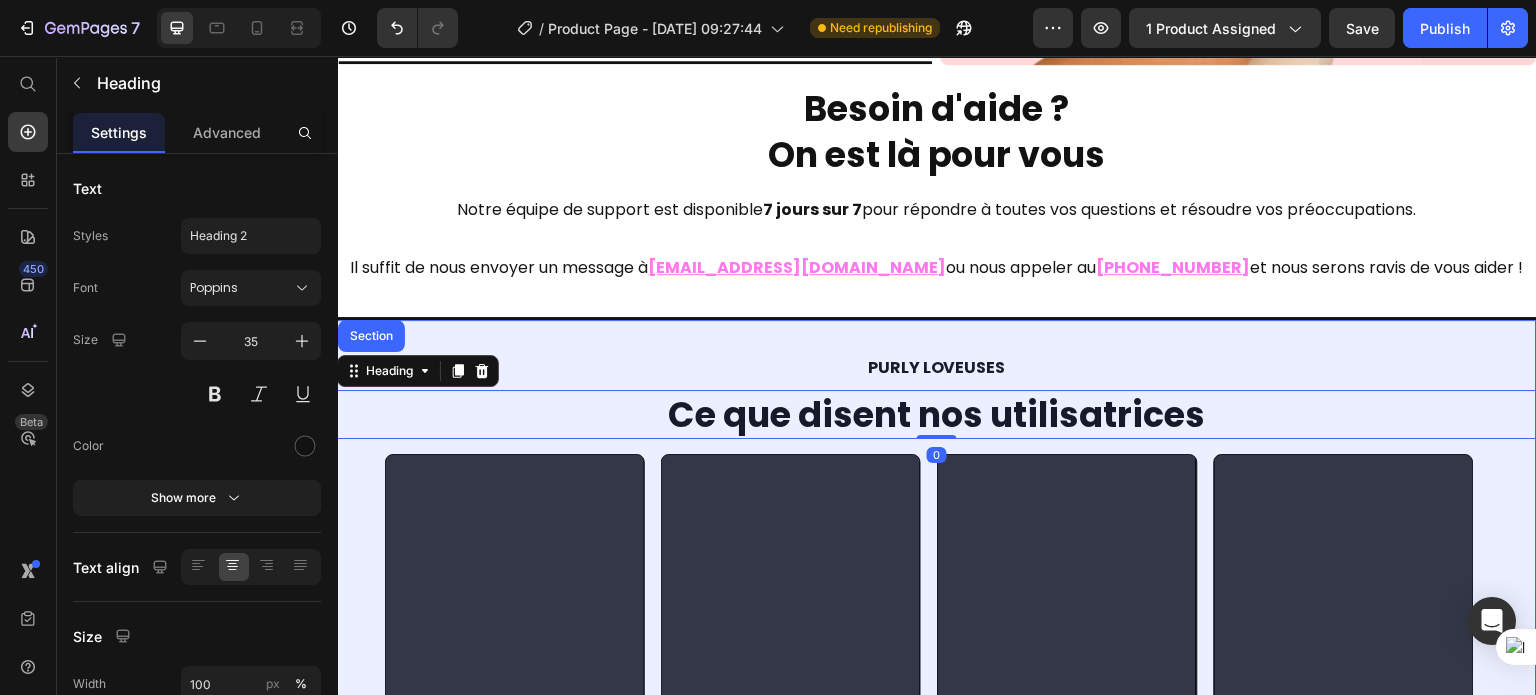 click on "Video "Un masseur anti-cellulite qui marche vraiement !" Text Block ★★★★★ Heading Nathalie, 34 ans Heading Row Video "Je n'ai plus besoin de dépenser une fortune en institut " Text Block ★★★★★ Heading Émeline, 29 ans Heading Row Video "Je n'ai plus besoin de cacher mon ventre à la piscine " Text Block ★★★★★ Heading Louane, 25 ans Heading Row Video " Mes cuisses sont devenues galbées et fermes " Text Block ★★★★★ Heading Vanessa, 28 ans Heading Row
Carousel" at bounding box center [937, 752] 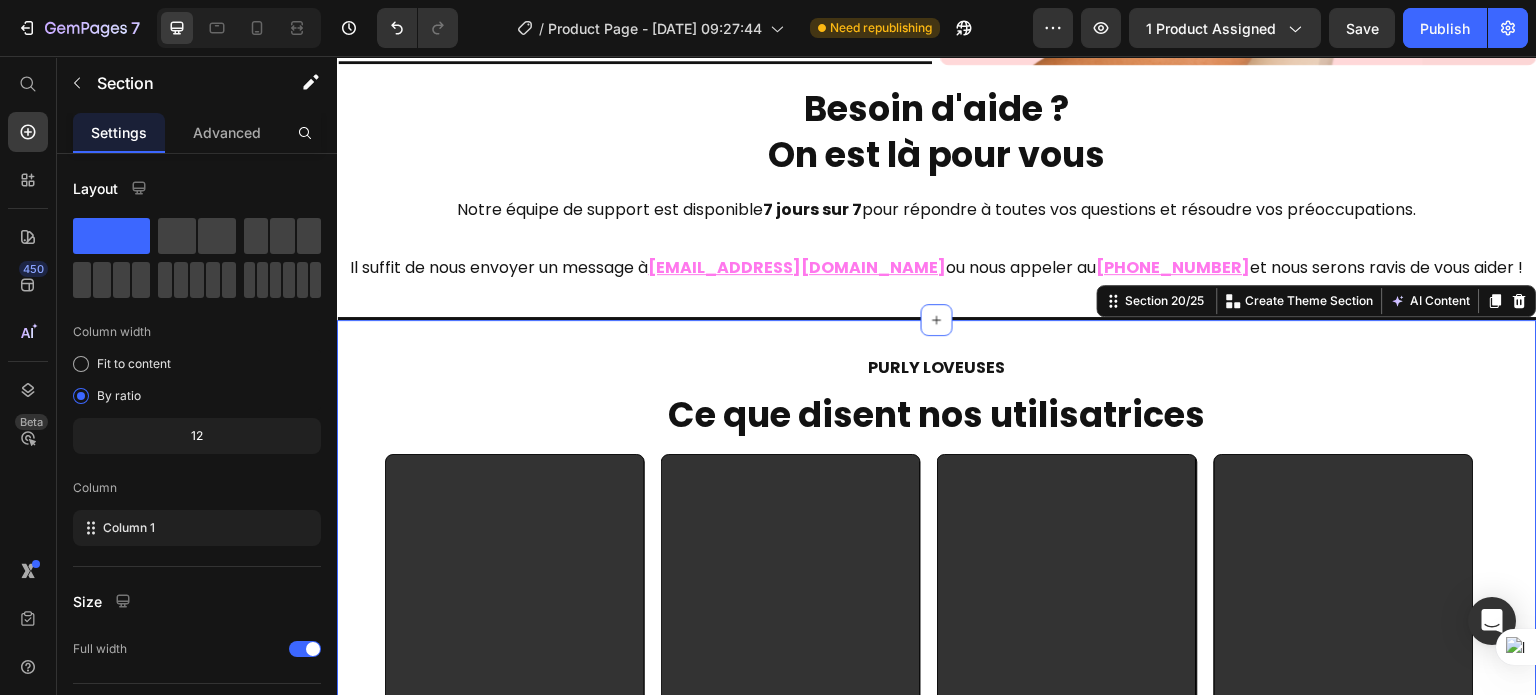 click at bounding box center [515, 684] 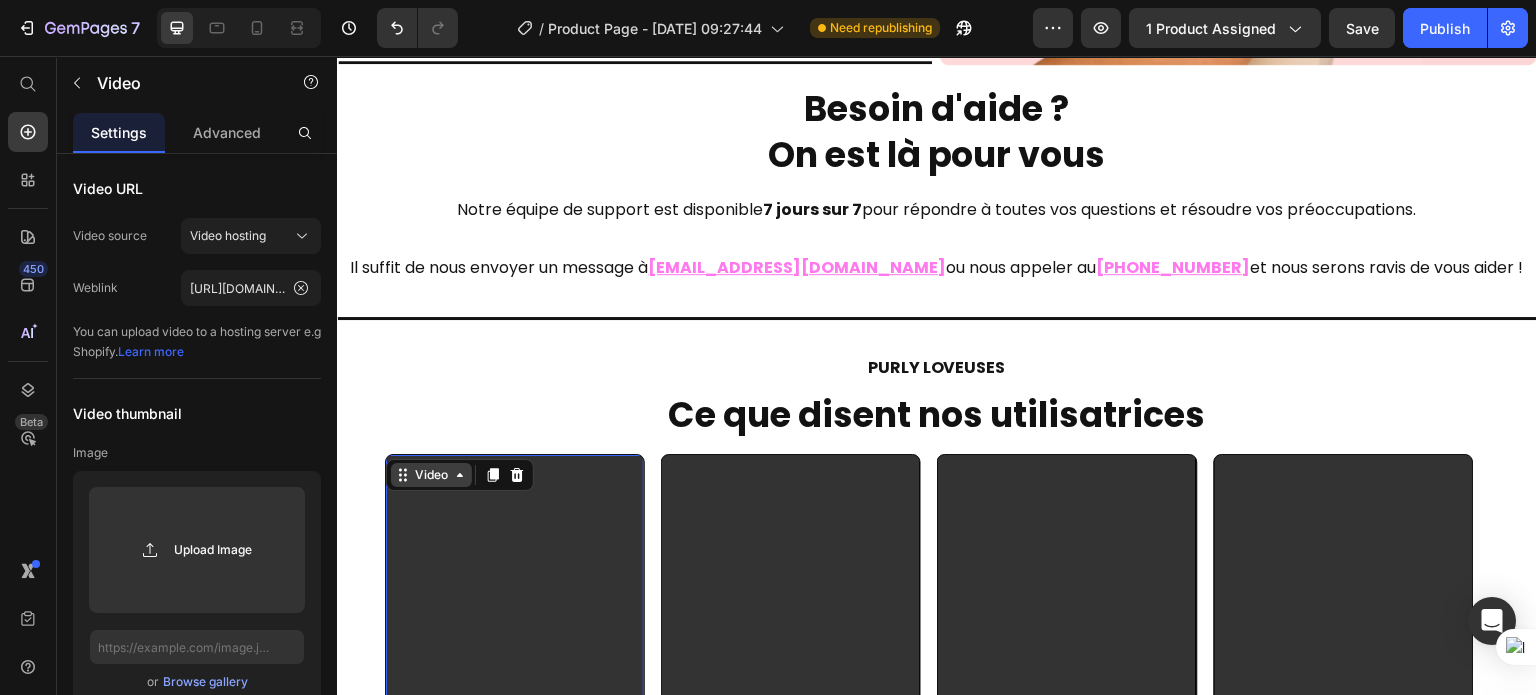 click on "Video" at bounding box center (431, 475) 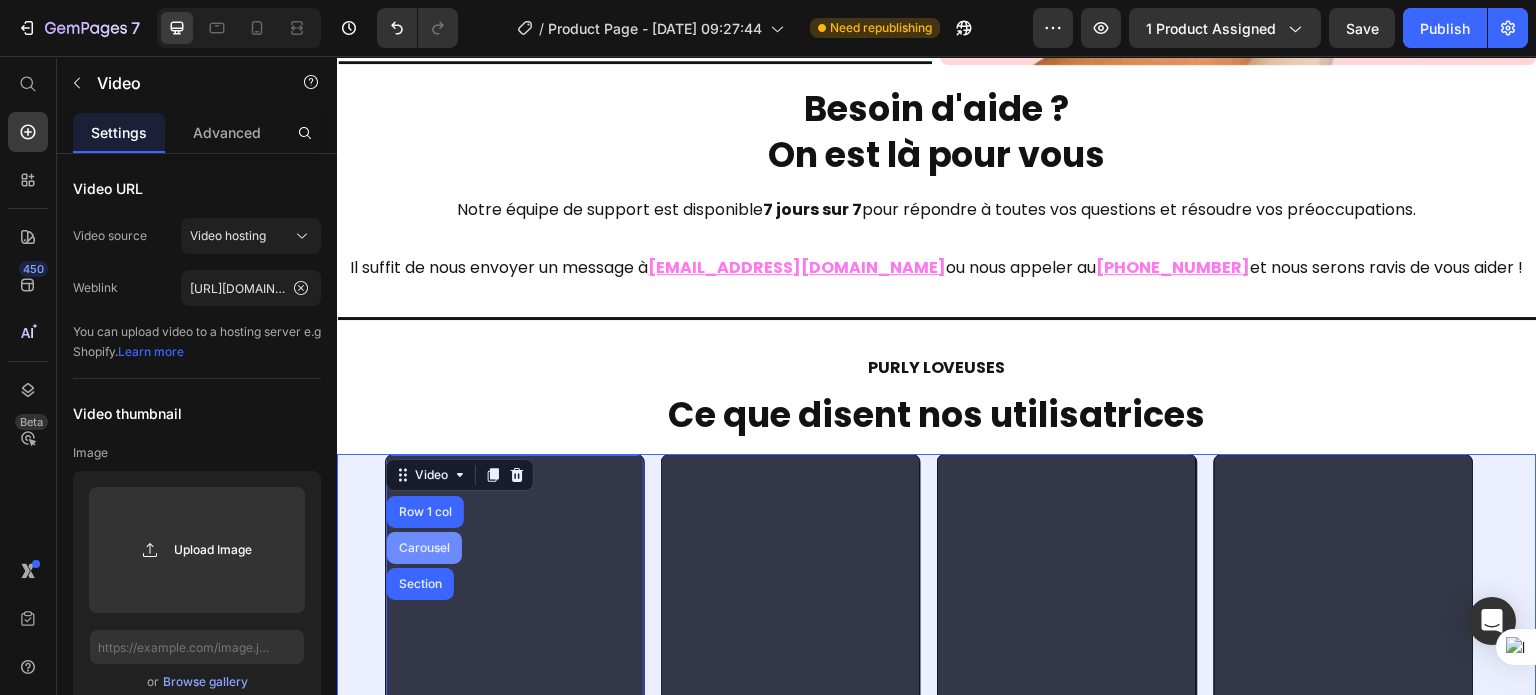 click on "Carousel" at bounding box center (424, 548) 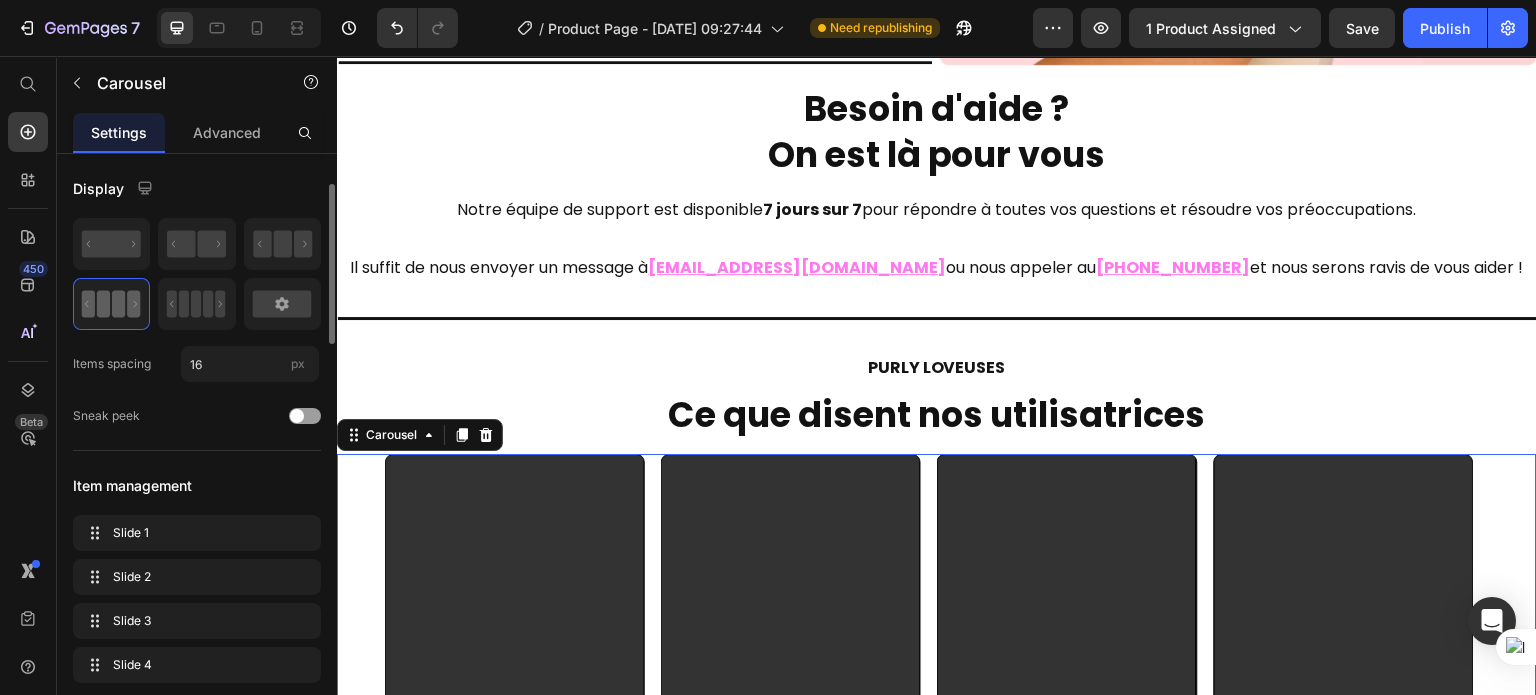 scroll, scrollTop: 41, scrollLeft: 0, axis: vertical 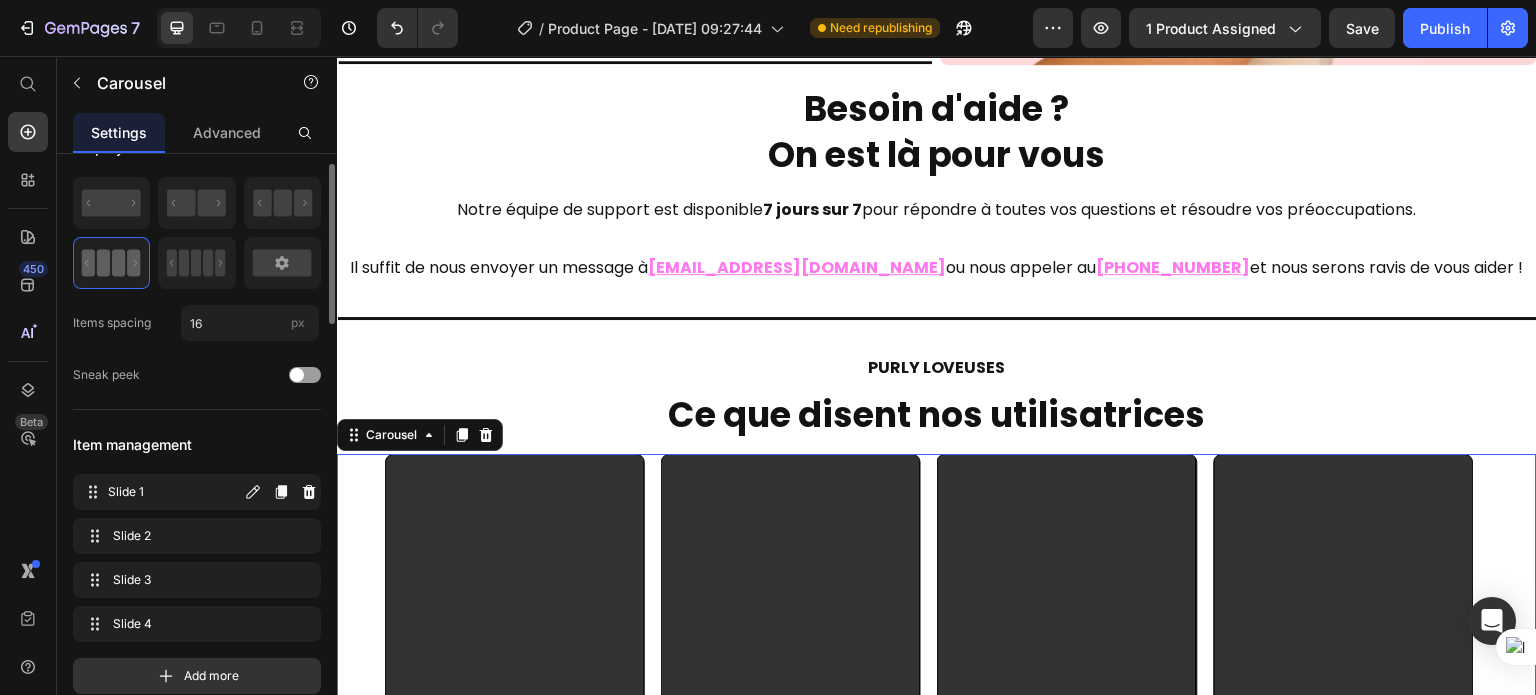 type 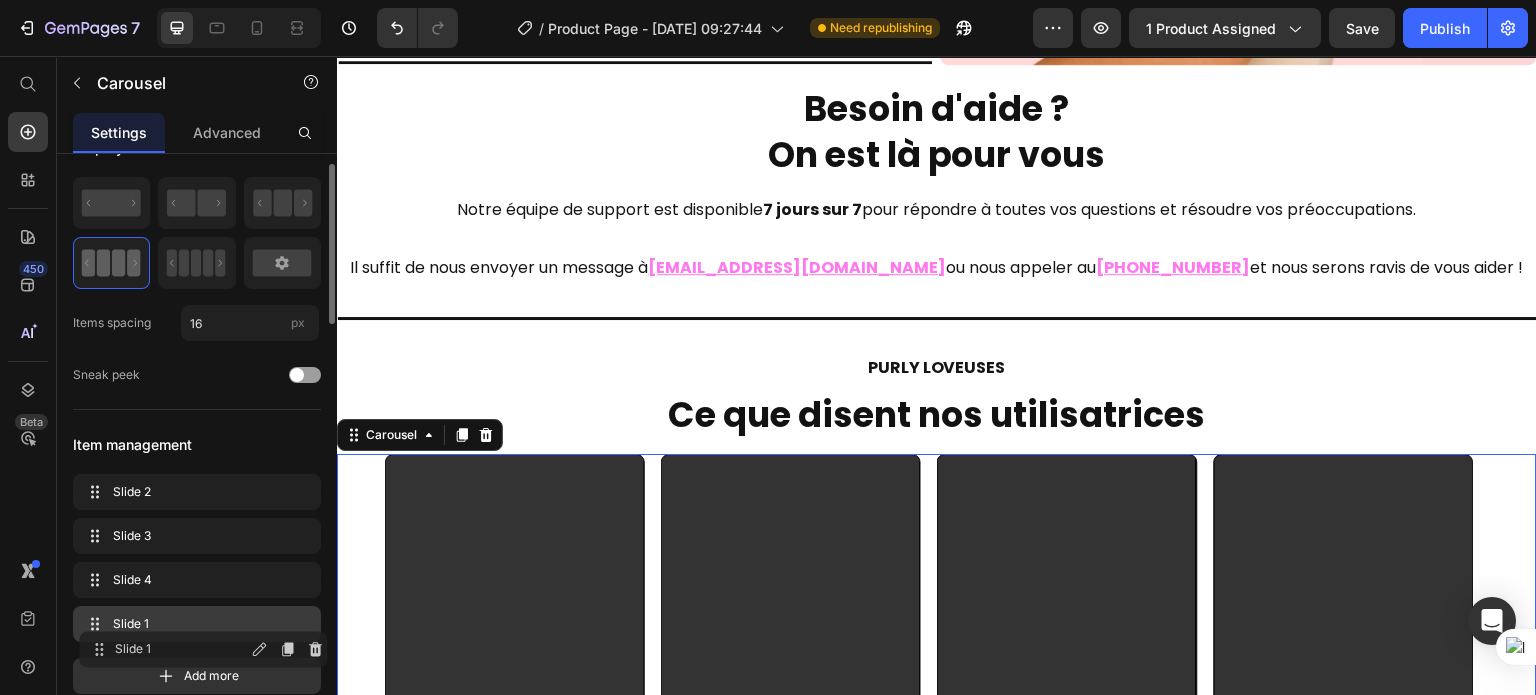 drag, startPoint x: 167, startPoint y: 495, endPoint x: 173, endPoint y: 652, distance: 157.11461 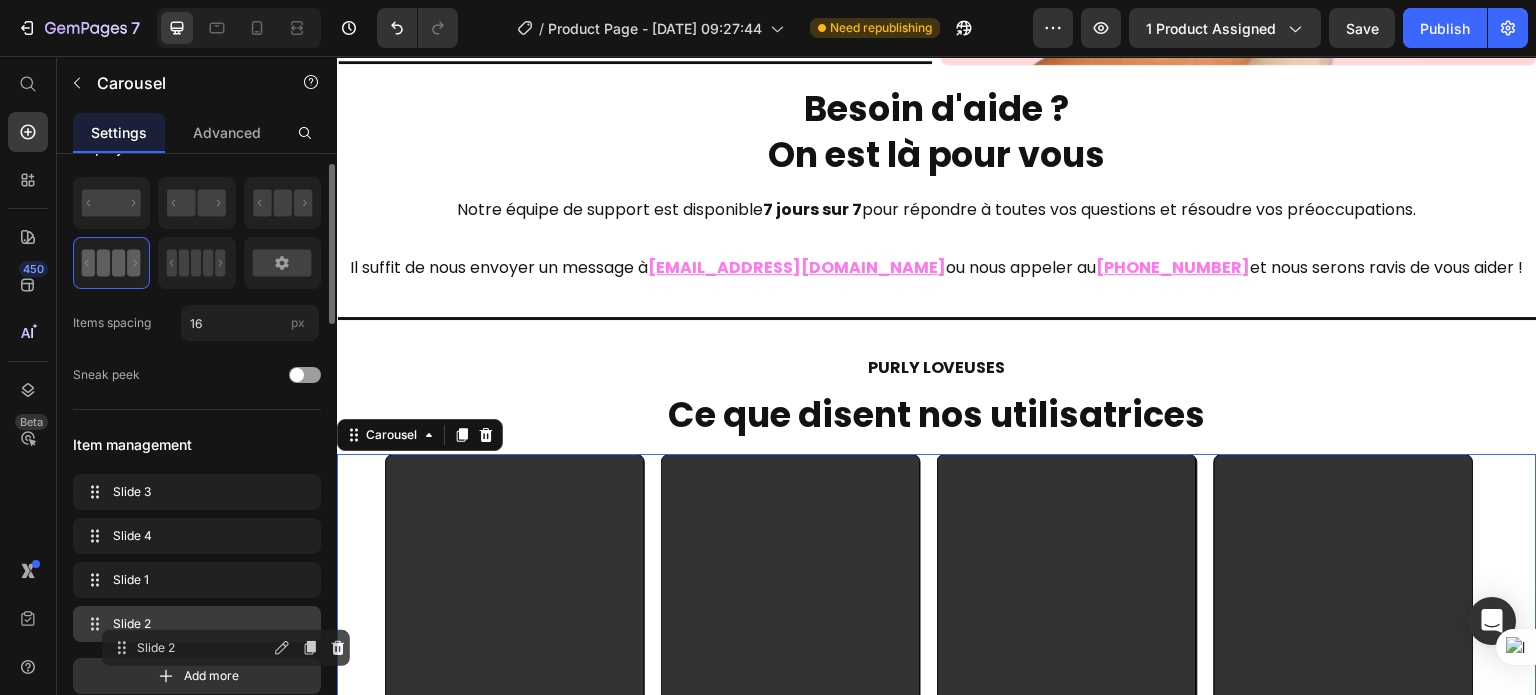 drag, startPoint x: 111, startPoint y: 497, endPoint x: 139, endPoint y: 654, distance: 159.47726 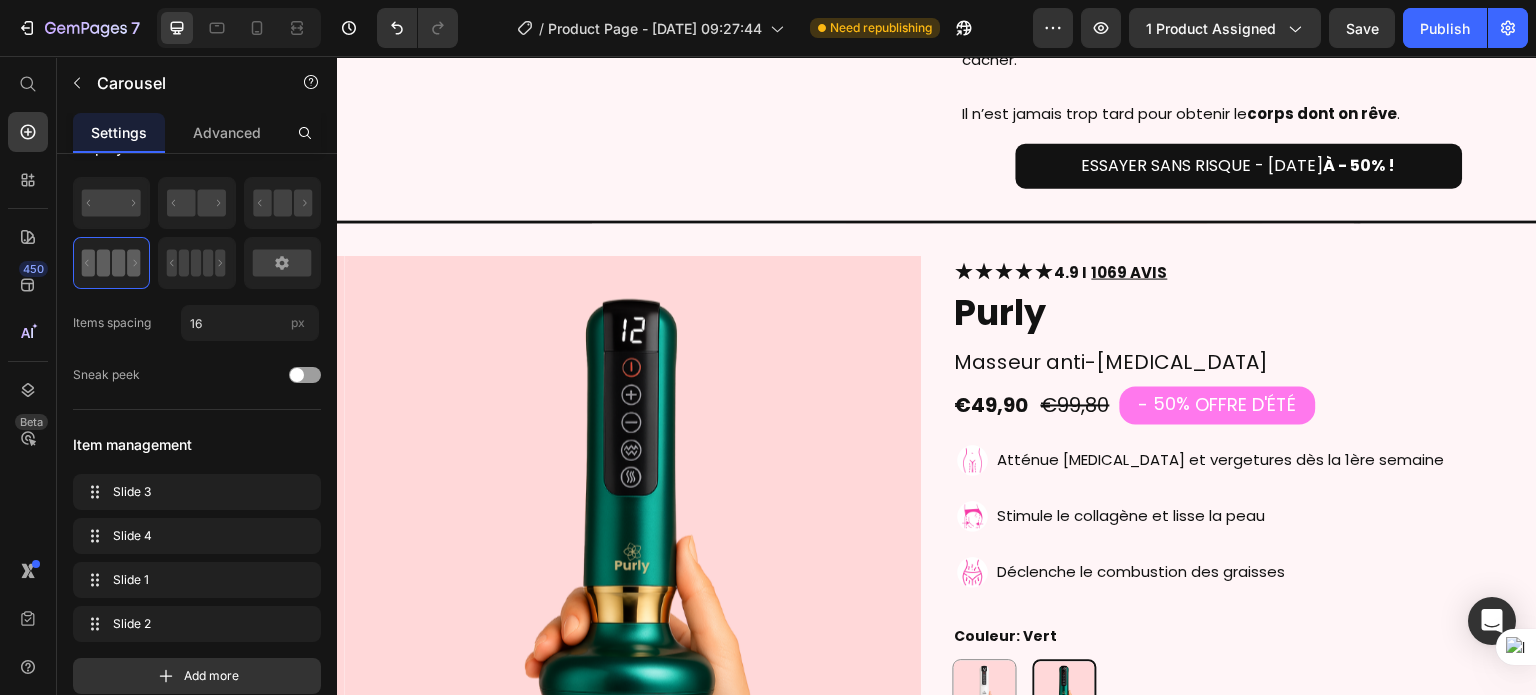scroll, scrollTop: 3542, scrollLeft: 0, axis: vertical 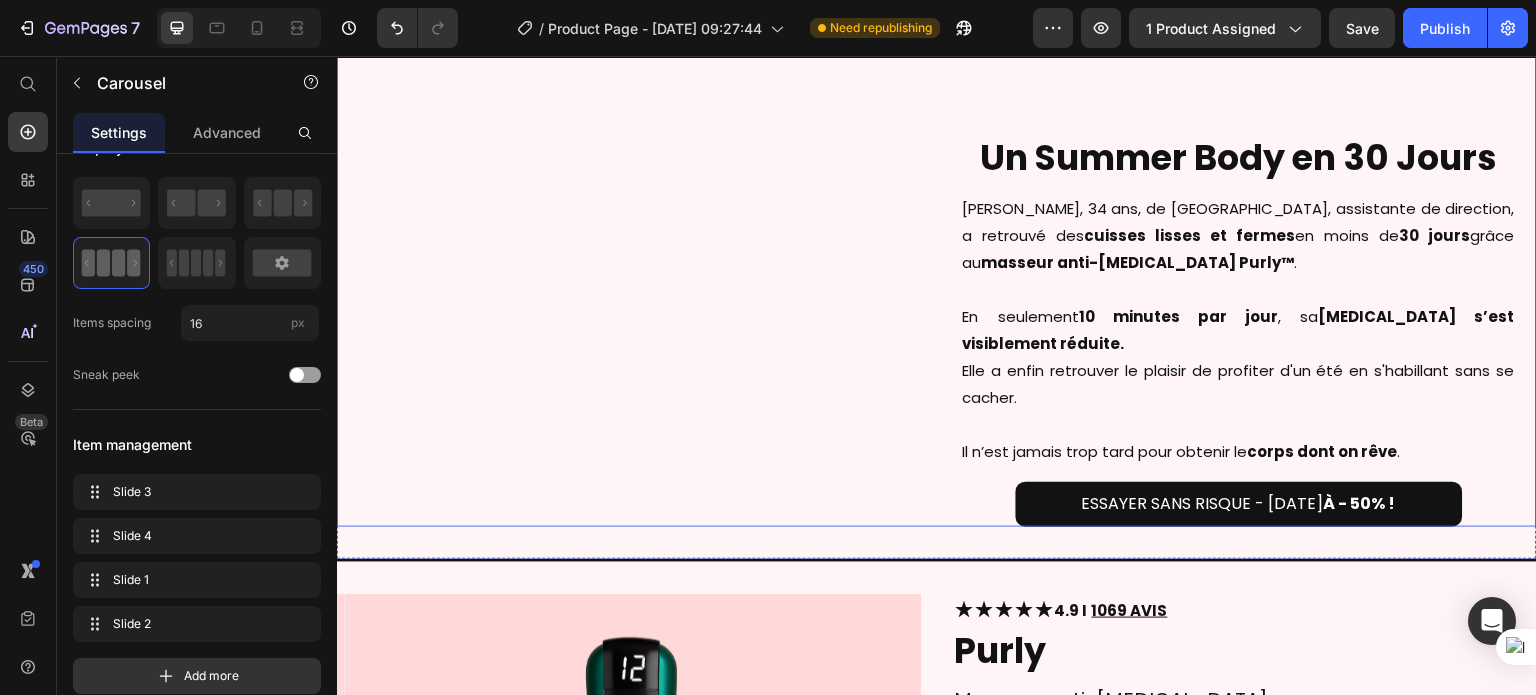 click on "Un Summer Body en 30 Jours Heading Samantha, 34 ans, de Nantes, assistante de direction, a retrouvé des  cuisses lisses et fermes  en moins de  30 jours  grâce au  masseur anti-cellulite Purly™ .   En seulement  10 minutes par jour , sa  cellulite s’est visiblement réduite.  Elle a enfin retrouver le plaisir de profiter d'un été en s'habillant sans se cacher.   Il n’est jamais trop tard pour obtenir le  corps dont on rêve . Text Block Row ESSAYER SANS RISQUE - AUJOURD'HUI  À - 50% ! Button" at bounding box center [1239, 254] 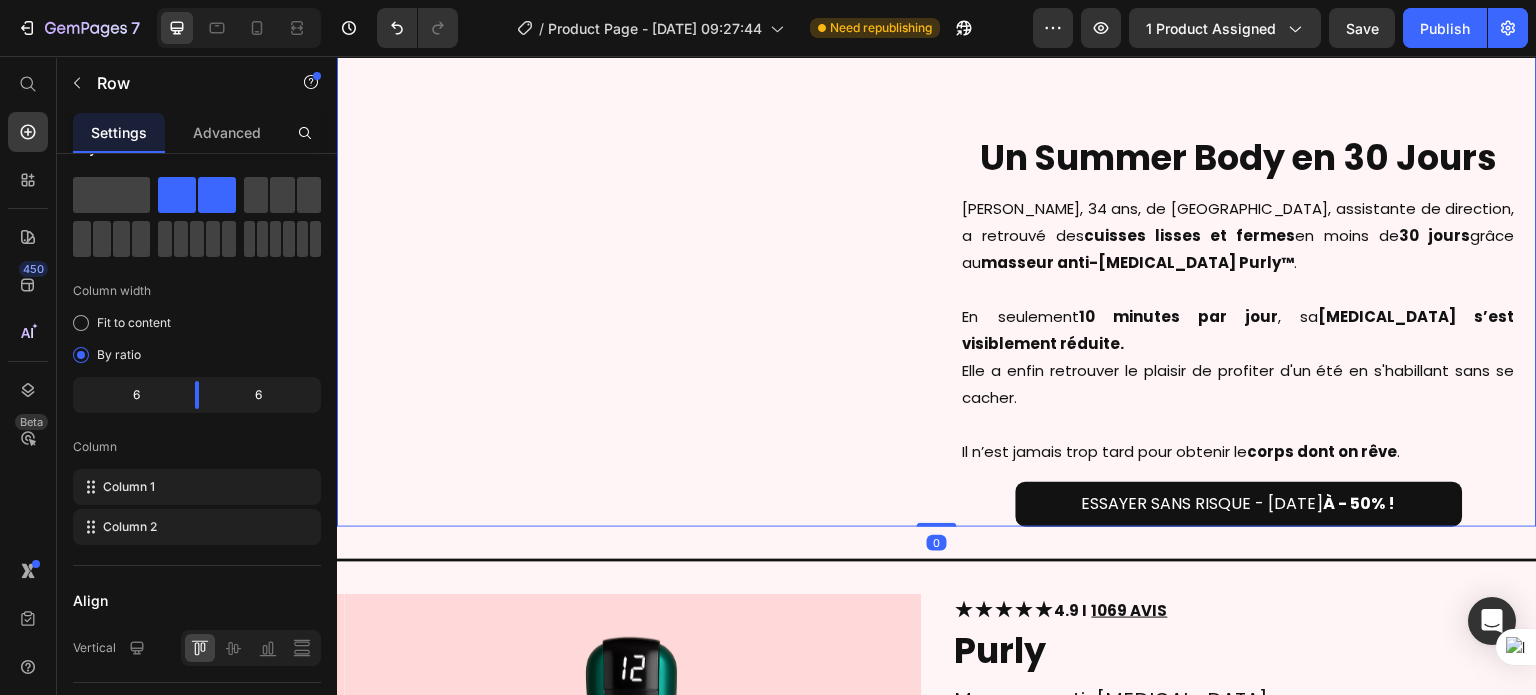 scroll, scrollTop: 0, scrollLeft: 0, axis: both 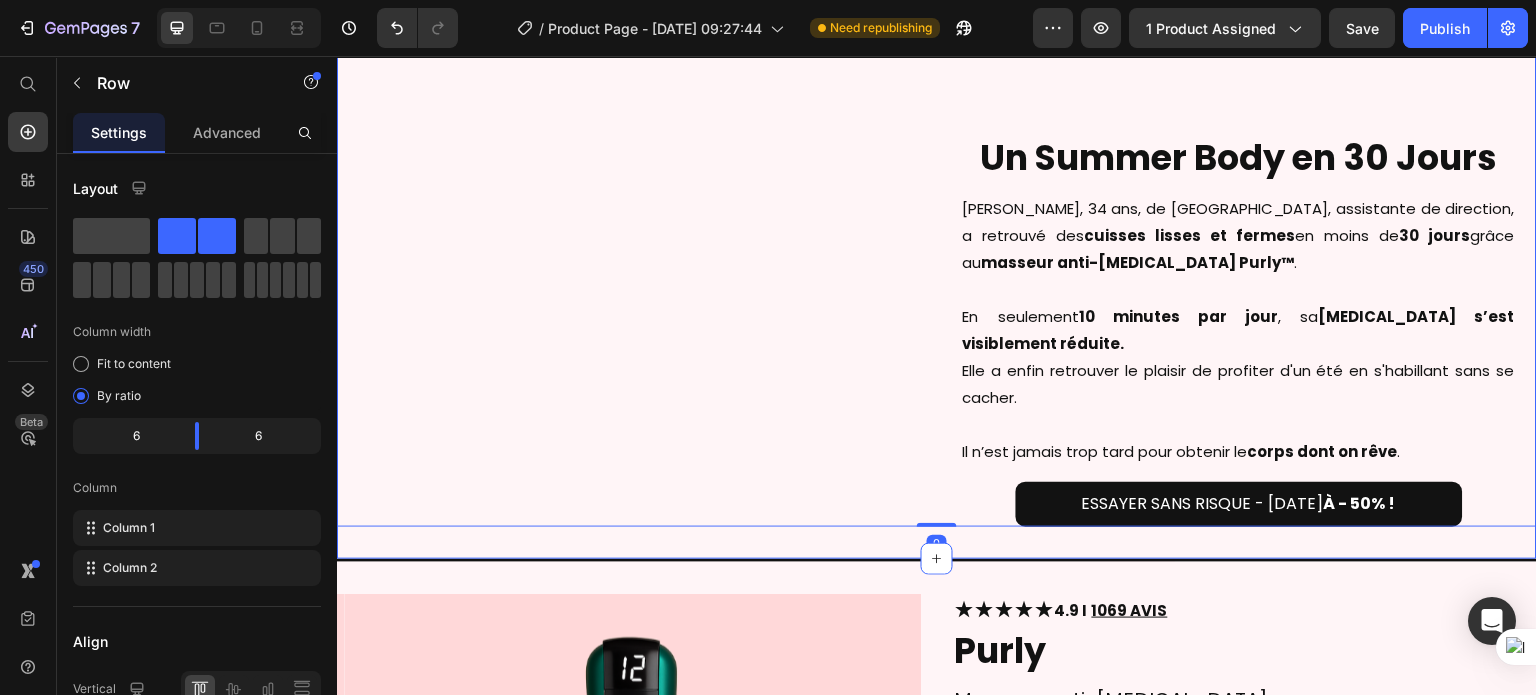click on "Image Un Summer Body en 30 Jours Heading Samantha, 34 ans, de Nantes, assistante de direction, a retrouvé des  cuisses lisses et fermes  en moins de  30 jours  grâce au  masseur anti-cellulite Purly™ .   En seulement  10 minutes par jour , sa  cellulite s’est visiblement réduite.  Elle a enfin retrouver le plaisir de profiter d'un été en s'habillant sans se cacher.   Il n’est jamais trop tard pour obtenir le  corps dont on rêve . Text Block Row ESSAYER SANS RISQUE - AUJOURD'HUI  À - 50% ! Button Row   0 Section 5/25" at bounding box center [937, 256] 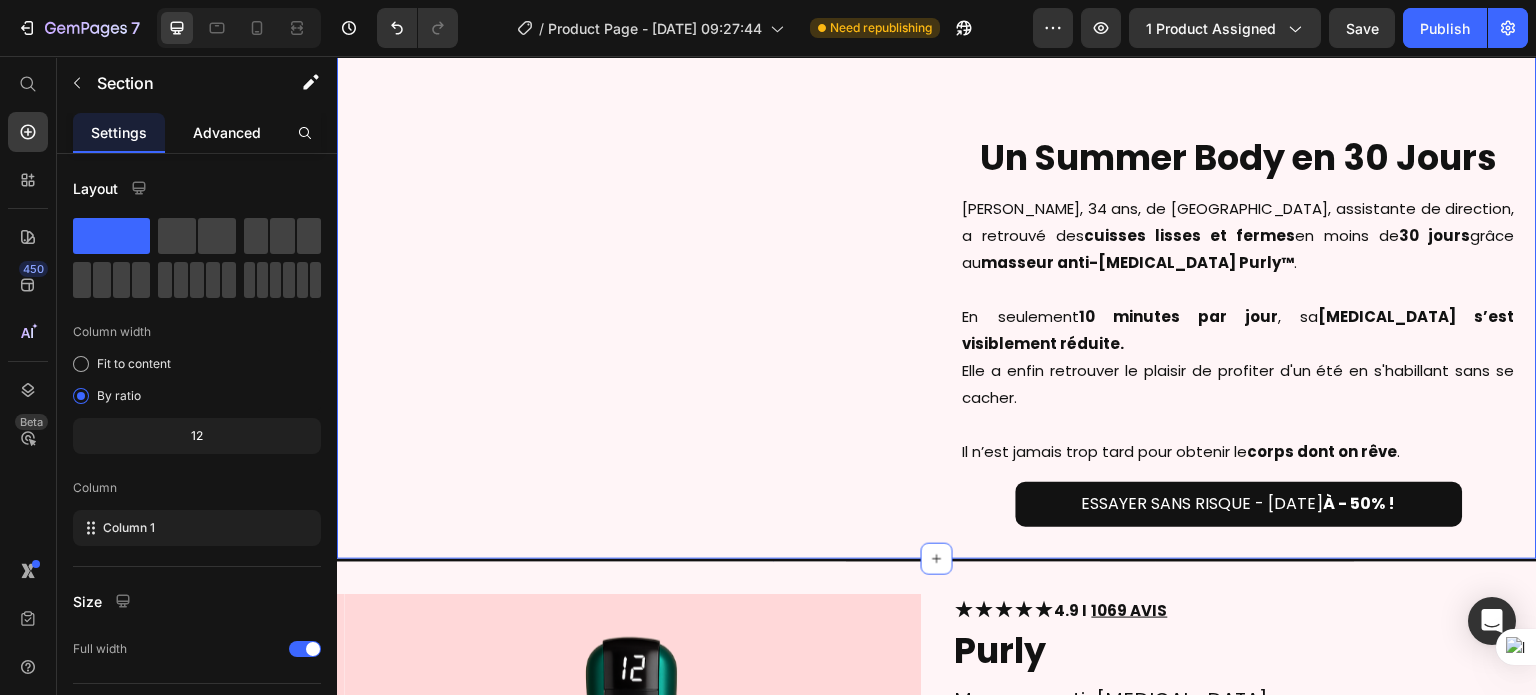 click on "Advanced" 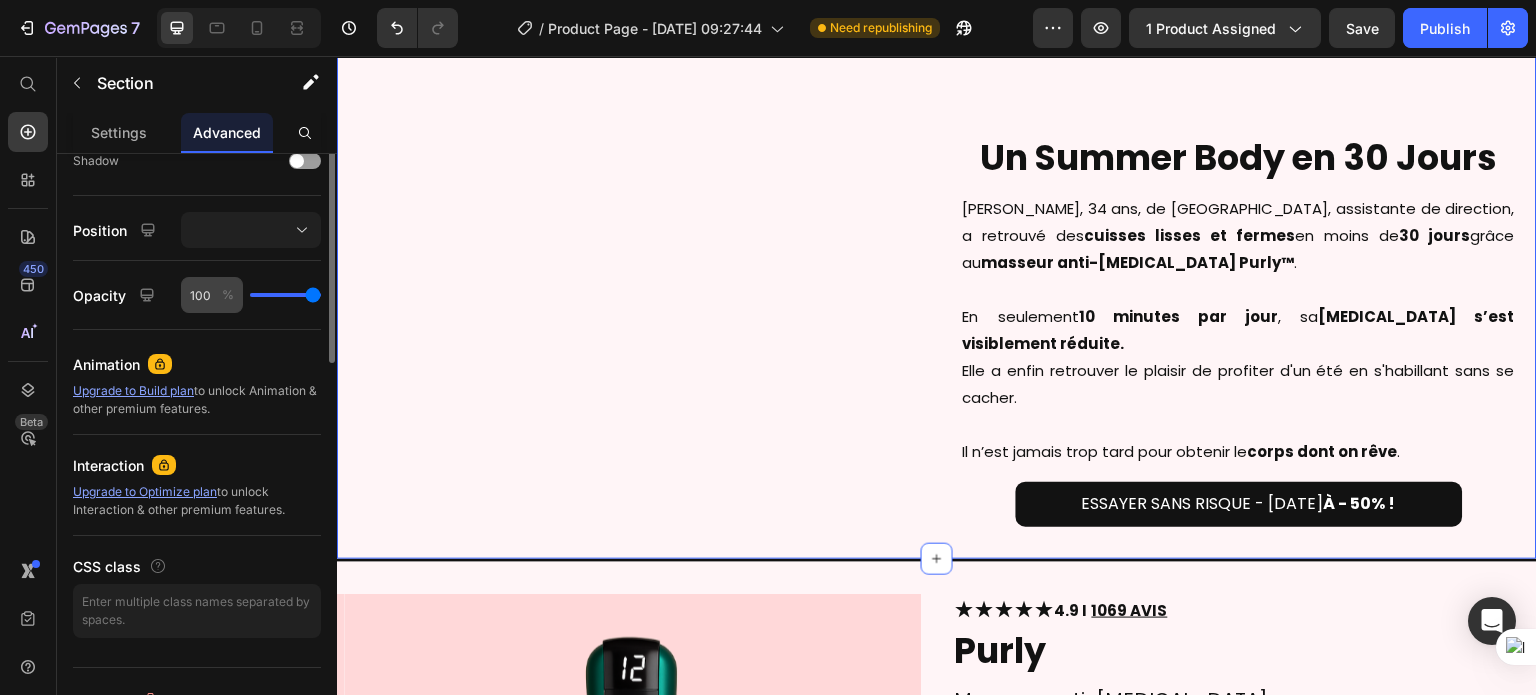 scroll, scrollTop: 444, scrollLeft: 0, axis: vertical 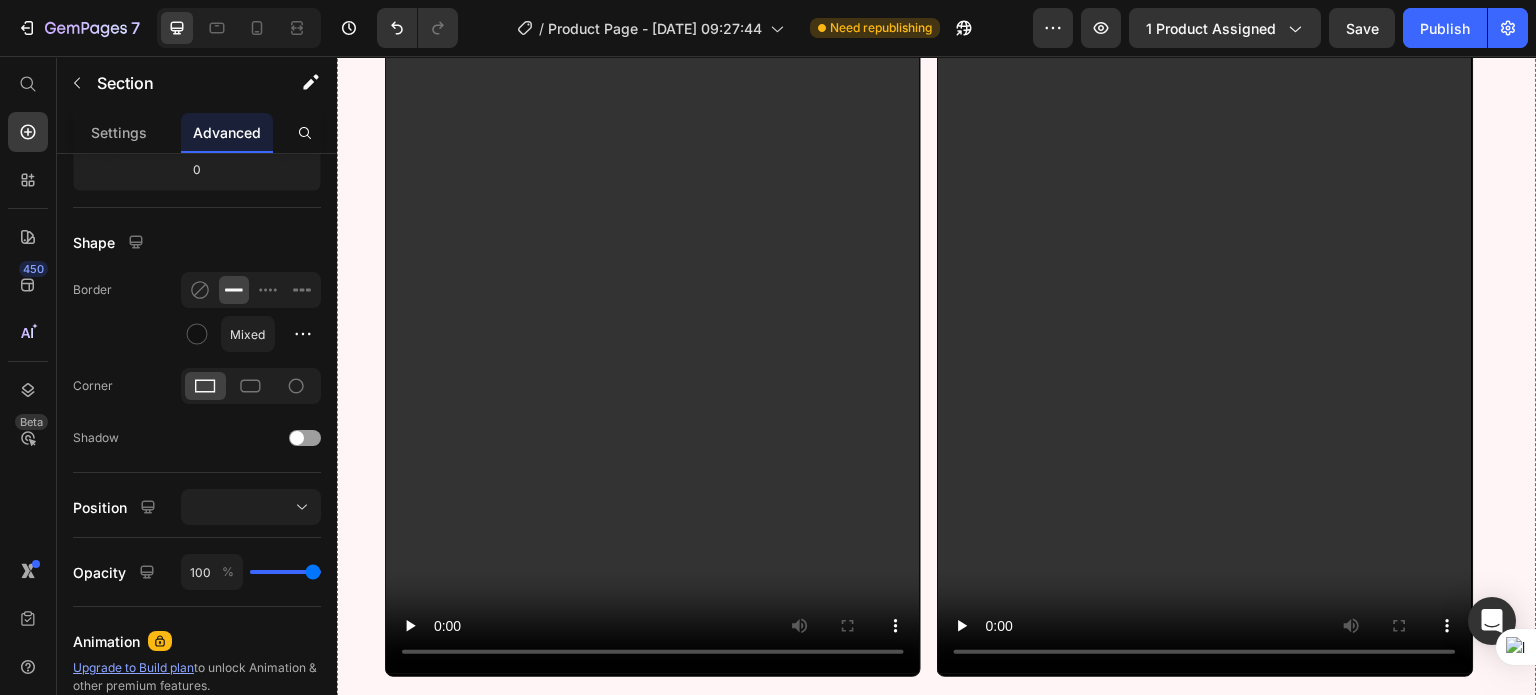 click on "PURLY LOVEUSES" at bounding box center (937, -363) 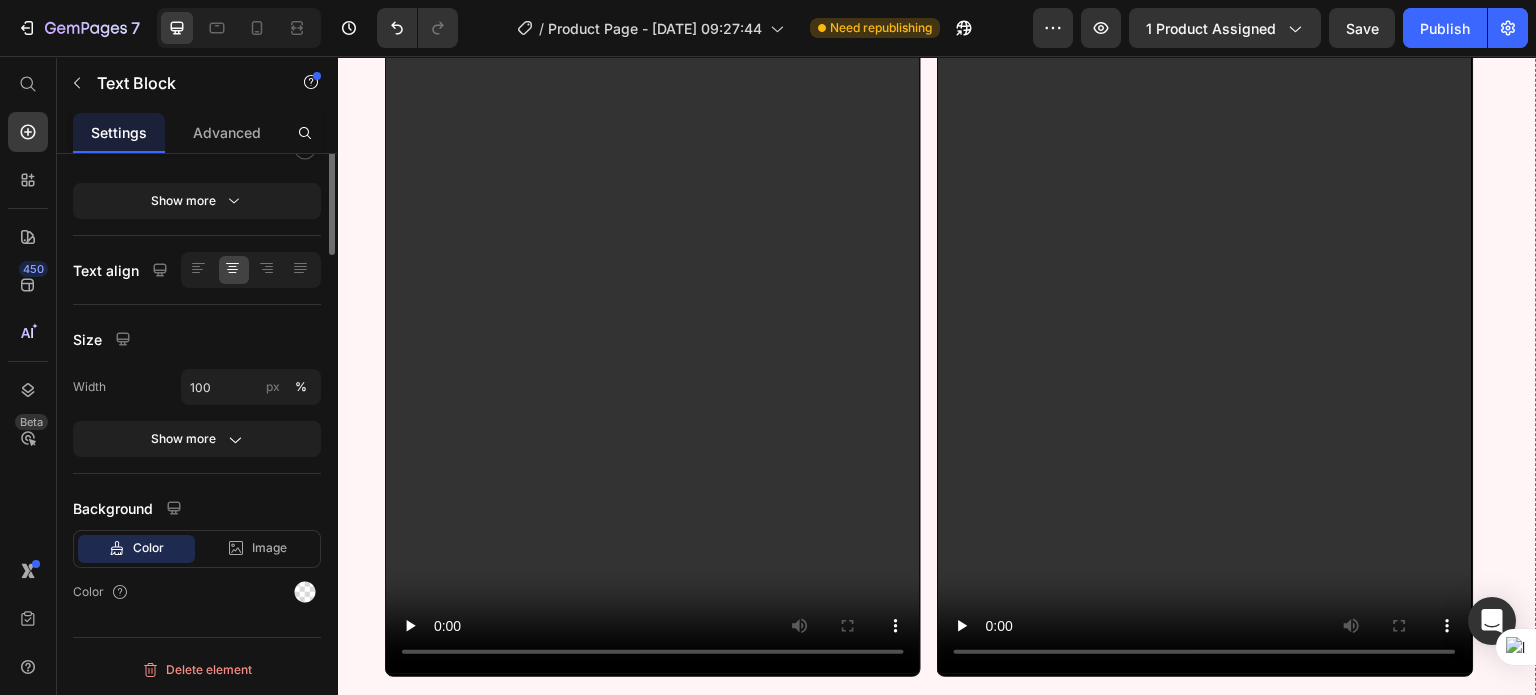 scroll, scrollTop: 0, scrollLeft: 0, axis: both 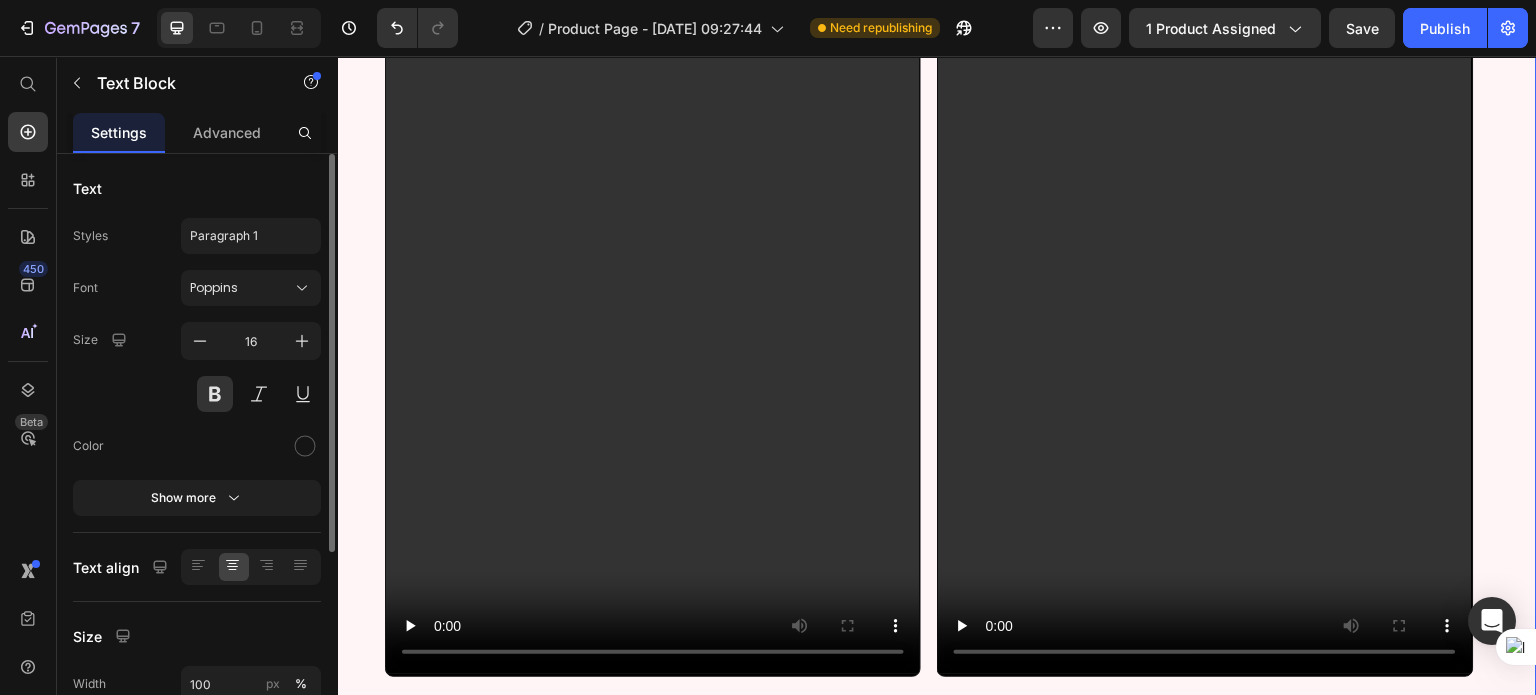 click on "PURLY LOVEUSES Text Block   5 Ce que disent nos utilisatrices Heading
Video "Un masseur anti-cellulite qui marche vraiement !" Text Block ★★★★★ Heading Nathalie, 34 ans Heading Row Video "Je n'ai plus besoin de dépenser une fortune en institut " Text Block ★★★★★ Heading Émeline, 29 ans Heading Row
Carousel Section 3/25" at bounding box center [937, 210] 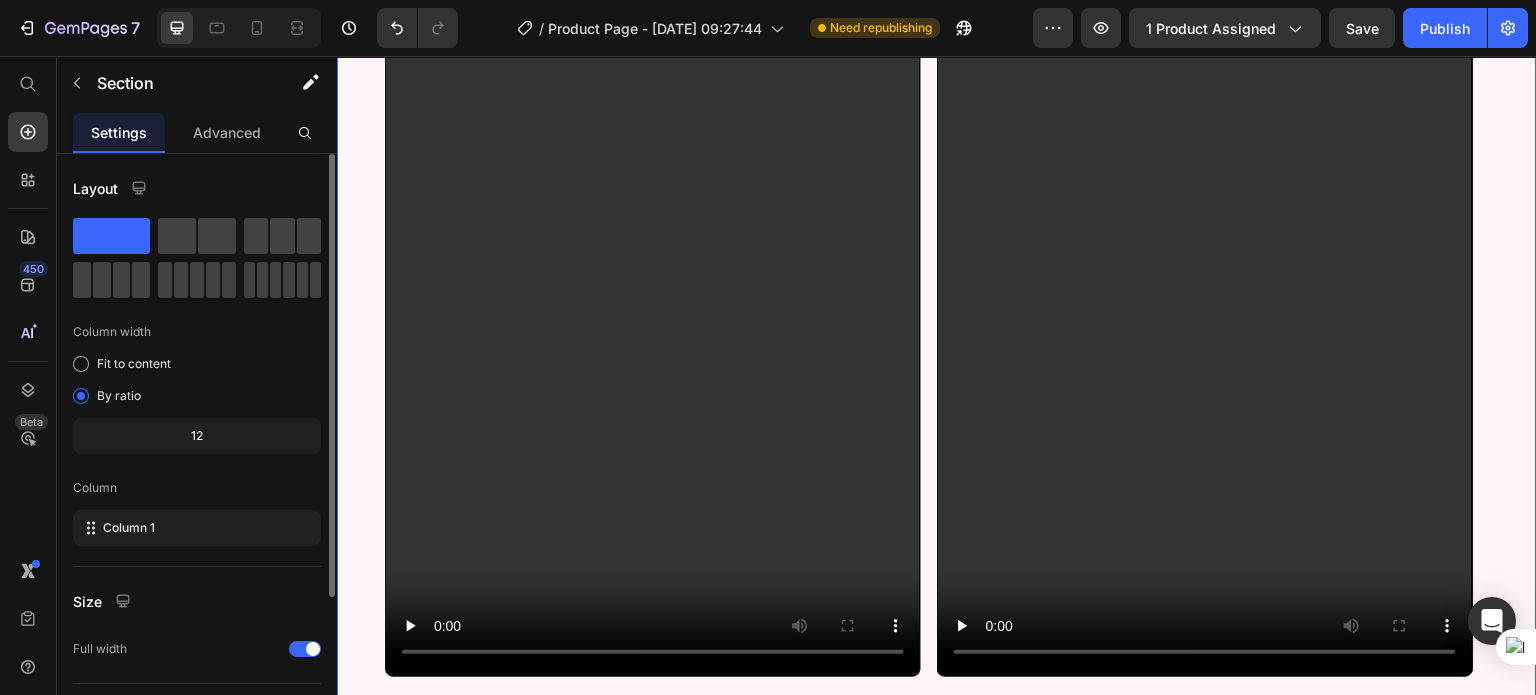 click on "Layout Column width Fit to content By ratio 12 Column Column 1 Size Full width Background Color Image Video  Color   Delete element" at bounding box center [197, 558] 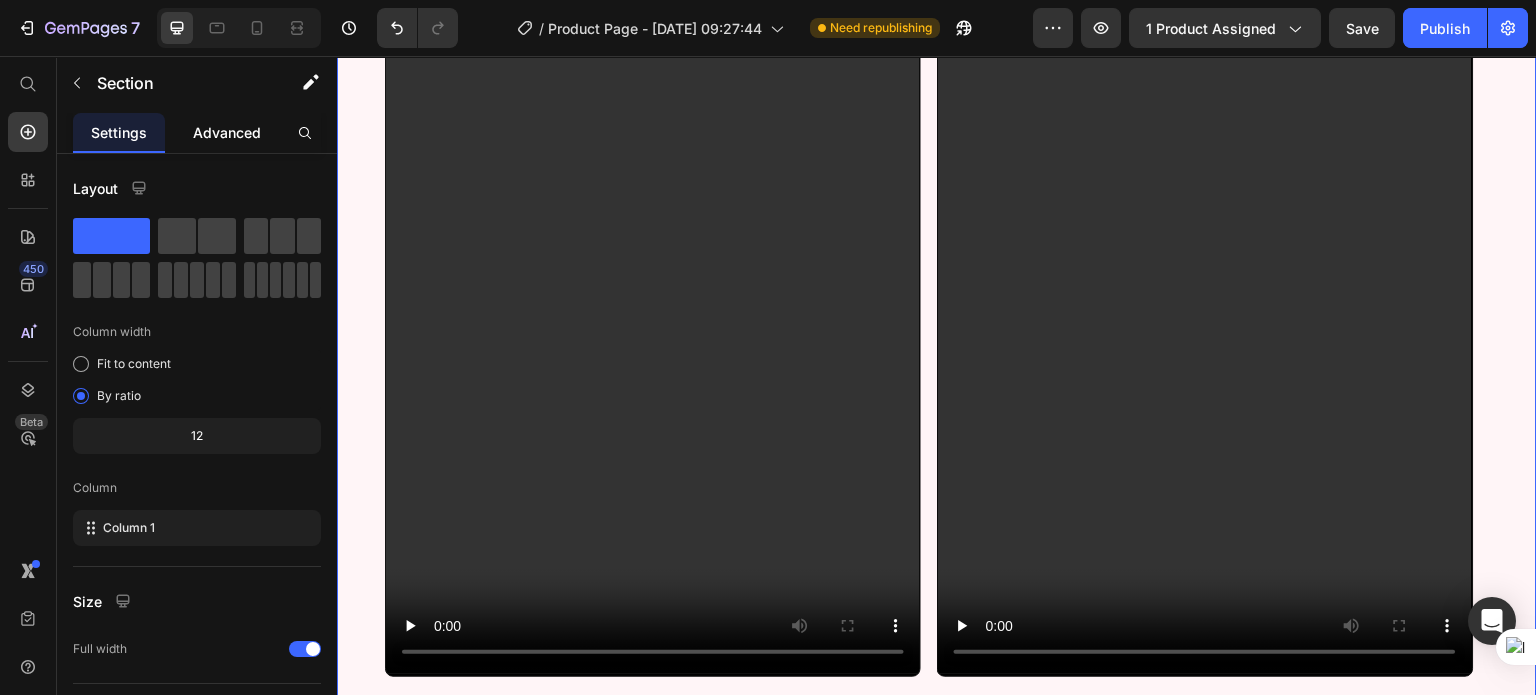 click on "Advanced" 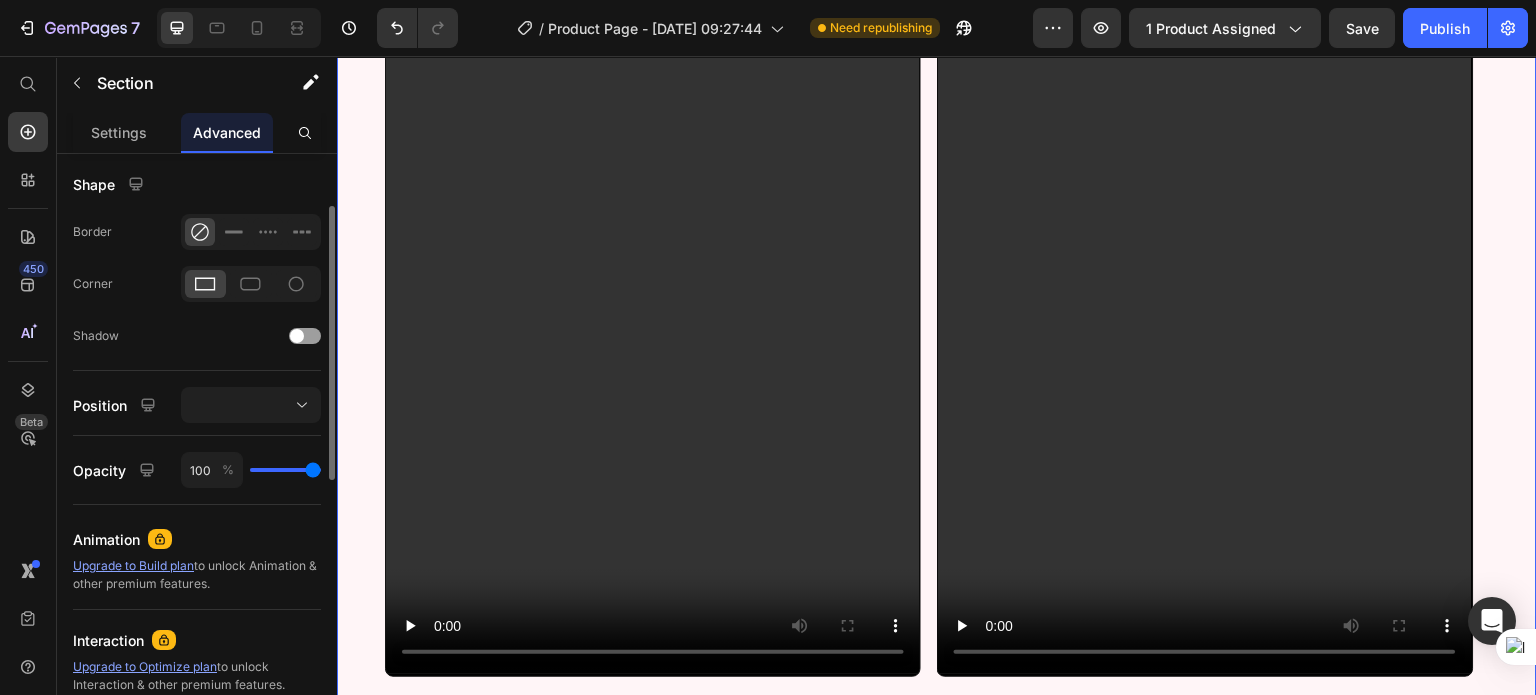 scroll, scrollTop: 503, scrollLeft: 0, axis: vertical 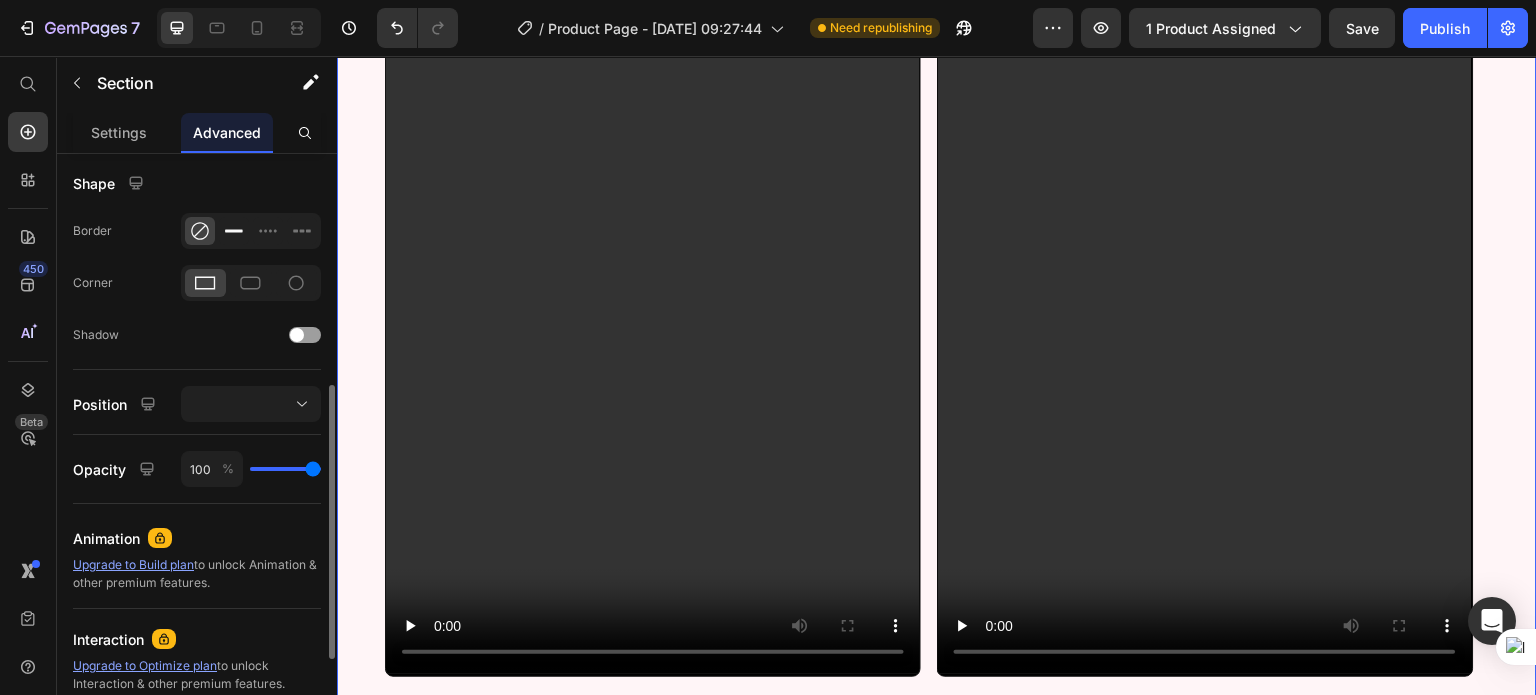 click 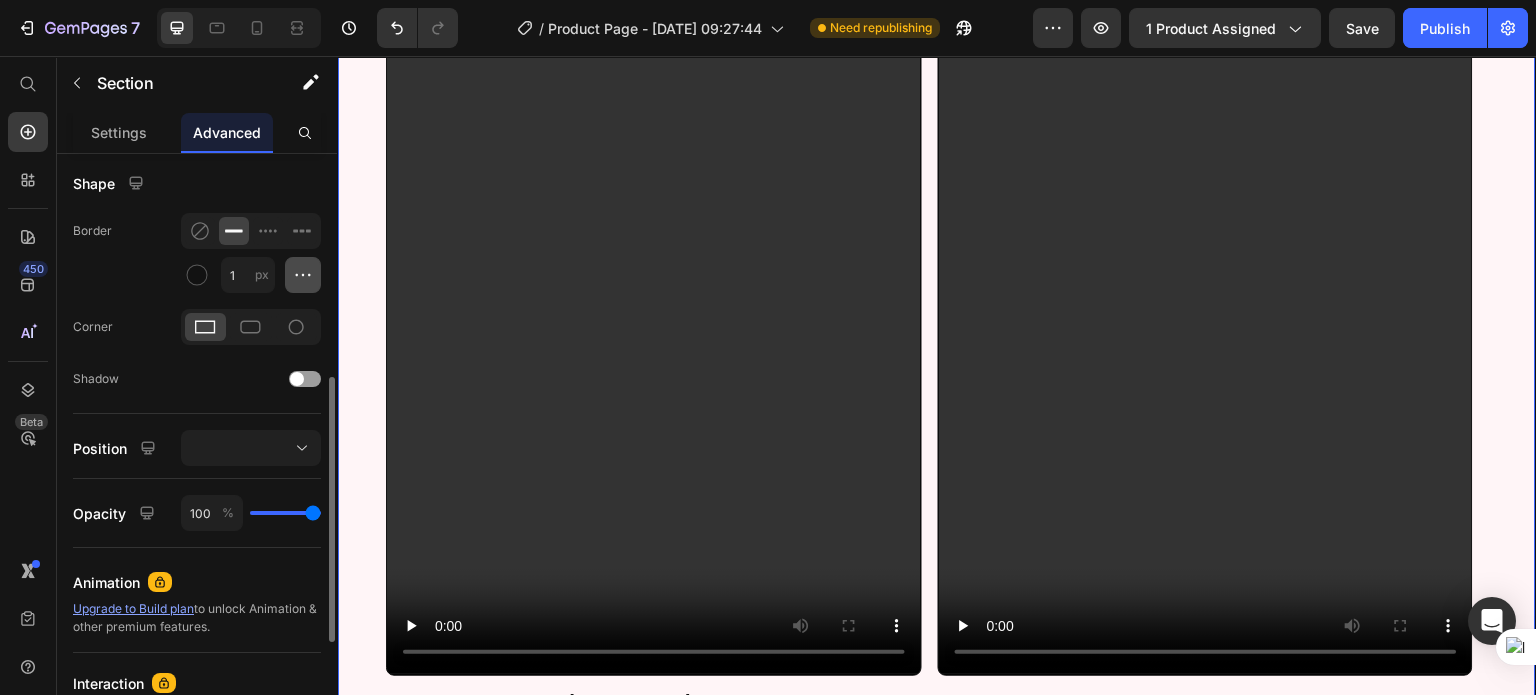 click 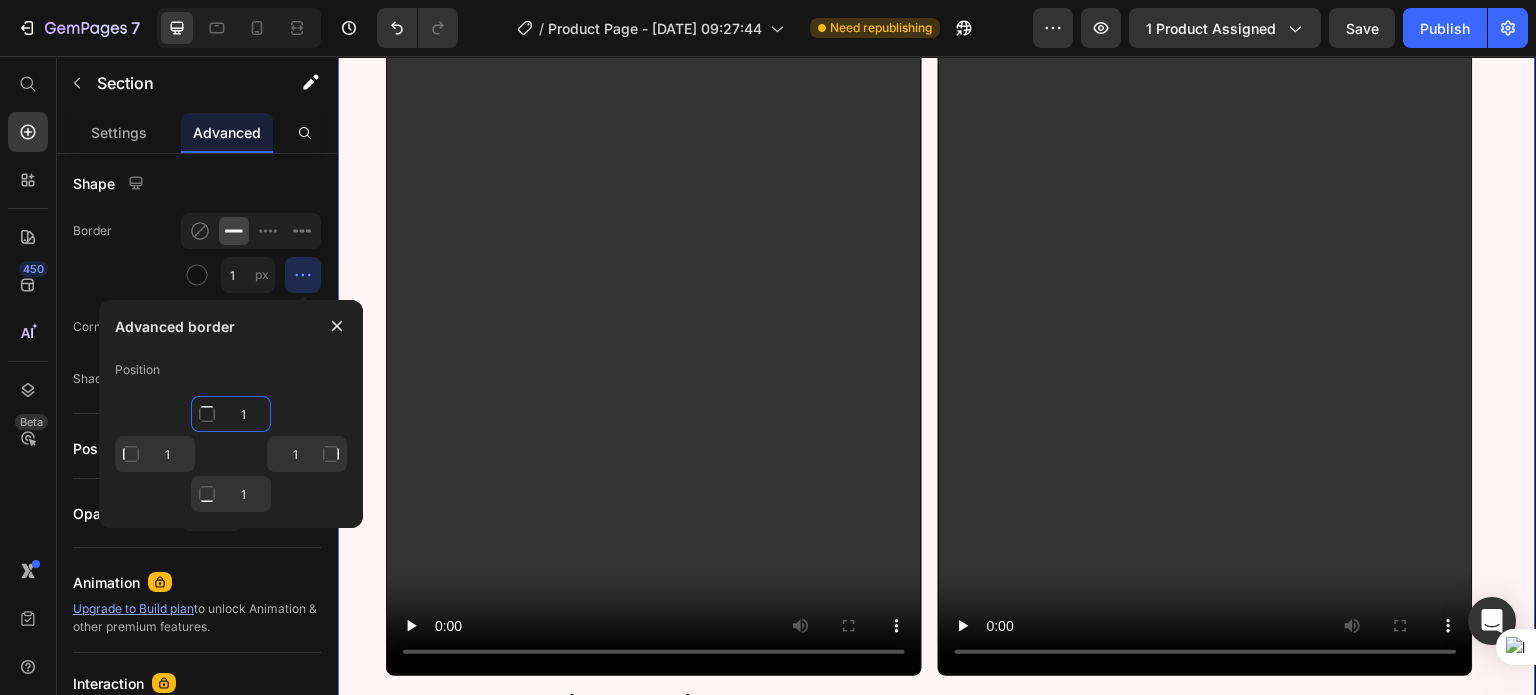 click on "1" 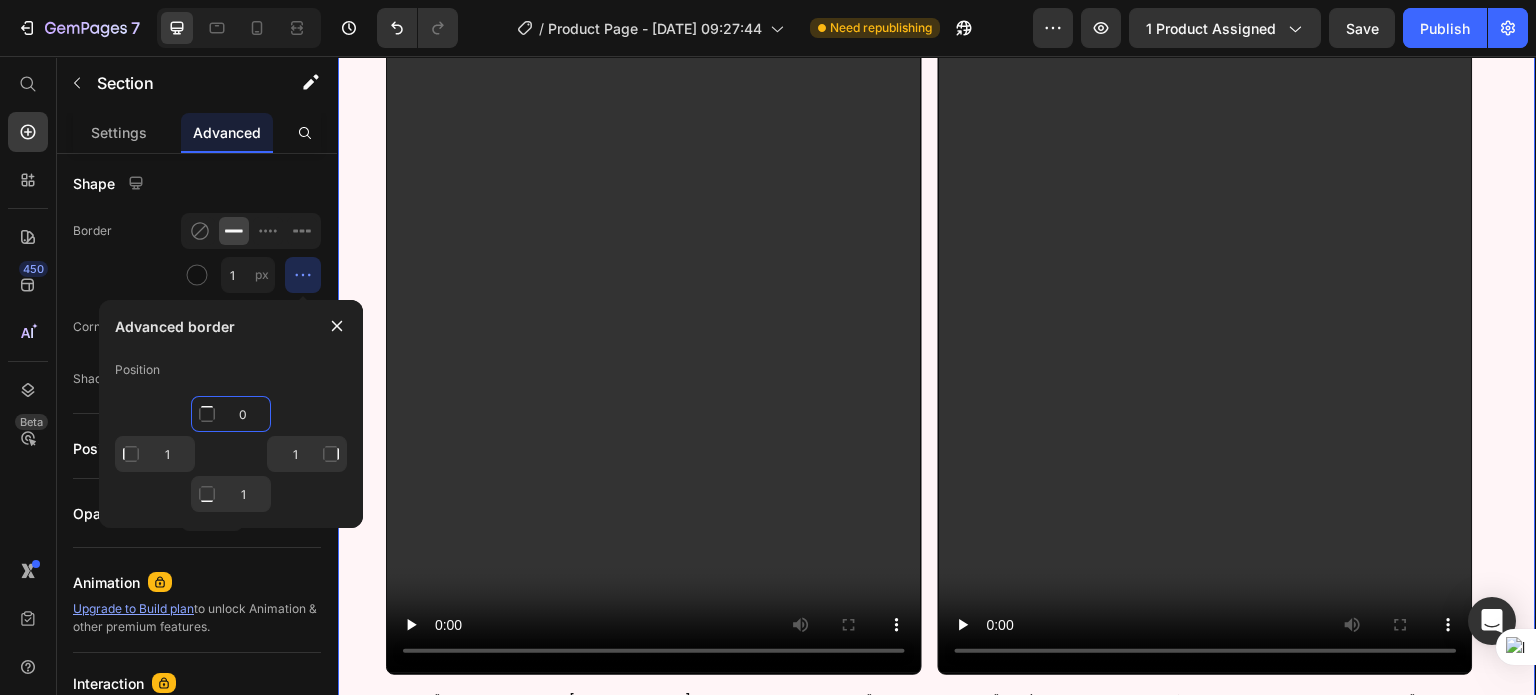 type on "0" 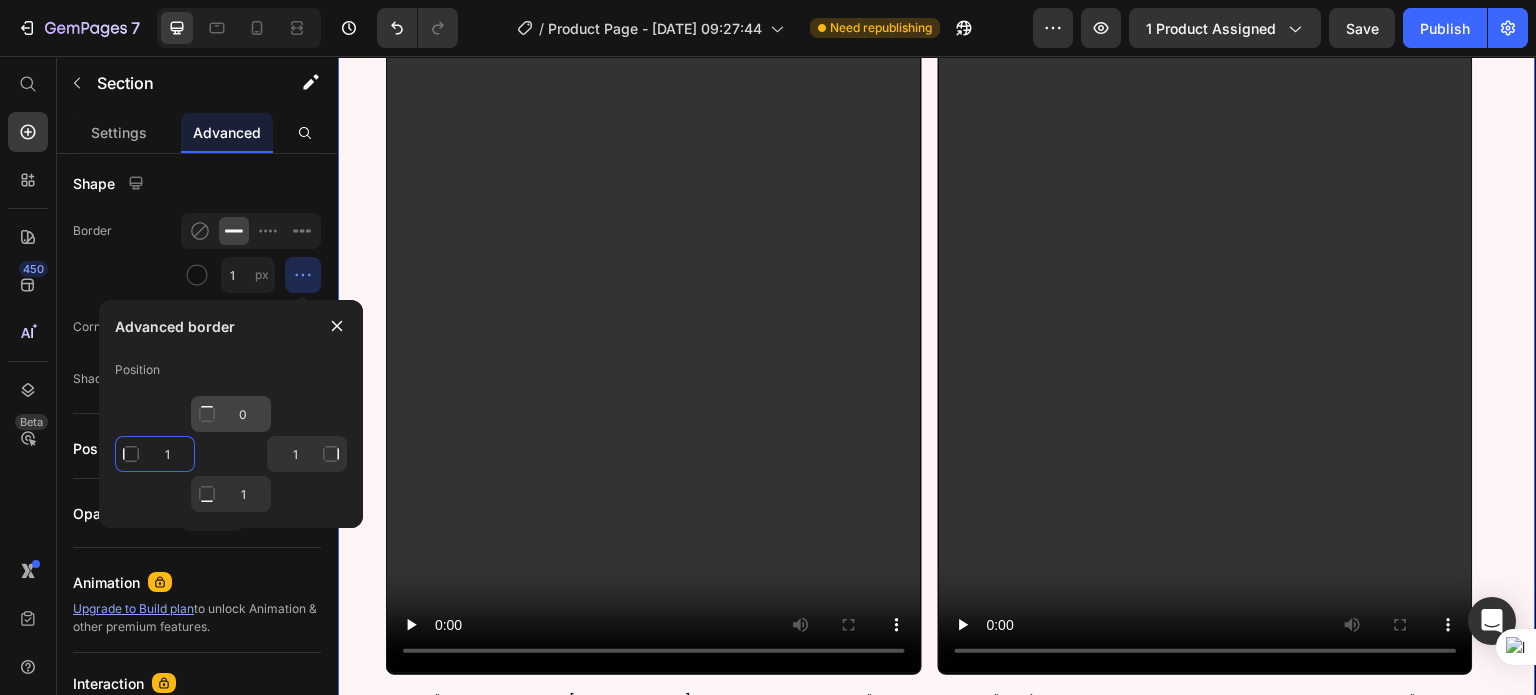 type on "Mixed" 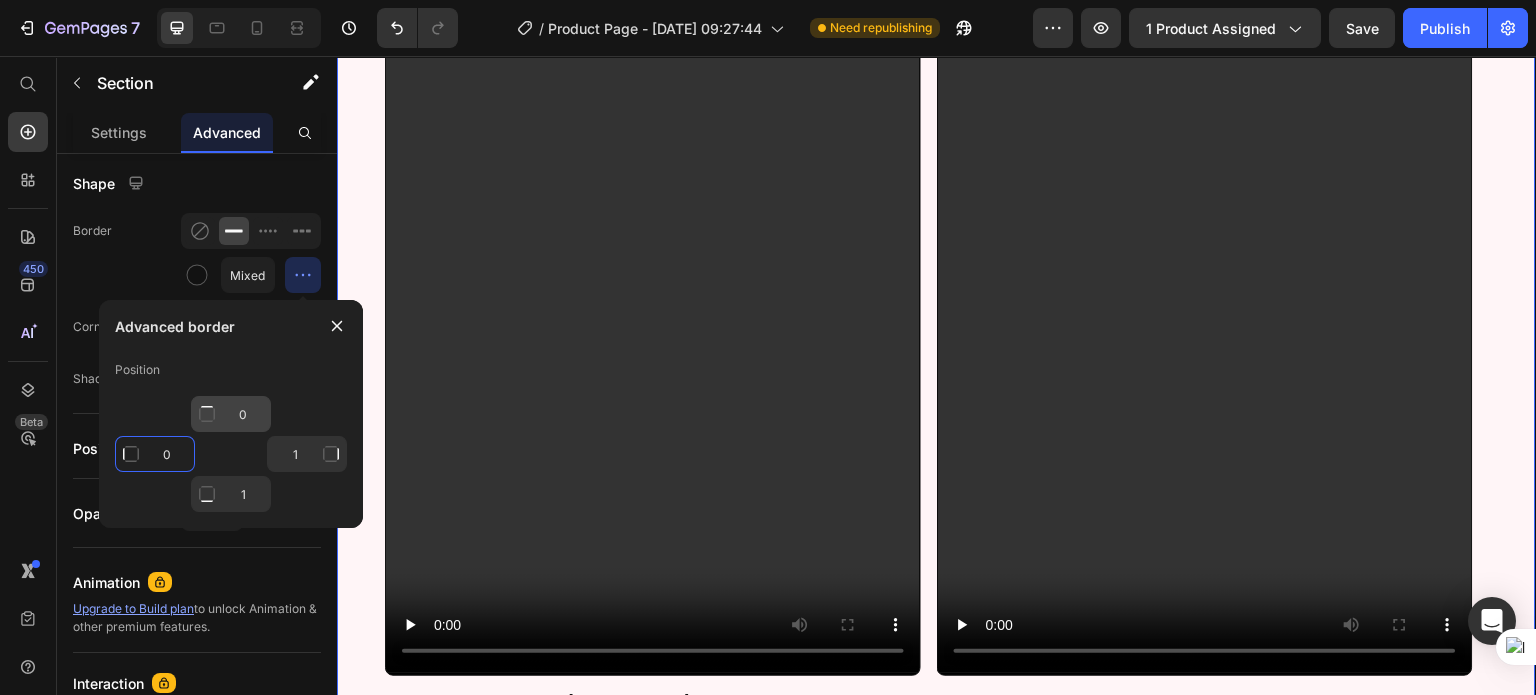 type on "0" 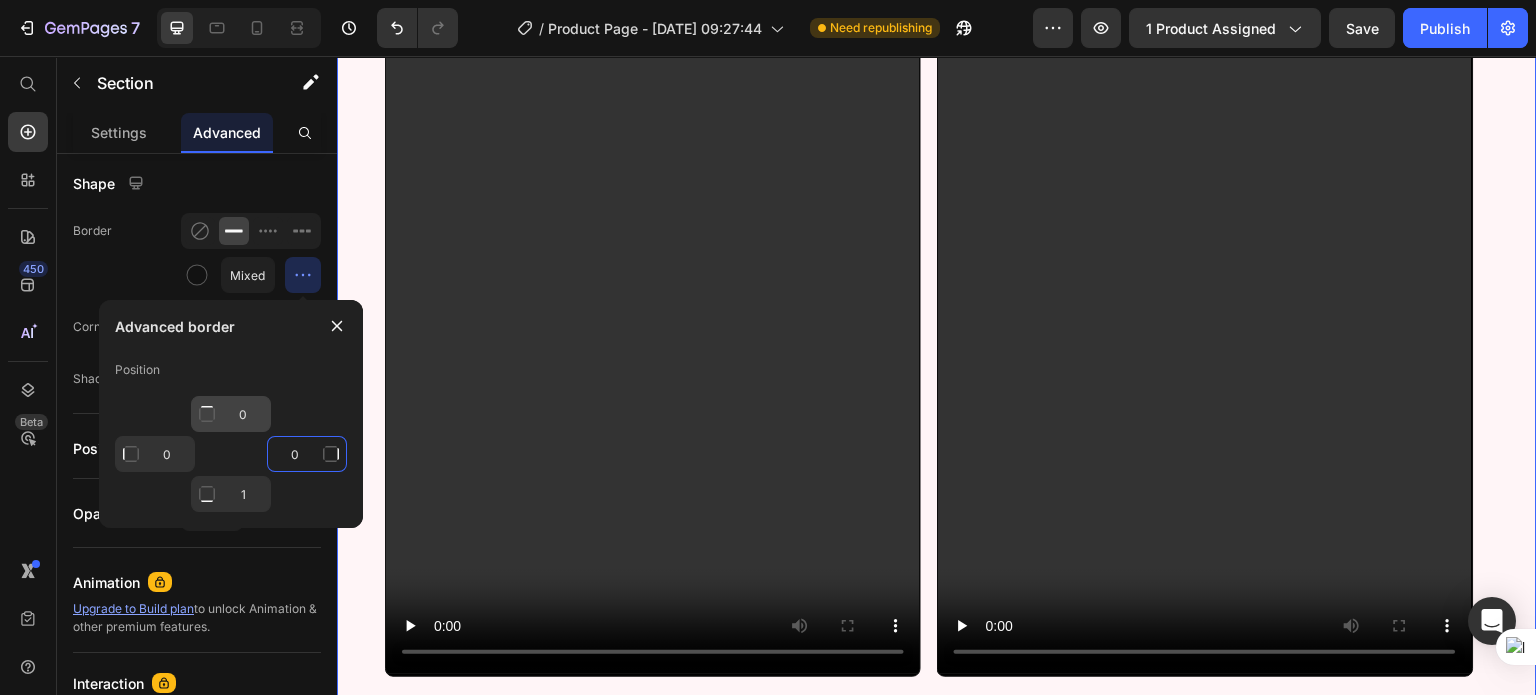 type on "0" 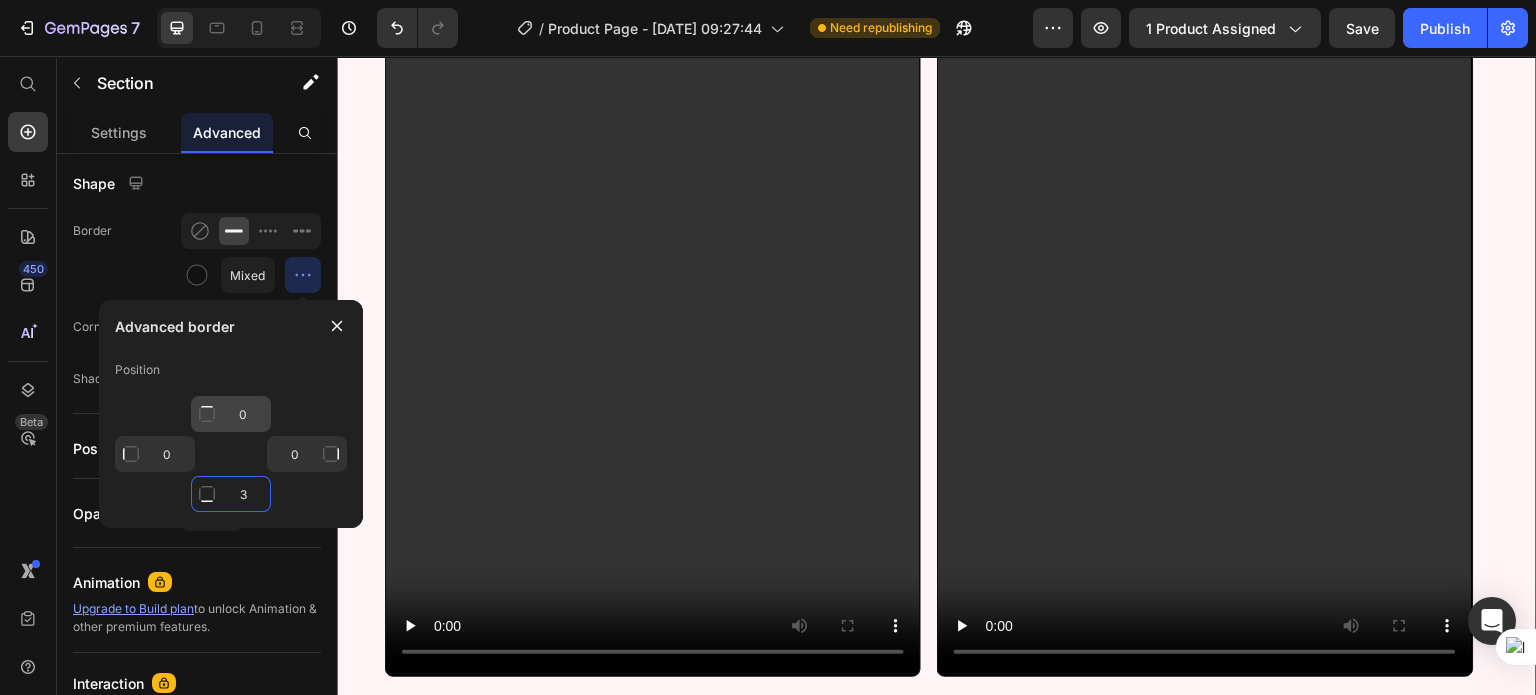 type on "3" 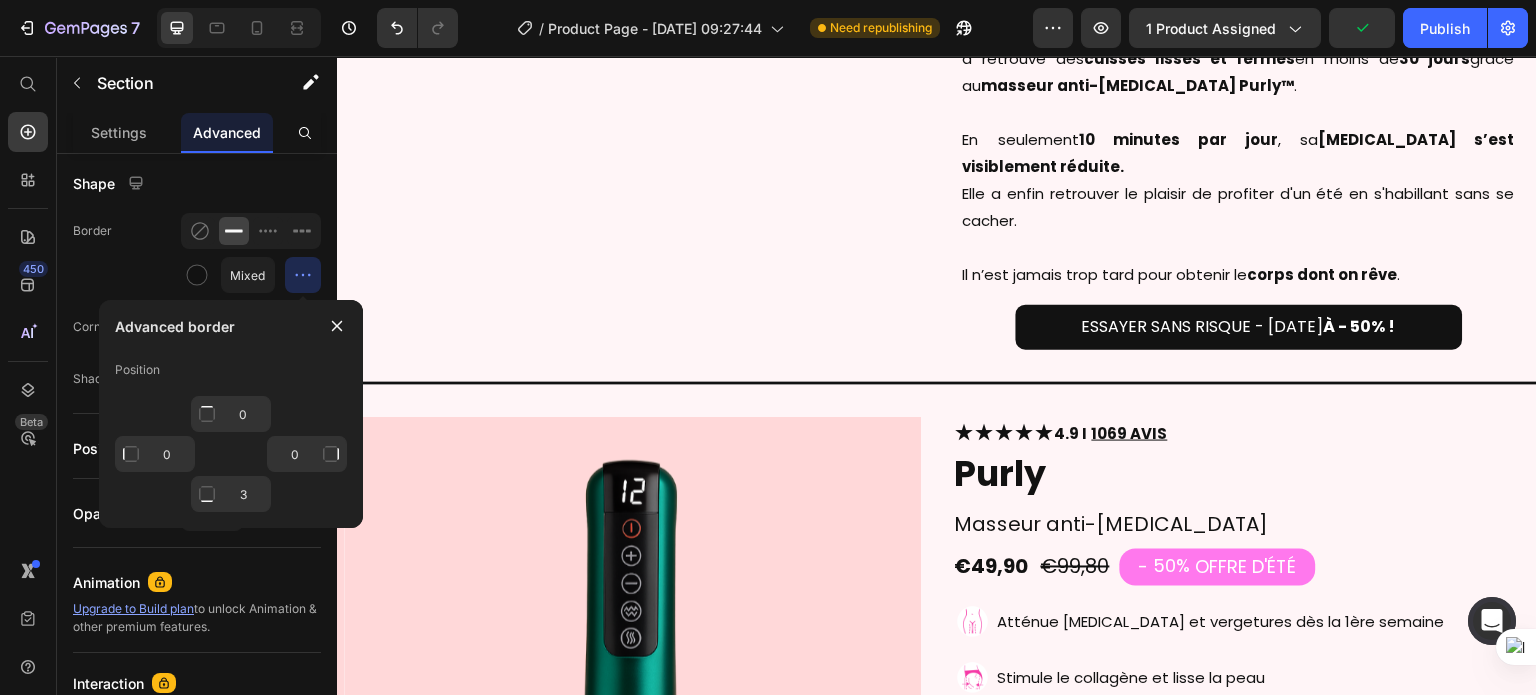 scroll, scrollTop: 3621, scrollLeft: 0, axis: vertical 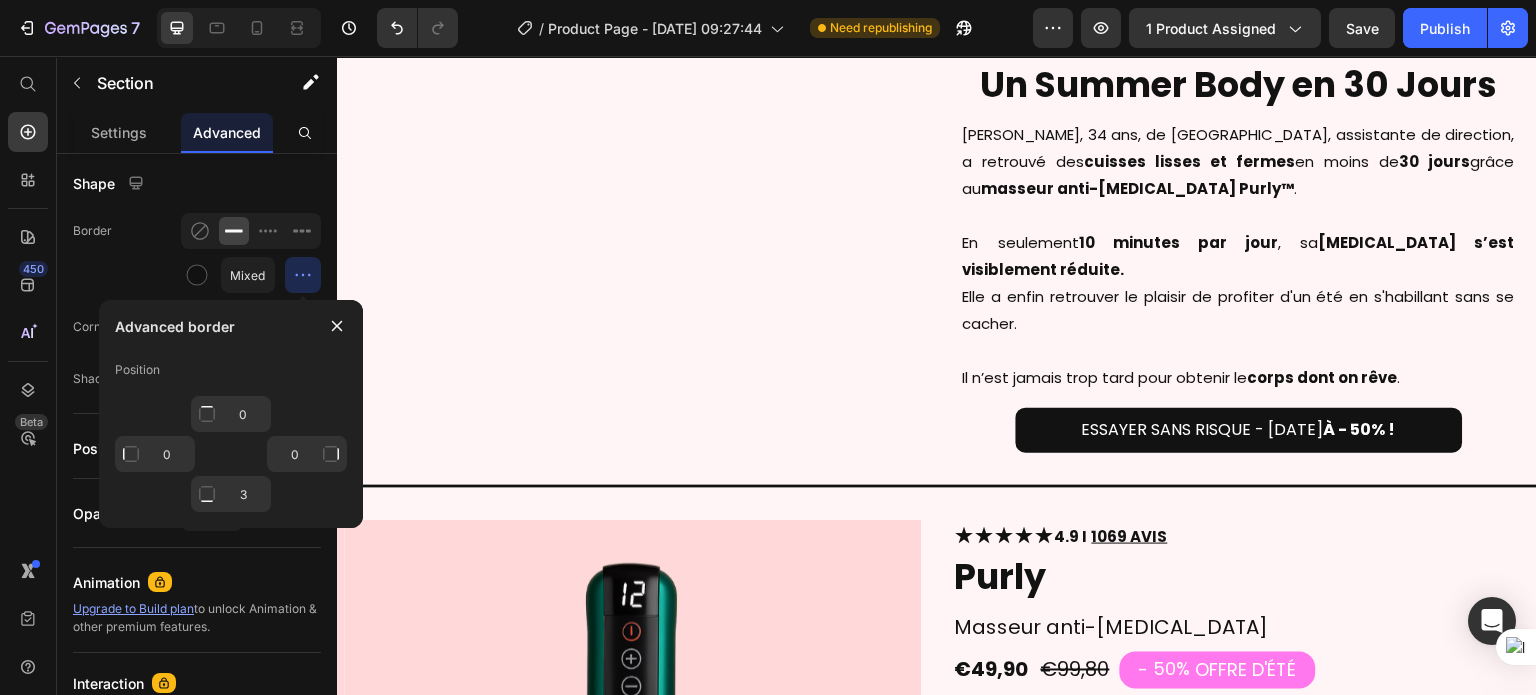 click on "PURLY EN ACTION Text Block Comment fonctionne Purly ? Heading 4 technologies en 1 Heading Lumière Rouge Chaleur Thérapeutique Aspiration par Ventouse Massage Gua Sha Image Stimule la  production de collagène  et redonne à votre peau toute sa  souplesse  et sa  jeunesse . Réduit visiblement l’apparence de la cellulite pour une peau plus ferme, plus lisse… et une  confiance retrouvée chaque fois que vous vous regardez dans le miroir. Text Block Row Video Stimule la  circulation sanguine , accélère la  combustion des graisses  et aide à r éduire l'apparence de la cellulite. Un véritable  moment de bien-être , où vous sentez votre corps se libérer et votre peau se raffermir  sans effort ni douleur. Text Block Row Image Active le  drainage lymphatique  et aide à lisser la peau en profondeur. Une sensation de  légèreté immédiate , un corps plus sculpté, et cette petite fierté de voir votre silhouette se transformer  jour après jour . Text Block Row Image Élimine les  toxines saine , plus" at bounding box center [937, -664] 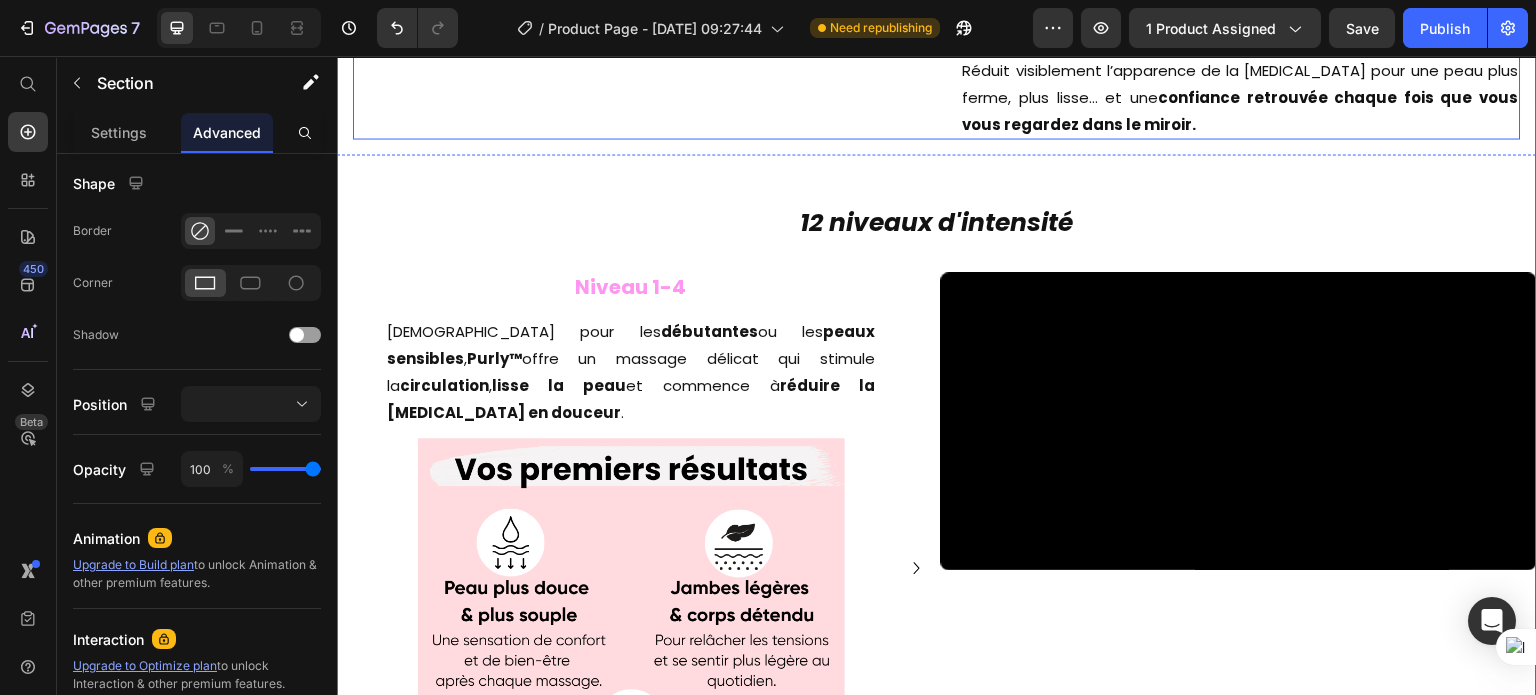 scroll, scrollTop: 2900, scrollLeft: 0, axis: vertical 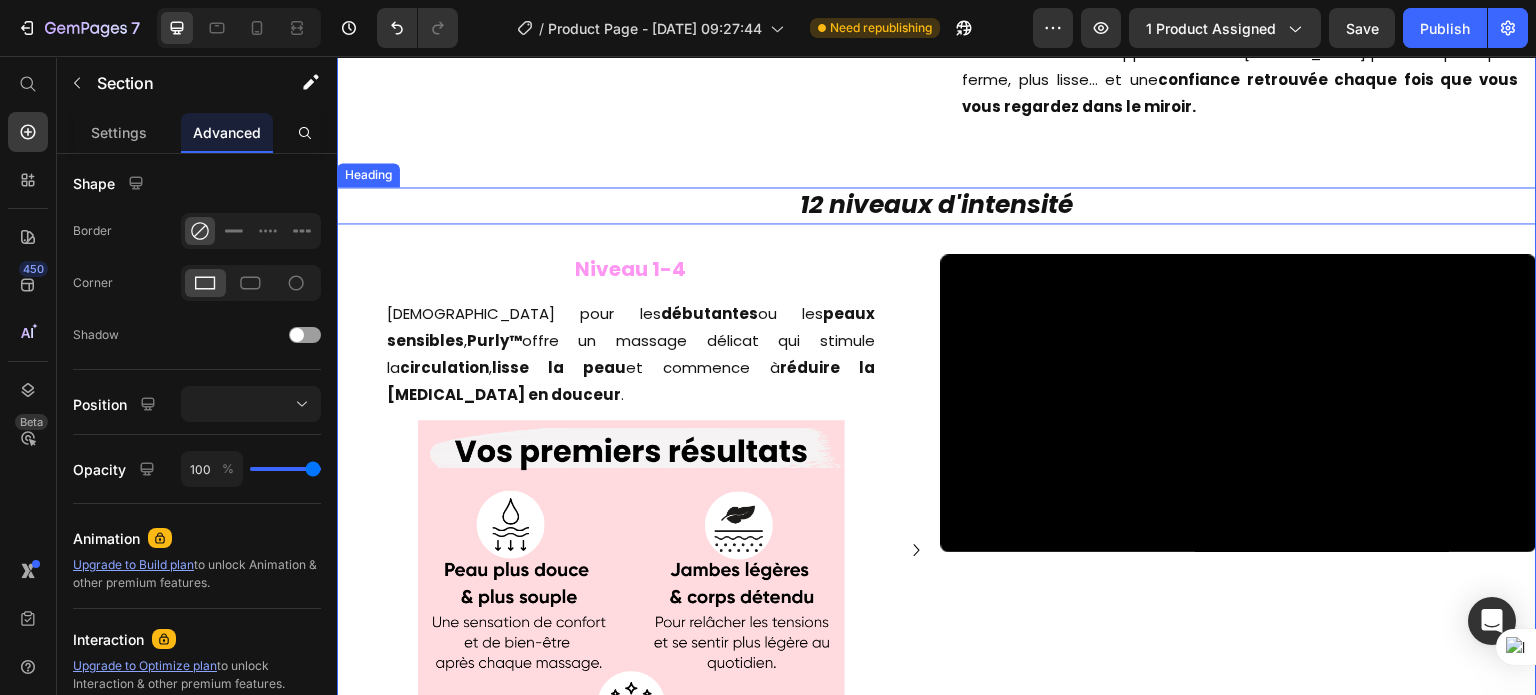 click on "12 niveaux d'intensité" at bounding box center [937, 205] 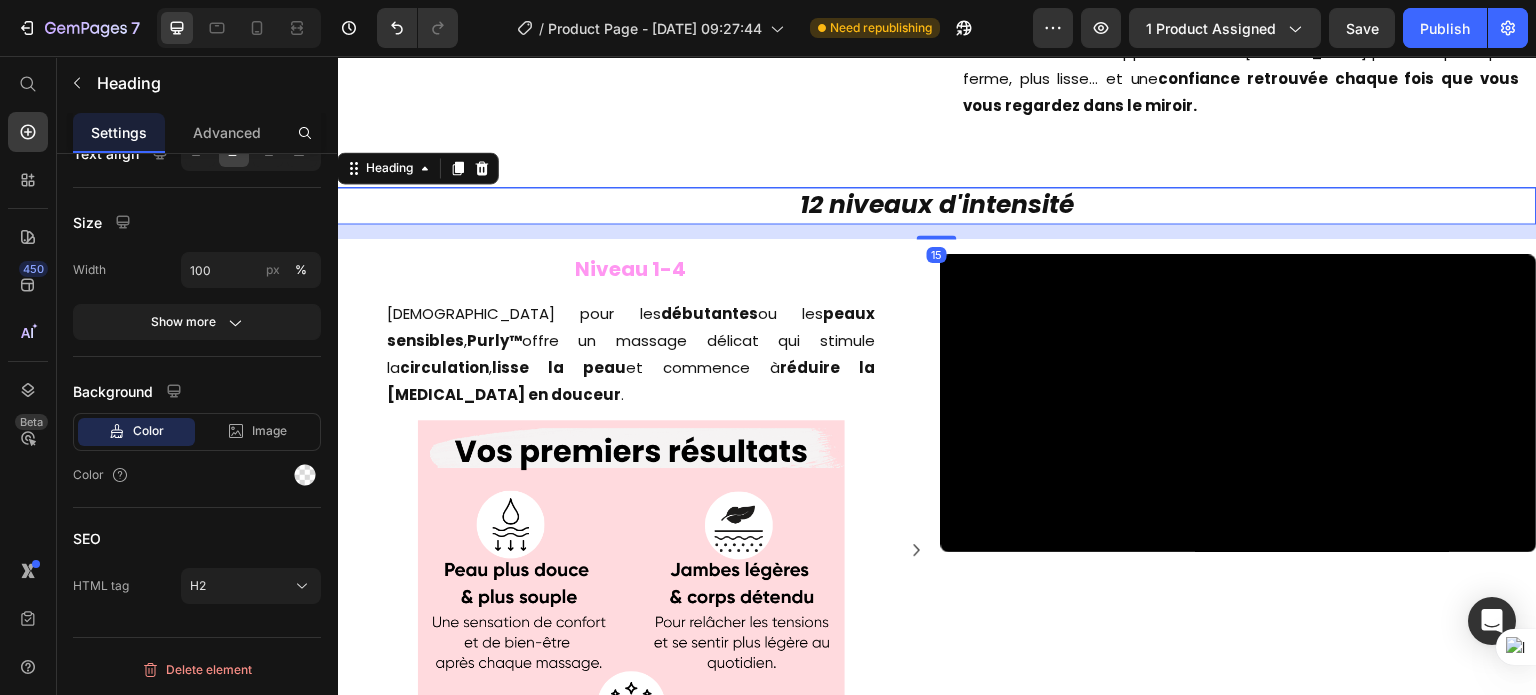 scroll, scrollTop: 0, scrollLeft: 0, axis: both 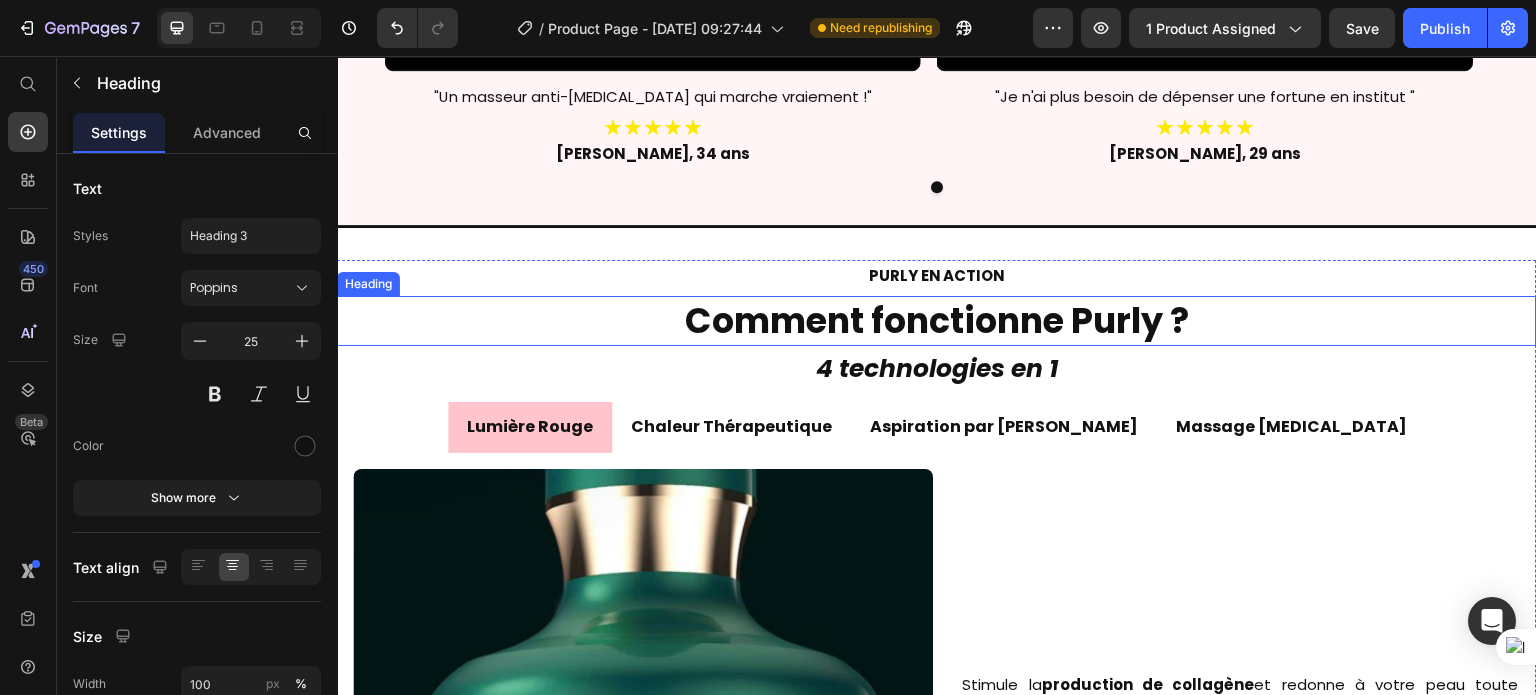 click on "Heading" at bounding box center [368, 284] 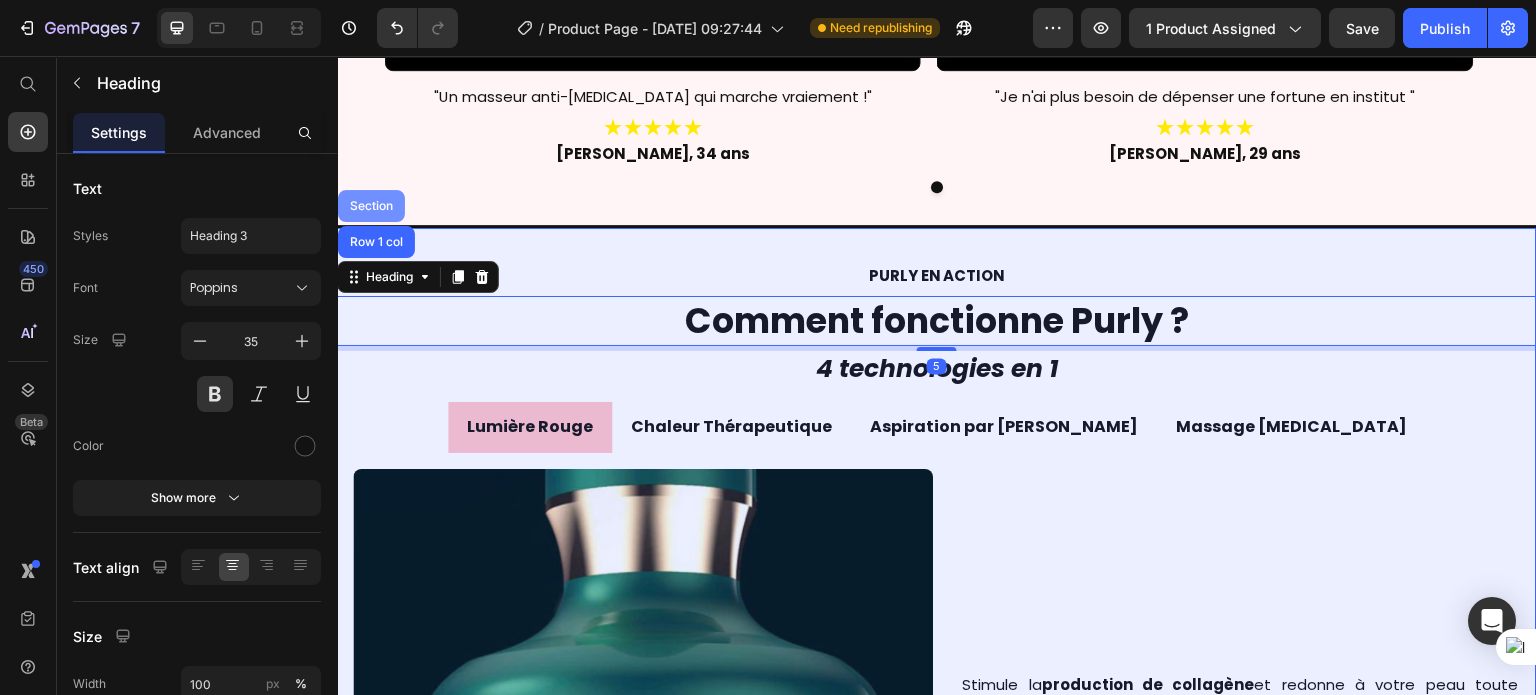 click on "Section" at bounding box center [371, 206] 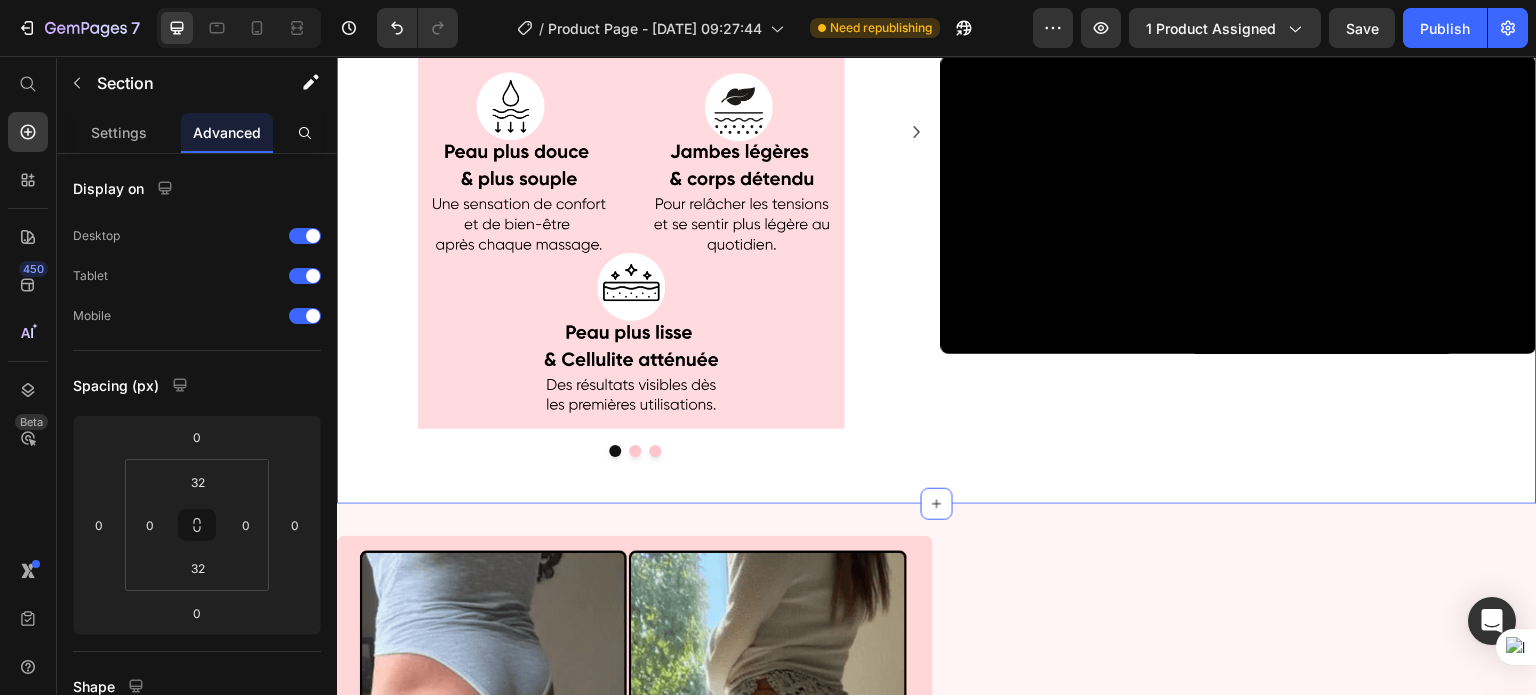 scroll, scrollTop: 3645, scrollLeft: 0, axis: vertical 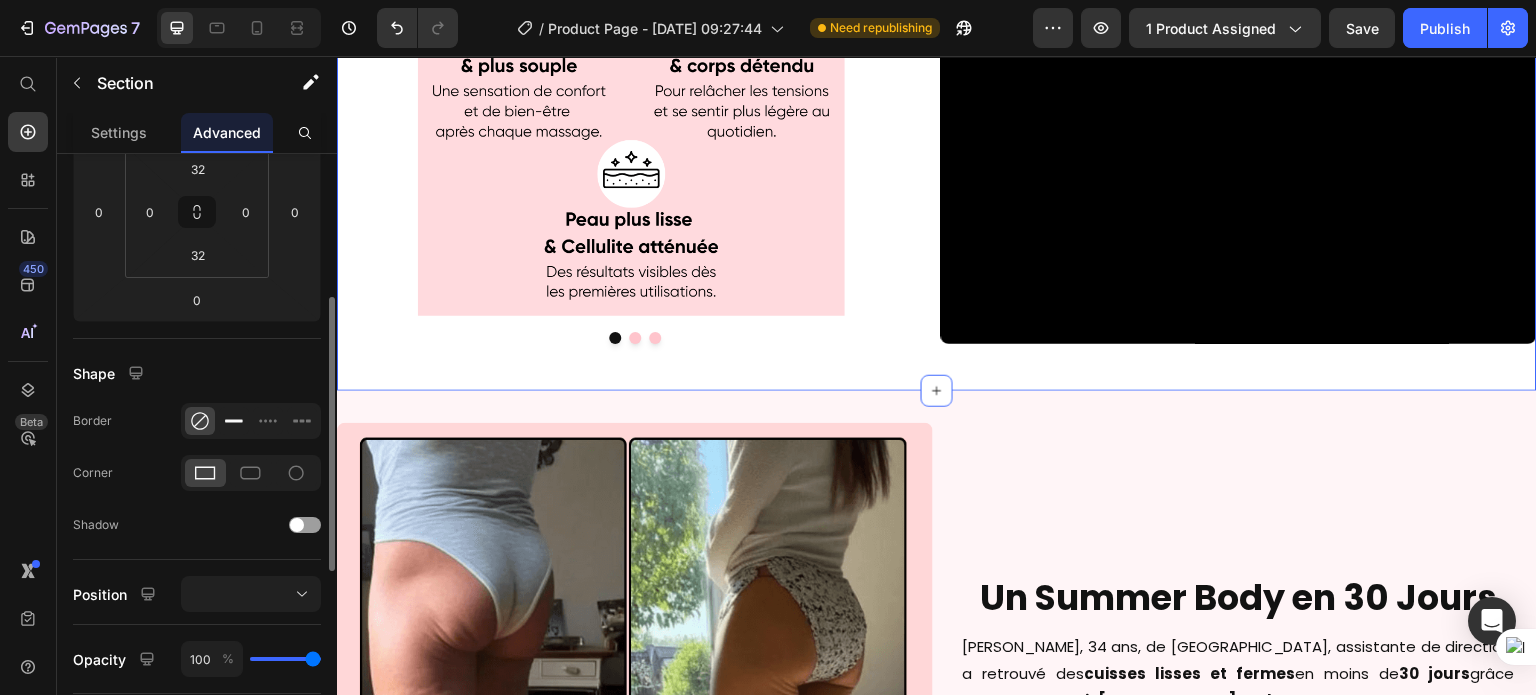 click 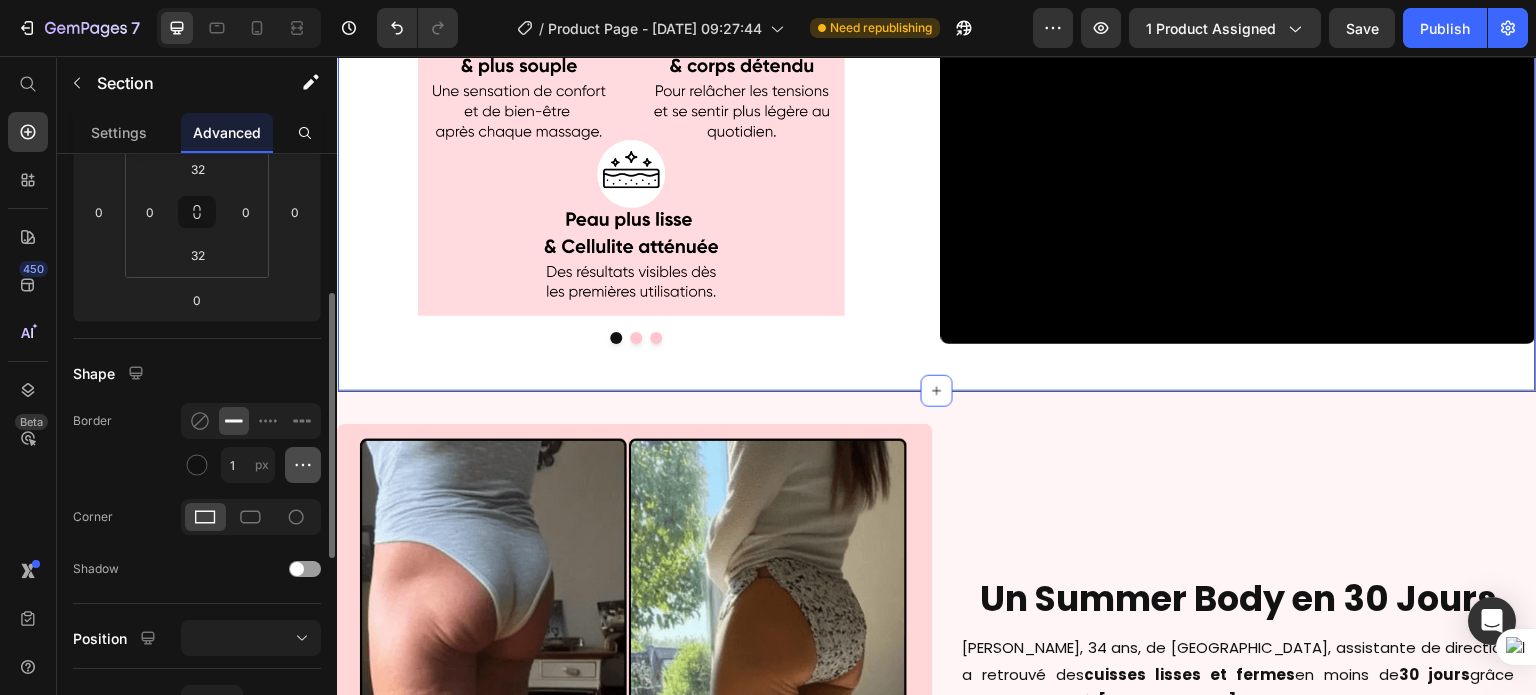 click 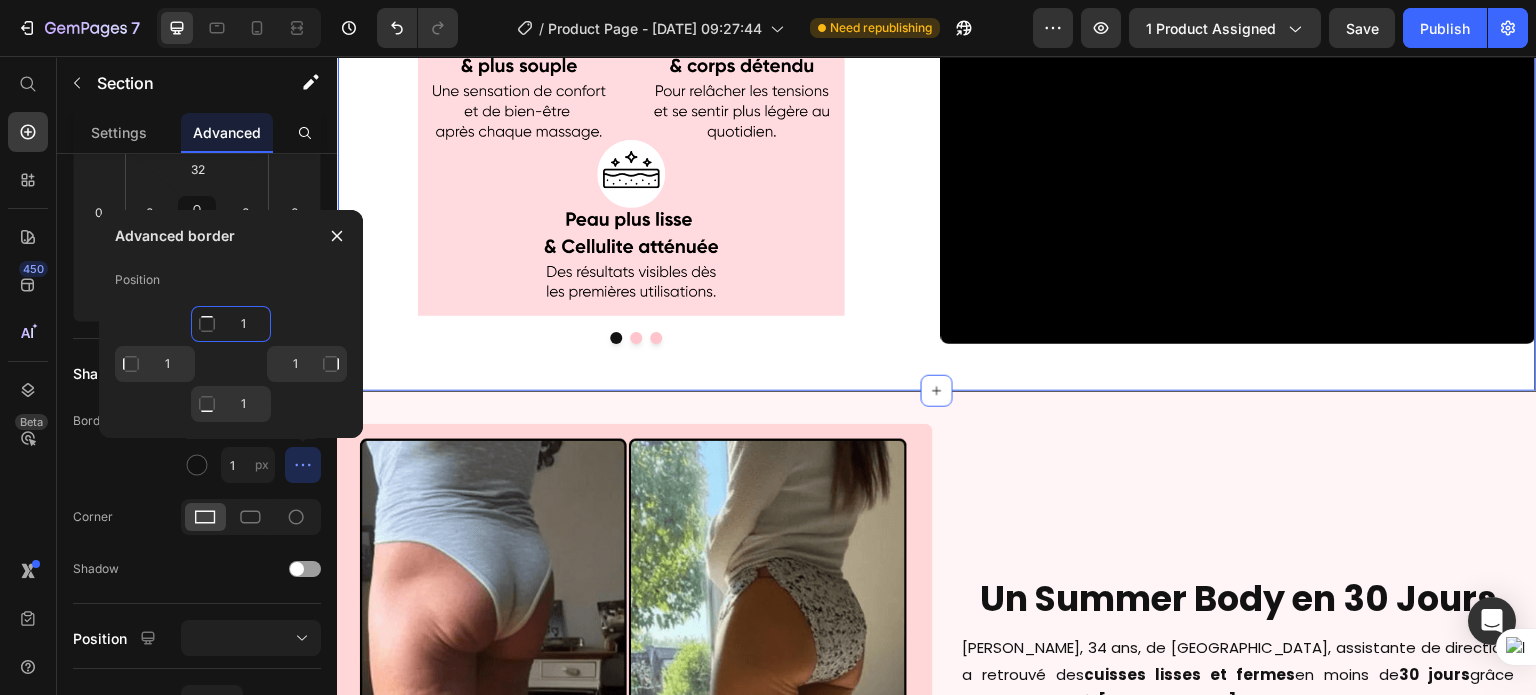 click on "1" 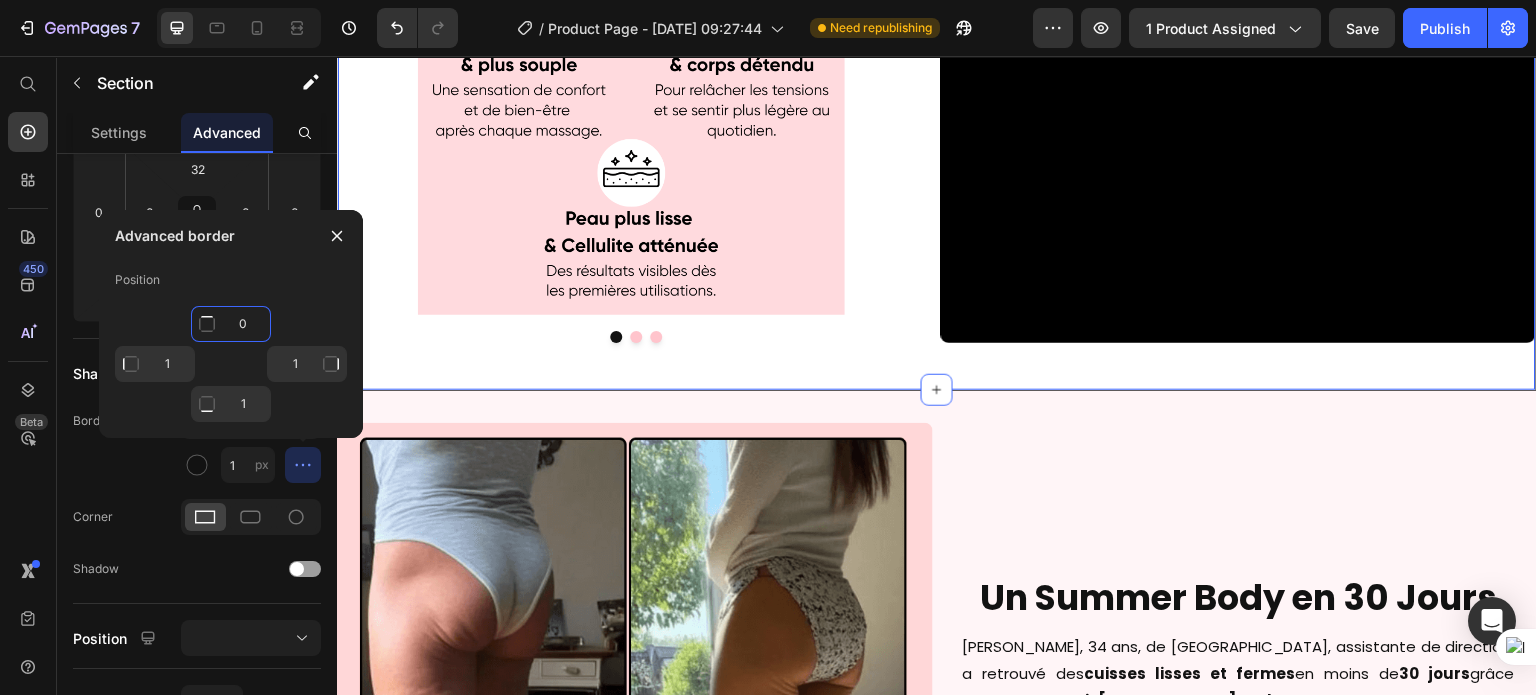 scroll, scrollTop: 3644, scrollLeft: 0, axis: vertical 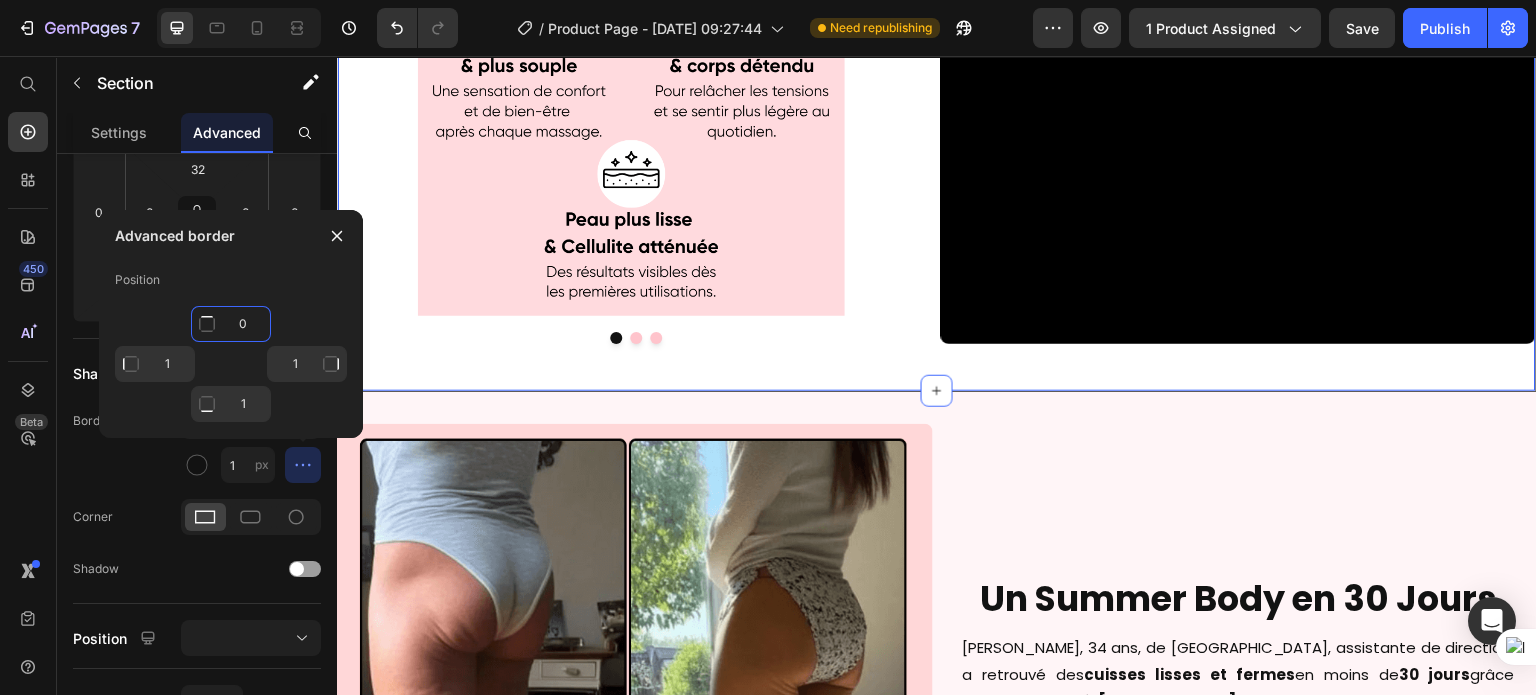 type on "0" 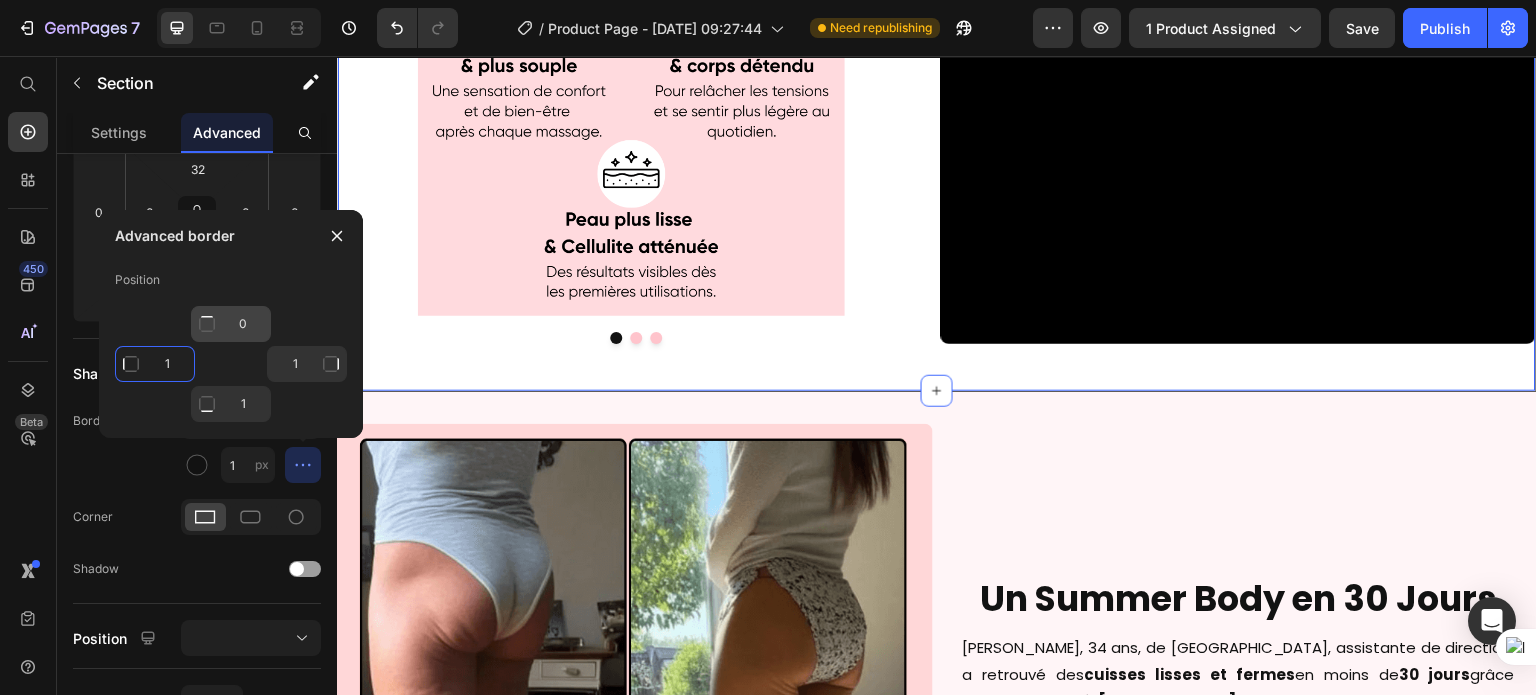 type on "Mixed" 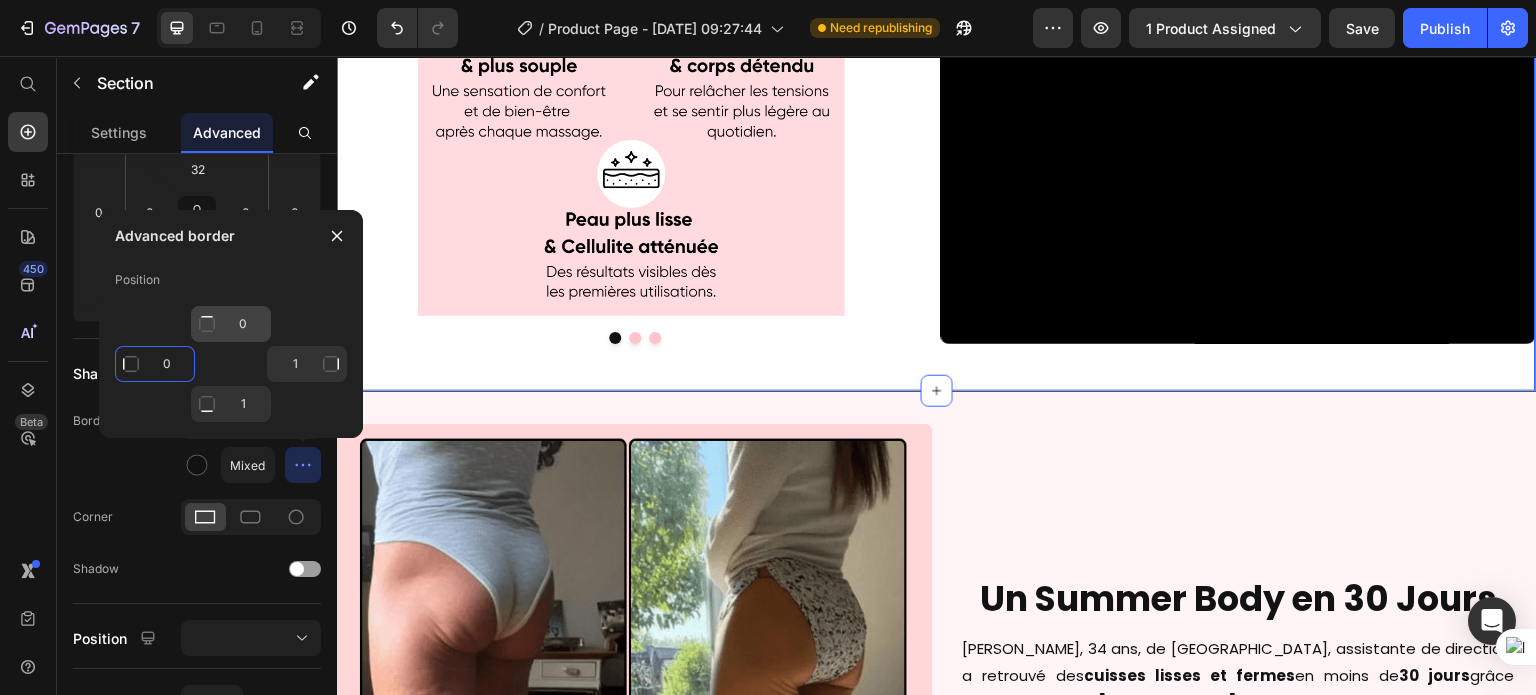 scroll, scrollTop: 3645, scrollLeft: 0, axis: vertical 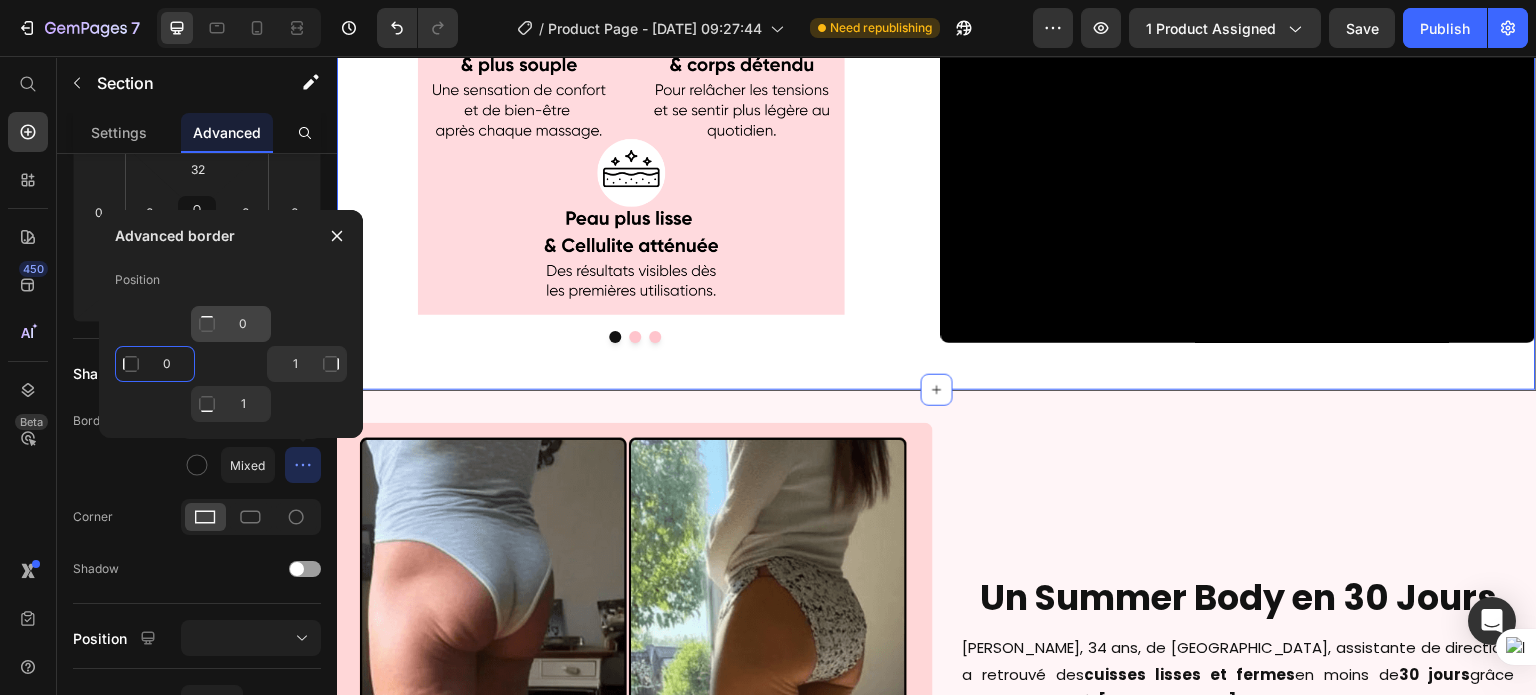 type on "0" 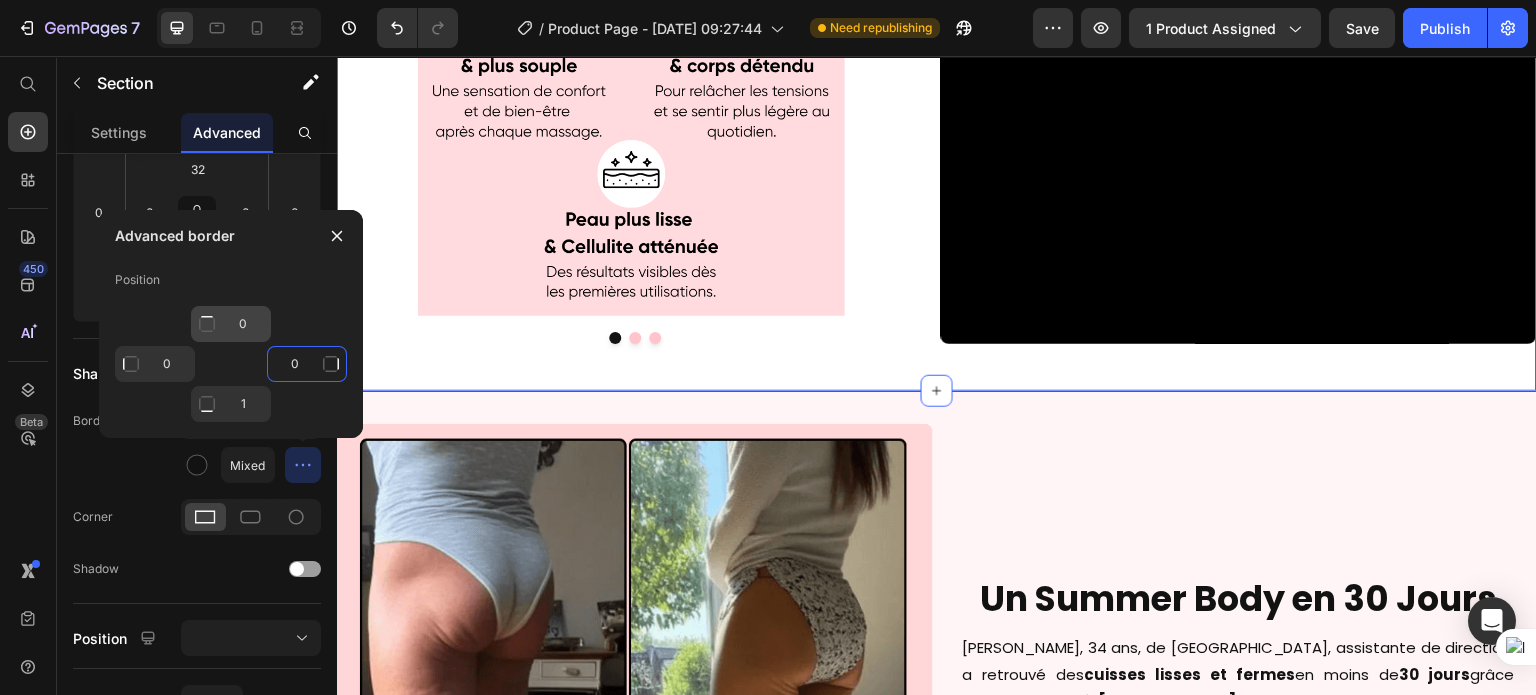 type on "0" 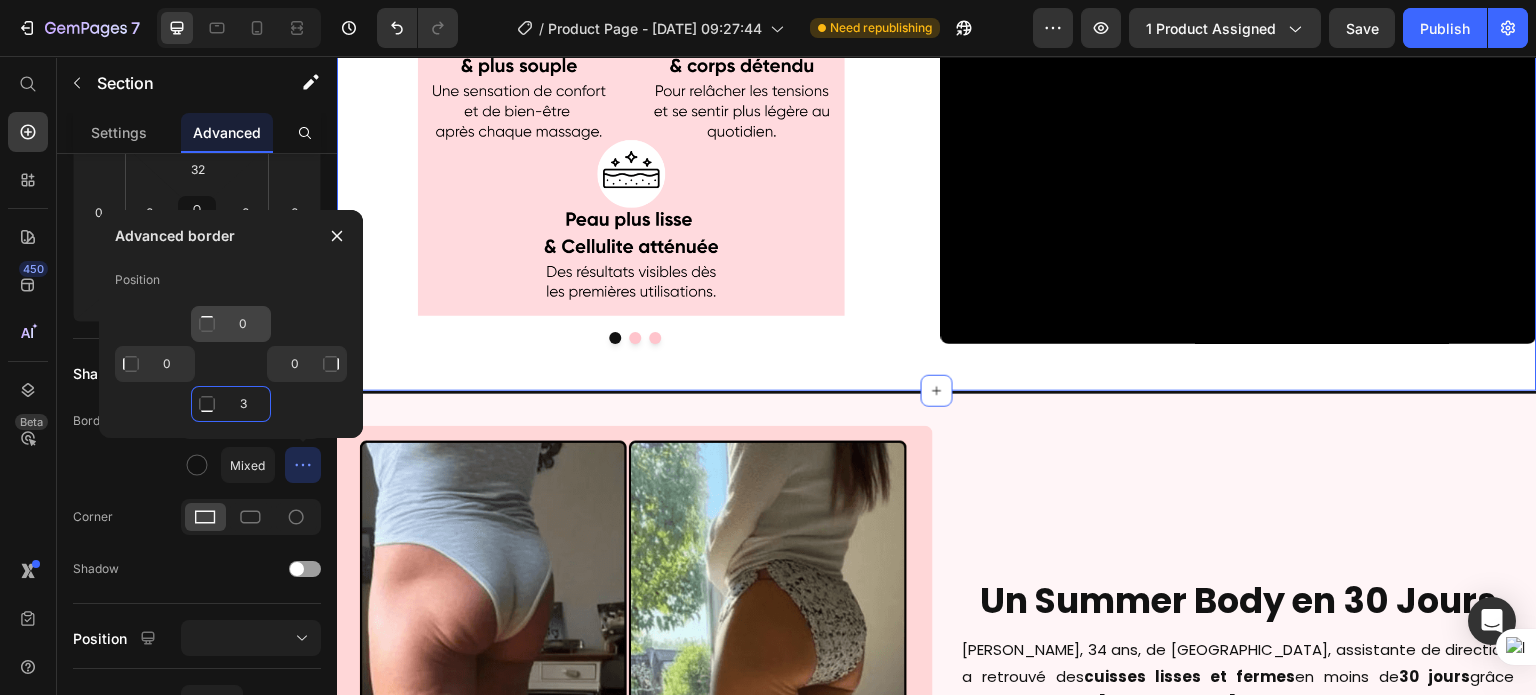 type on "3" 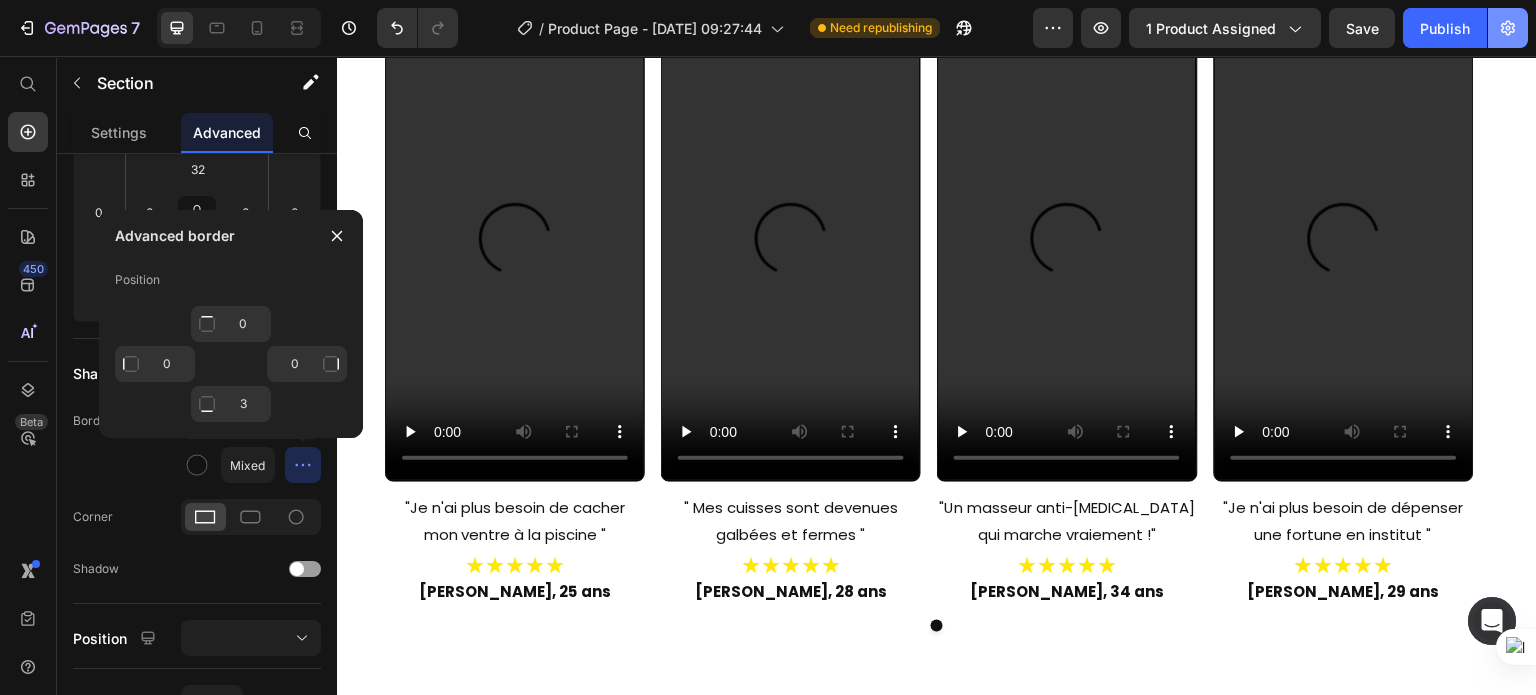 scroll, scrollTop: 14454, scrollLeft: 0, axis: vertical 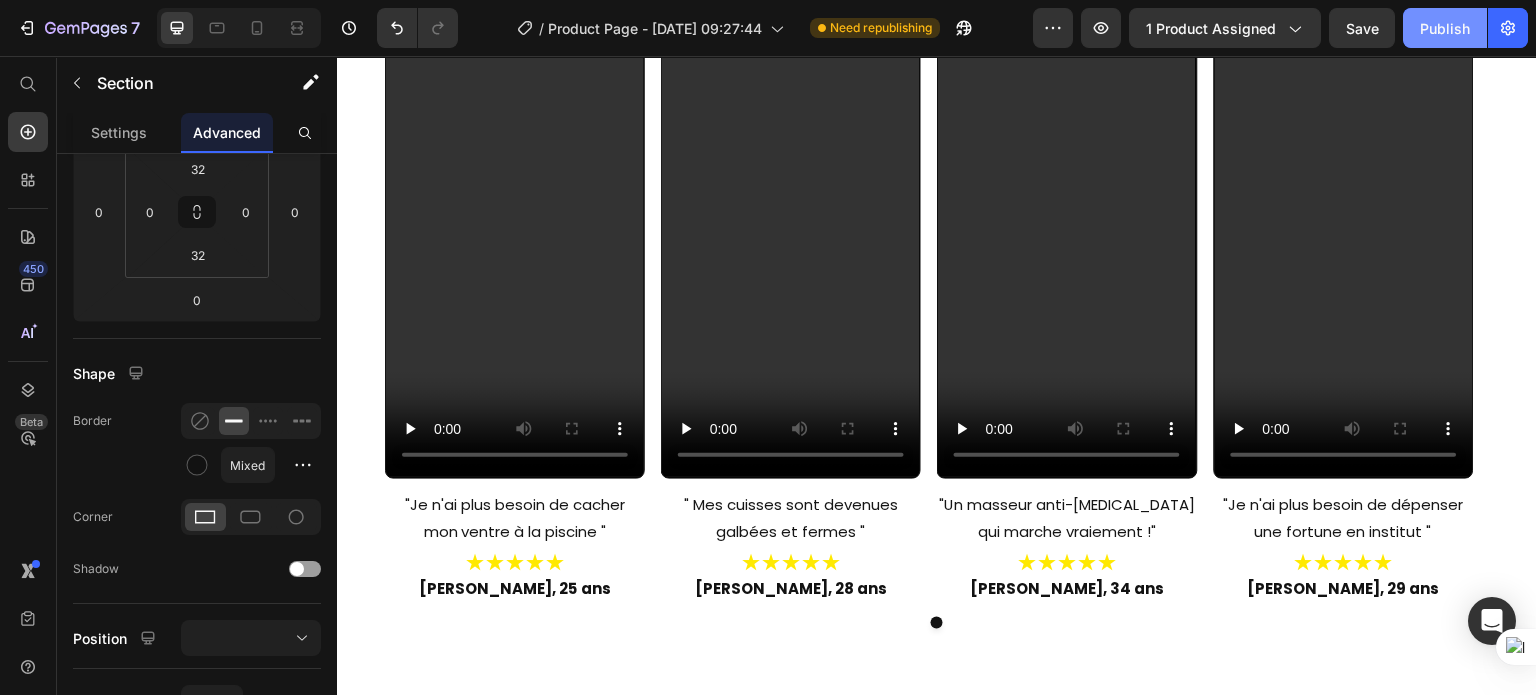 click on "Publish" at bounding box center (1445, 28) 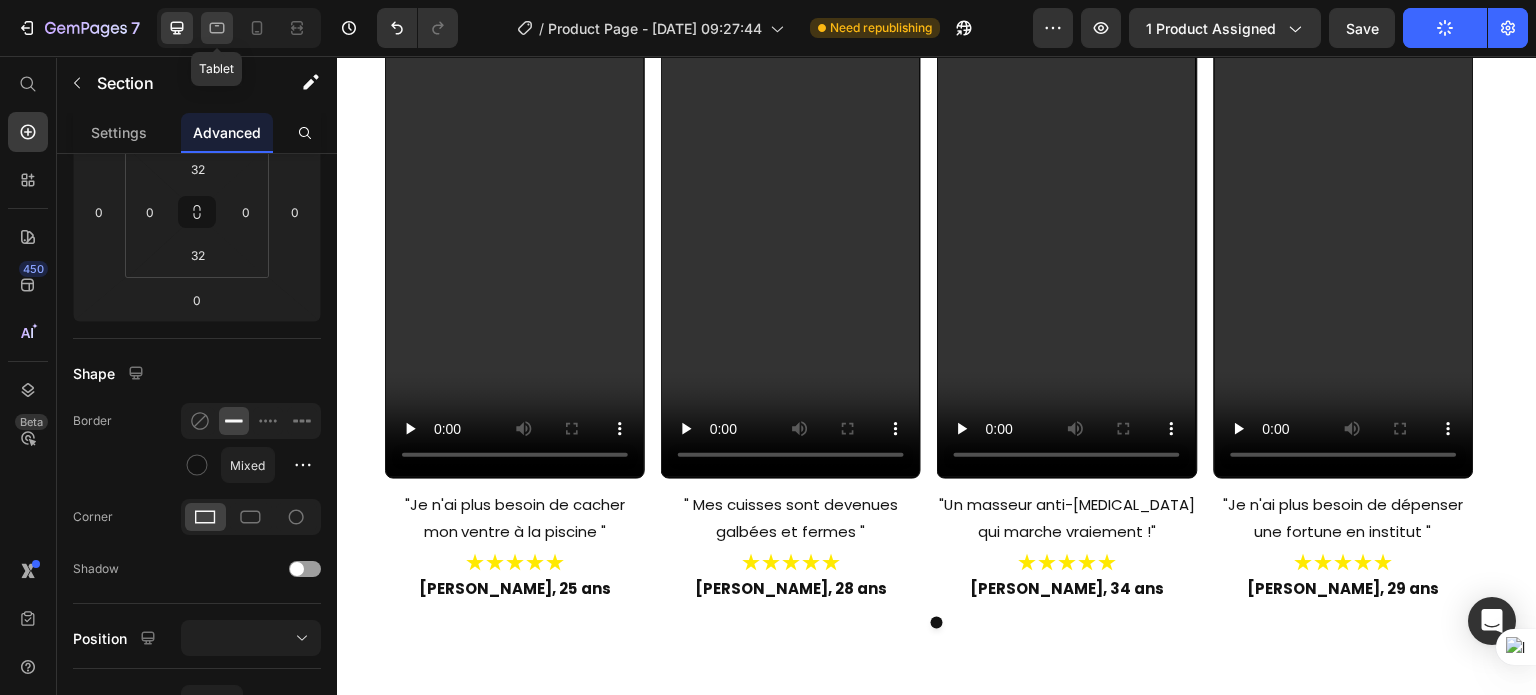 click 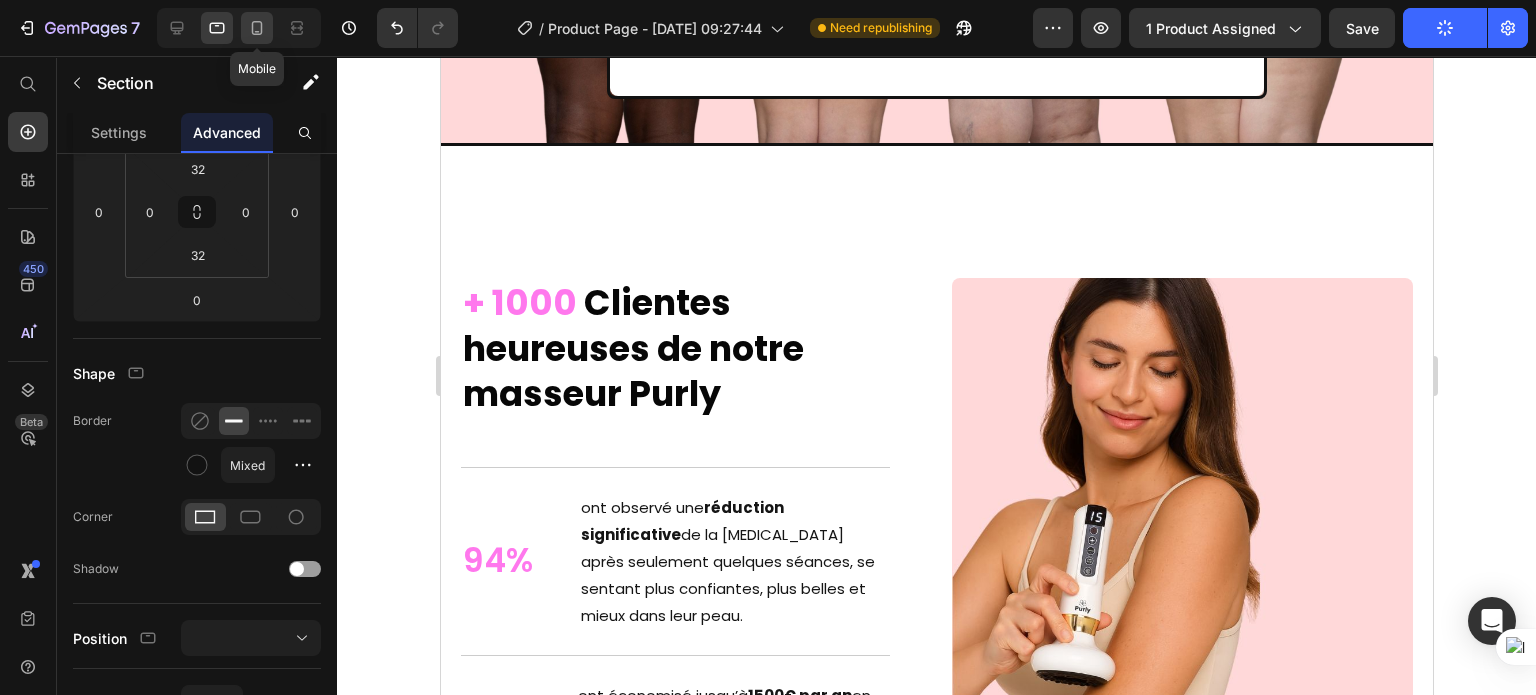 scroll, scrollTop: 7336, scrollLeft: 0, axis: vertical 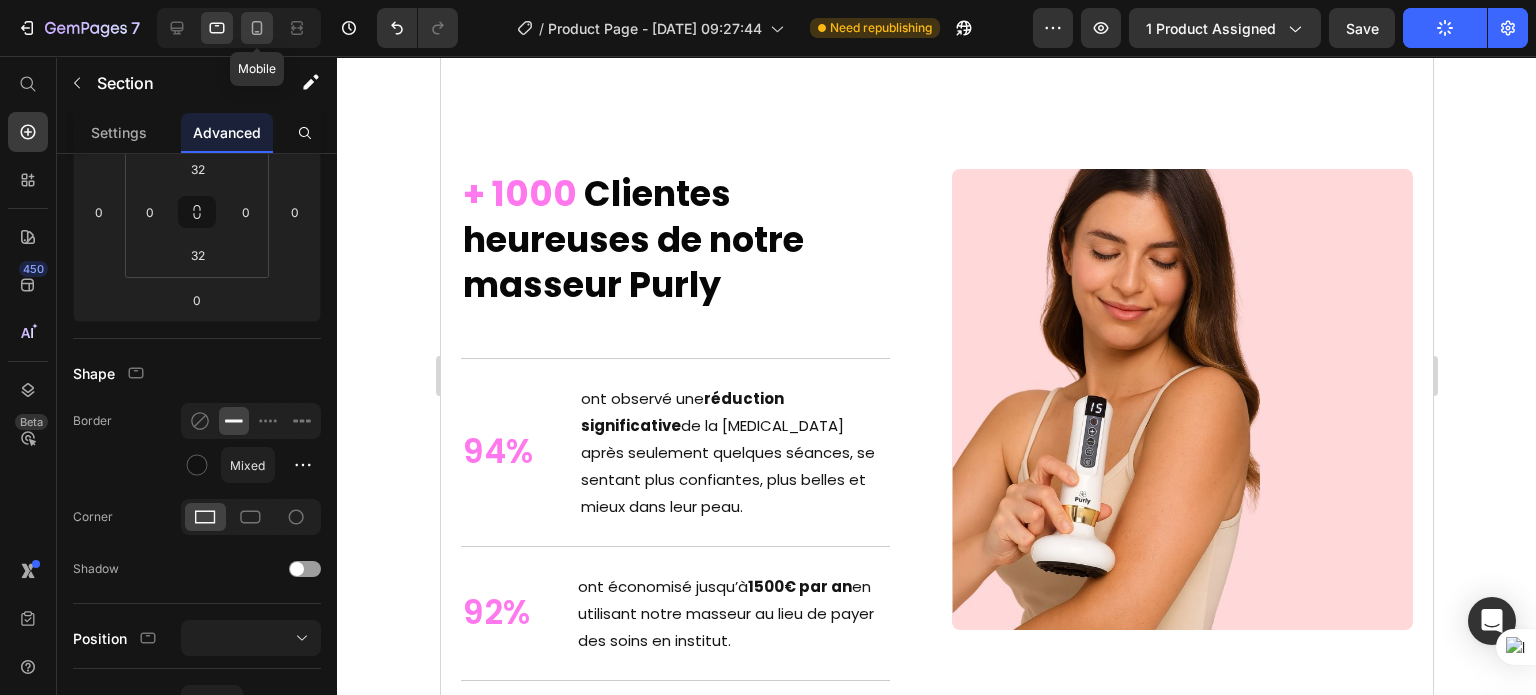 click 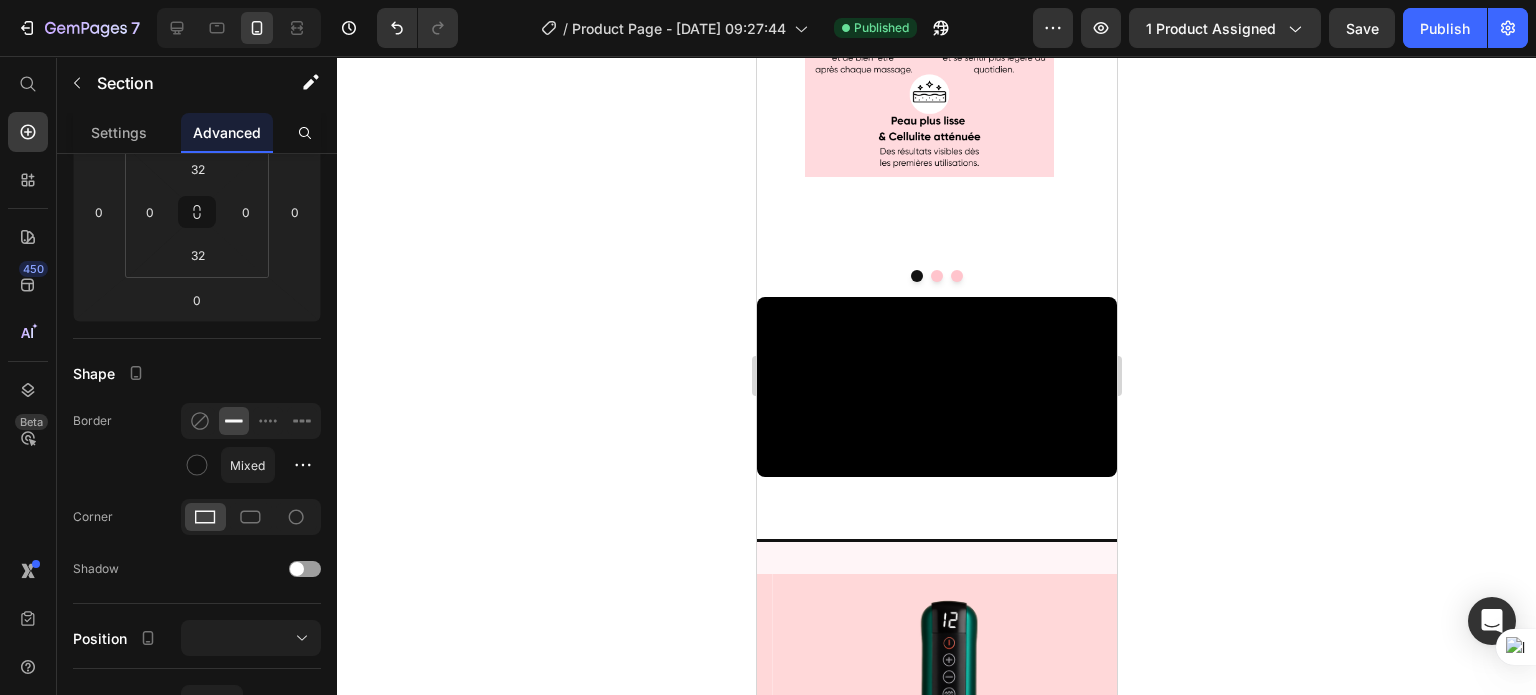 scroll, scrollTop: 3137, scrollLeft: 0, axis: vertical 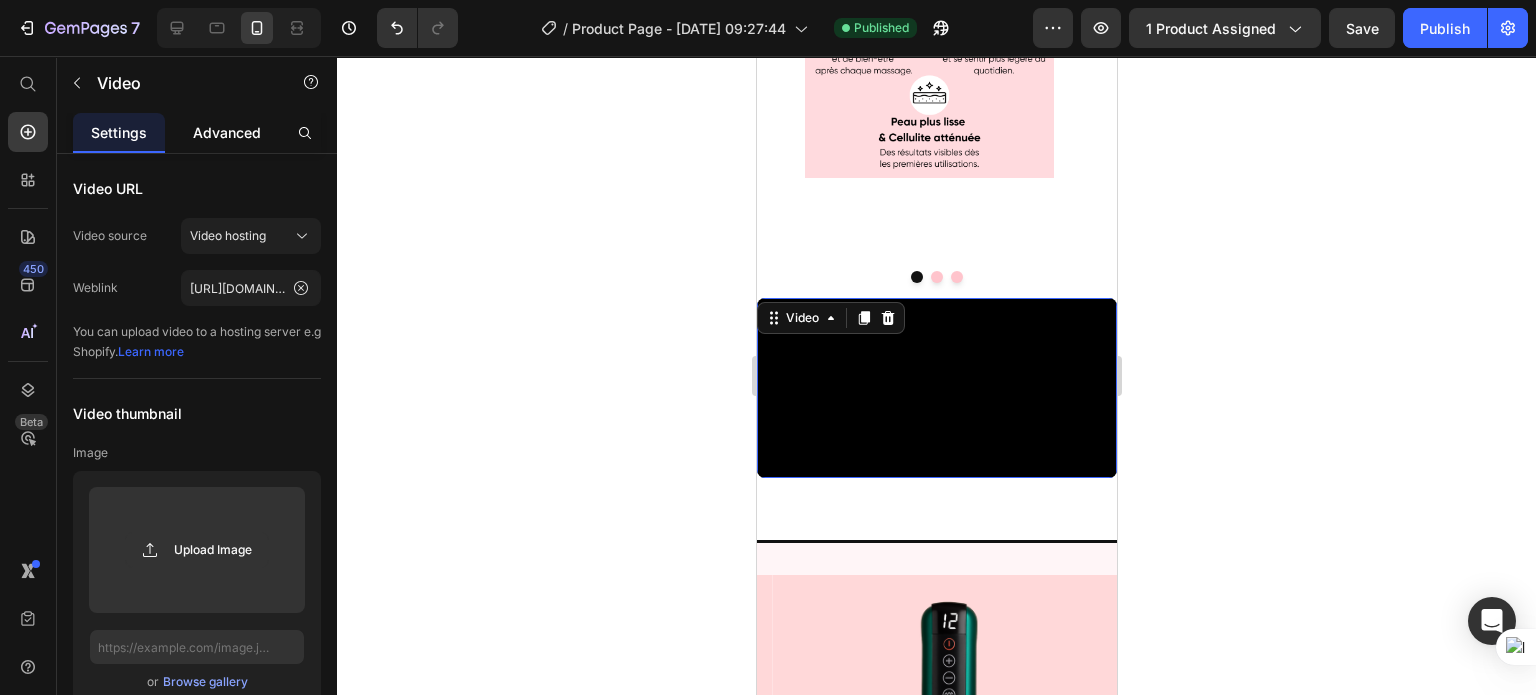 click on "Advanced" 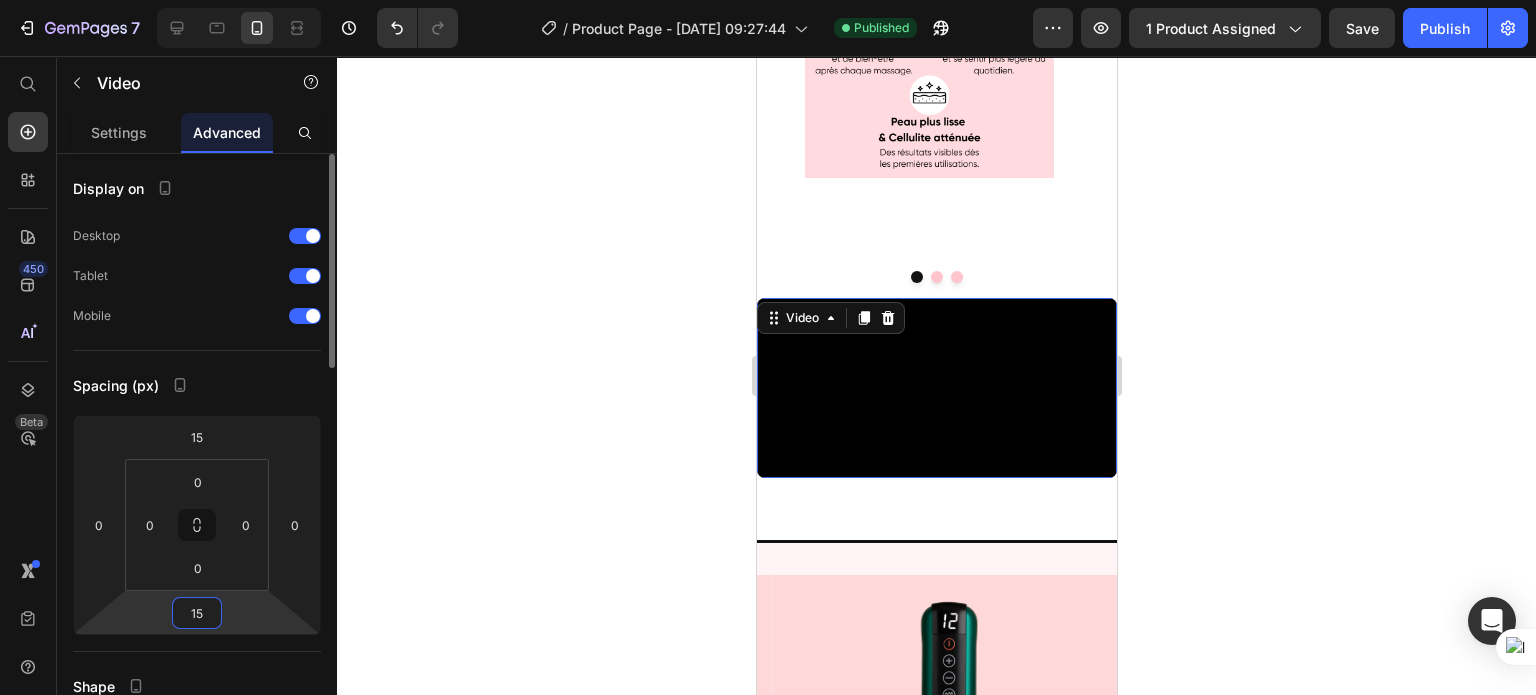 click on "15" at bounding box center [197, 613] 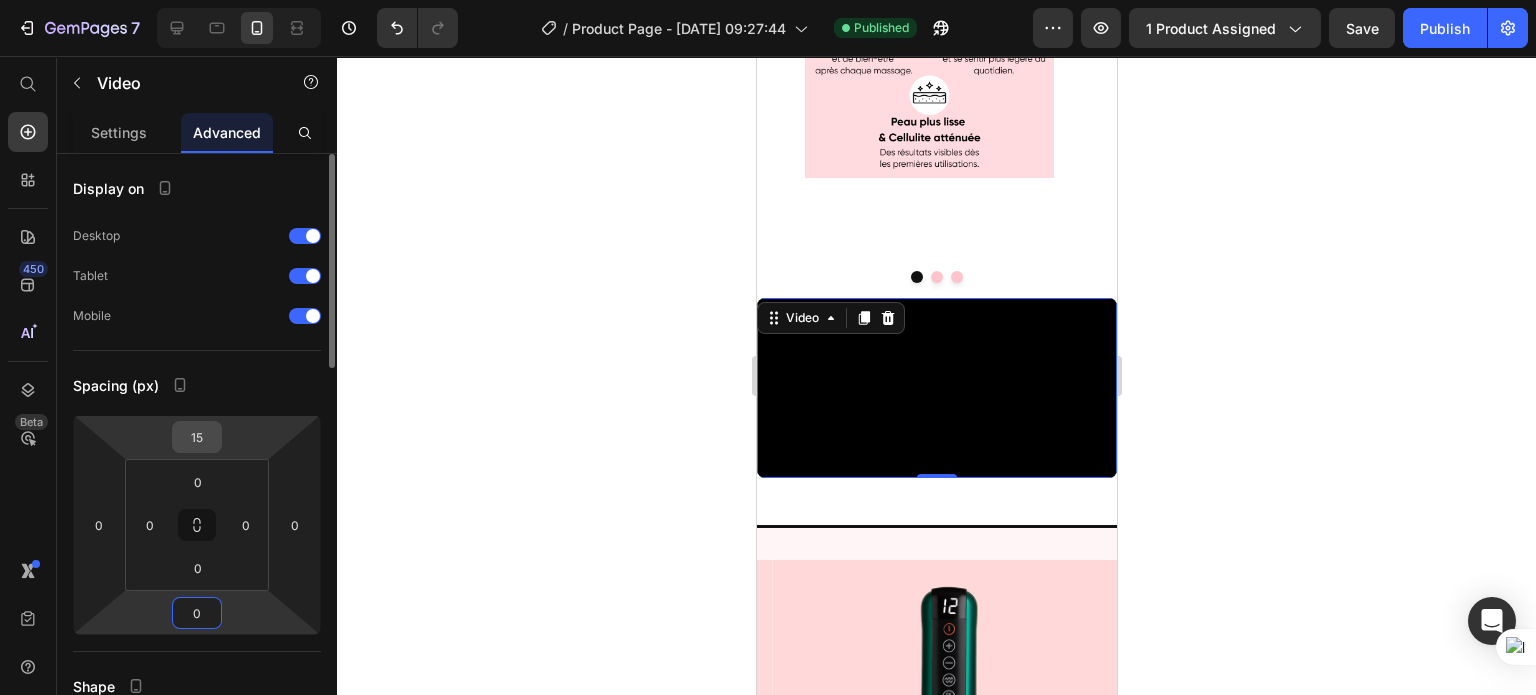 type on "0" 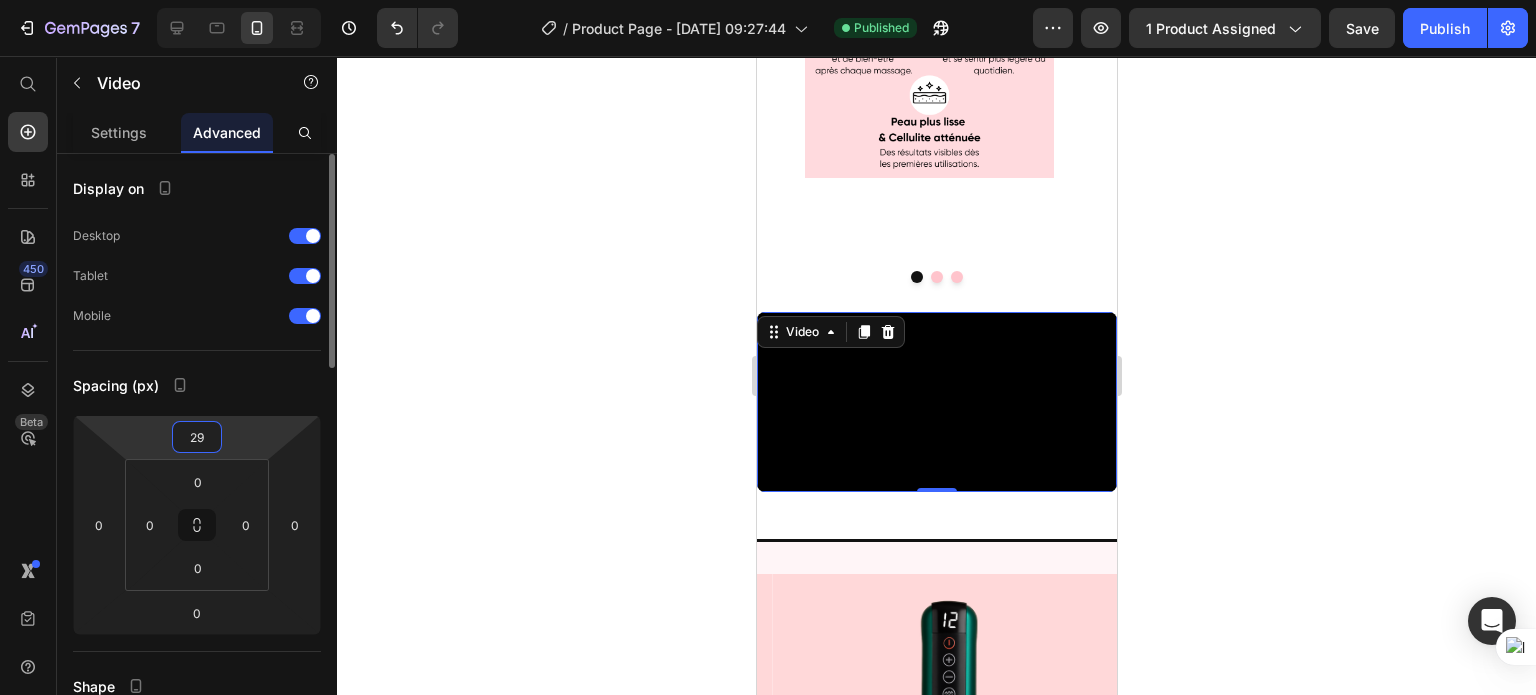 type on "30" 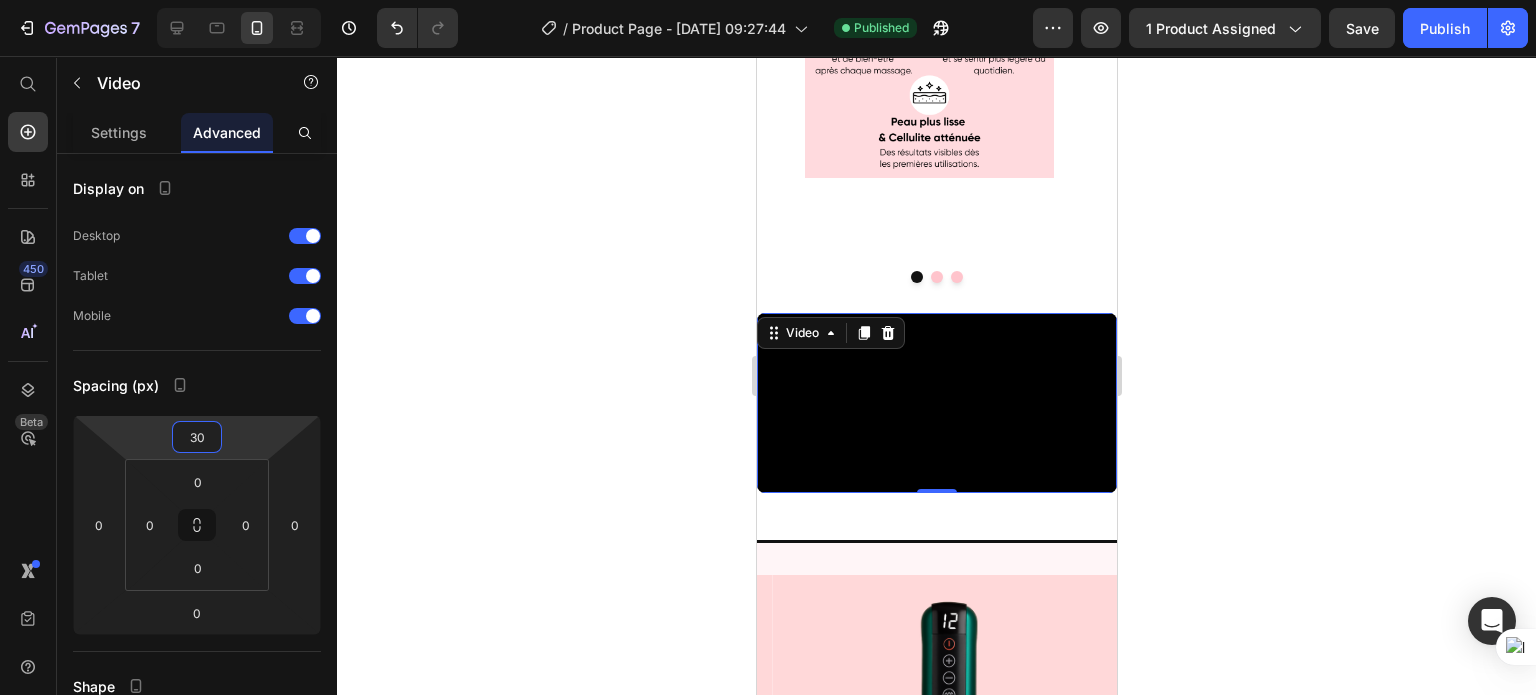 scroll, scrollTop: 3232, scrollLeft: 0, axis: vertical 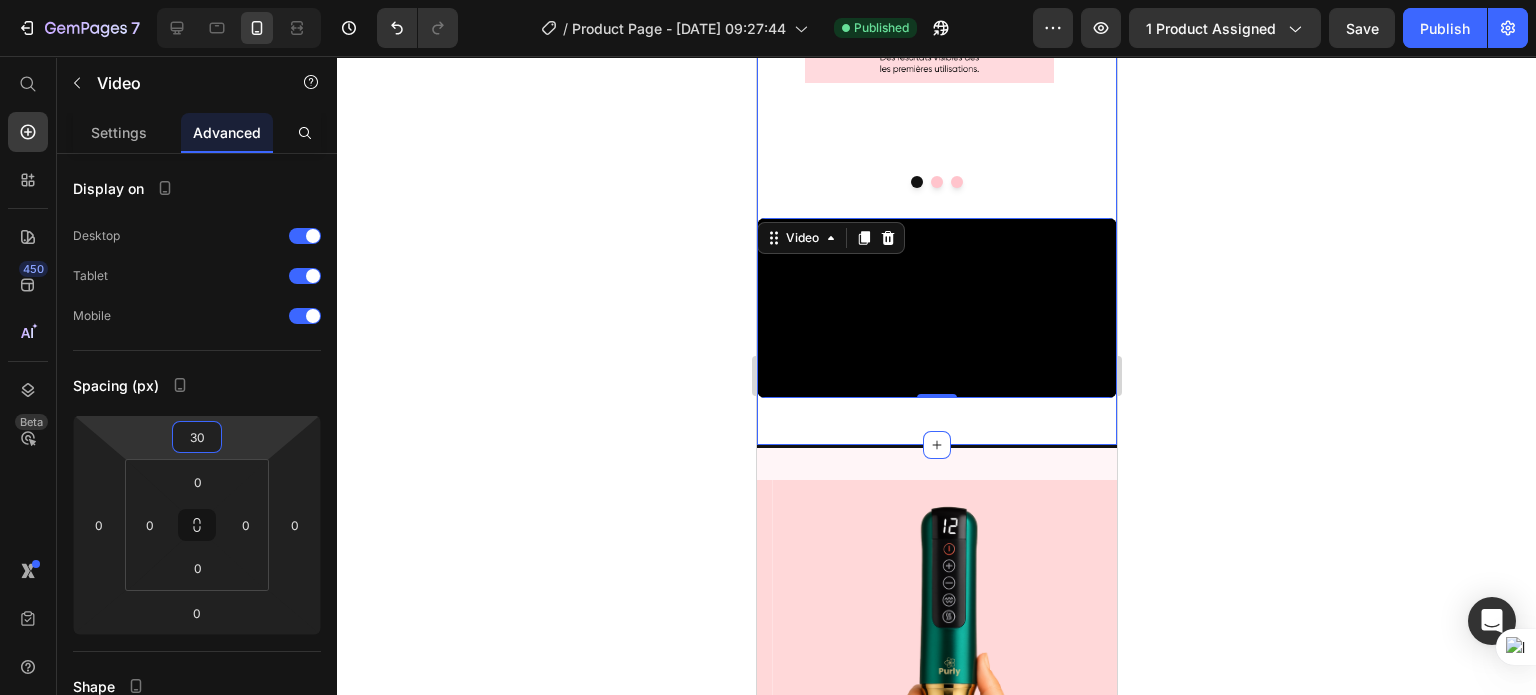 click on "PURLY EN ACTION Text Block Comment fonctionne Purly ? Heading 4 technologies en 1 Heading Lumière Rouge Chaleur Thérapeutique Aspiration par Ventouse Massage Gua Sha Image Stimule la  production de collagène  et redonne à votre peau toute sa  souplesse  et sa  jeunesse . Réduit visiblement l’apparence de la cellulite pour une peau plus ferme, plus lisse… et une  confiance retrouvée chaque fois que vous vous regardez dans le miroir. Text Block Row Video Stimule la  circulation sanguine , accélère la  combustion des graisses  et aide à r éduire l'apparence de la cellulite. Un véritable  moment de bien-être , où vous sentez votre corps se libérer et votre peau se raffermir  sans effort ni douleur. Text Block Row Image Active le  drainage lymphatique  et aide à lisser la peau en profondeur. Une sensation de  légèreté immédiate , un corps plus sculpté, et cette petite fierté de voir votre silhouette se transformer  jour après jour . Text Block Row Image Élimine les  toxines saine , plus" at bounding box center [936, -495] 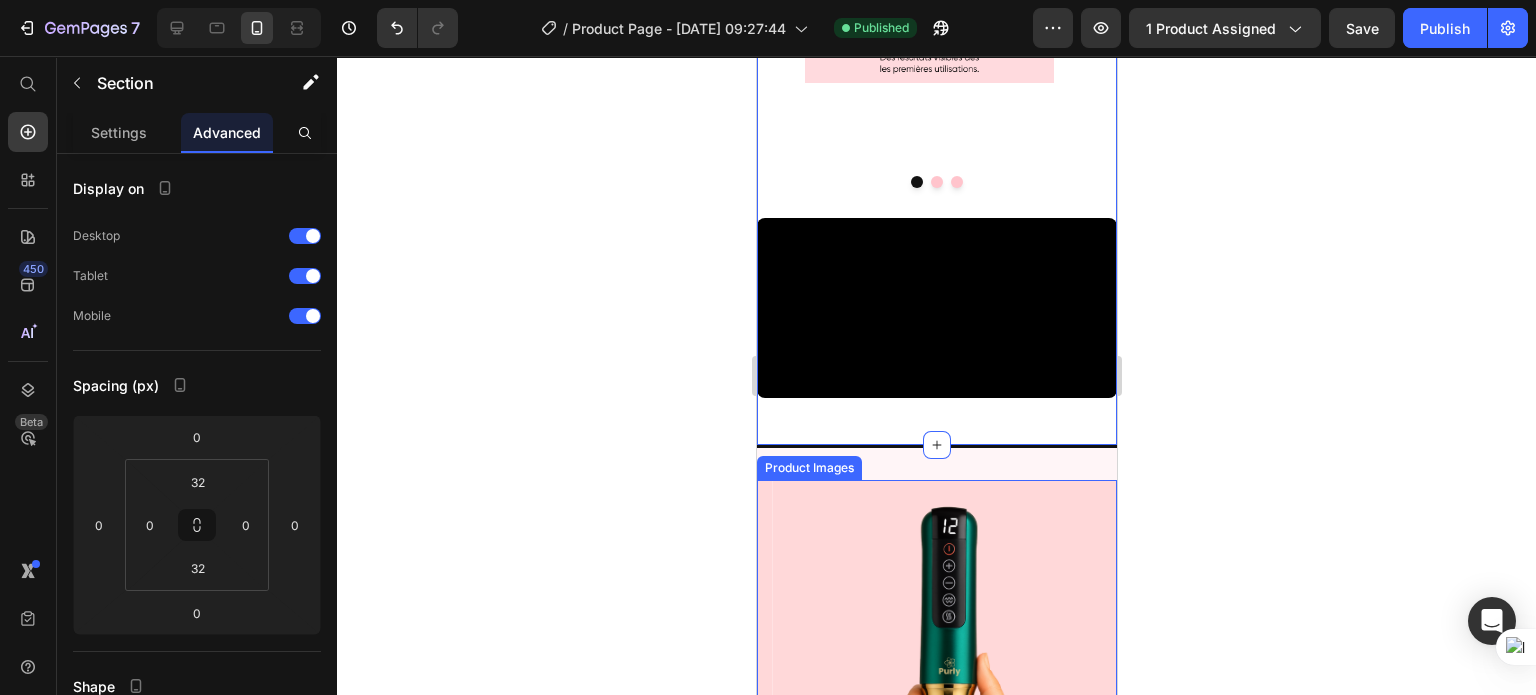 click at bounding box center [951, 660] 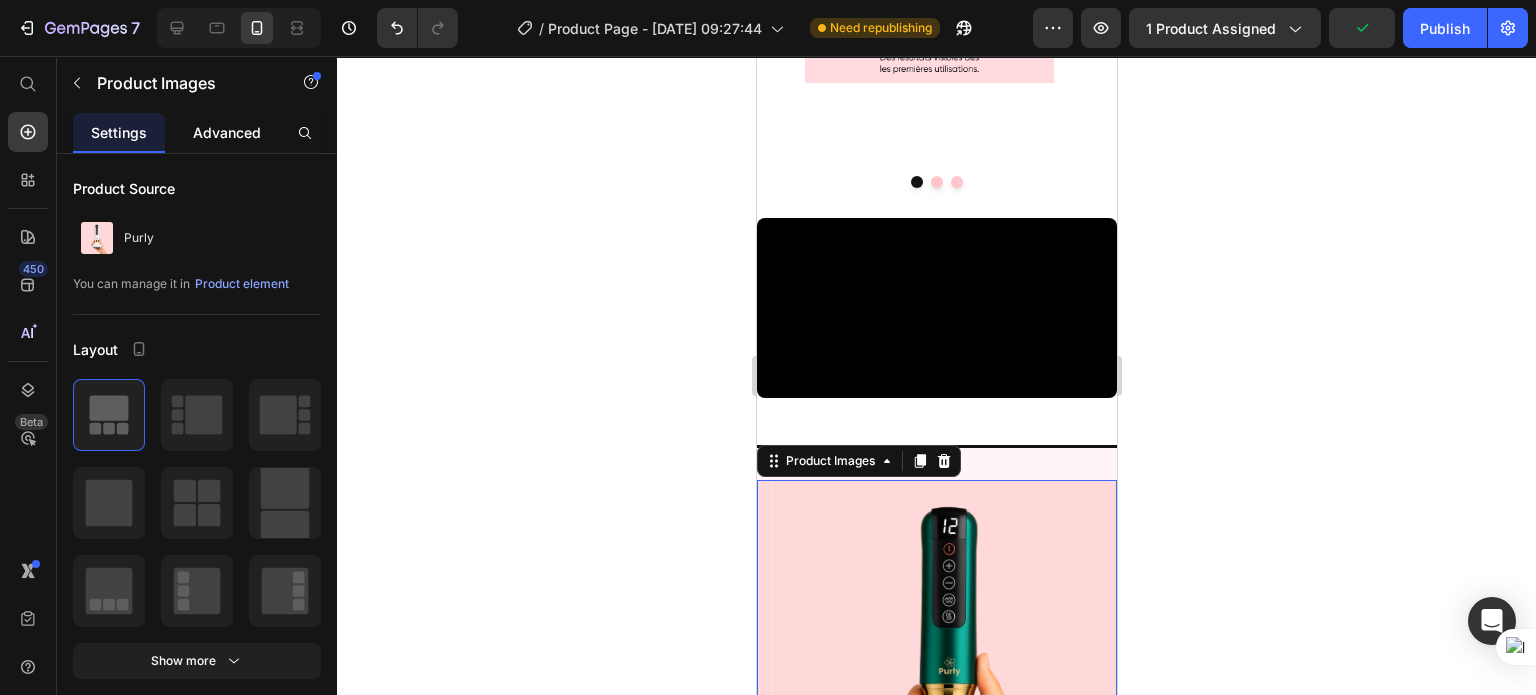 click on "Advanced" at bounding box center (227, 132) 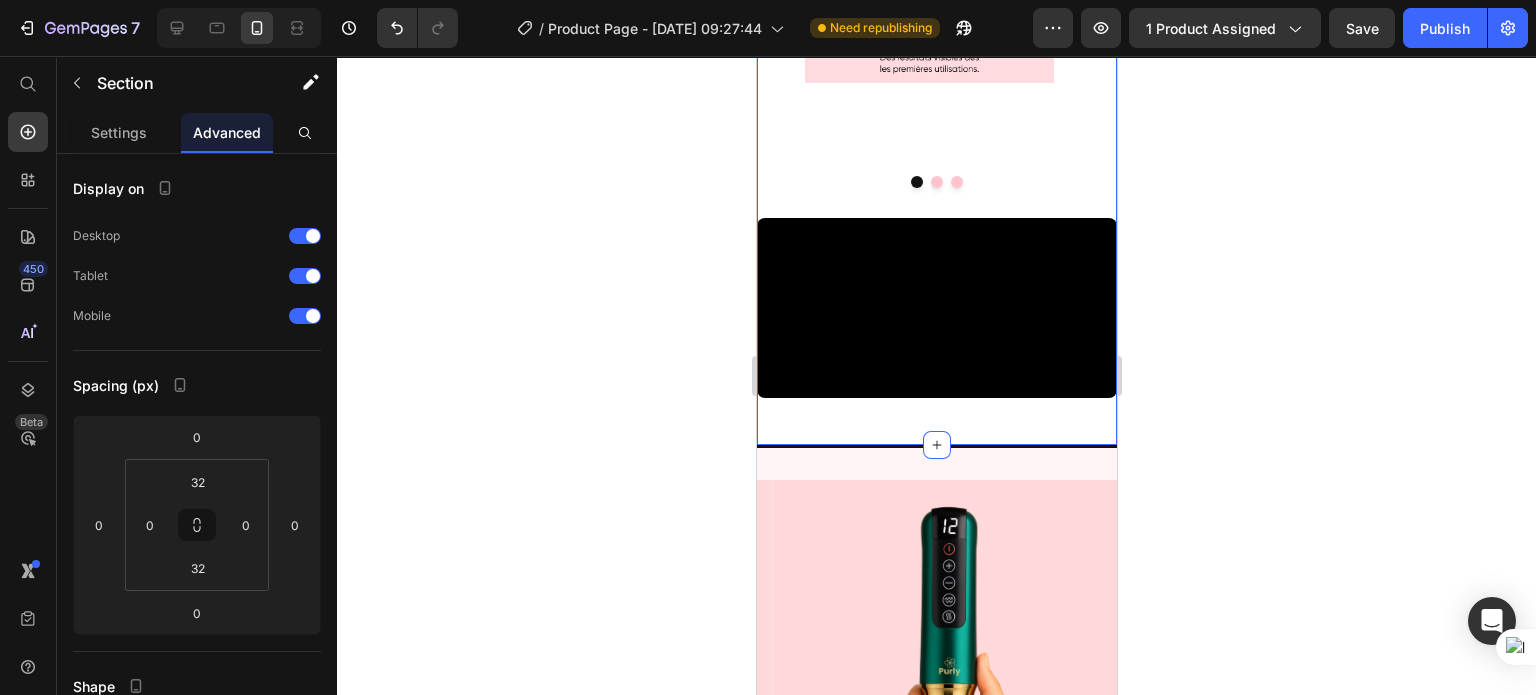 click on "PURLY EN ACTION Text Block Comment fonctionne Purly ? Heading 4 technologies en 1 Heading Lumière Rouge Chaleur Thérapeutique Aspiration par Ventouse Massage Gua Sha Image Stimule la  production de collagène  et redonne à votre peau toute sa  souplesse  et sa  jeunesse . Réduit visiblement l’apparence de la cellulite pour une peau plus ferme, plus lisse… et une  confiance retrouvée chaque fois que vous vous regardez dans le miroir. Text Block Row Video Stimule la  circulation sanguine , accélère la  combustion des graisses  et aide à r éduire l'apparence de la cellulite. Un véritable  moment de bien-être , où vous sentez votre corps se libérer et votre peau se raffermir  sans effort ni douleur. Text Block Row Image Active le  drainage lymphatique  et aide à lisser la peau en profondeur. Une sensation de  légèreté immédiate , un corps plus sculpté, et cette petite fierté de voir votre silhouette se transformer  jour après jour . Text Block Row Image Élimine les  toxines saine , plus" at bounding box center [936, -495] 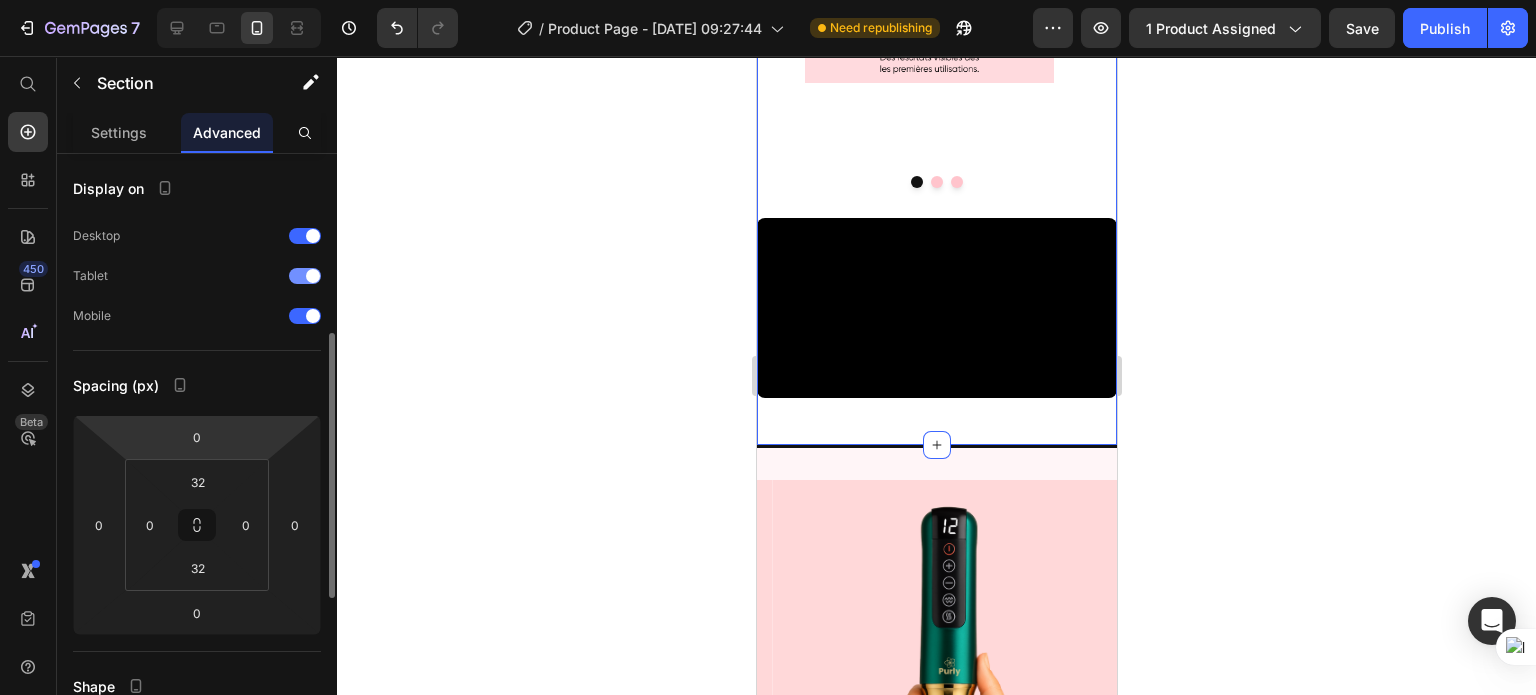 scroll, scrollTop: 154, scrollLeft: 0, axis: vertical 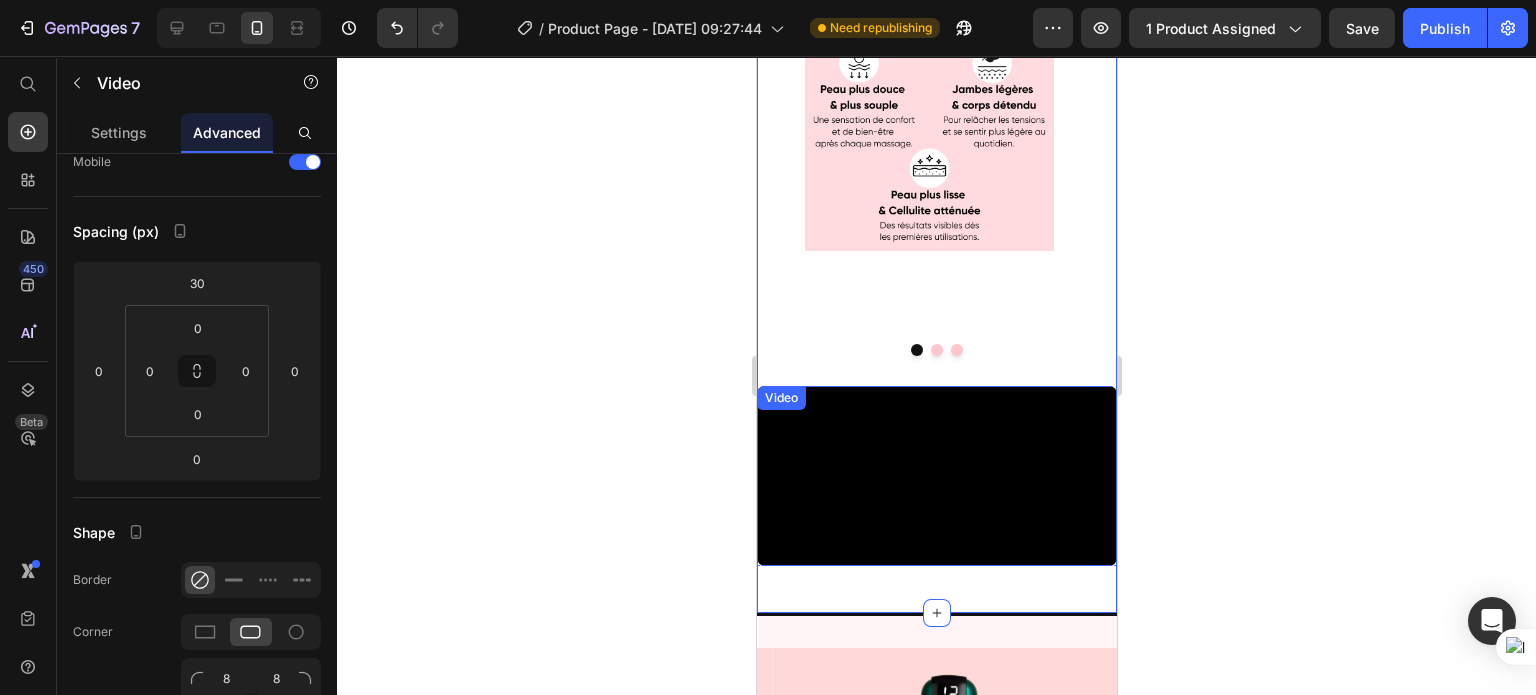 click on "Video" at bounding box center (780, 398) 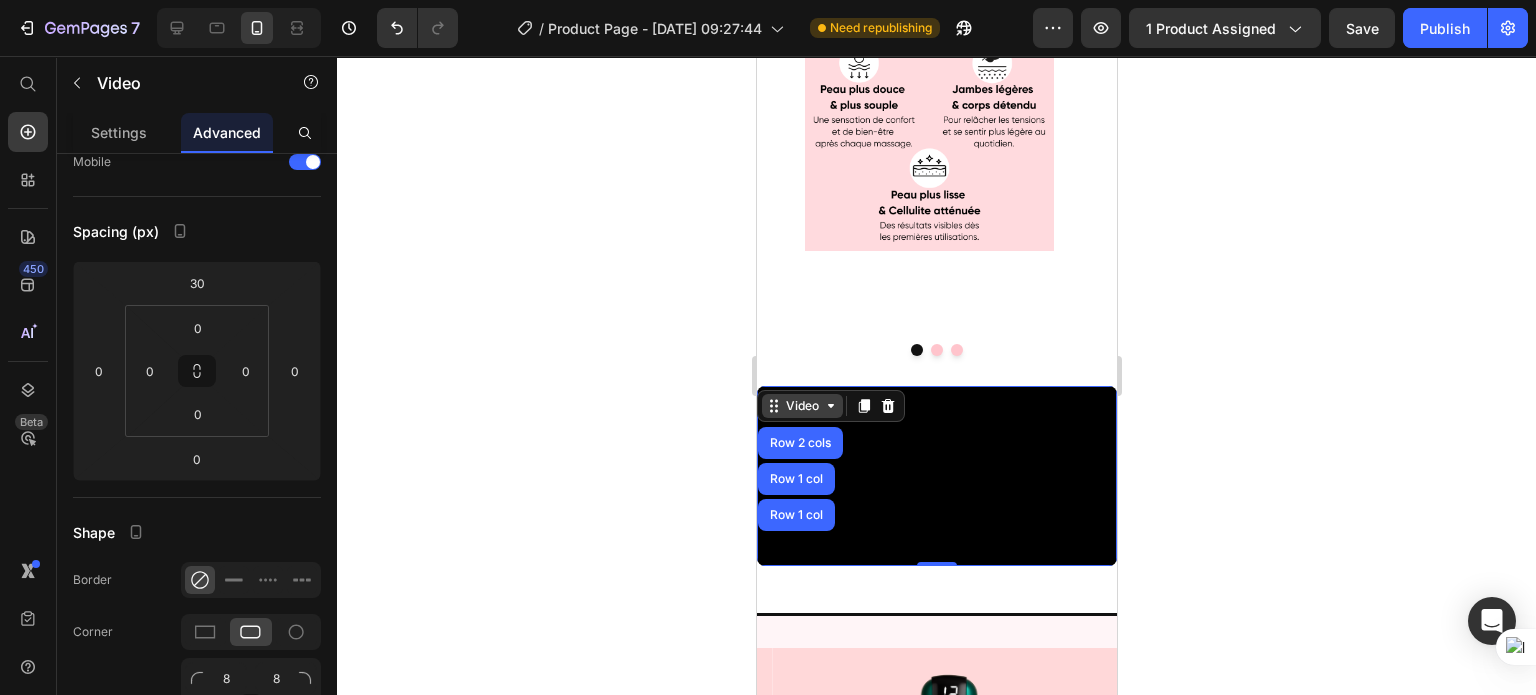 scroll, scrollTop: 0, scrollLeft: 0, axis: both 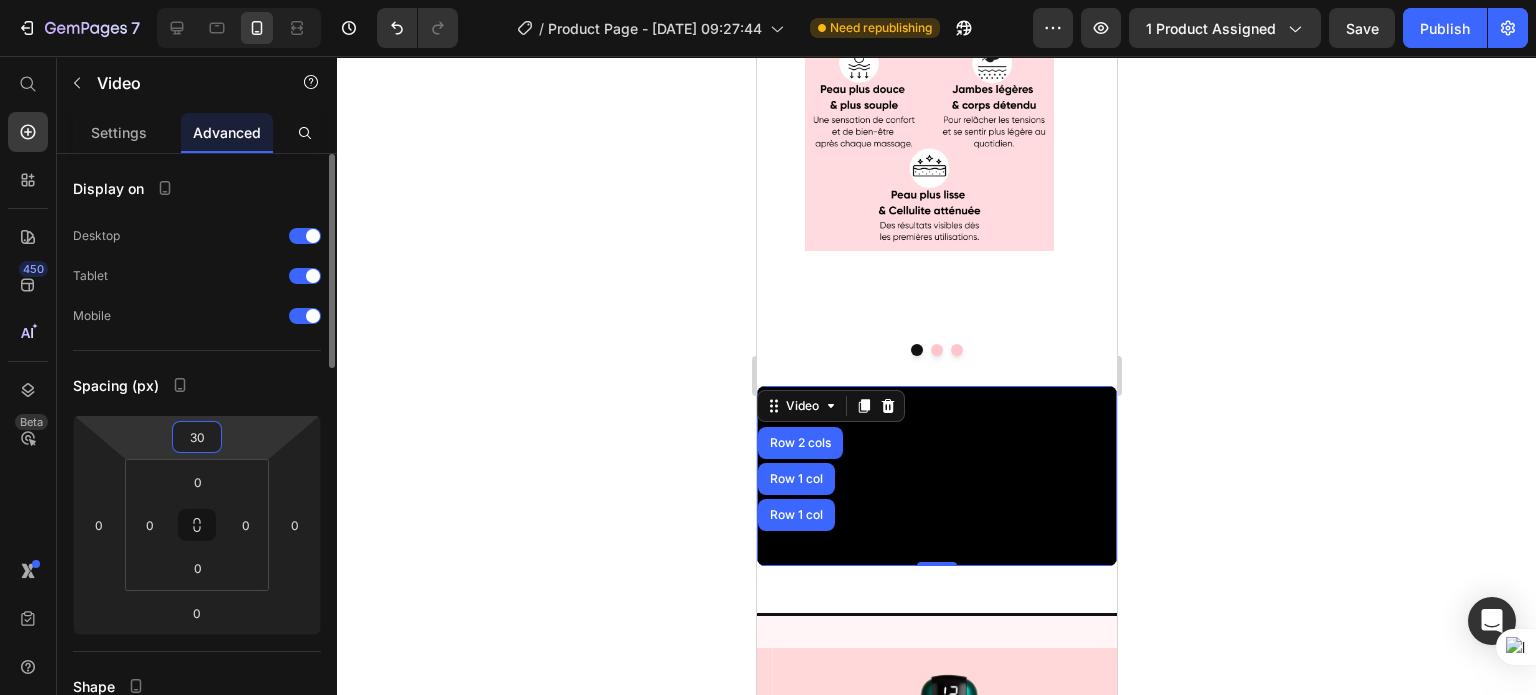 click on "30" at bounding box center [197, 437] 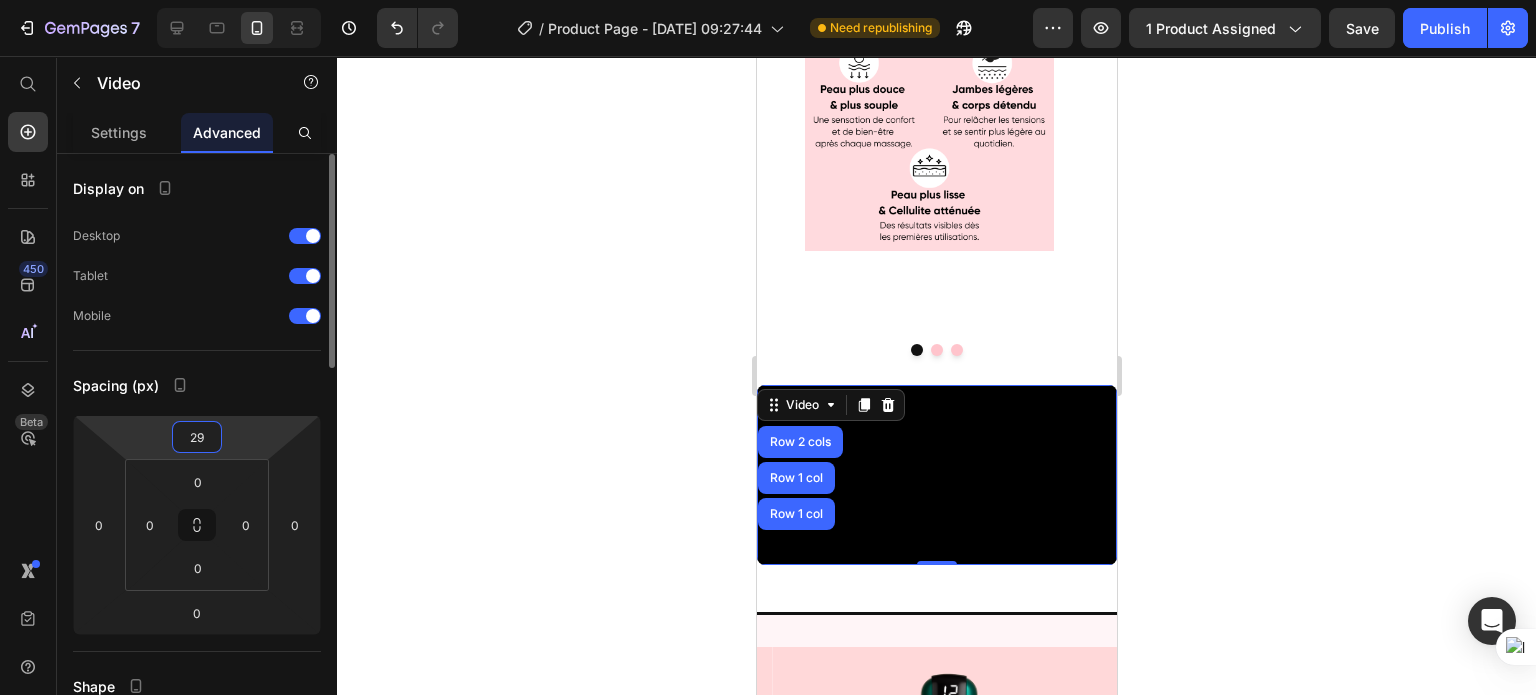 type on "30" 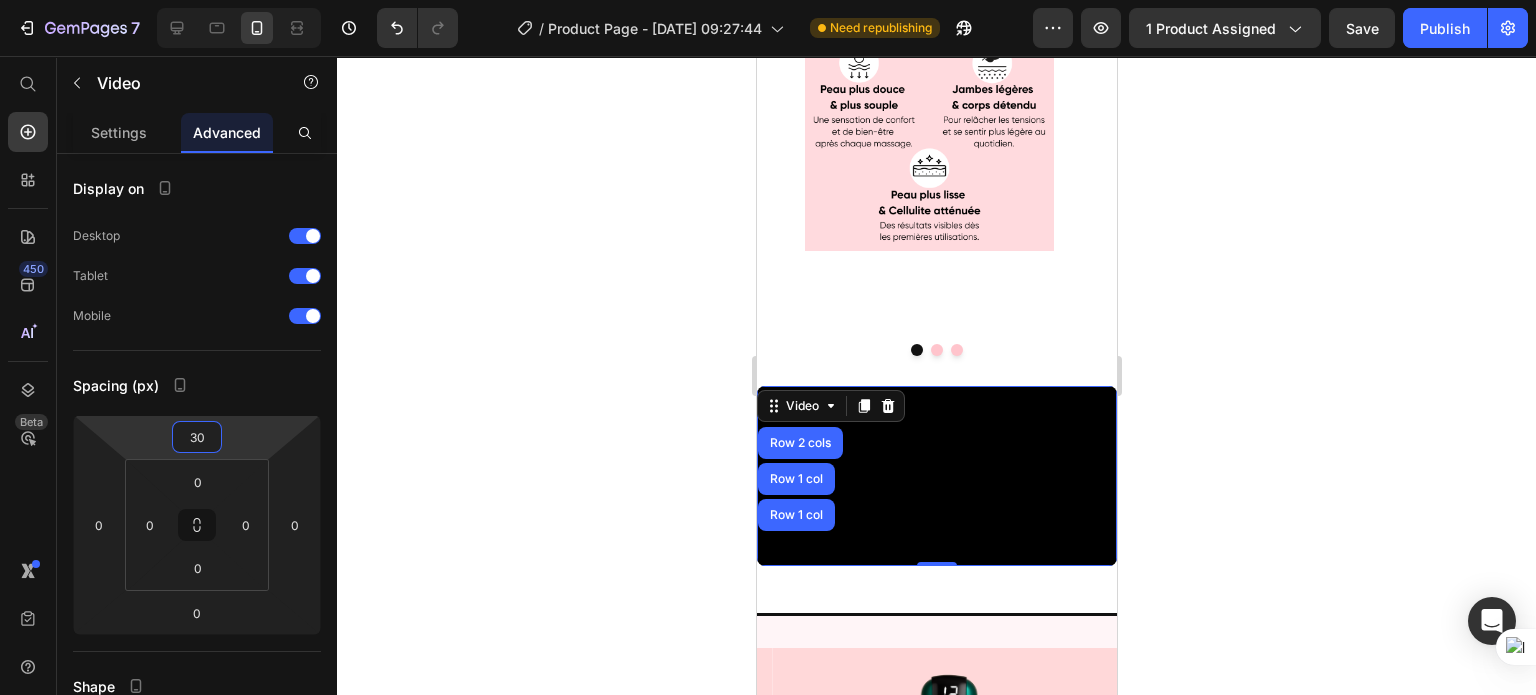 click 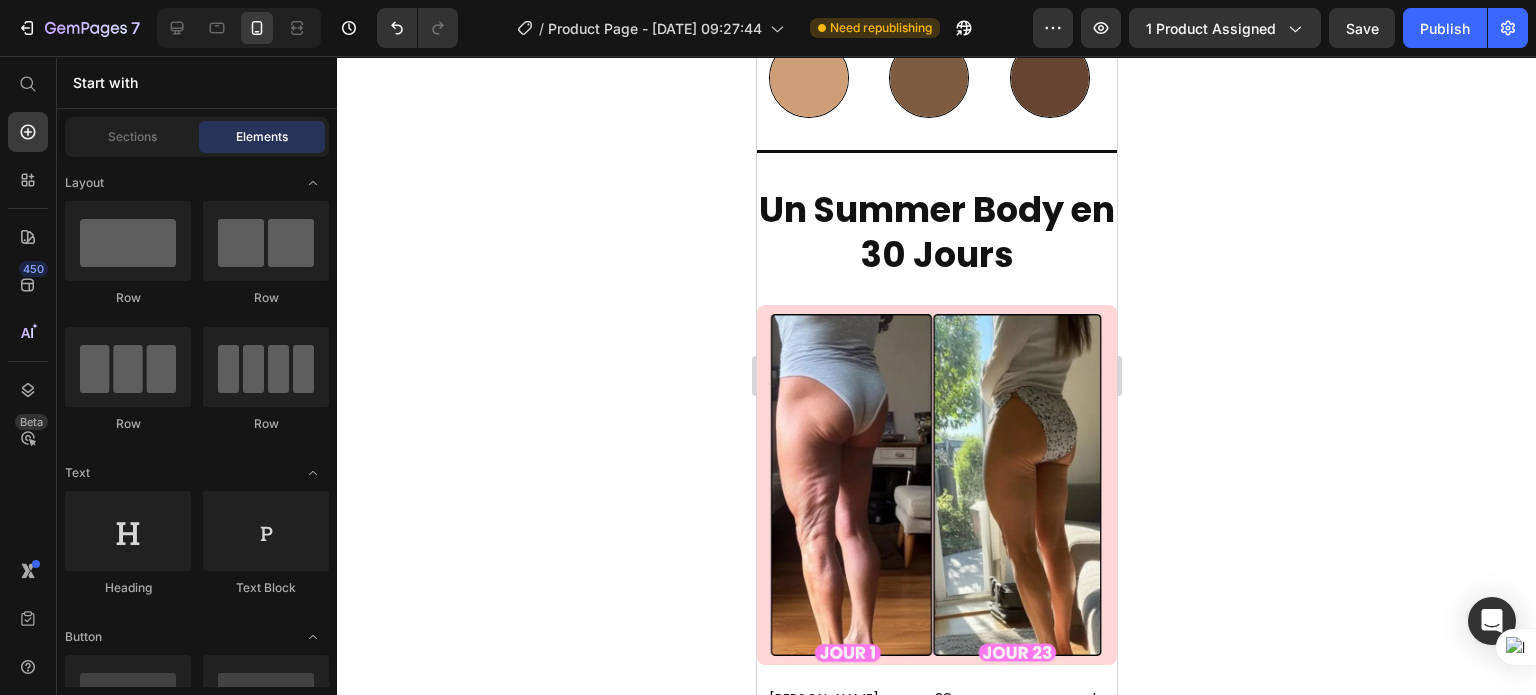 scroll, scrollTop: 9372, scrollLeft: 0, axis: vertical 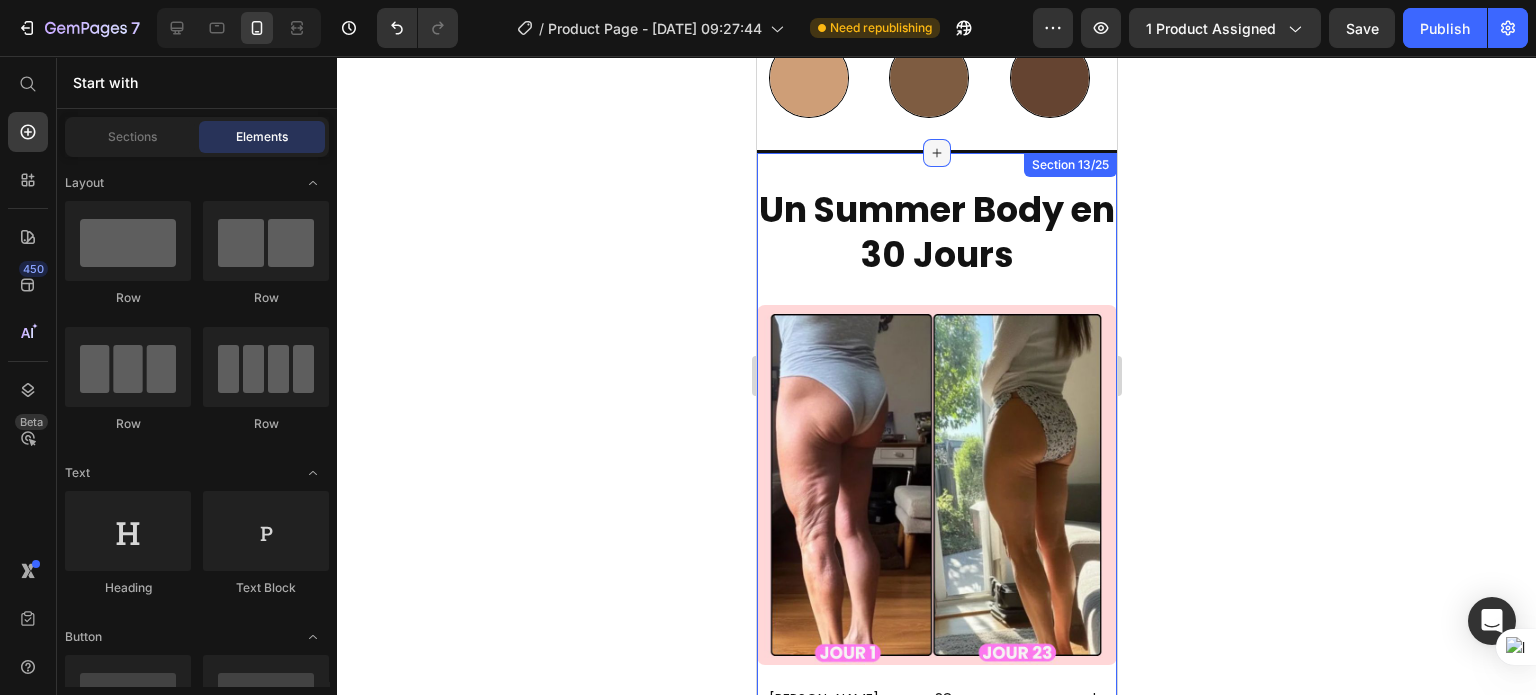 click at bounding box center (936, 153) 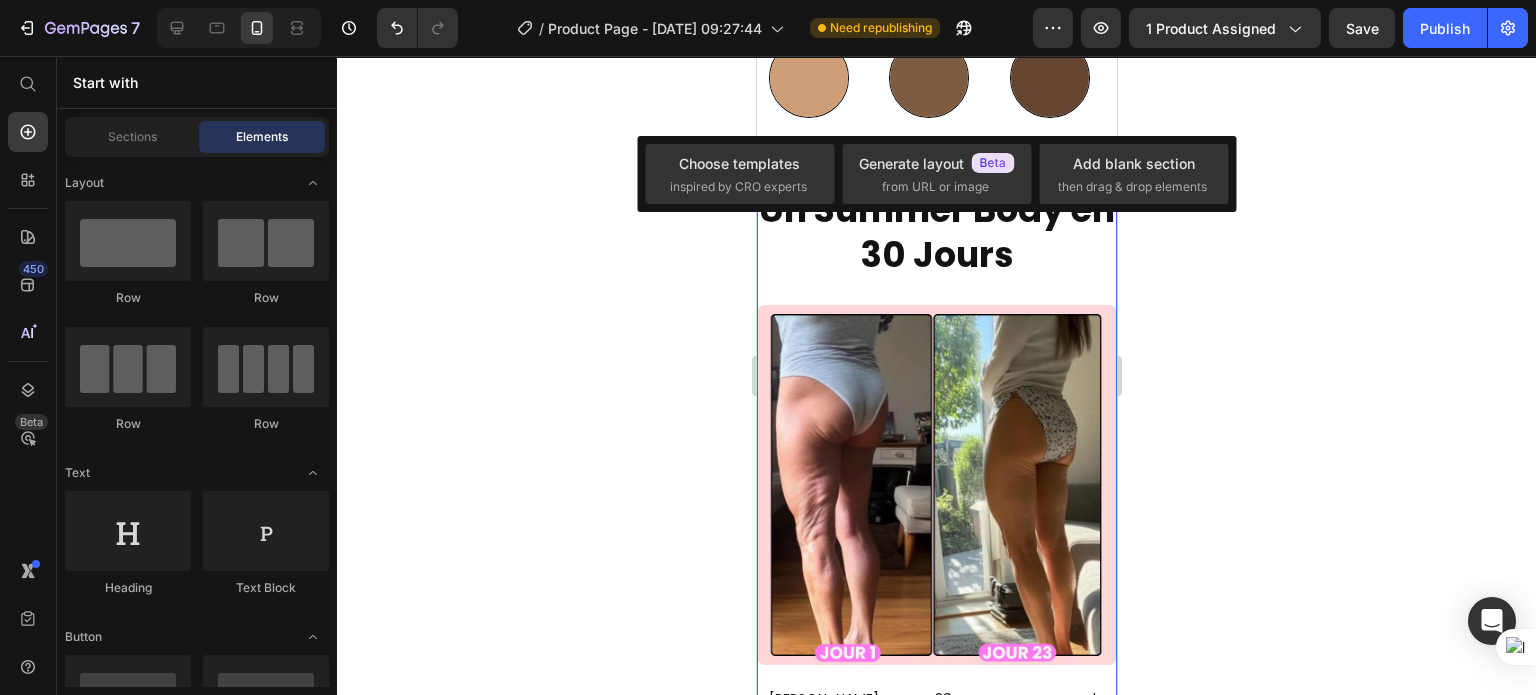 click on "Section 13/25" at bounding box center [1069, 165] 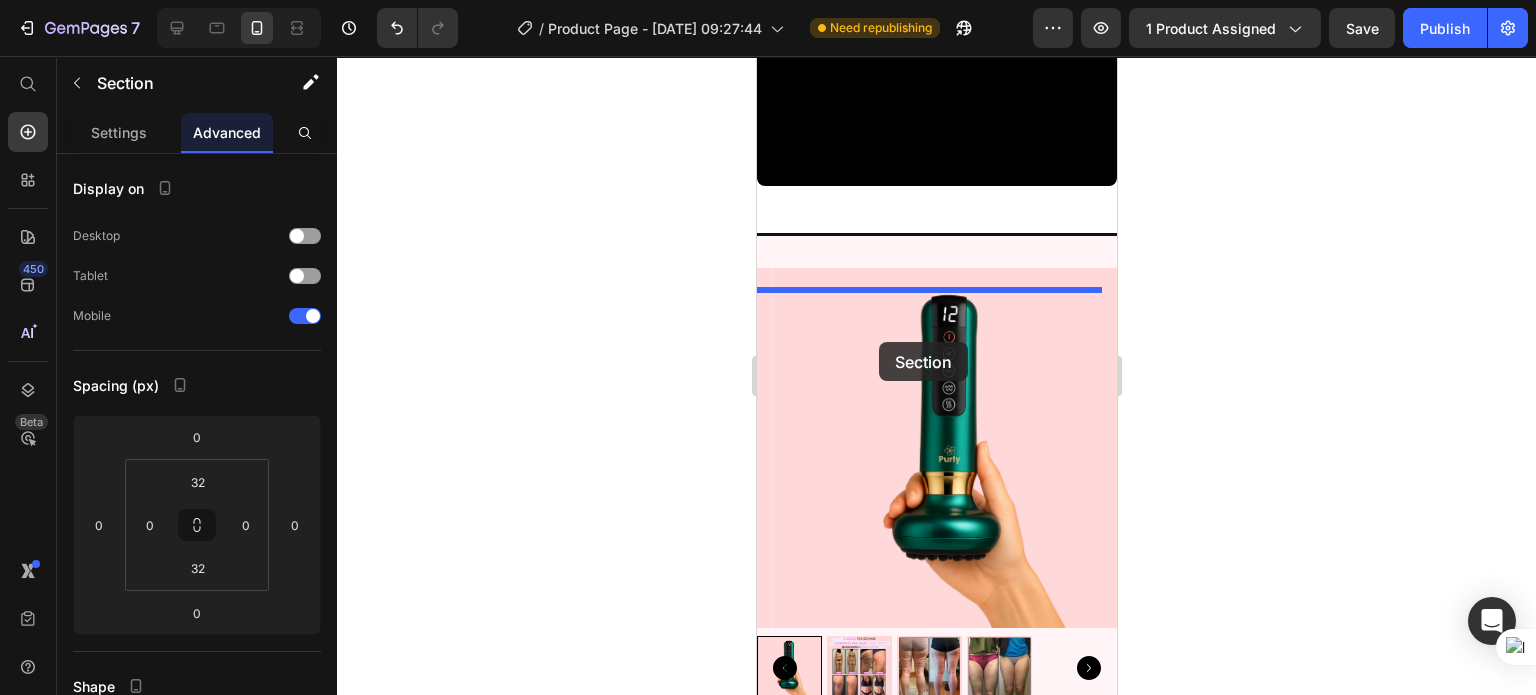 scroll, scrollTop: 3440, scrollLeft: 0, axis: vertical 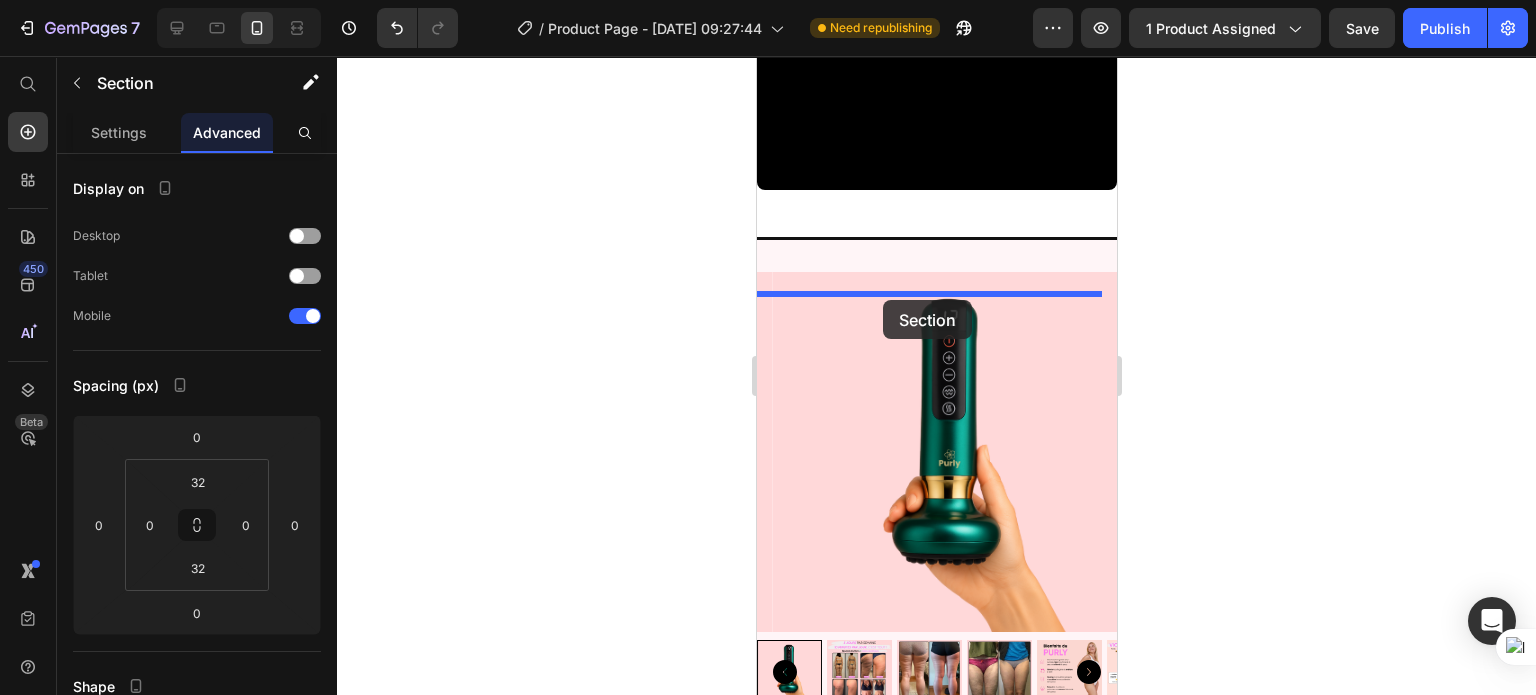 drag, startPoint x: 775, startPoint y: 125, endPoint x: 882, endPoint y: 300, distance: 205.11948 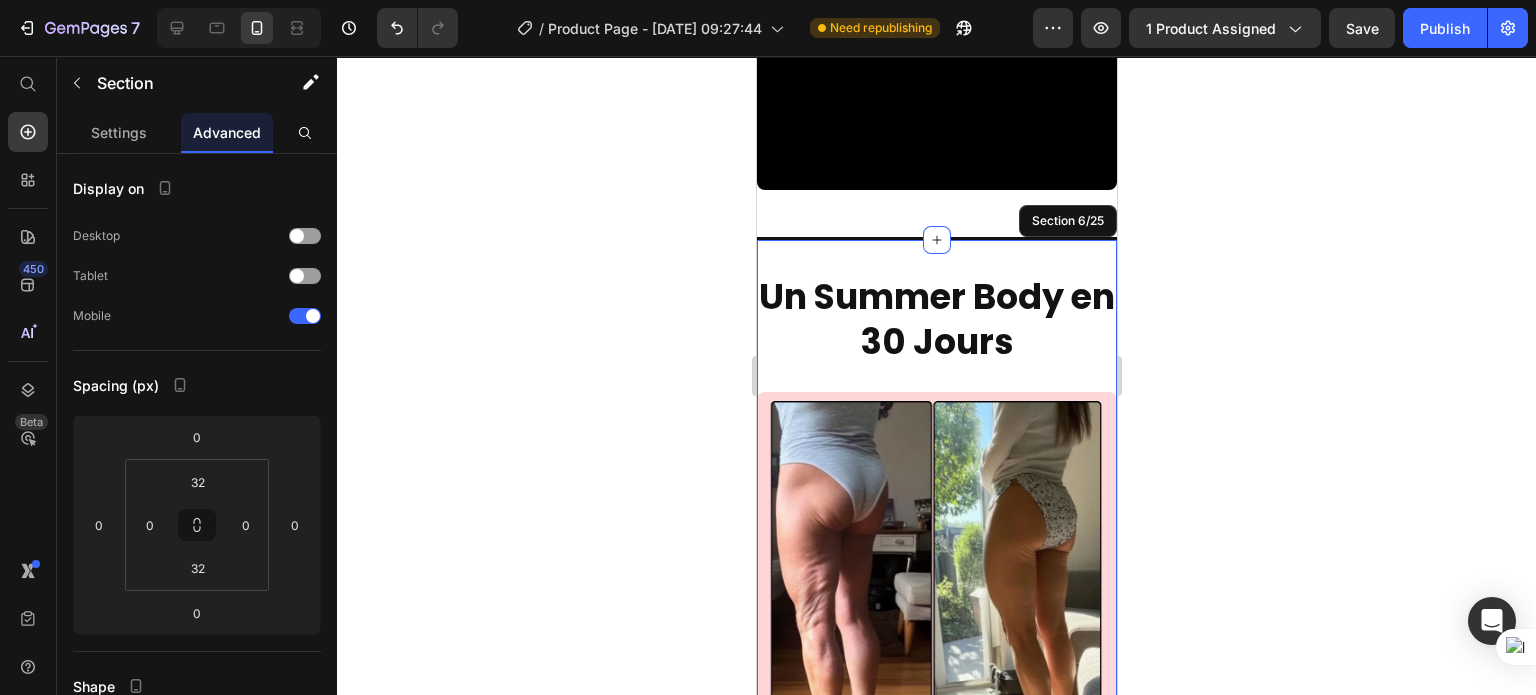 click 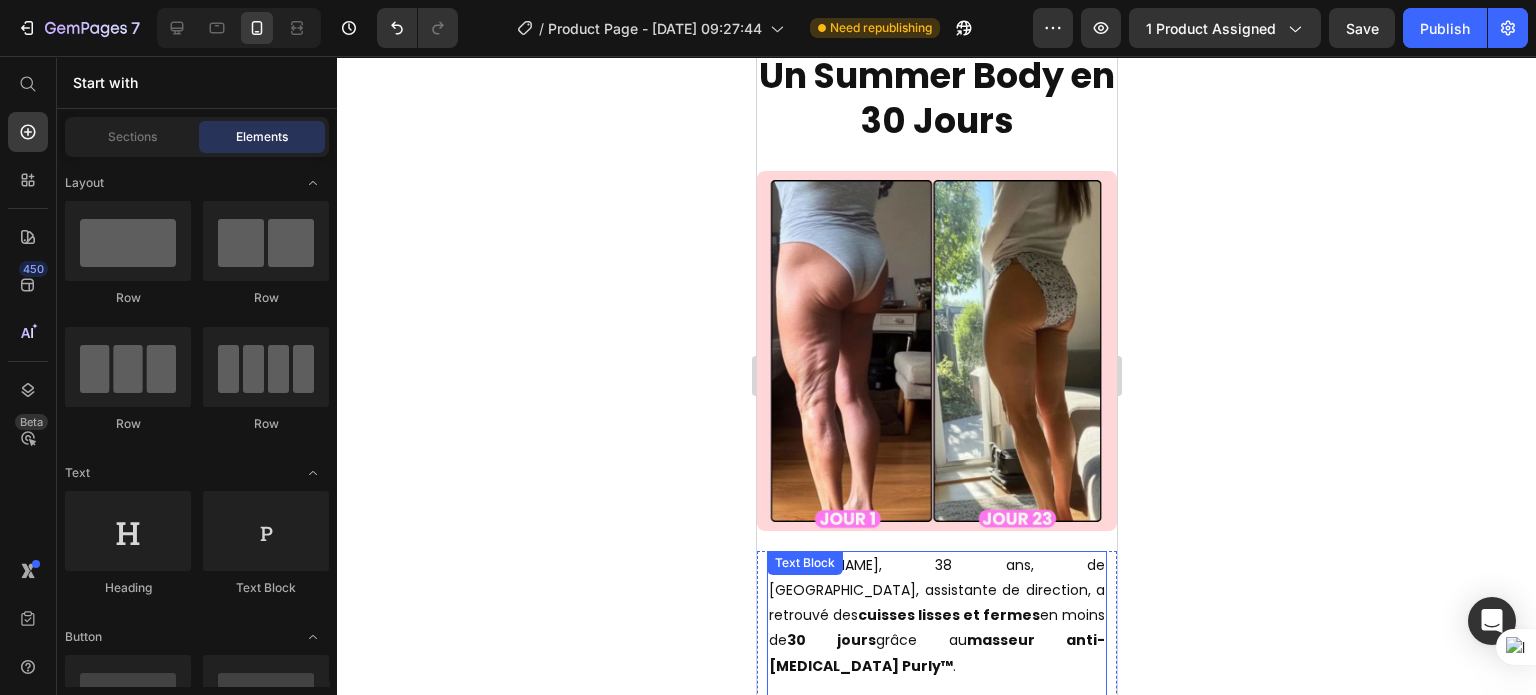 scroll, scrollTop: 3340, scrollLeft: 0, axis: vertical 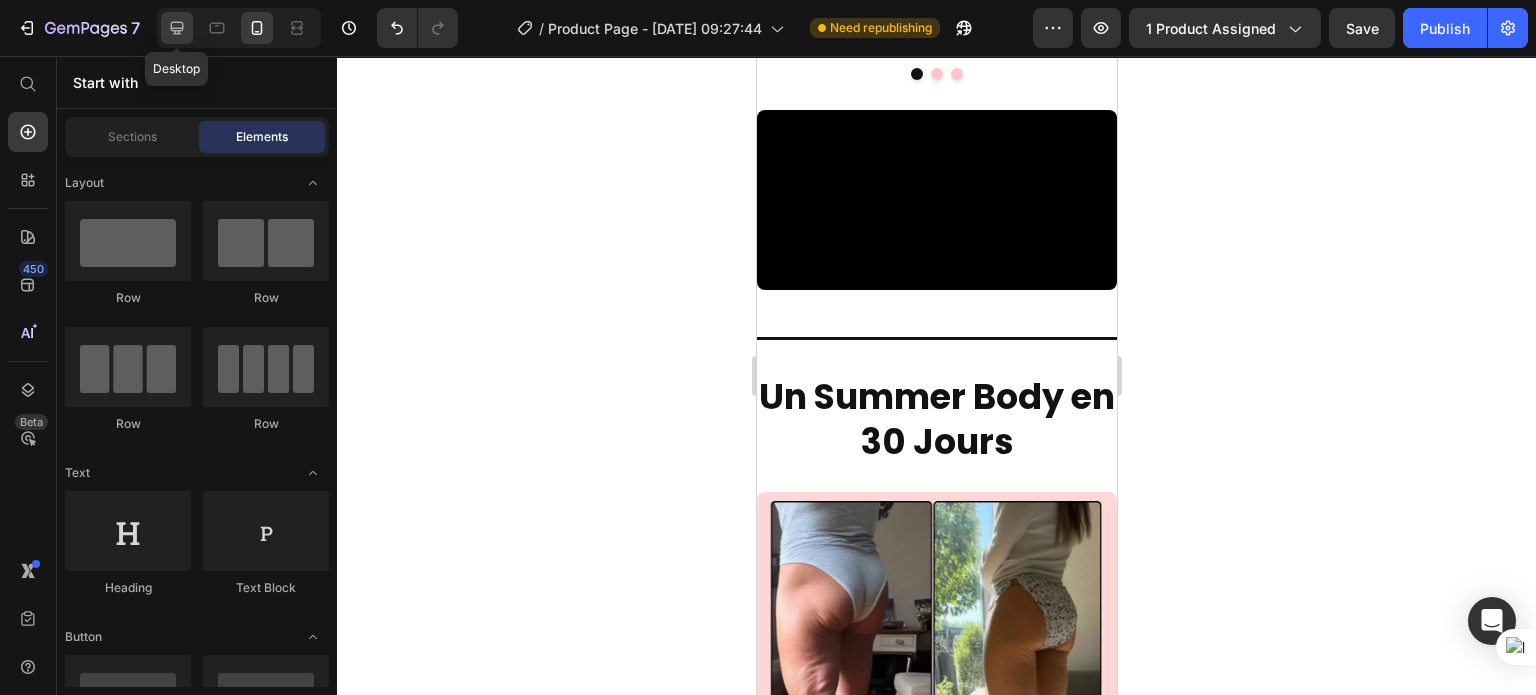 click 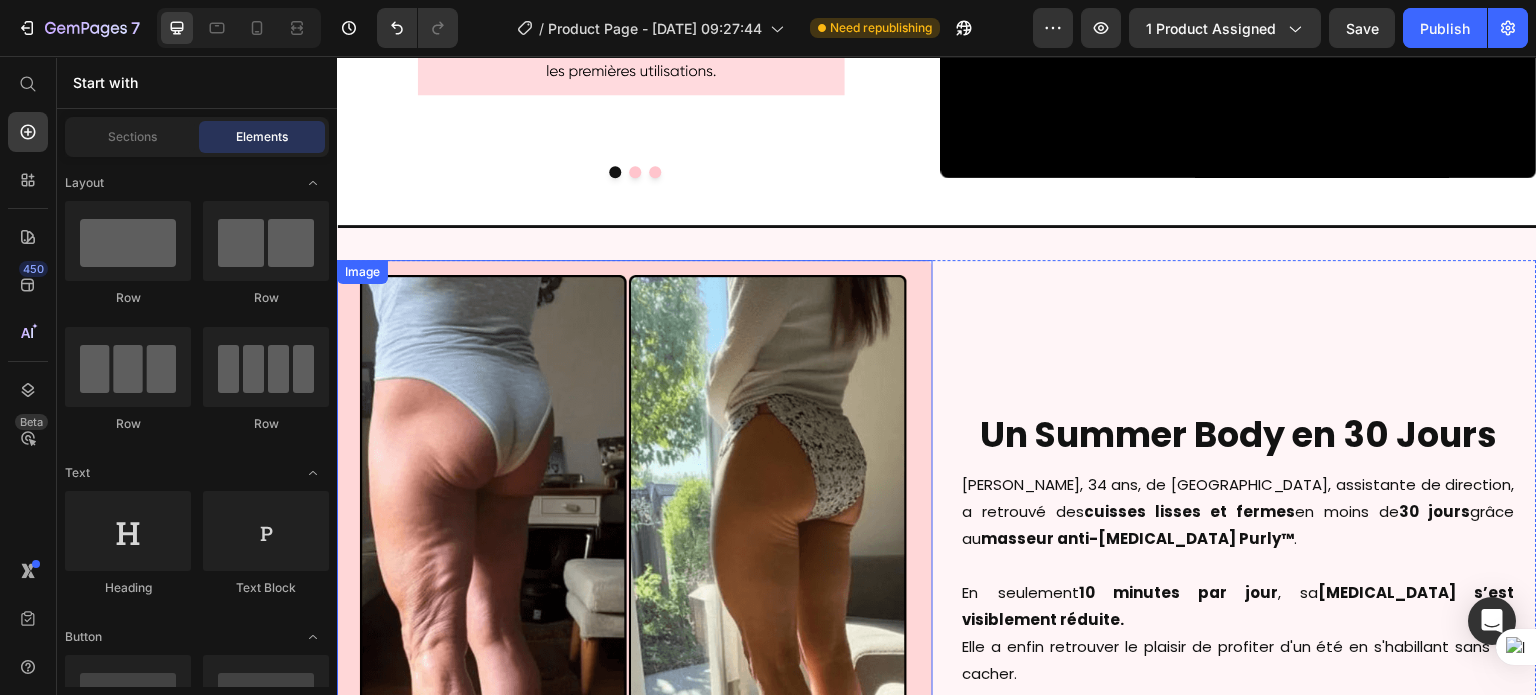 scroll, scrollTop: 3246, scrollLeft: 0, axis: vertical 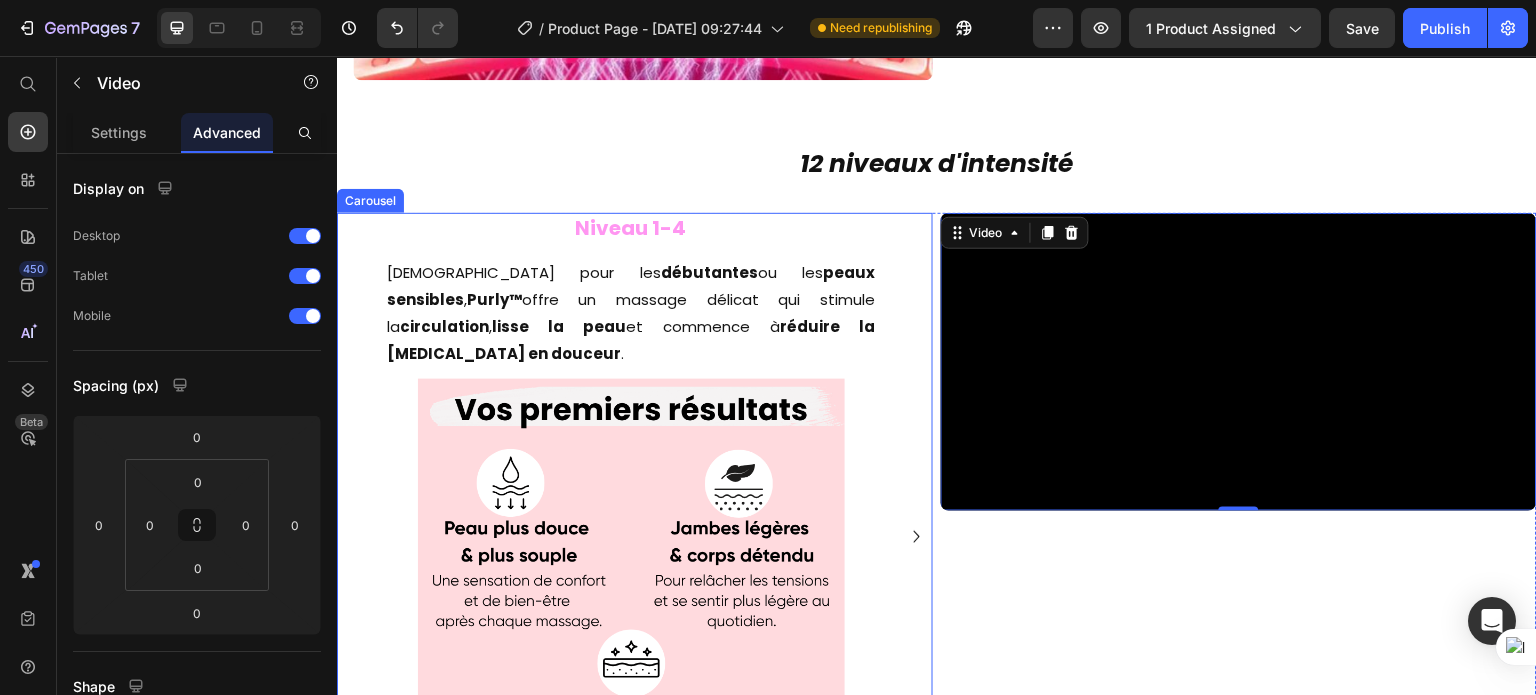 click on "Niveau 1-4 Heading Idéal pour les  débutantes  ou les  peaux sensibles ,  Purly™  offre un massage délicat qui stimule la  circulation ,  lisse la peau  et commence à  réduire la cellulite en douceur . Text Block Image Niveau 5-8 Heading Les niveaux intermédiaires offrent une puissance renforcée pour  agir plus en profondeur  sur la cellulite et booster les résultats. Parfaits pour celles qui veulent aller plus loin dans leur routine et obtenir une  peau plus ferme, plus lisse et plus sculptée . Text Block Image Row Niveau 9-12 Heading Idéal pour les  utilisatrices confirmées  qui veulent un  traitement intensif .   En quelques semaines, vous sentirez votre peau  visiblement transformée  — pour un corps dont vous êtes  fière  et dans lequel vous vous sentez  belle et confiante . Text Block Image Row" at bounding box center (635, 537) 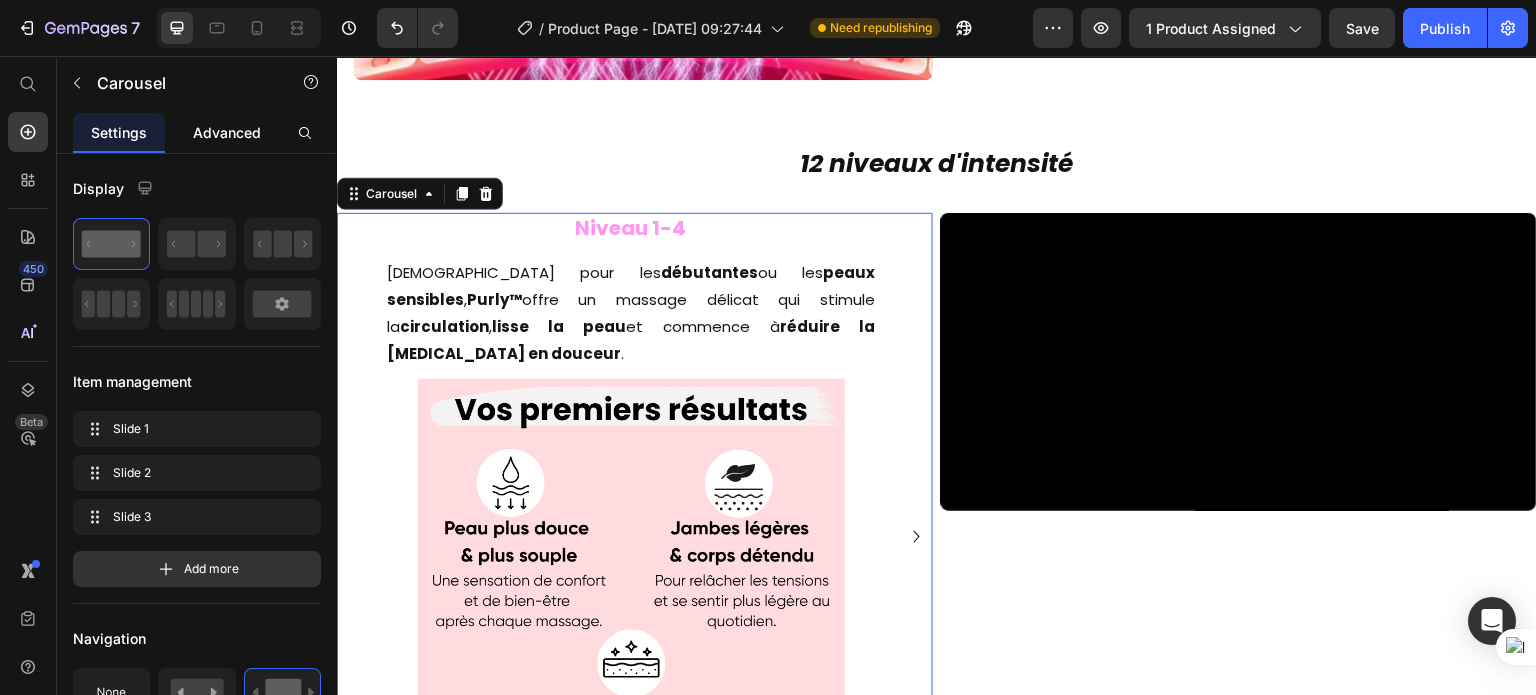 click on "Advanced" 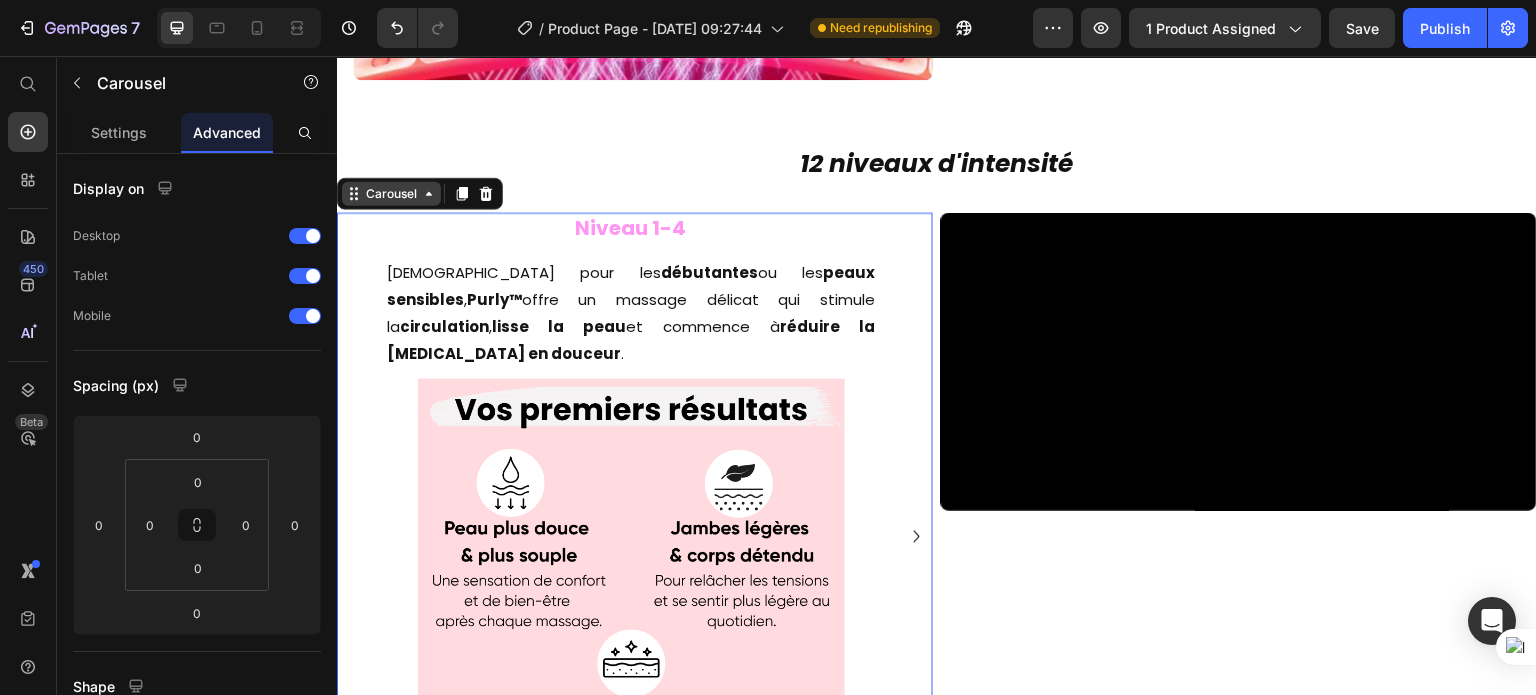 click on "Carousel" at bounding box center (391, 194) 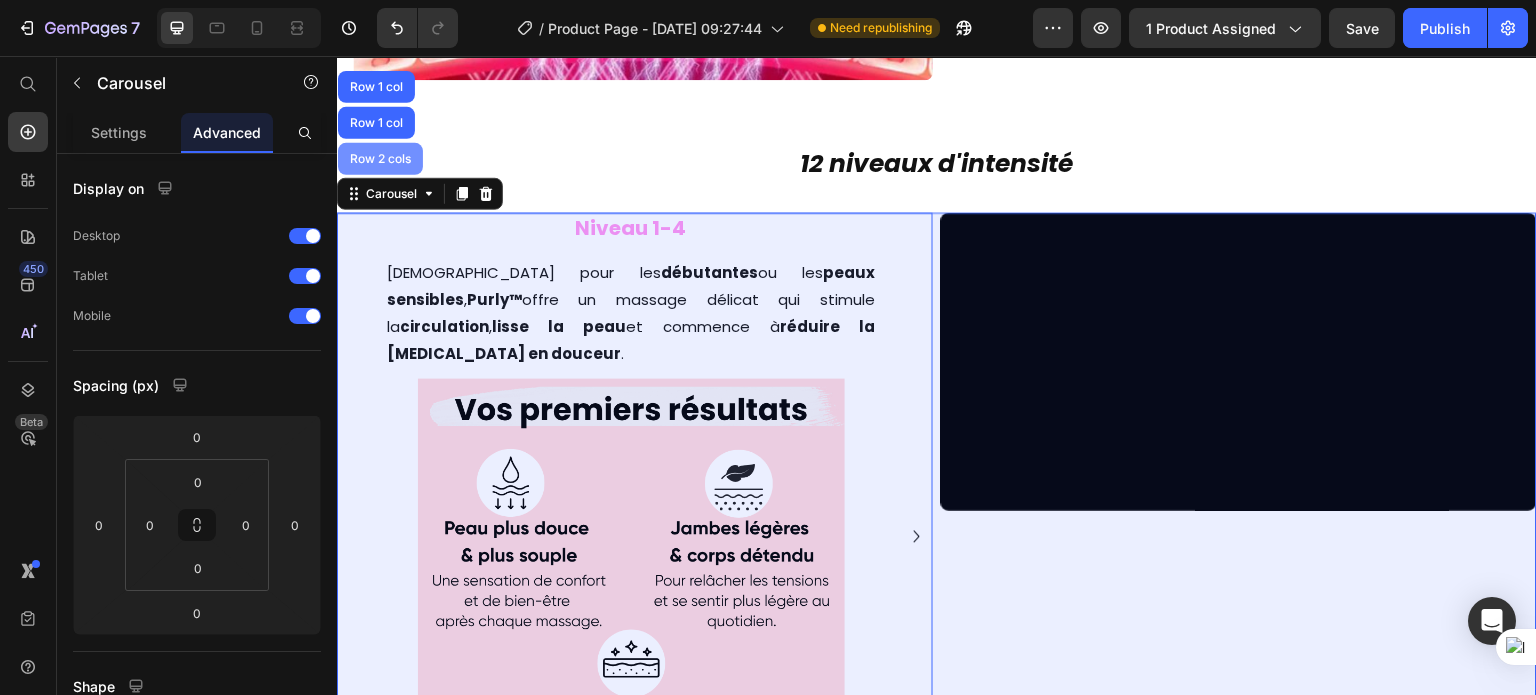 click on "Row 2 cols" at bounding box center [380, 159] 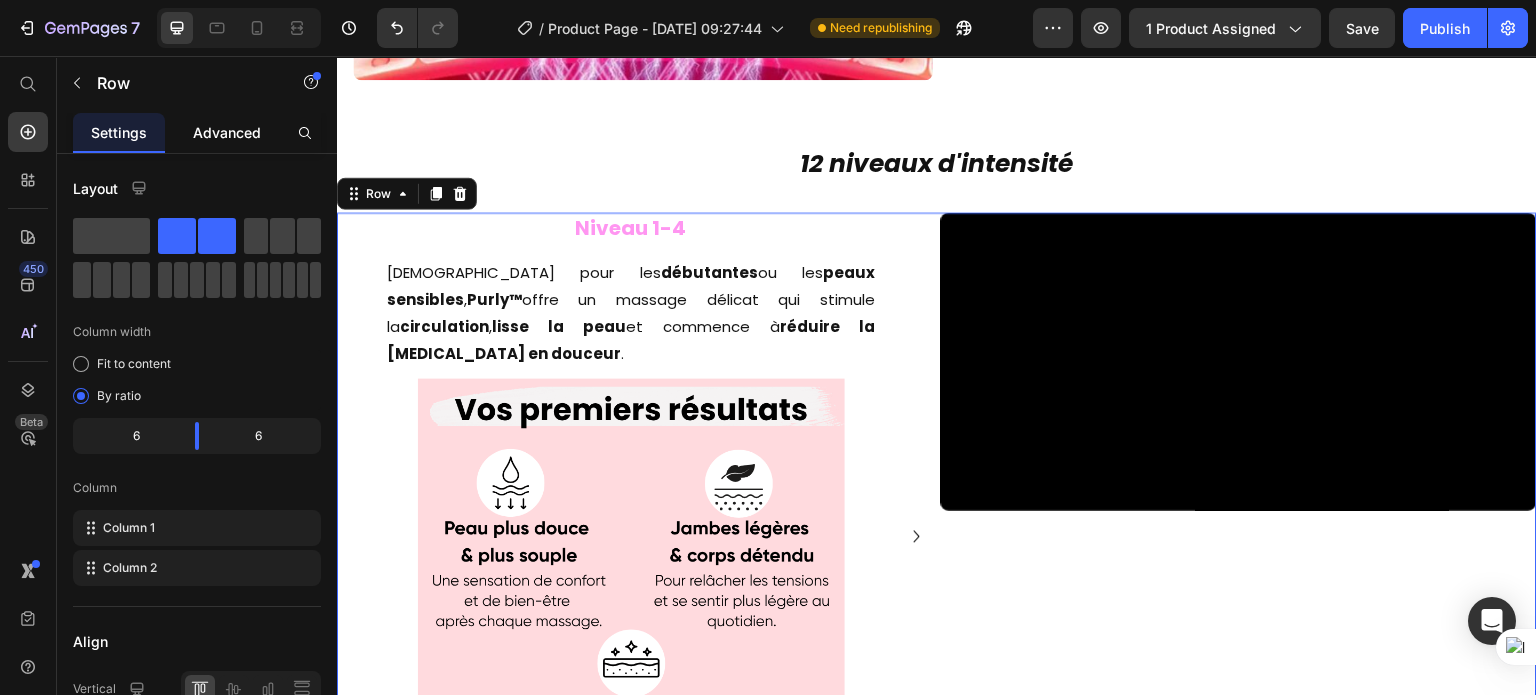click on "Advanced" at bounding box center [227, 132] 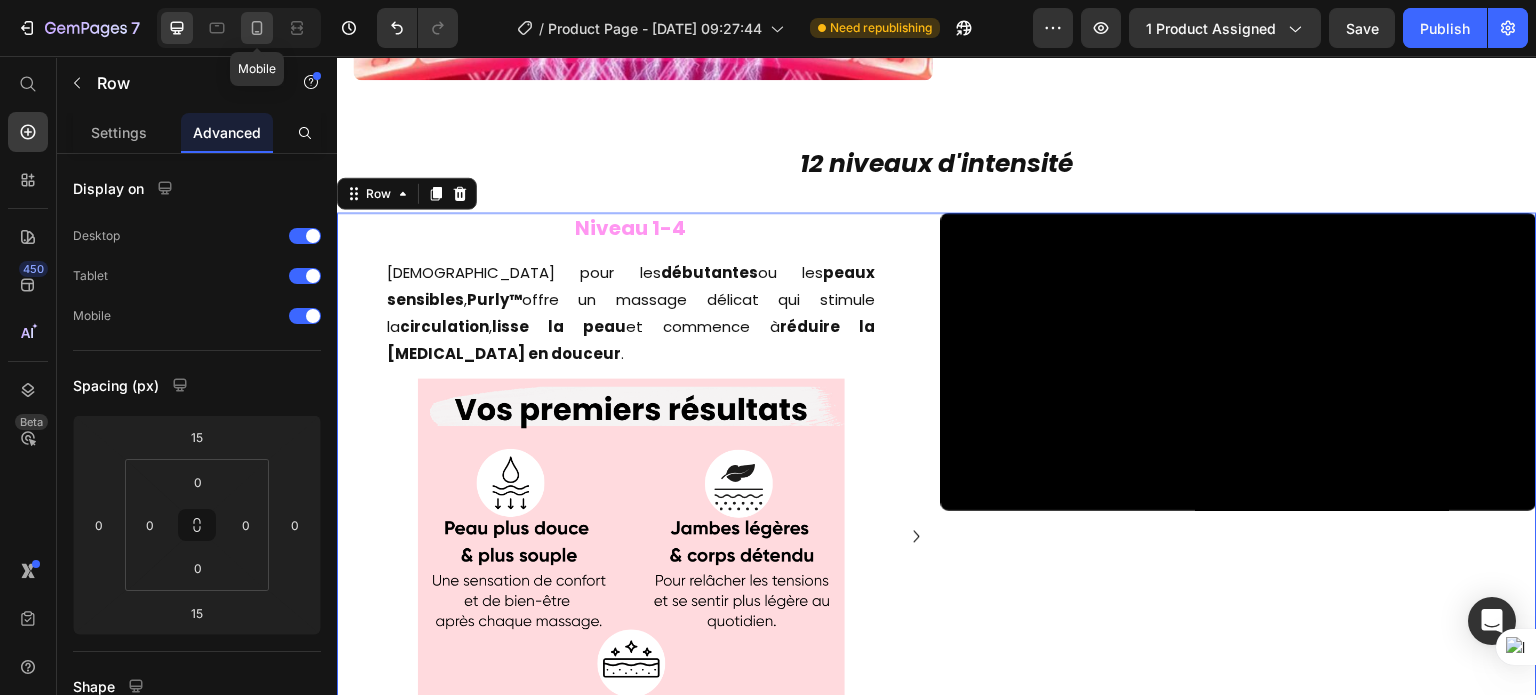 click 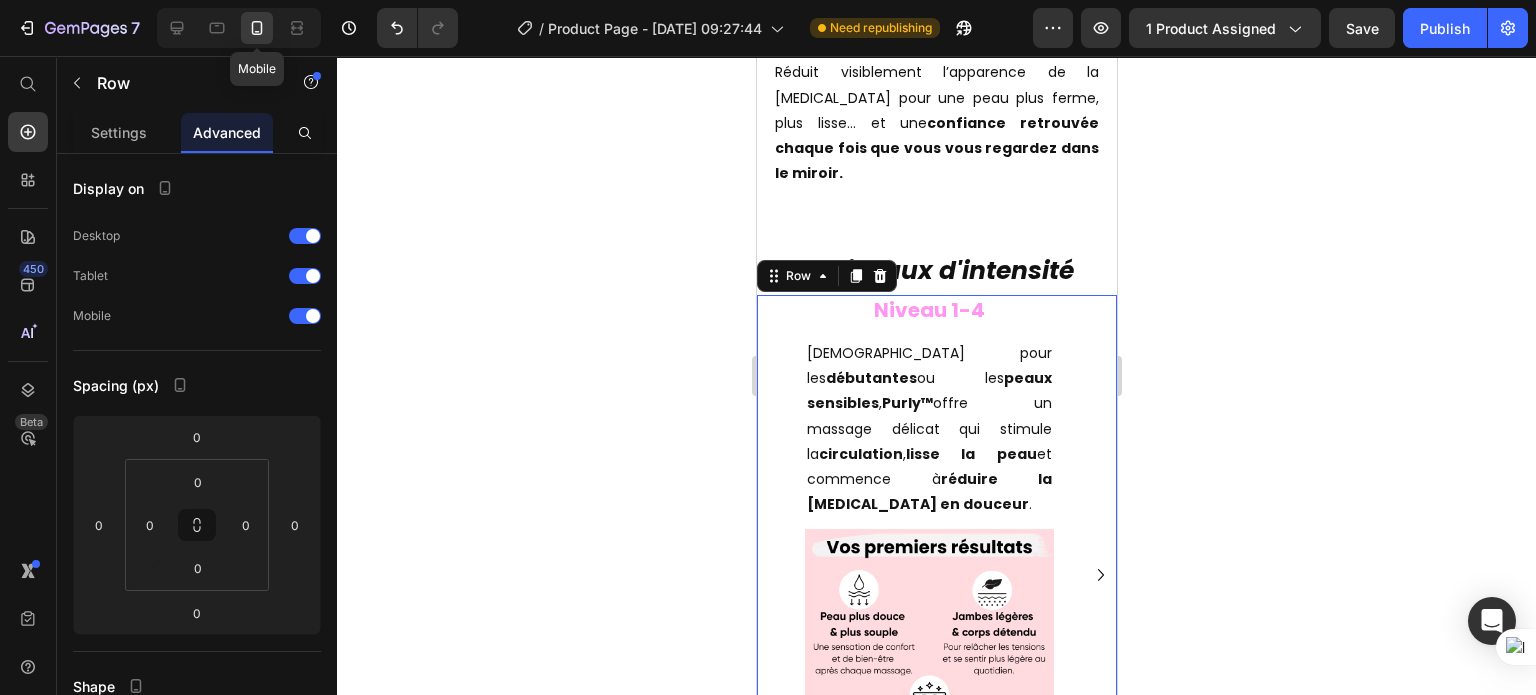 scroll, scrollTop: 2618, scrollLeft: 0, axis: vertical 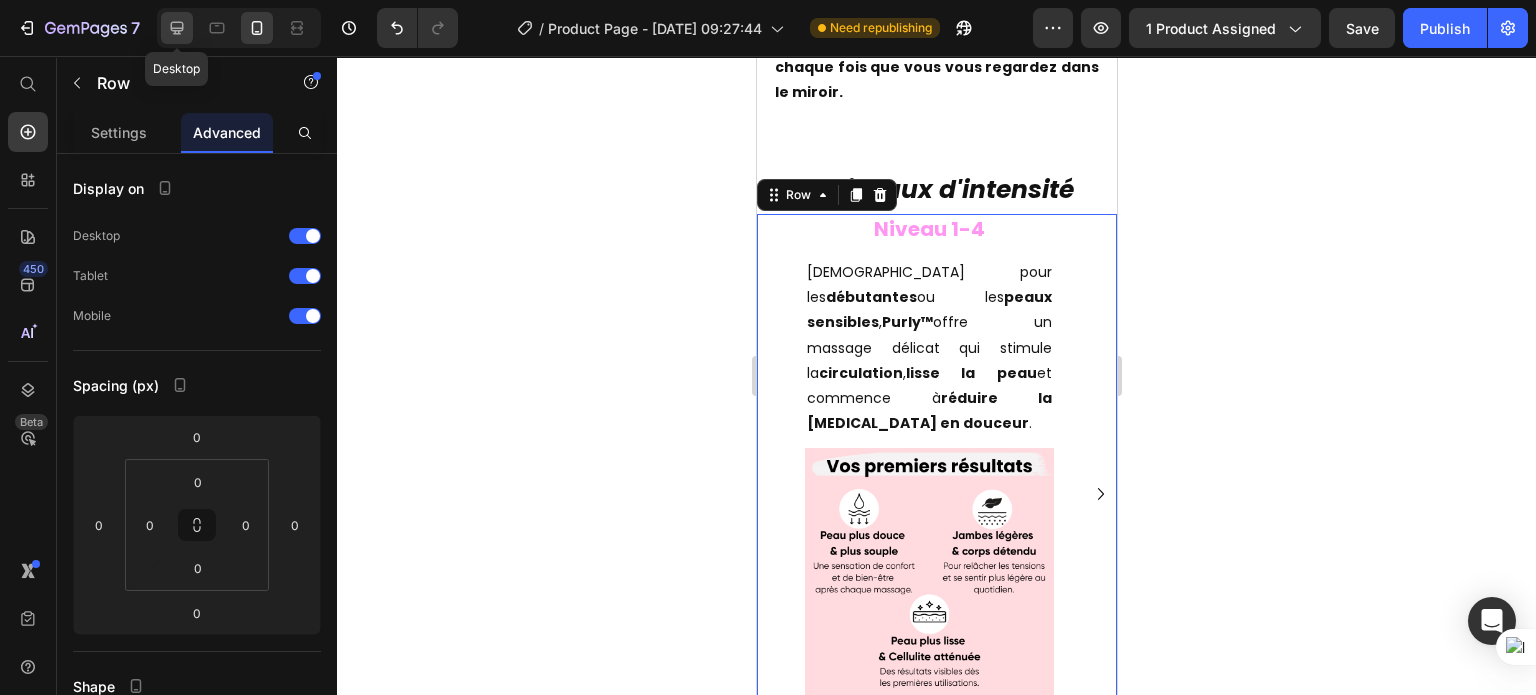 click 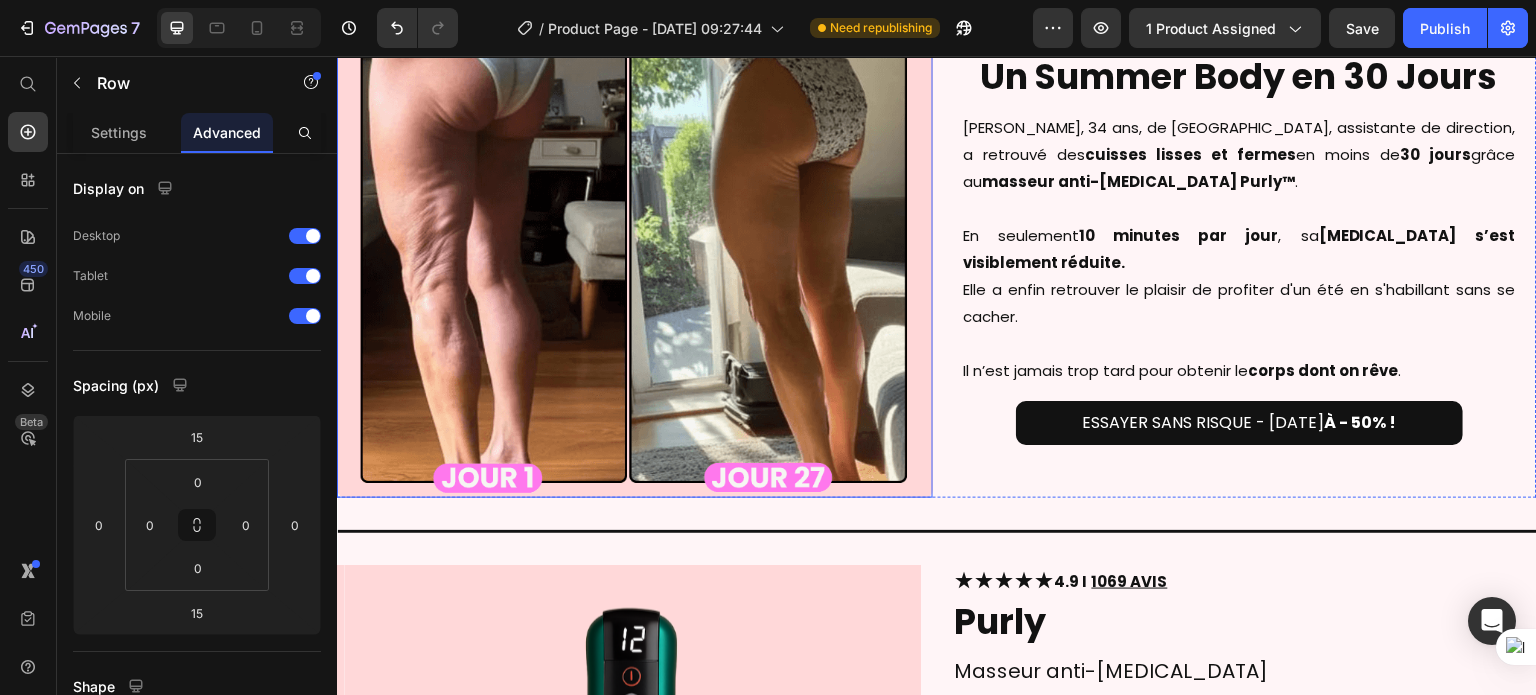 scroll, scrollTop: 3965, scrollLeft: 0, axis: vertical 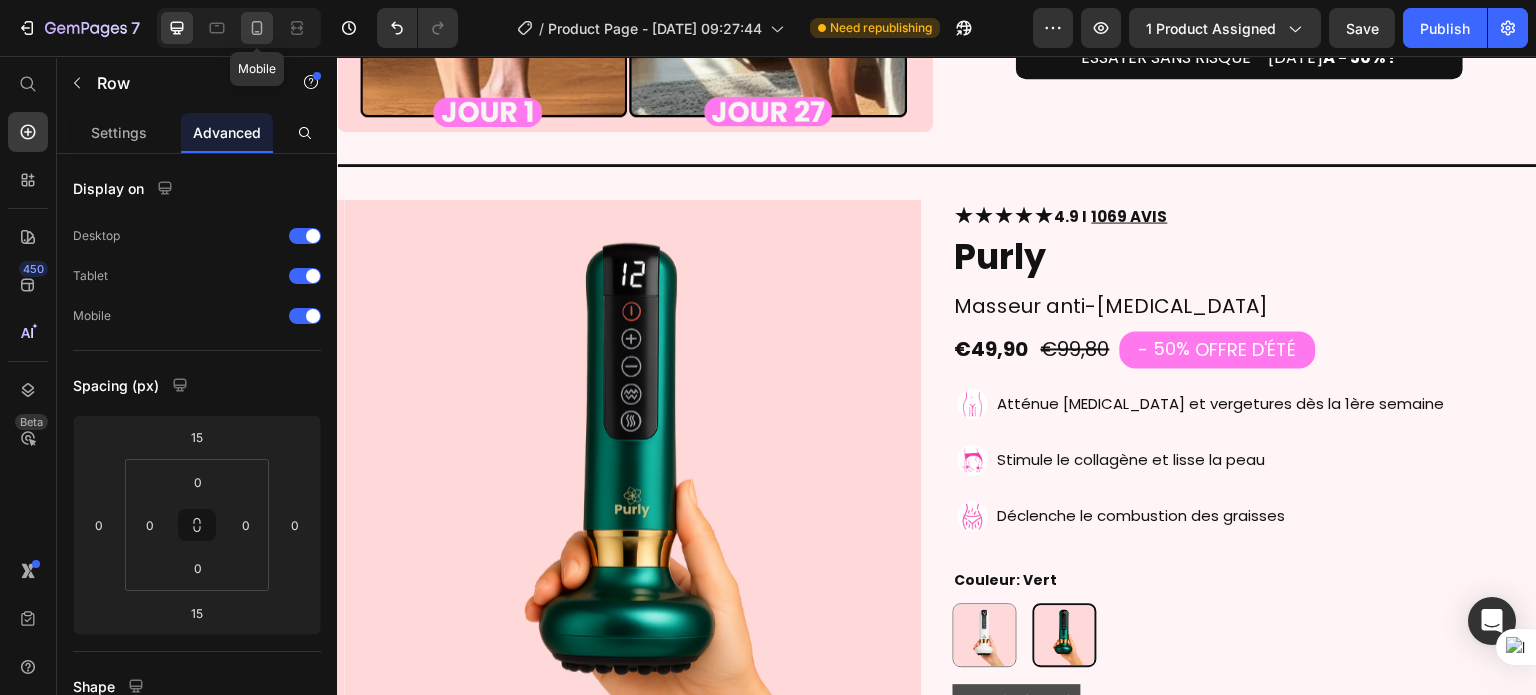 click 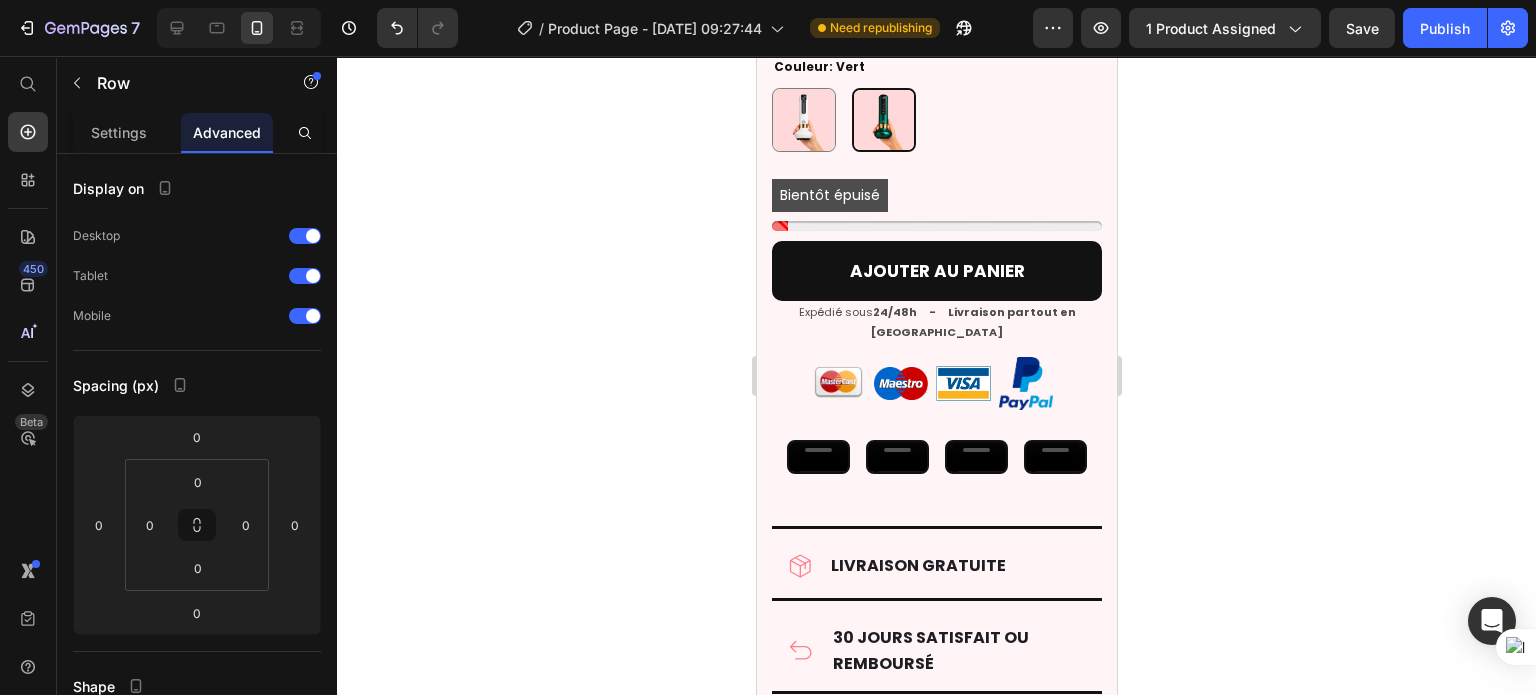 scroll, scrollTop: 5690, scrollLeft: 0, axis: vertical 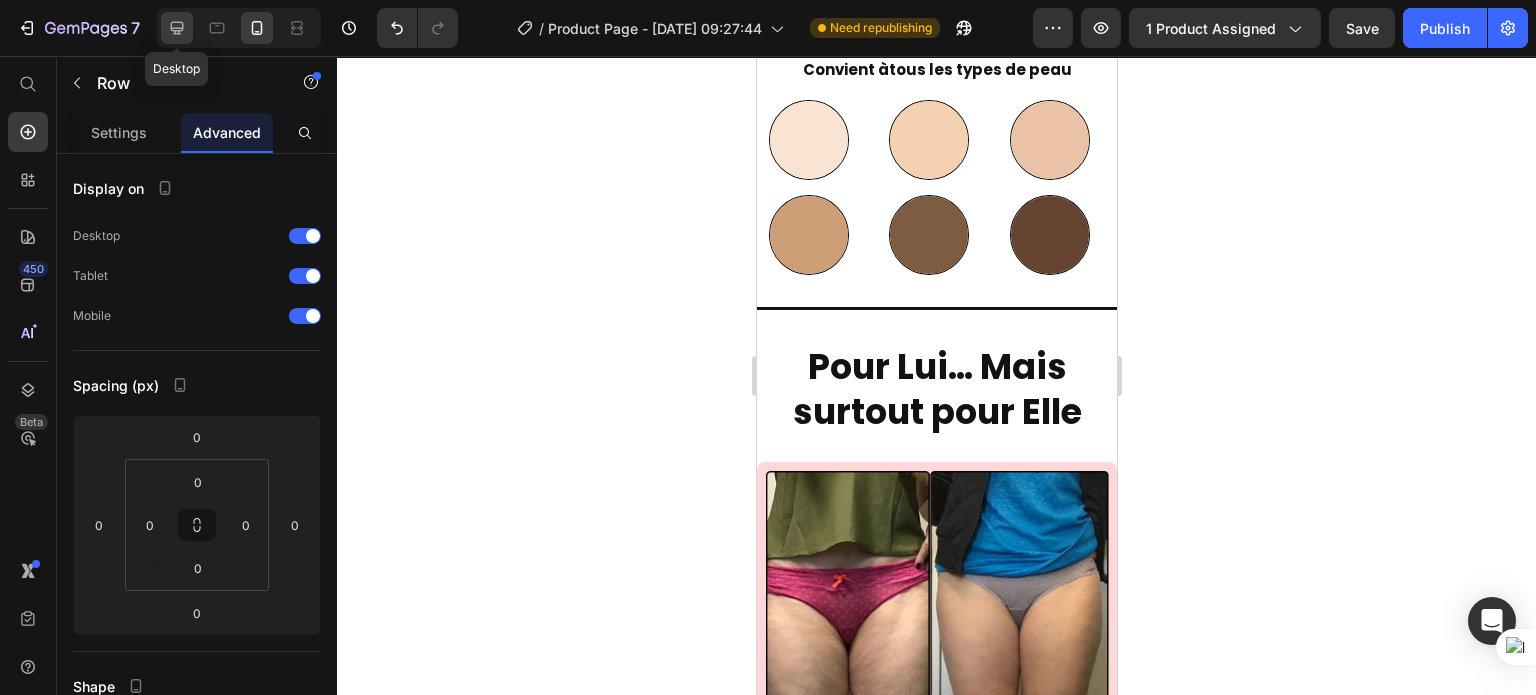 click 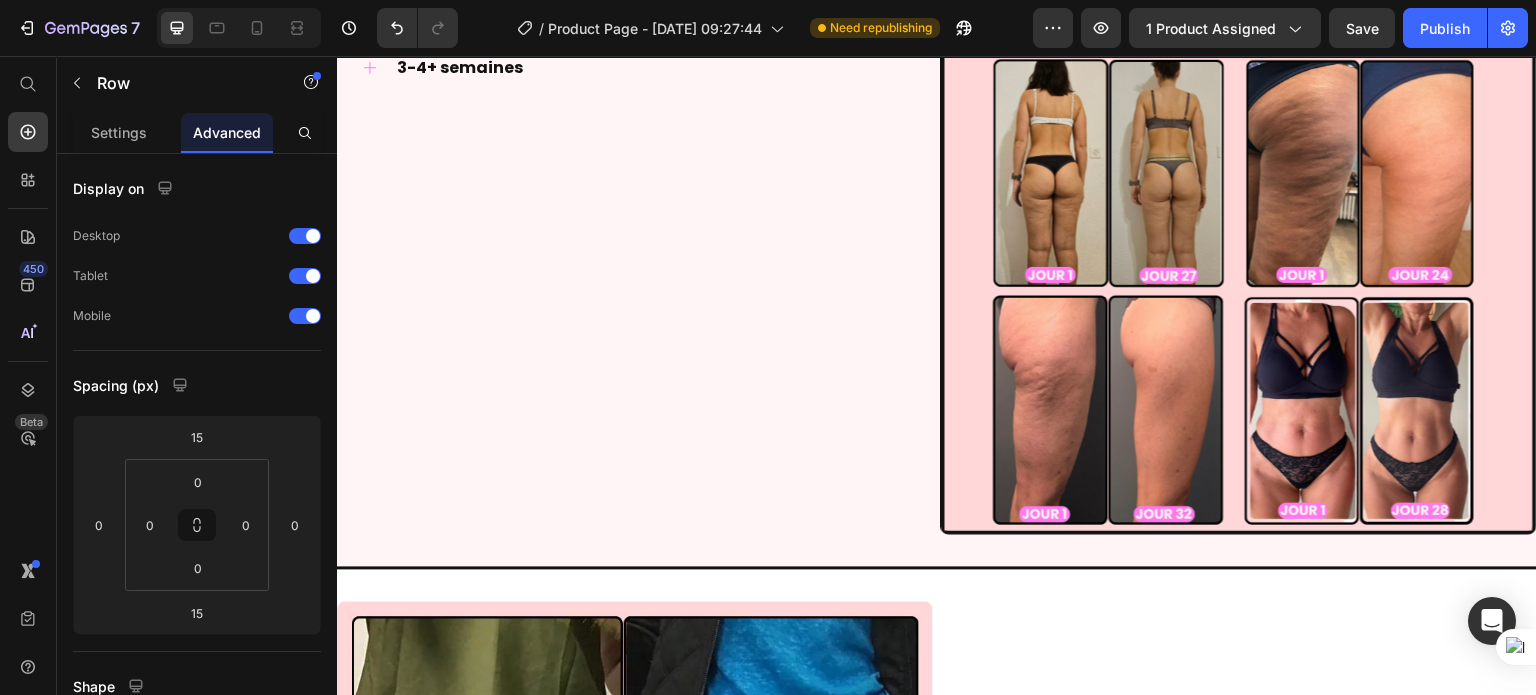 scroll, scrollTop: 8862, scrollLeft: 0, axis: vertical 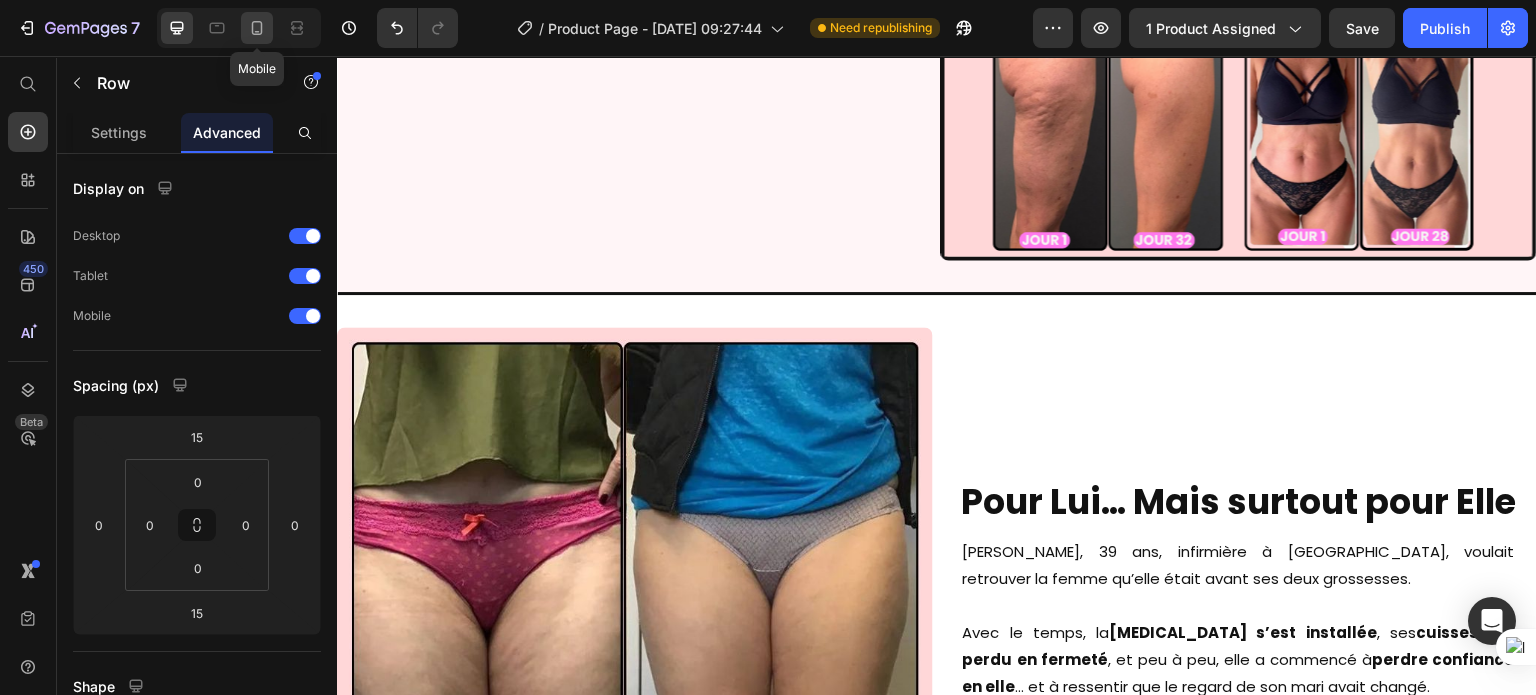 click 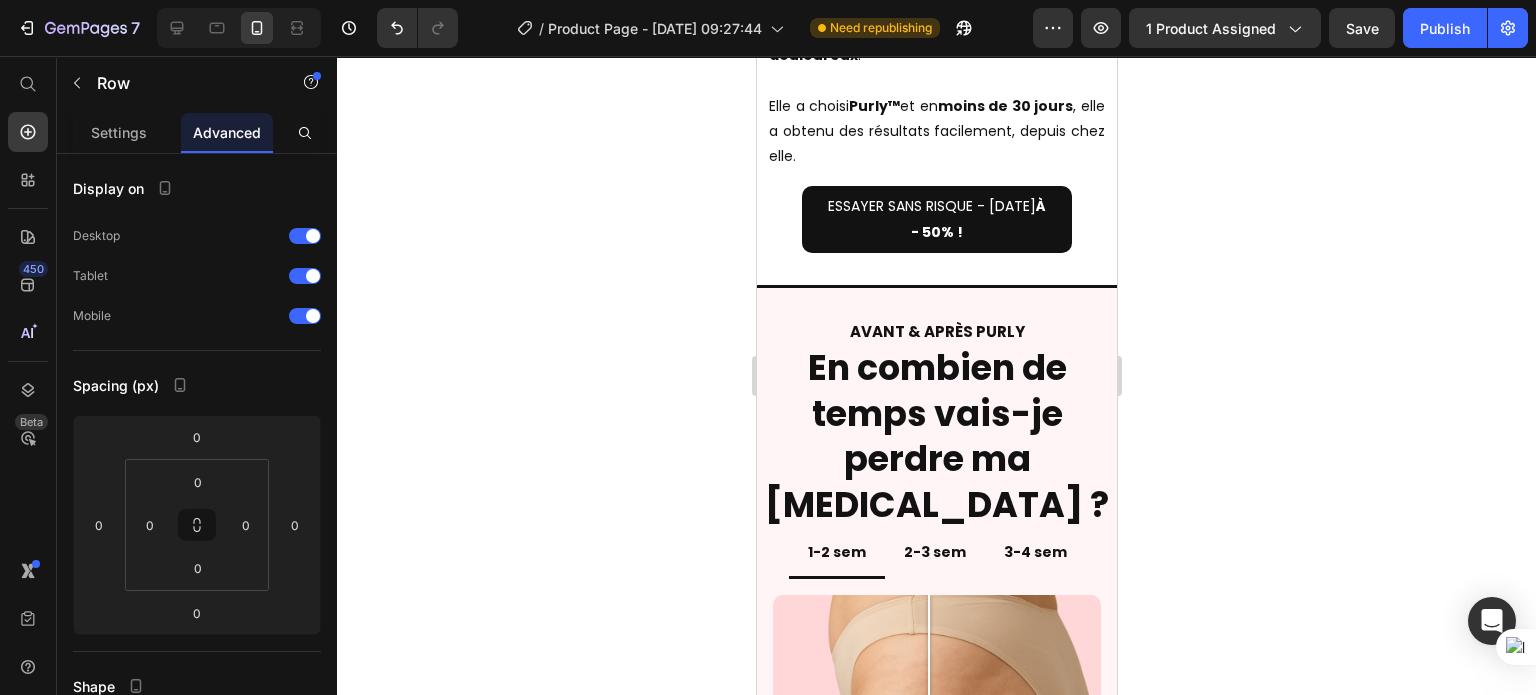 scroll, scrollTop: 11289, scrollLeft: 0, axis: vertical 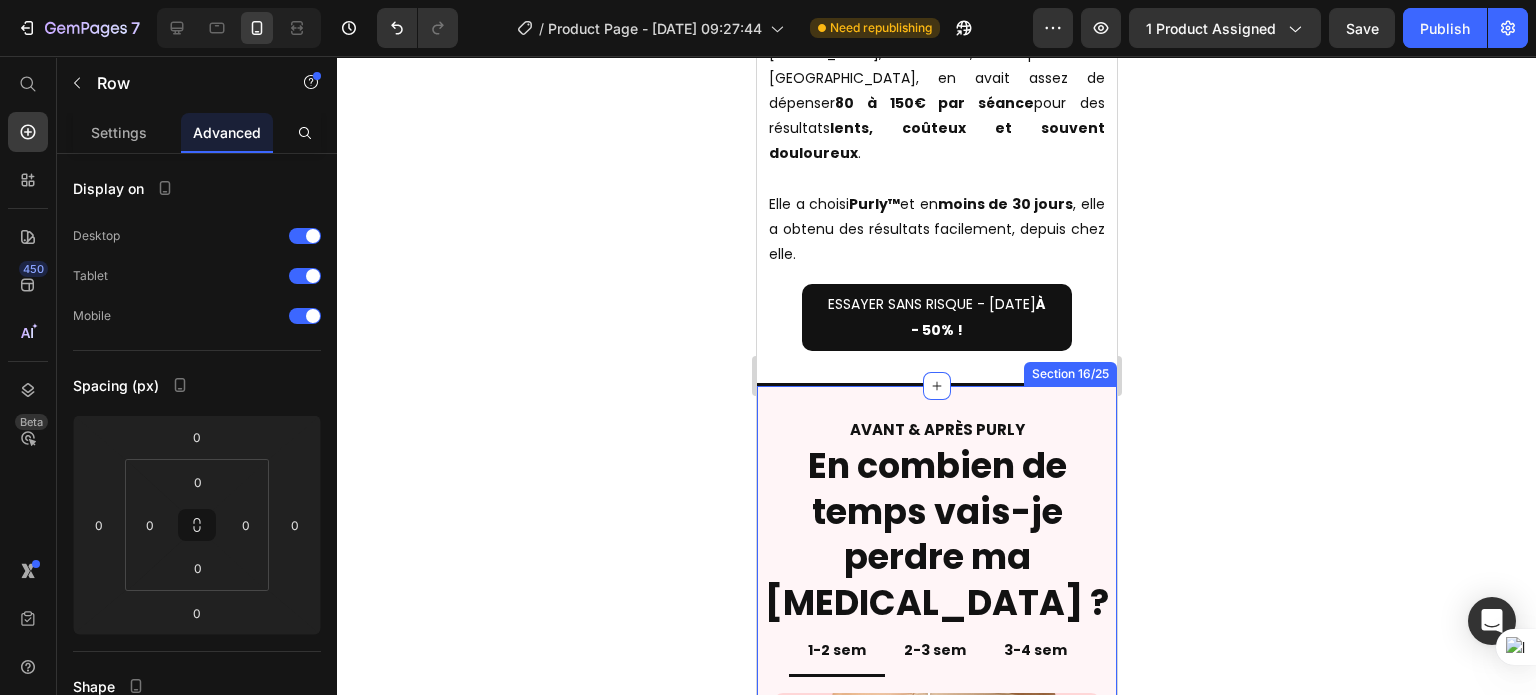 click on "AVANT & APRÈS PURLY Heading En combien de temps vais-je perdre ma [MEDICAL_DATA] ? Heading 1-2 sem 2-3 sem 3-4 sem Avant Après Image Comparison Peau plus  lisse  au toucher Sensation de  légèreté  et de  tonicité Diminution  de la  rétention d’eau   Les premiers effets se manifestent rapidement : la peau paraît déjà plus ferme et plus douce. Text Block Row Avant Après Image Comparison Aspect  [MEDICAL_DATA] réduit  visiblement Raffermissement  des zones ciblées Circulation sanguine  améliorée   La silhouette s’affine progressivement et la peau gagne en élasticité. Text Block Avant Après Image Comparison Réduction significative  de la [MEDICAL_DATA] Peau visiblement  plus ferme  et  plus lisse Résultats durables  avec une utilisation régulière   Votre peau retrouve une apparence plus jeune, plus ferme et plus homogène. Text Block Tab Image Section 16/25" at bounding box center [936, 900] 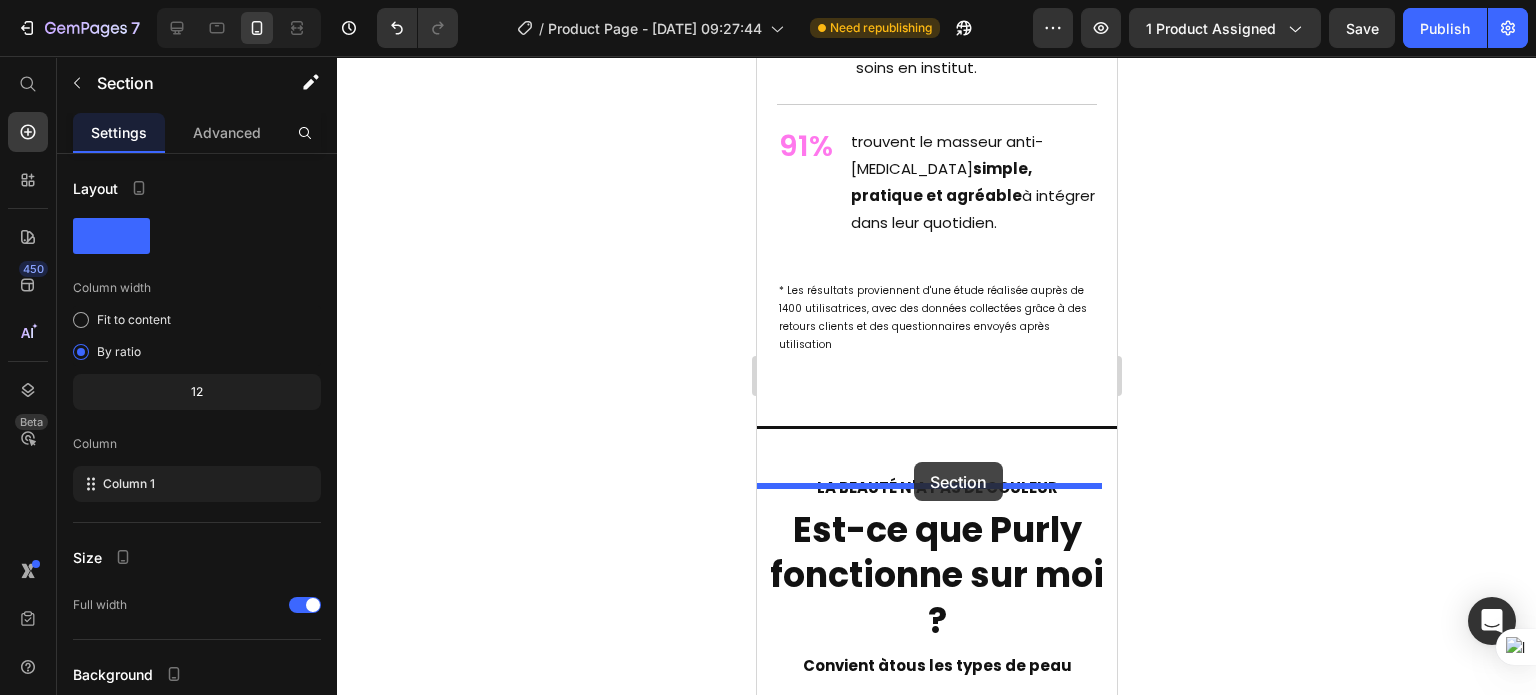 scroll, scrollTop: 9306, scrollLeft: 0, axis: vertical 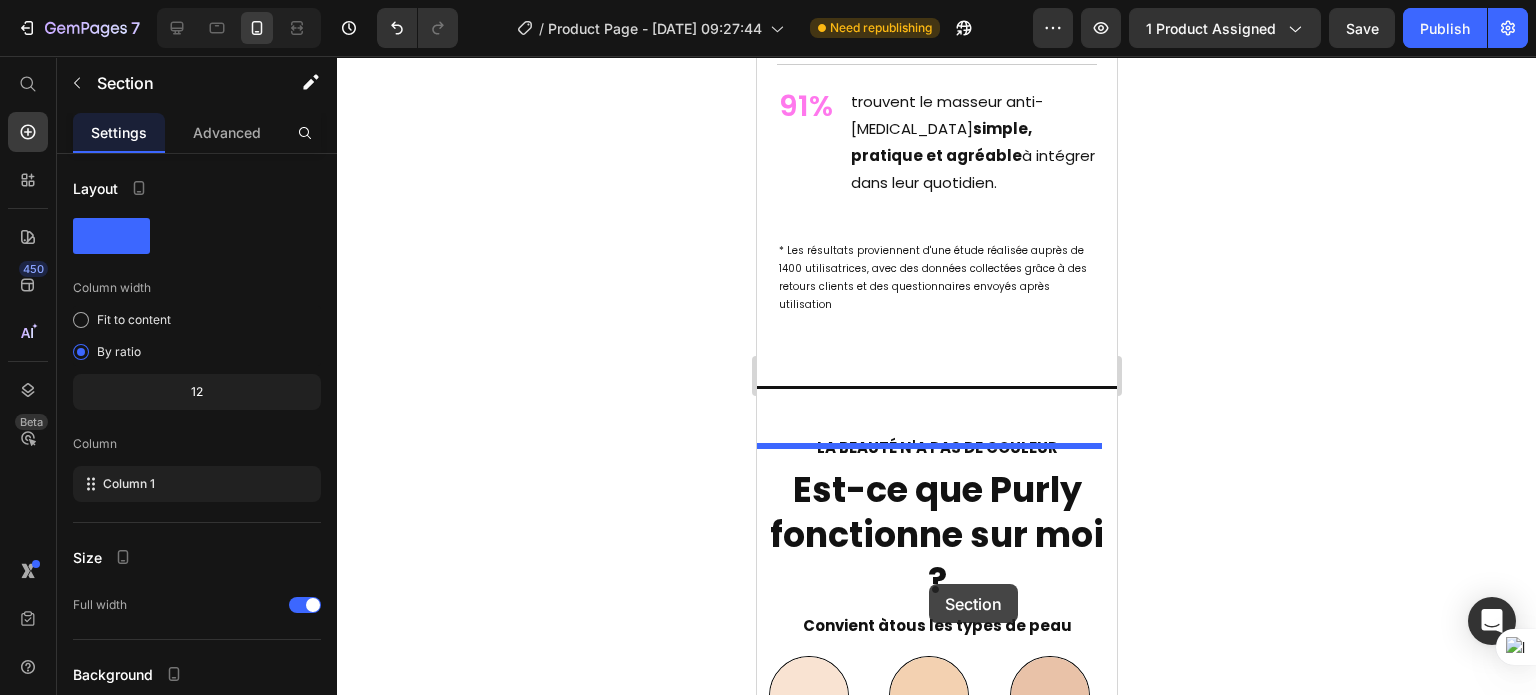 drag, startPoint x: 757, startPoint y: 322, endPoint x: 917, endPoint y: 511, distance: 247.63077 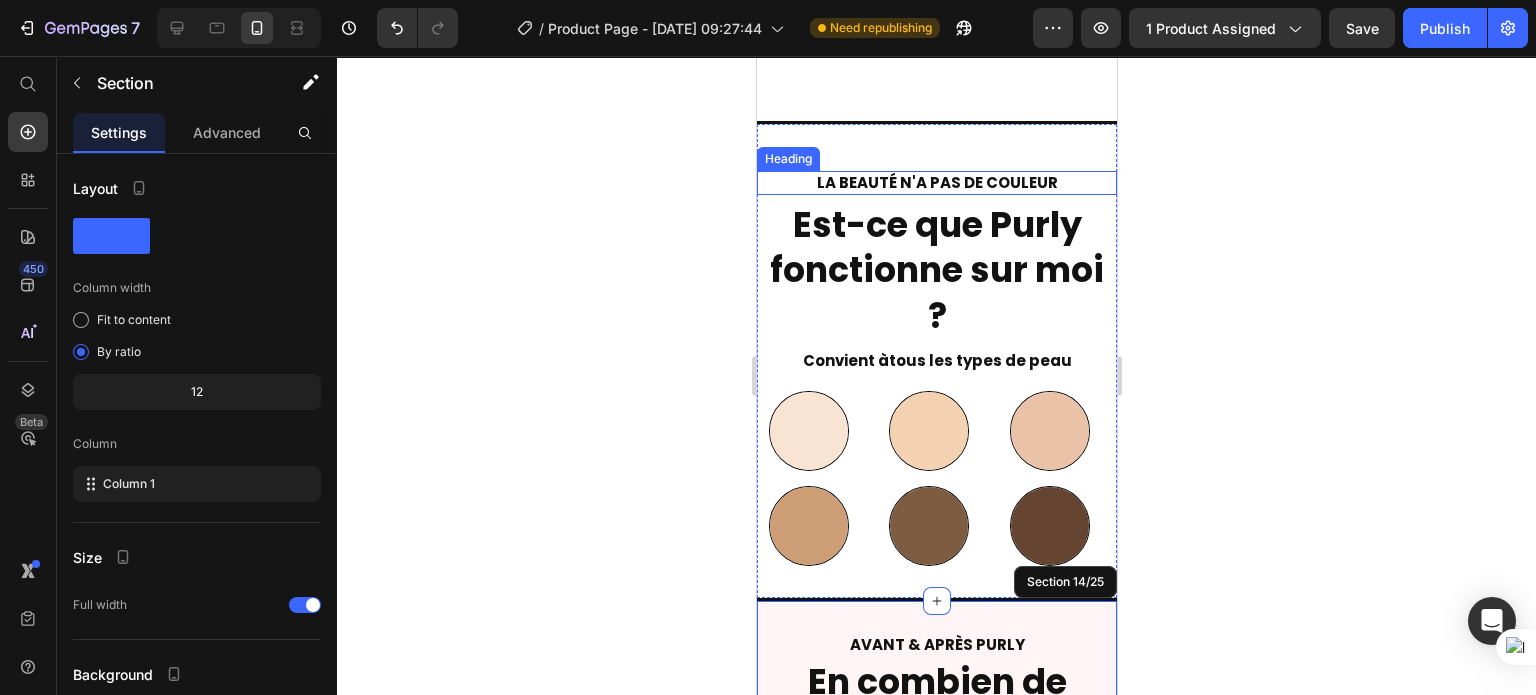 scroll, scrollTop: 9769, scrollLeft: 0, axis: vertical 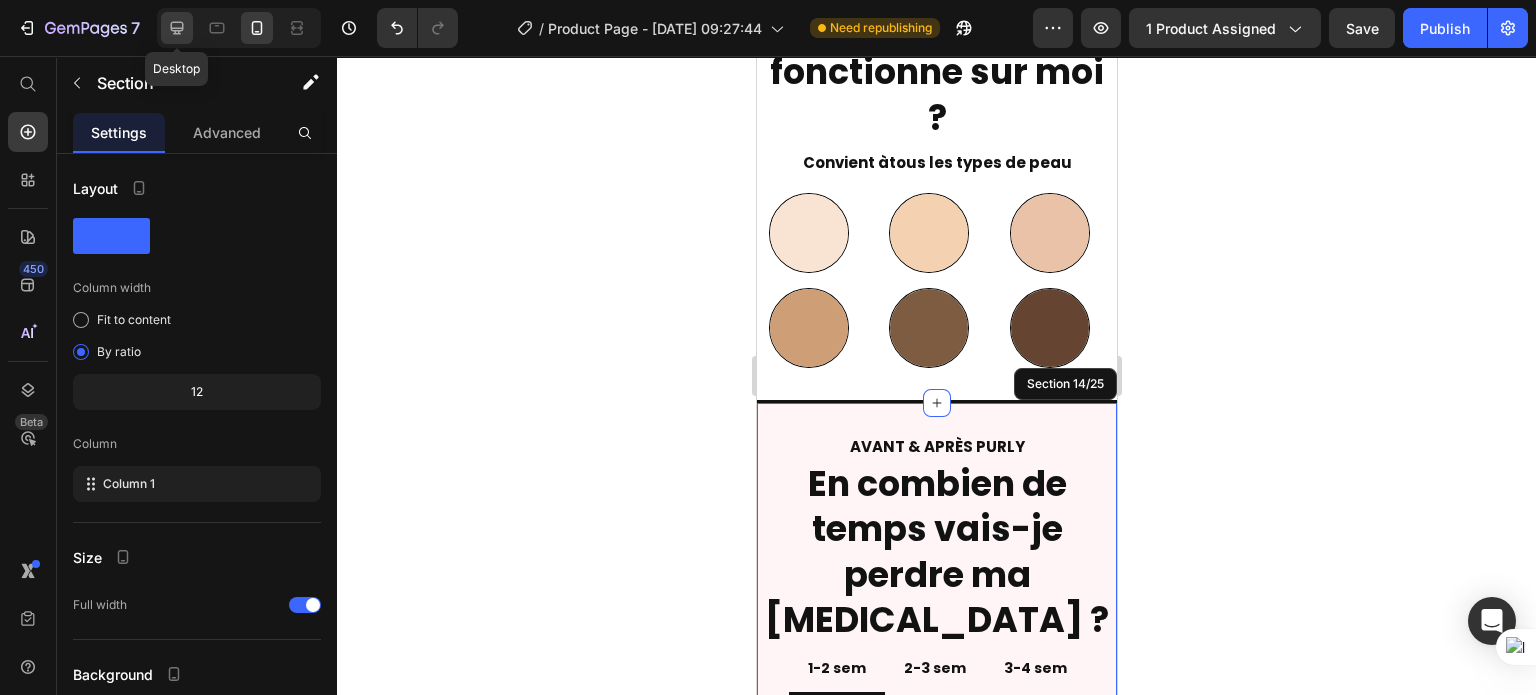 click 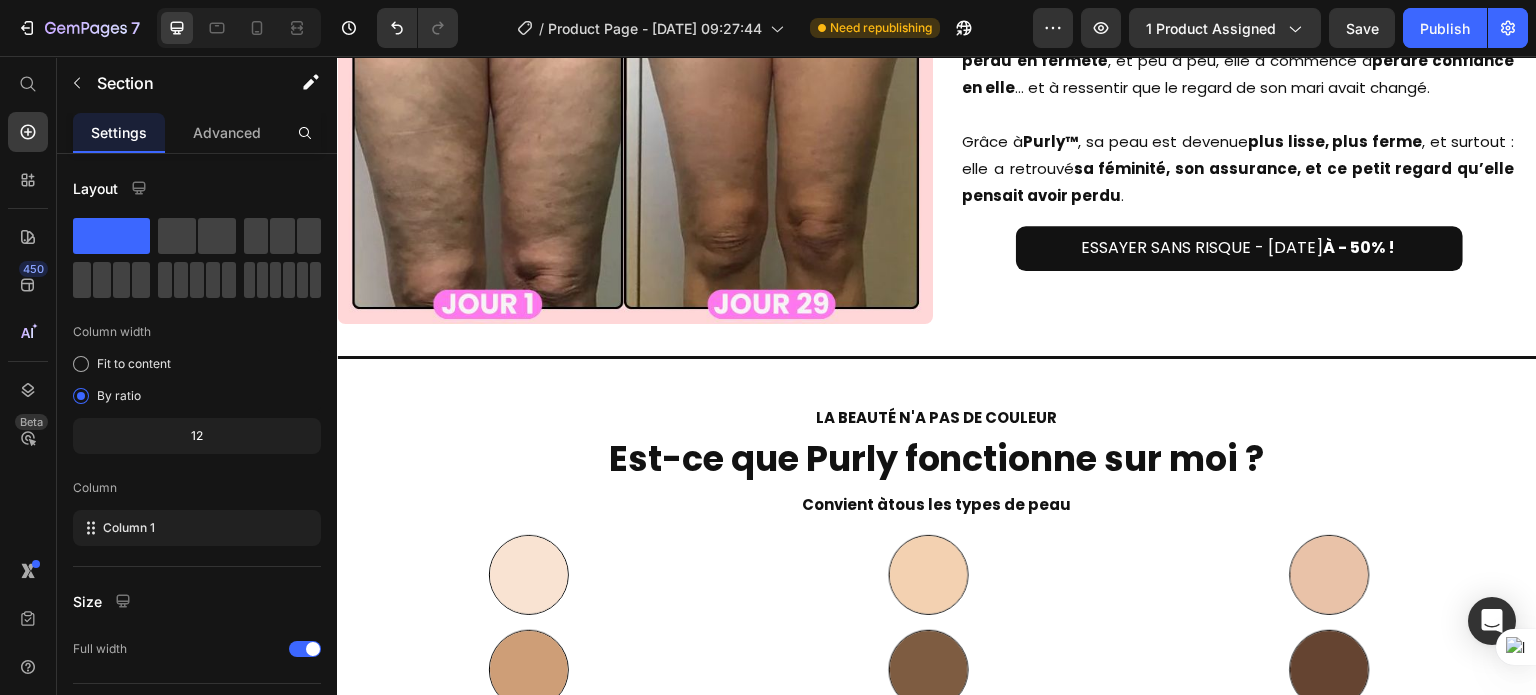 scroll, scrollTop: 9533, scrollLeft: 0, axis: vertical 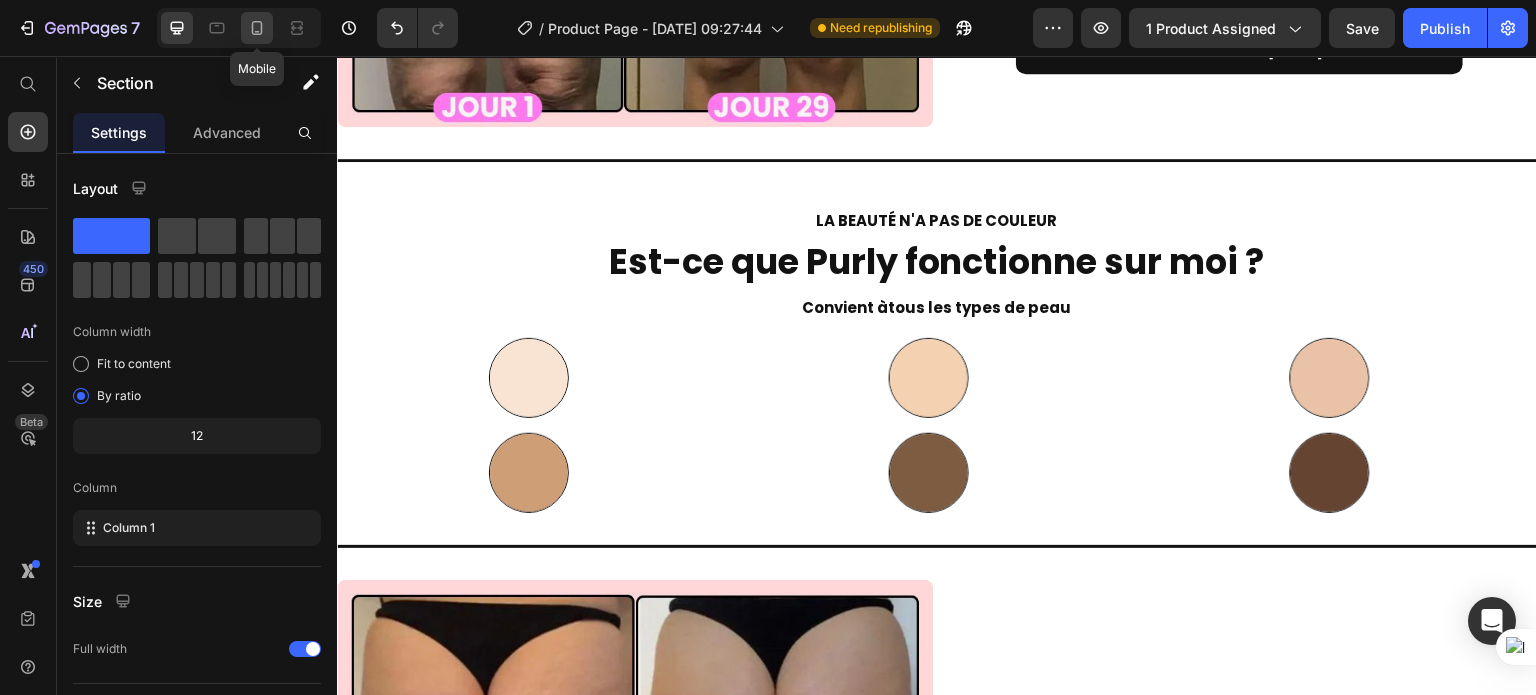 click 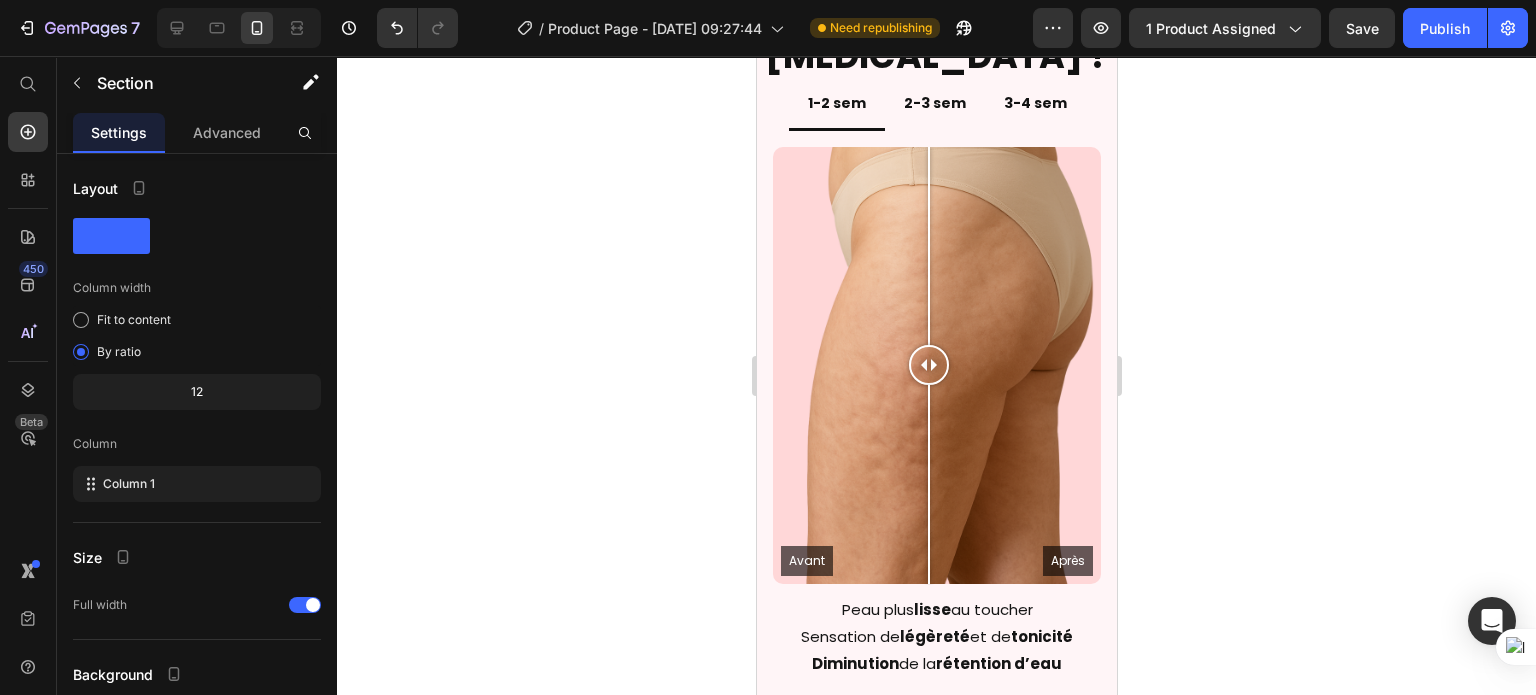 scroll, scrollTop: 9500, scrollLeft: 0, axis: vertical 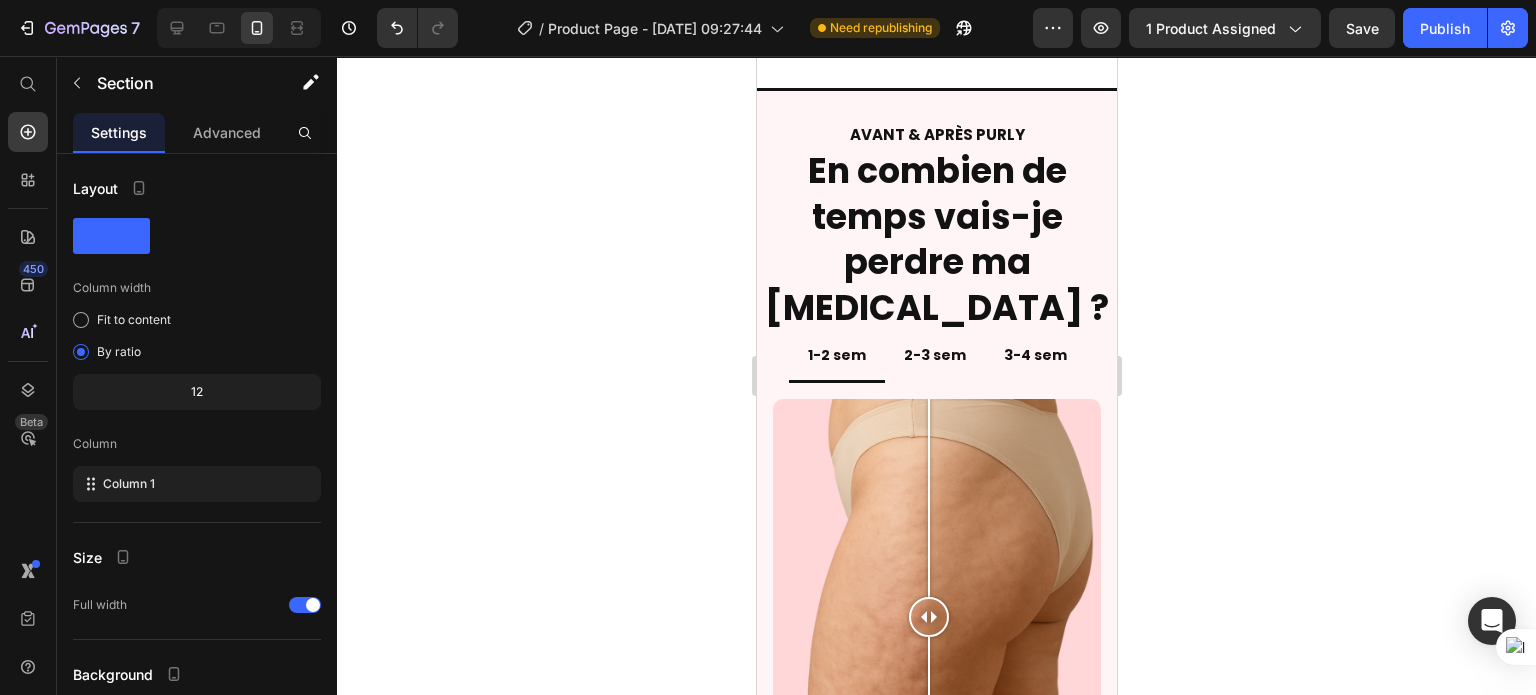 click on "AVANT & APRÈS PURLY Heading En combien de temps vais-je perdre ma [MEDICAL_DATA] ? Heading 1-2 sem 2-3 sem 3-4 sem Avant Après Image Comparison Peau plus  lisse  au toucher Sensation de  légèreté  et de  tonicité Diminution  de la  rétention d’eau   Les premiers effets se manifestent rapidement : la peau paraît déjà plus ferme et plus douce. Text Block Row Avant Après Image Comparison Aspect  [MEDICAL_DATA] réduit  visiblement Raffermissement  des zones ciblées Circulation sanguine  améliorée   La silhouette s’affine progressivement et la peau gagne en élasticité. Text Block Avant Après Image Comparison Réduction significative  de la [MEDICAL_DATA] Peau visiblement  plus ferme  et  plus lisse Résultats durables  avec une utilisation régulière   Votre peau retrouve une apparence plus jeune, plus ferme et plus homogène. Text Block Tab Image Section 14/25" at bounding box center [936, 785] 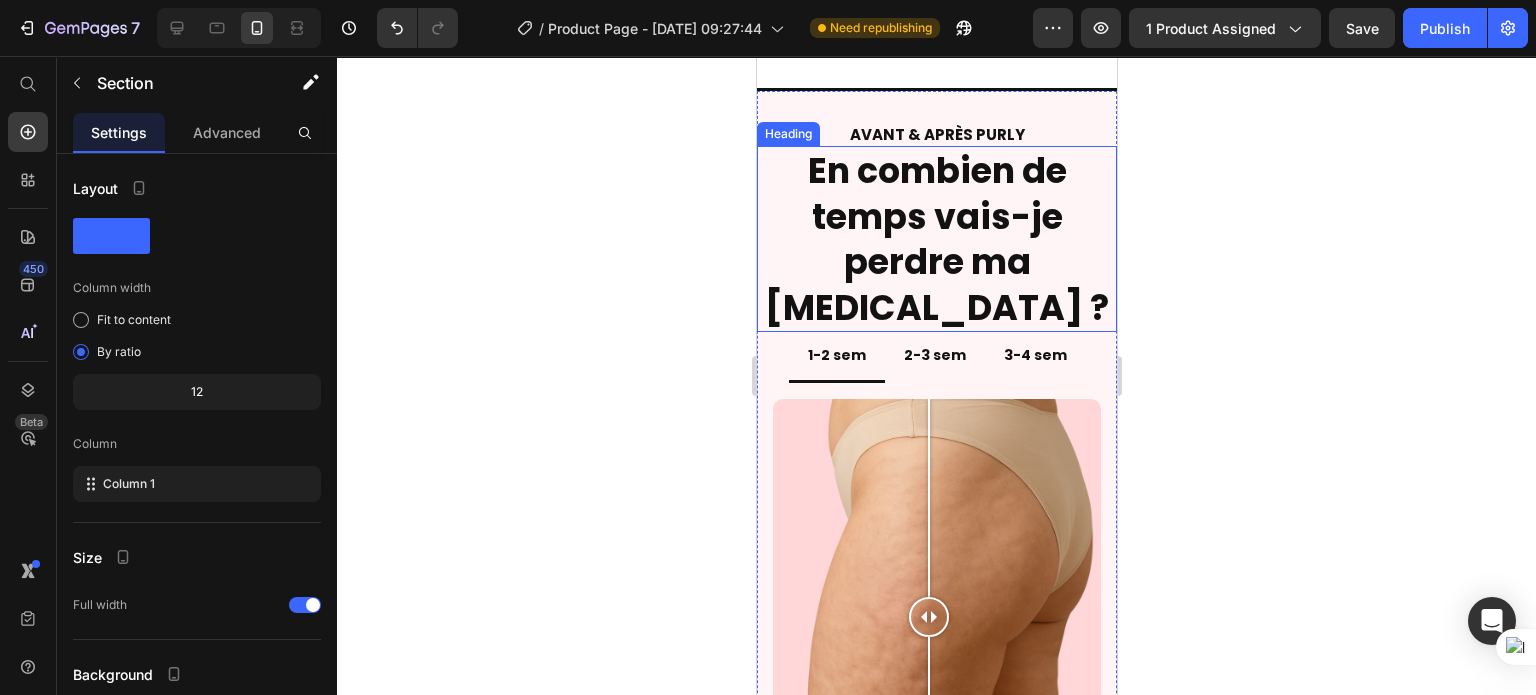 click on "En combien de temps vais-je perdre ma [MEDICAL_DATA] ?" at bounding box center [936, 239] 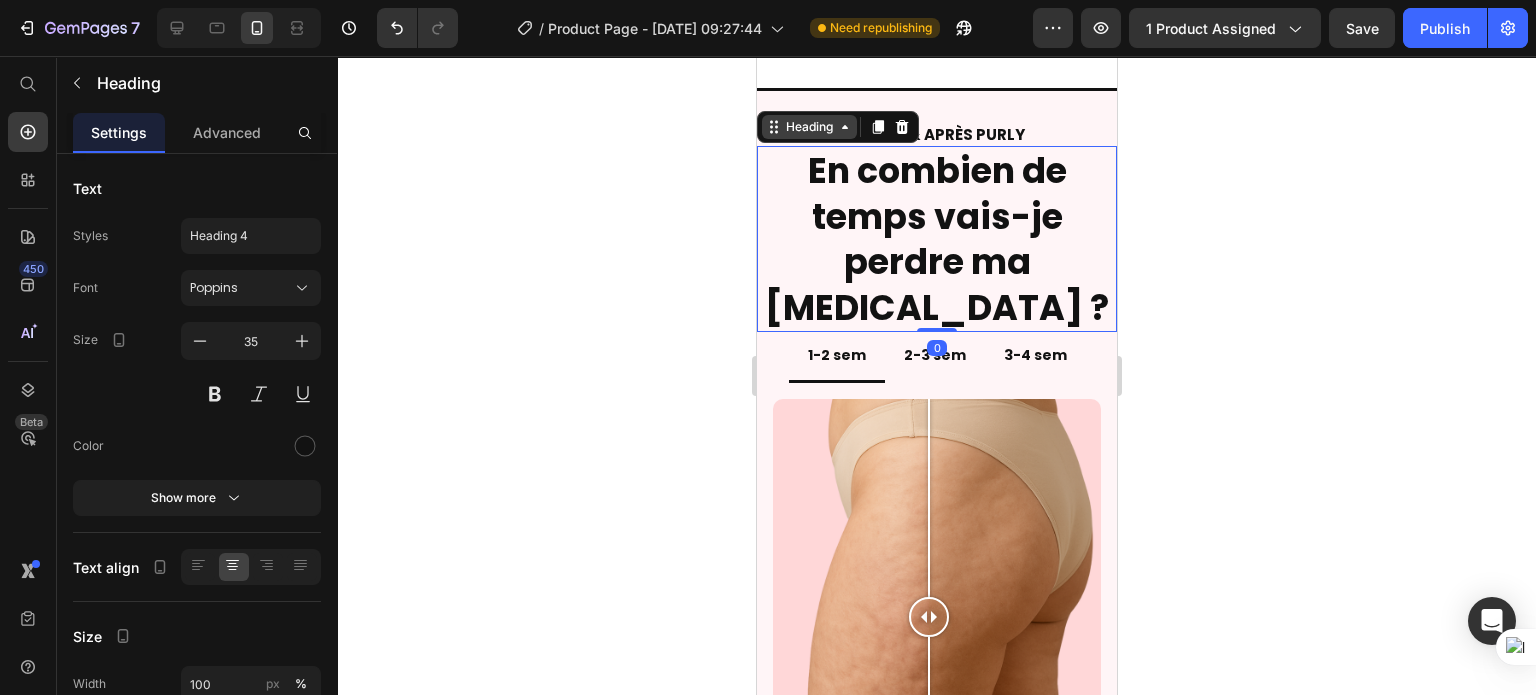 click on "Heading" at bounding box center [808, 127] 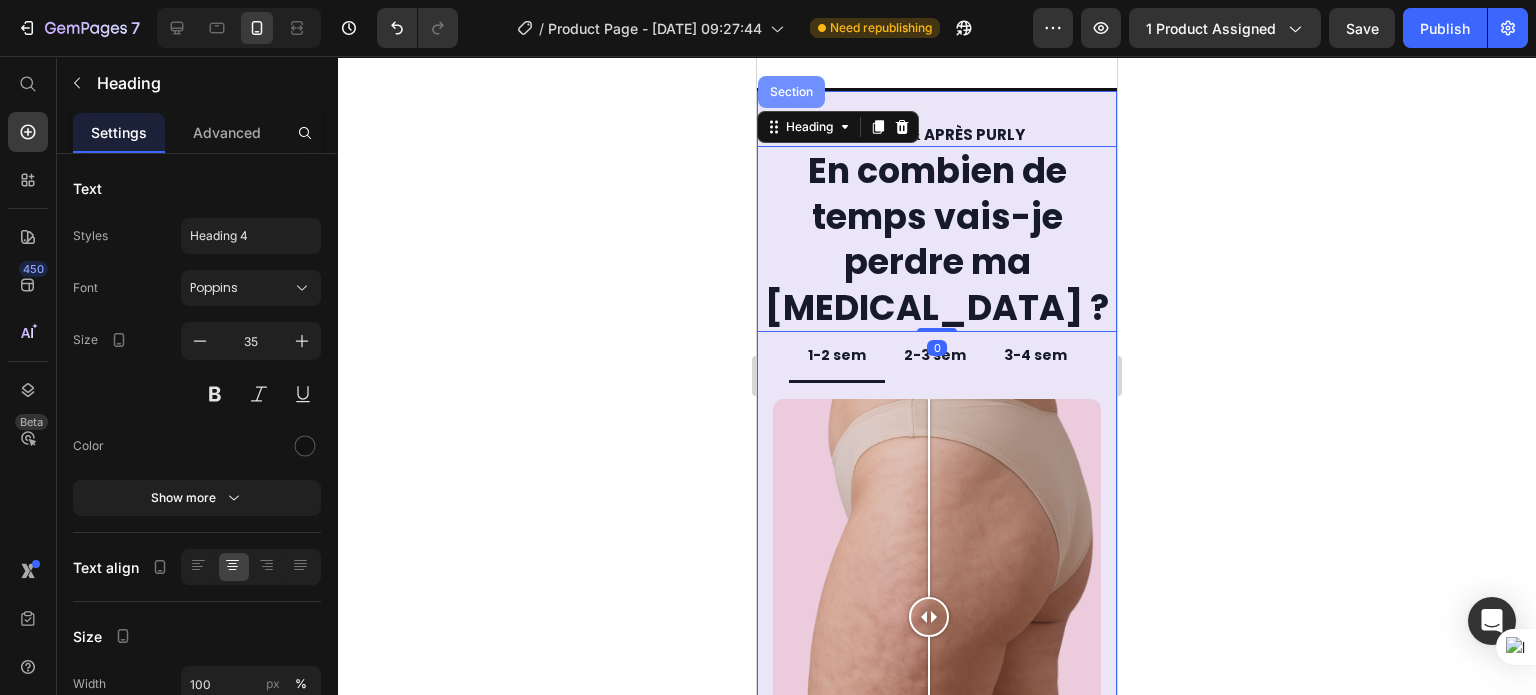 click on "Section" at bounding box center (790, 92) 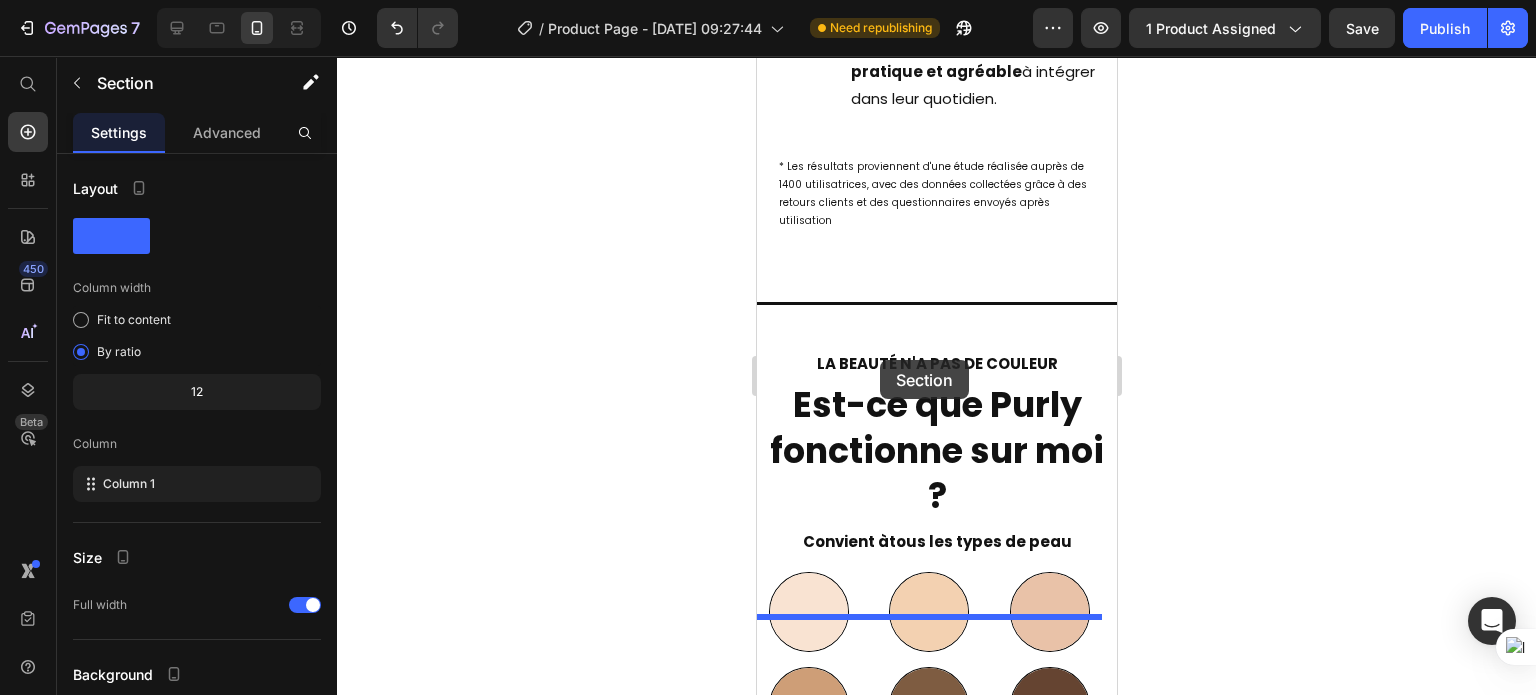scroll, scrollTop: 8873, scrollLeft: 0, axis: vertical 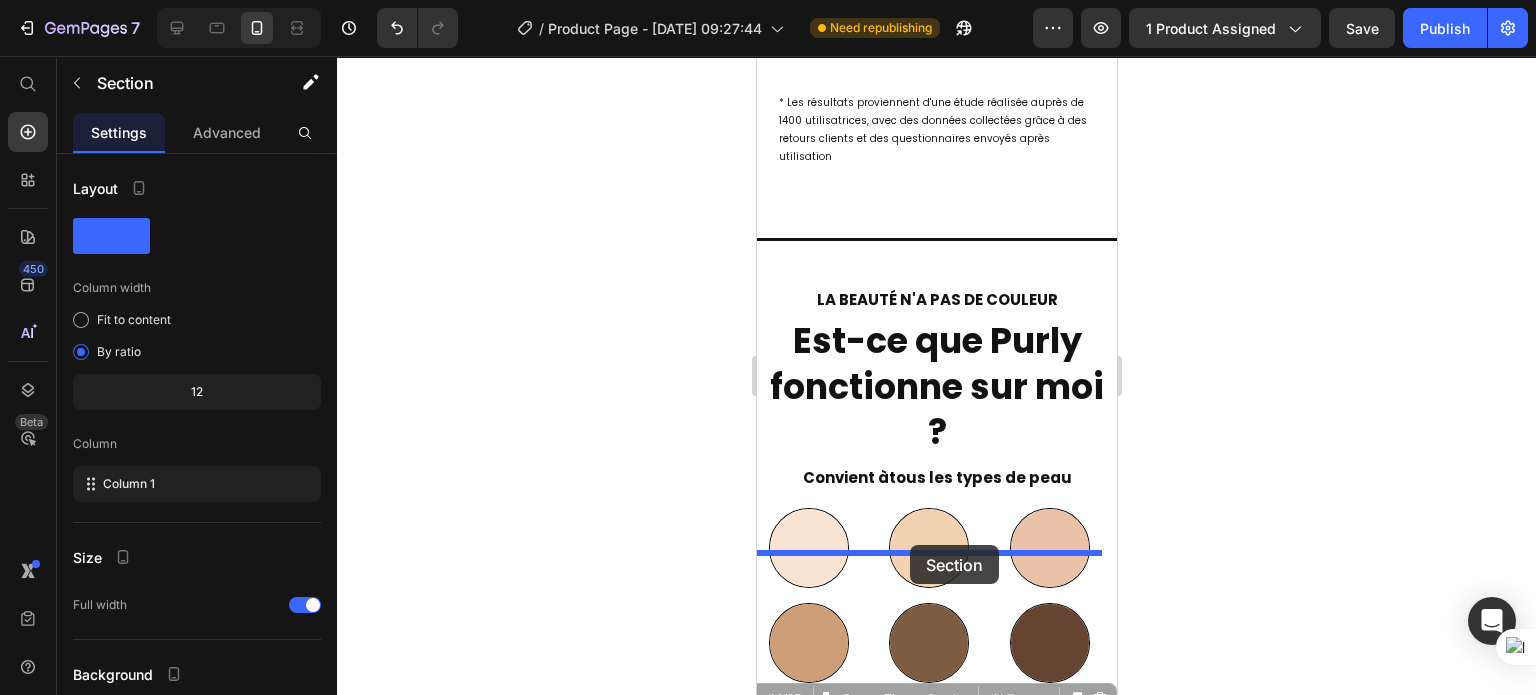drag, startPoint x: 773, startPoint y: 382, endPoint x: 909, endPoint y: 545, distance: 212.28519 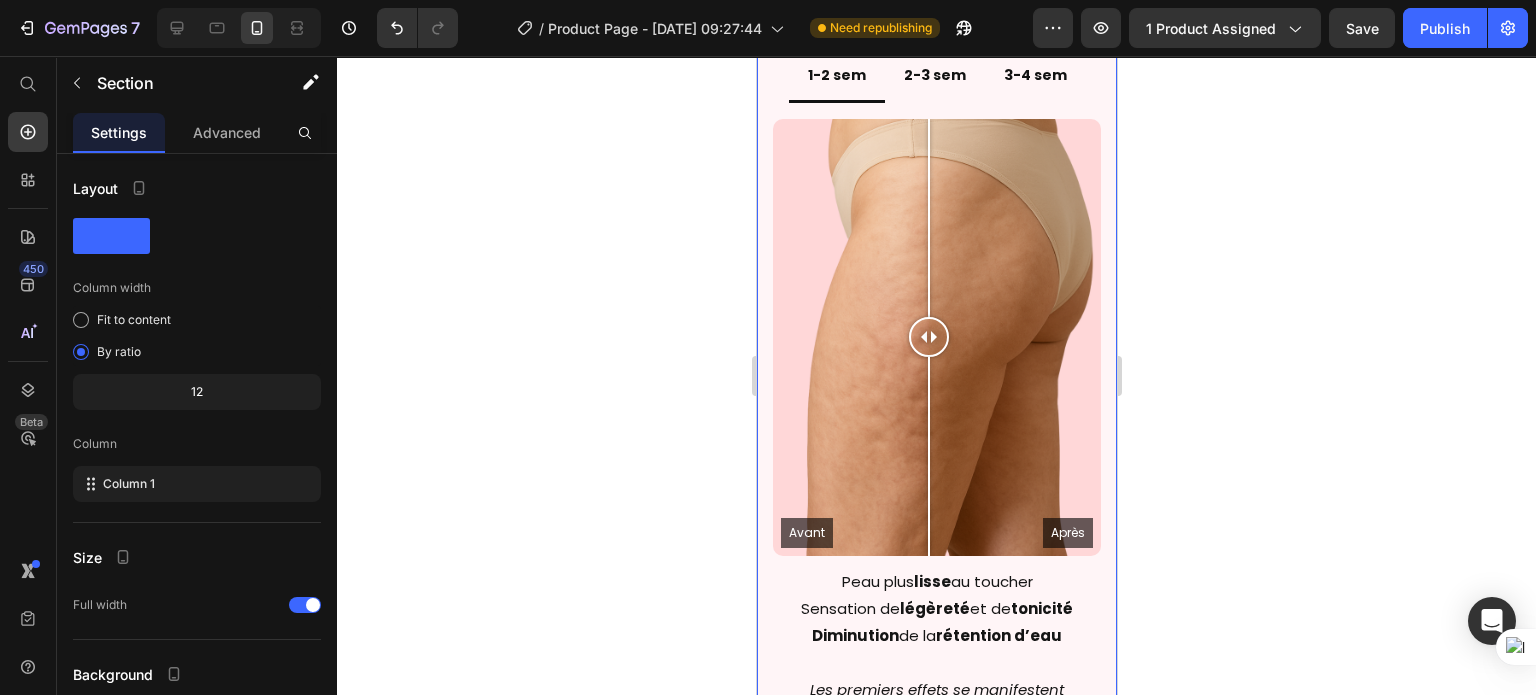 scroll, scrollTop: 9097, scrollLeft: 0, axis: vertical 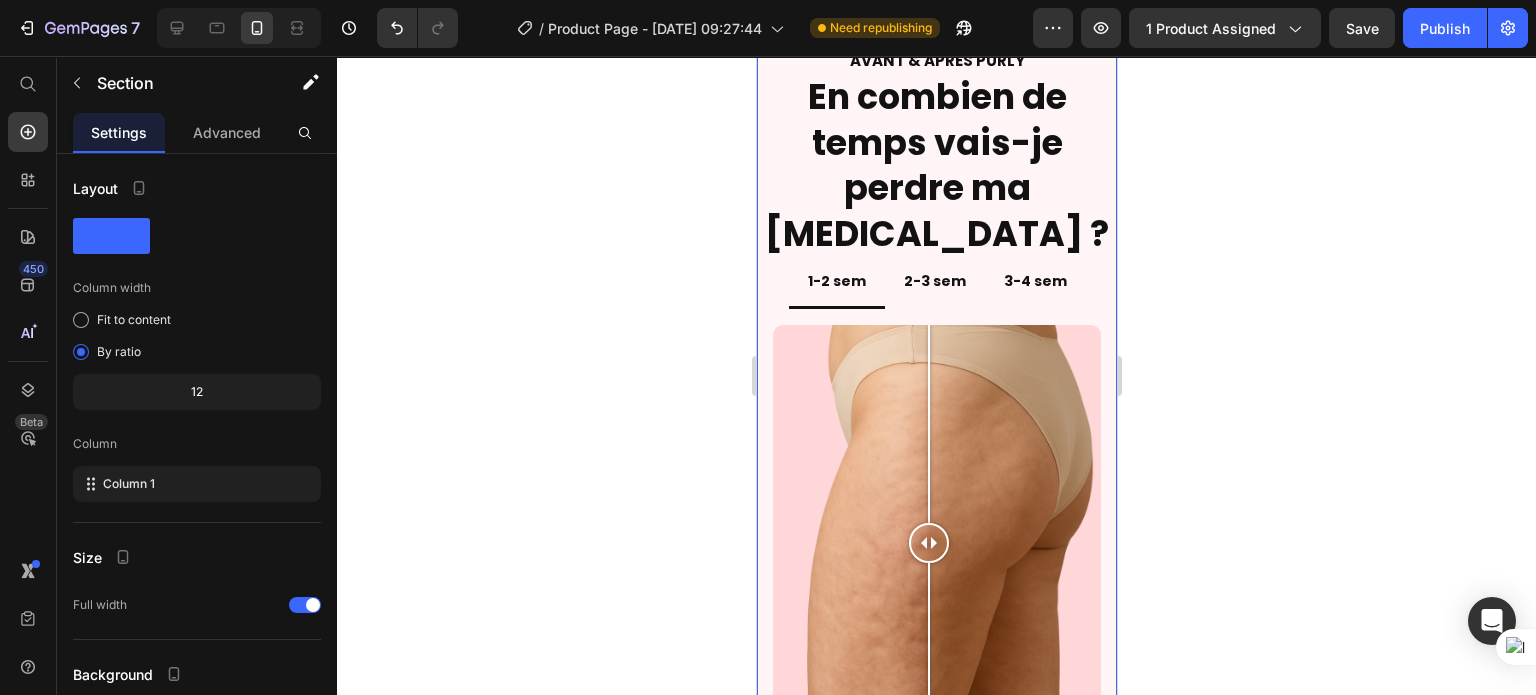click at bounding box center [239, 28] 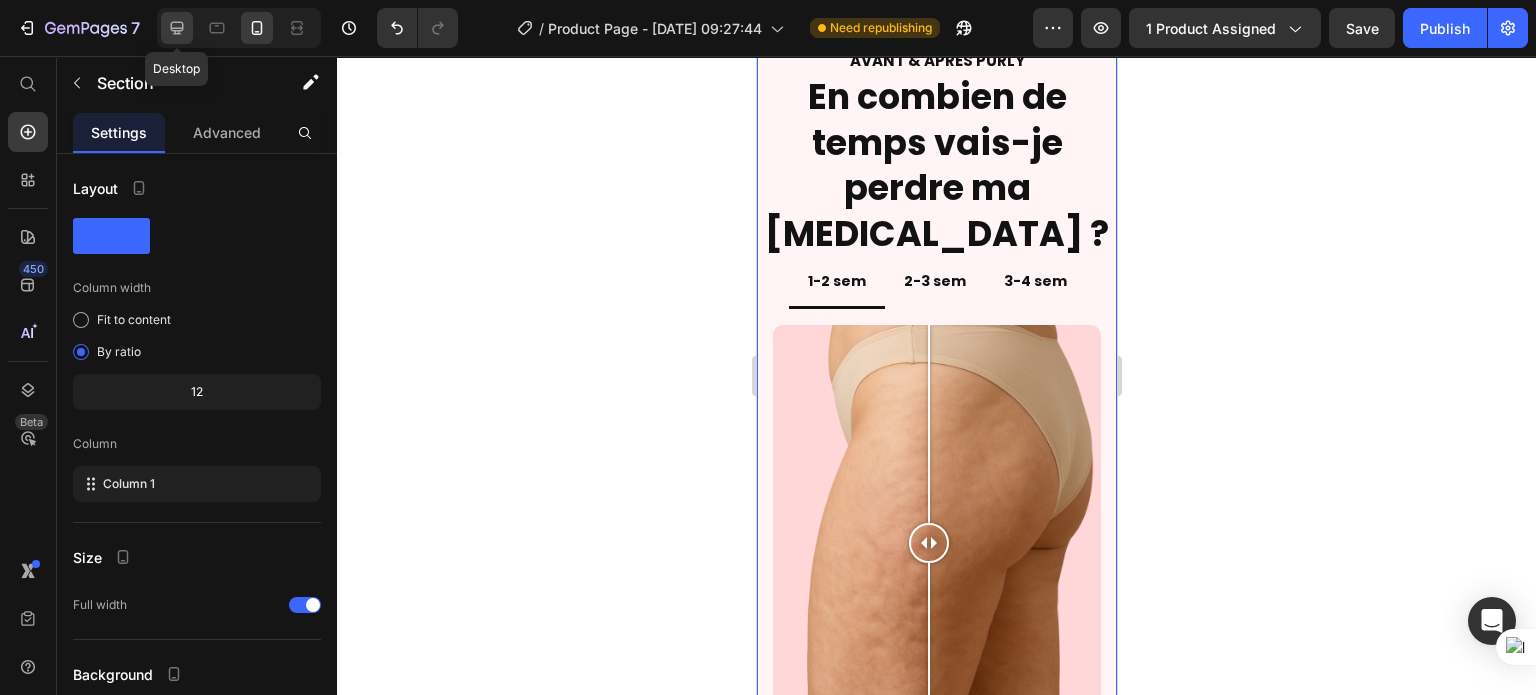 click 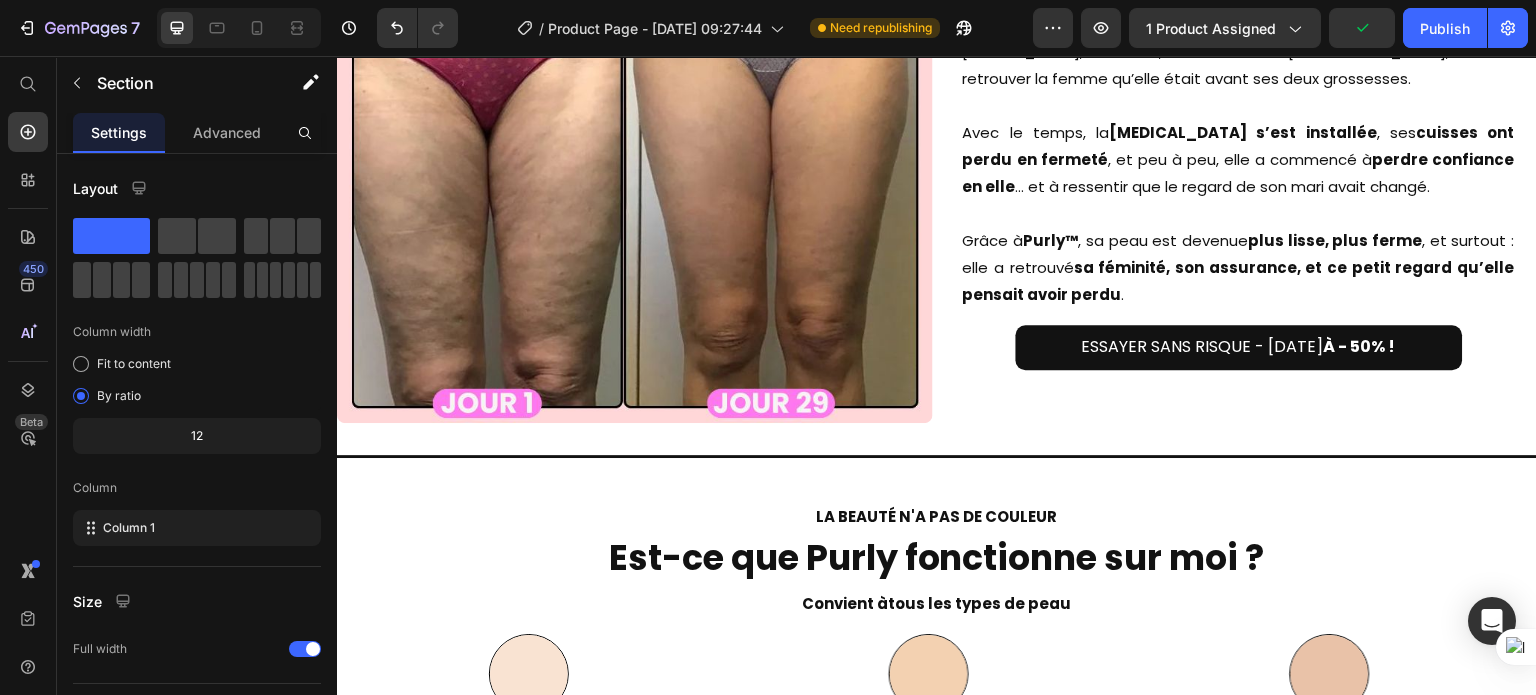 scroll, scrollTop: 9214, scrollLeft: 0, axis: vertical 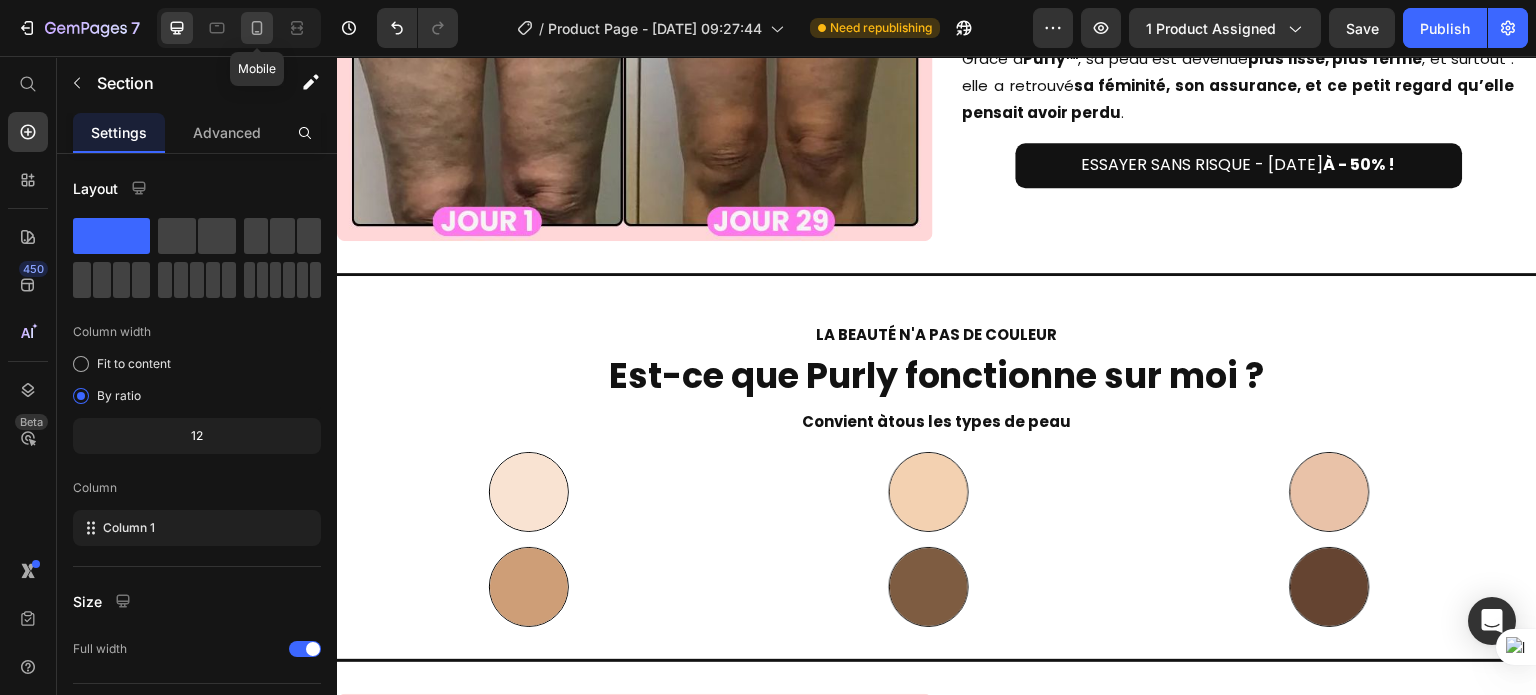 click 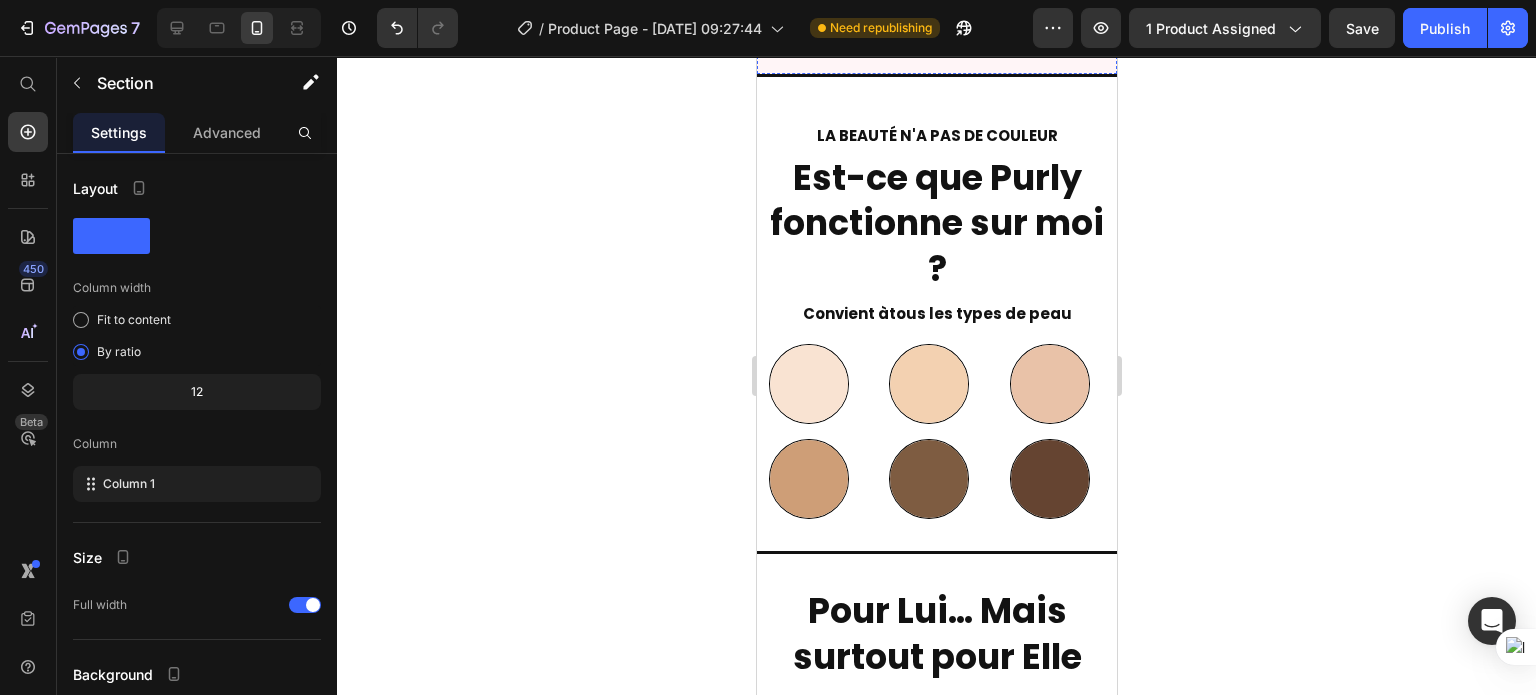 scroll, scrollTop: 10244, scrollLeft: 0, axis: vertical 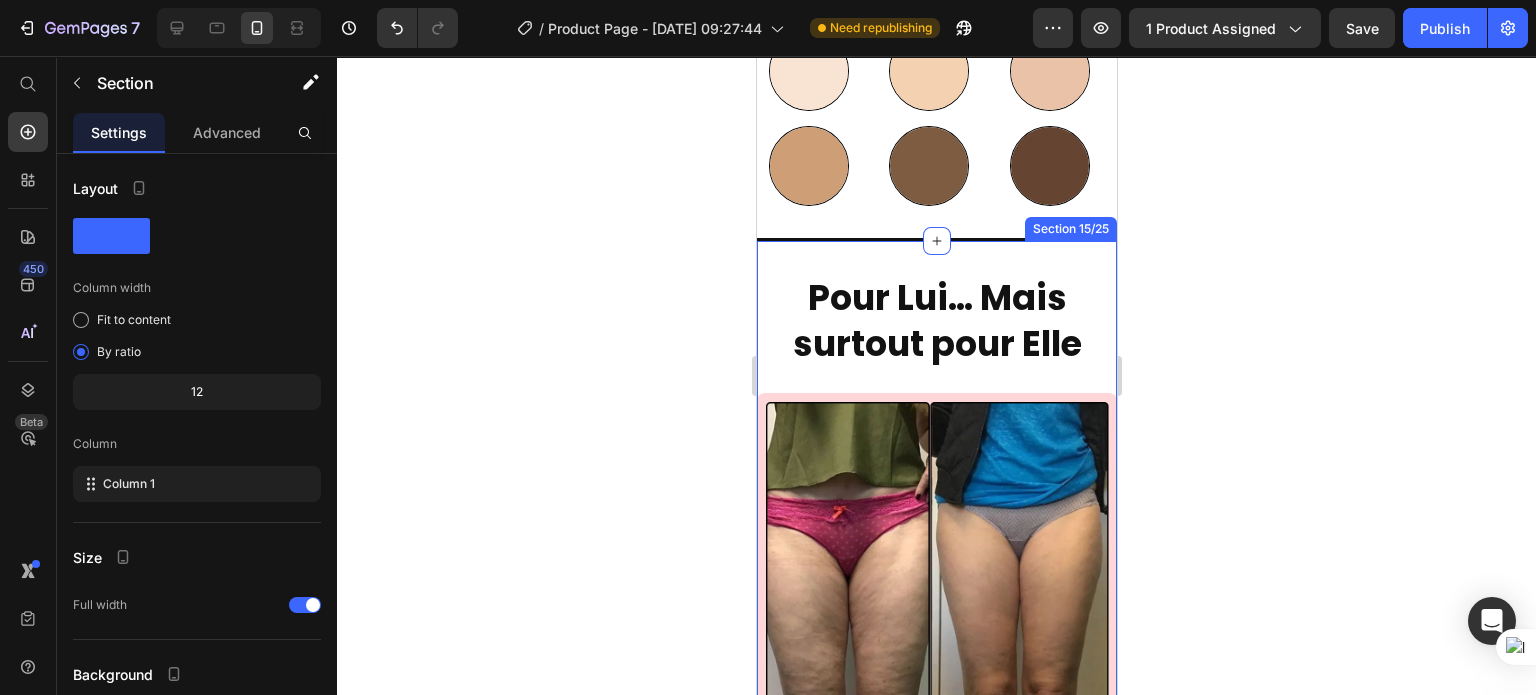 click on "Section 15/25" at bounding box center [1070, 229] 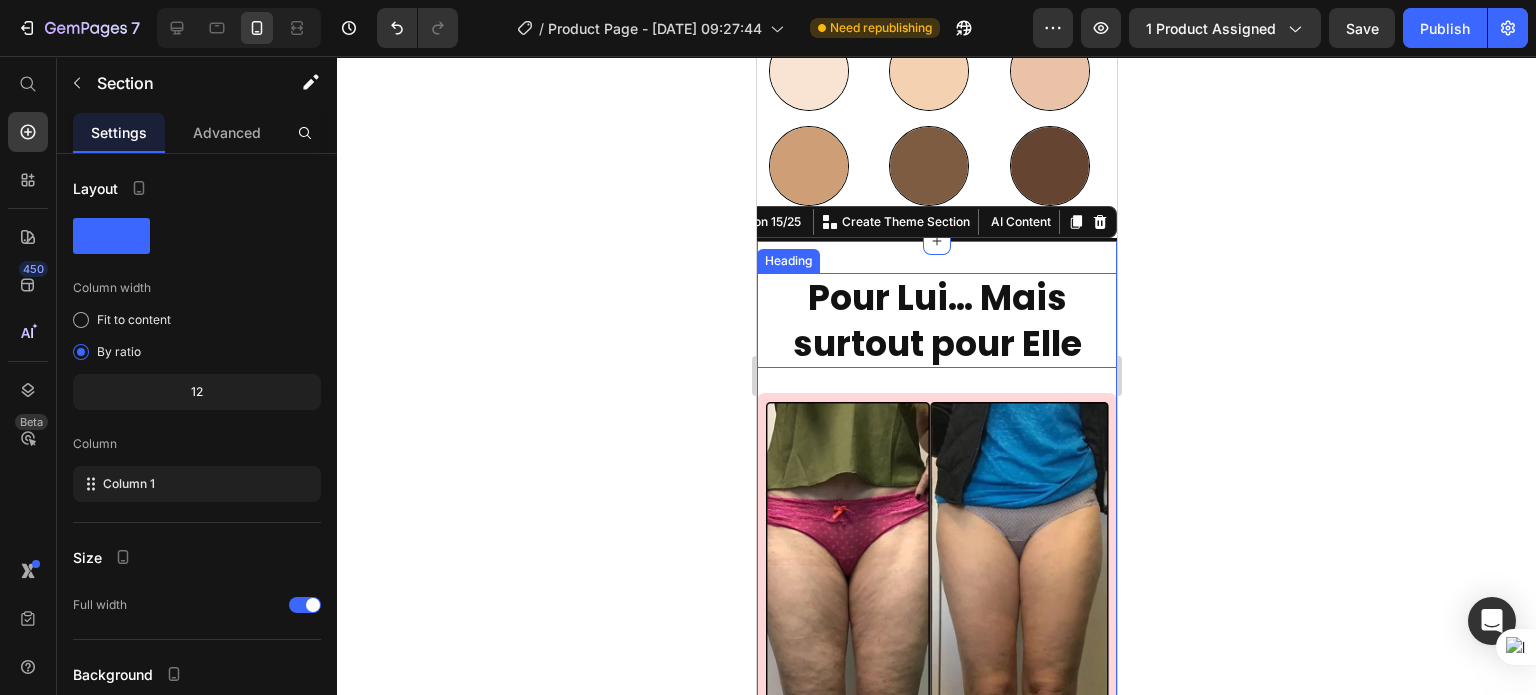 click on "Pour Lui… Mais surtout pour Elle" at bounding box center (936, 320) 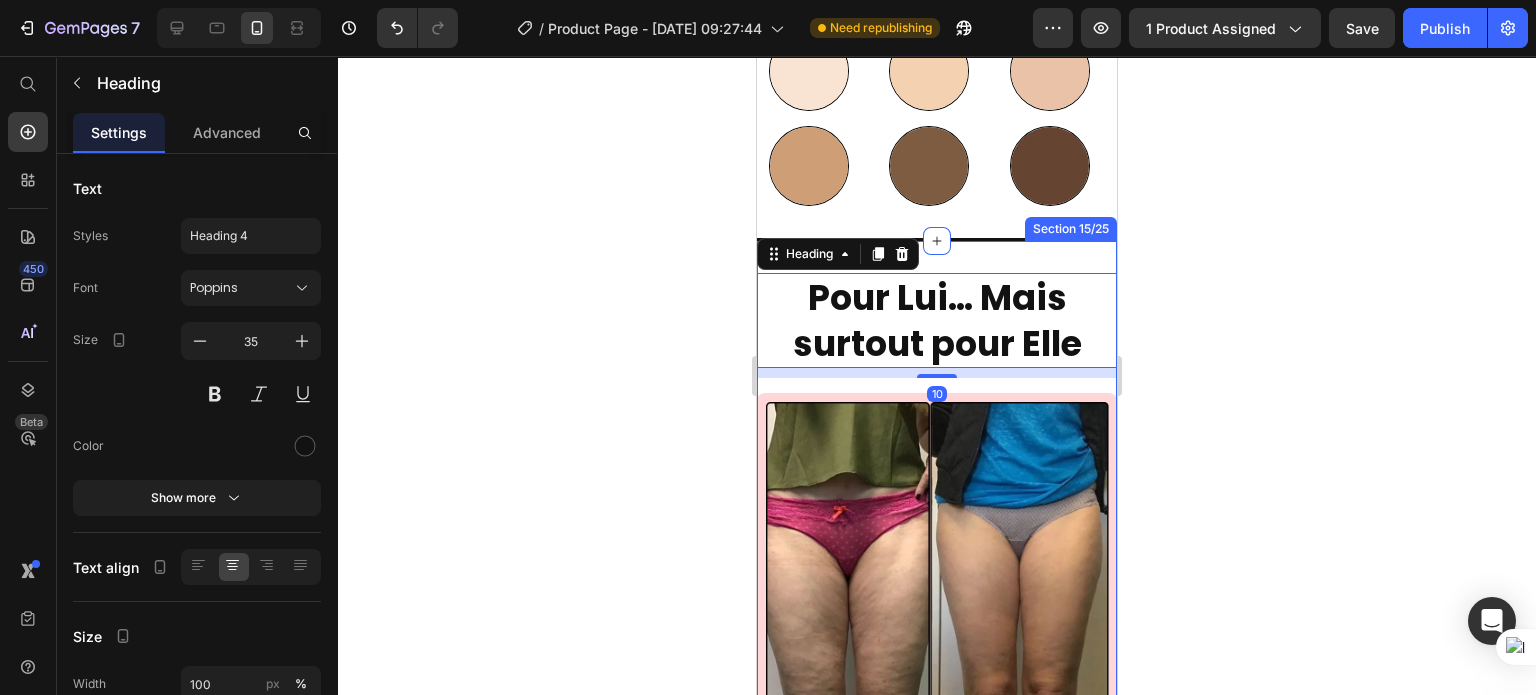 click on "Pour Lui… Mais surtout pour Elle Heading   10 Image Maryam, 39 ans, infirmière à [GEOGRAPHIC_DATA], voulait retrouver la femme qu’elle était avant ses deux grossesses.    Avec le temps, la  [MEDICAL_DATA] s’est installée , ses  cuisses ont perdu en fermeté , et peu à peu, elle a commencé à  perdre confiance en elle … et à ressentir que le regard de son mari avait changé.   En  moins de 30 jours , sa peau est devenue  plus lisse, plus ferme , et surtout : elle a retrouvé  sa féminité, son assurance, et ce petit regard qu’elle pensait avoir perdu . Text Block Row ESSAYER SANS RISQUE - [DATE]  À - 50% ! Button Row Section 15/25" at bounding box center [936, 743] 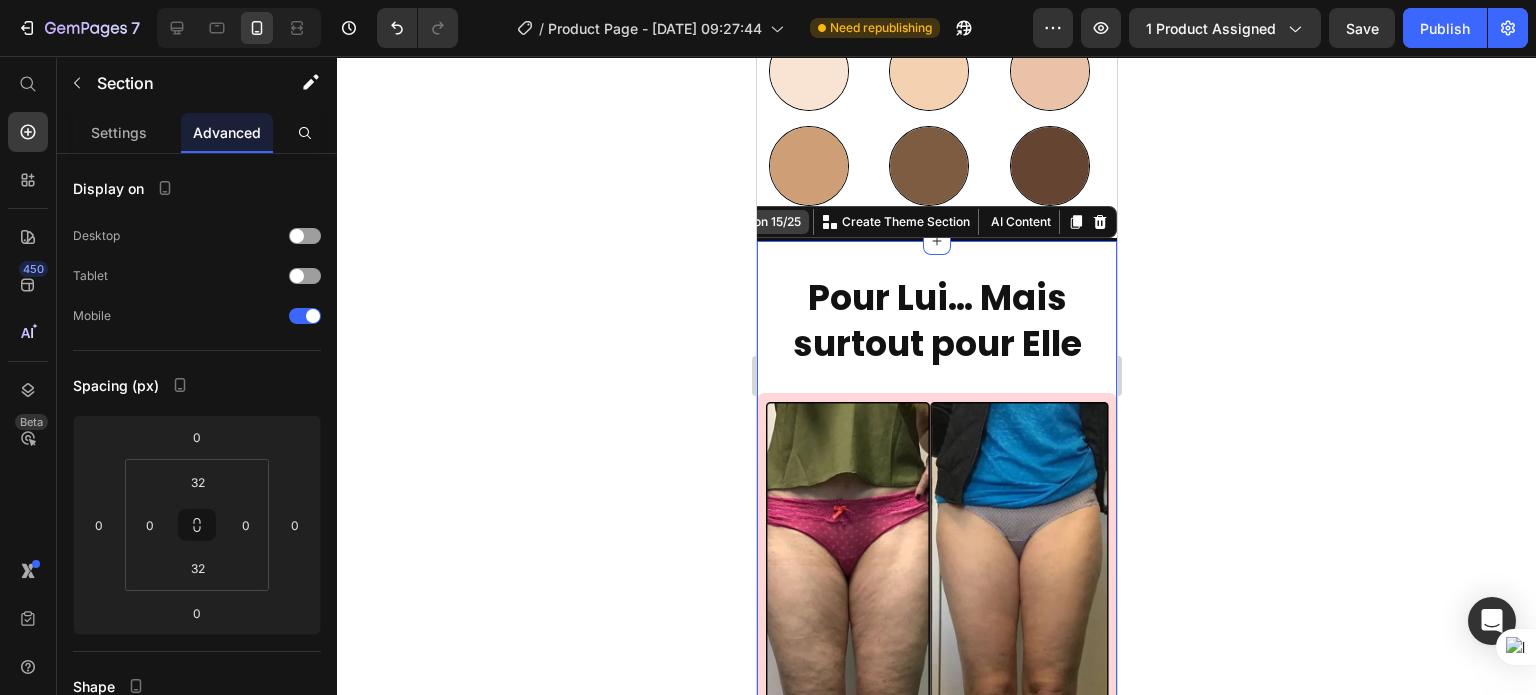 click on "Section 15/25" at bounding box center [762, 222] 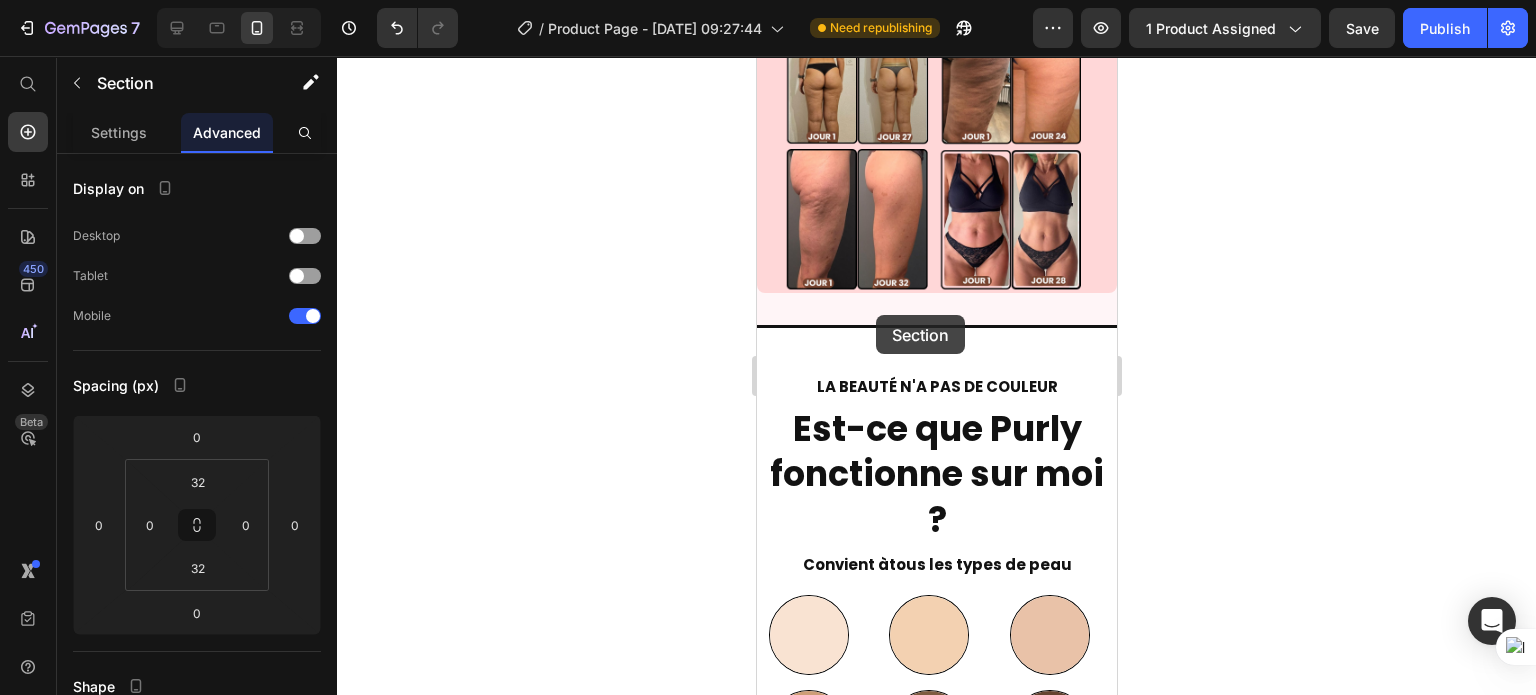 scroll, scrollTop: 9748, scrollLeft: 0, axis: vertical 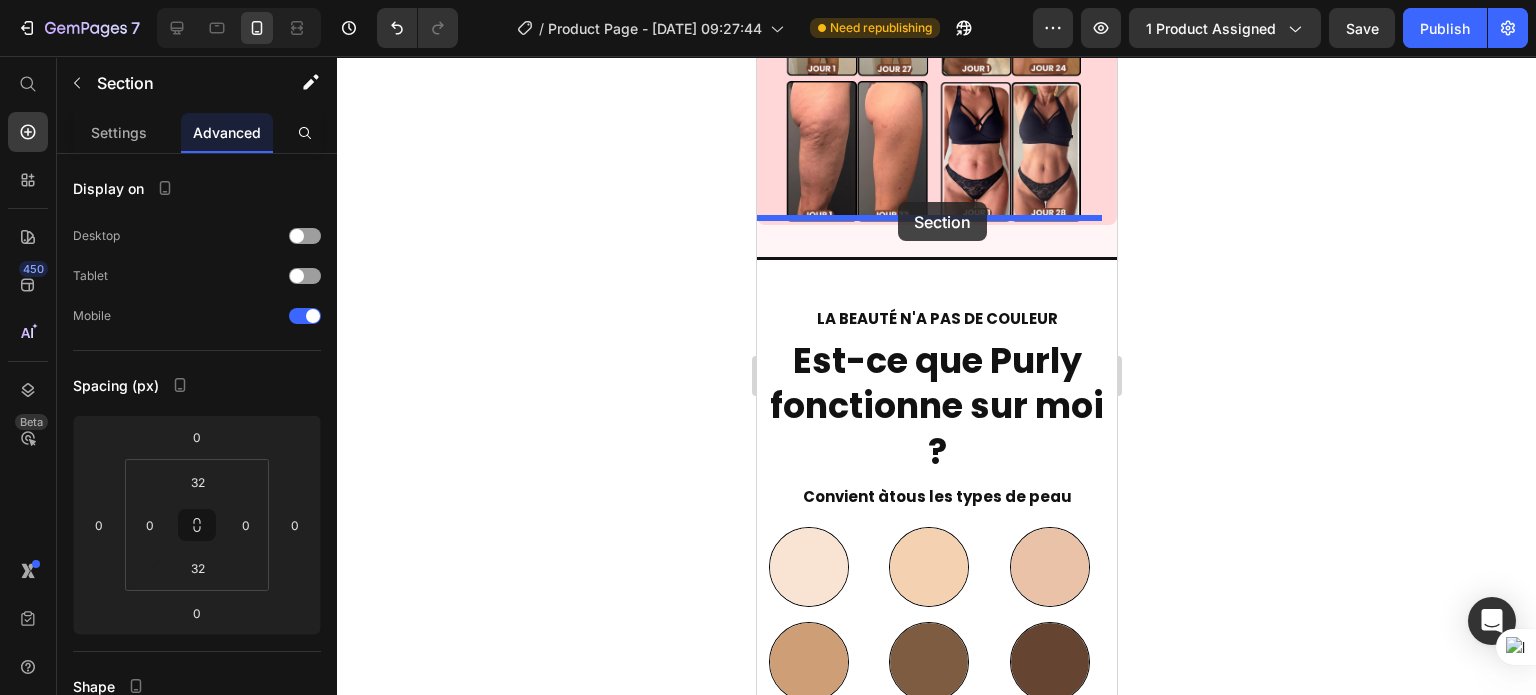 drag, startPoint x: 773, startPoint y: 183, endPoint x: 897, endPoint y: 202, distance: 125.4472 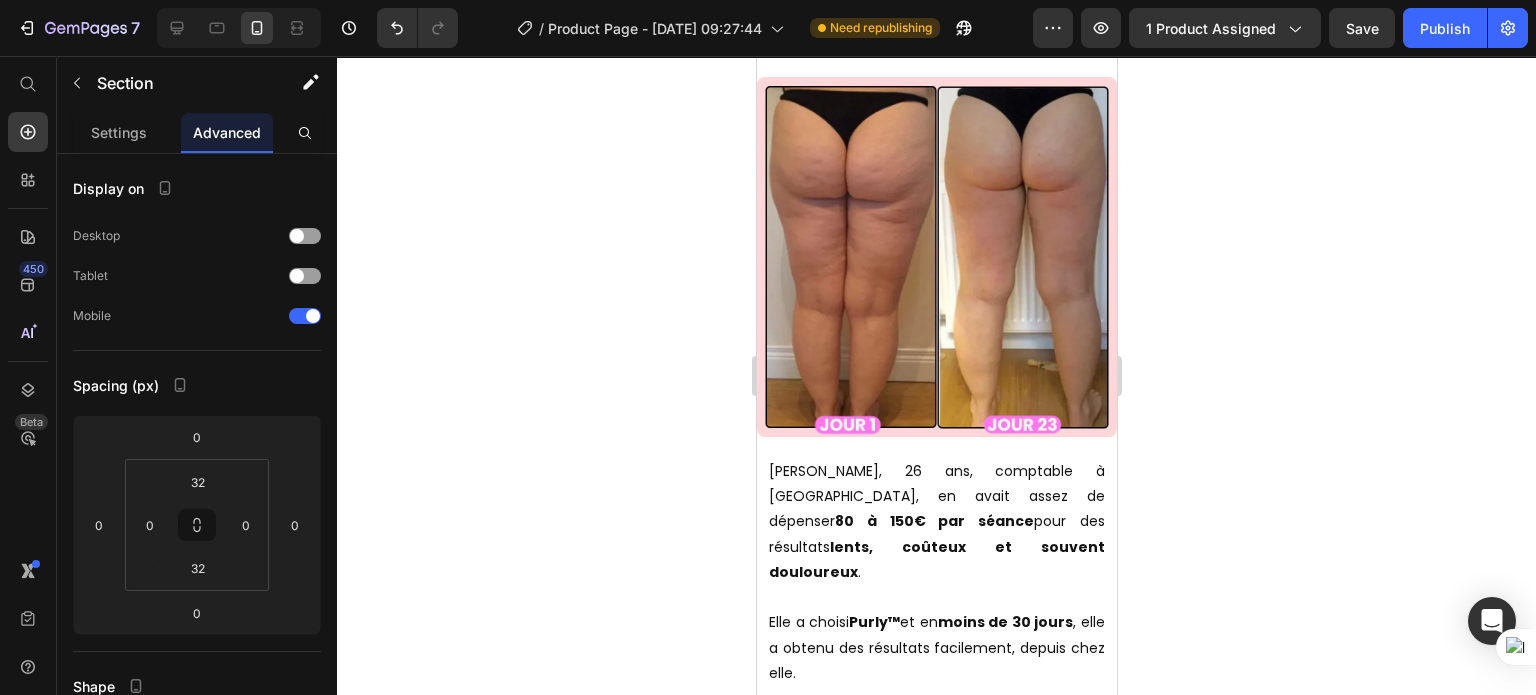scroll, scrollTop: 11565, scrollLeft: 0, axis: vertical 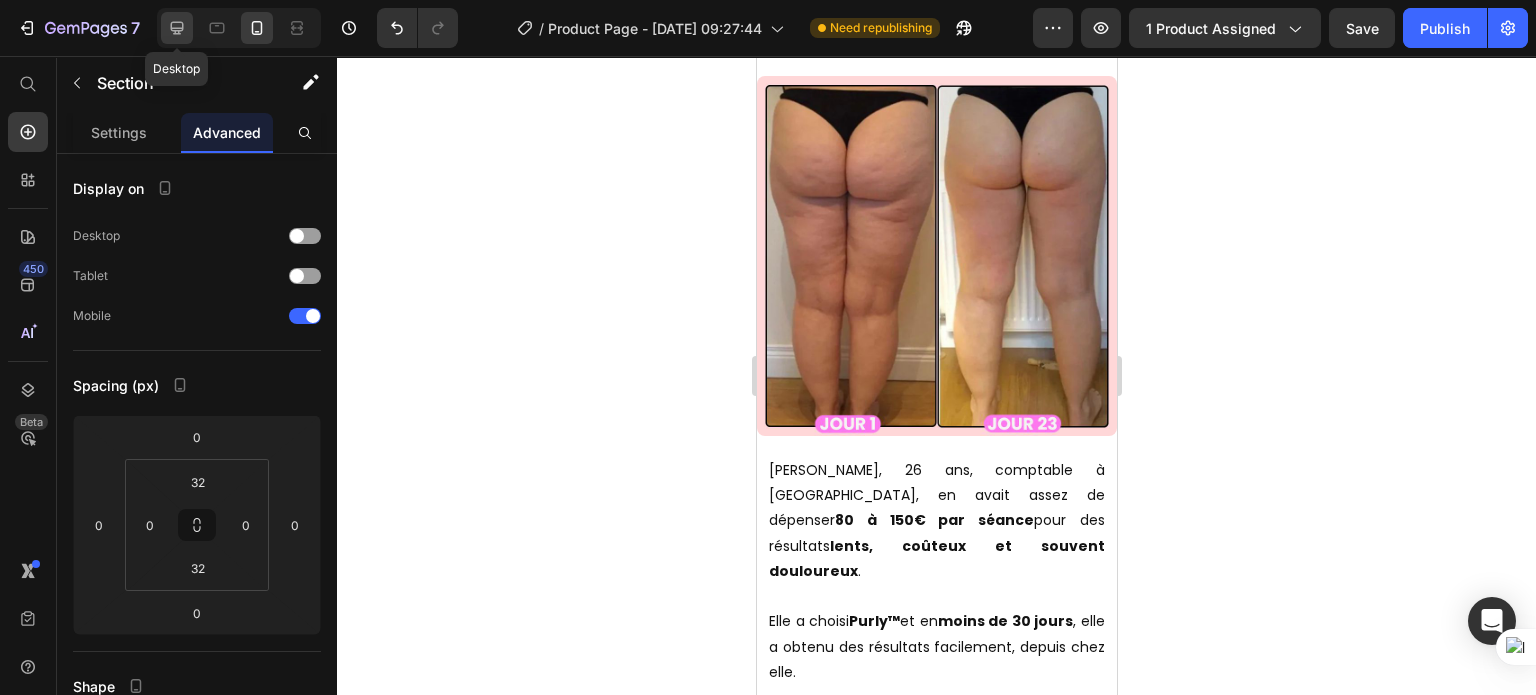 click 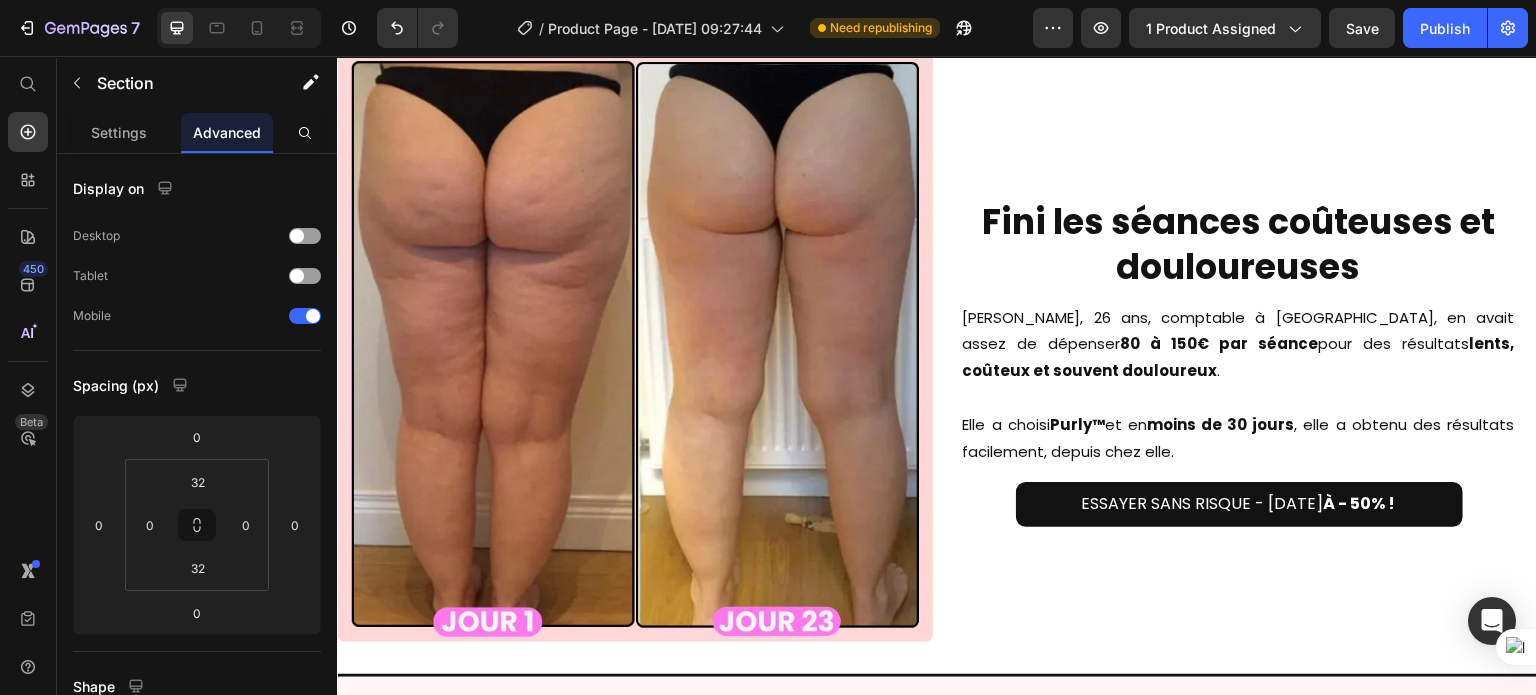 scroll, scrollTop: 9807, scrollLeft: 0, axis: vertical 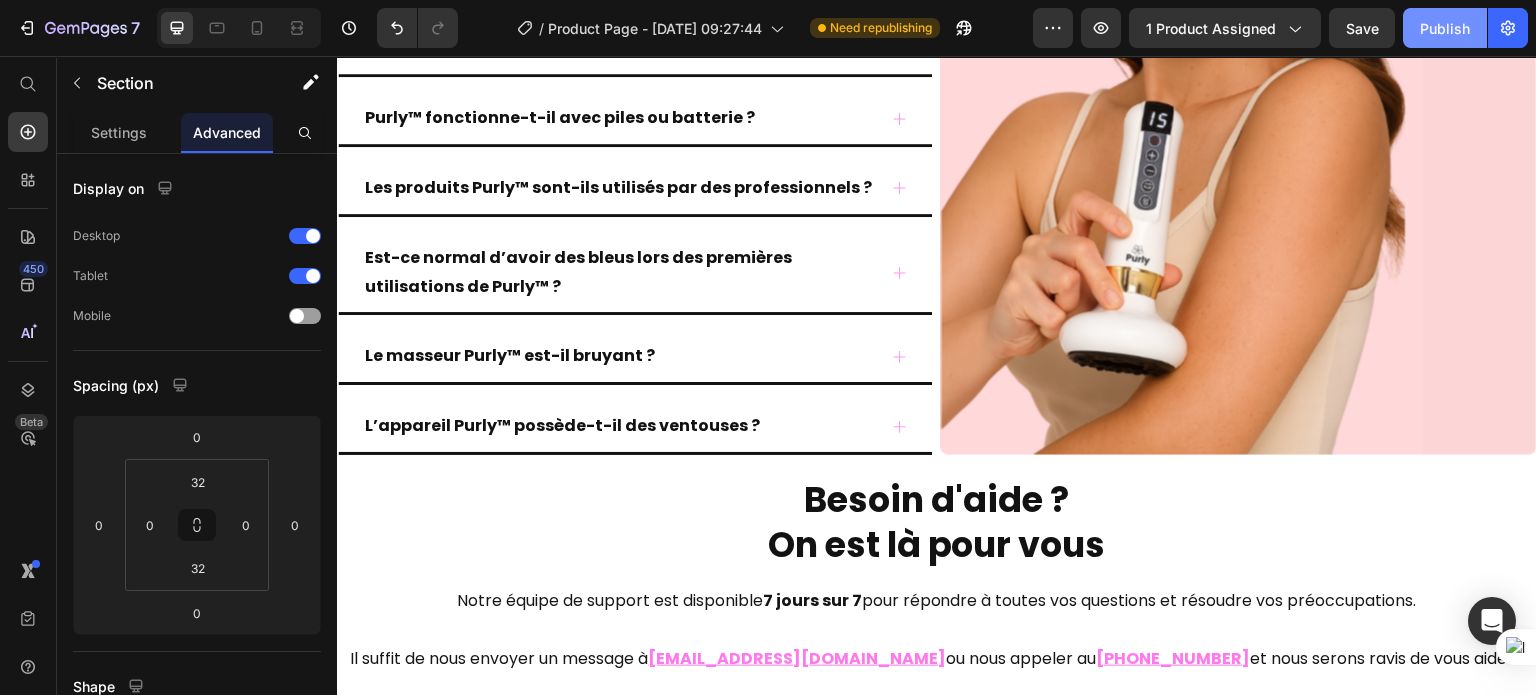 click on "Publish" 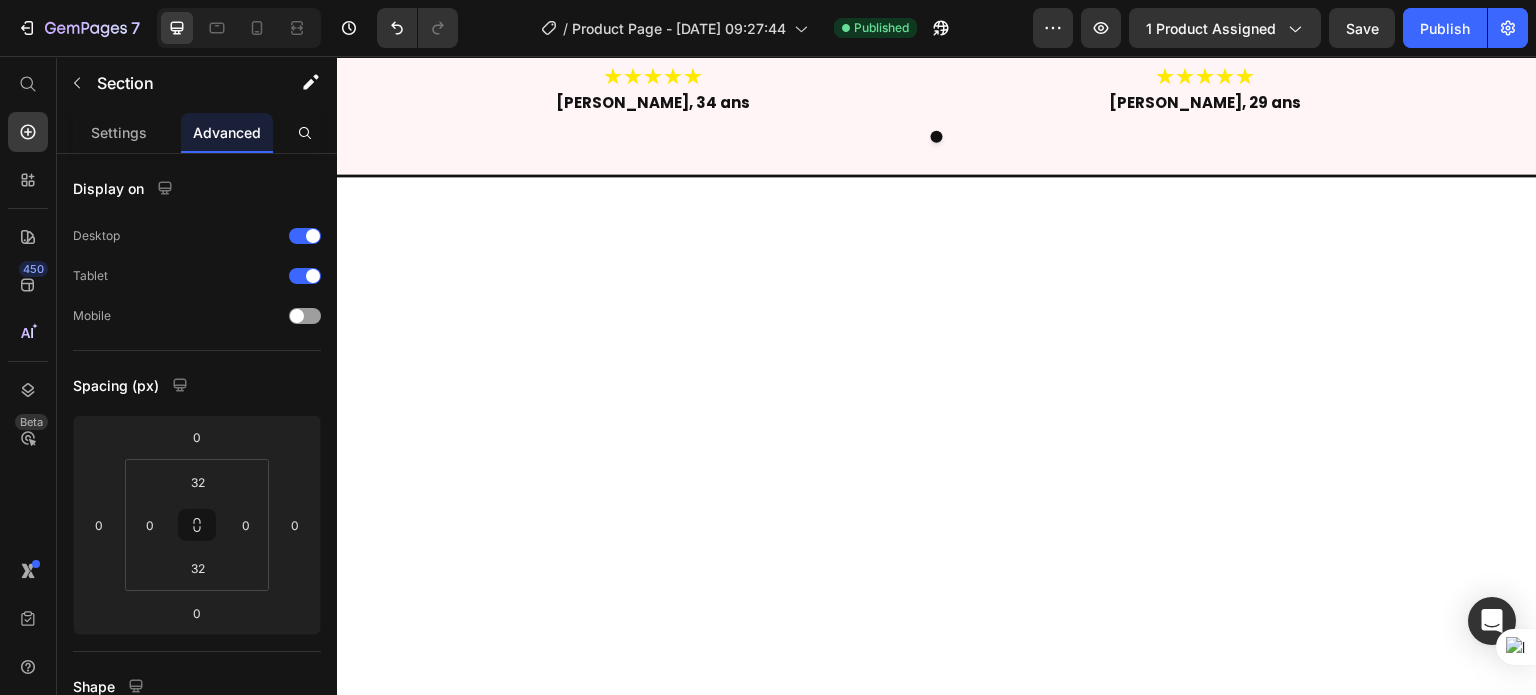 scroll, scrollTop: 0, scrollLeft: 0, axis: both 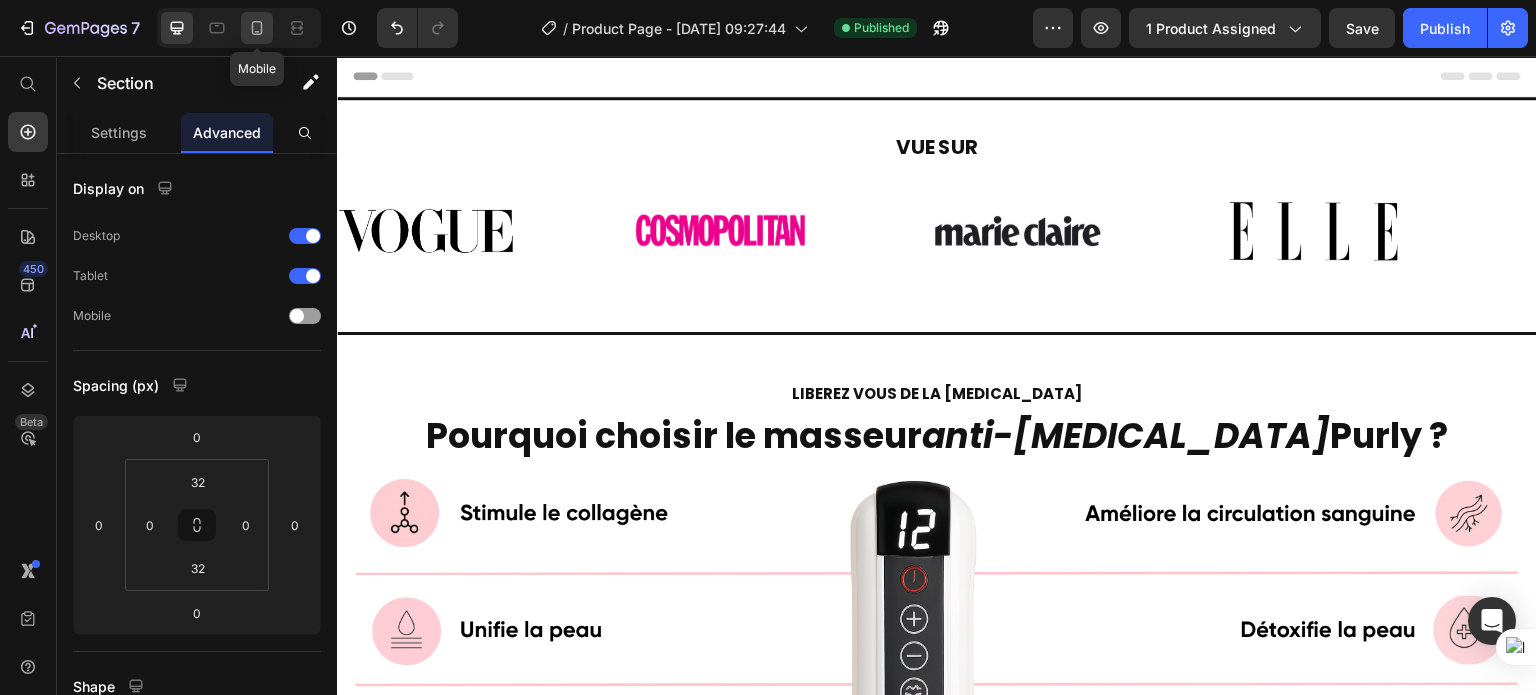 click 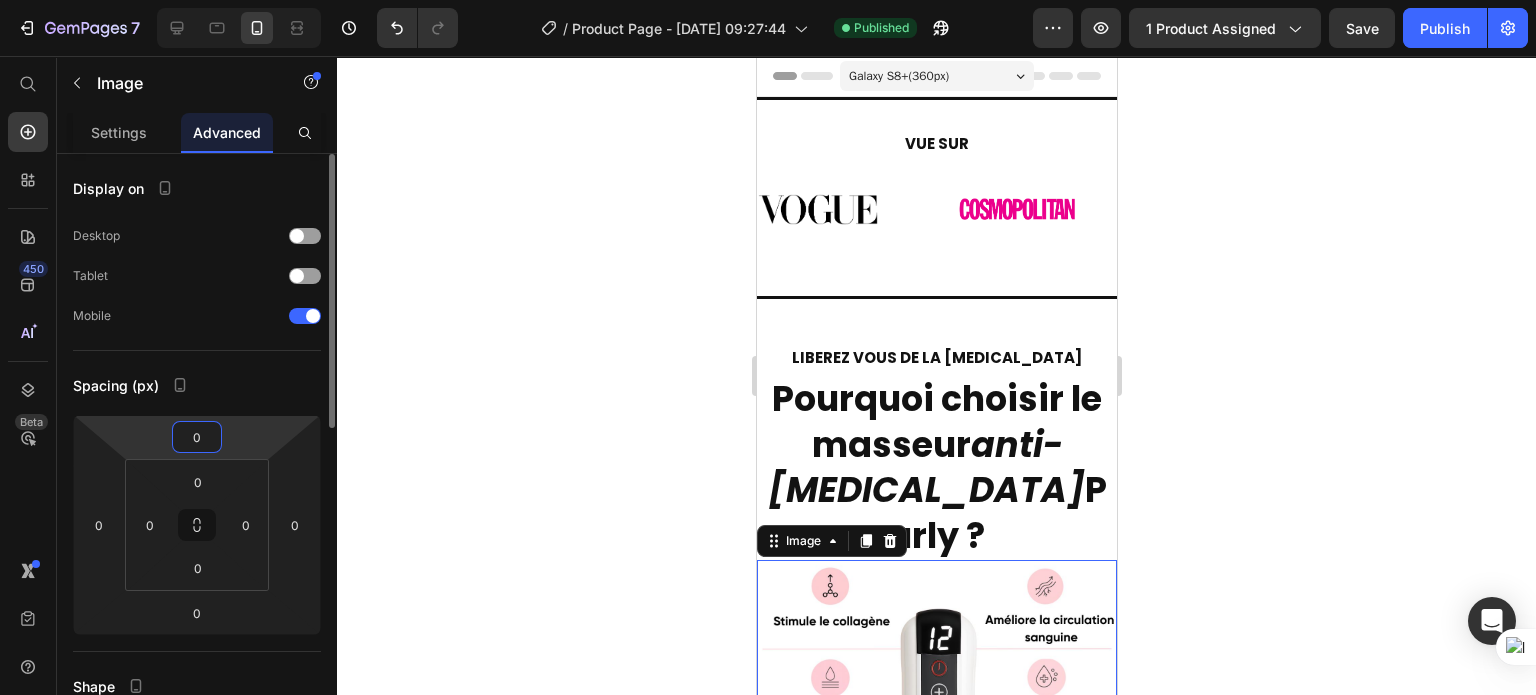 click on "0" at bounding box center (197, 437) 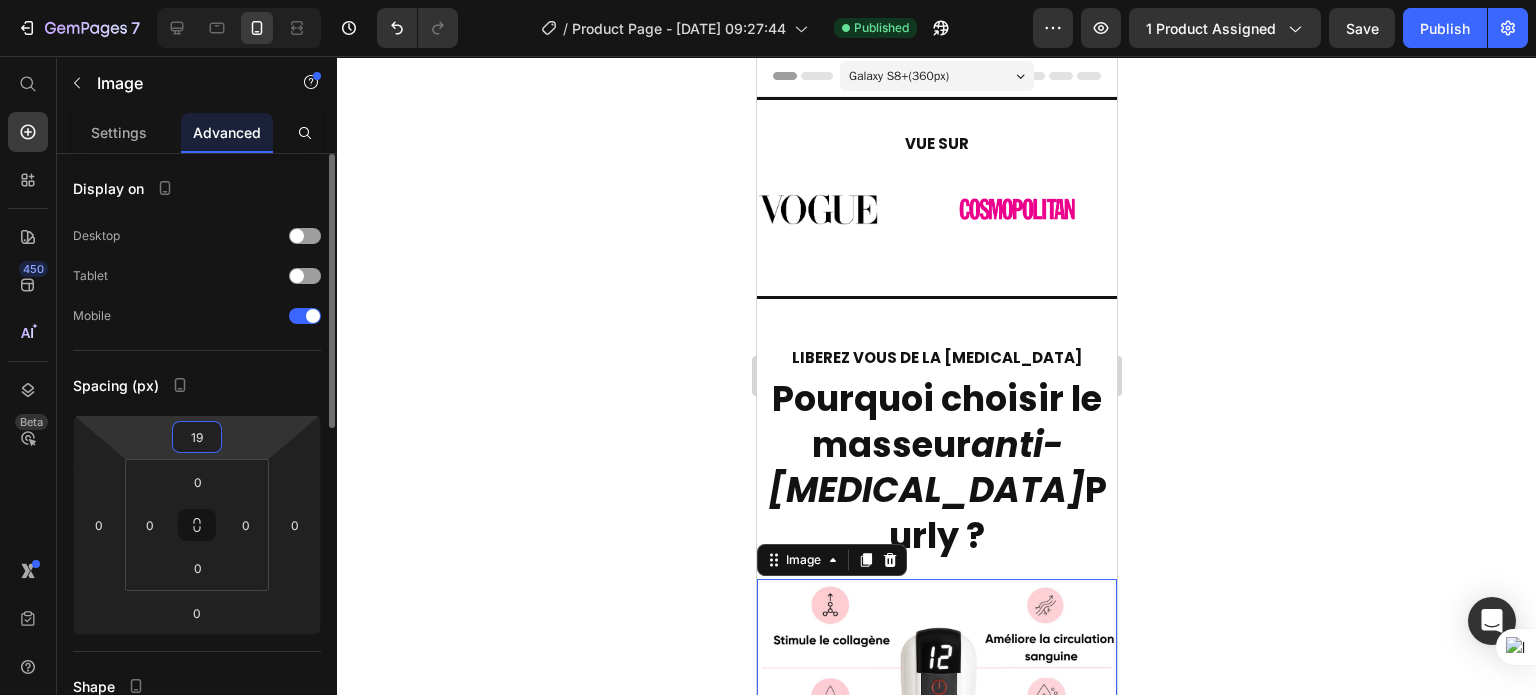 type on "20" 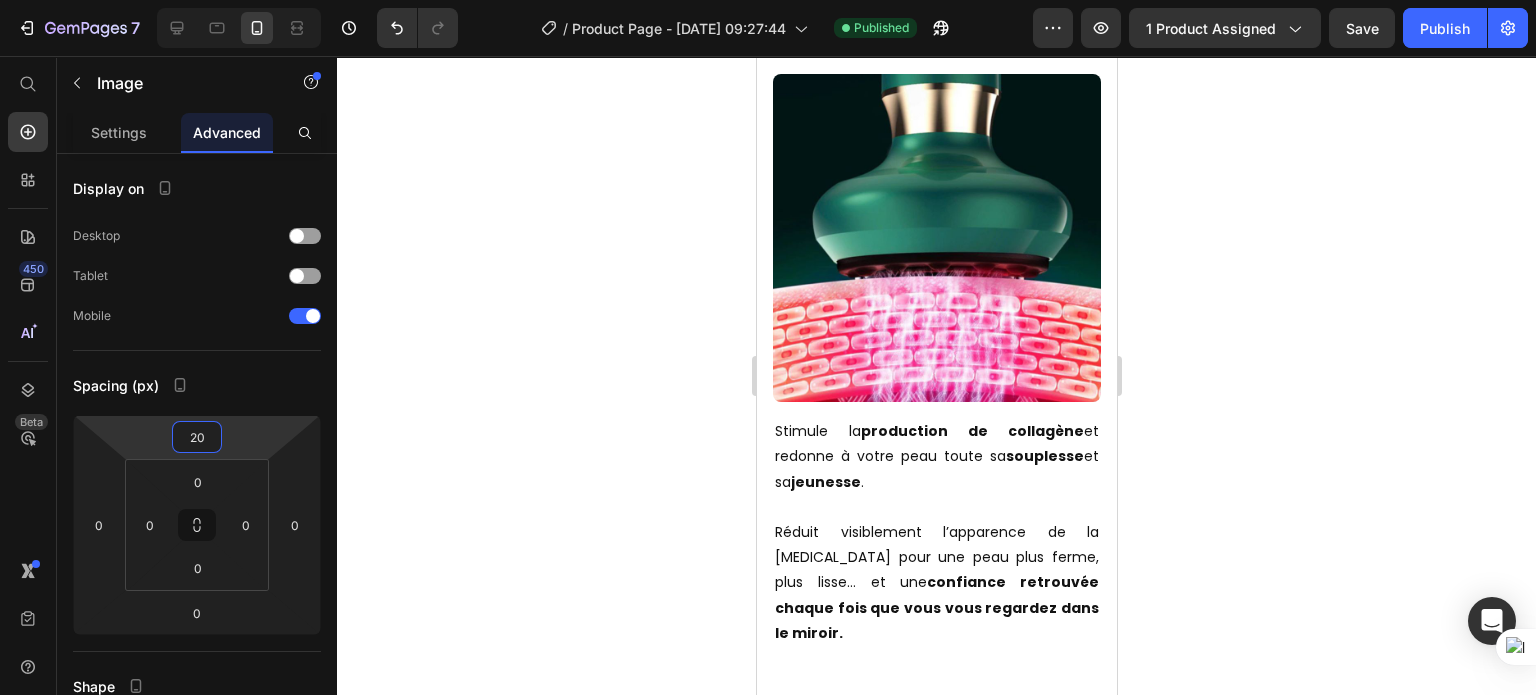 scroll, scrollTop: 2123, scrollLeft: 0, axis: vertical 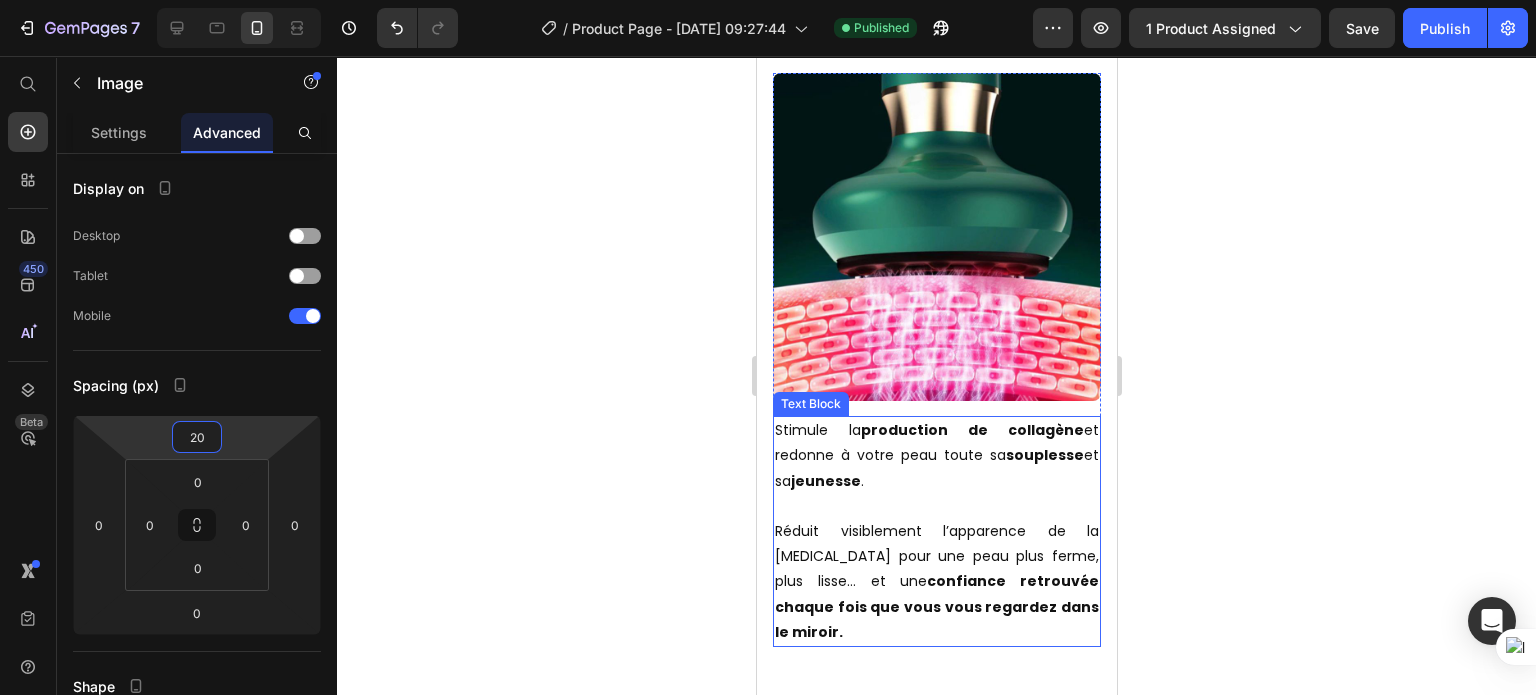 click on "Réduit visiblement l’apparence de la [MEDICAL_DATA] pour une peau plus ferme, plus lisse… et une  confiance retrouvée chaque fois que vous vous regardez dans le miroir." at bounding box center [936, 569] 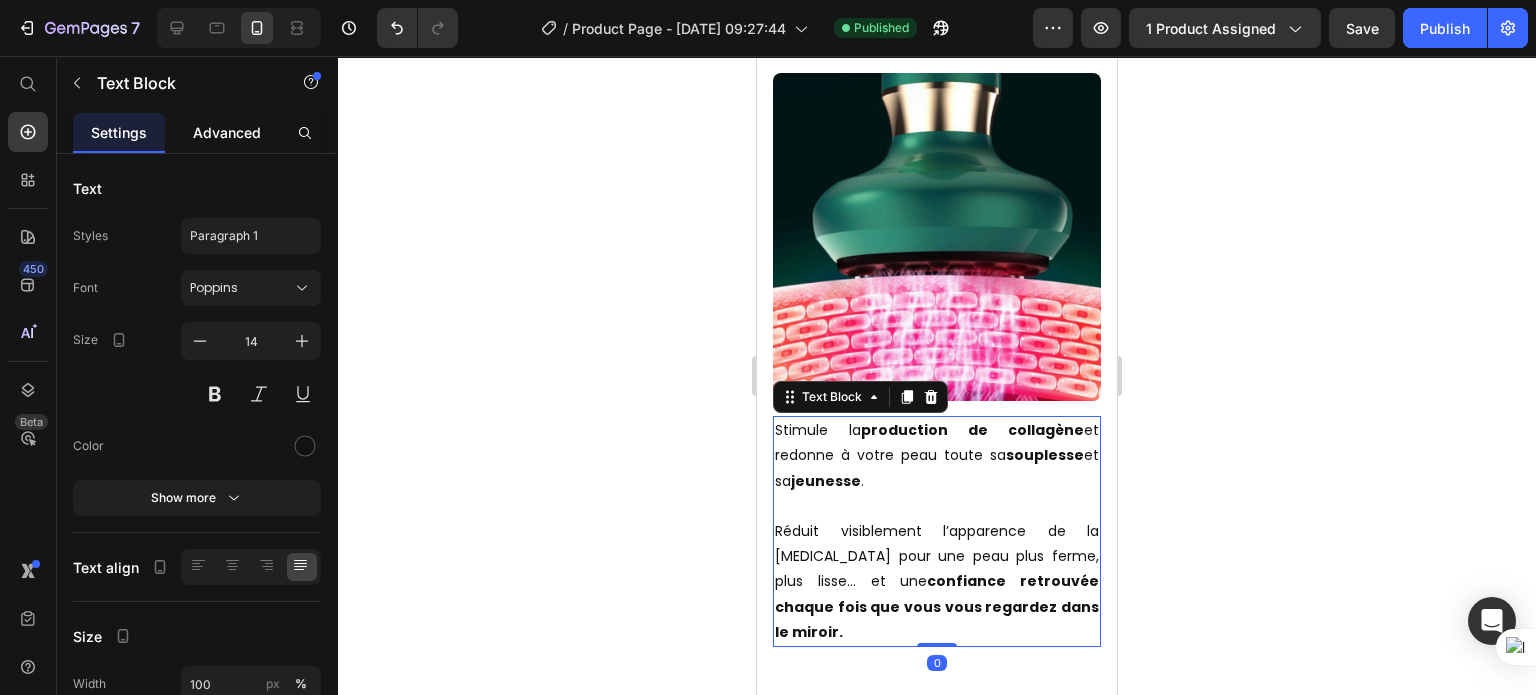 click on "Advanced" at bounding box center [227, 132] 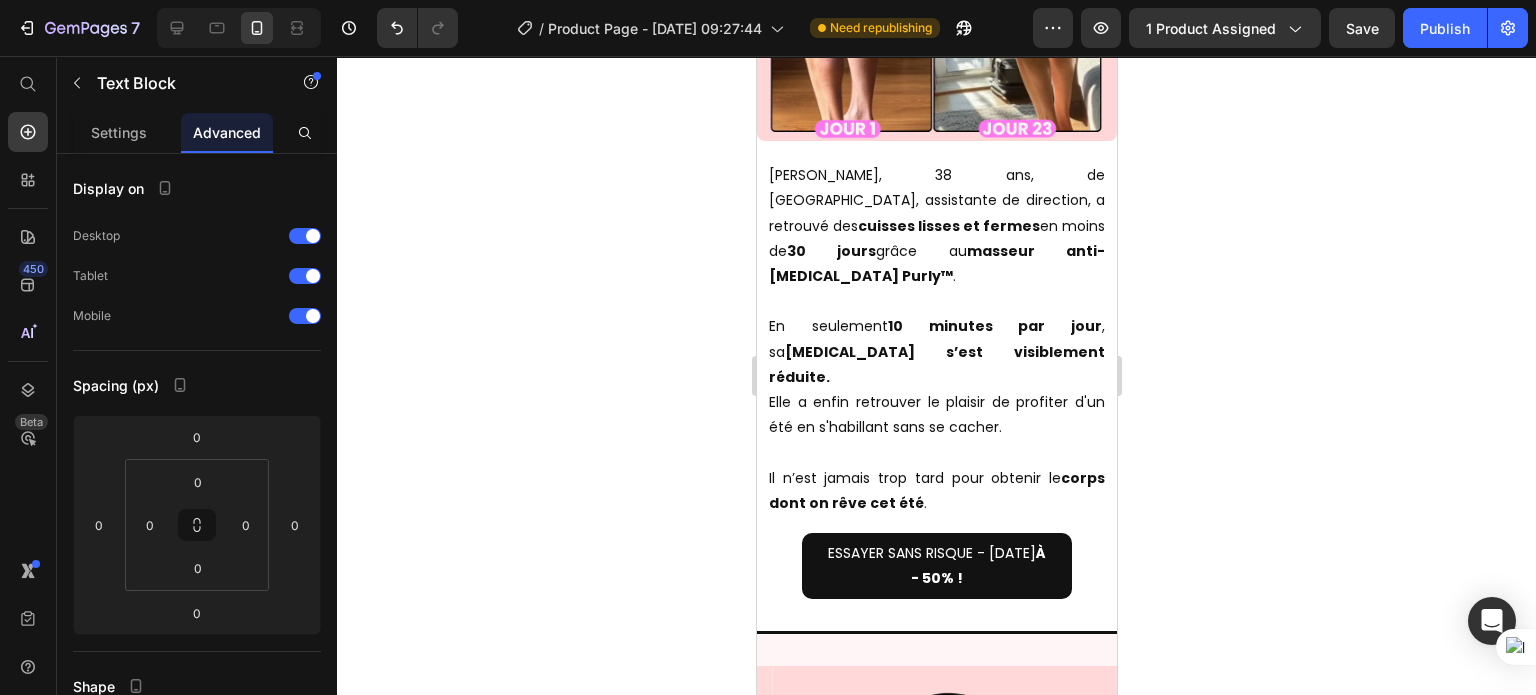 scroll, scrollTop: 3995, scrollLeft: 0, axis: vertical 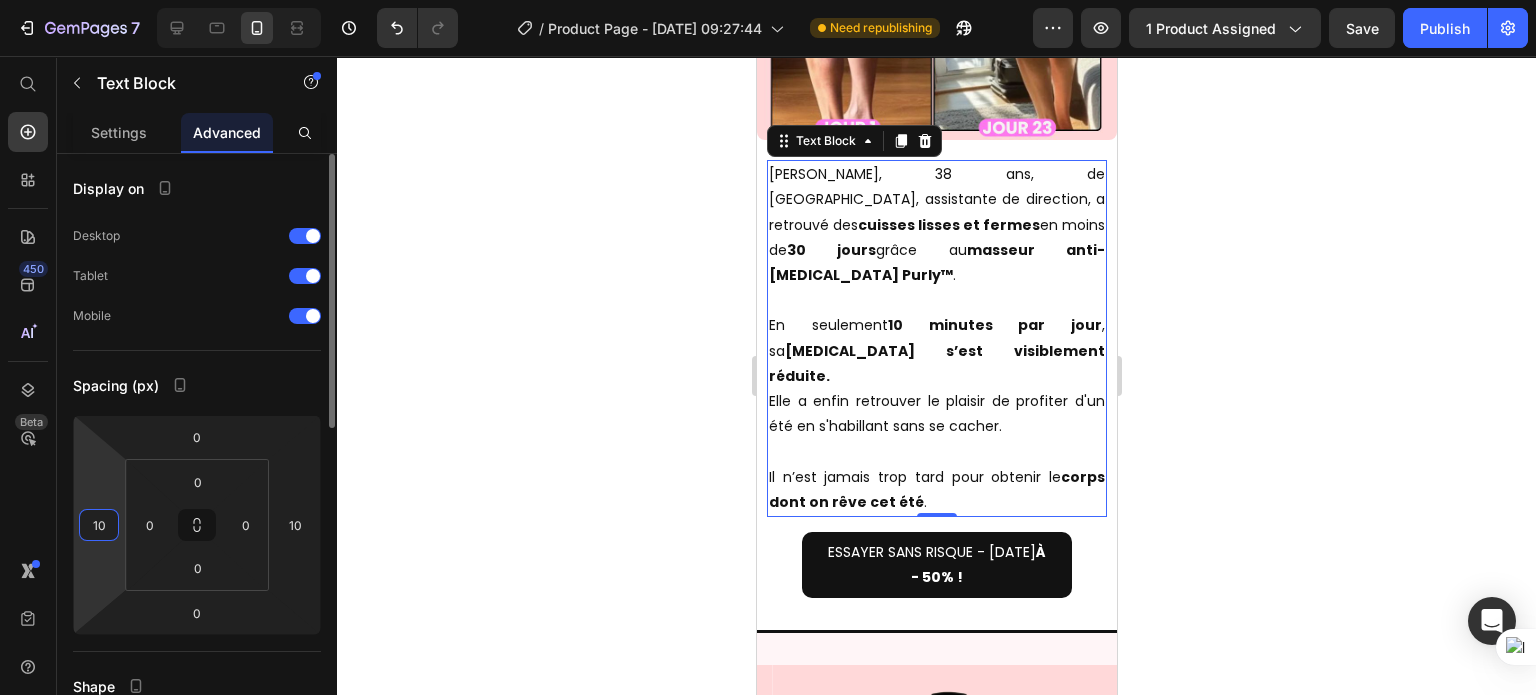 click on "10" at bounding box center [99, 525] 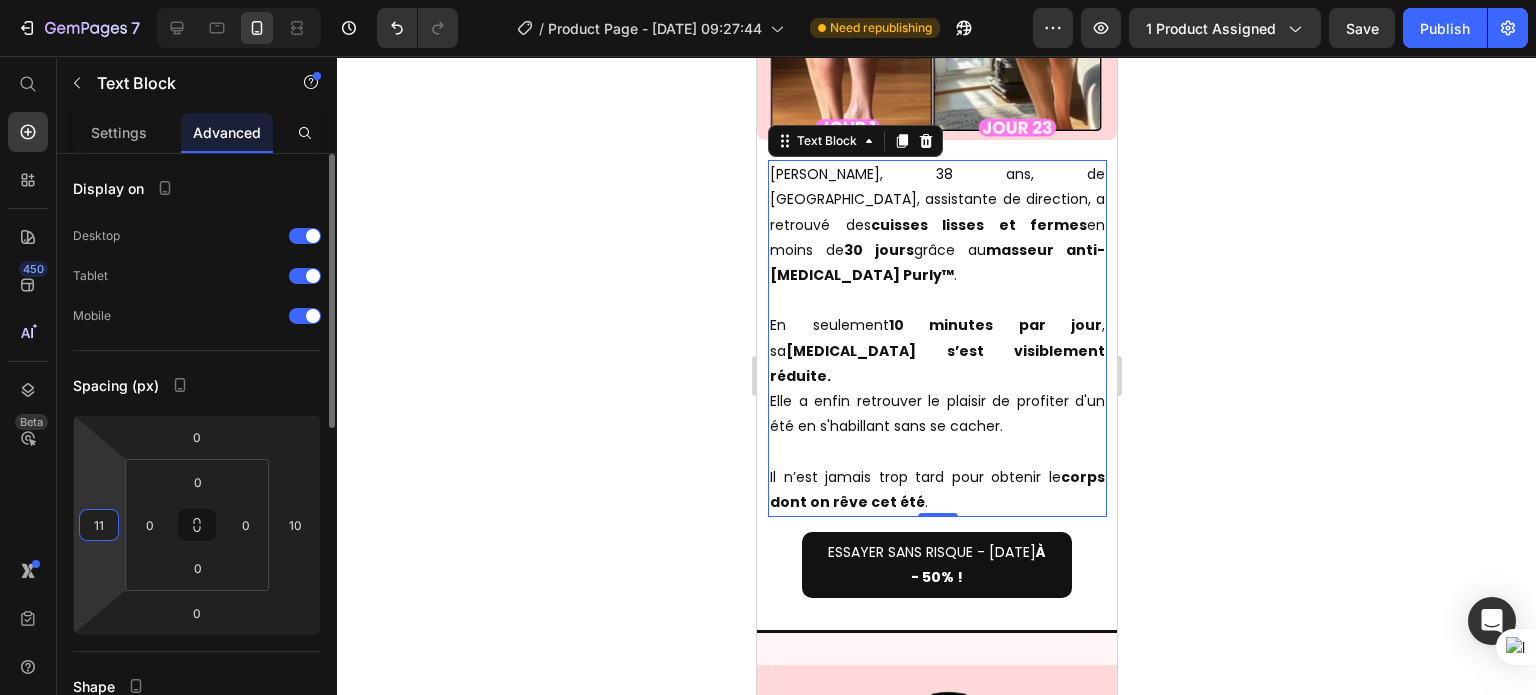 type on "12" 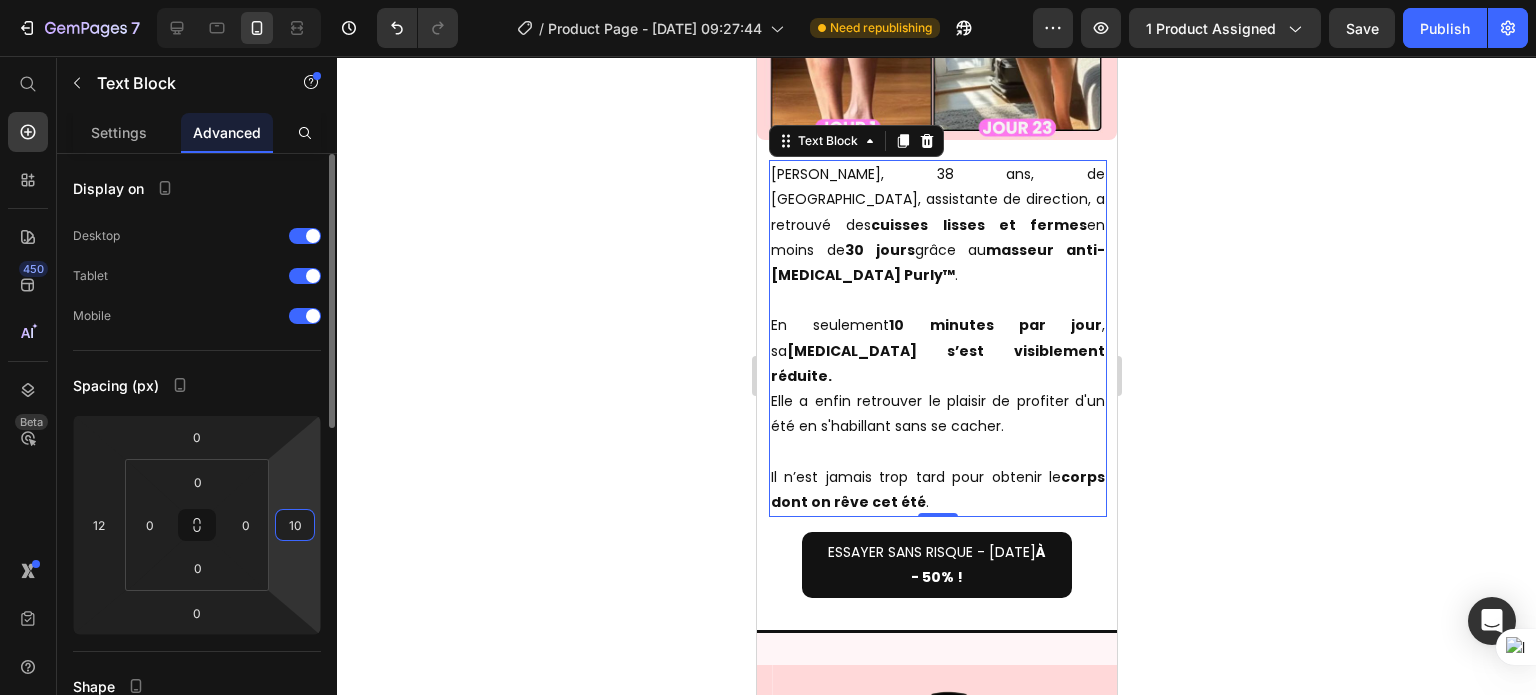 click on "10" at bounding box center (295, 525) 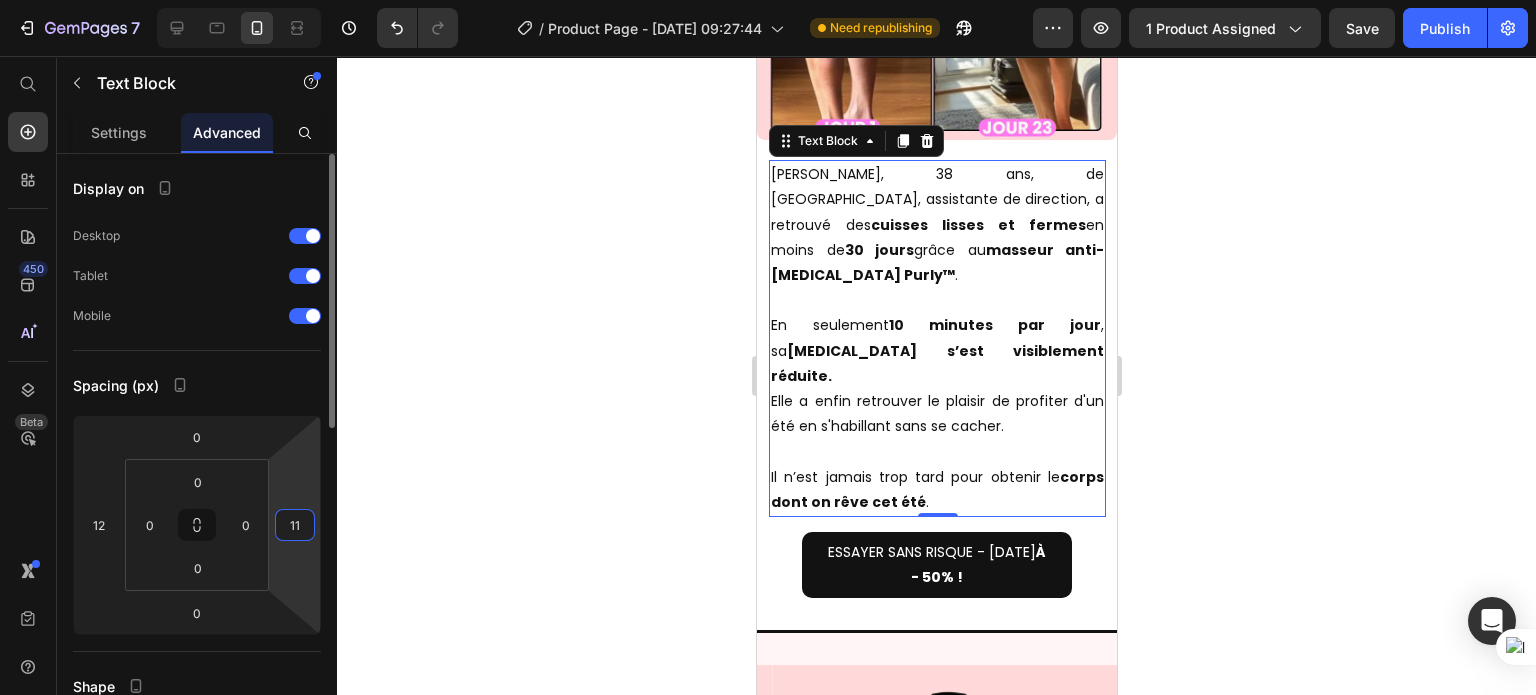 type on "12" 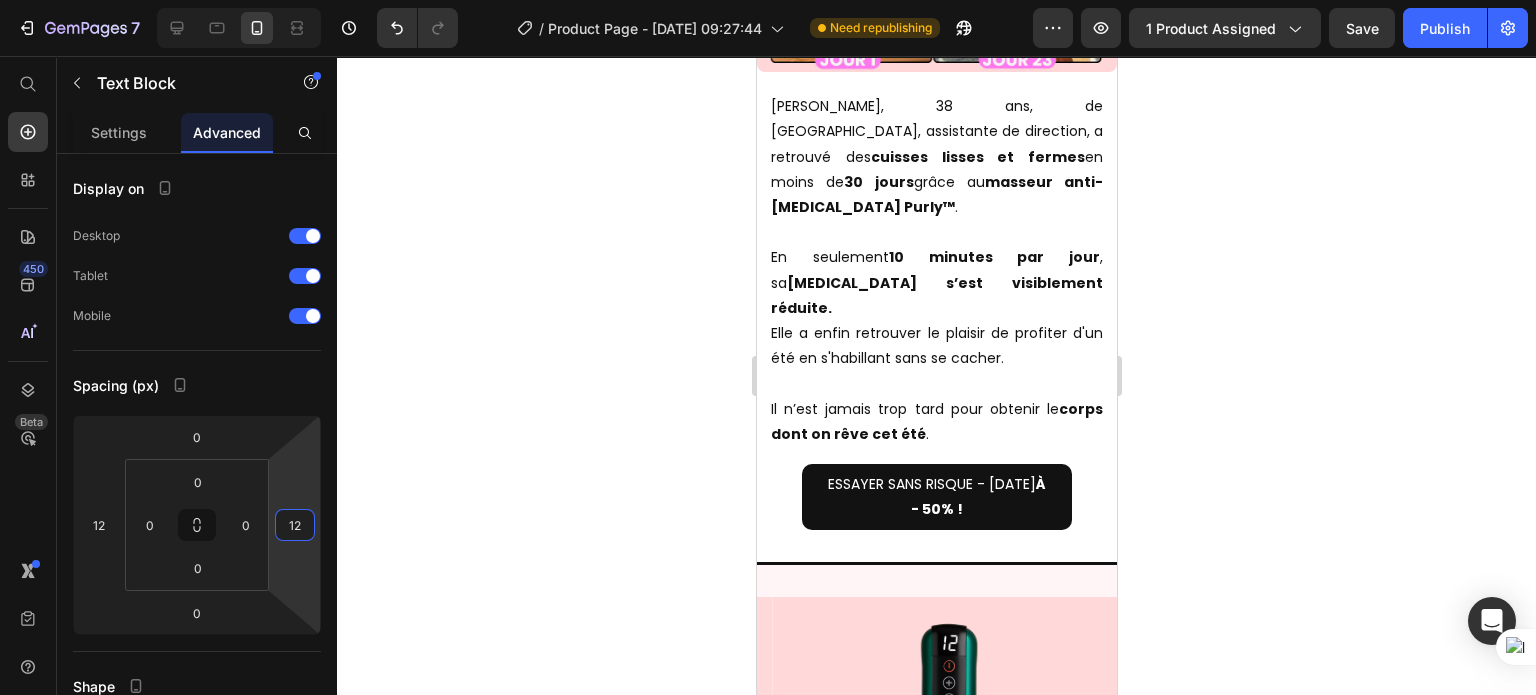 scroll, scrollTop: 4056, scrollLeft: 0, axis: vertical 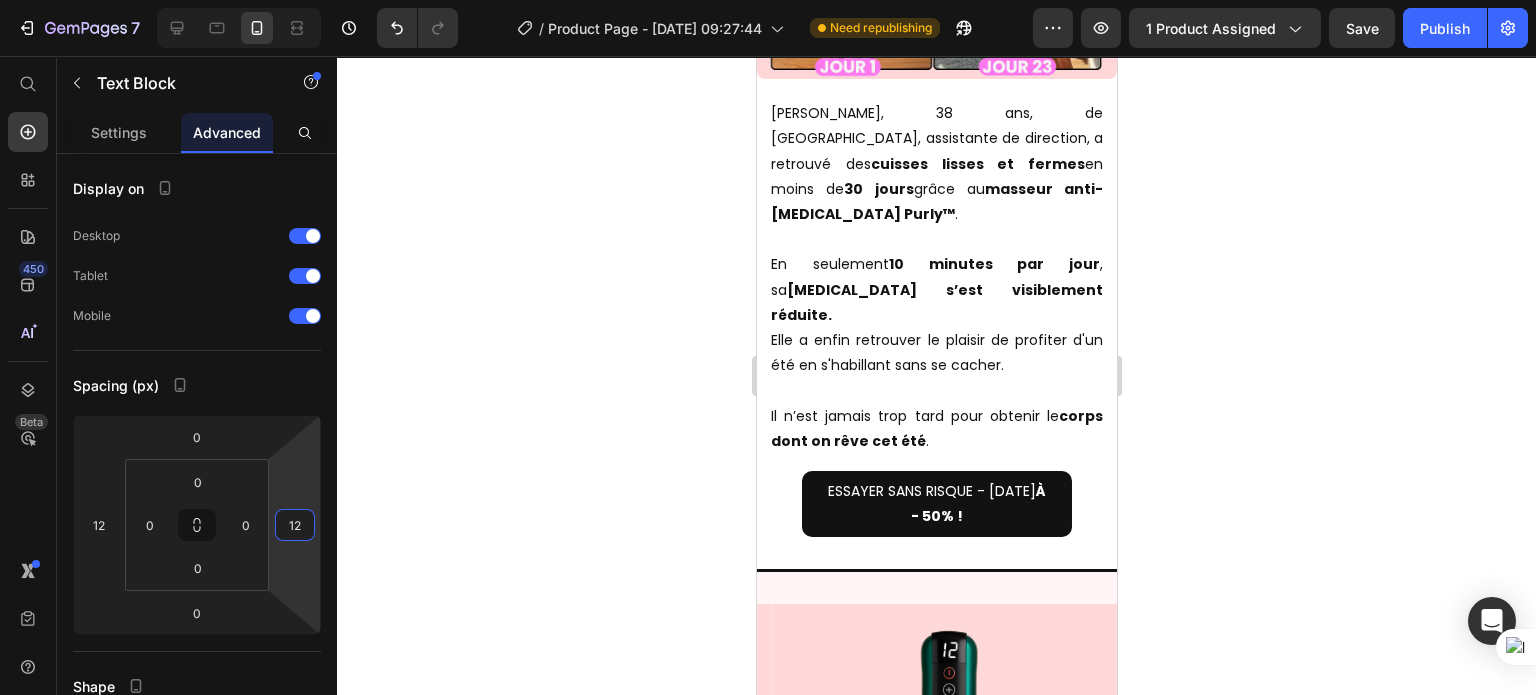 click at bounding box center [936, 239] 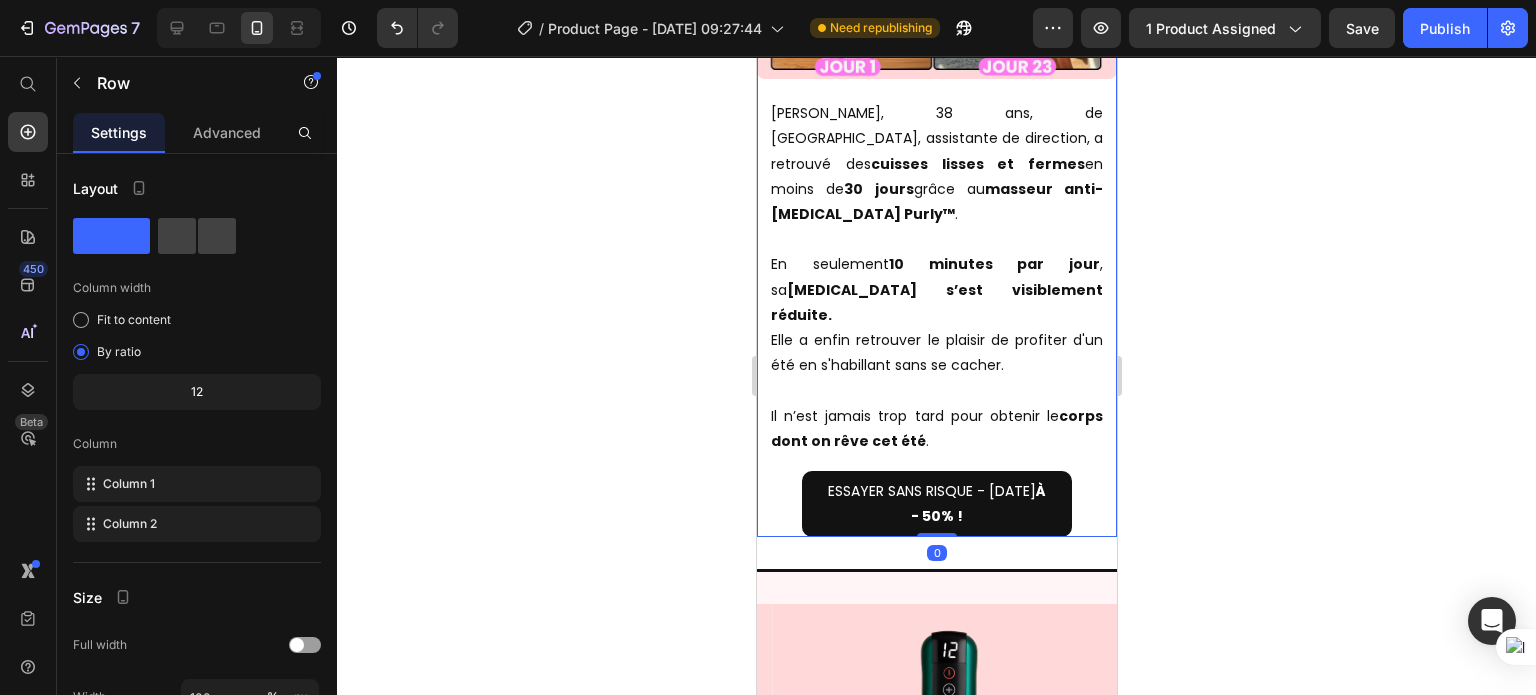 click on "[PERSON_NAME], 38 ans, de [GEOGRAPHIC_DATA], assistante de direction, a retrouvé des  cuisses lisses et fermes  en moins de  30 jours  grâce au  masseur anti-[MEDICAL_DATA] Purly™ ." at bounding box center [936, 164] 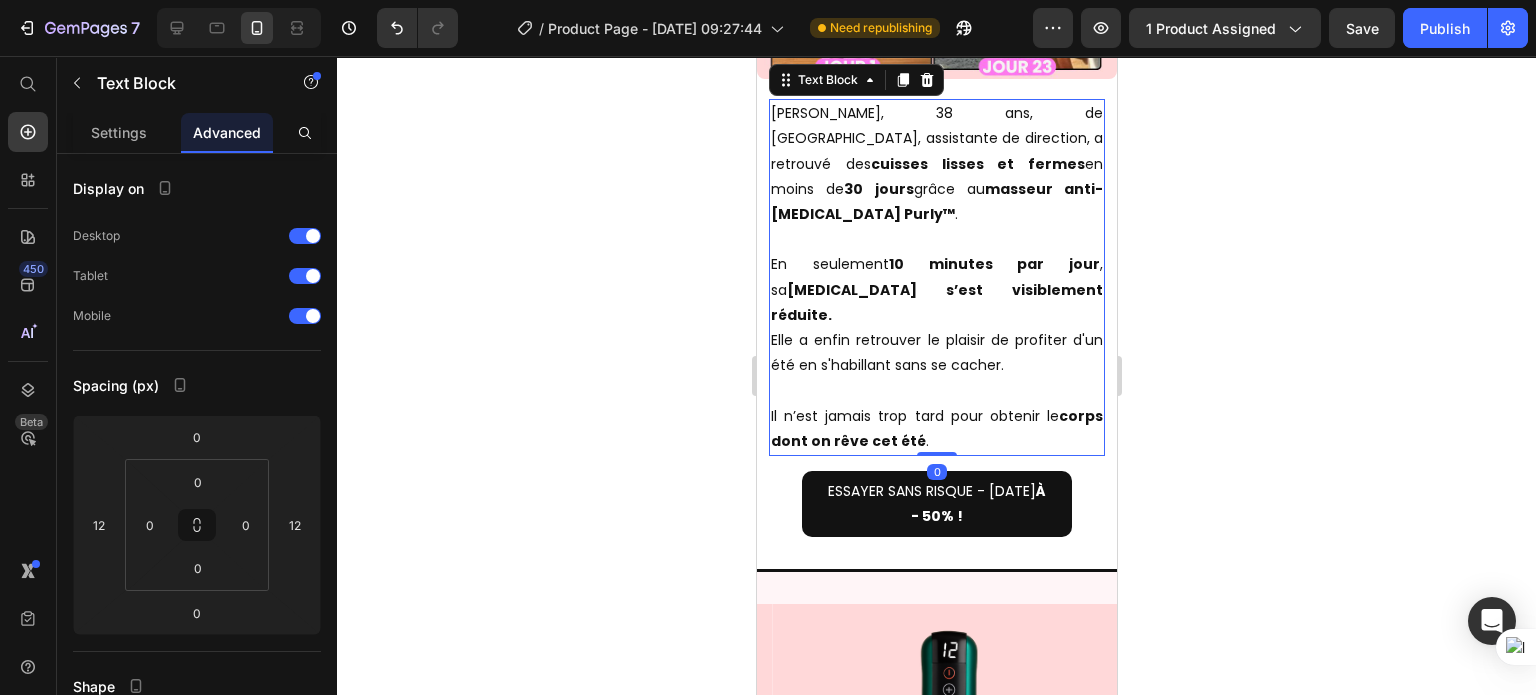 scroll, scrollTop: 4023, scrollLeft: 0, axis: vertical 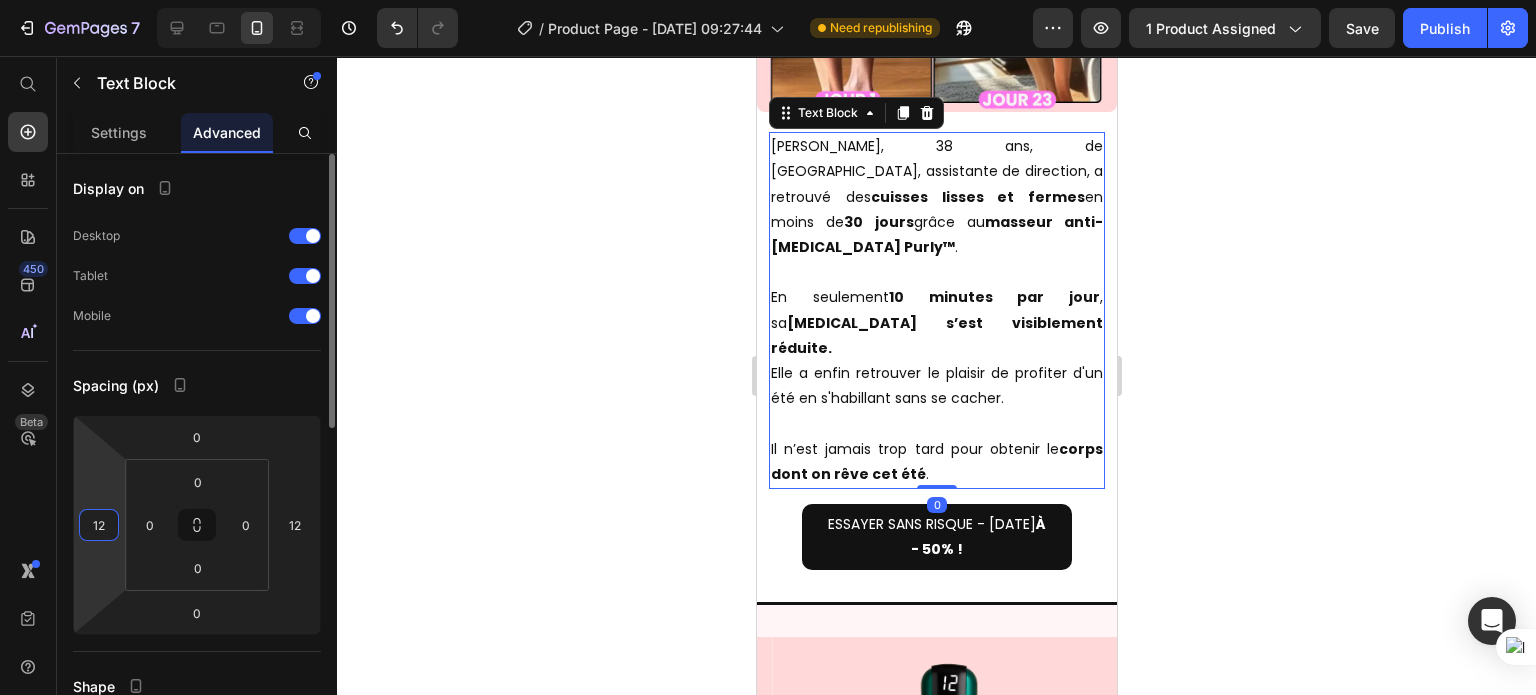 click on "12" at bounding box center [99, 525] 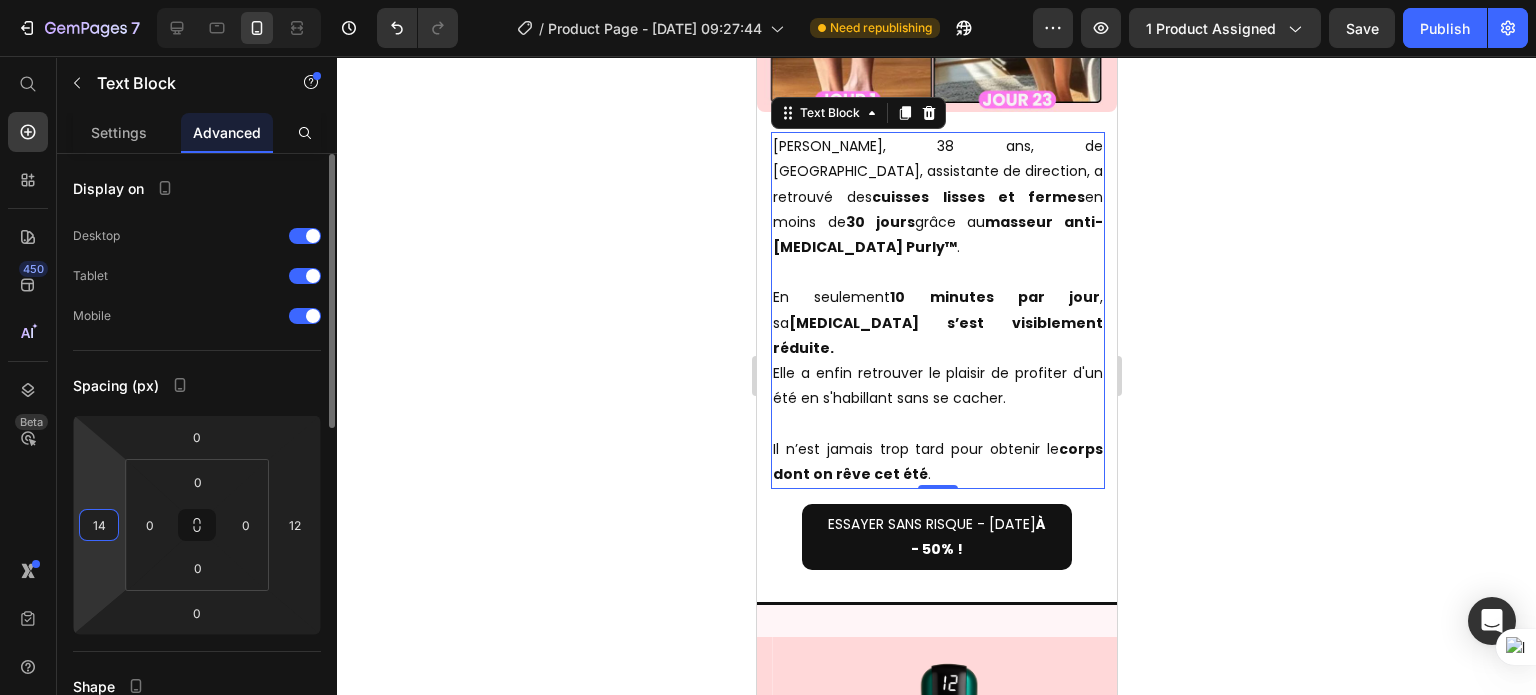 type on "15" 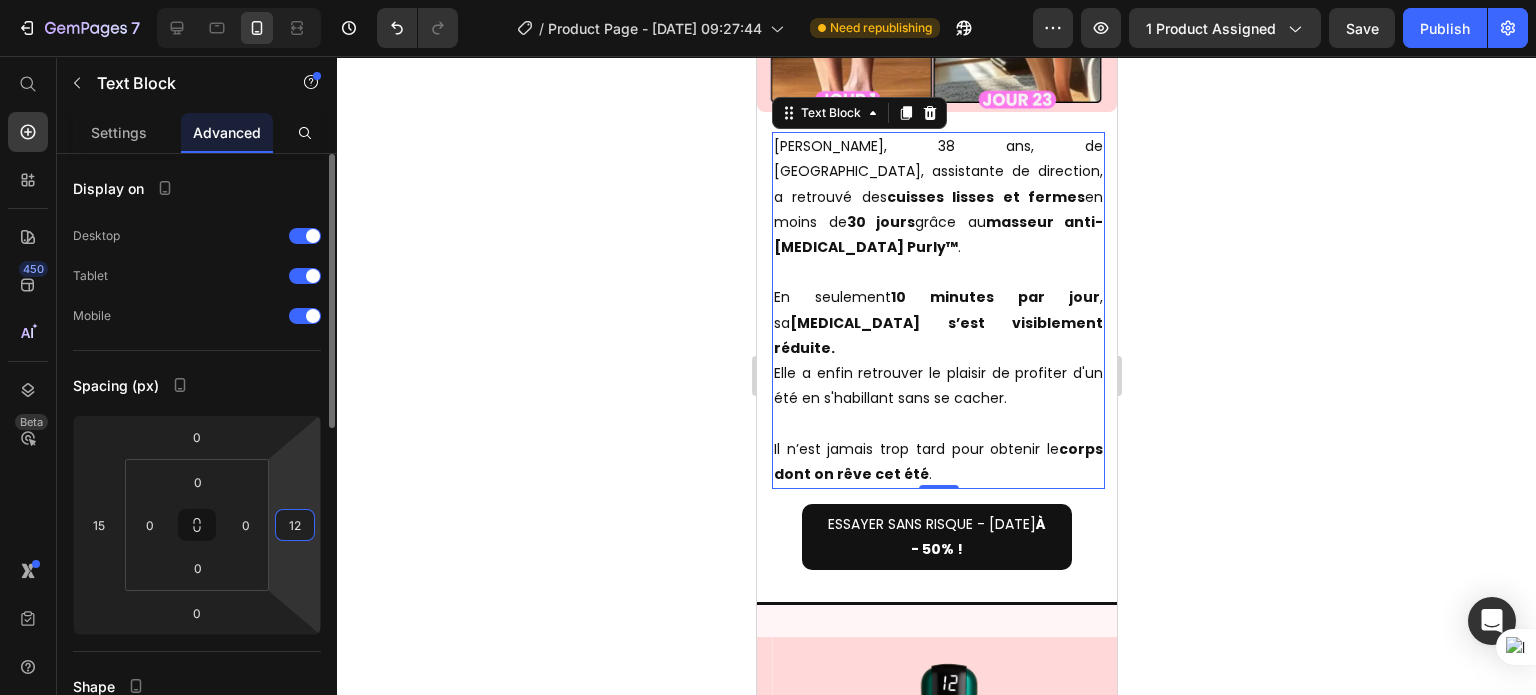 click on "12" at bounding box center (295, 525) 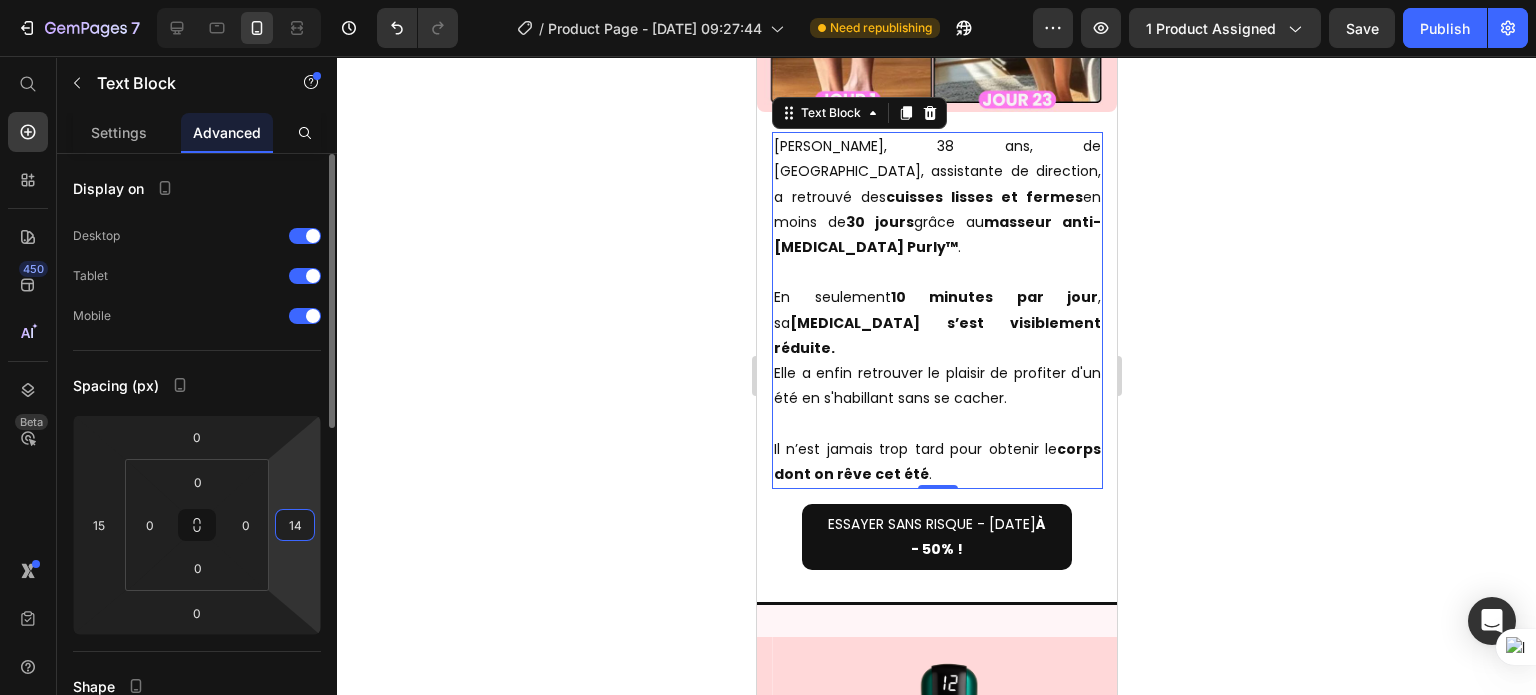 type on "15" 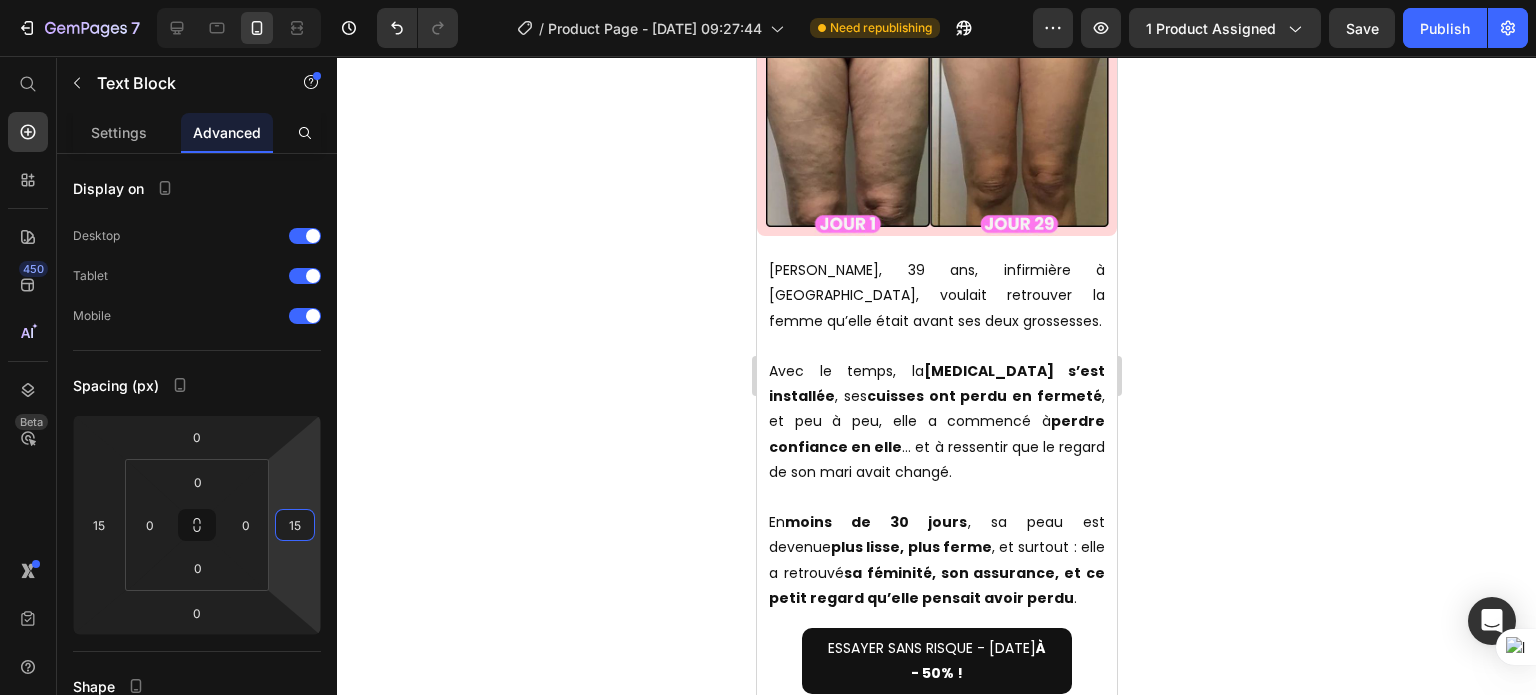 scroll, scrollTop: 11712, scrollLeft: 0, axis: vertical 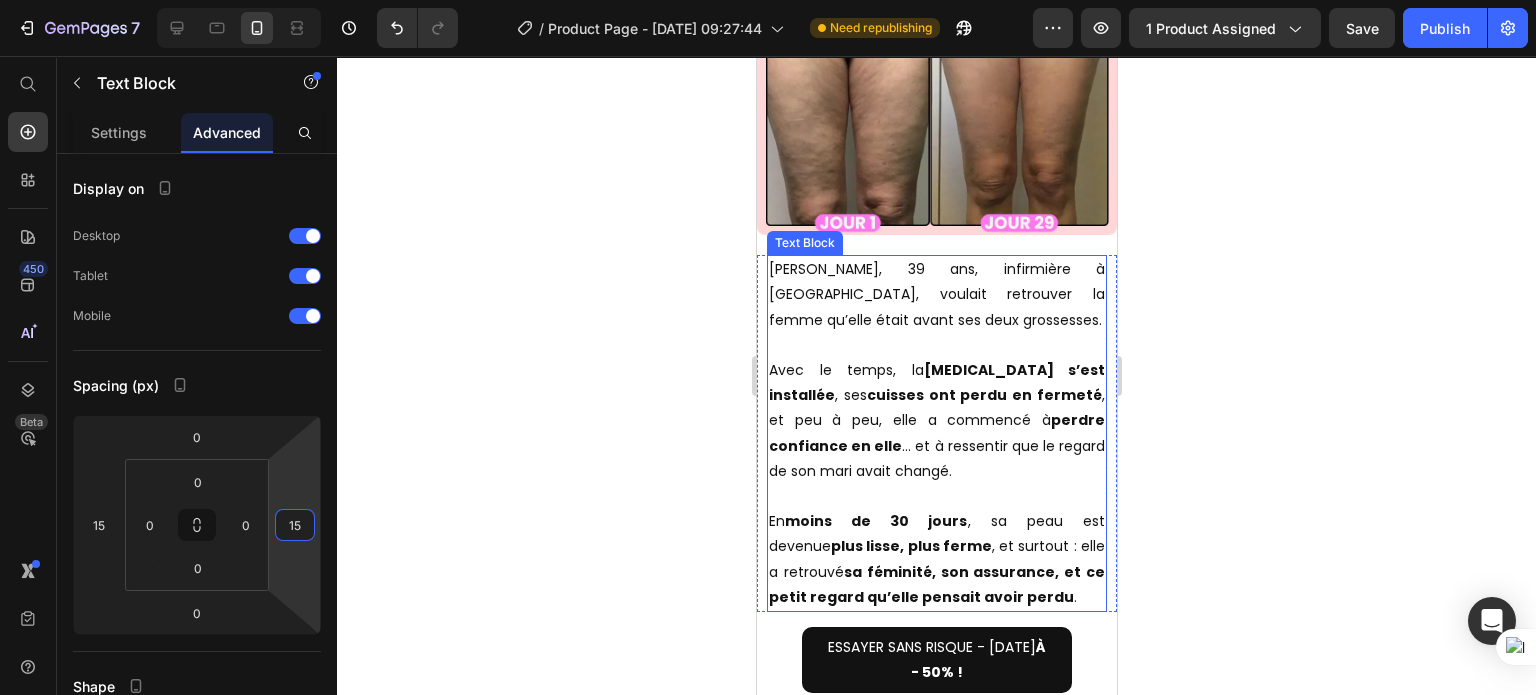 click on "Avec le temps, la  [MEDICAL_DATA] s’est installée , ses  cuisses ont perdu en fermeté , et peu à peu, elle a commencé à  perdre confiance en elle … et à ressentir que le regard de son mari avait changé." at bounding box center (936, 421) 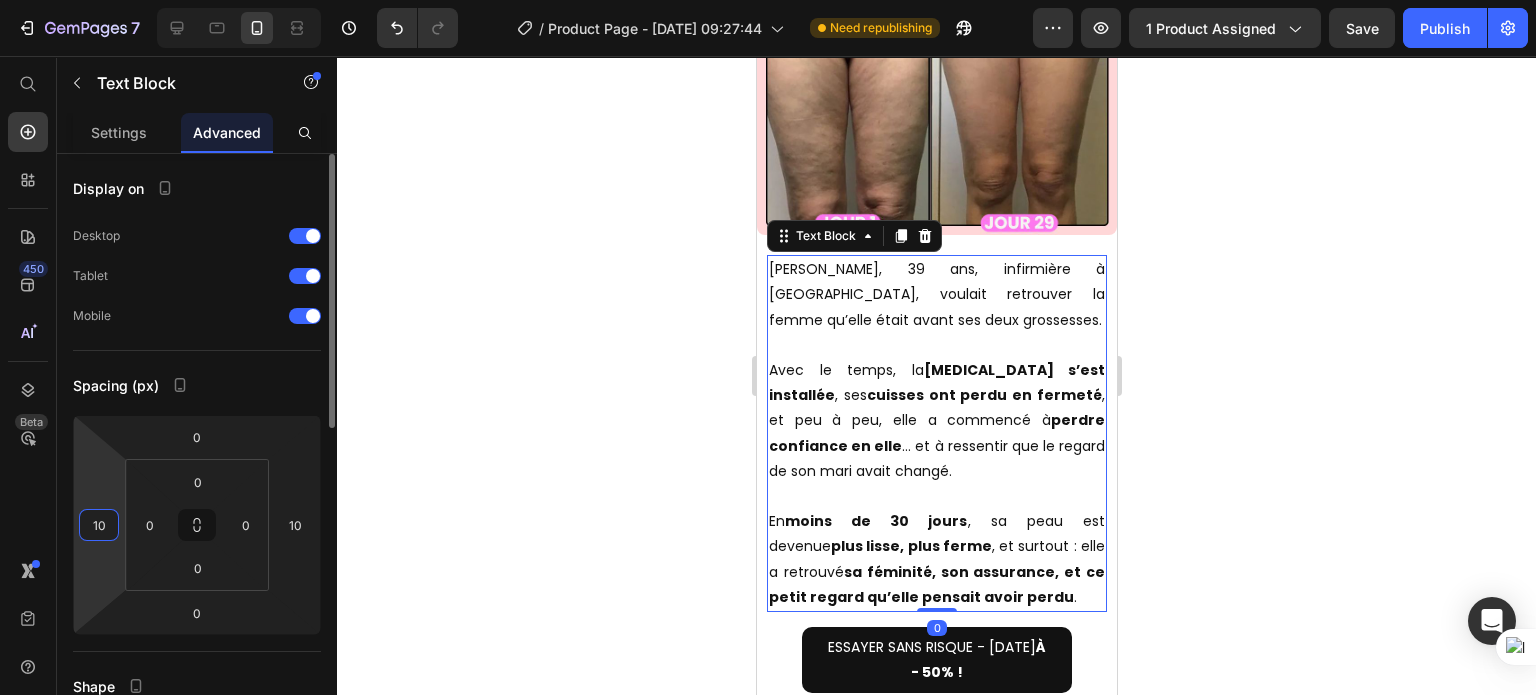 click on "10" at bounding box center [99, 525] 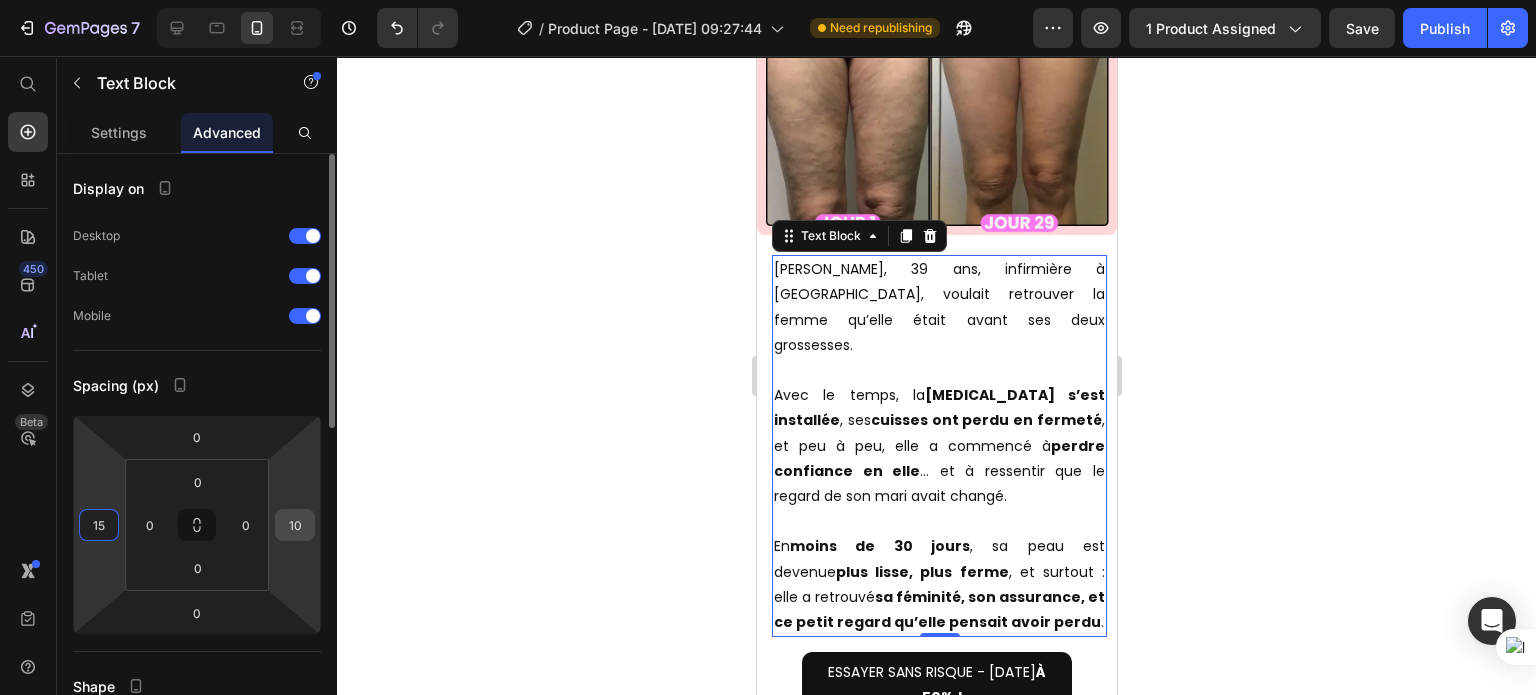 type on "15" 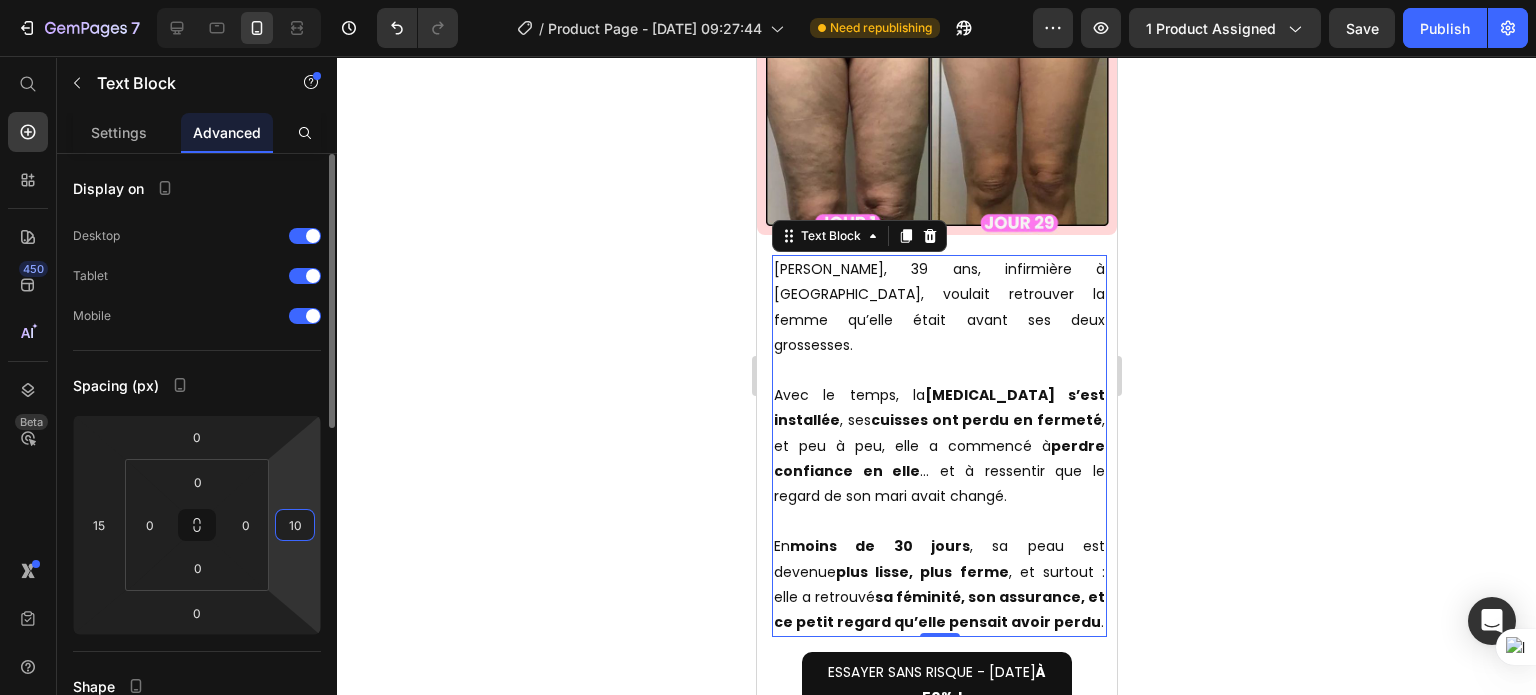click on "10" at bounding box center (295, 525) 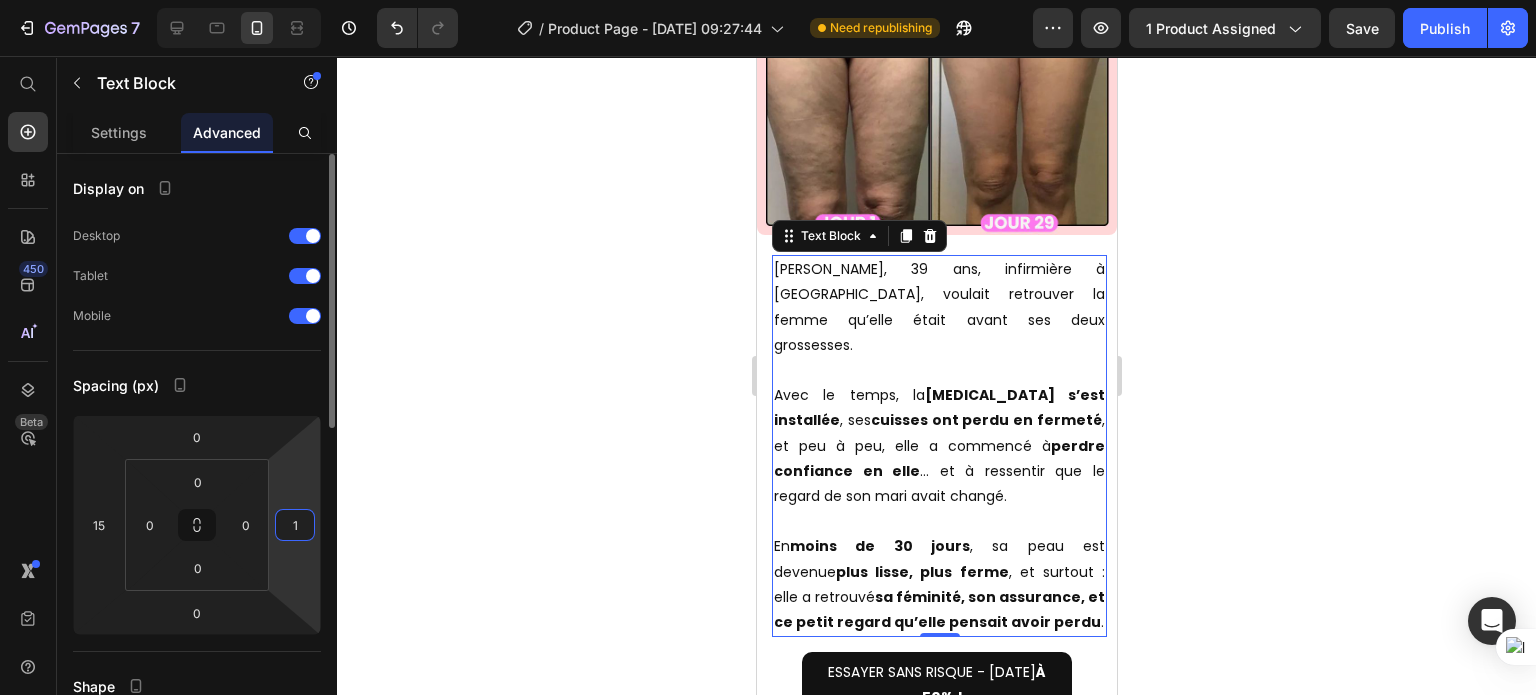type on "15" 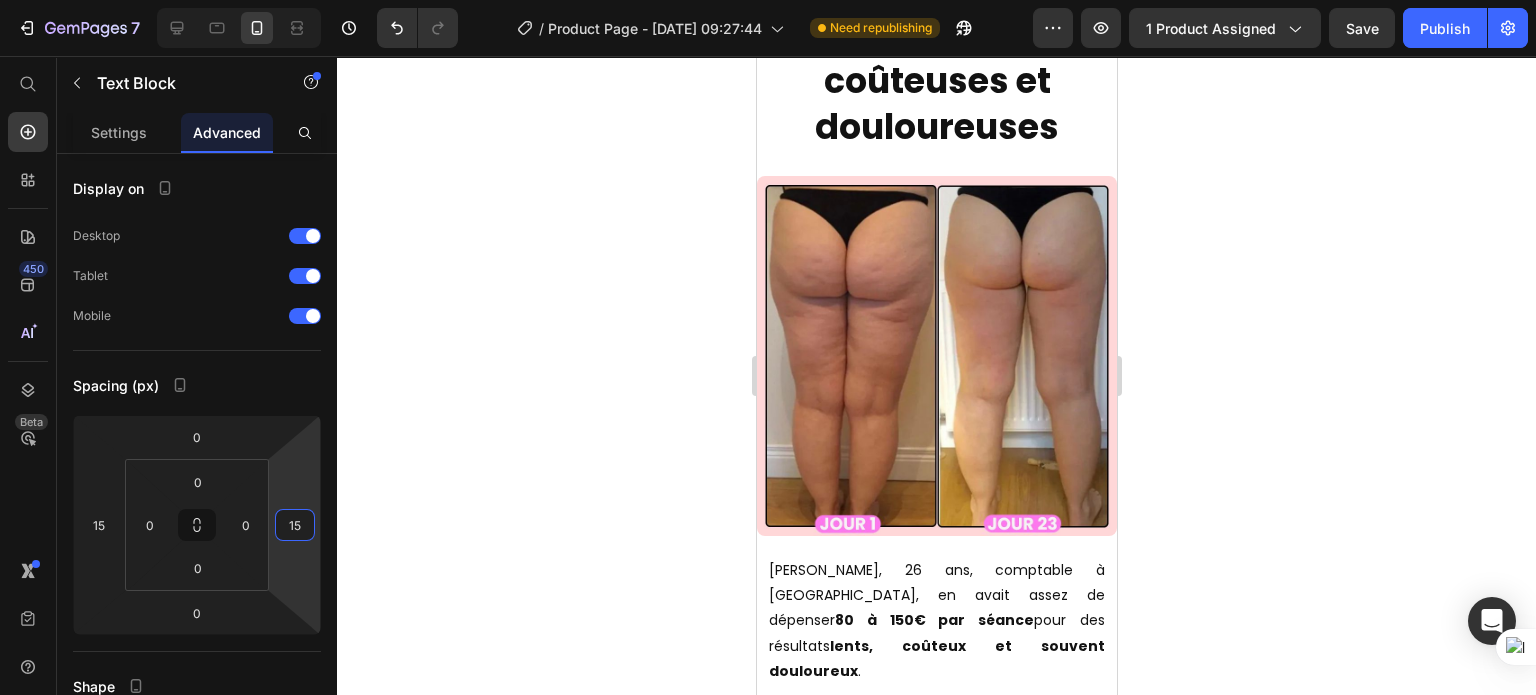 scroll, scrollTop: 13024, scrollLeft: 0, axis: vertical 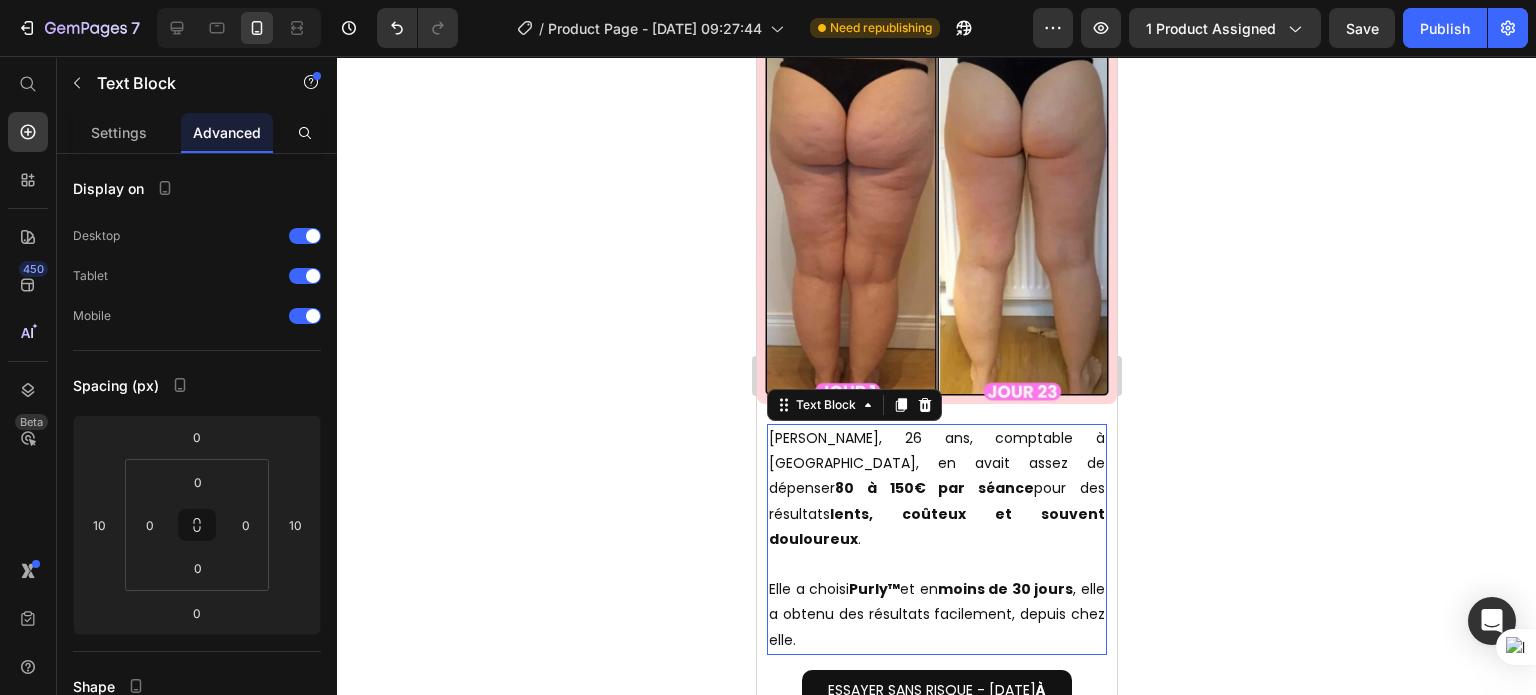 click on "Elle a choisi  Purly™  et en  moins de 30 jours , elle a obtenu des résultats facilement, depuis chez elle." at bounding box center [936, 615] 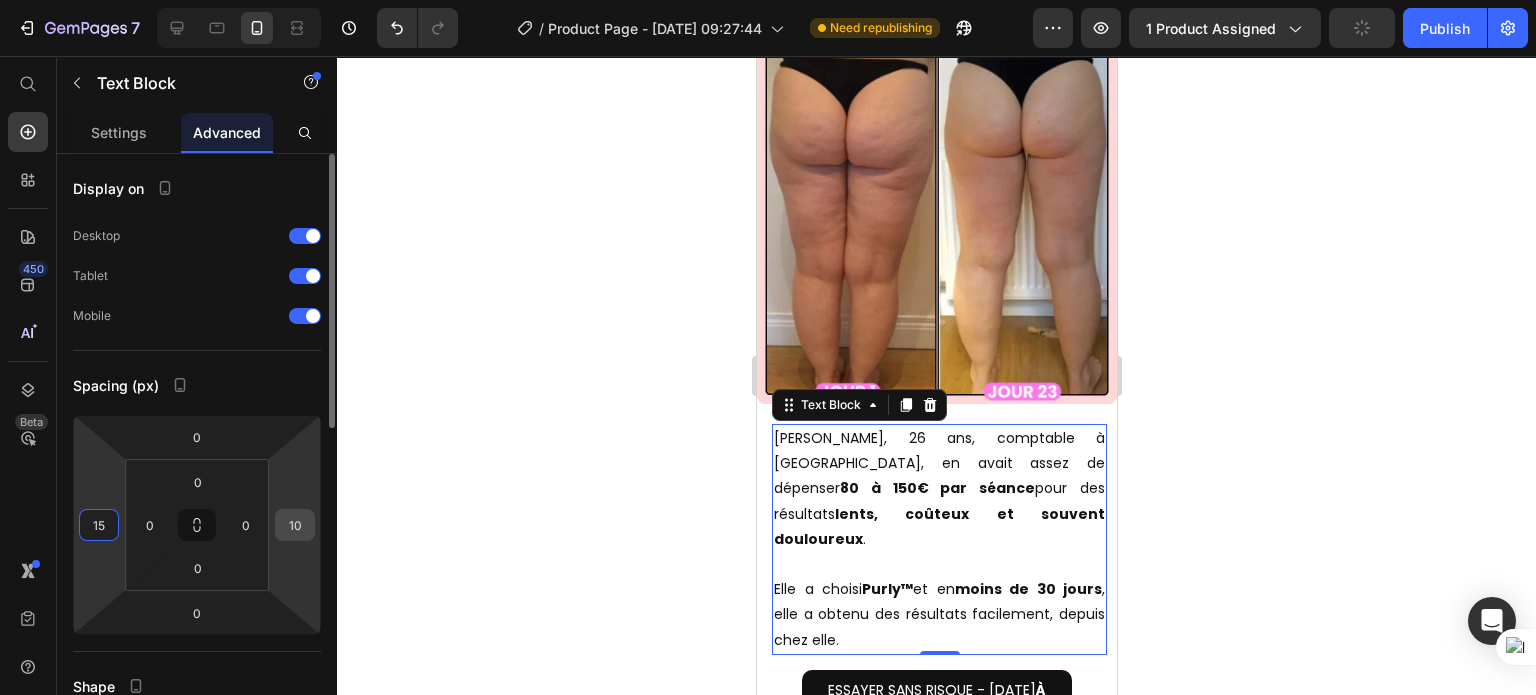 type on "15" 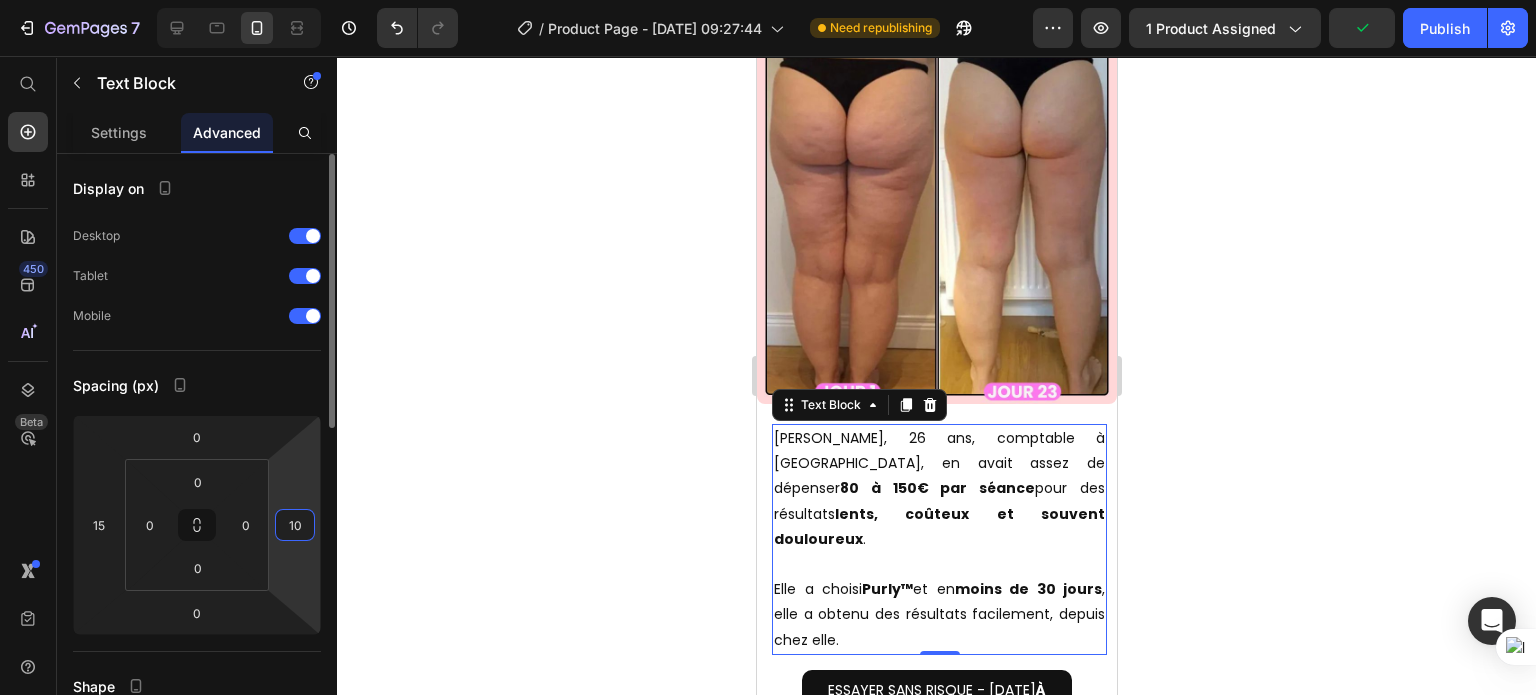click on "10" at bounding box center (295, 525) 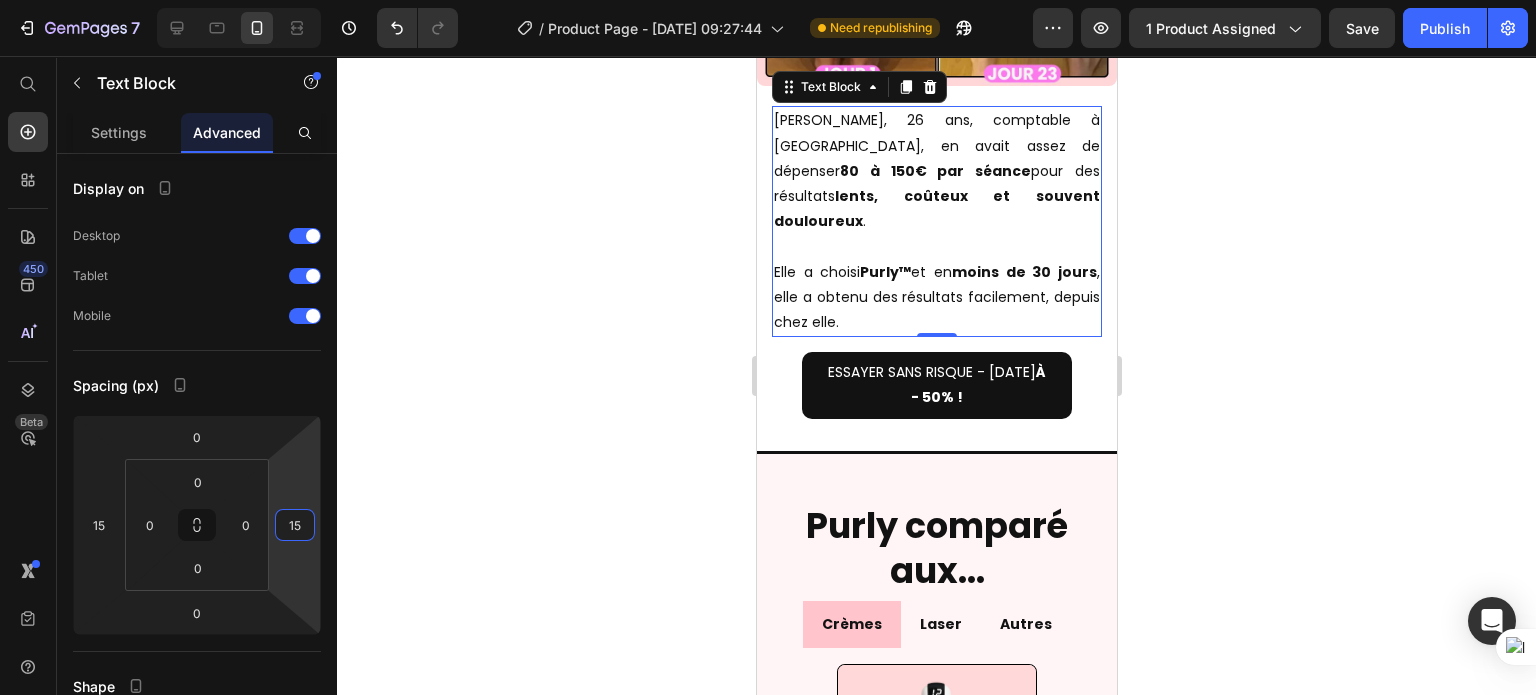 scroll, scrollTop: 13546, scrollLeft: 0, axis: vertical 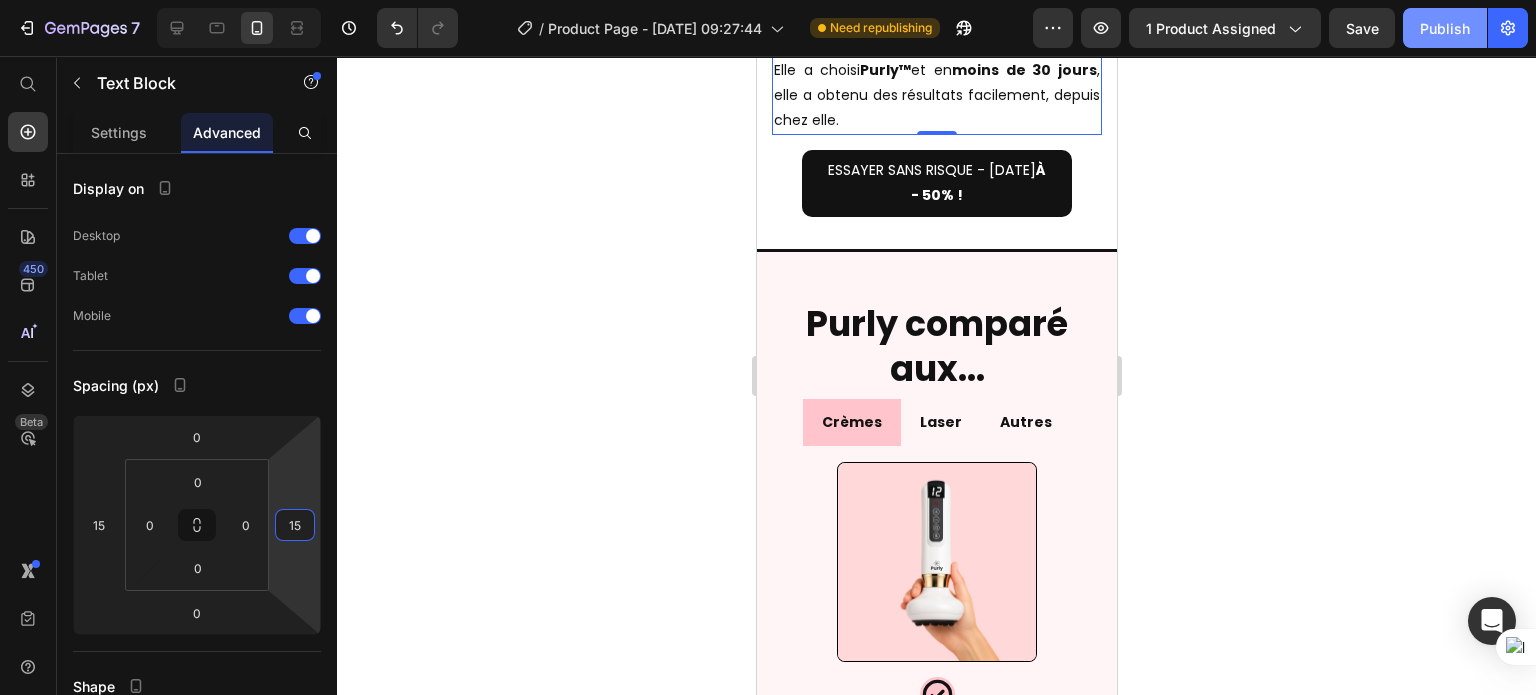 type on "15" 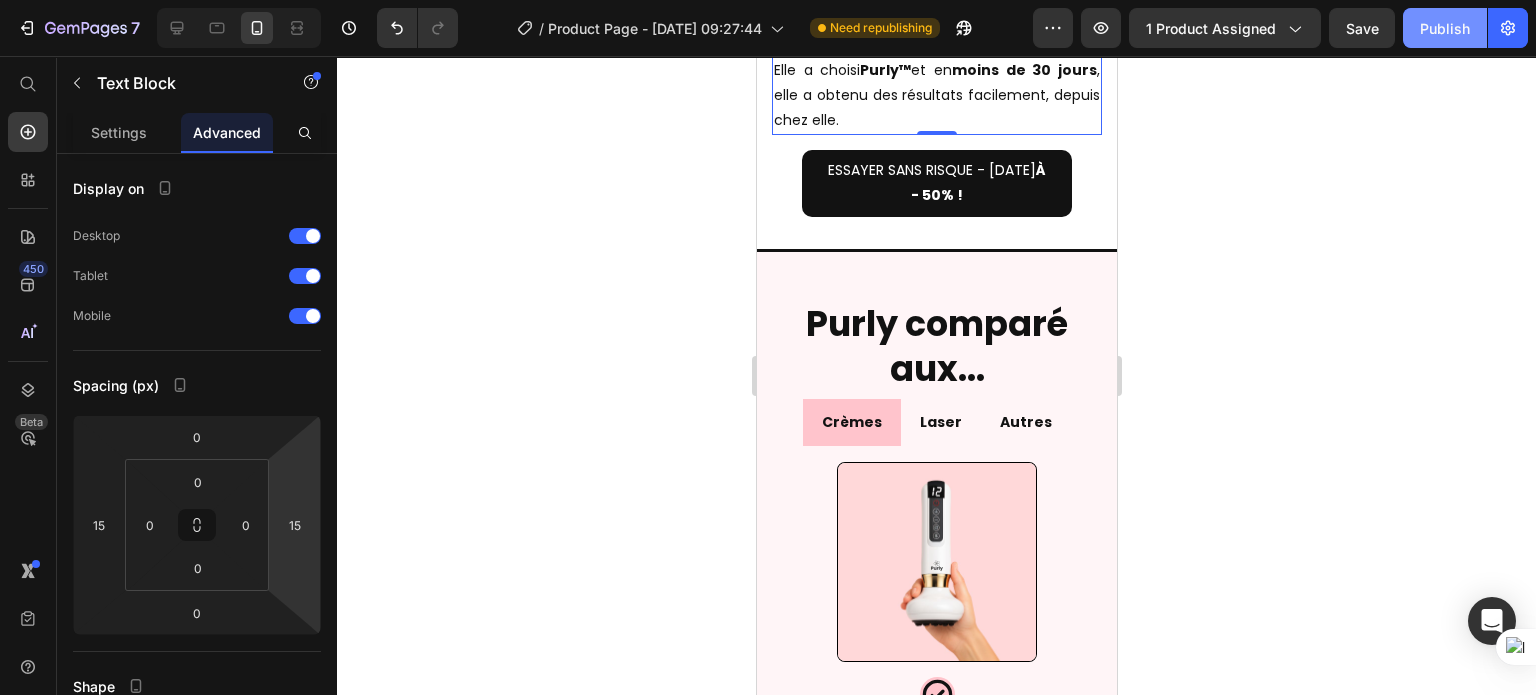 click on "Publish" at bounding box center [1445, 28] 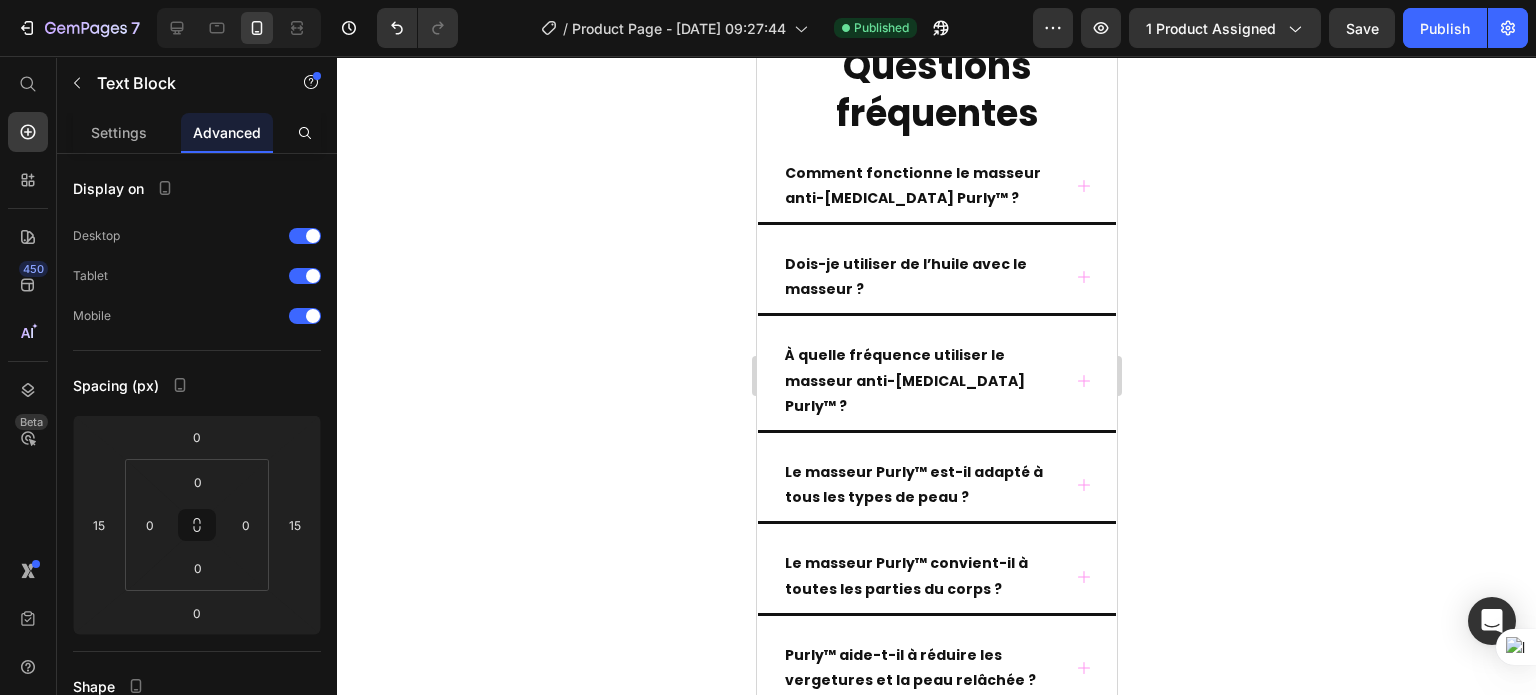 scroll, scrollTop: 15605, scrollLeft: 0, axis: vertical 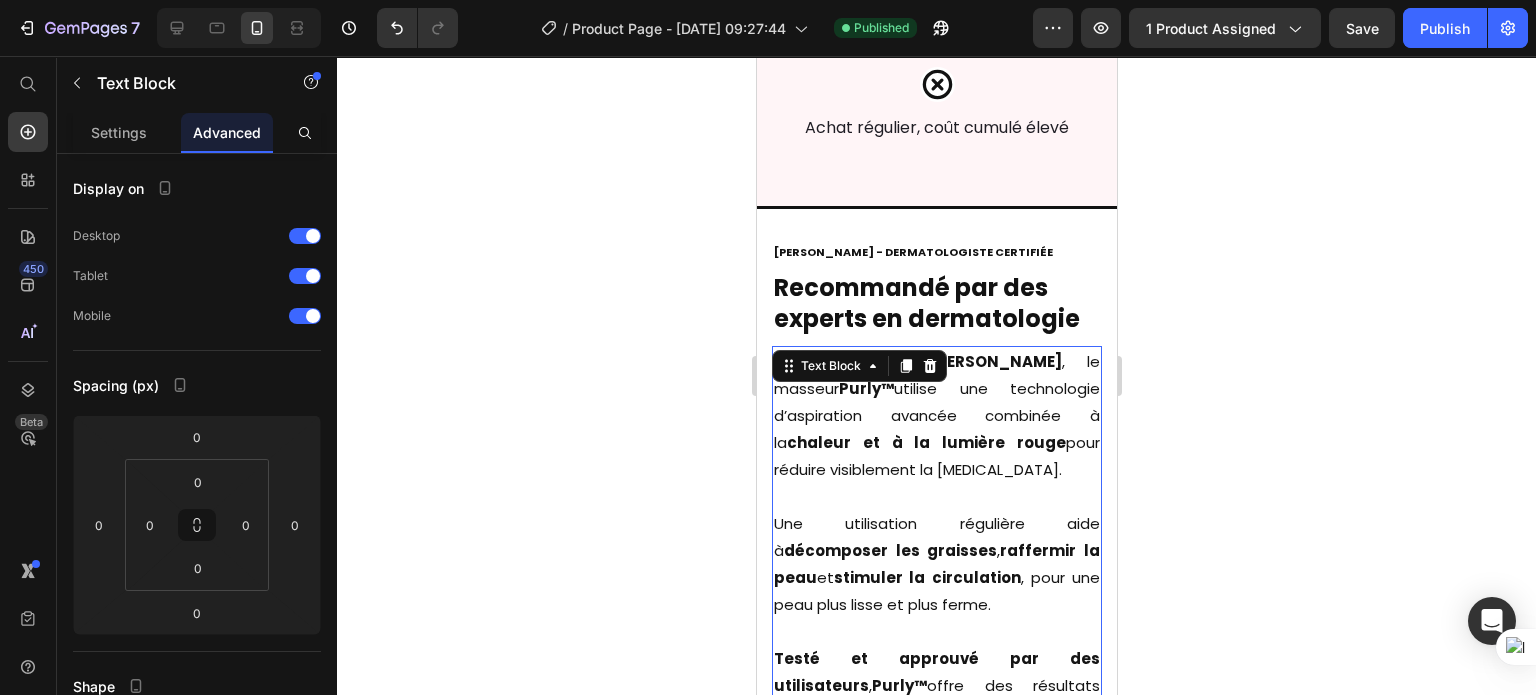 click on "Recommandé par  Dr Manon ESCARGUEL  , le masseur  Purly™  utilise une technologie d’aspiration avancée combinée à la  chaleur et à la lumière rouge  pour réduire visiblement la cellulite." at bounding box center (936, 415) 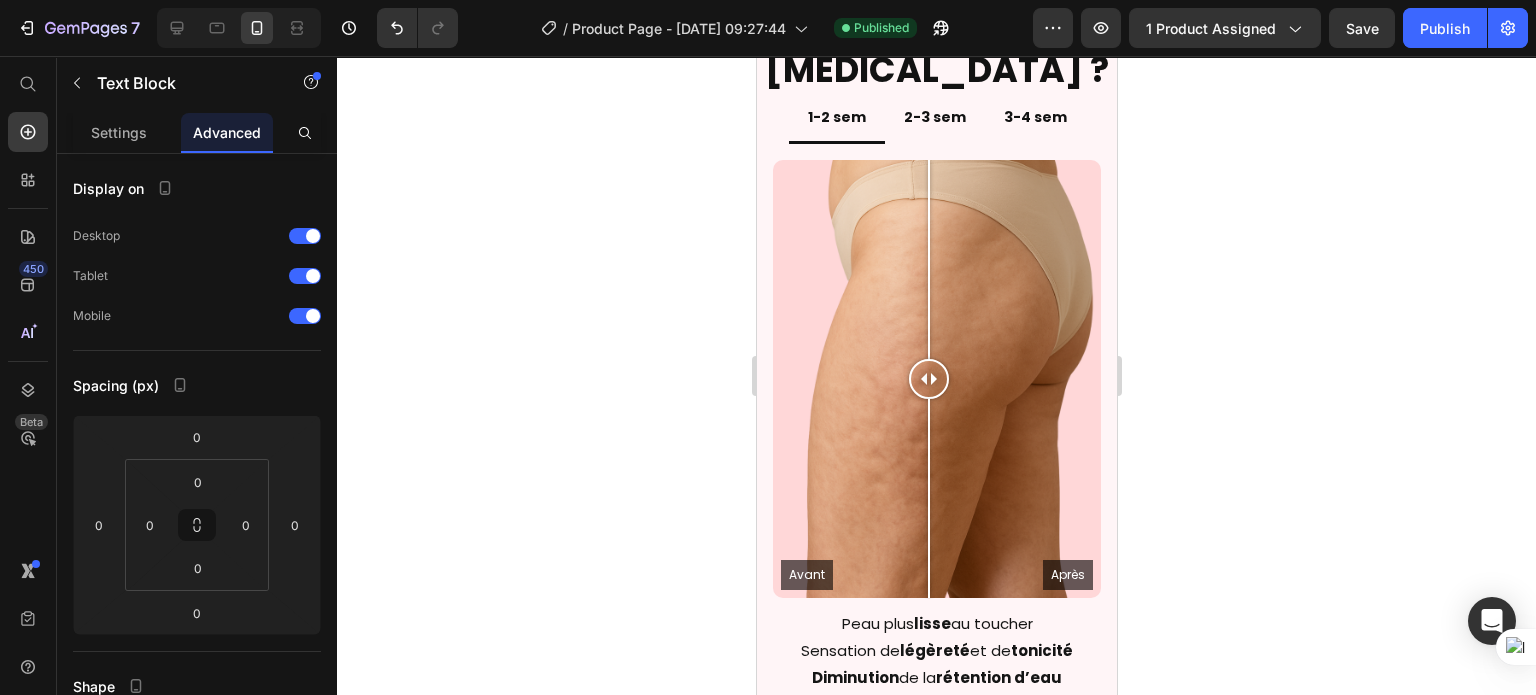 scroll, scrollTop: 9873, scrollLeft: 0, axis: vertical 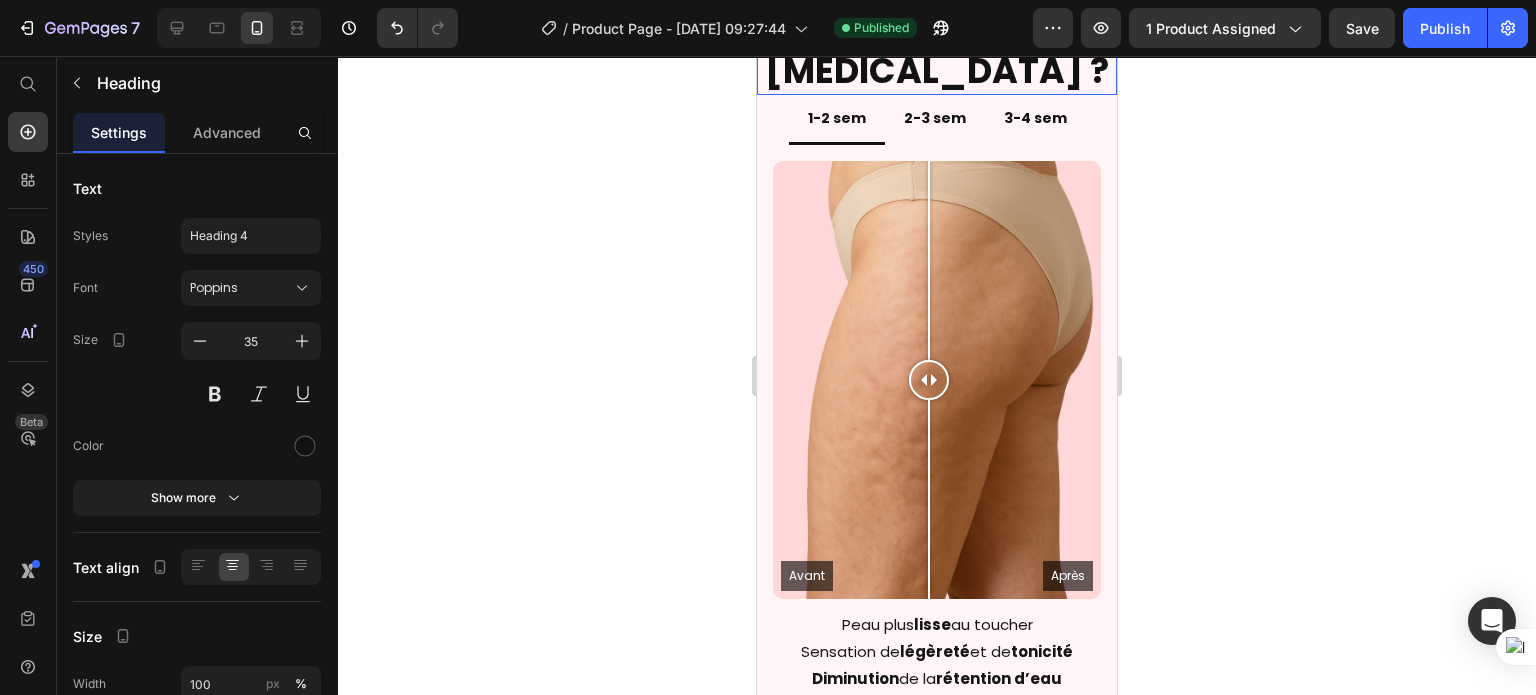 click on "En combien de temps vais-je perdre ma [MEDICAL_DATA] ?" at bounding box center [936, 2] 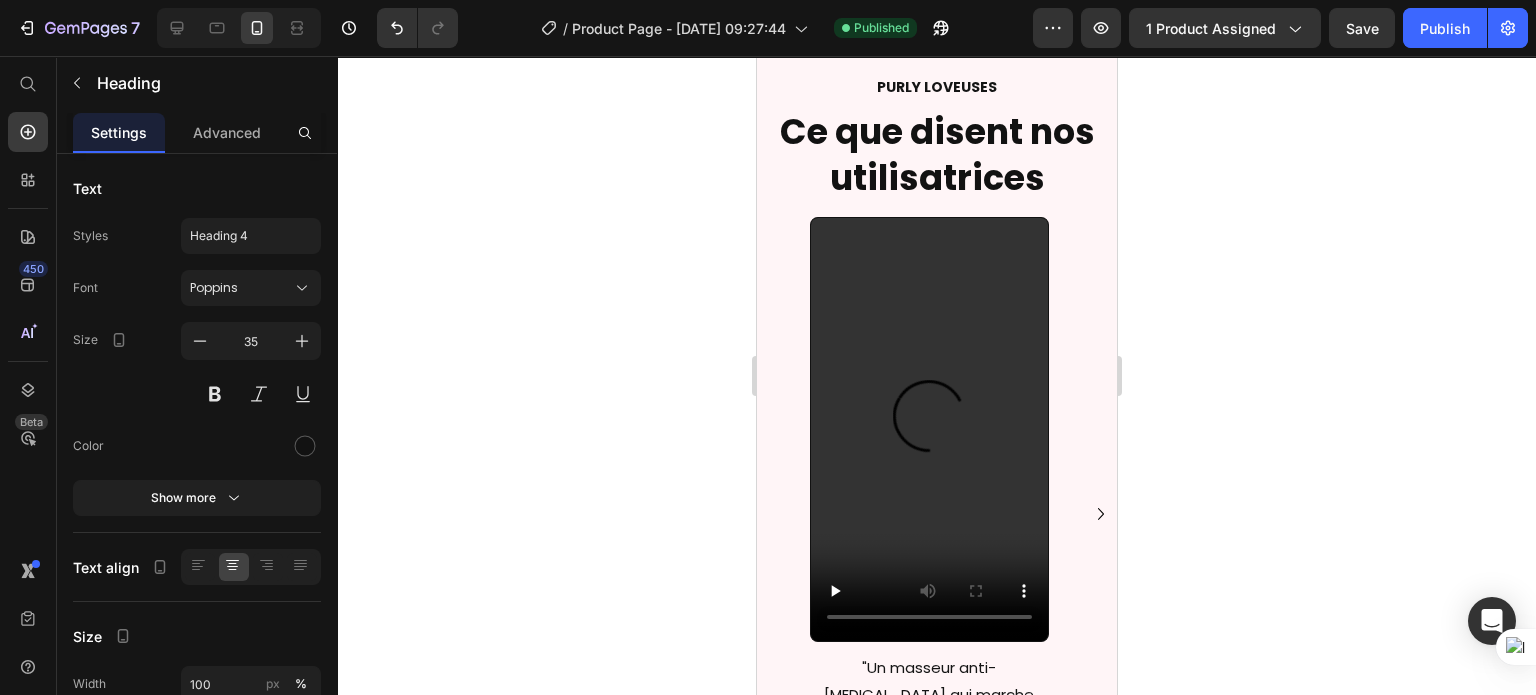 scroll, scrollTop: 0, scrollLeft: 0, axis: both 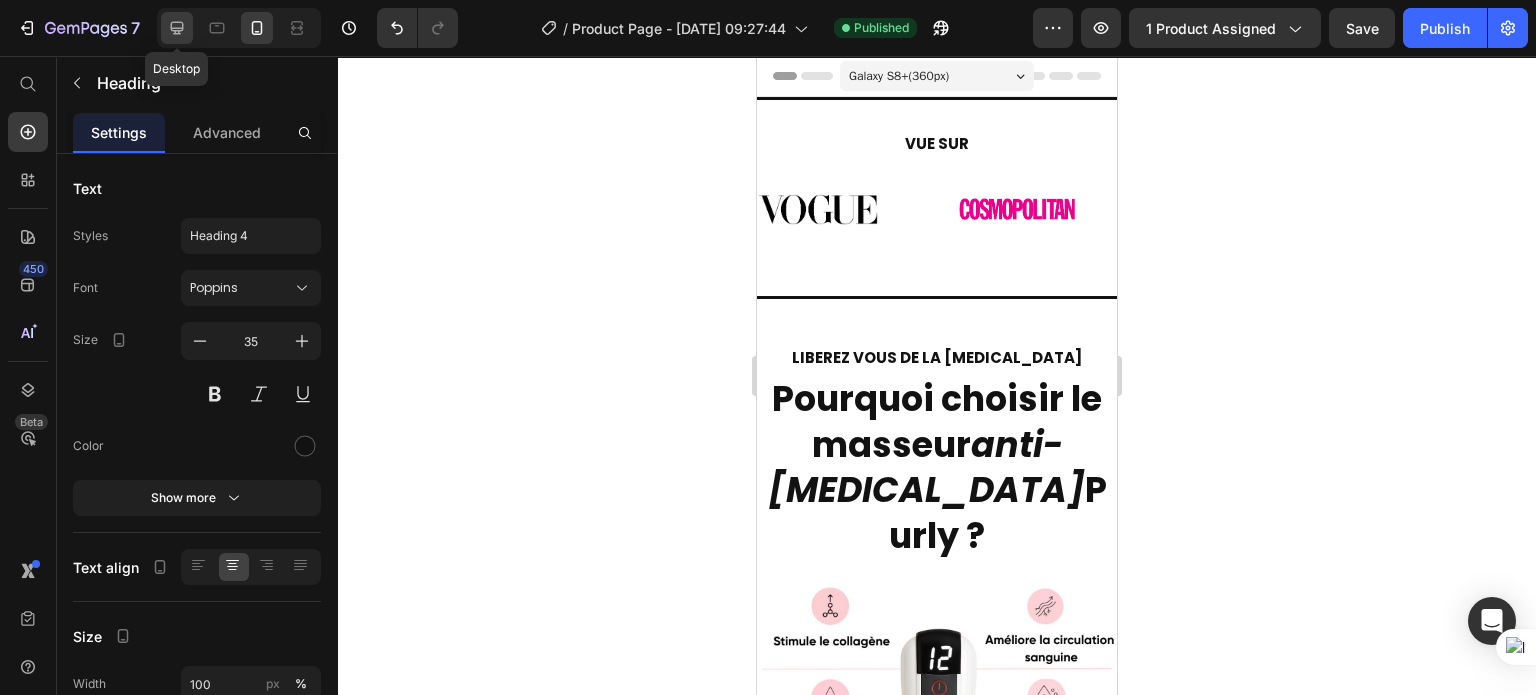 click 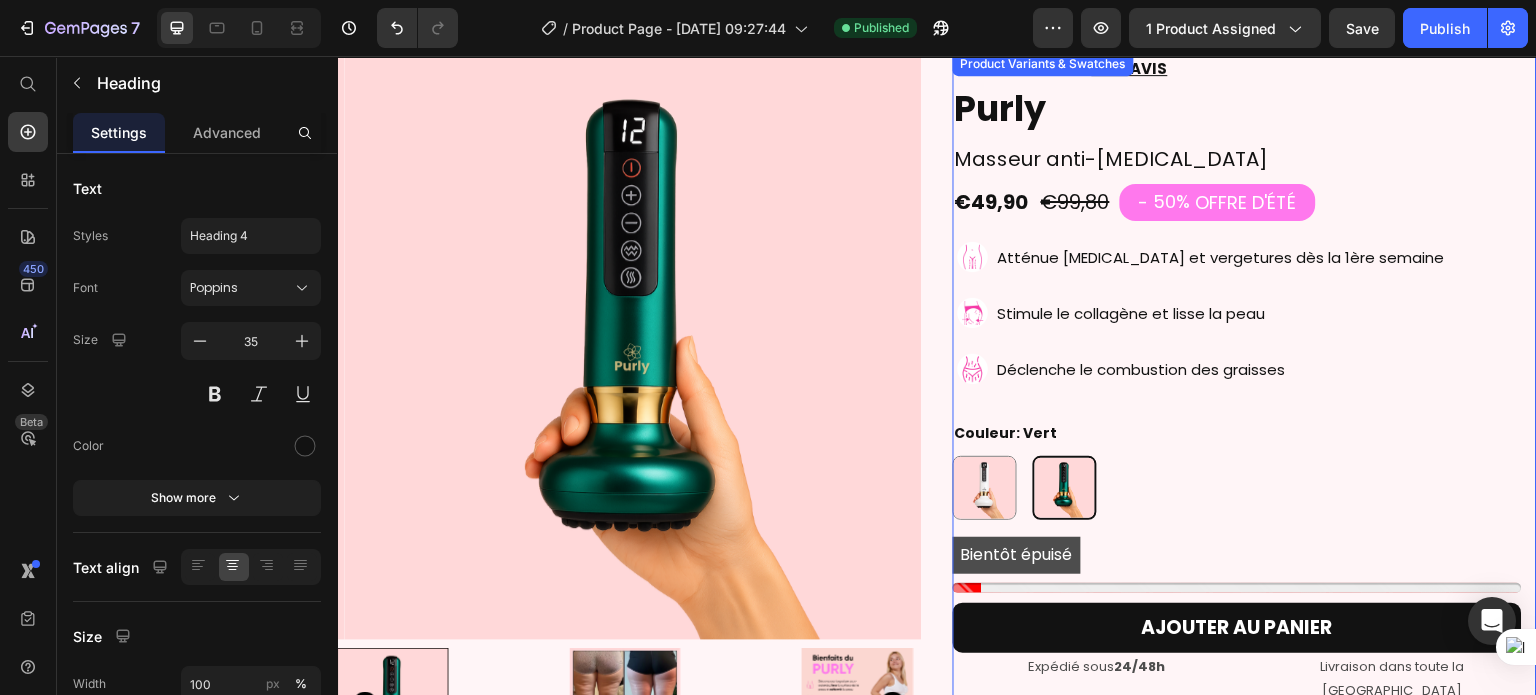 scroll, scrollTop: 4472, scrollLeft: 0, axis: vertical 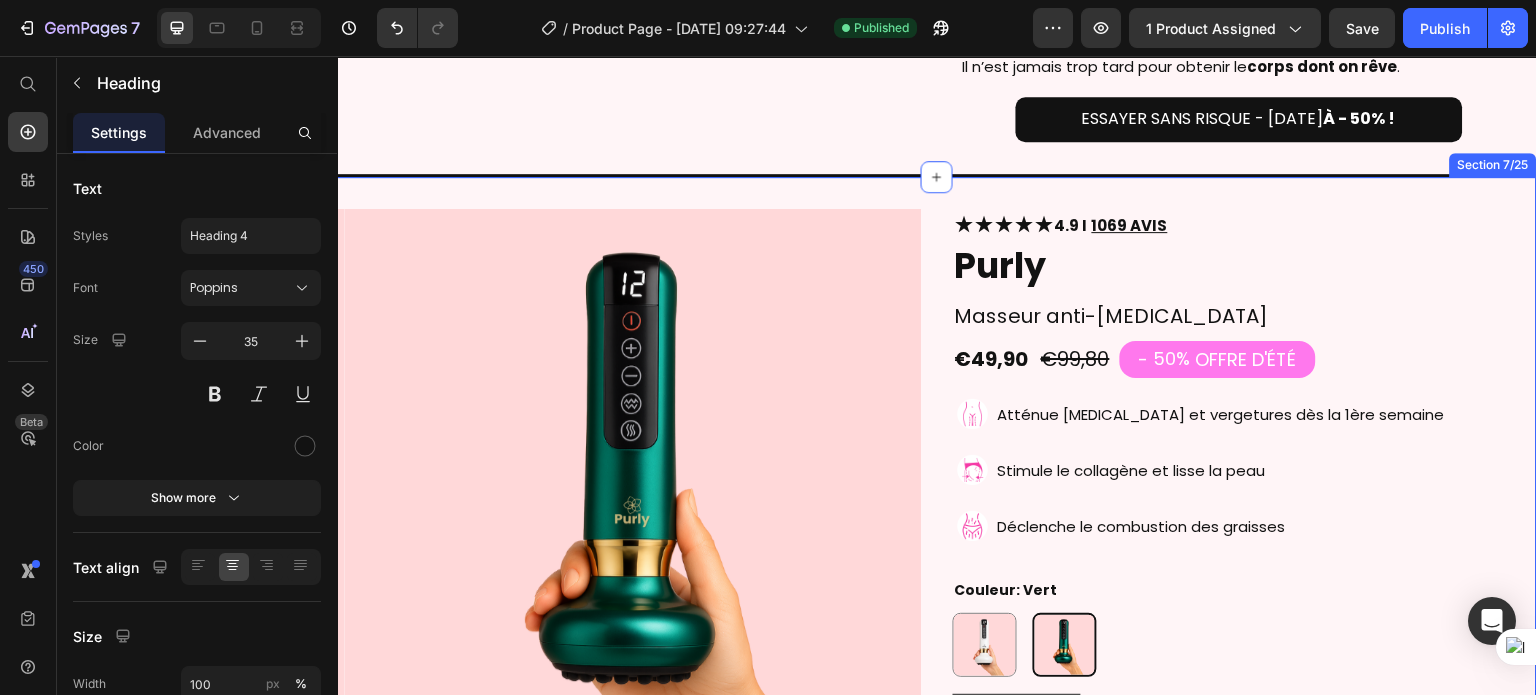 click on "Product Images ★★★★★  4.9 I   1069 AVIS Heading Purly Product Title Masseur anti-cellulite Heading €49,90 Product Price €99,80 Product Price - 50% OFFRE D'ÉTÉ Discount Tag Row Image Atténue cellulite et vergetures dès la 1ère semaine Text Block Row Image Stimule le collagène et lisse la peau Text Block Row Image Déclenche le combustion des graisses Text Block Row Couleur: Vert Blanc Blanc Vert Vert Product Variants & Swatches
Bientôt épuisé  Stock Counter AJOUTER AU PANIER Add to Cart Expédié sous  24/48h      -      Livraison partout en France Text Block Expédié sous  24/48h Text Block Livraison dans toute la France Text Block Row Image Image Image Image Row Video Video Video Video Carousel Row                Title Line Image LIVRAISON GRATUITE Text Block Advanced List                Title Line Row Image 30 JOURS SATISFAIT OU REMBOURSÉ Text Block Advanced List                Title Line Row
Icon  SERVICE CLIENT 24/7 Line" at bounding box center (937, 1434) 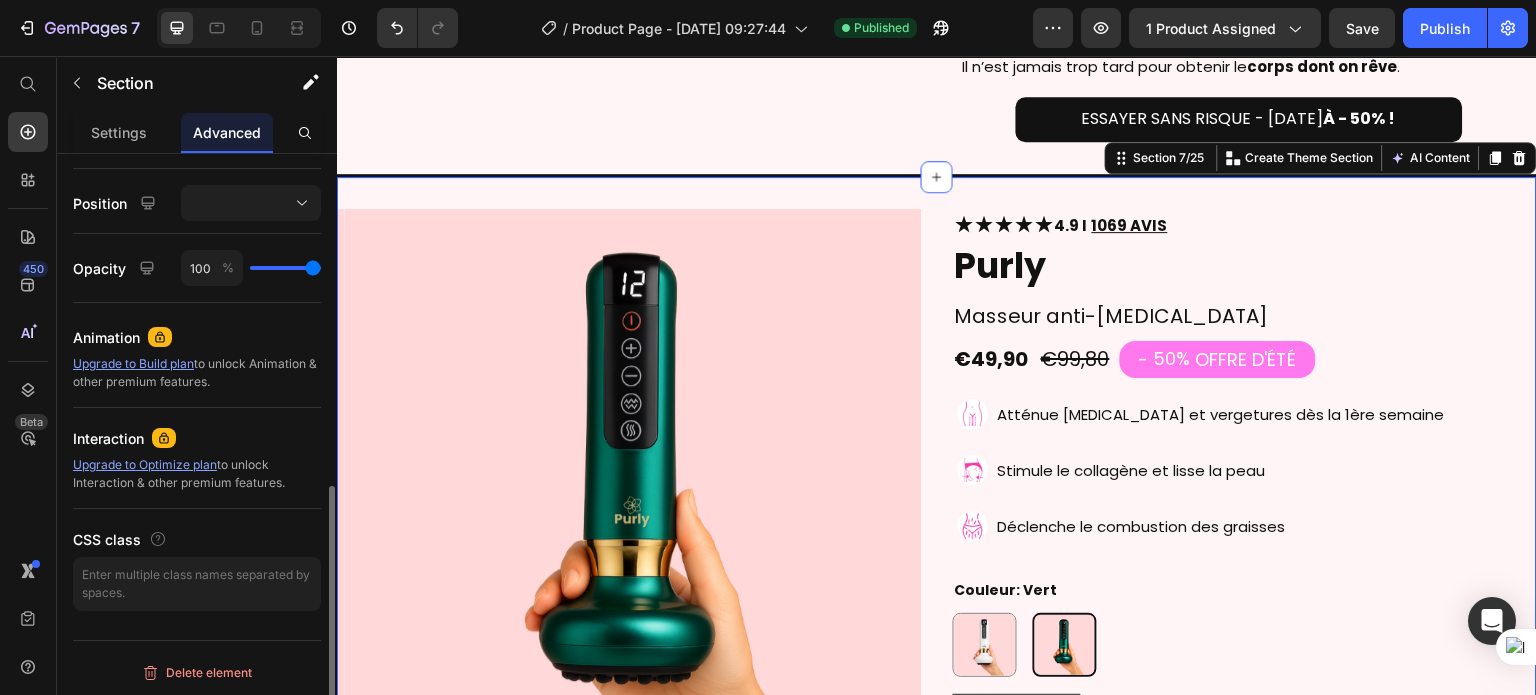 scroll, scrollTop: 748, scrollLeft: 0, axis: vertical 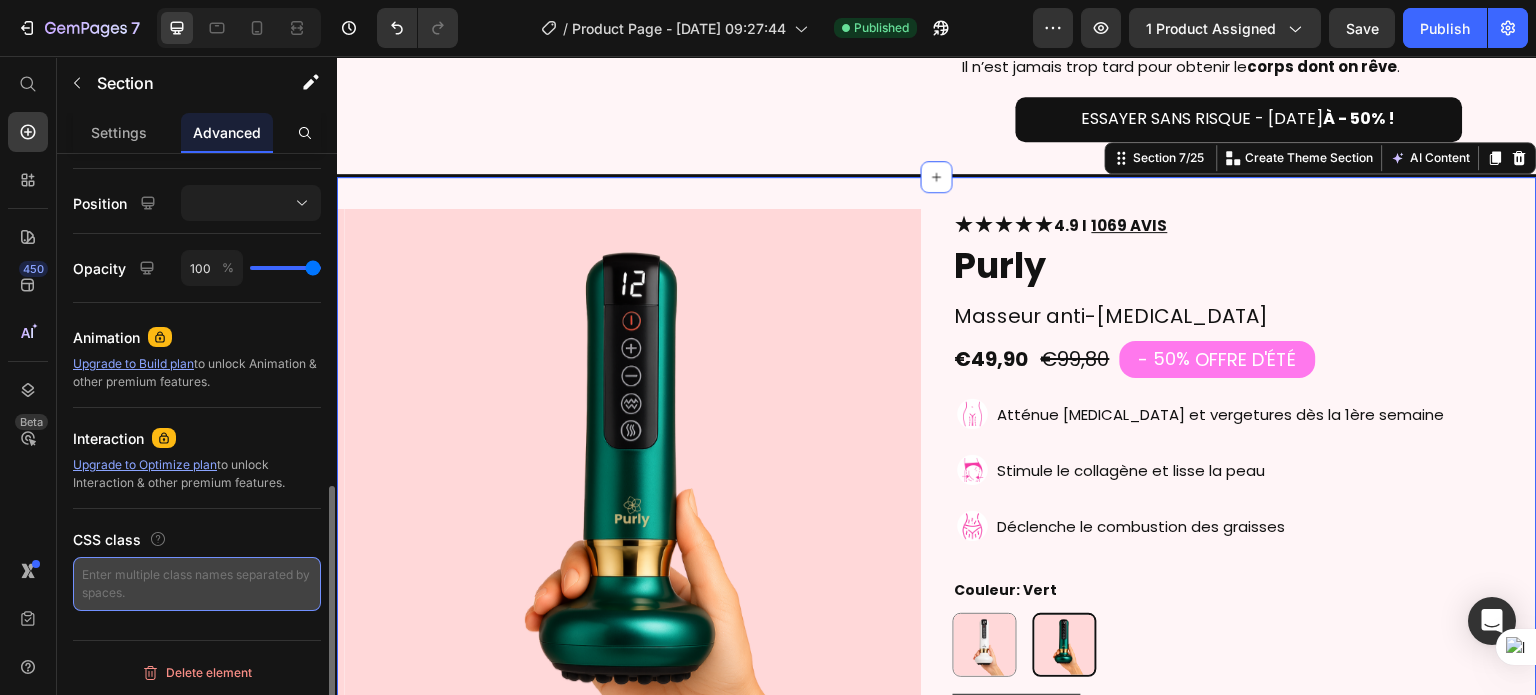 click at bounding box center [197, 584] 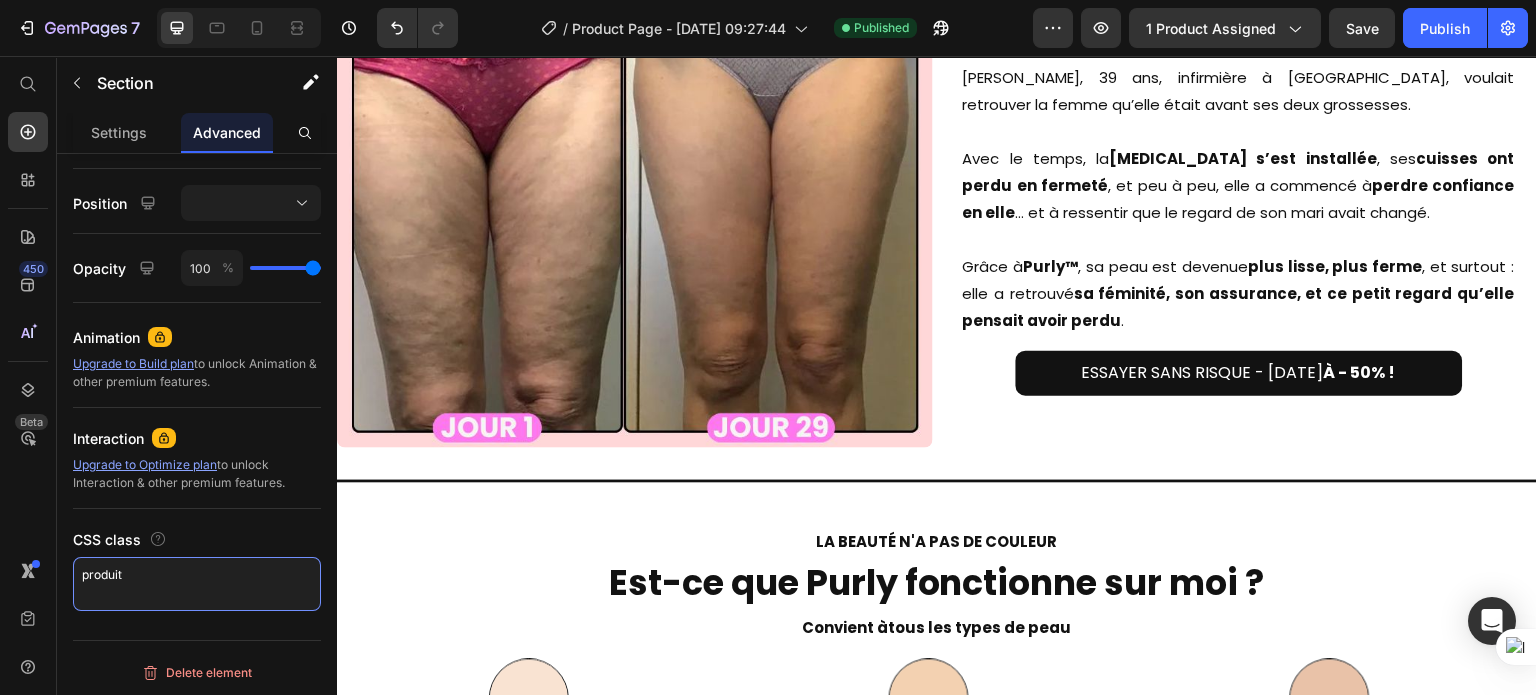 scroll, scrollTop: 9704, scrollLeft: 0, axis: vertical 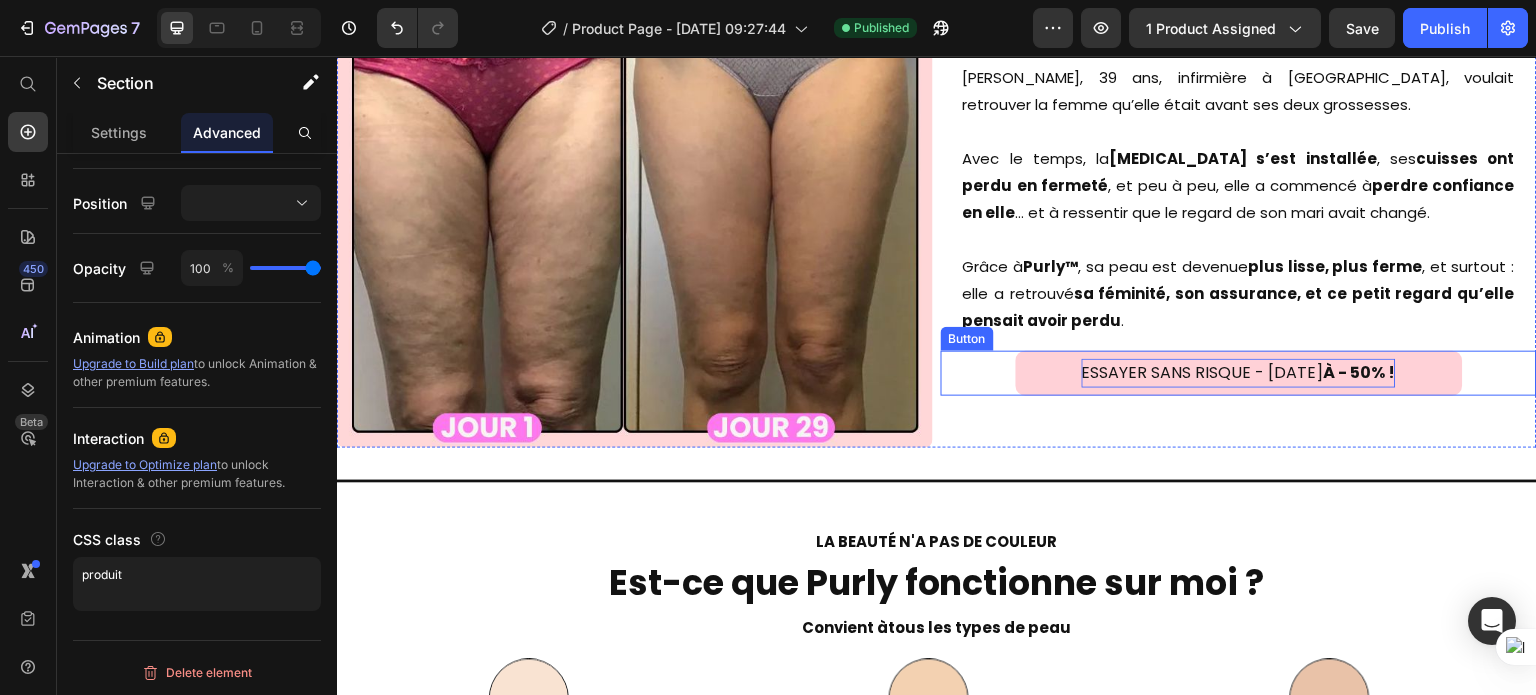 click on "ESSAYER SANS RISQUE - [DATE]  À - 50% !" at bounding box center [1239, 373] 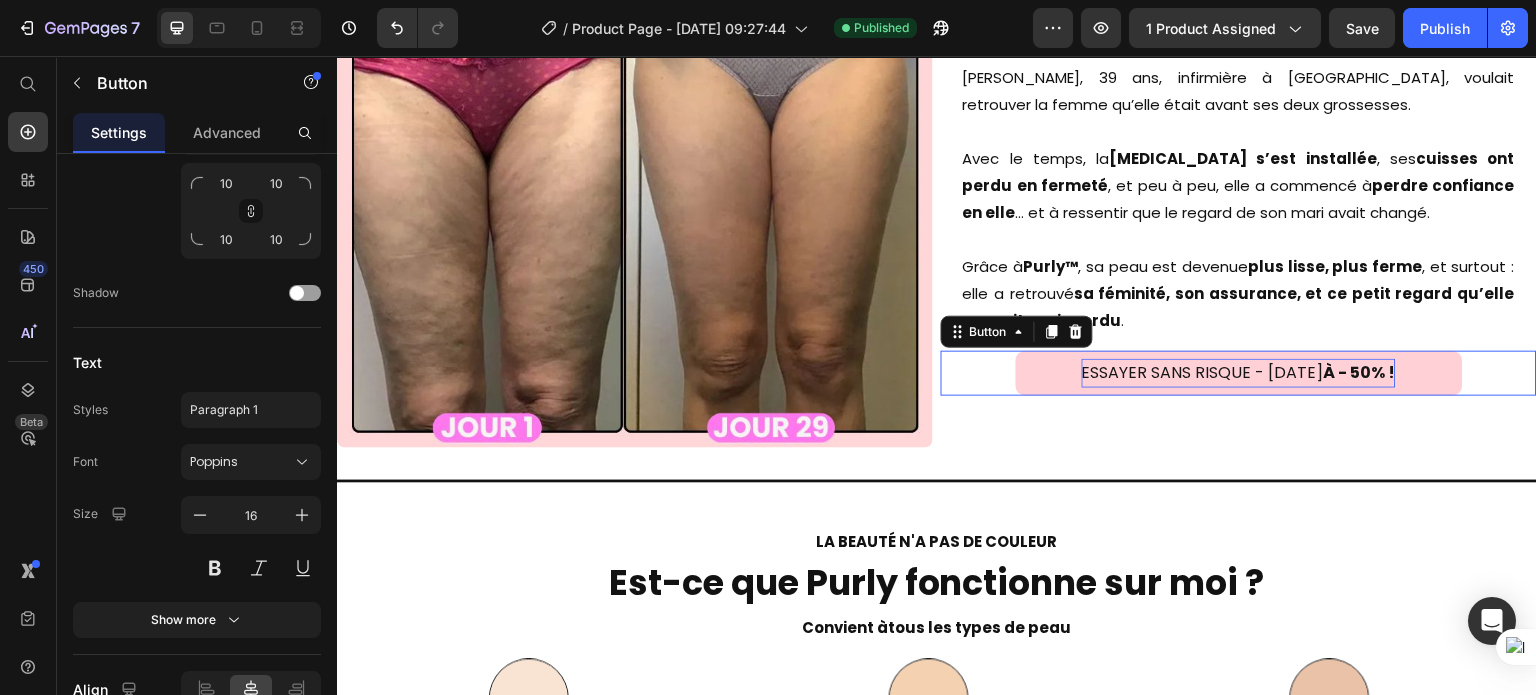scroll, scrollTop: 0, scrollLeft: 0, axis: both 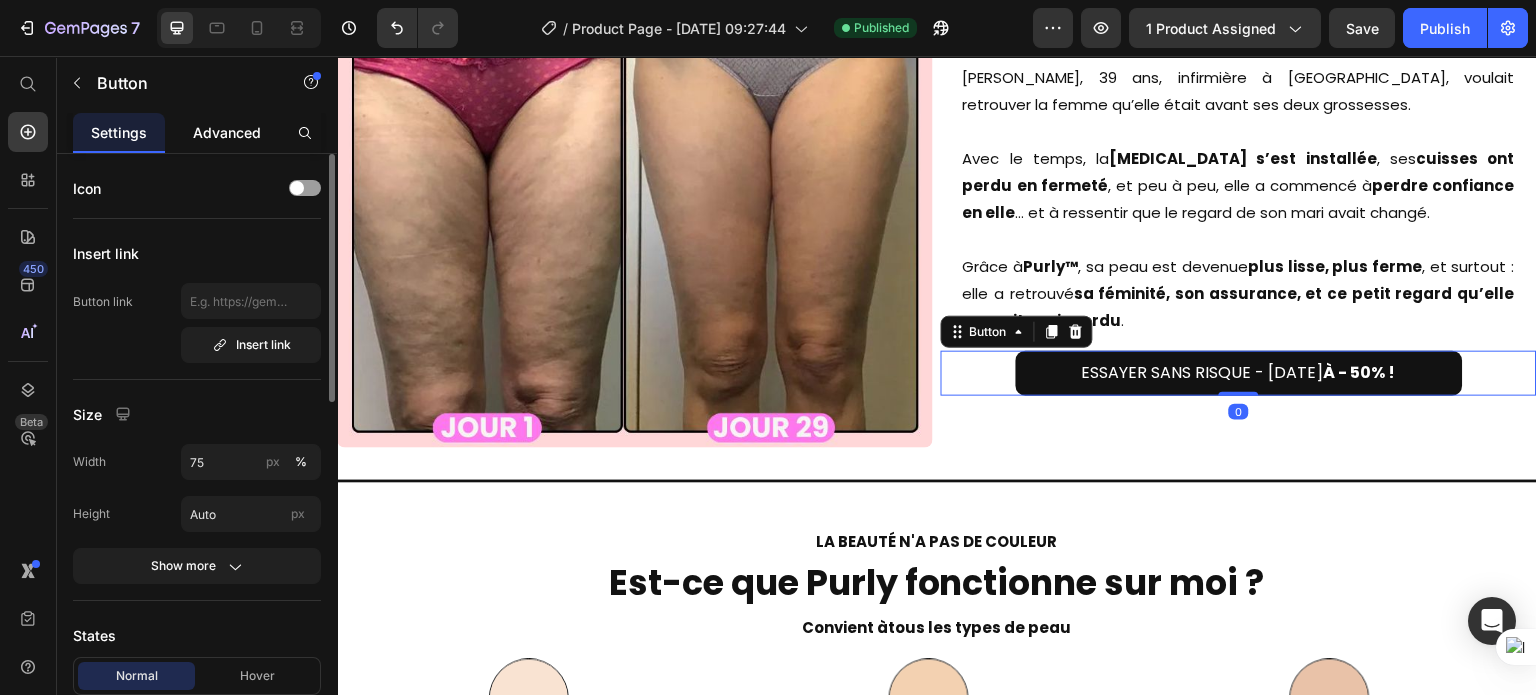 click on "Advanced" 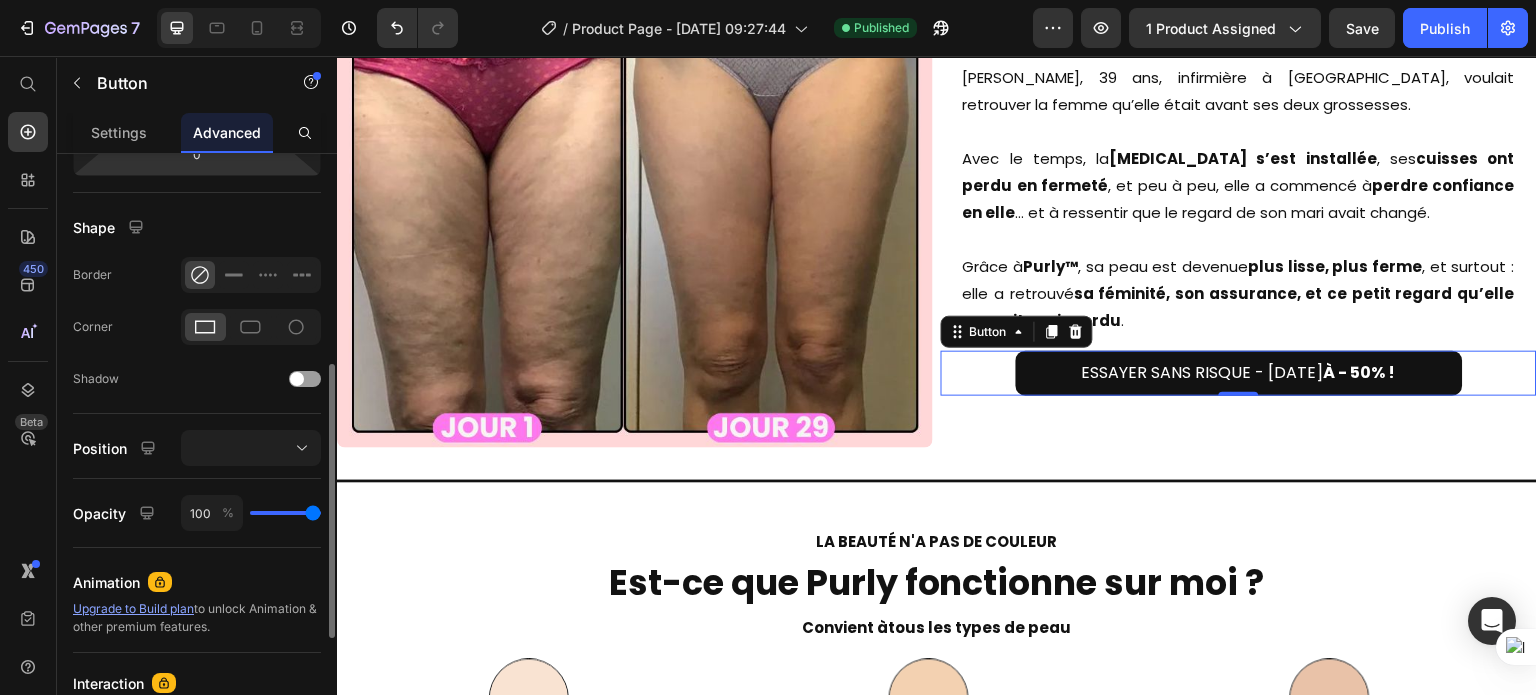 scroll, scrollTop: 704, scrollLeft: 0, axis: vertical 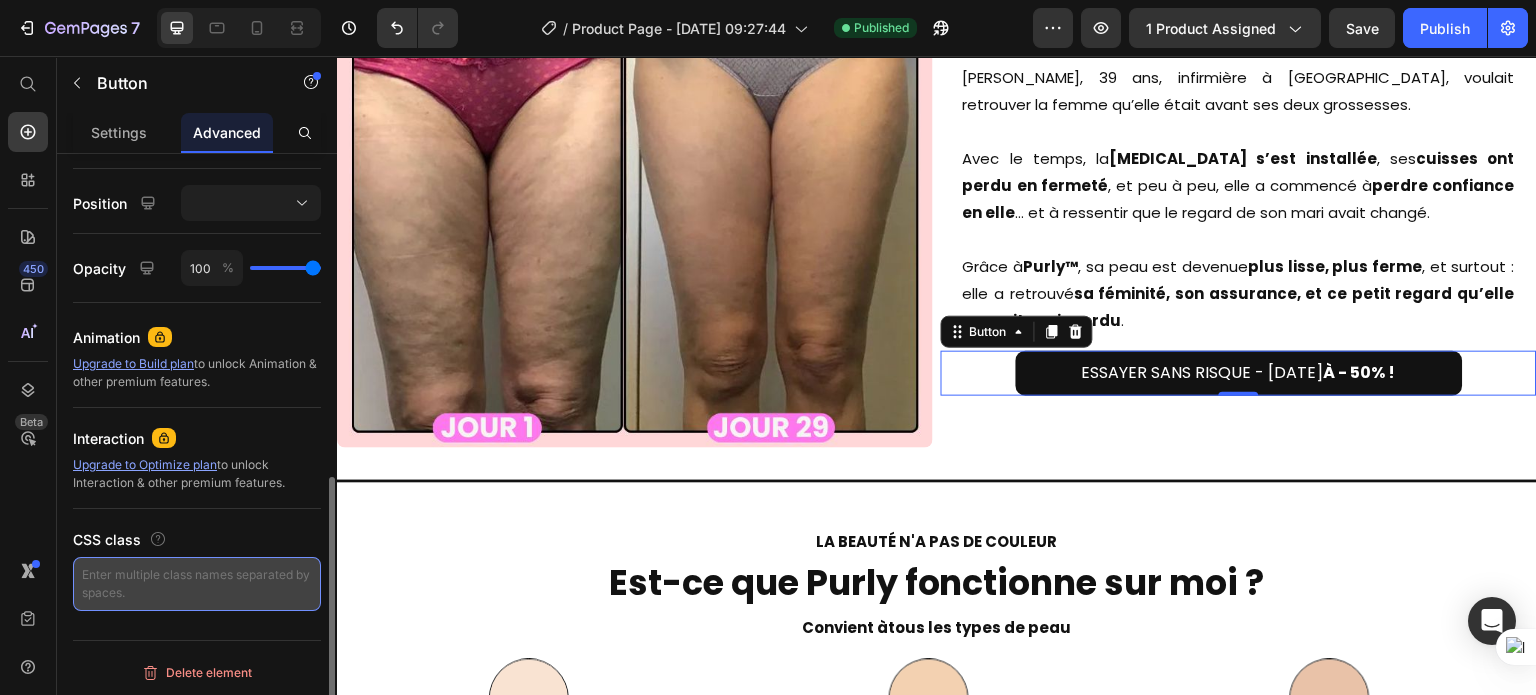 click at bounding box center (197, 584) 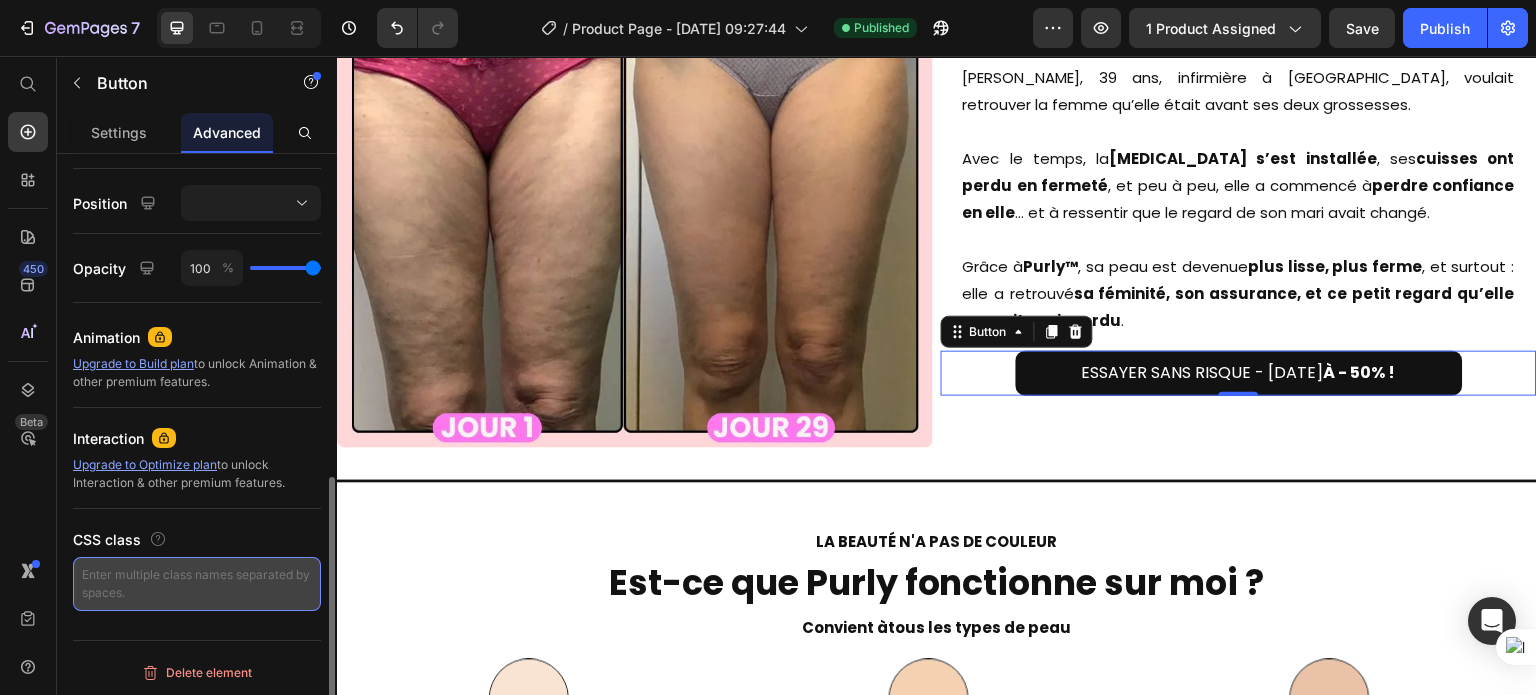 type on """ 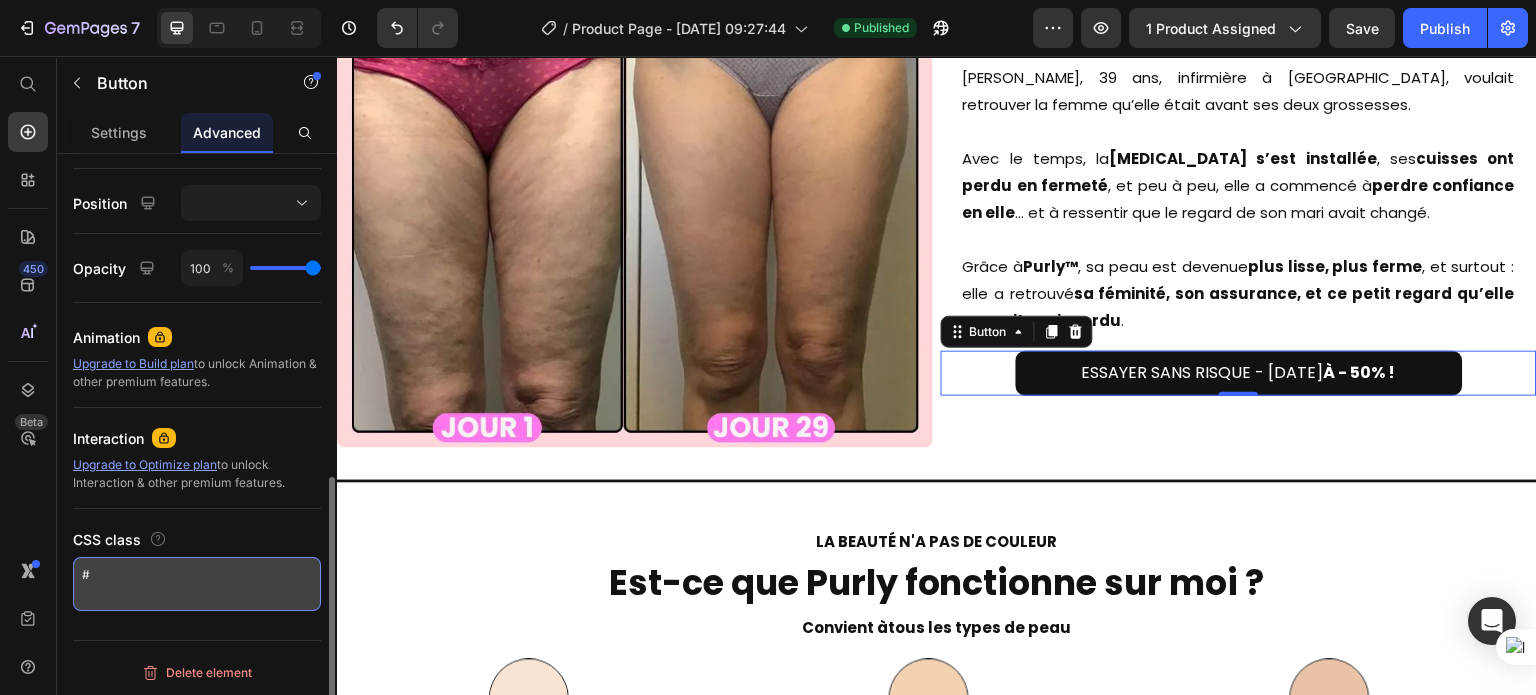 paste on "produit" 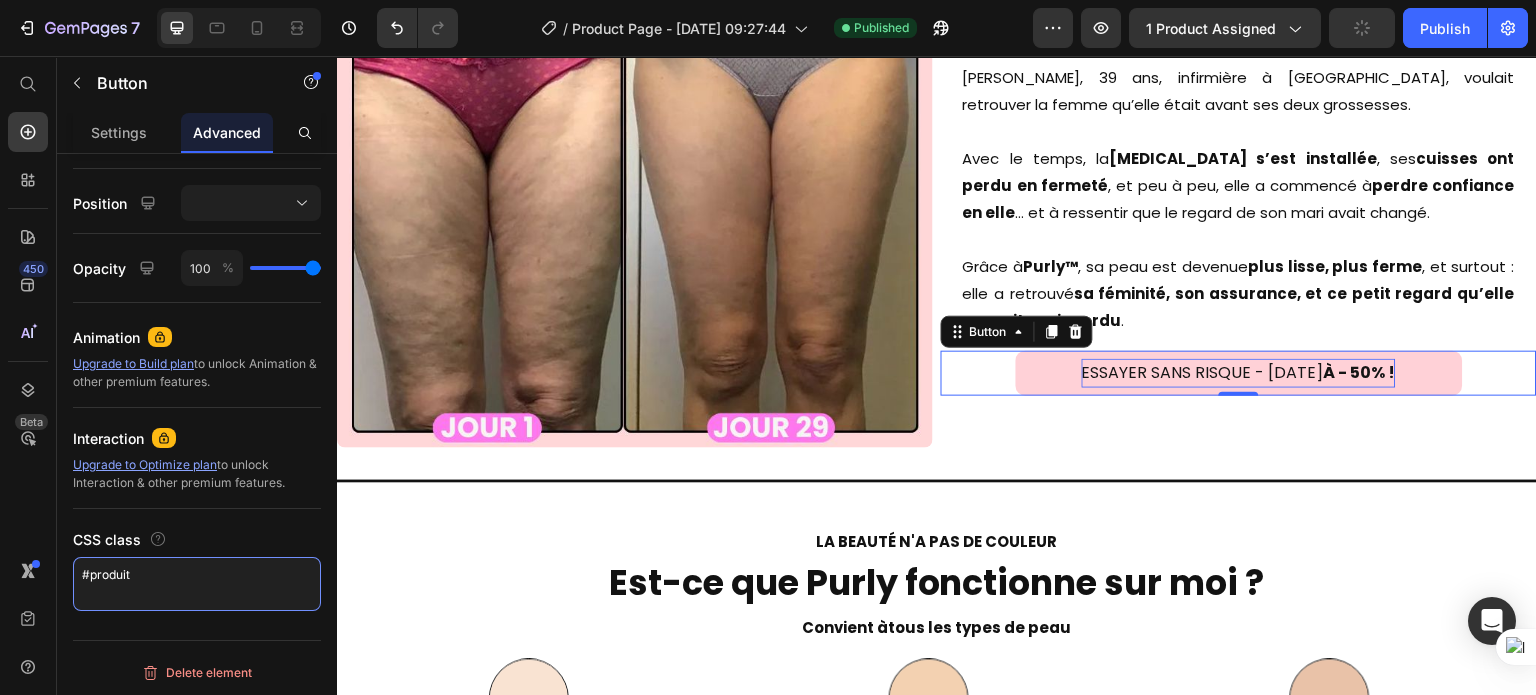 type on "#produit" 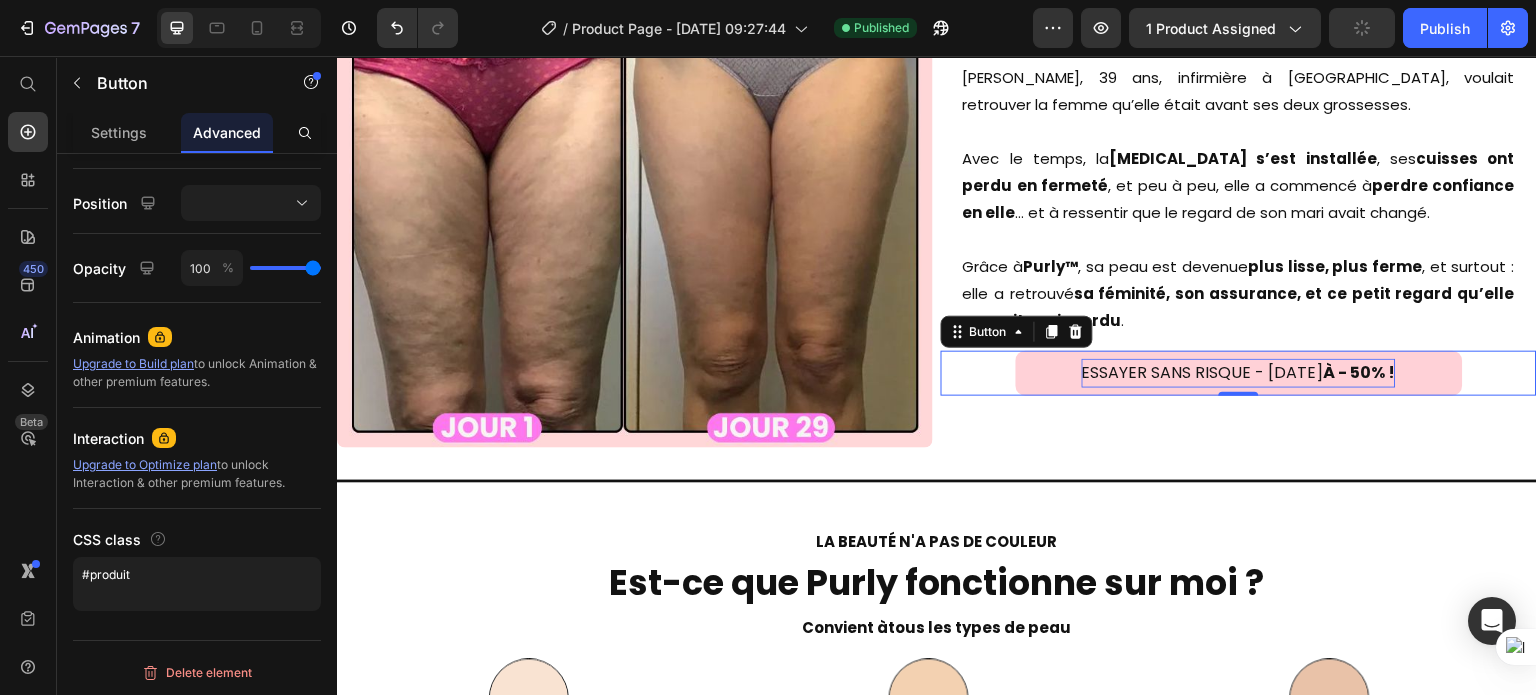 click on "ESSAYER SANS RISQUE - [DATE]  À - 50% !" at bounding box center [1239, 373] 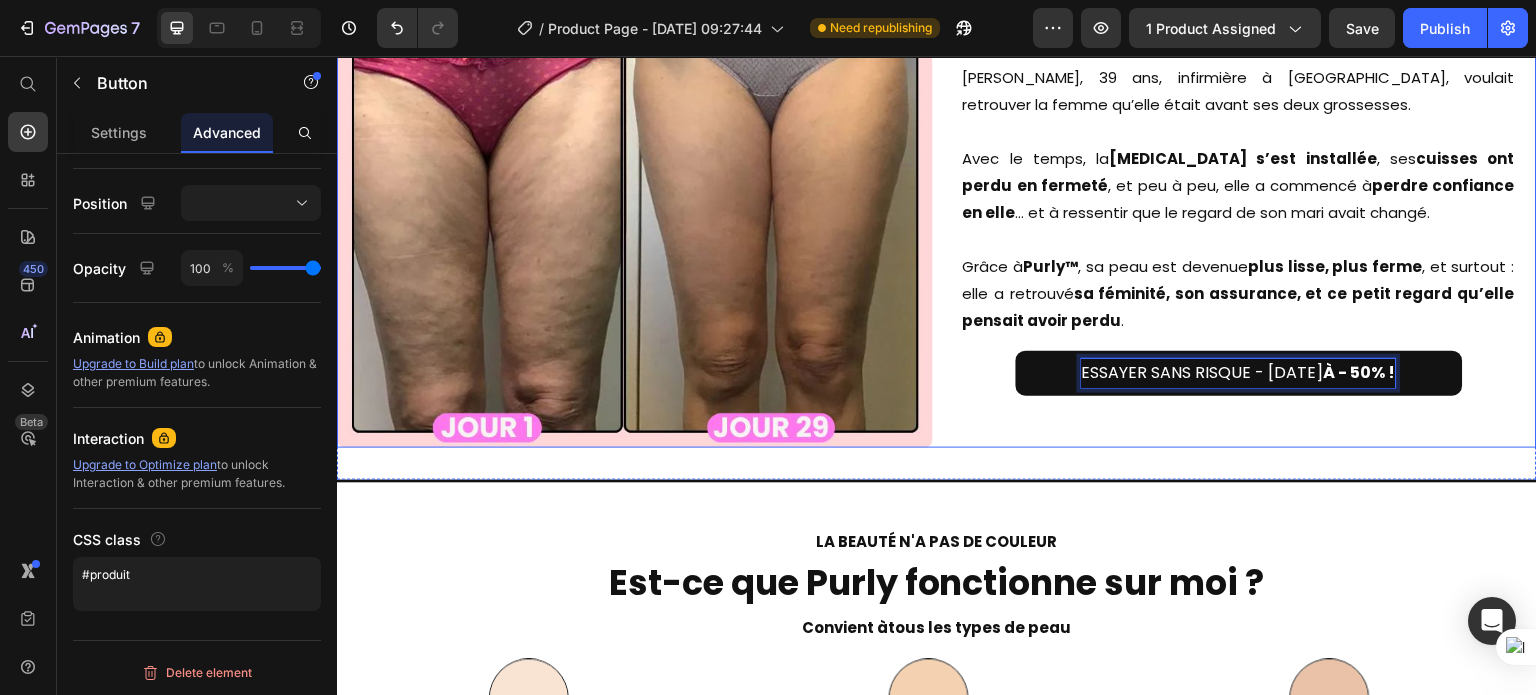 click on "Pour Lui… Mais surtout pour Elle Heading Maryam, 39 ans, infirmière à Marseille, voulait retrouver la femme qu’elle était avant ses deux grossesses.    Avec le temps, la  cellulite s’est installée , ses  cuisses ont perdu en fermeté , et peu à peu, elle a commencé à  perdre confiance en elle … et à ressentir que le regard de son mari avait changé.   Grâce à  Purly™ , sa peau est devenue  plus lisse, plus ferme , et surtout : elle a retrouvé  sa féminité, son assurance, et ce petit regard qu’elle pensait avoir perdu . Text Block Row ESSAYER SANS RISQUE - AUJOURD'HUI  À - 50% ! Button   0" at bounding box center [1239, 150] 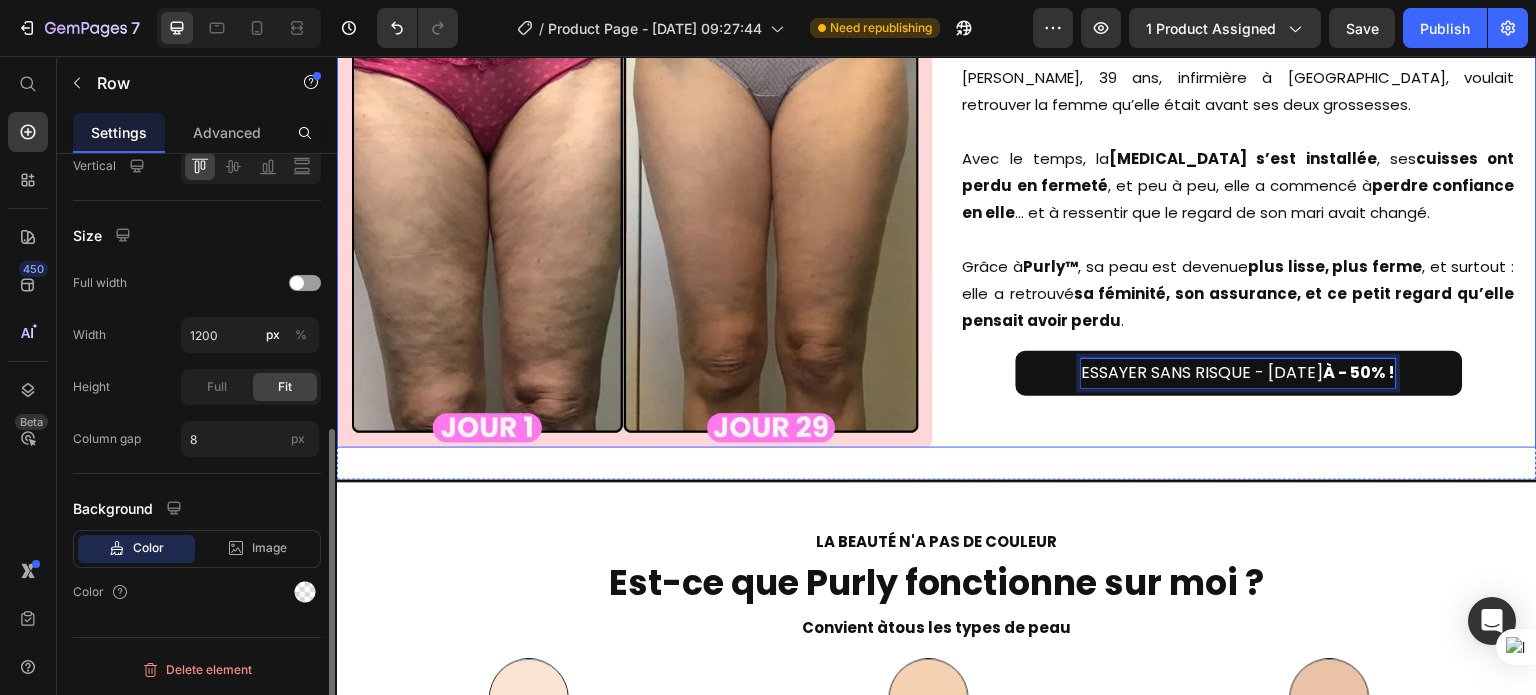 scroll, scrollTop: 0, scrollLeft: 0, axis: both 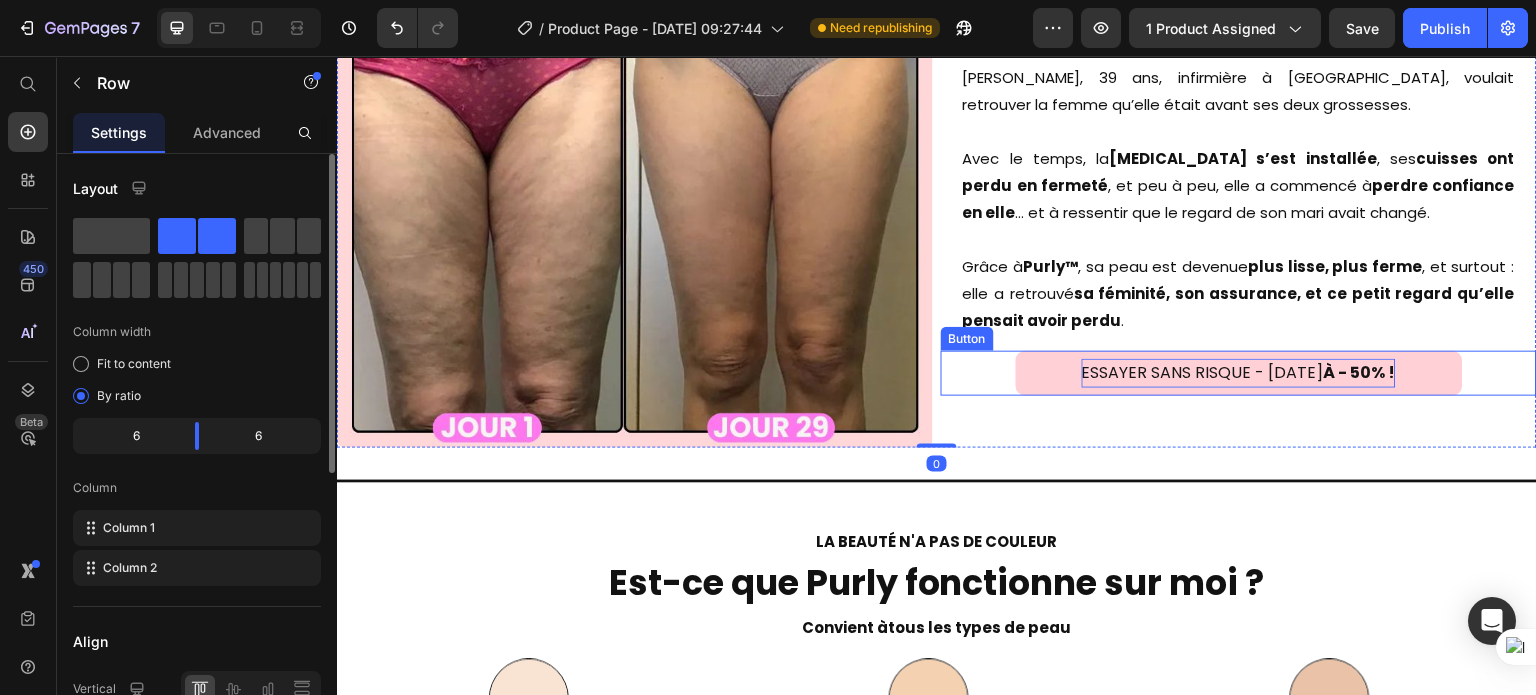 click on "ESSAYER SANS RISQUE - [DATE]  À - 50% !" at bounding box center [1239, 373] 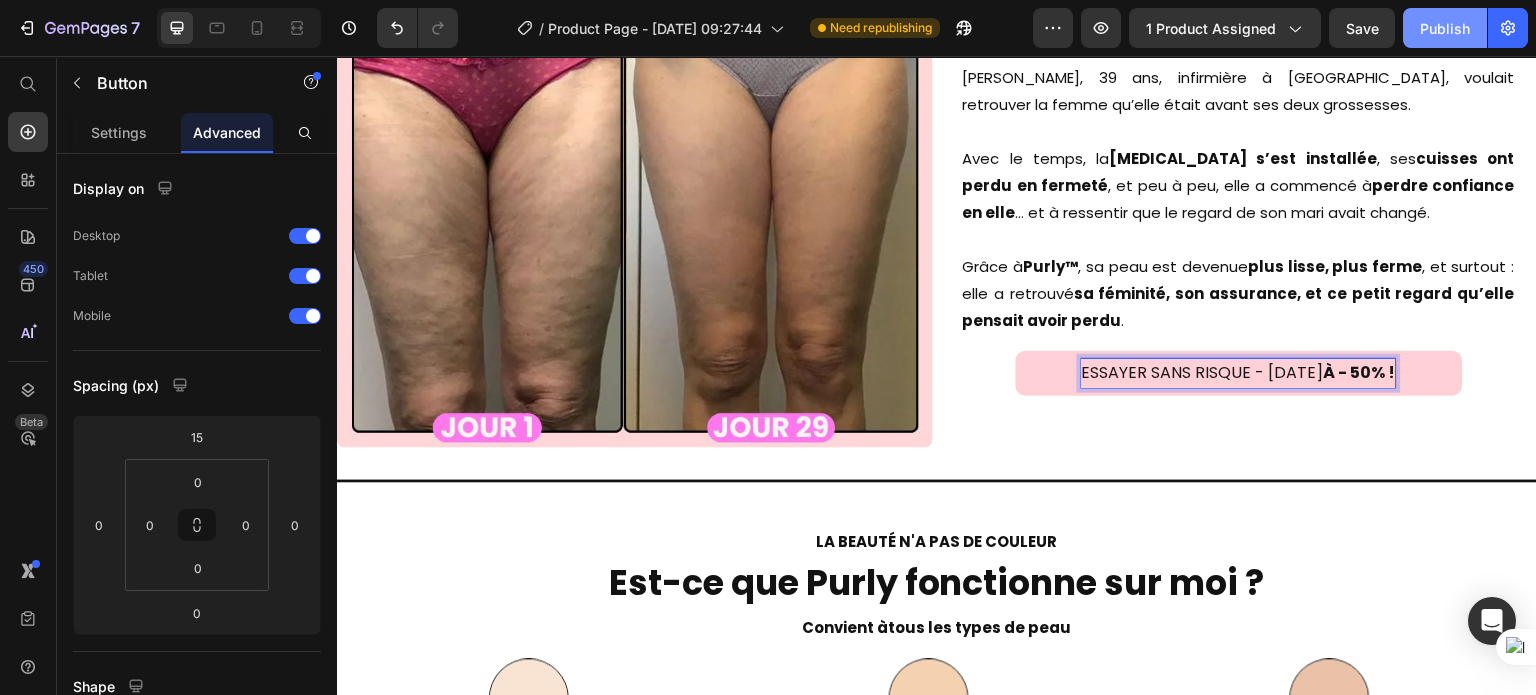 click on "Publish" at bounding box center (1445, 28) 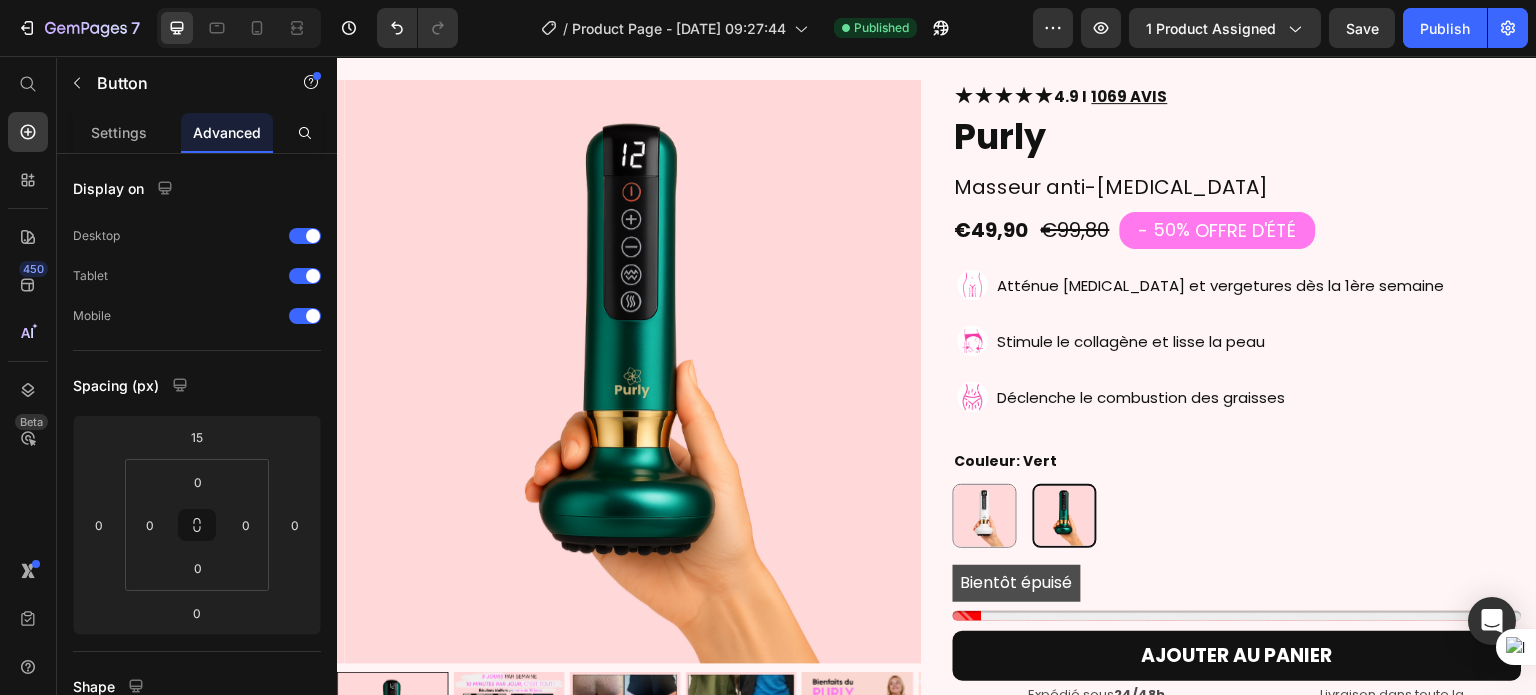 scroll, scrollTop: 4301, scrollLeft: 0, axis: vertical 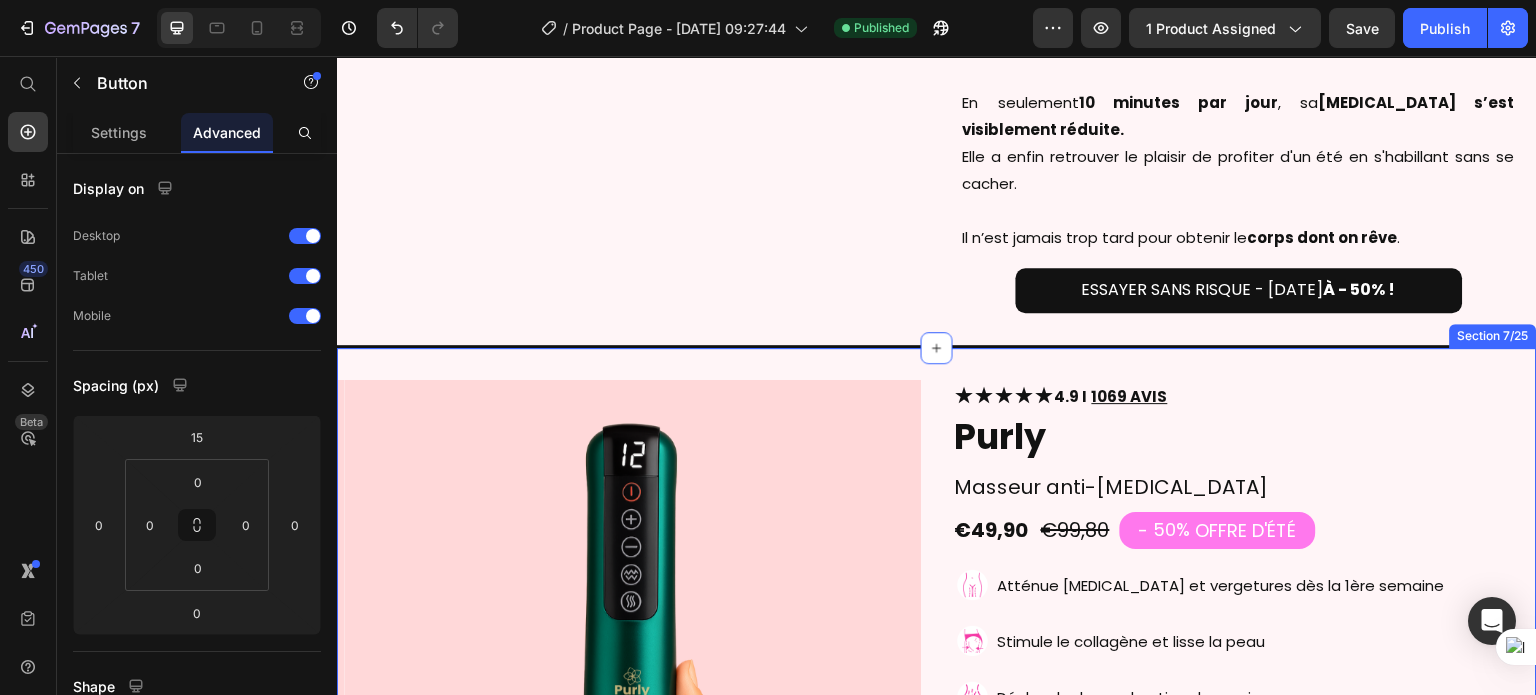 click on "Product Images ★★★★★  4.9 I   1069 AVIS Heading Purly Product Title Masseur anti-cellulite Heading €49,90 Product Price €99,80 Product Price - 50% OFFRE D'ÉTÉ Discount Tag Row Image Atténue cellulite et vergetures dès la 1ère semaine Text Block Row Image Stimule le collagène et lisse la peau Text Block Row Image Déclenche le combustion des graisses Text Block Row Couleur: Vert Blanc Blanc Vert Vert Product Variants & Swatches
Bientôt épuisé  Stock Counter AJOUTER AU PANIER Add to Cart Expédié sous  24/48h      -      Livraison partout en France Text Block Expédié sous  24/48h Text Block Livraison dans toute la France Text Block Row Image Image Image Image Row Video Video Video Video Carousel Row                Title Line Image LIVRAISON GRATUITE Text Block Advanced List                Title Line Row Image 30 JOURS SATISFAIT OU REMBOURSÉ Text Block Advanced List                Title Line Row
Icon  SERVICE CLIENT 24/7 Line" at bounding box center [937, 1605] 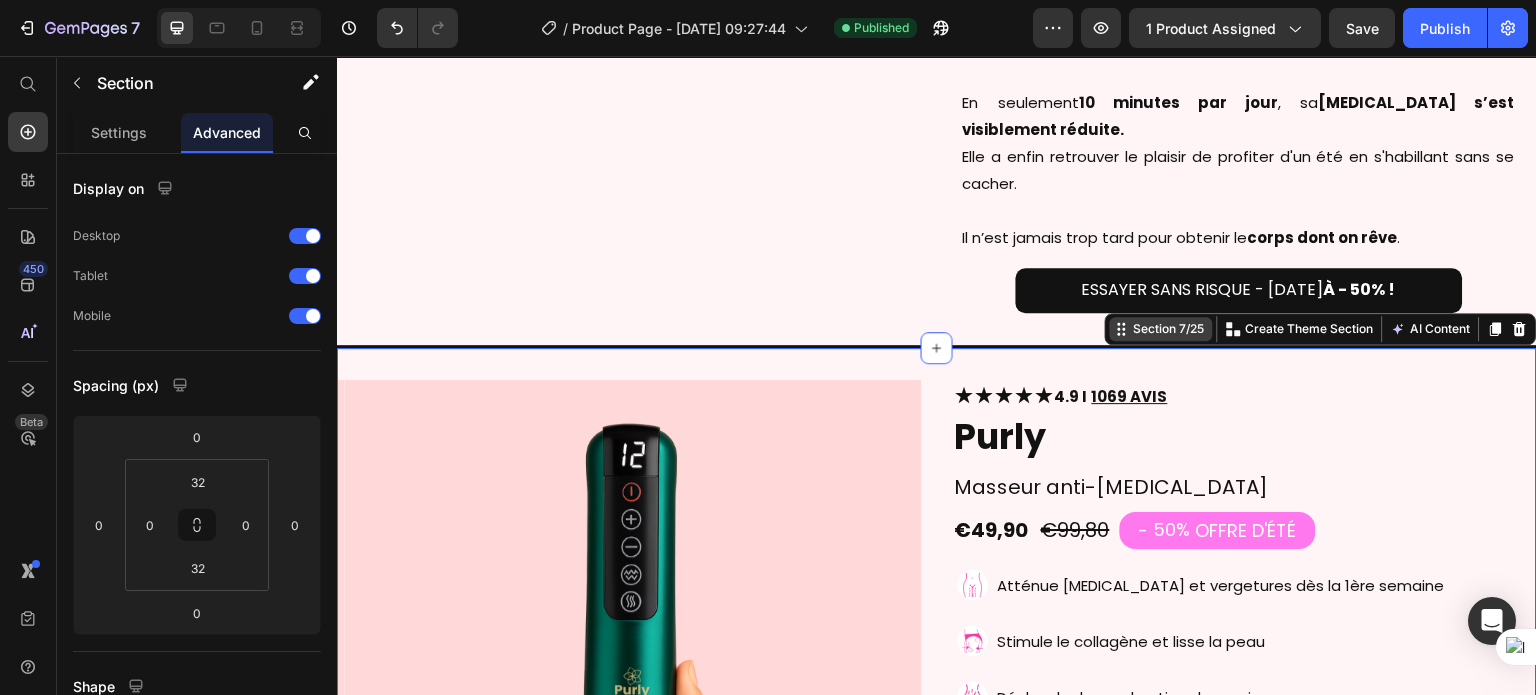 click on "Section 7/25" at bounding box center (1169, 329) 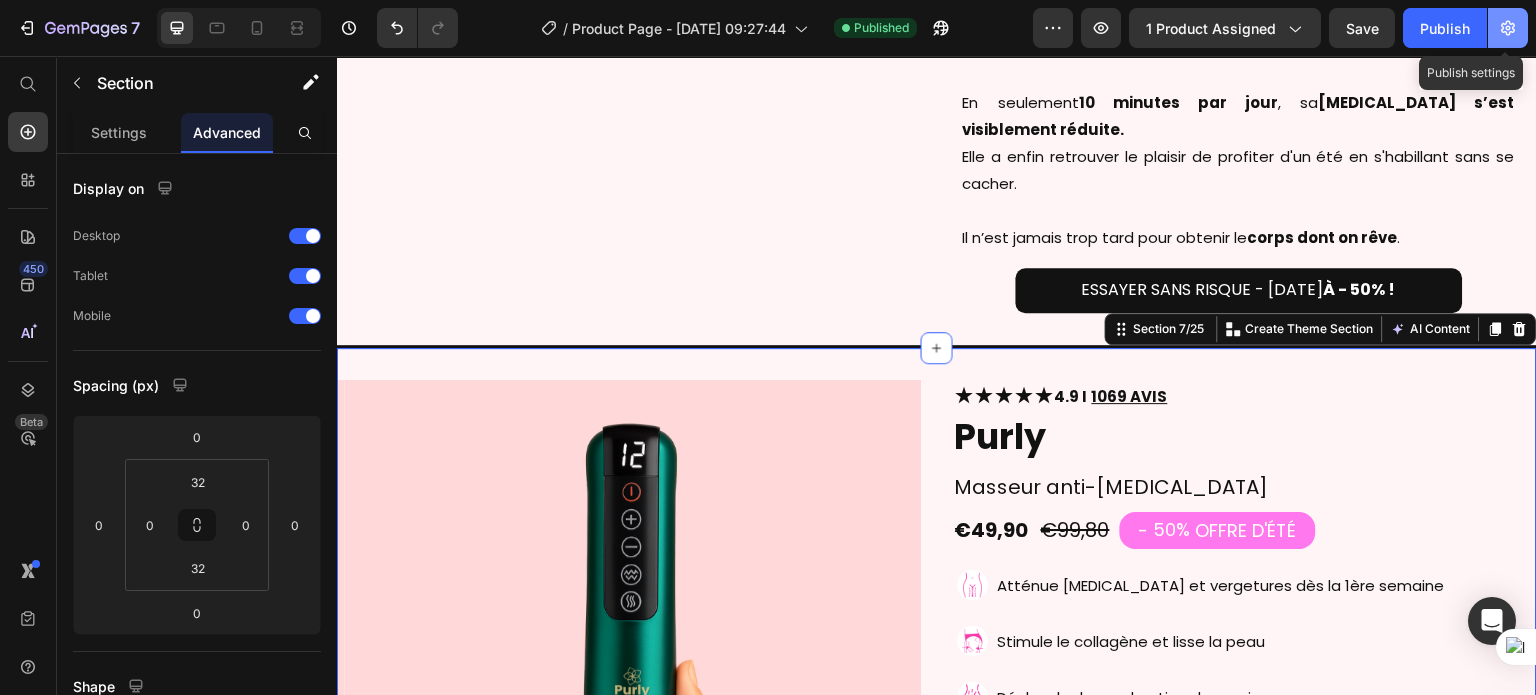 click 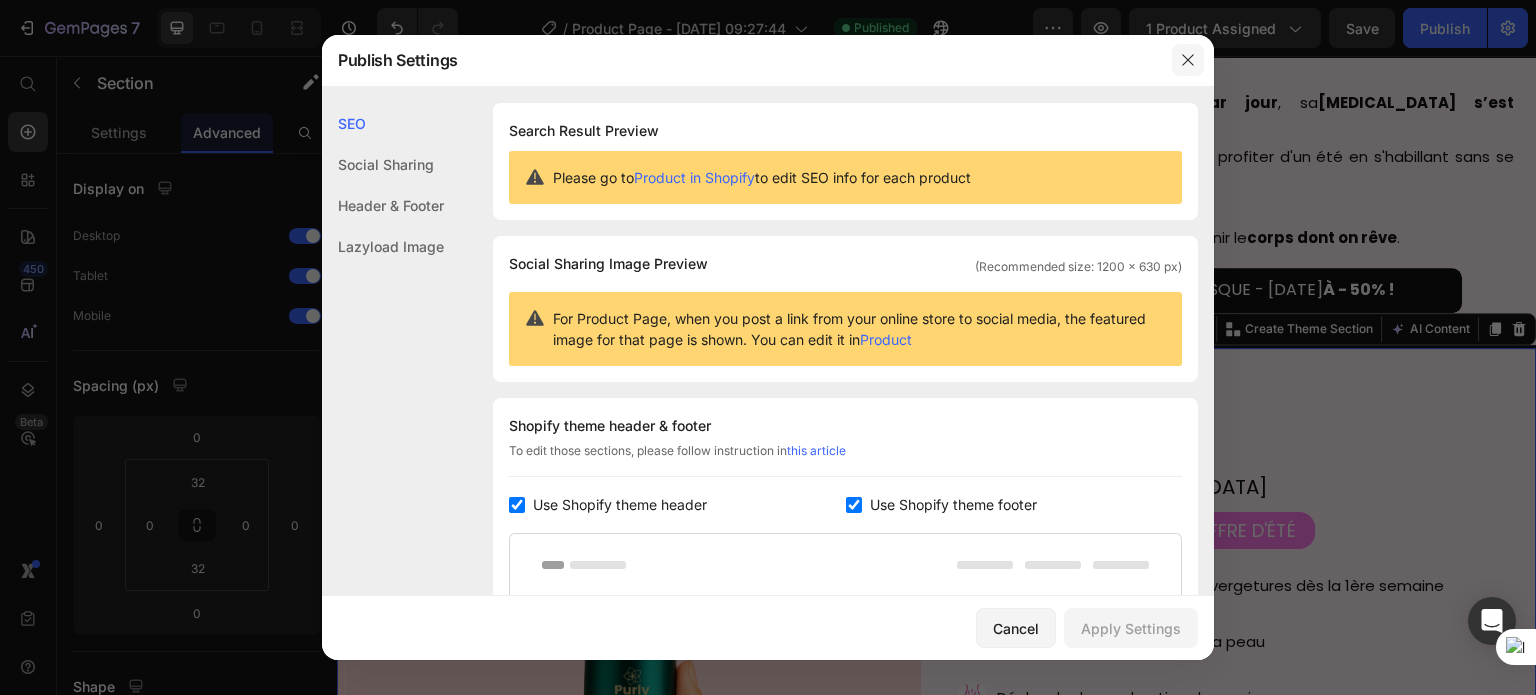 click 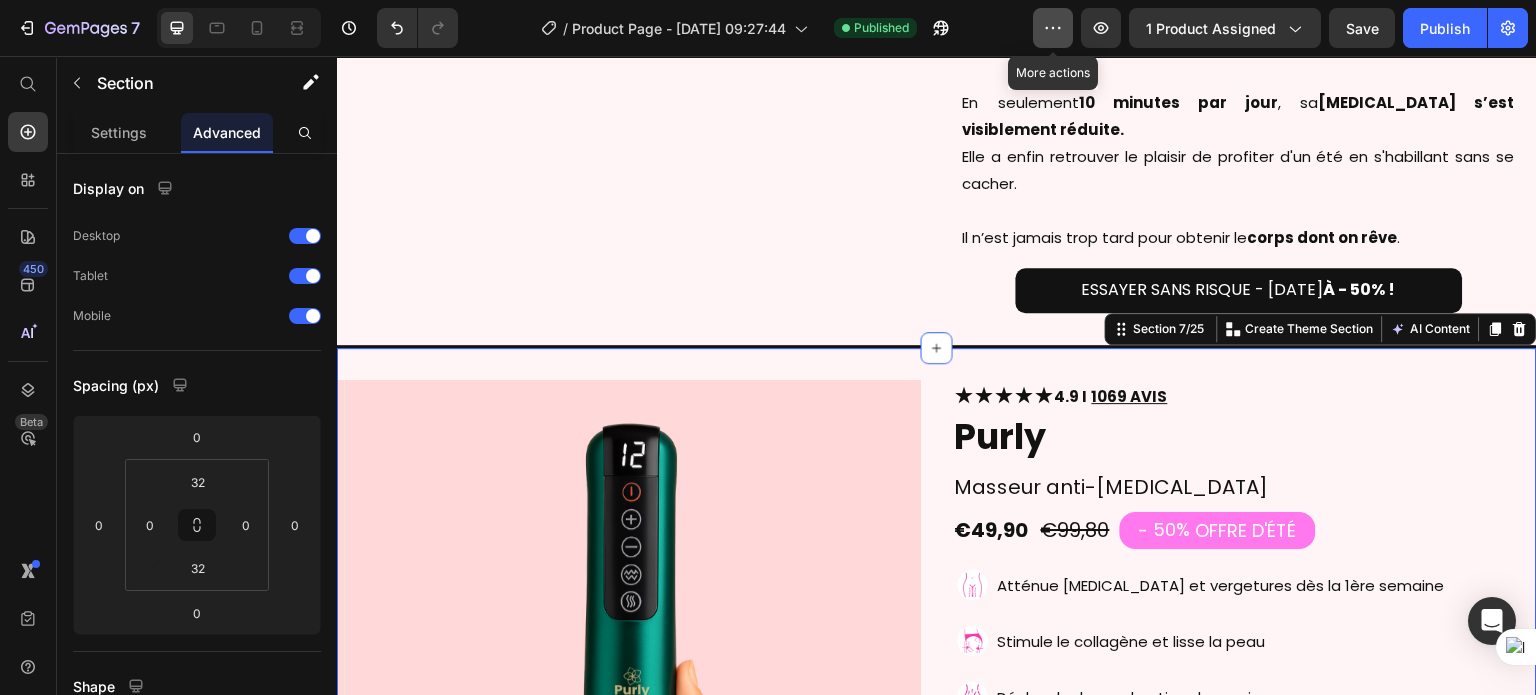 click 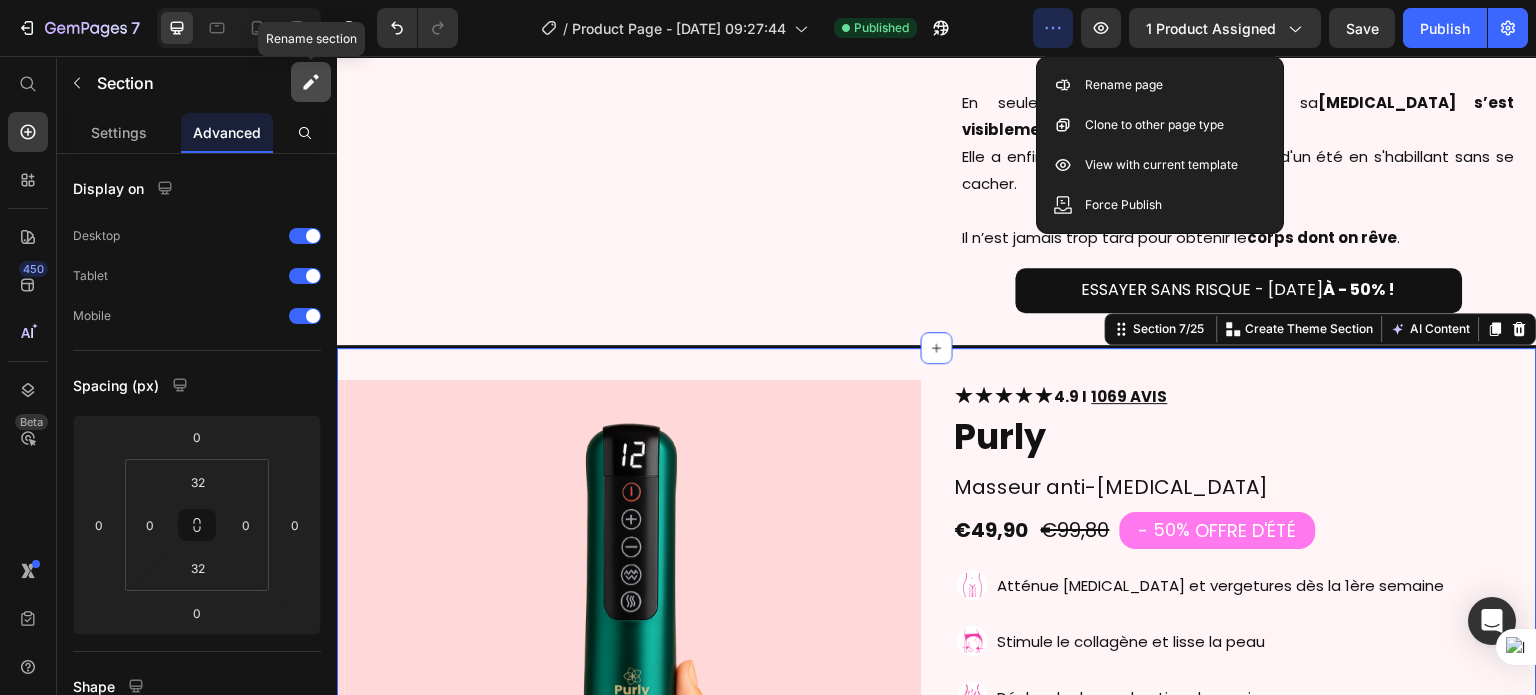 click 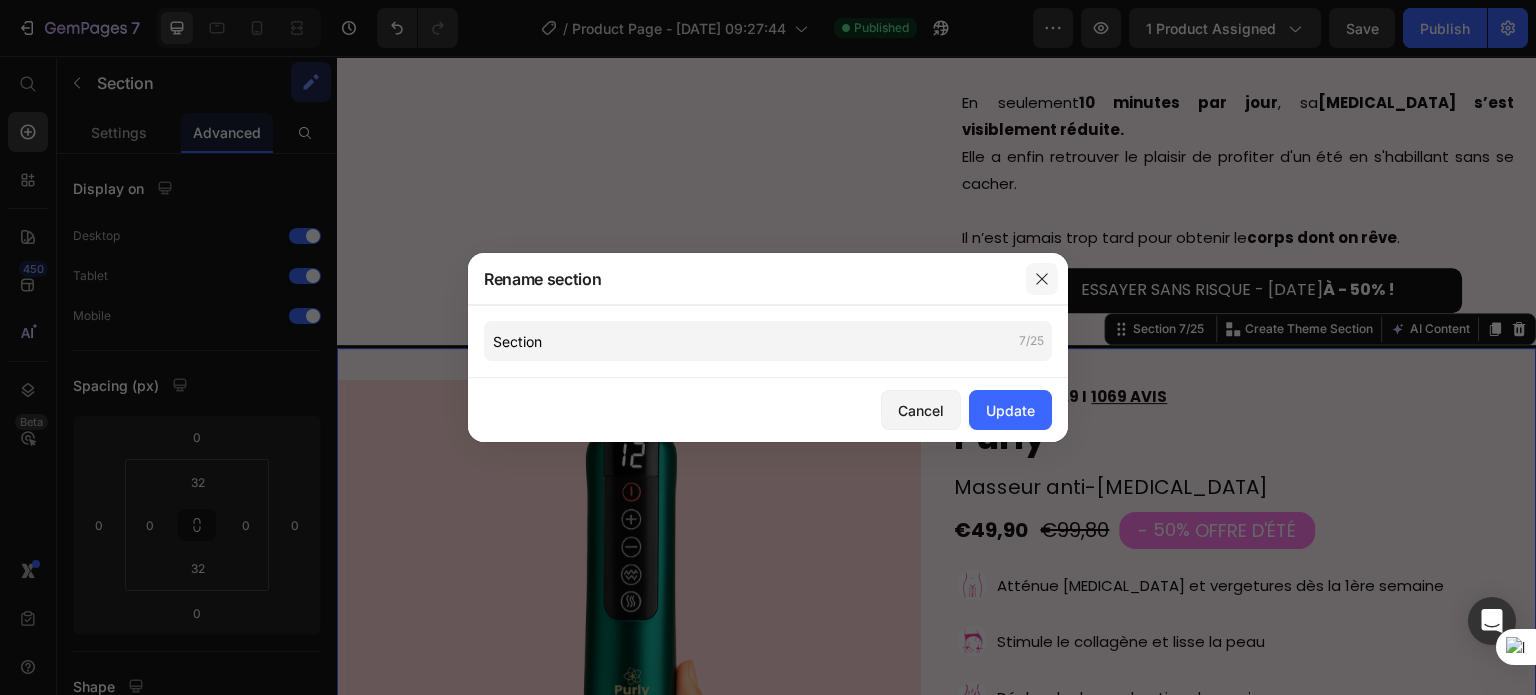click at bounding box center [1042, 279] 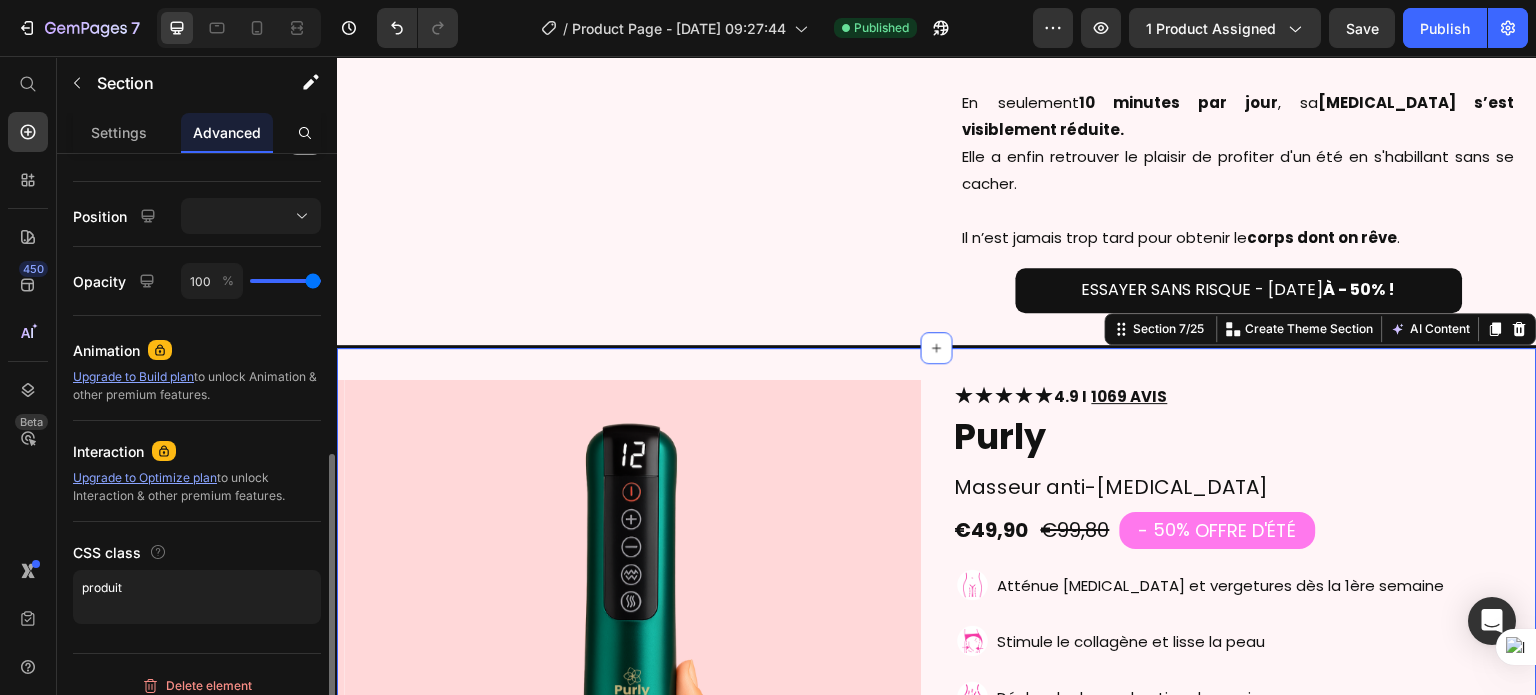 scroll, scrollTop: 748, scrollLeft: 0, axis: vertical 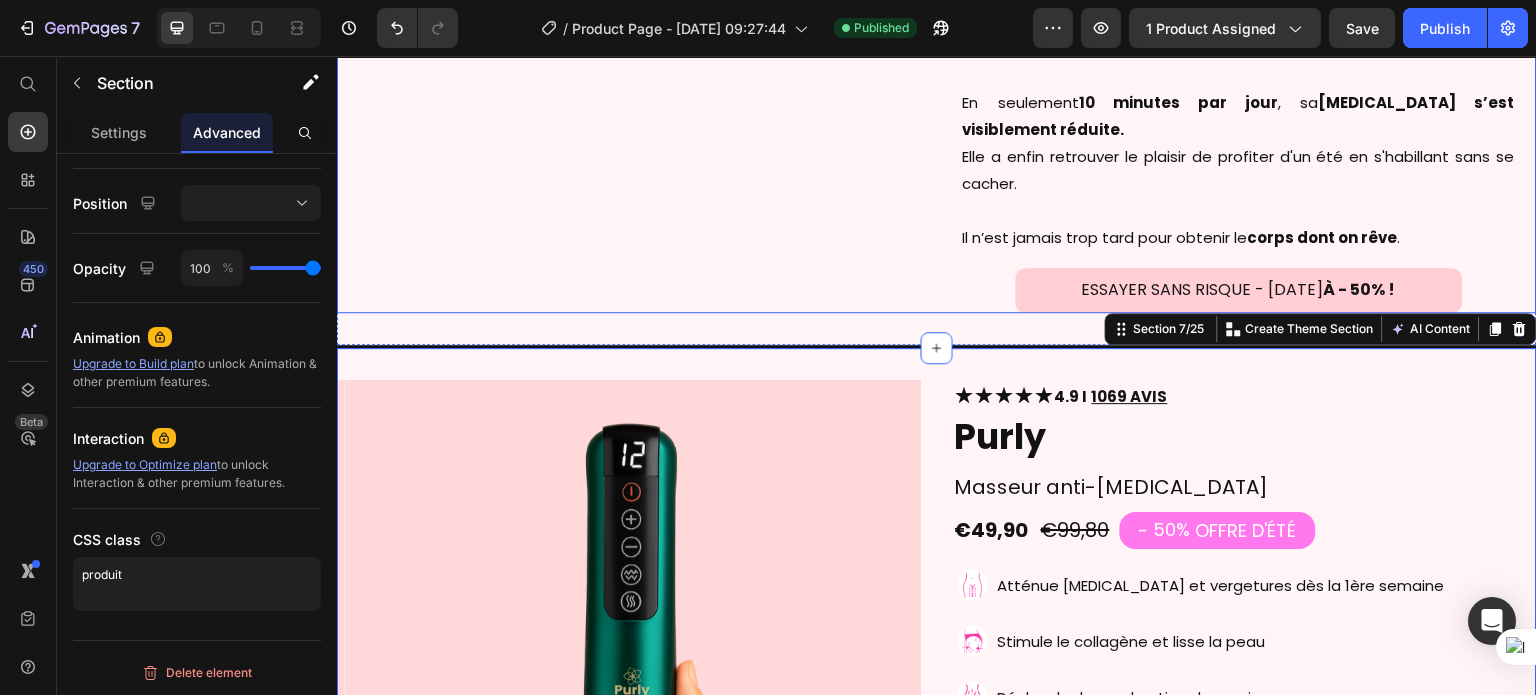 click on "ESSAYER SANS RISQUE - [DATE]  À - 50% !" at bounding box center [1239, 290] 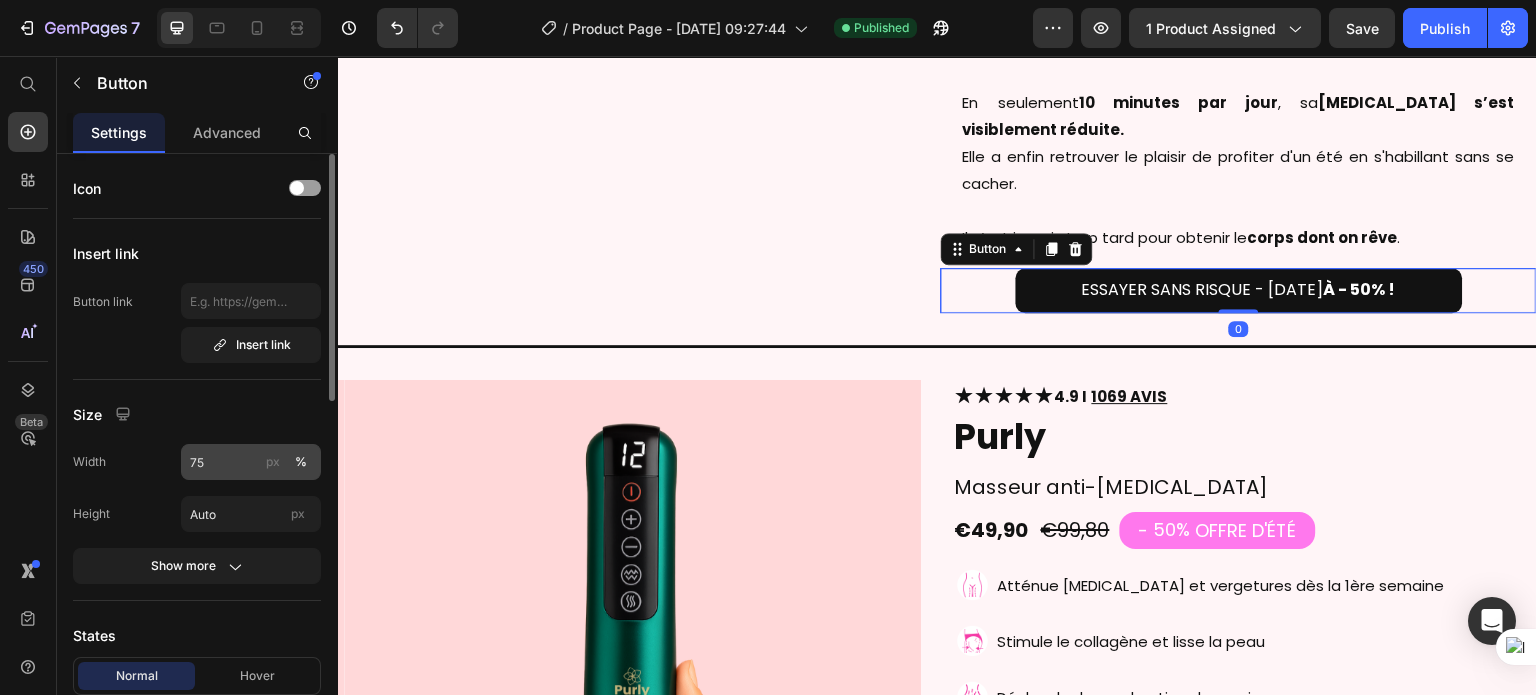 scroll, scrollTop: 0, scrollLeft: 0, axis: both 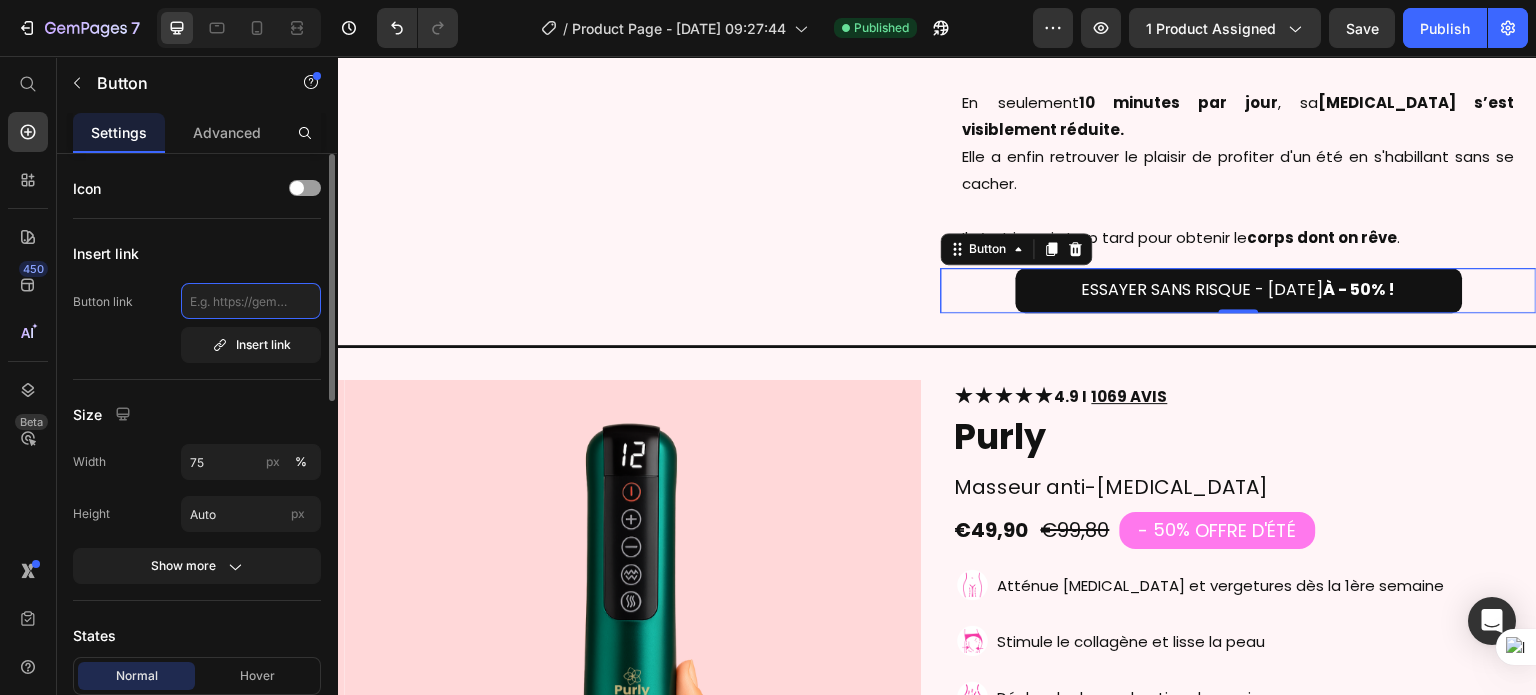 click 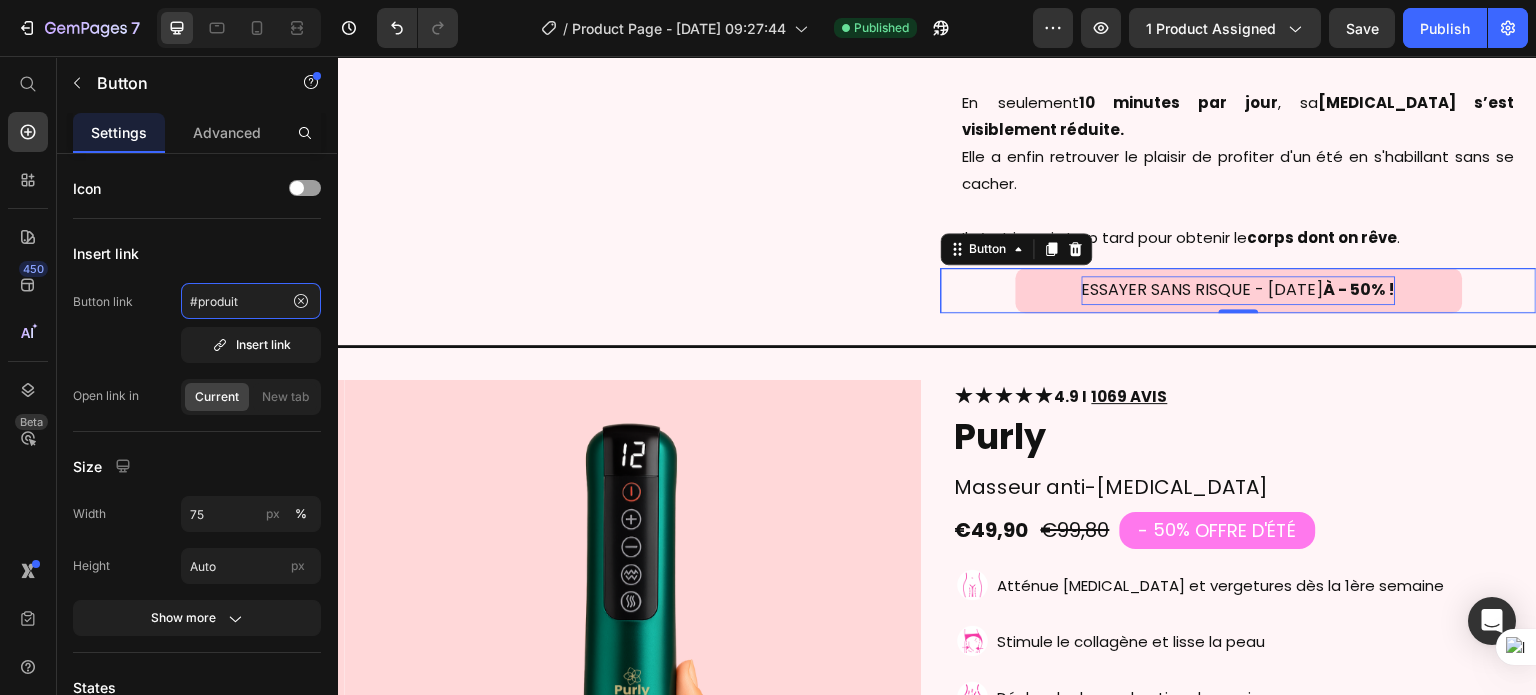 type on "#produit" 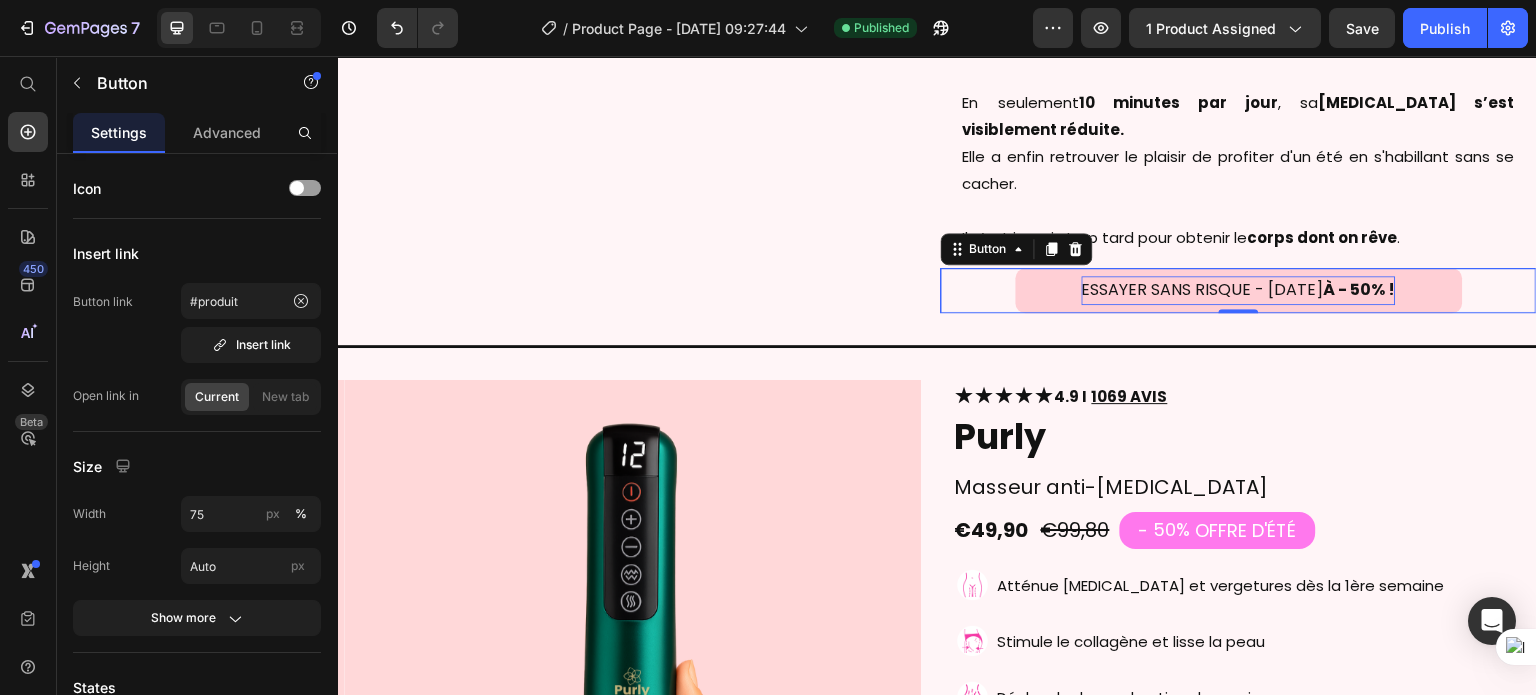 click on "ESSAYER SANS RISQUE - [DATE]  À - 50% !" at bounding box center (1239, 290) 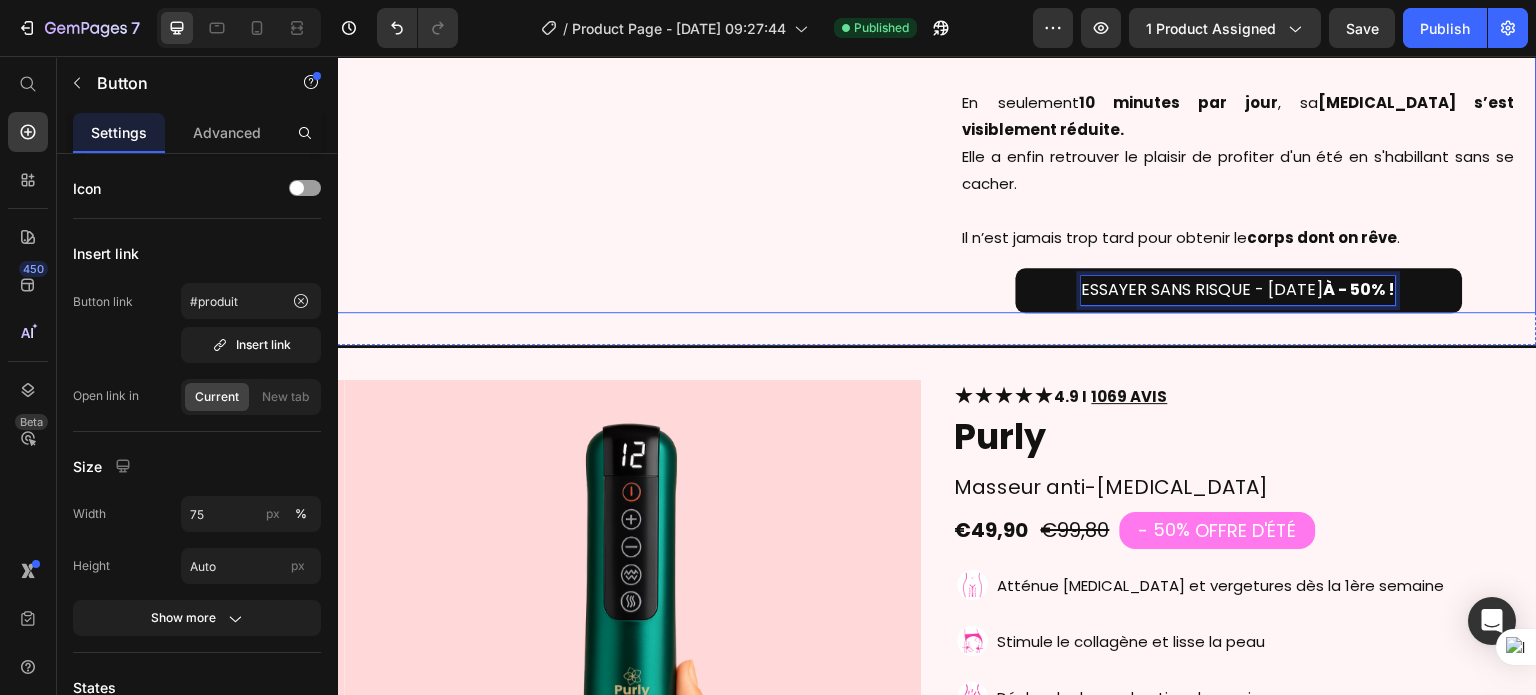 click on "Un Summer Body en 30 Jours Heading Samantha, 34 ans, de Nantes, assistante de direction, a retrouvé des  cuisses lisses et fermes  en moins de  30 jours  grâce au  masseur anti-cellulite Purly™ .   En seulement  10 minutes par jour , sa  cellulite s’est visiblement réduite.  Elle a enfin retrouver le plaisir de profiter d'un été en s'habillant sans se cacher.   Il n’est jamais trop tard pour obtenir le  corps dont on rêve . Text Block Row ESSAYER SANS RISQUE - AUJOURD'HUI  À - 50% ! Button   0" at bounding box center (1239, 41) 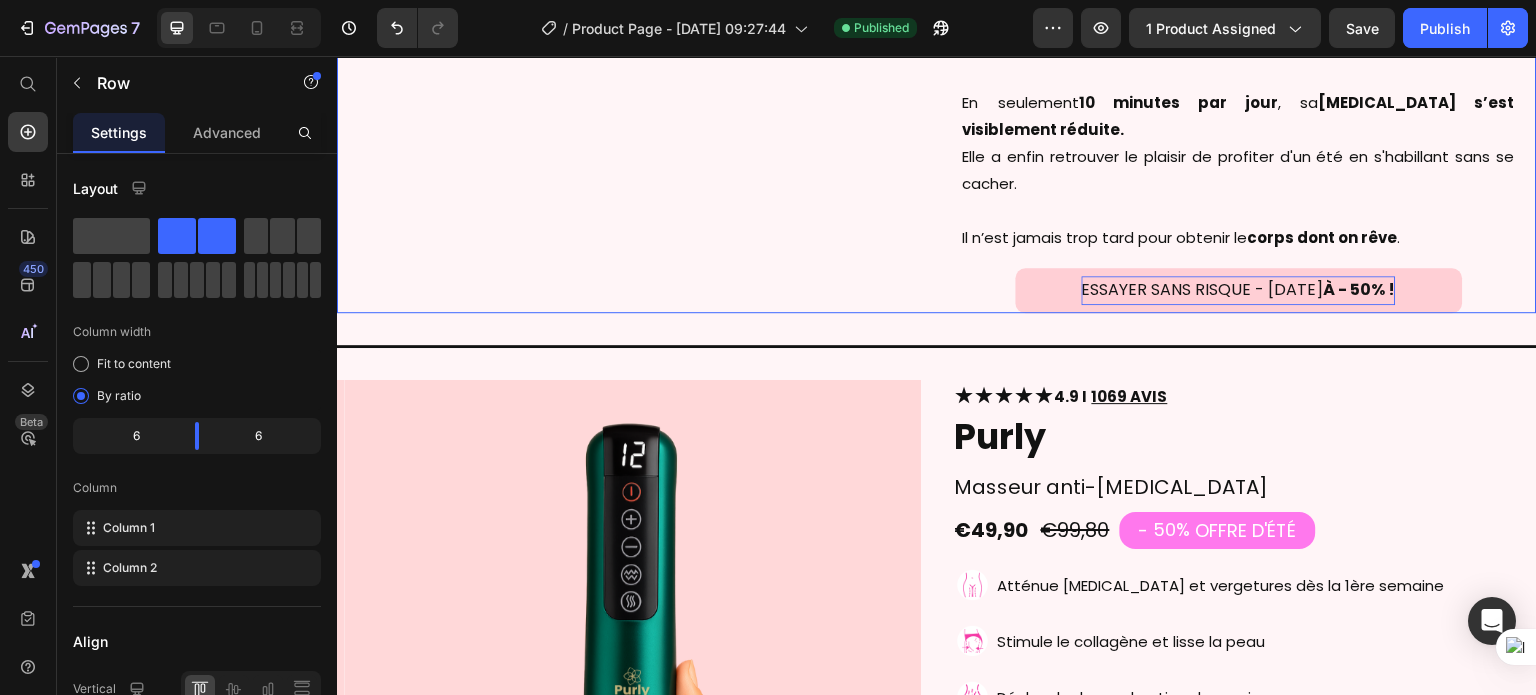 click on "ESSAYER SANS RISQUE - [DATE]  À - 50% !" at bounding box center [1239, 290] 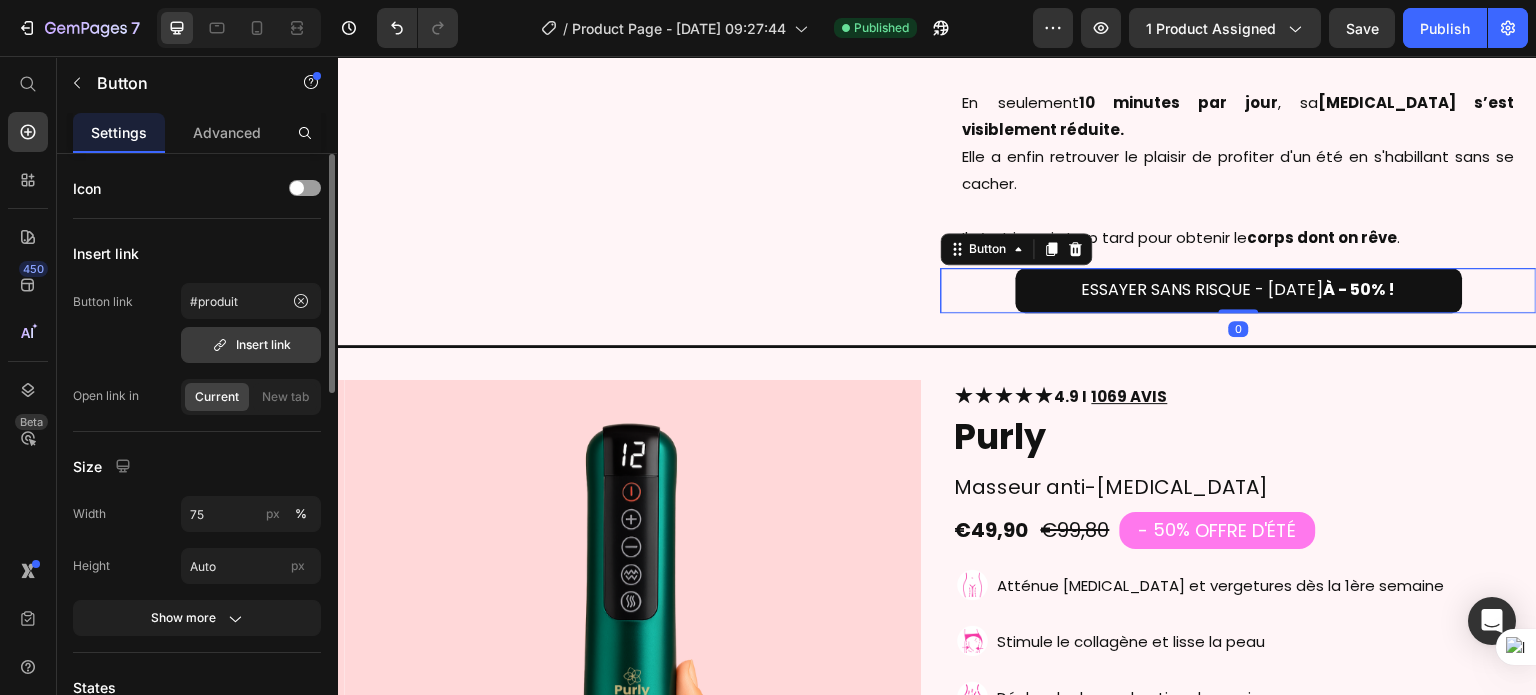 click on "Insert link" at bounding box center [251, 345] 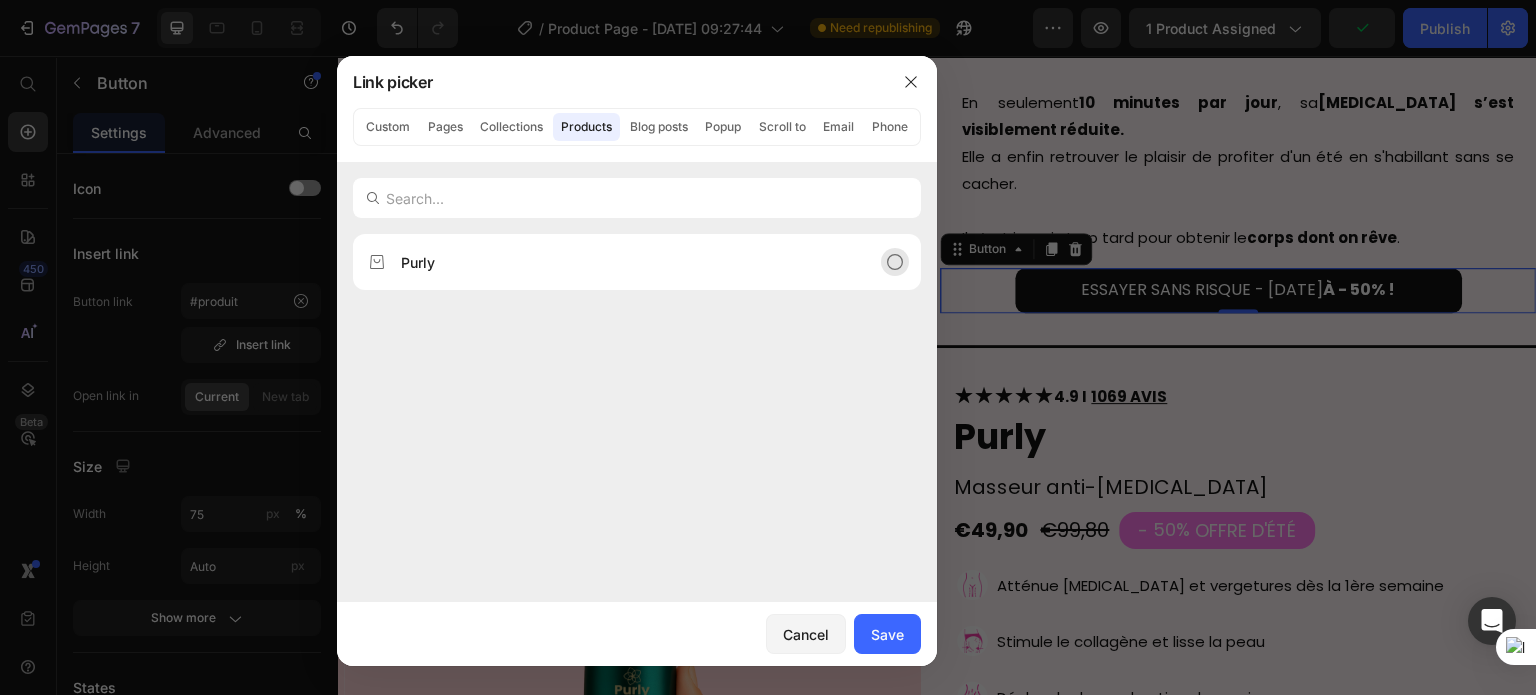 click 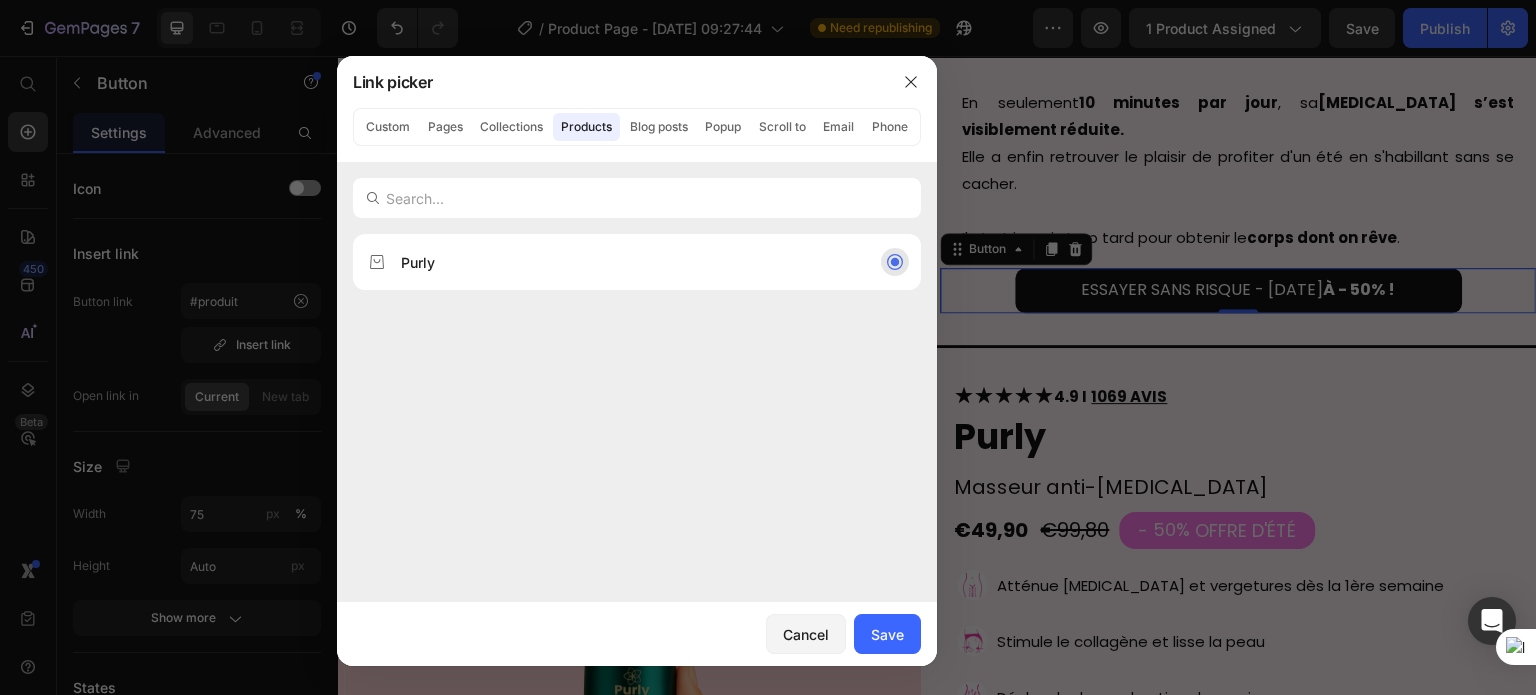 click 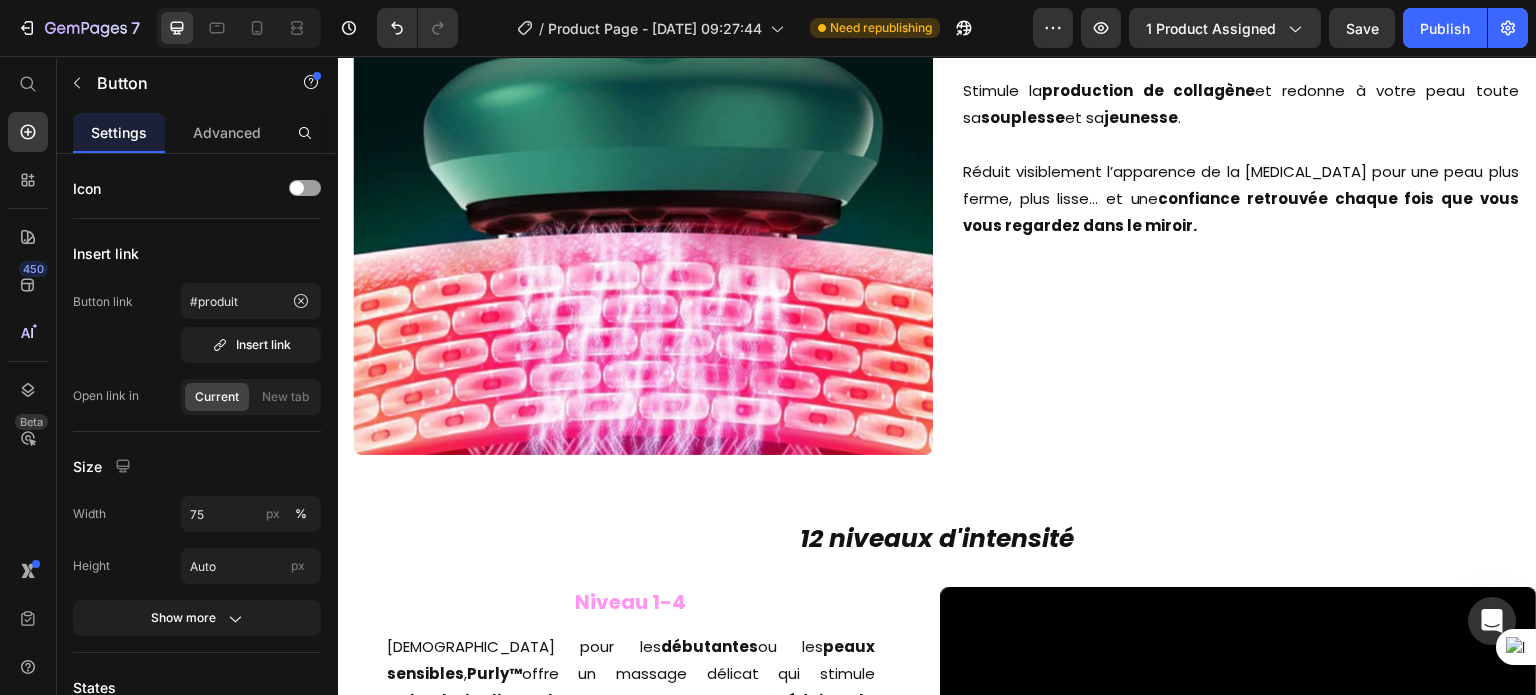 scroll, scrollTop: 2527, scrollLeft: 0, axis: vertical 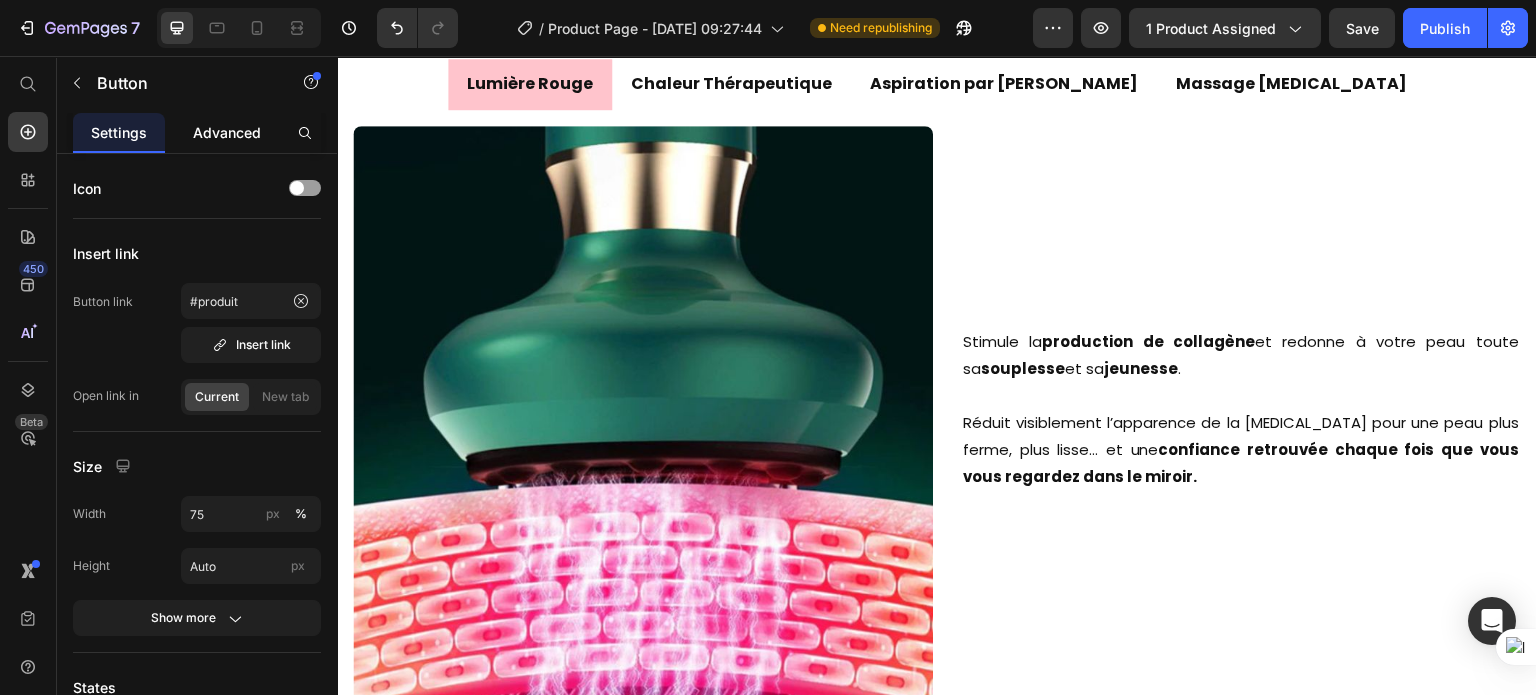 click on "Advanced" 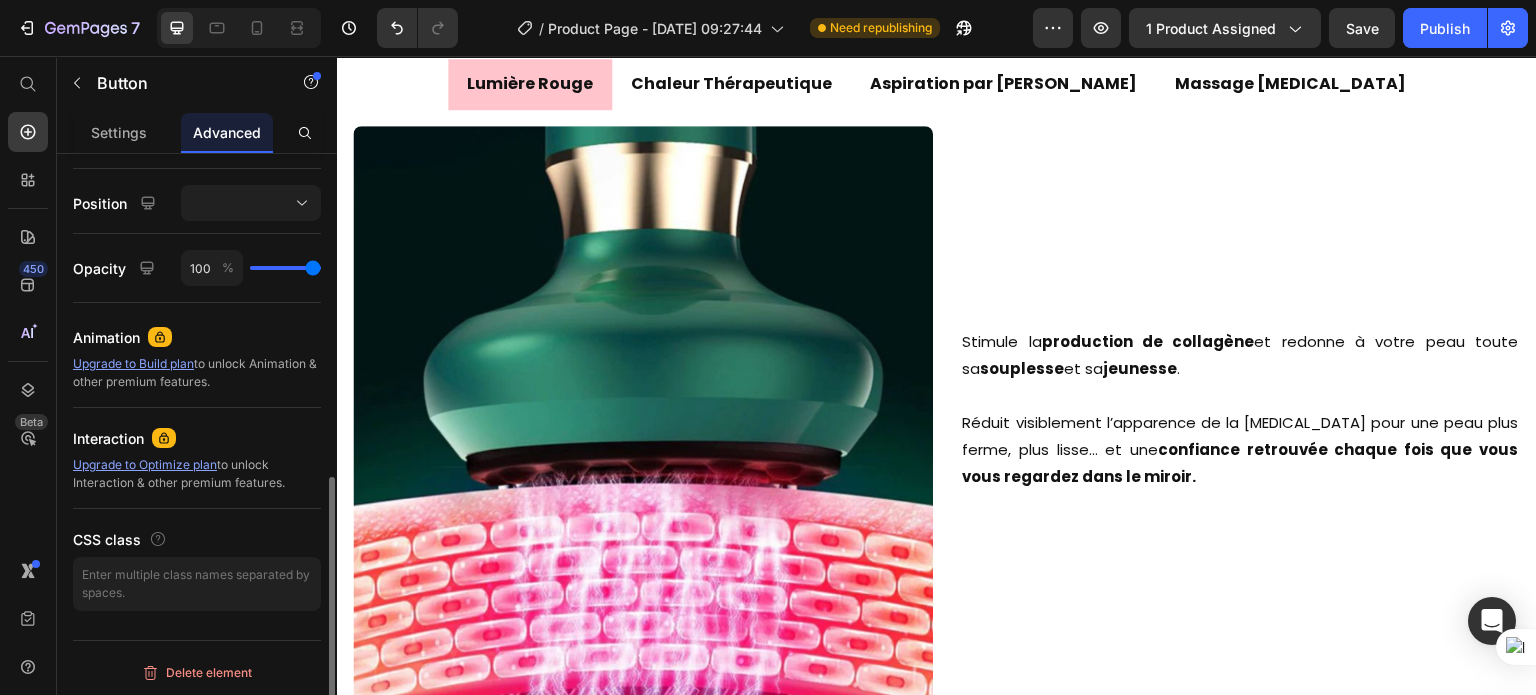 scroll, scrollTop: 704, scrollLeft: 0, axis: vertical 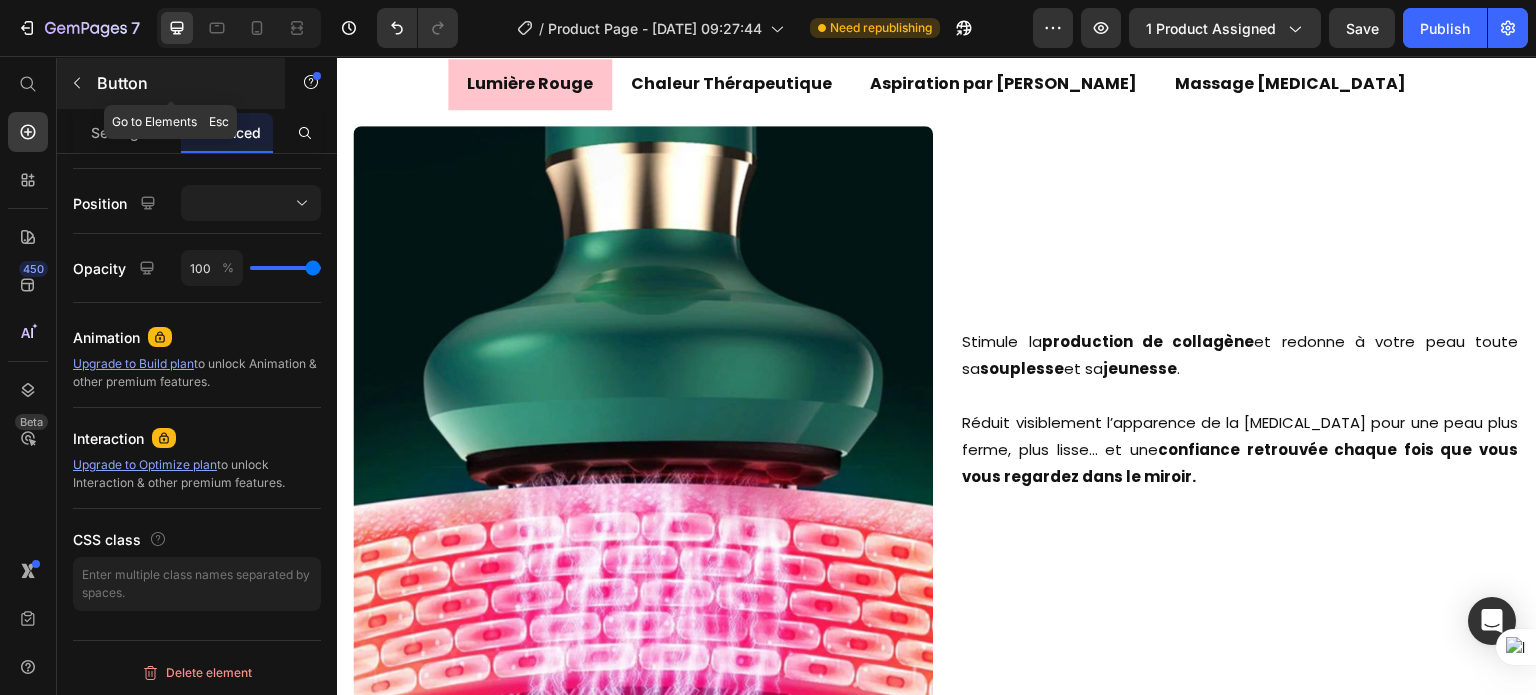 click at bounding box center (77, 83) 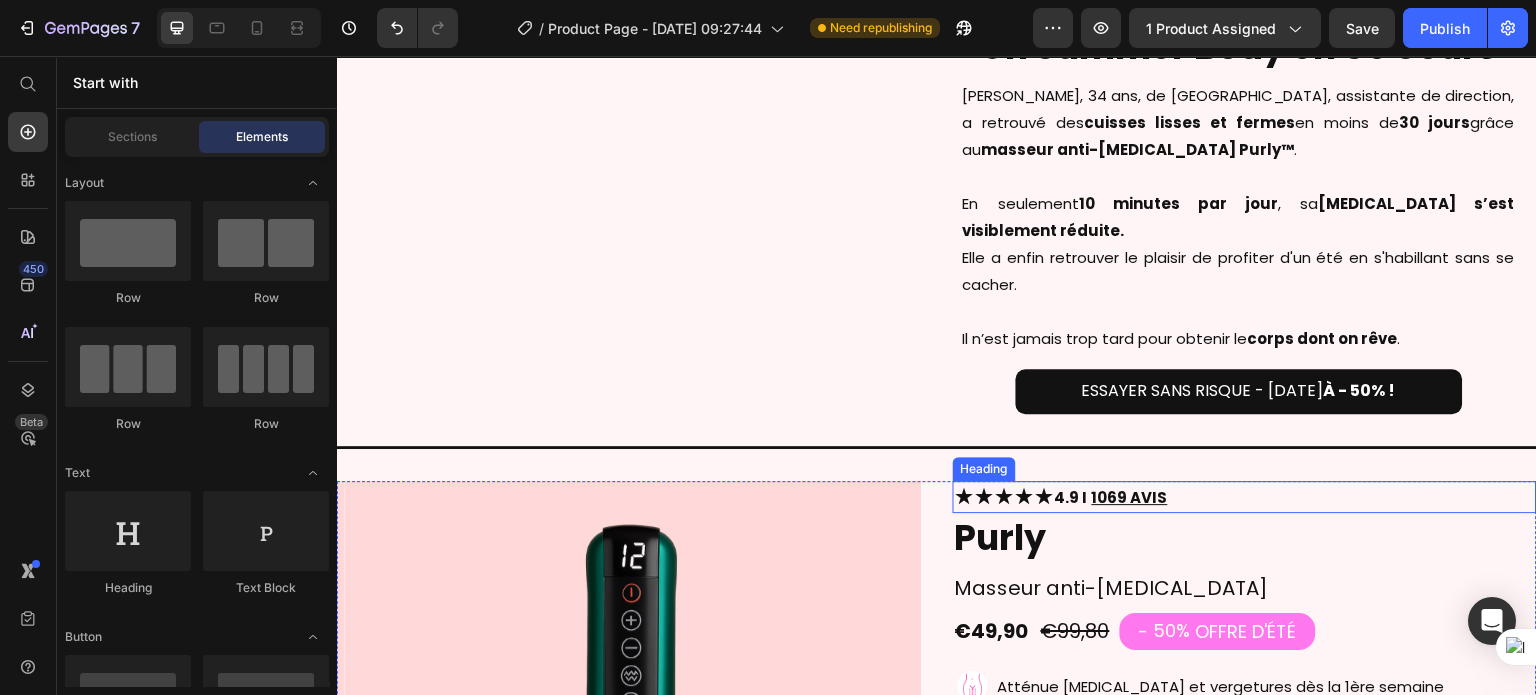 scroll, scrollTop: 4284, scrollLeft: 0, axis: vertical 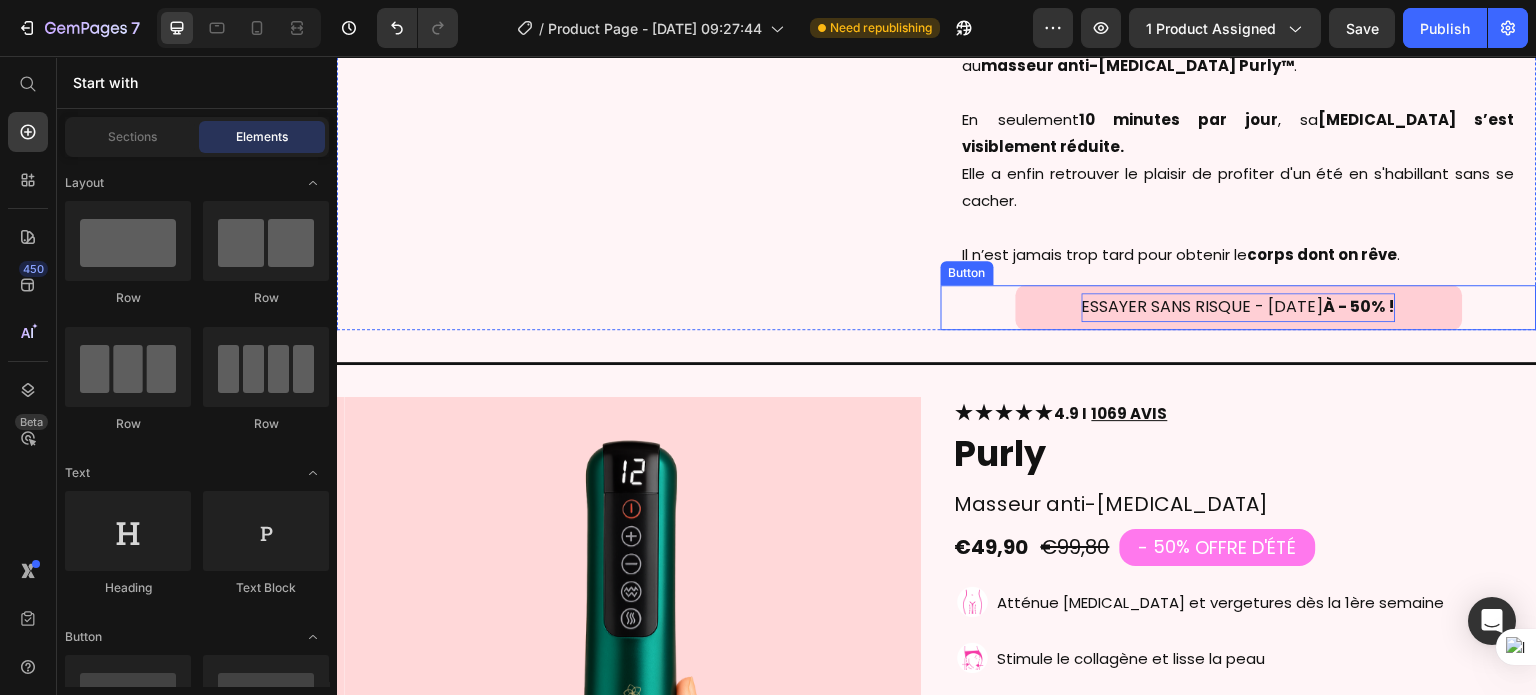 click on "ESSAYER SANS RISQUE - [DATE]  À - 50% !" at bounding box center [1239, 307] 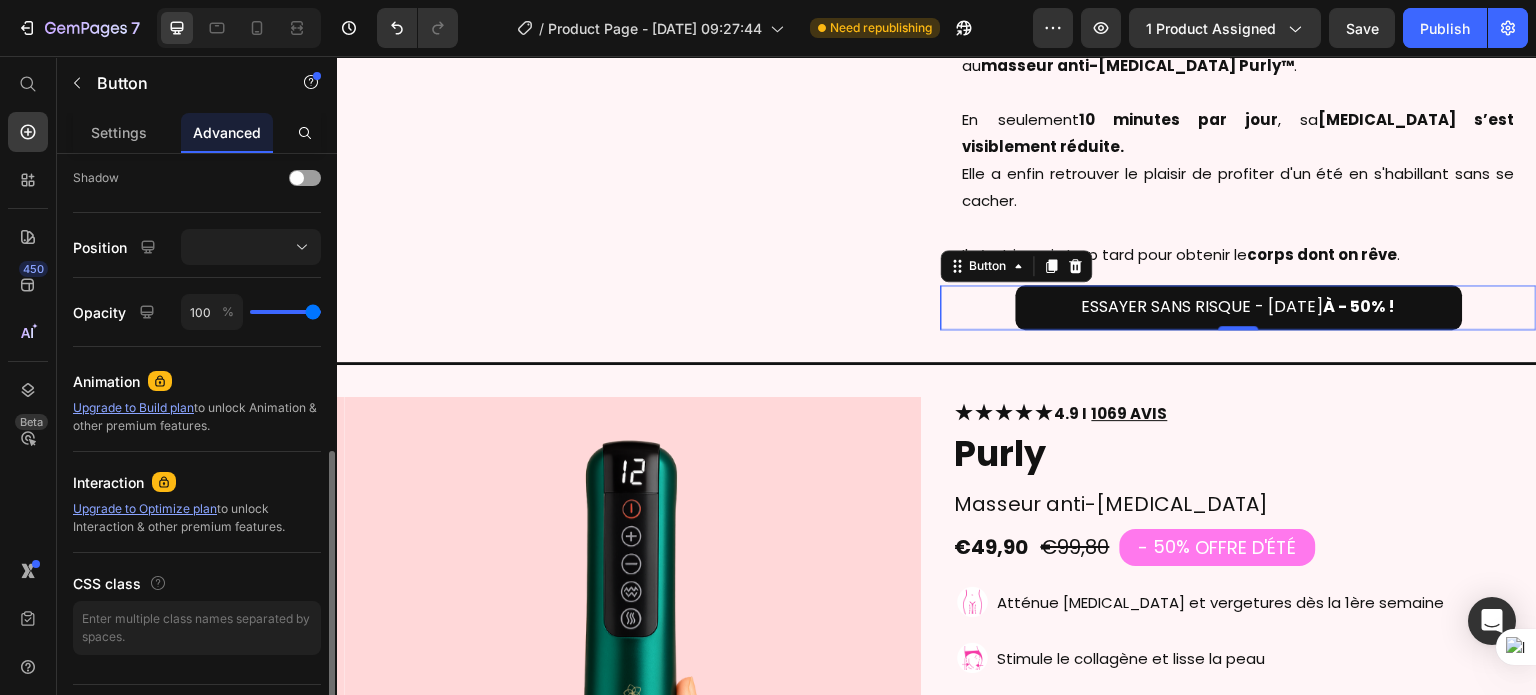 scroll, scrollTop: 666, scrollLeft: 0, axis: vertical 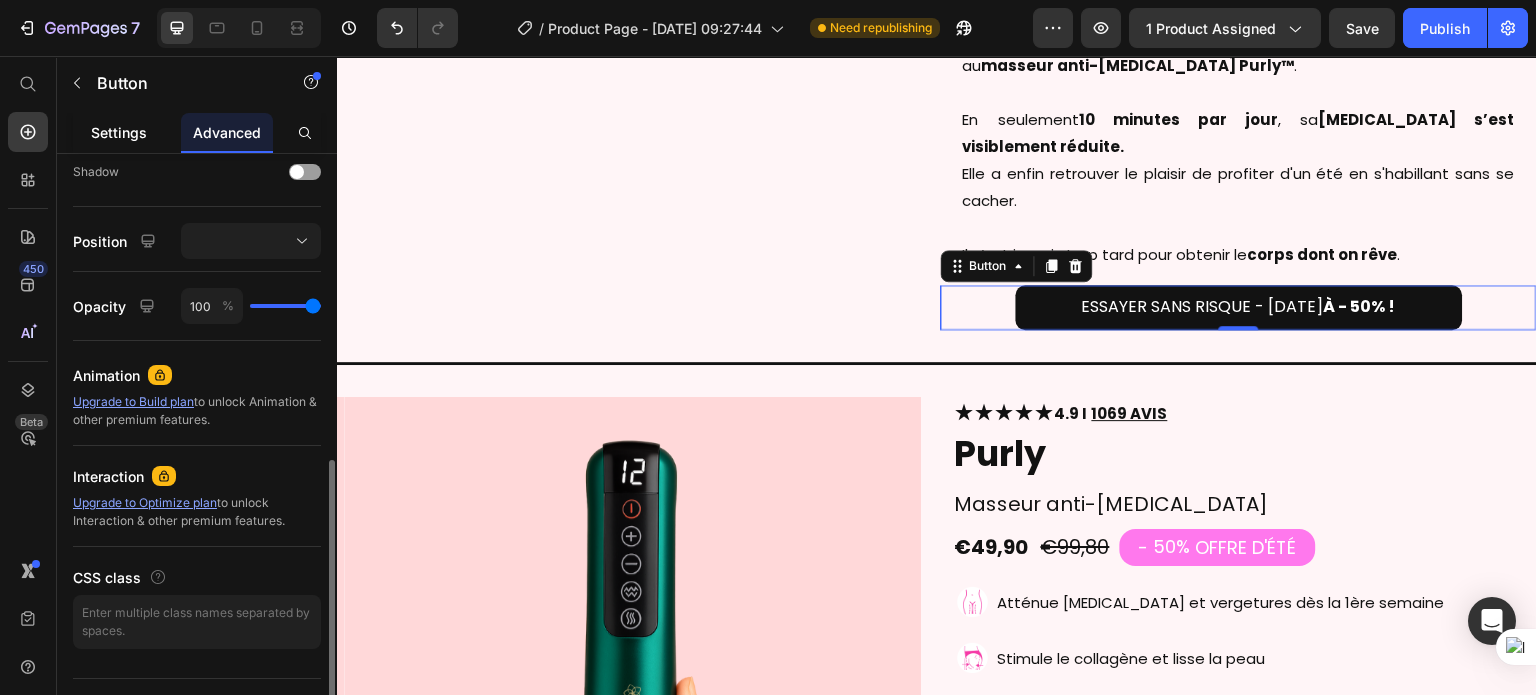 click on "Settings" 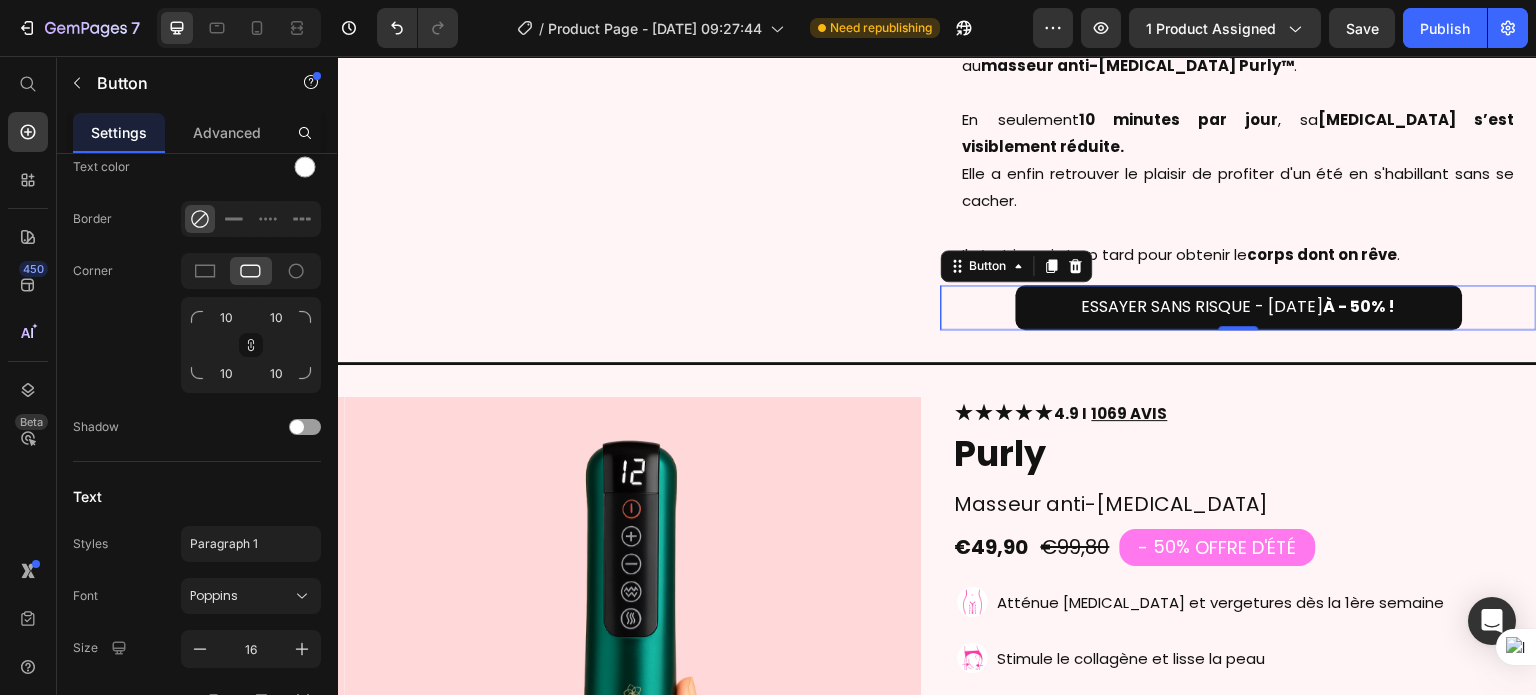 scroll, scrollTop: 0, scrollLeft: 0, axis: both 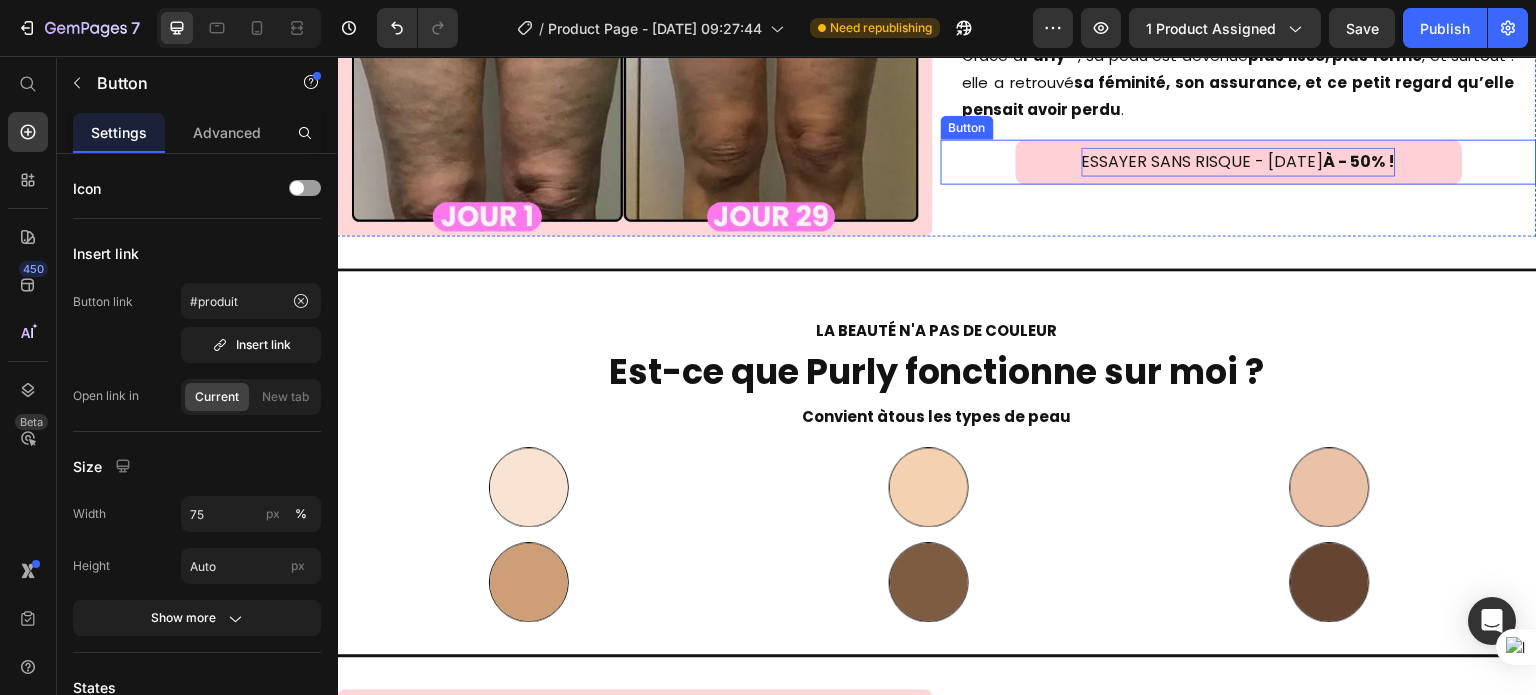 click on "ESSAYER SANS RISQUE - [DATE]  À - 50% !" at bounding box center (1239, 161) 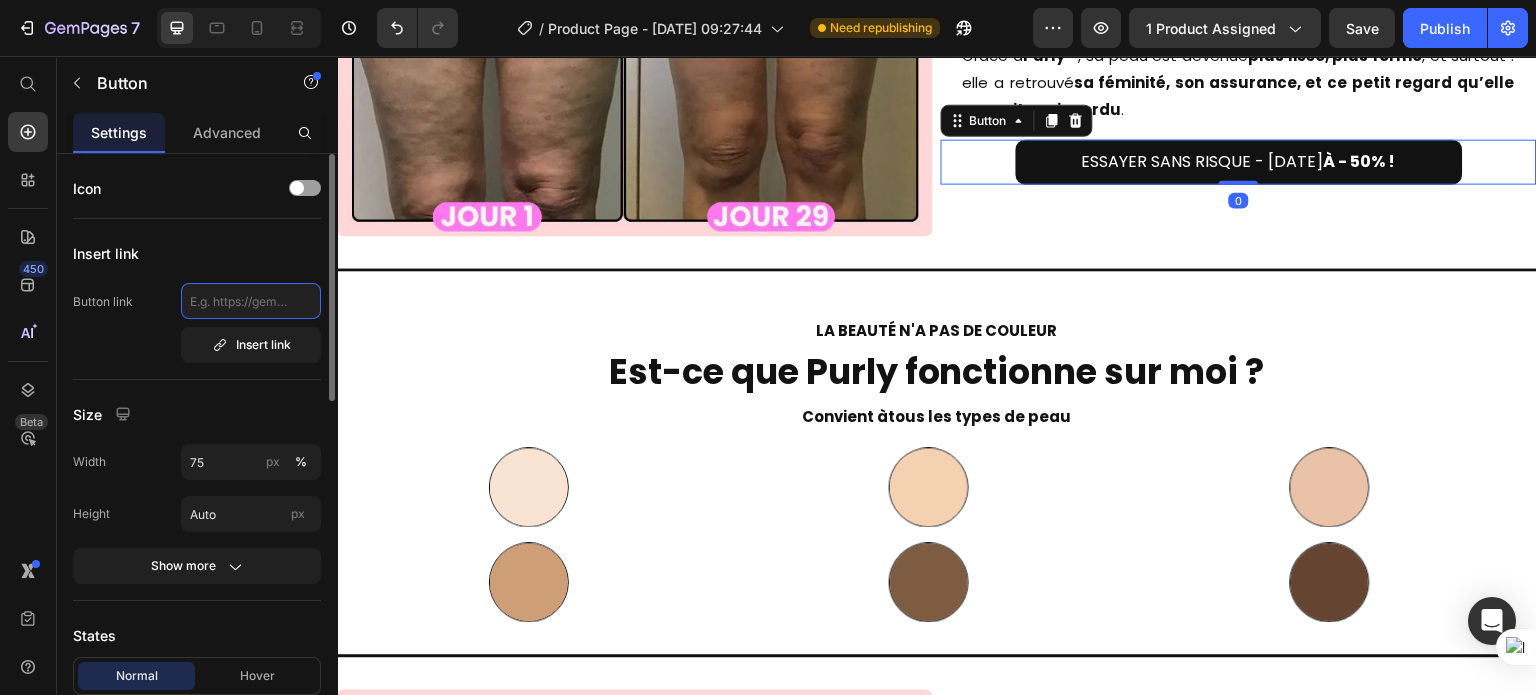 click 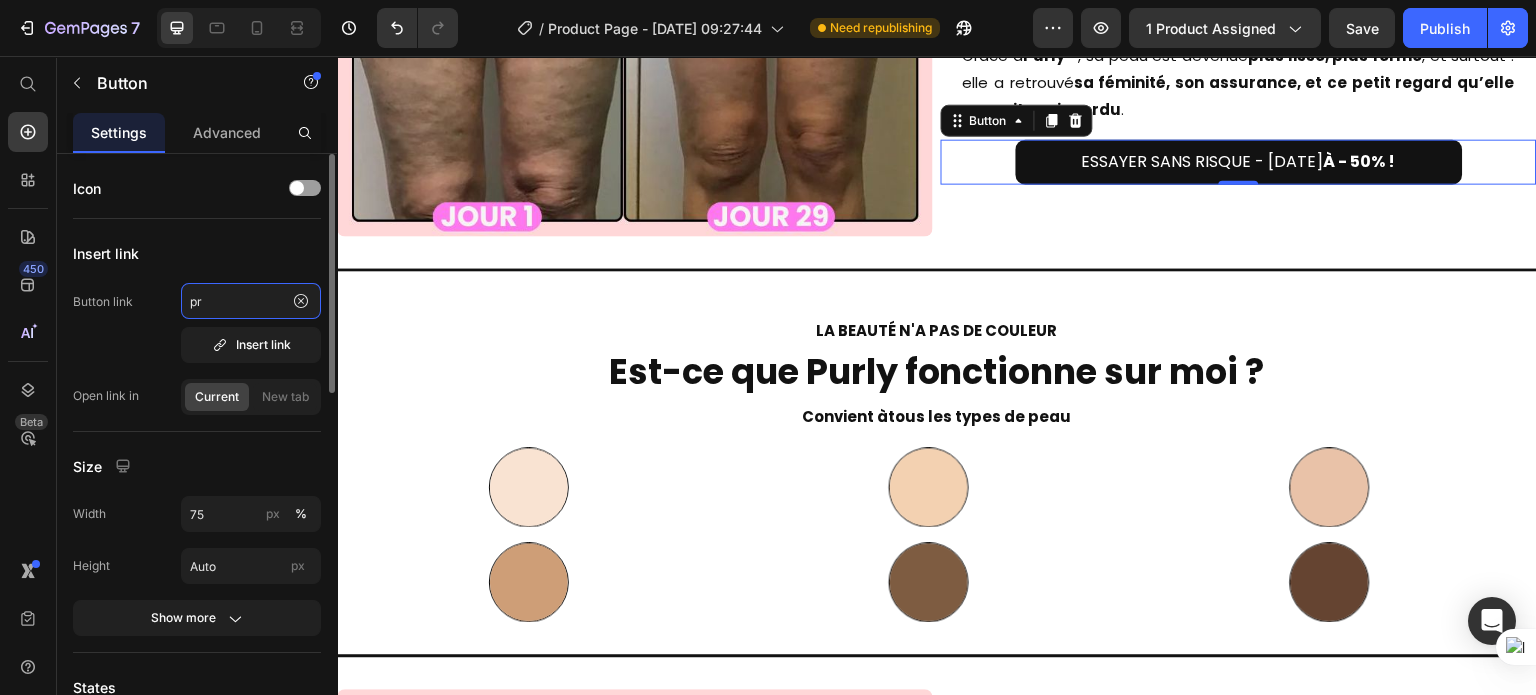 type on "p" 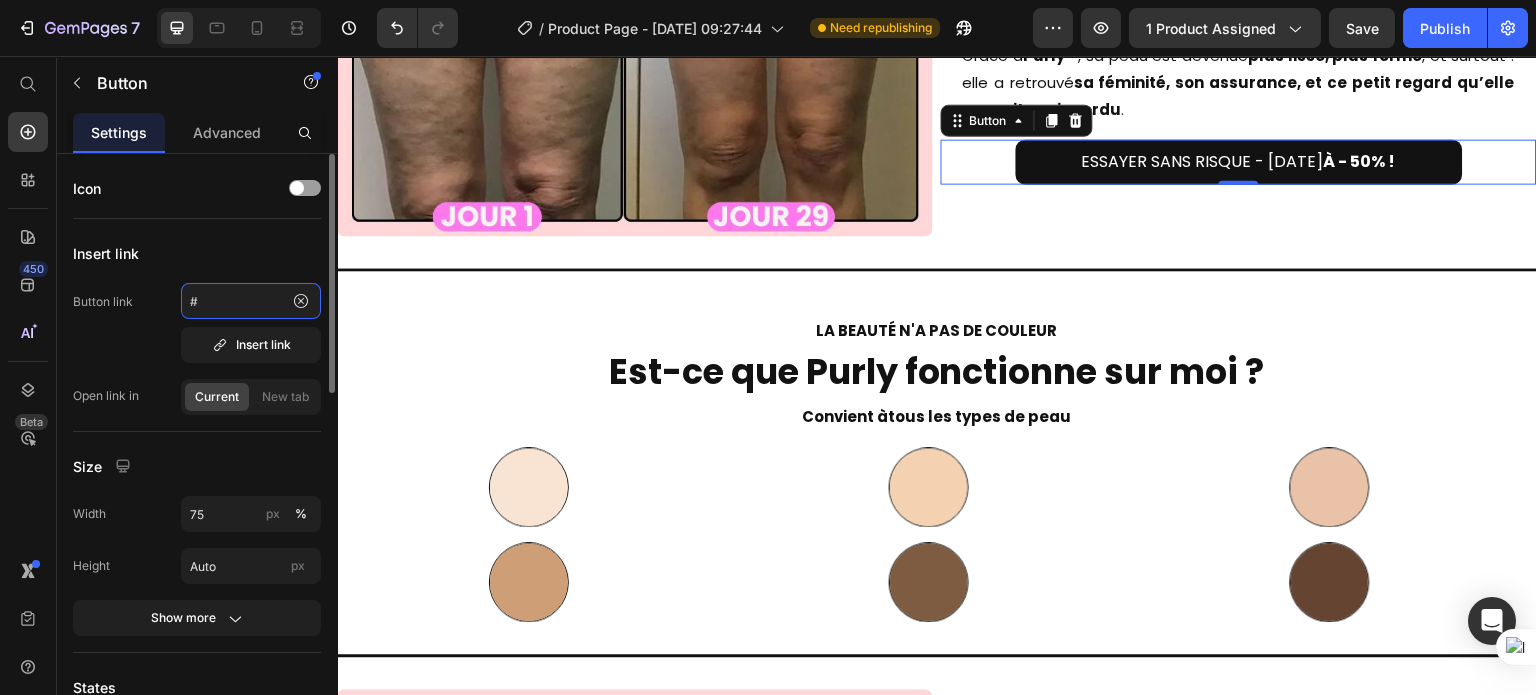 click on "#" 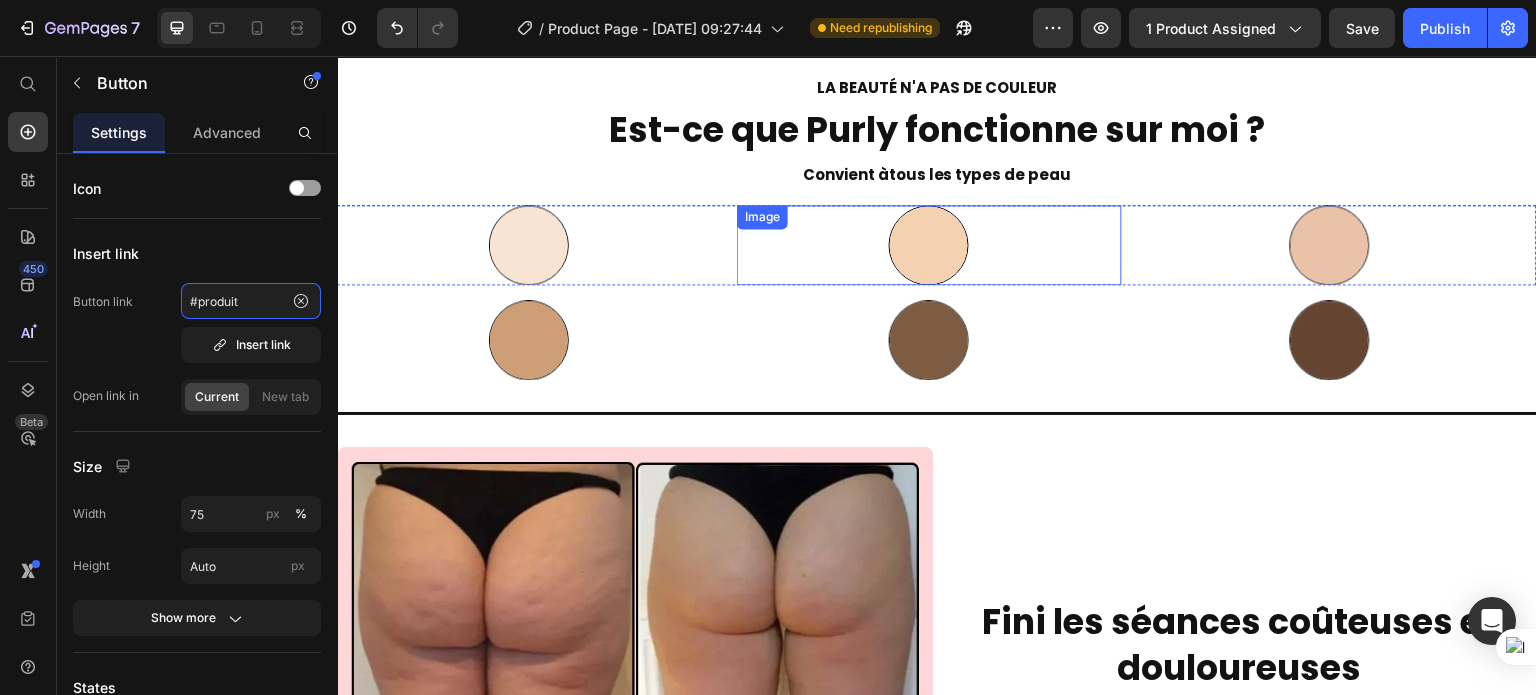 scroll, scrollTop: 10435, scrollLeft: 0, axis: vertical 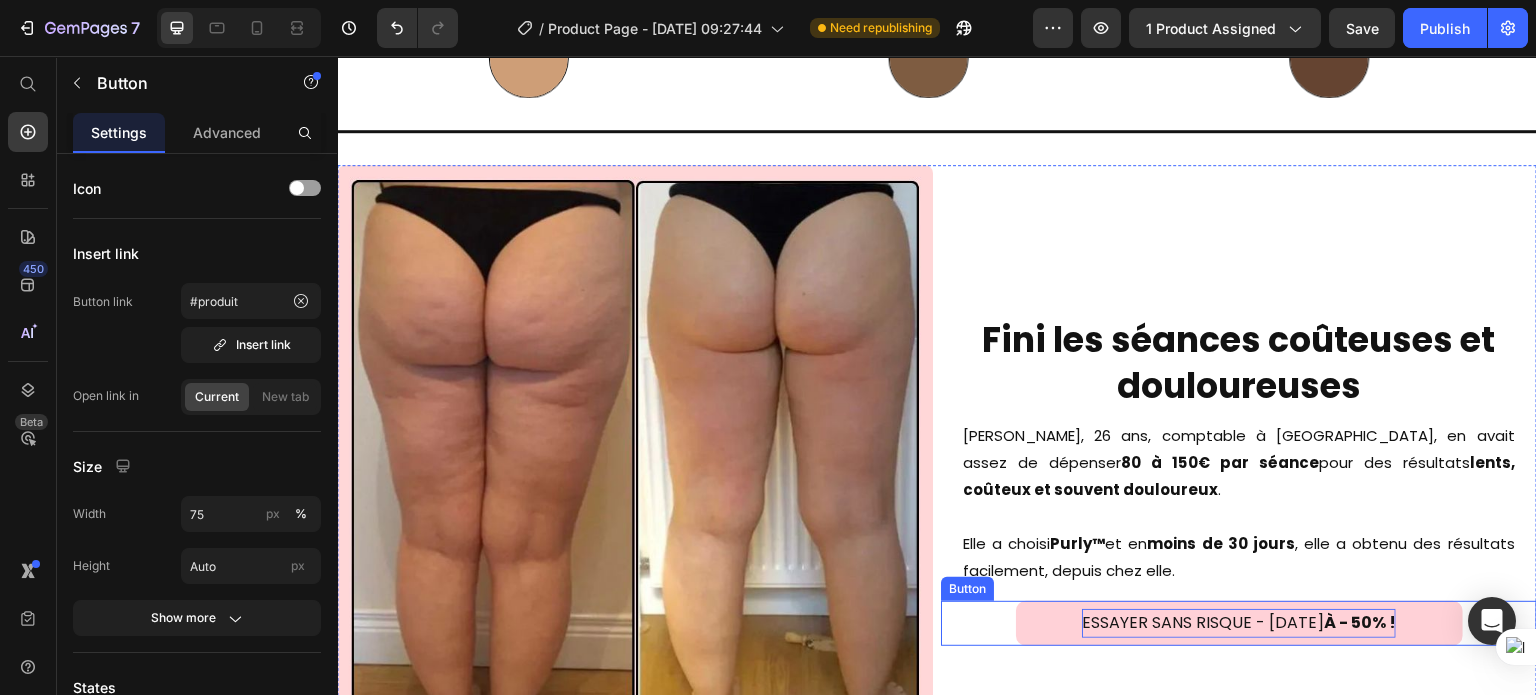 click on "ESSAYER SANS RISQUE - [DATE]  À - 50% !" at bounding box center (1239, 623) 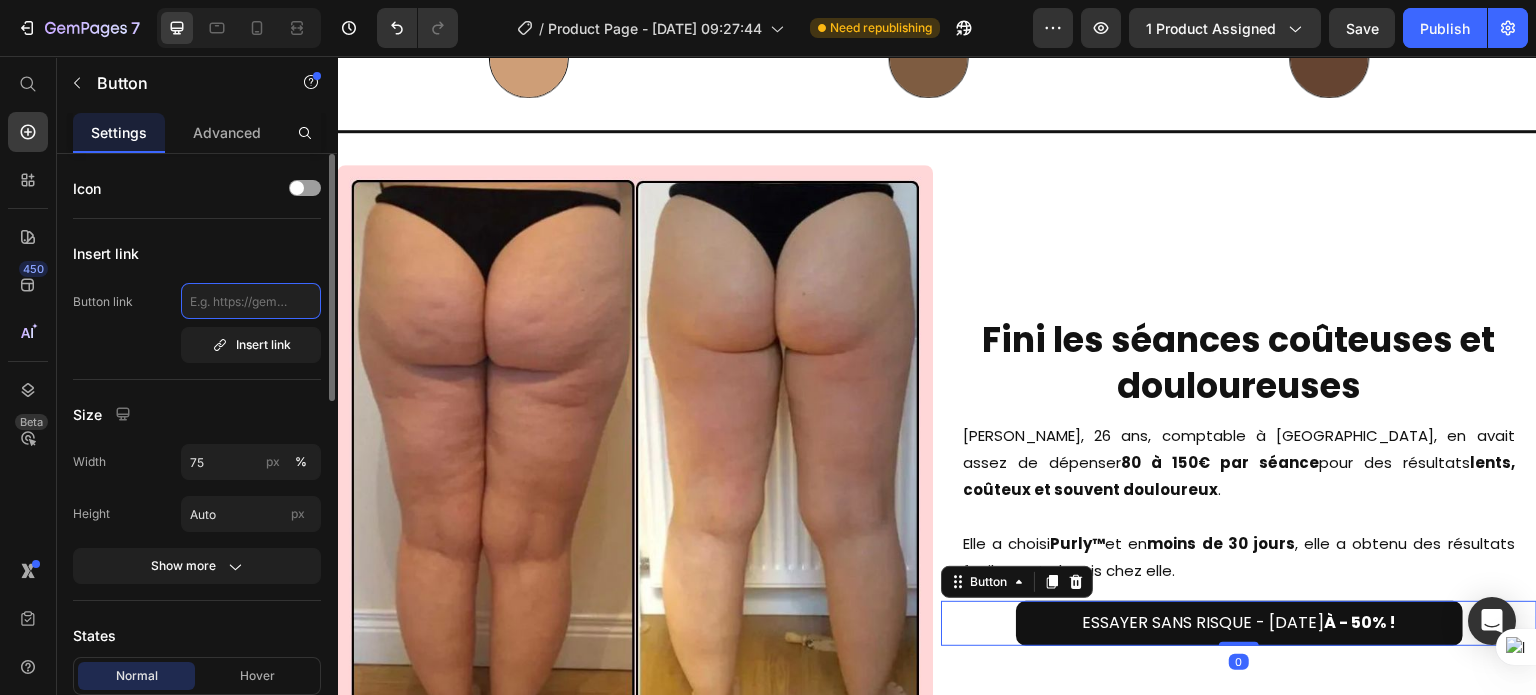 click 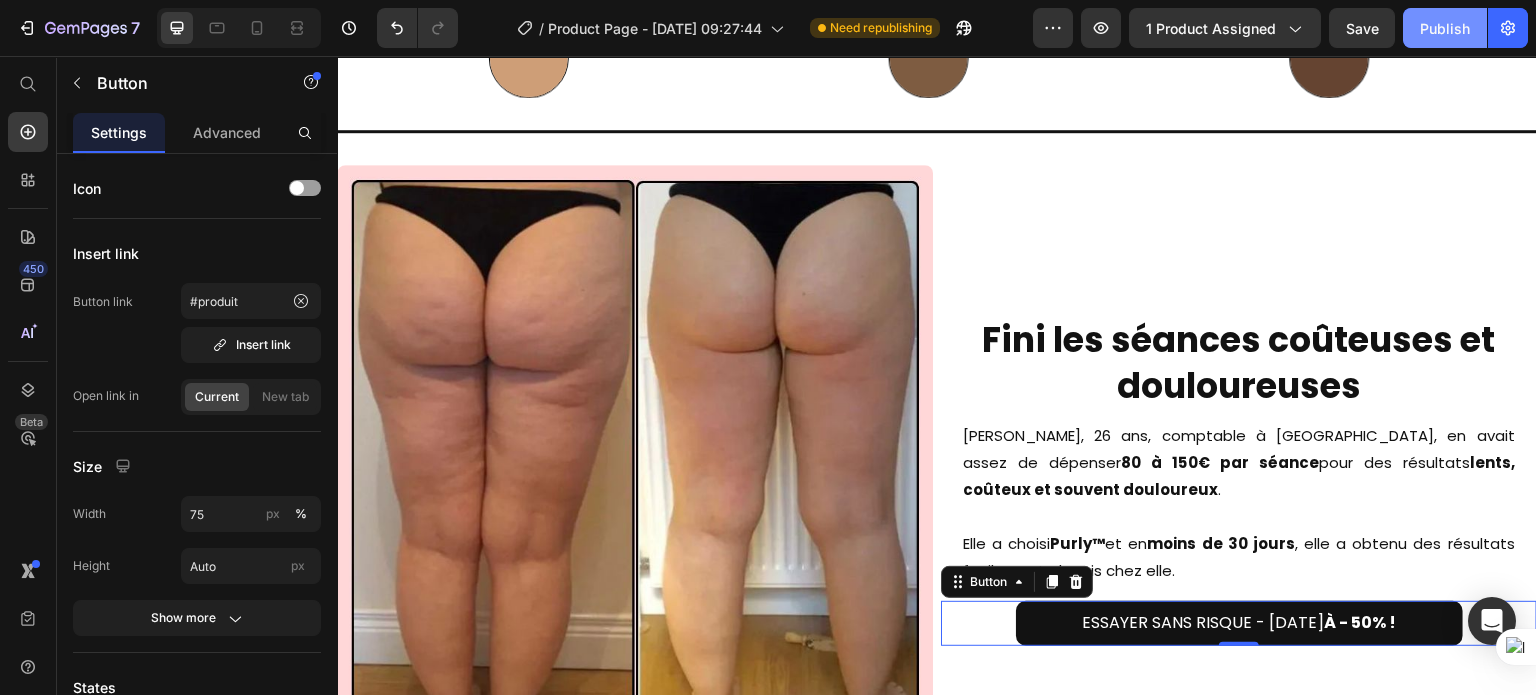 click on "Publish" at bounding box center (1445, 28) 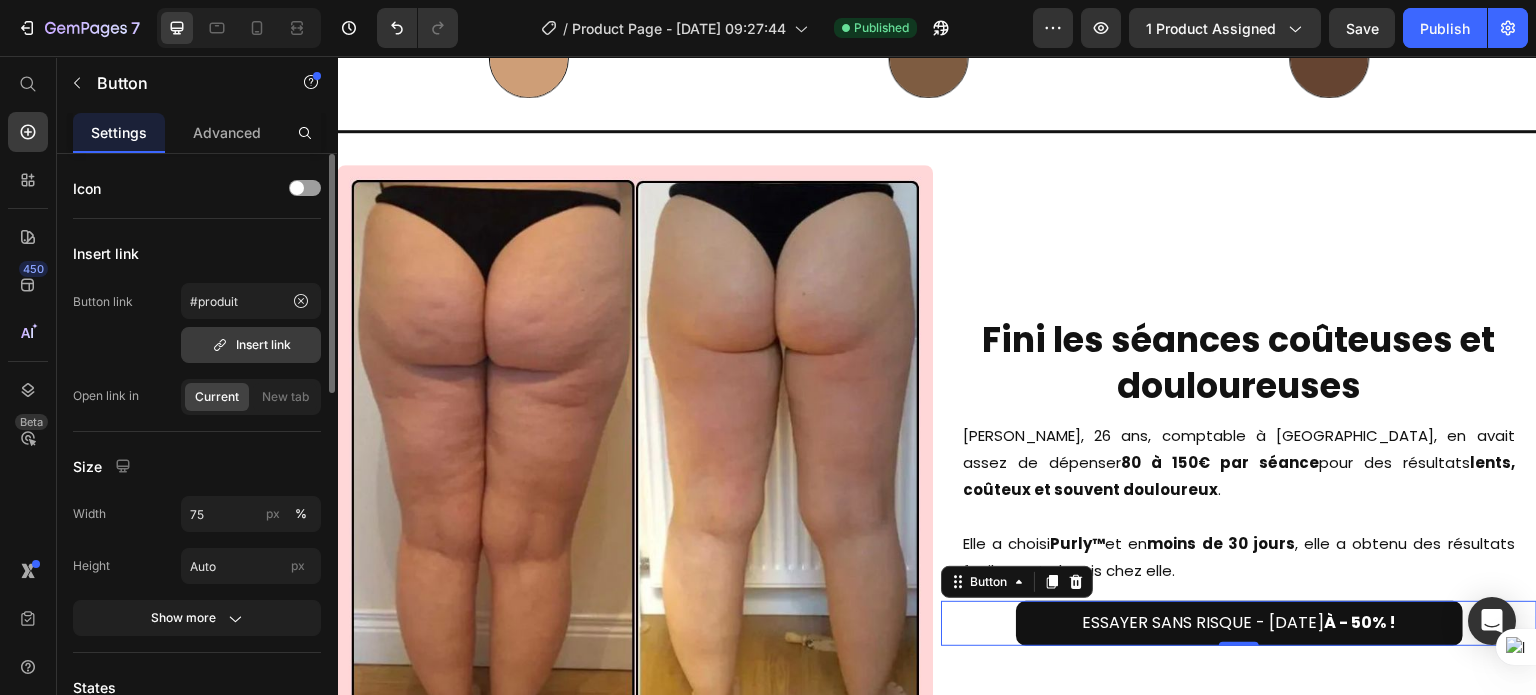 click on "Insert link" at bounding box center [251, 345] 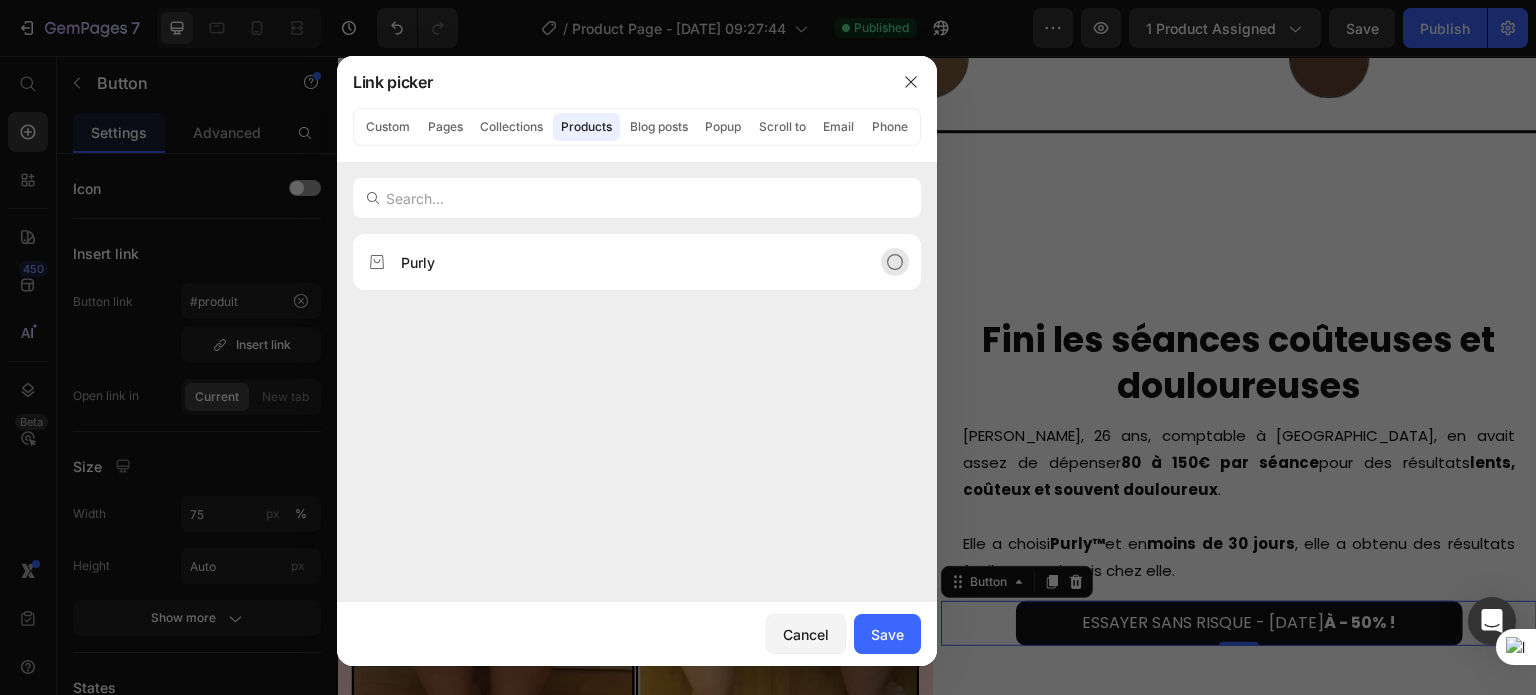 click on "Purly" at bounding box center [621, 262] 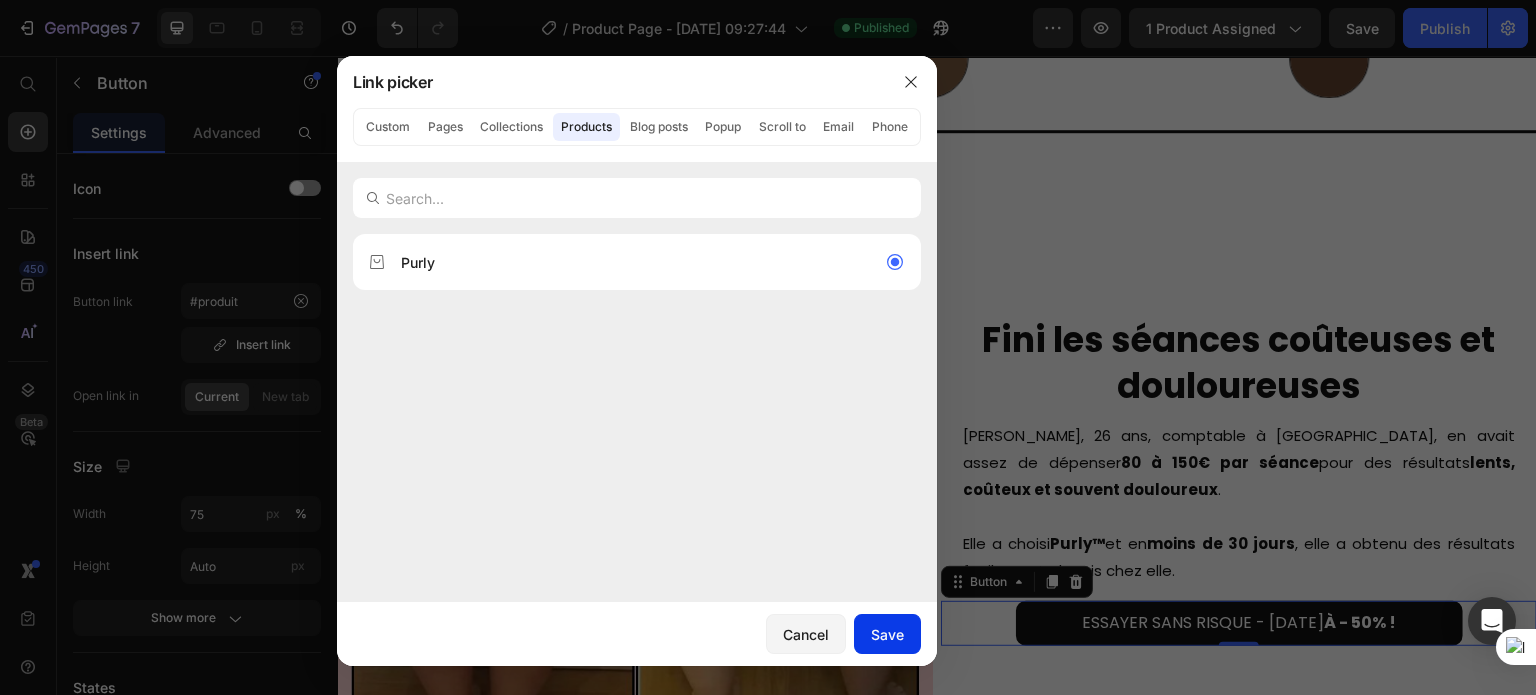 click on "Save" at bounding box center [887, 634] 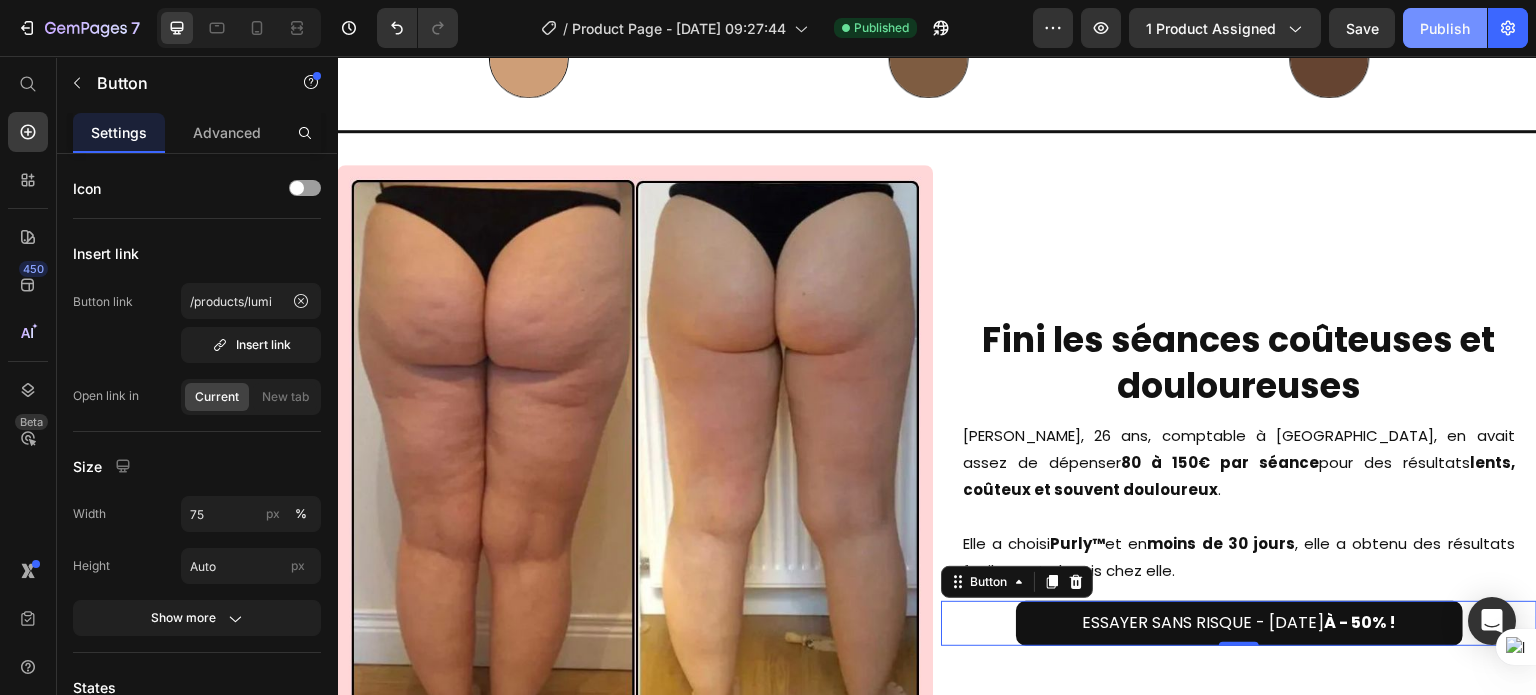 click on "Publish" 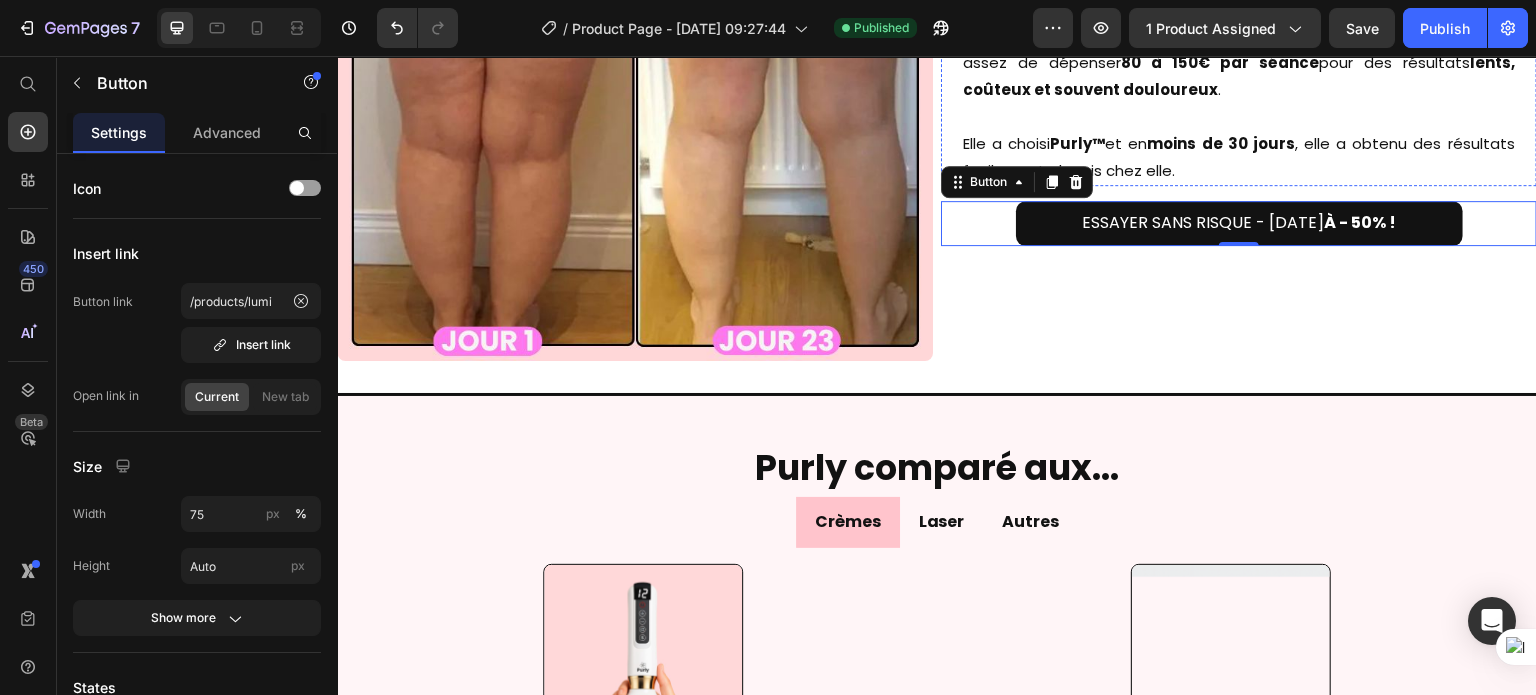 scroll, scrollTop: 10832, scrollLeft: 0, axis: vertical 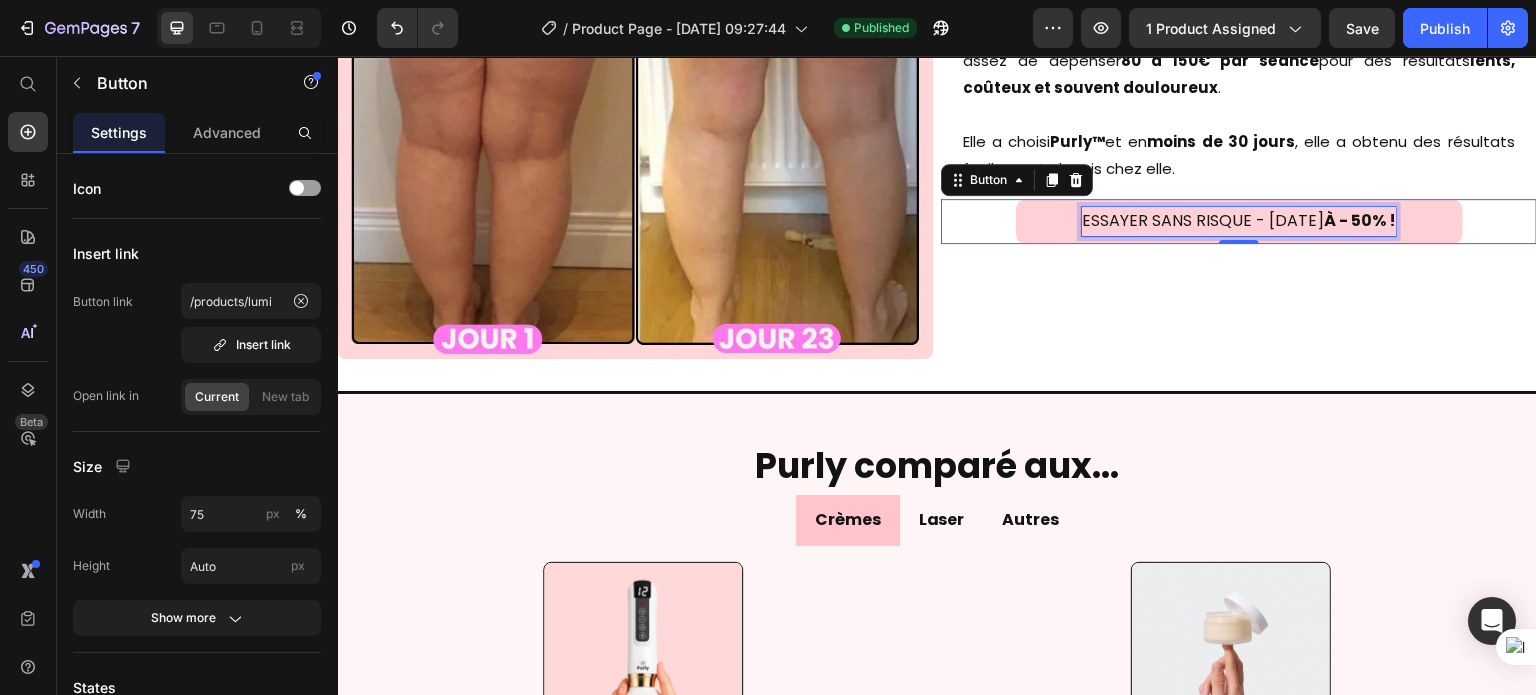 click on "ESSAYER SANS RISQUE - [DATE]  À - 50% !" at bounding box center (1239, 221) 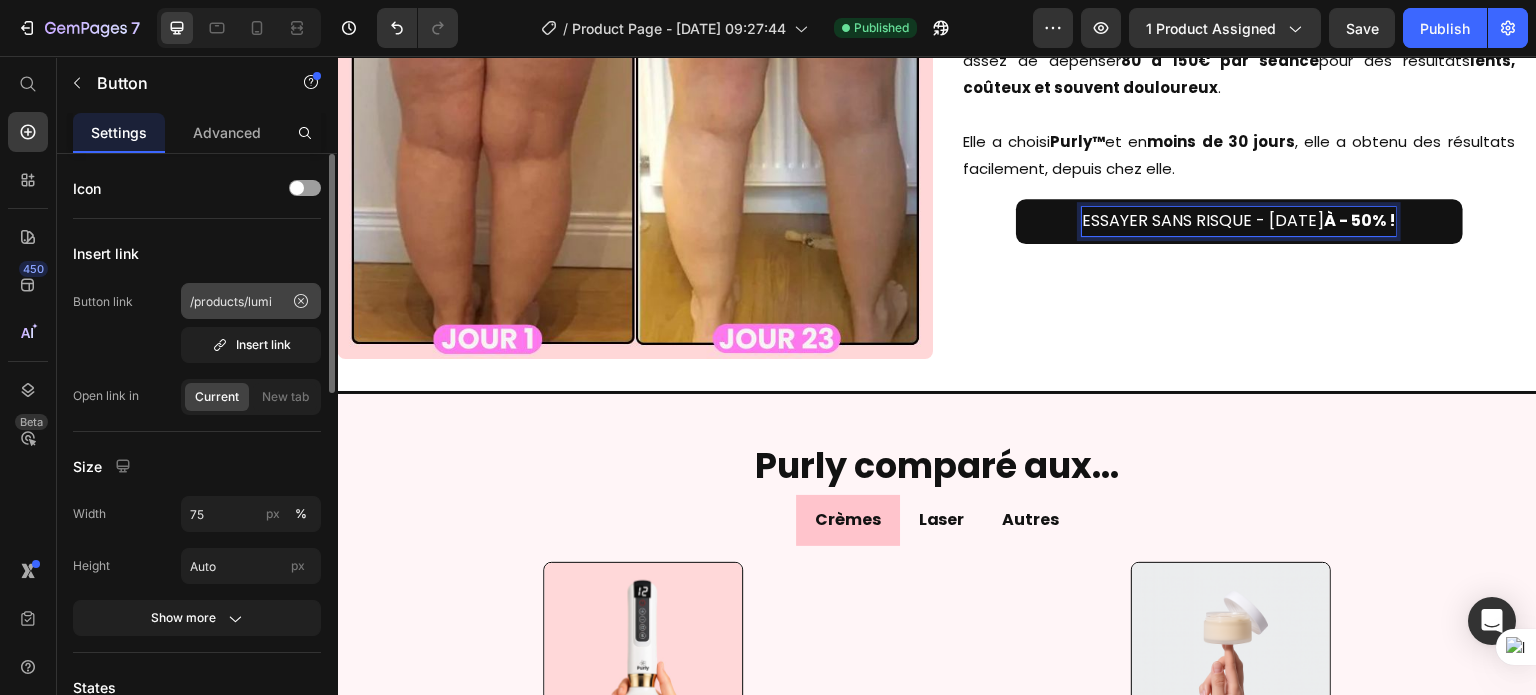 click 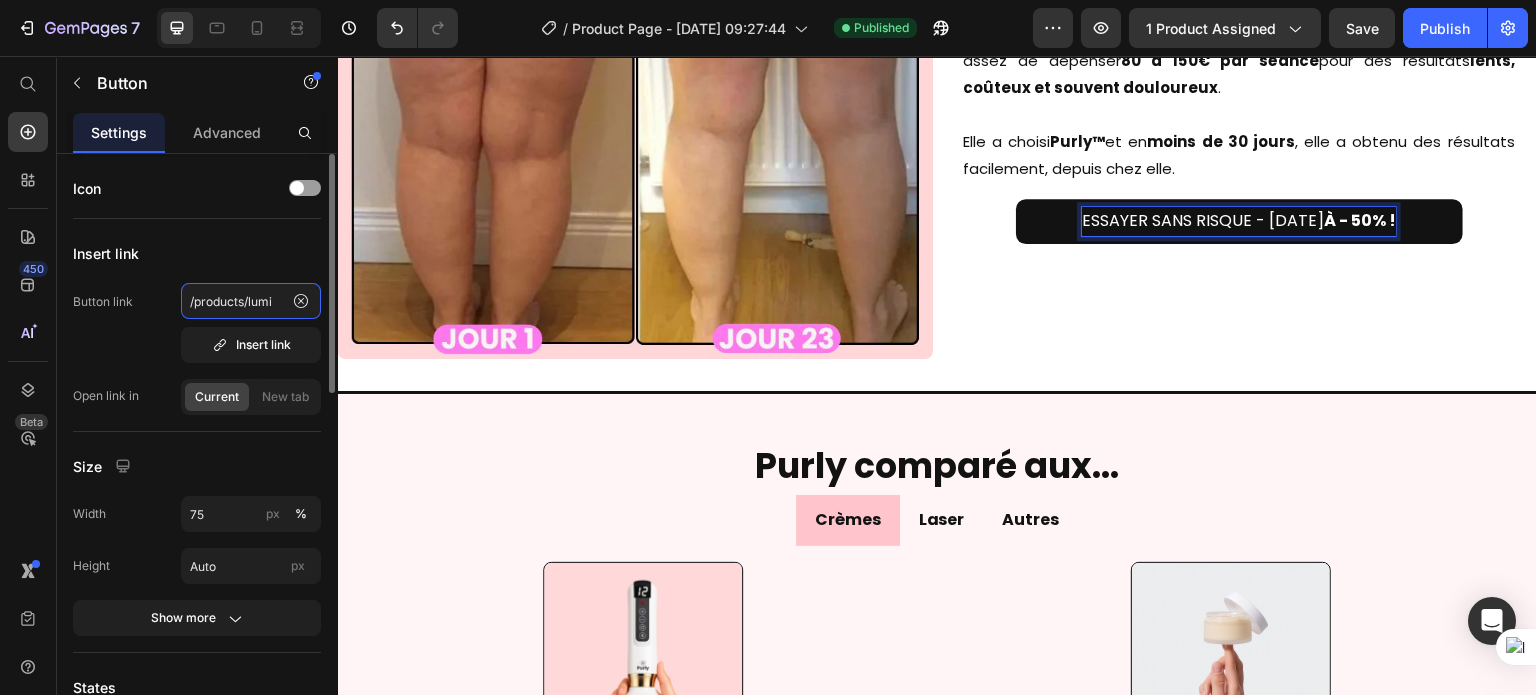 type 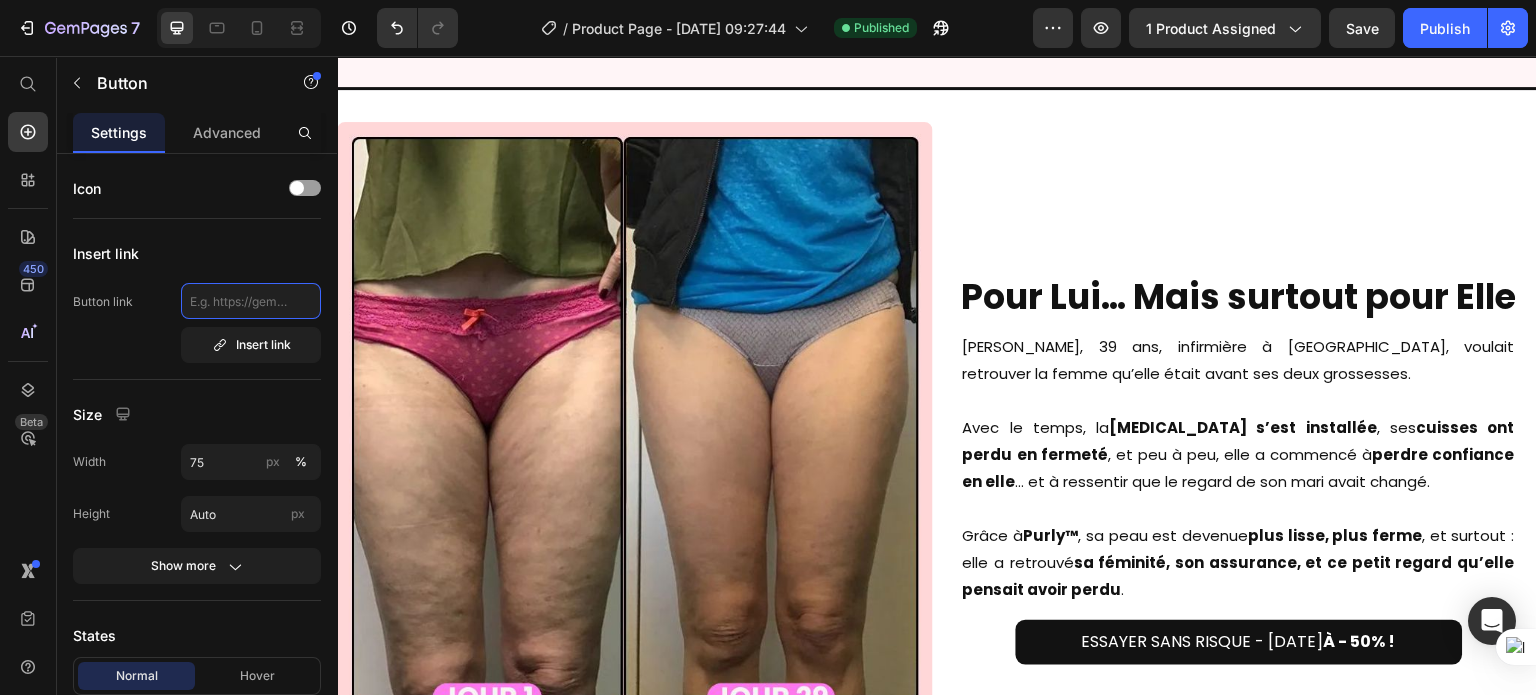 scroll, scrollTop: 8977, scrollLeft: 0, axis: vertical 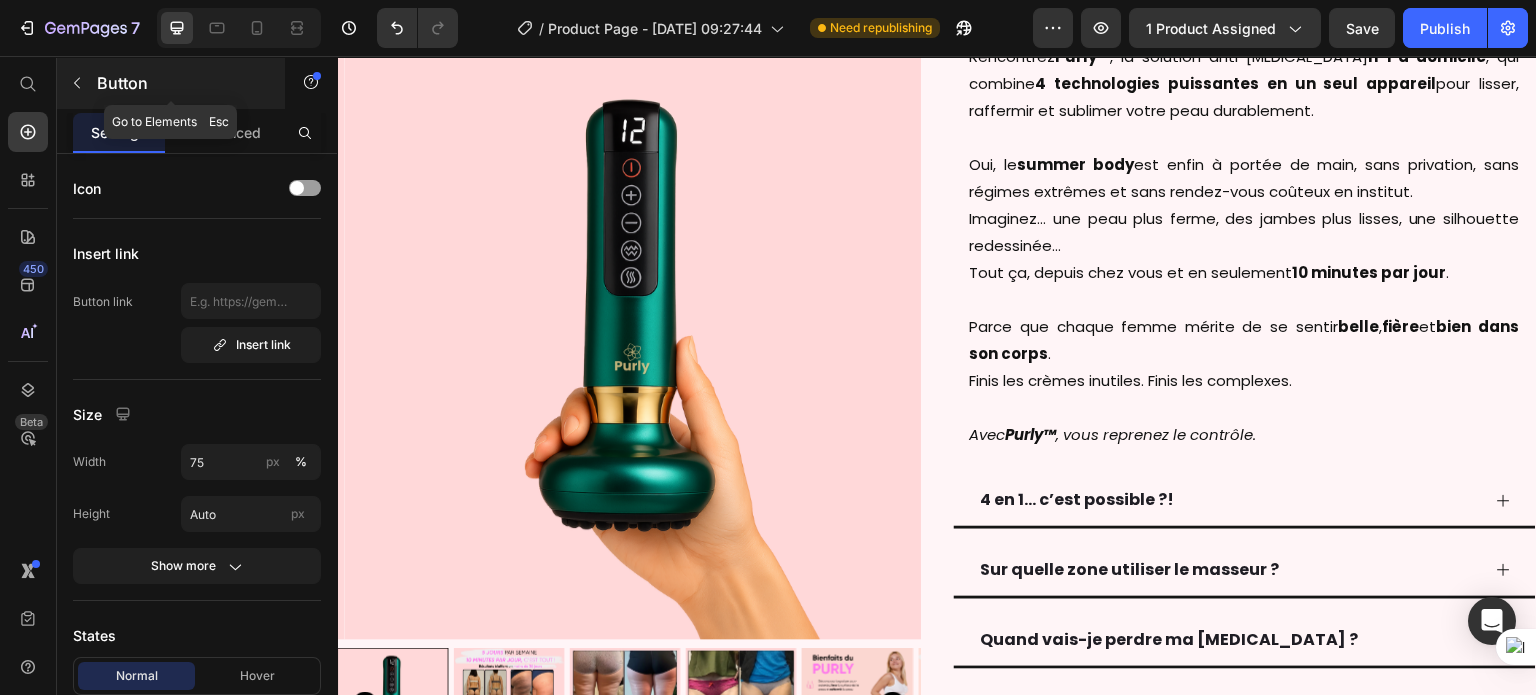 click 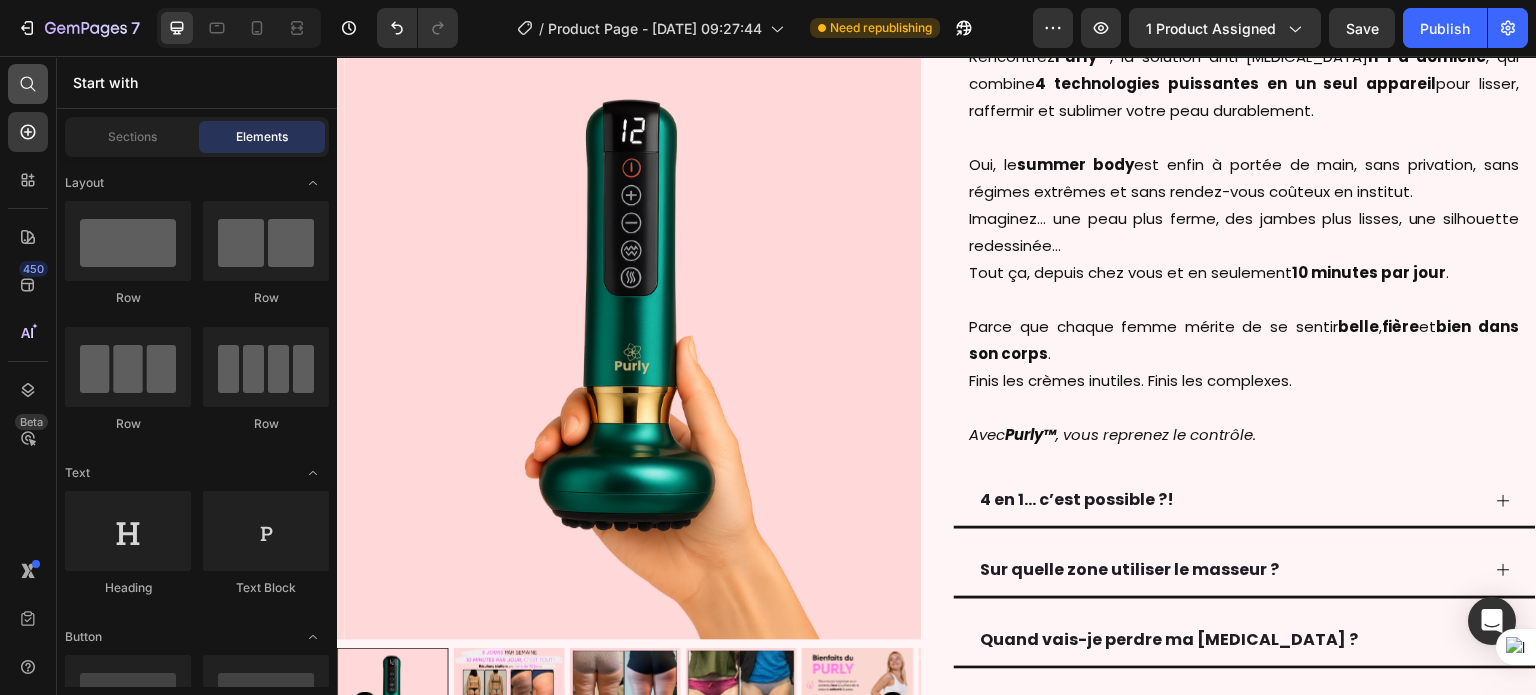 click 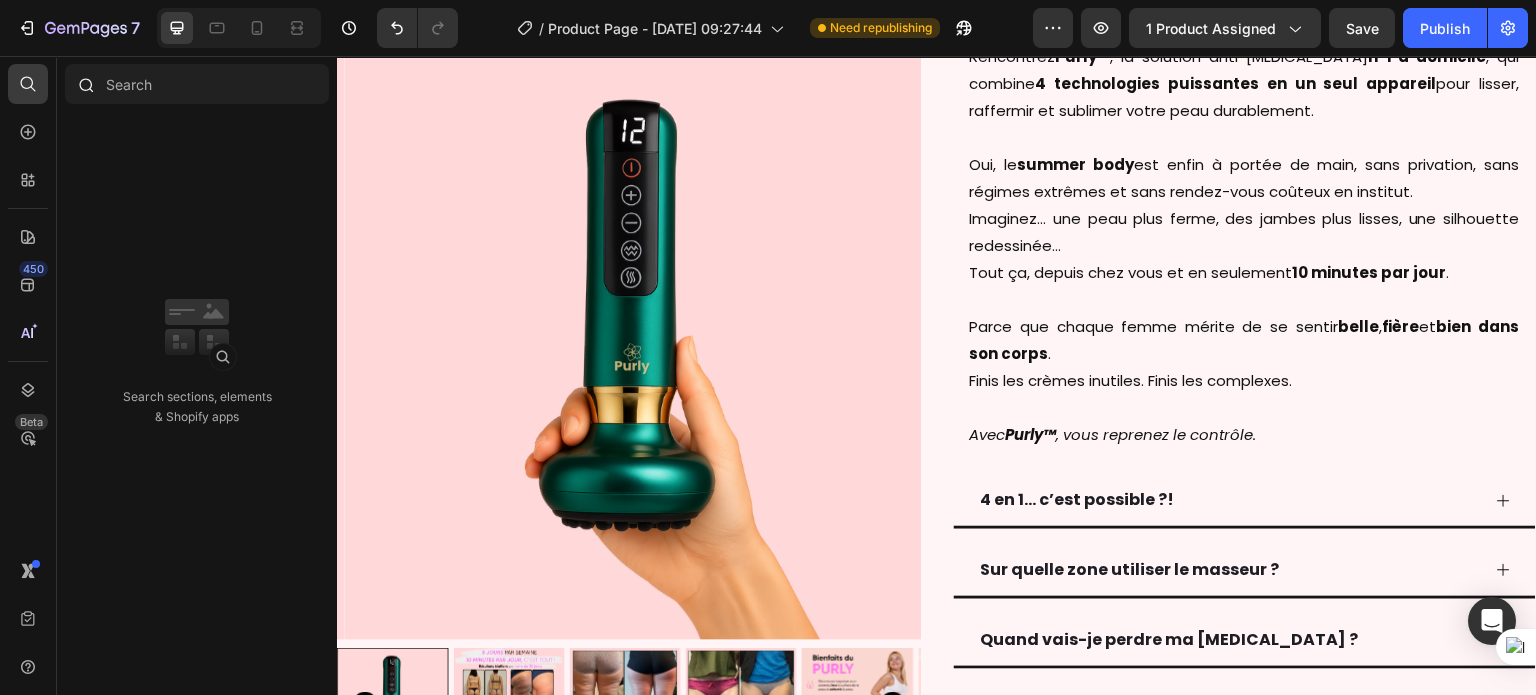 type on "z" 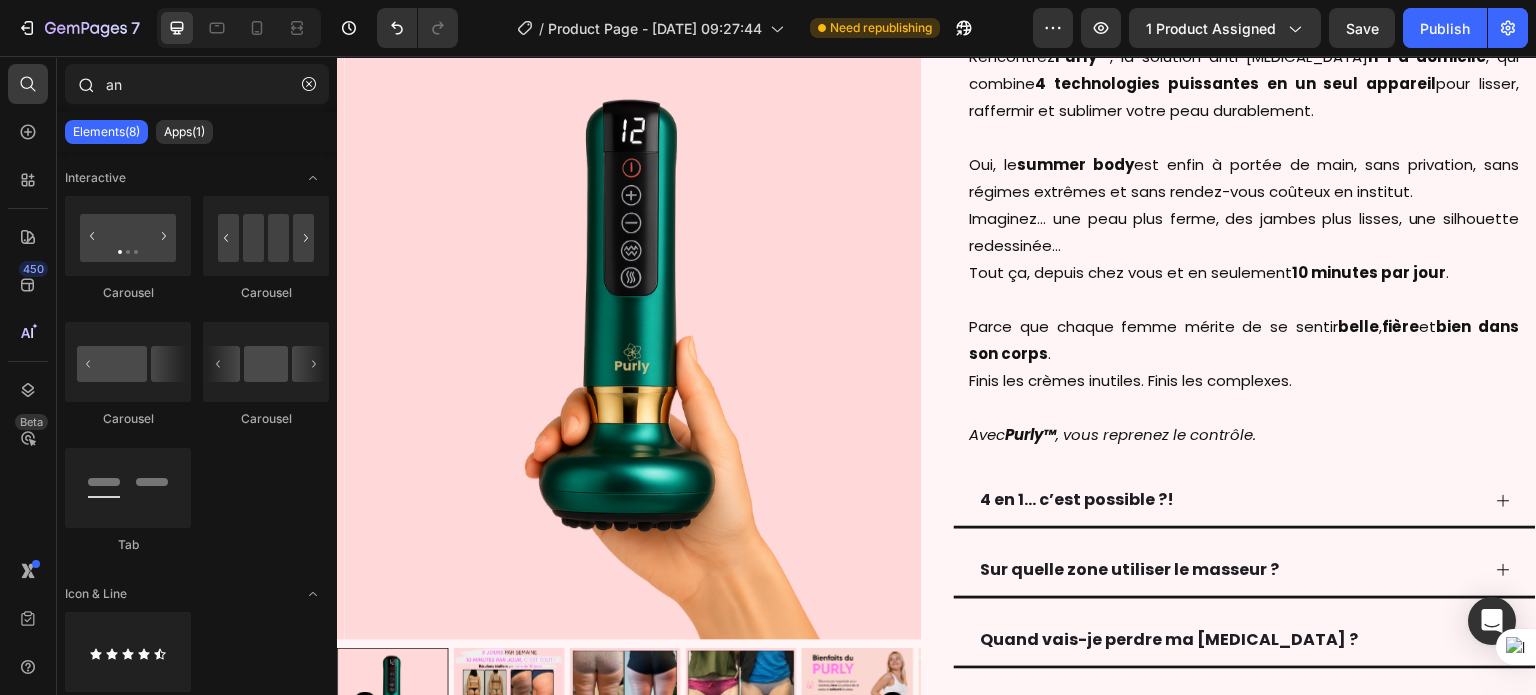 type on "a" 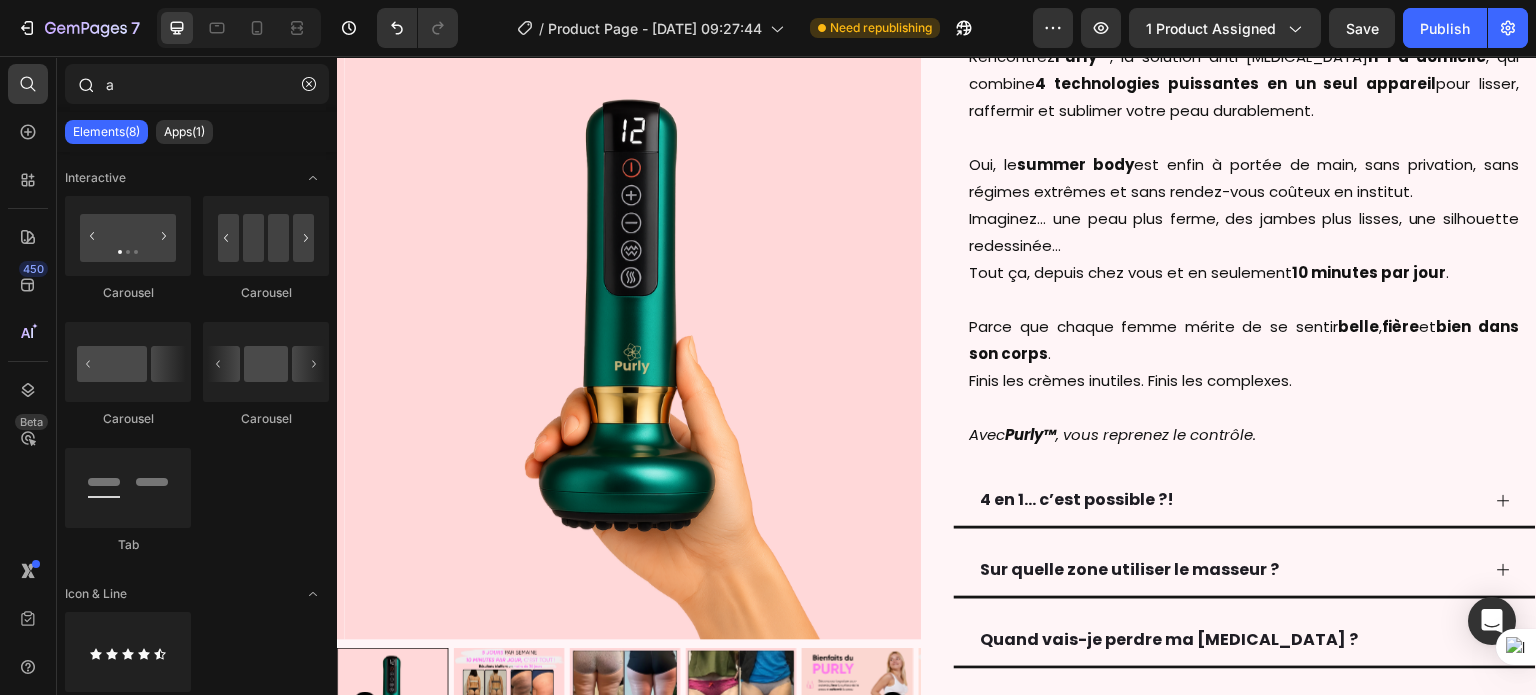 type 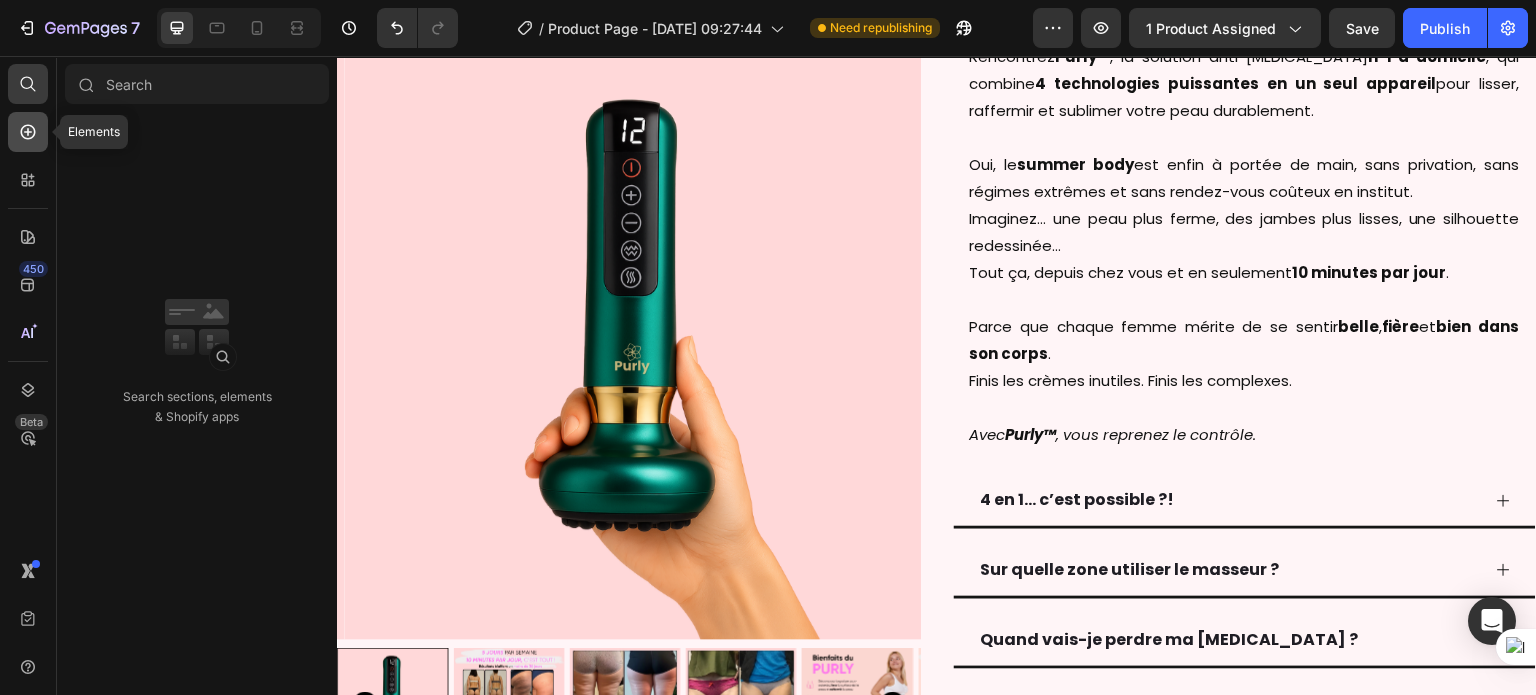click 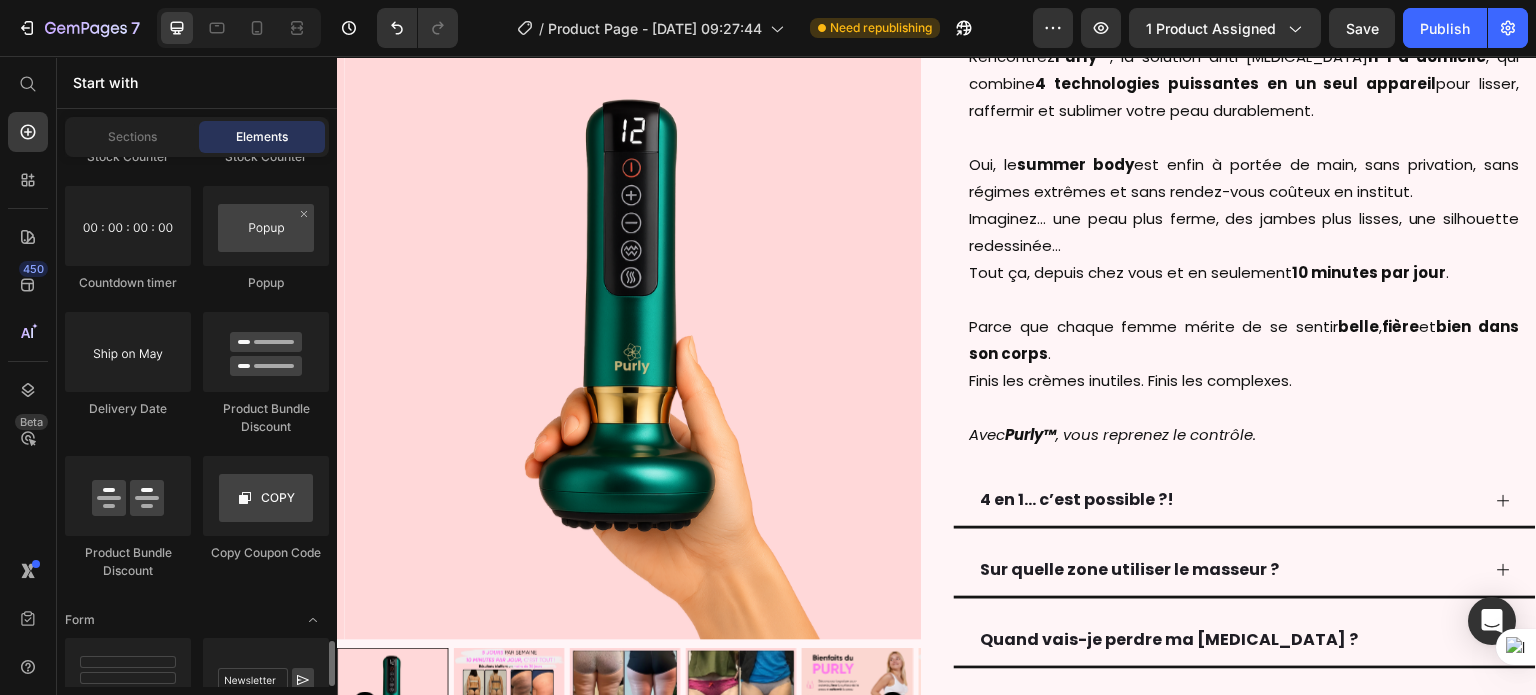 scroll, scrollTop: 4472, scrollLeft: 0, axis: vertical 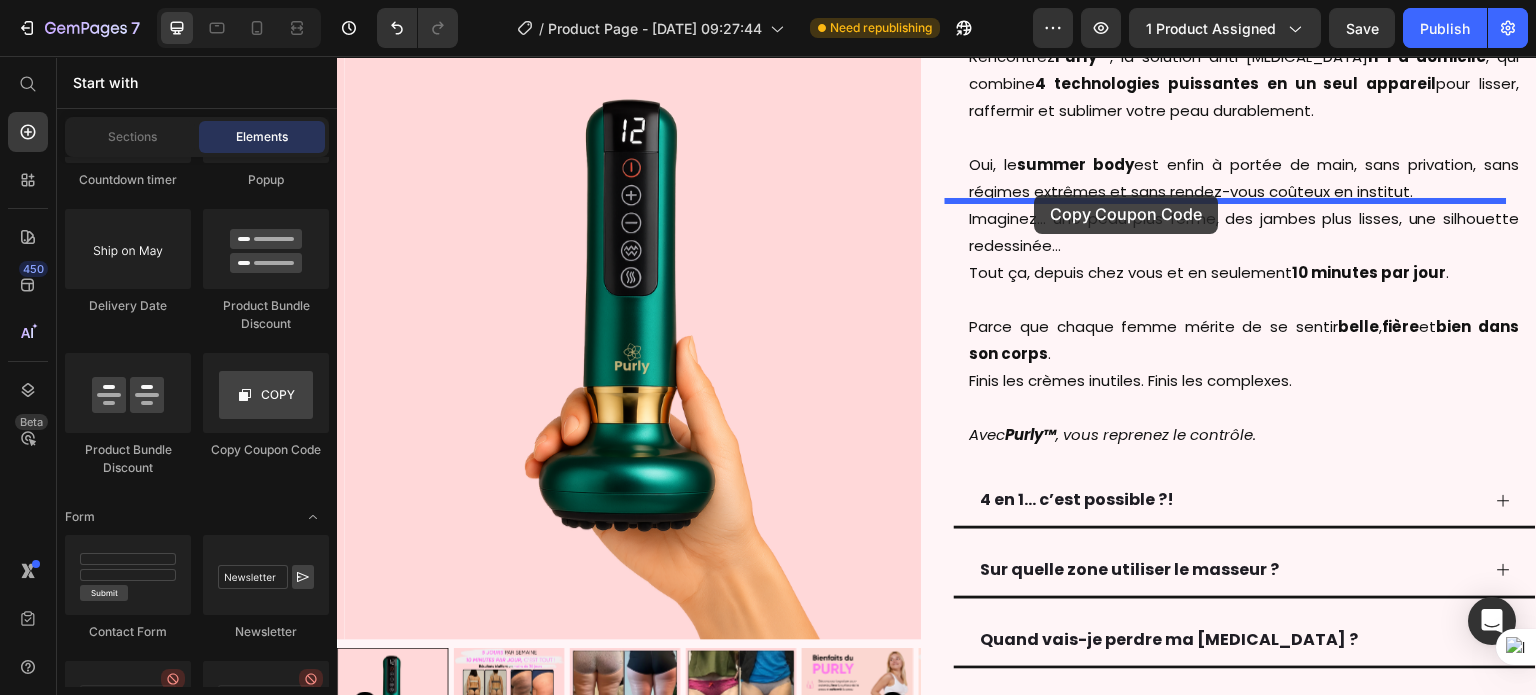 drag, startPoint x: 584, startPoint y: 469, endPoint x: 1035, endPoint y: 195, distance: 527.7092 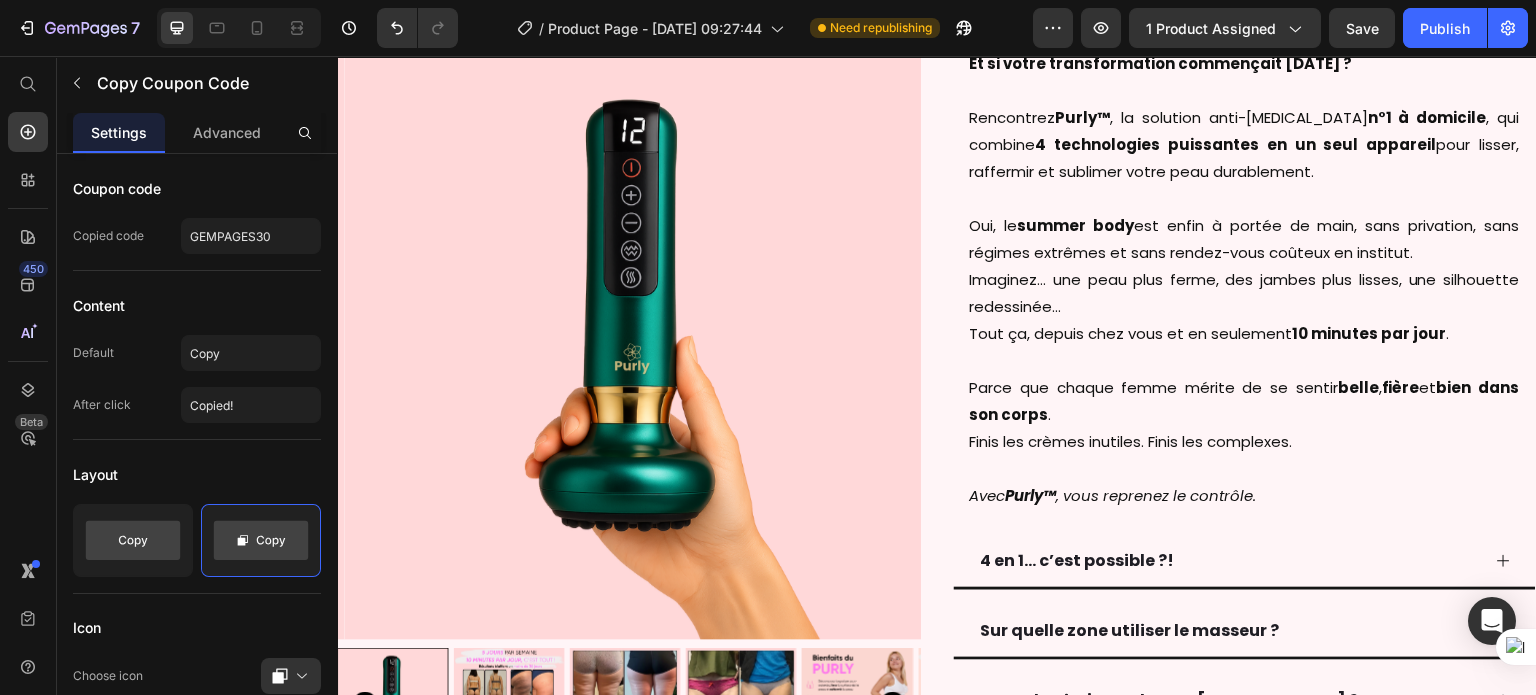 click on "GEMPAGES30" at bounding box center (1155, 18) 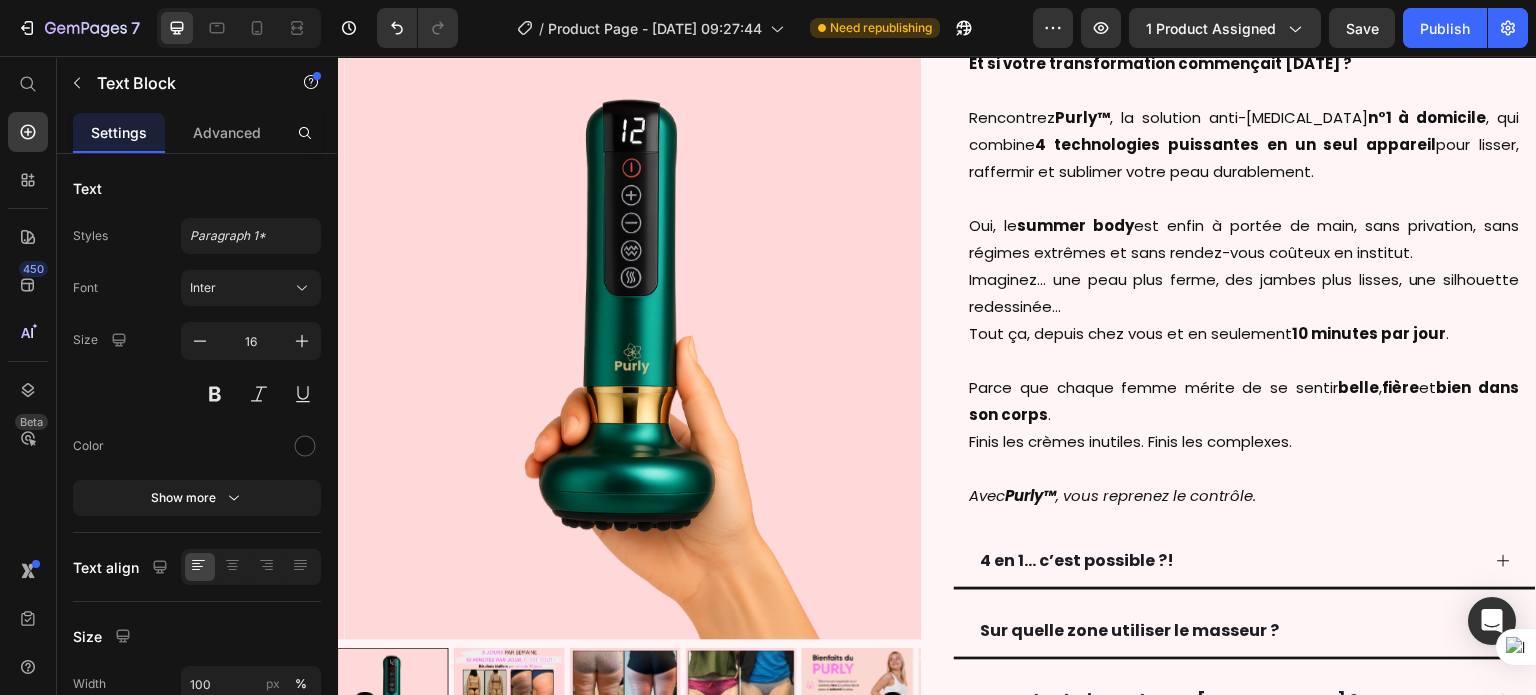 click at bounding box center [1119, -13] 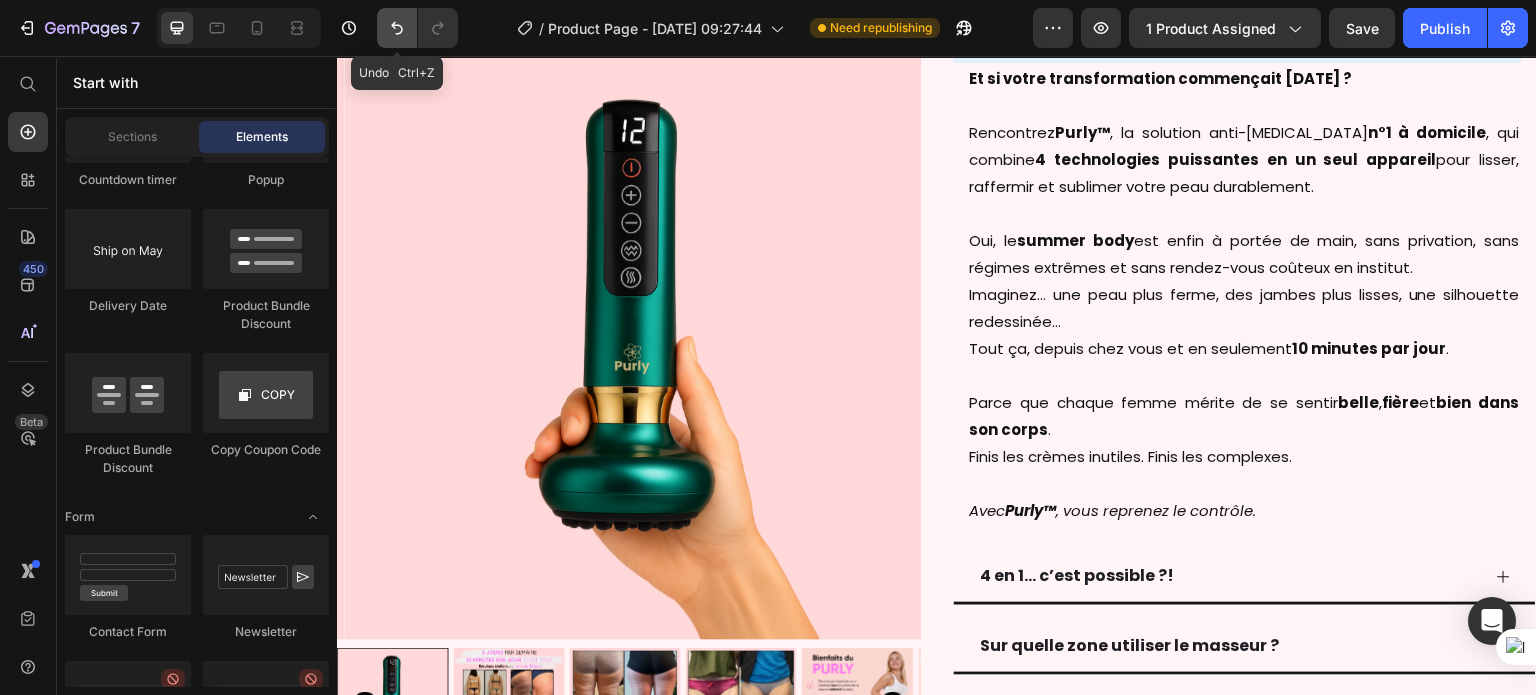 click 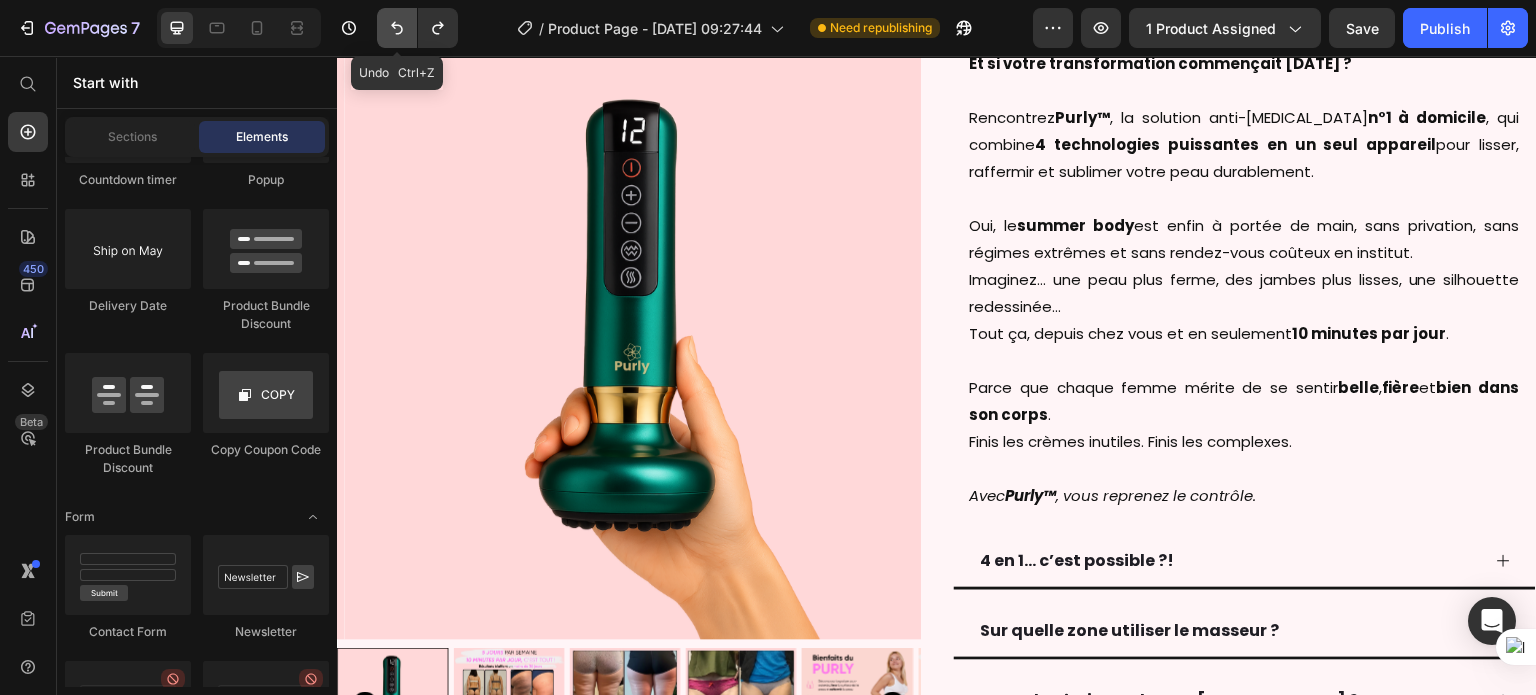 click 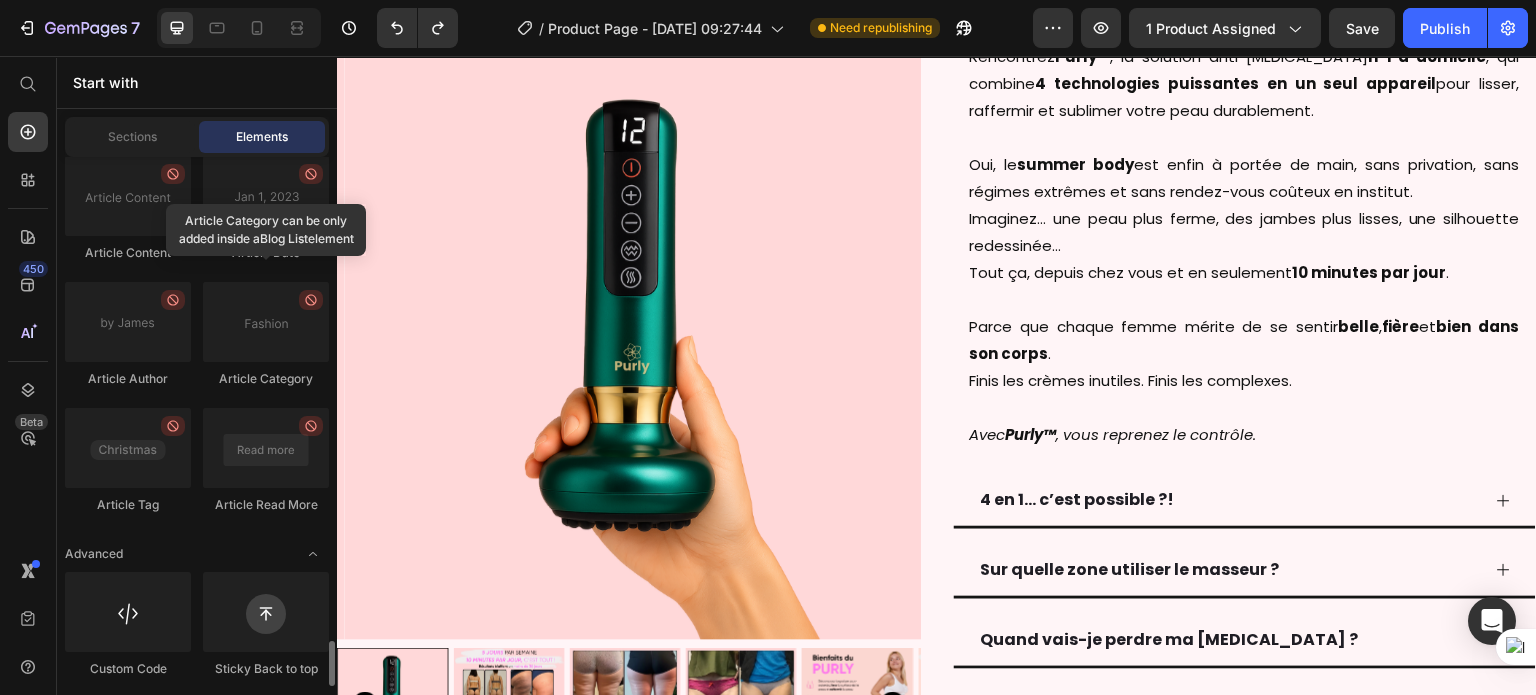 scroll, scrollTop: 5655, scrollLeft: 0, axis: vertical 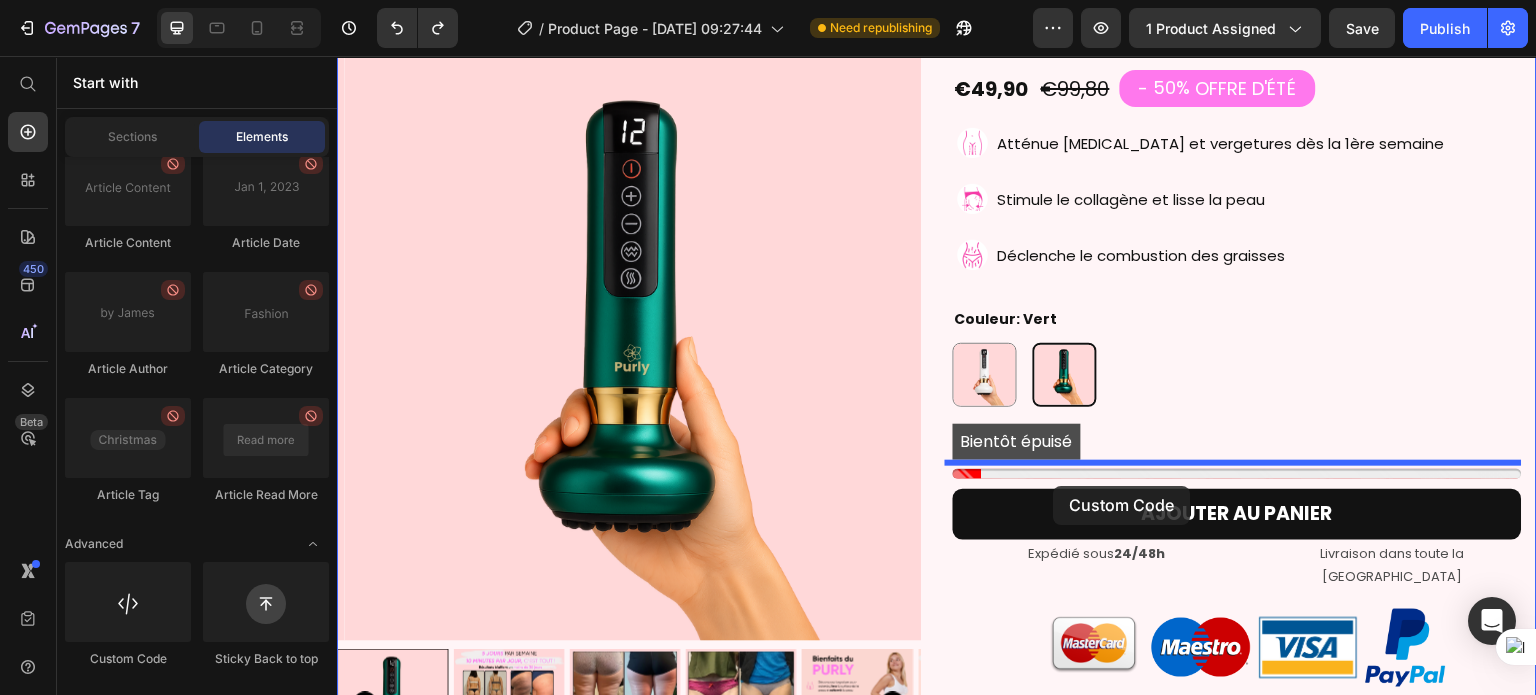 drag, startPoint x: 496, startPoint y: 649, endPoint x: 1054, endPoint y: 486, distance: 581.32007 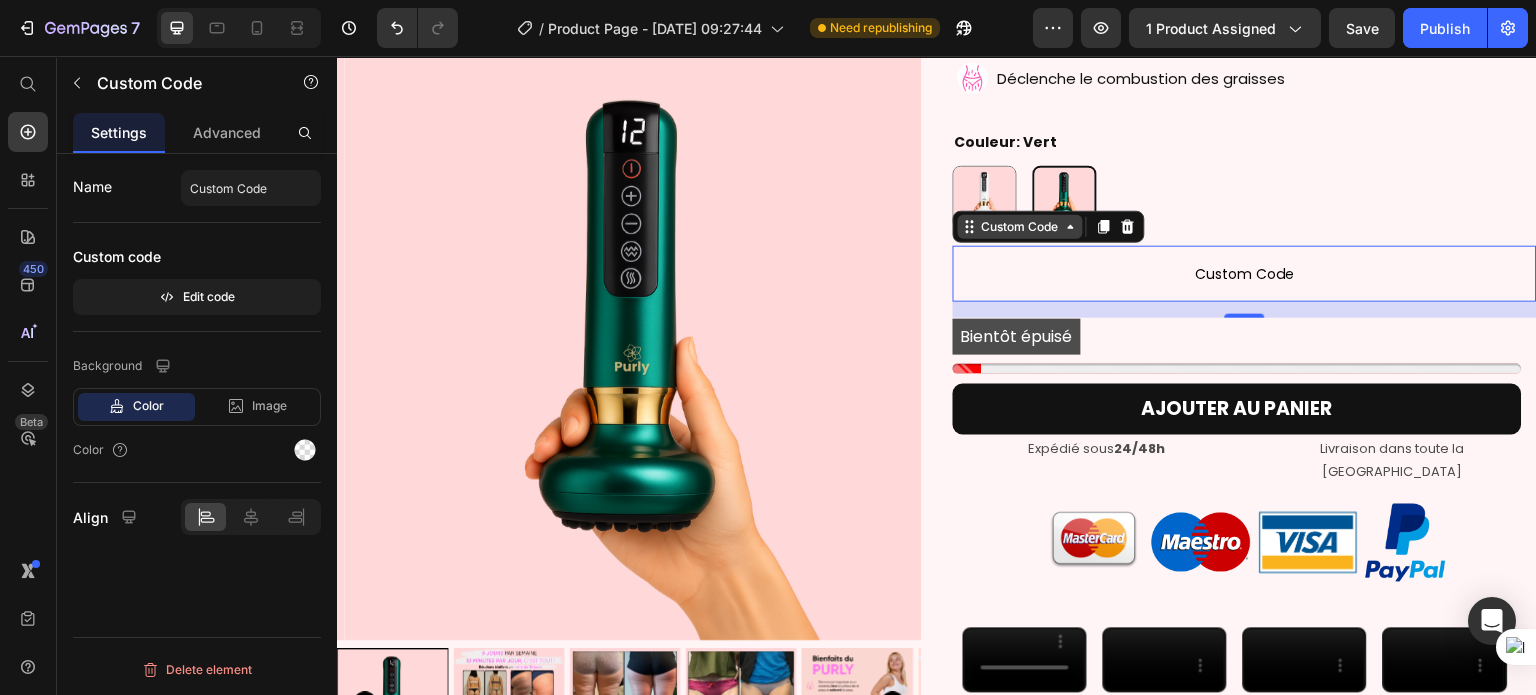 scroll, scrollTop: 4976, scrollLeft: 0, axis: vertical 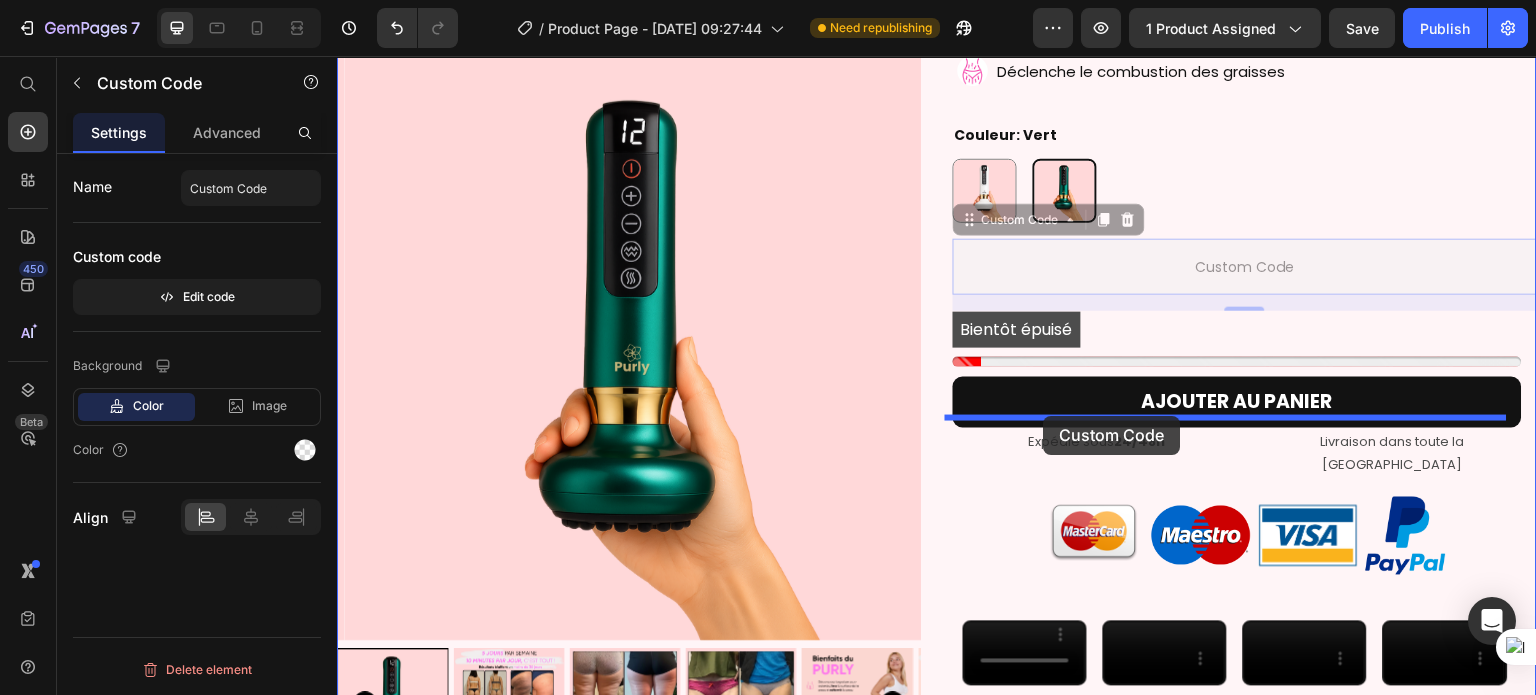 drag, startPoint x: 1006, startPoint y: 262, endPoint x: 1044, endPoint y: 416, distance: 158.61903 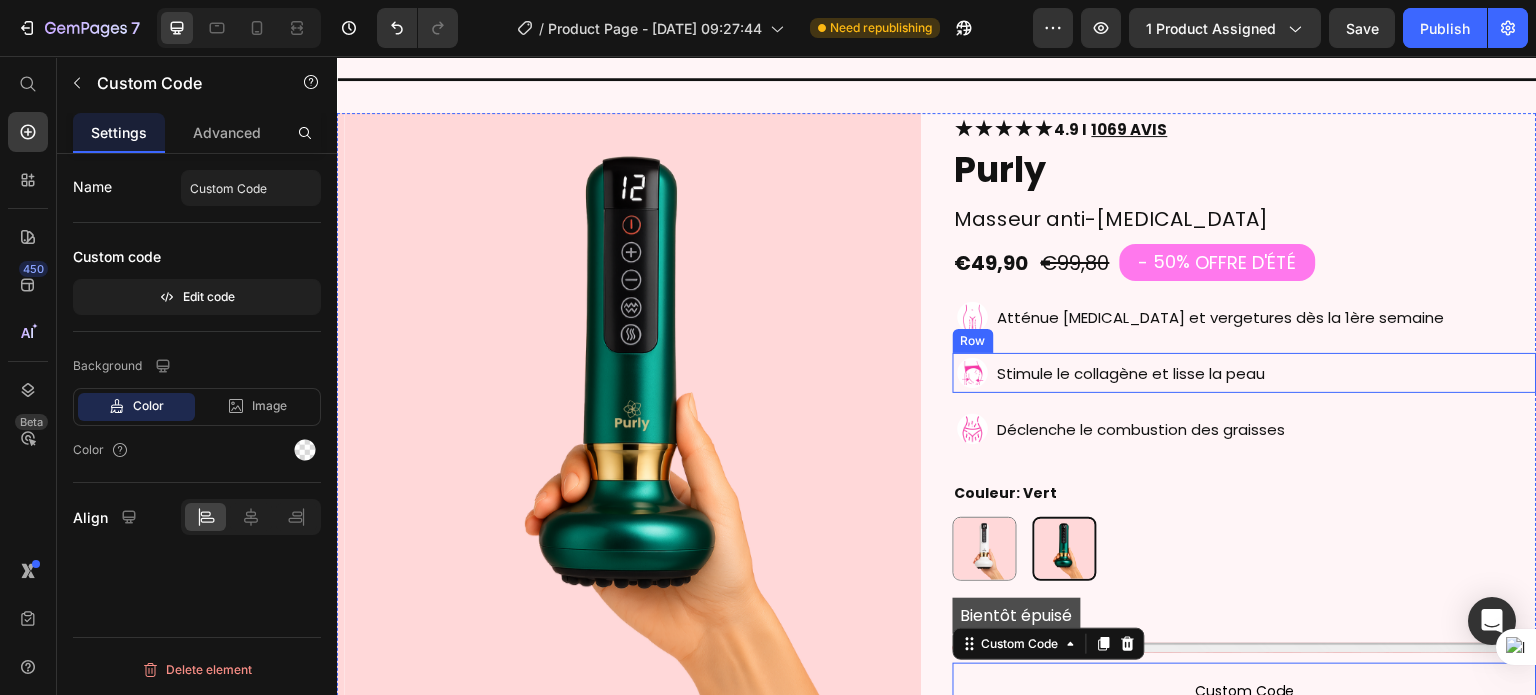 scroll, scrollTop: 4737, scrollLeft: 0, axis: vertical 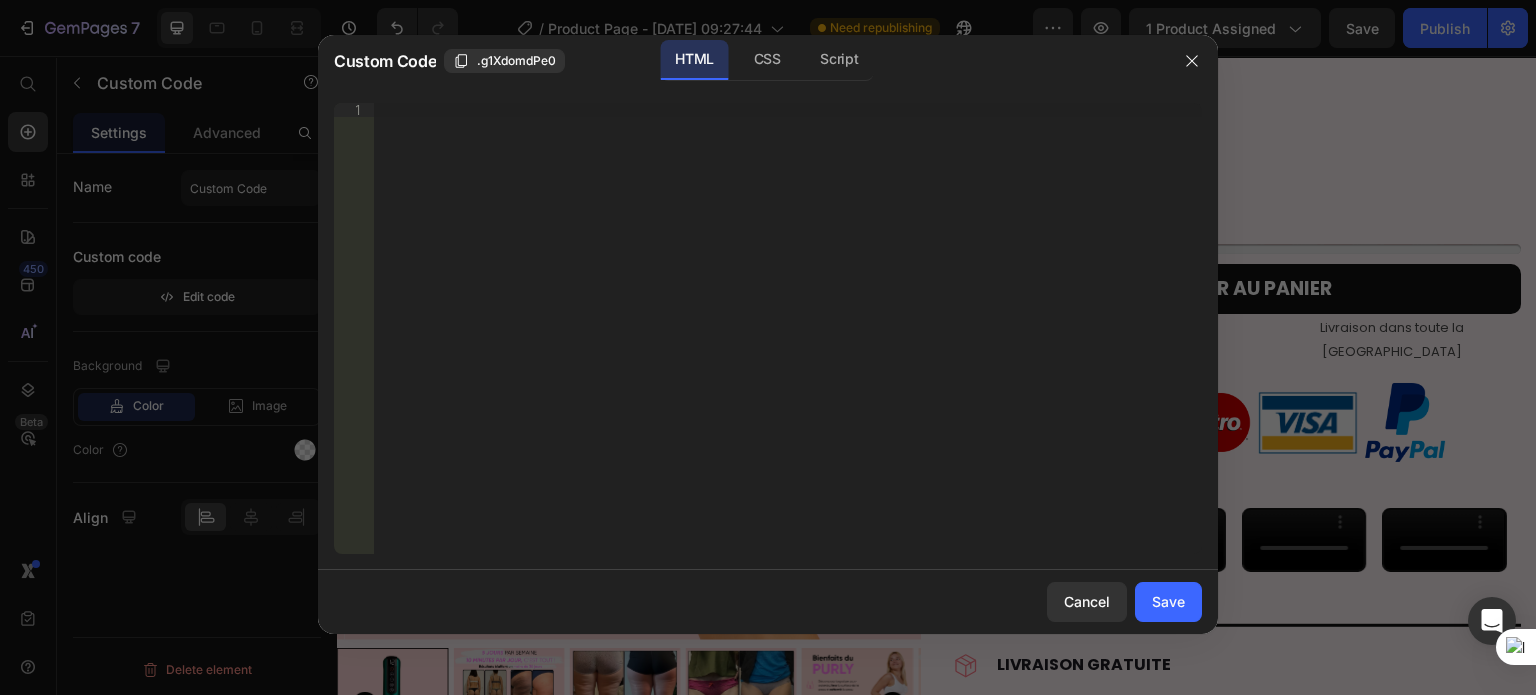 type 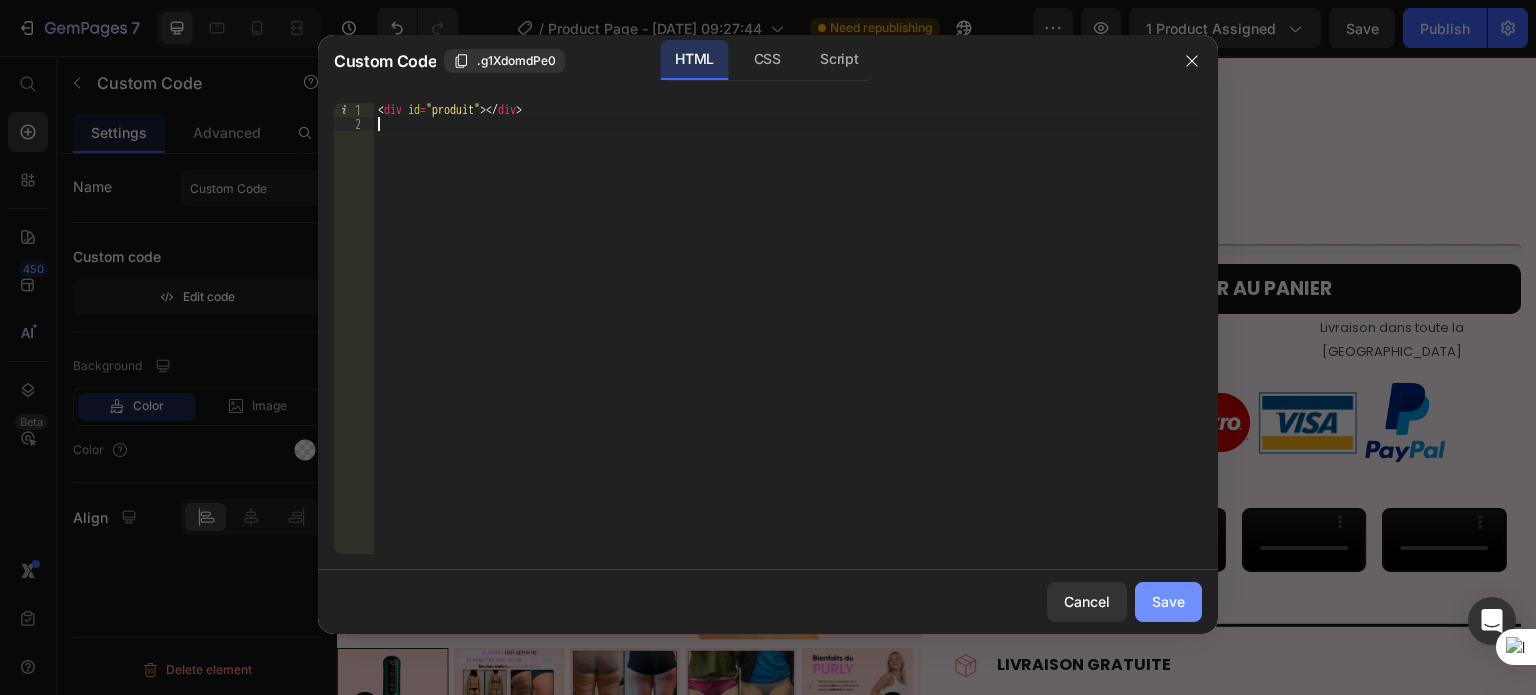 click on "Save" at bounding box center [1168, 601] 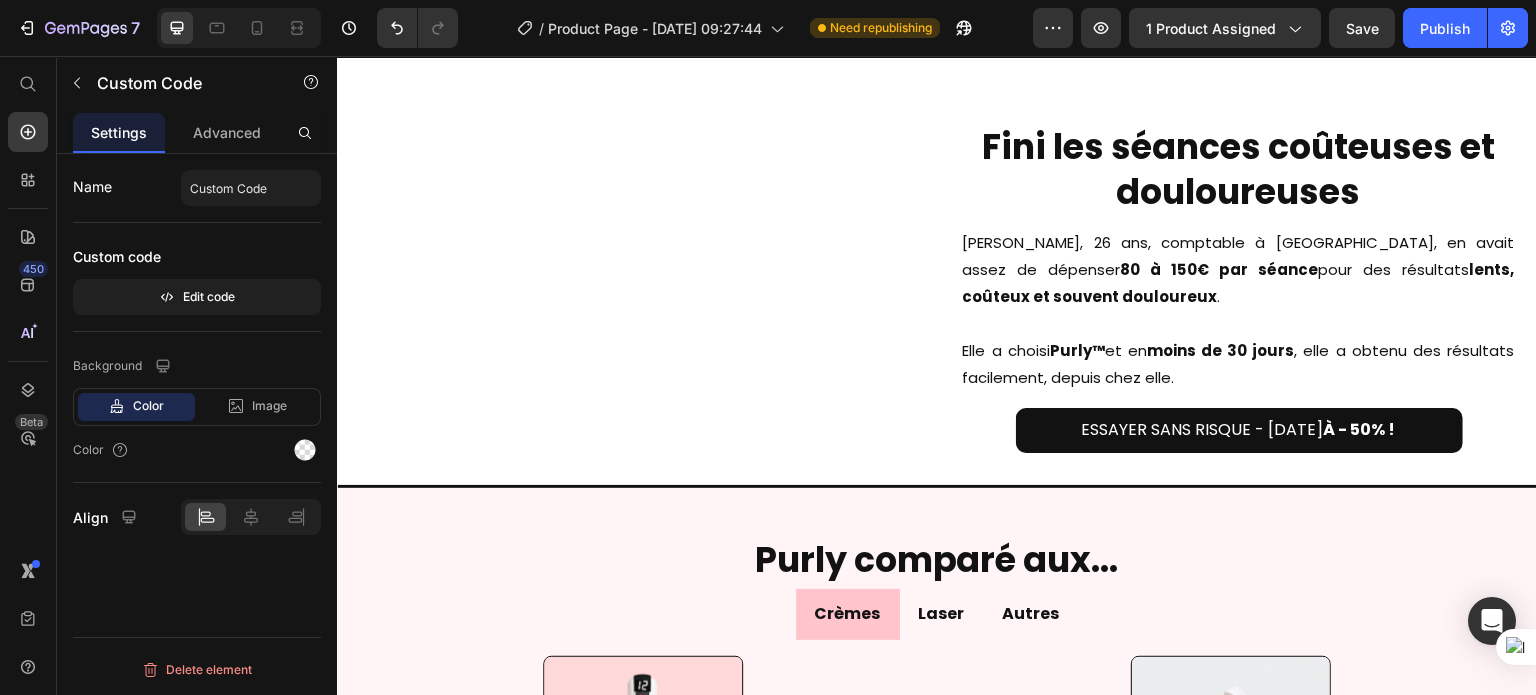 scroll, scrollTop: 10880, scrollLeft: 0, axis: vertical 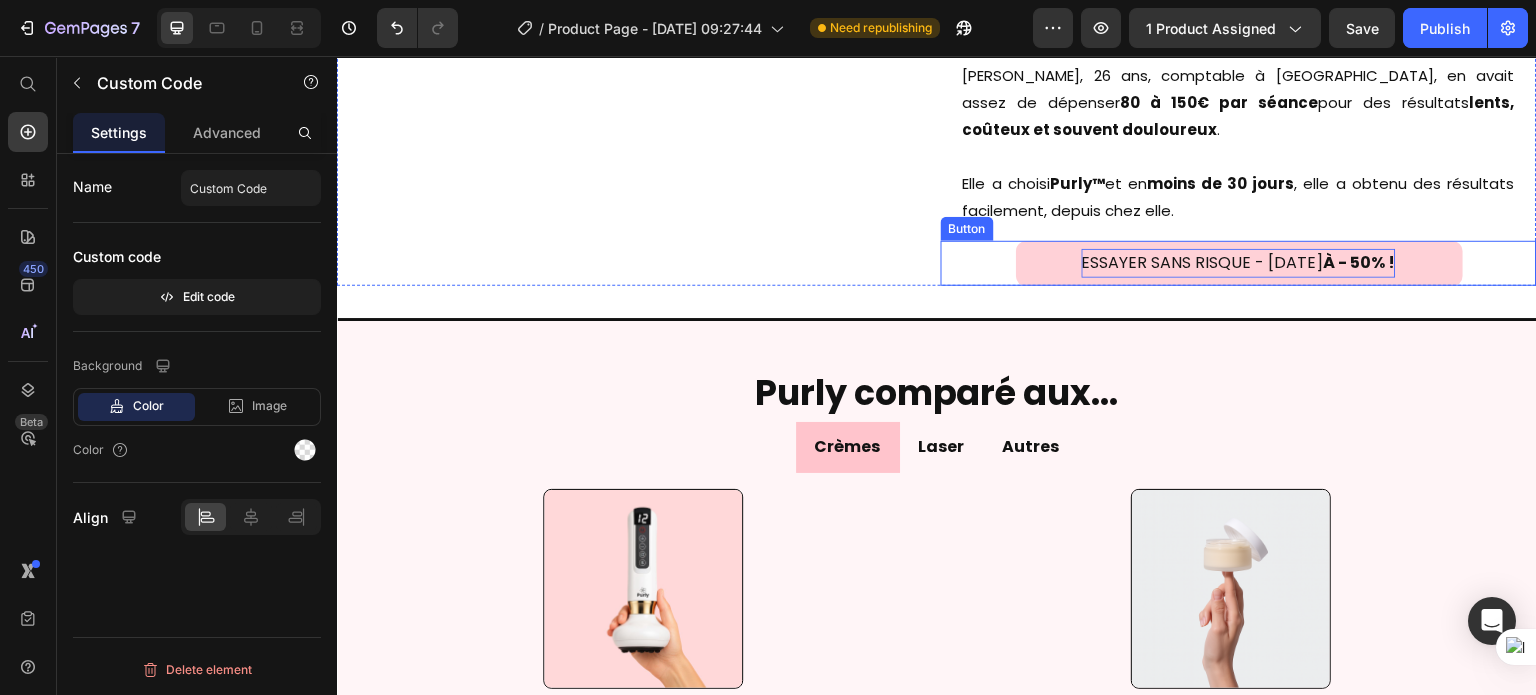 click on "ESSAYER SANS RISQUE - [DATE]  À - 50% !" at bounding box center [1239, 263] 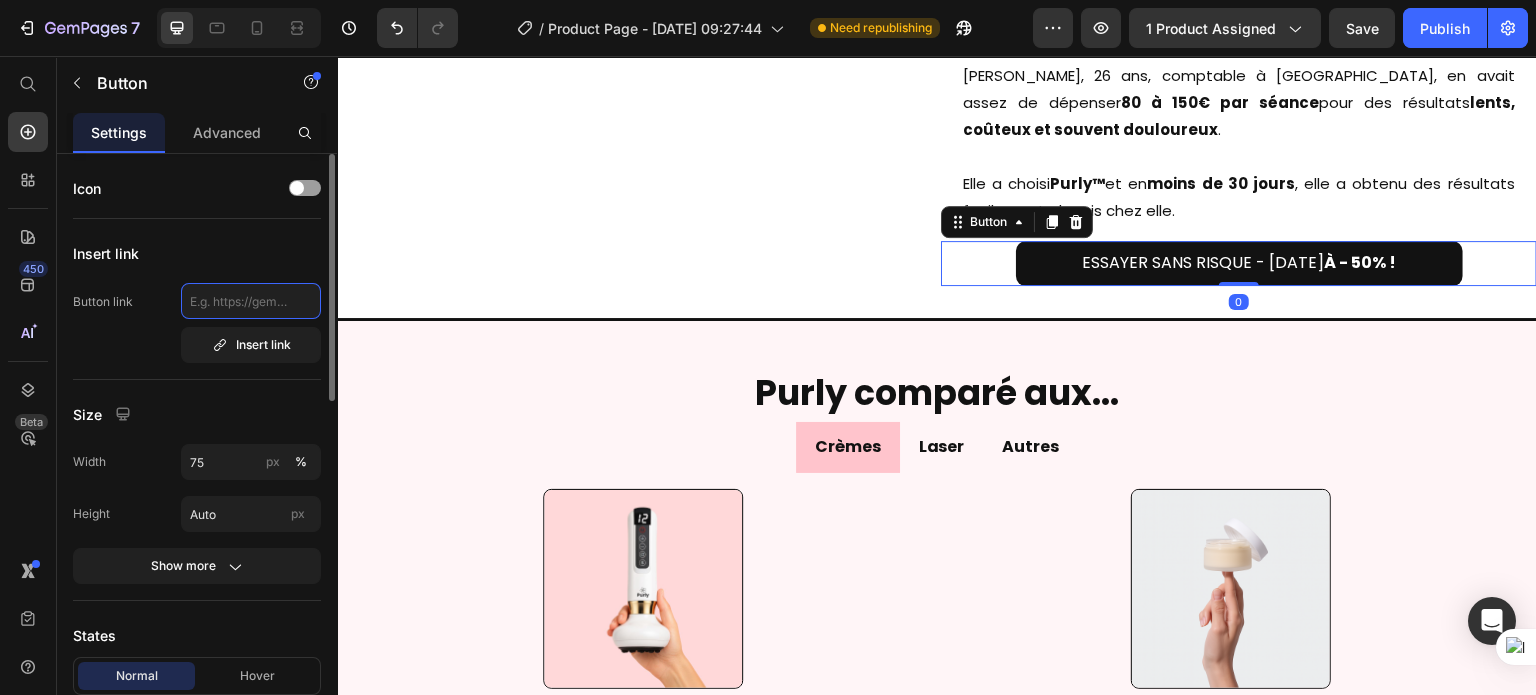click 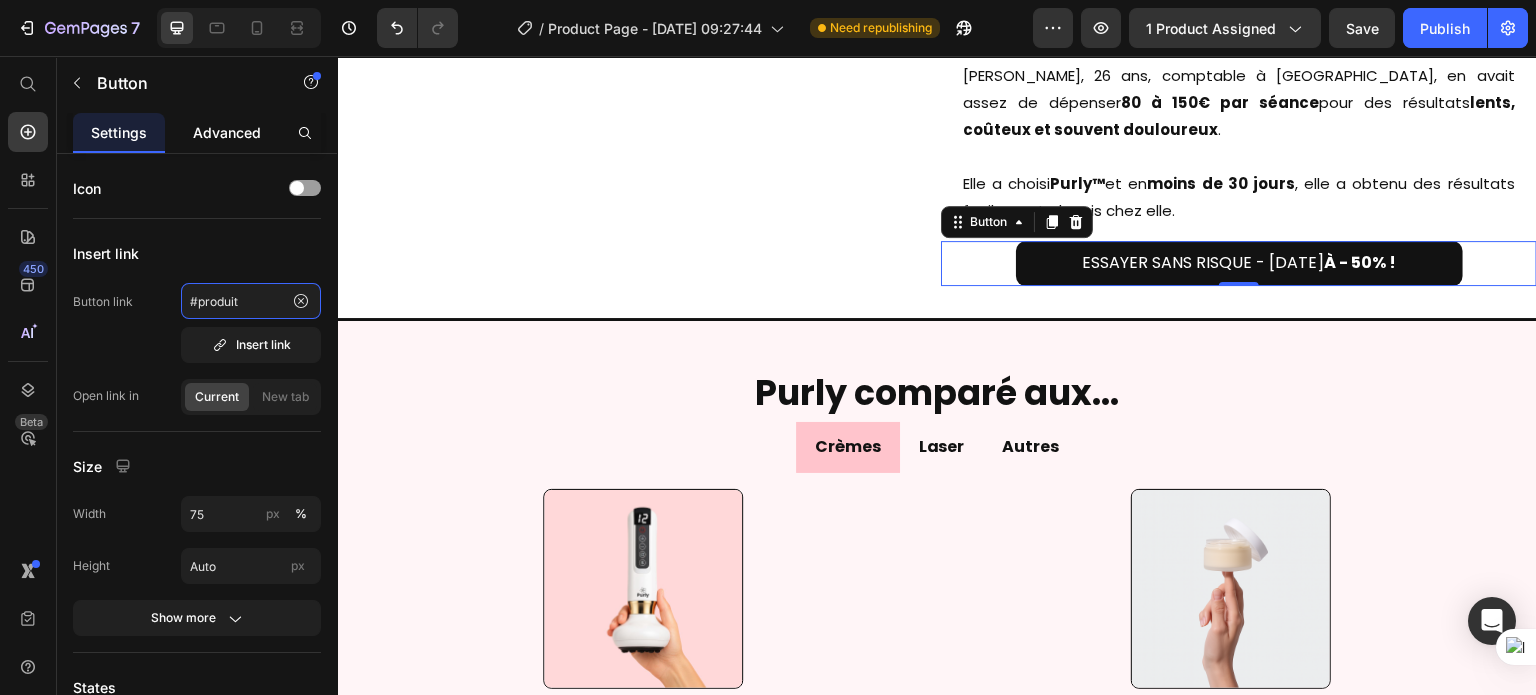 type on "#produit" 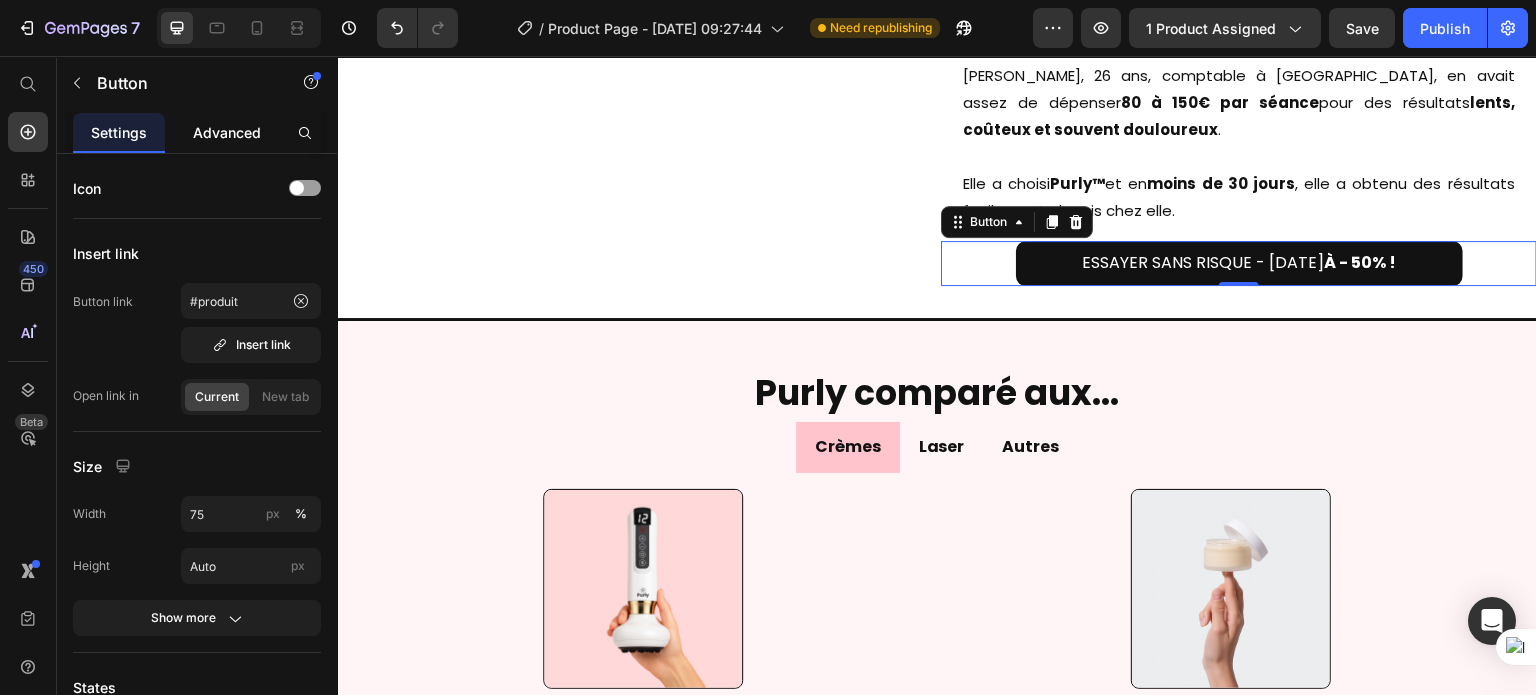click on "Advanced" 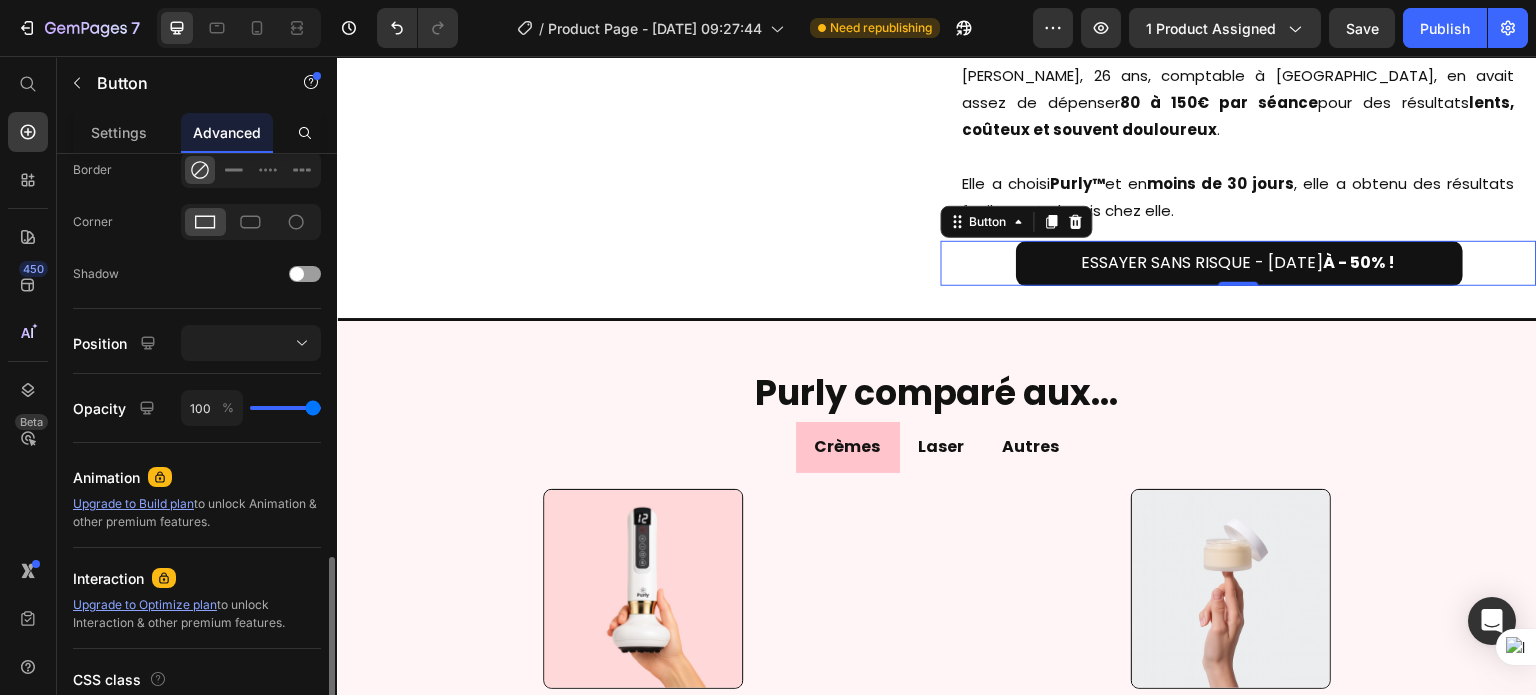 scroll, scrollTop: 561, scrollLeft: 0, axis: vertical 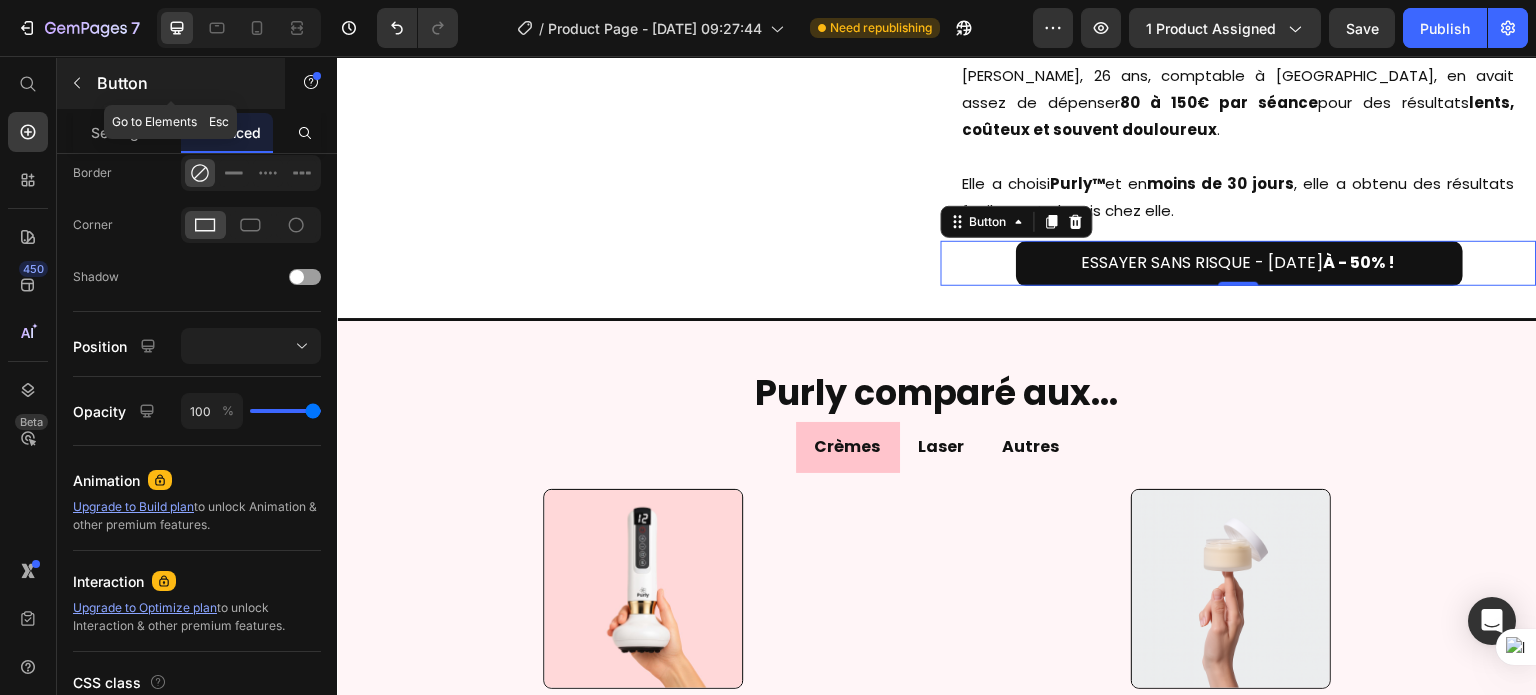 click 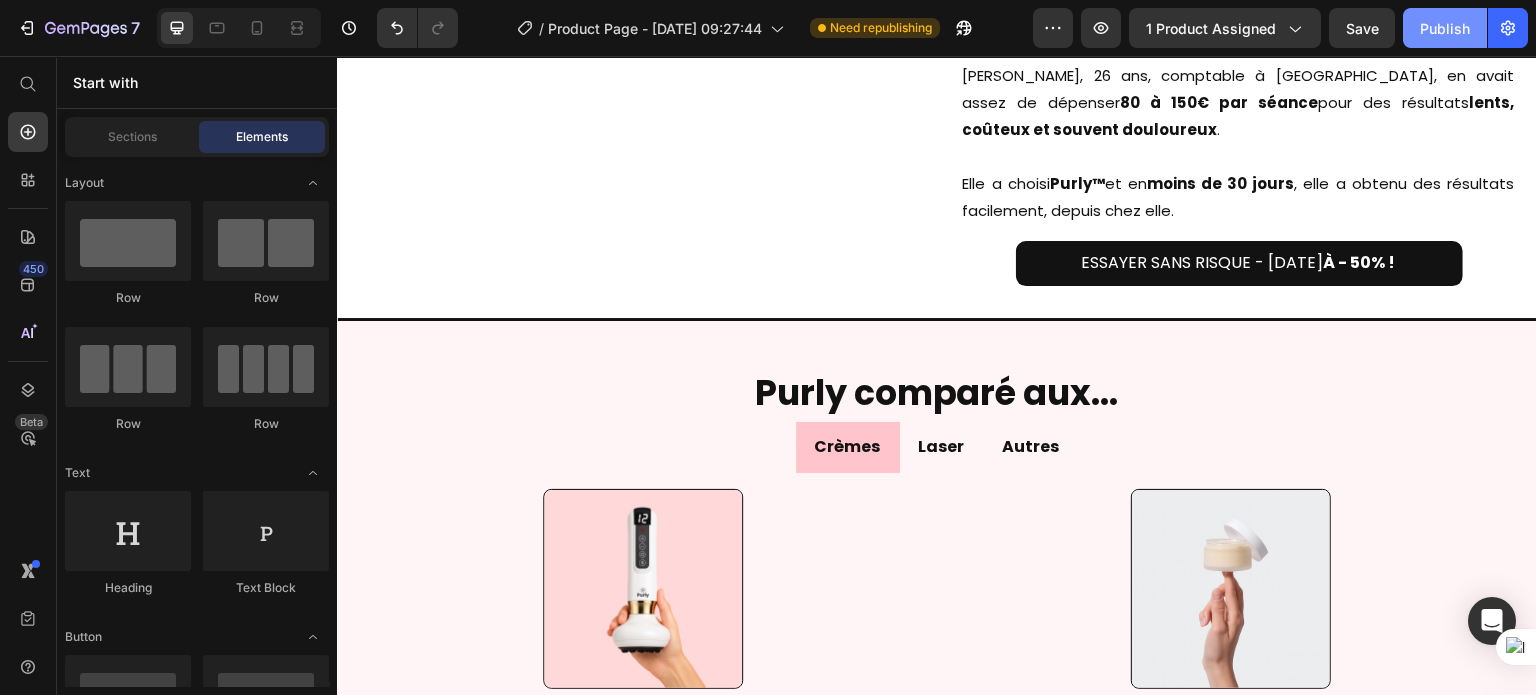 click on "Publish" 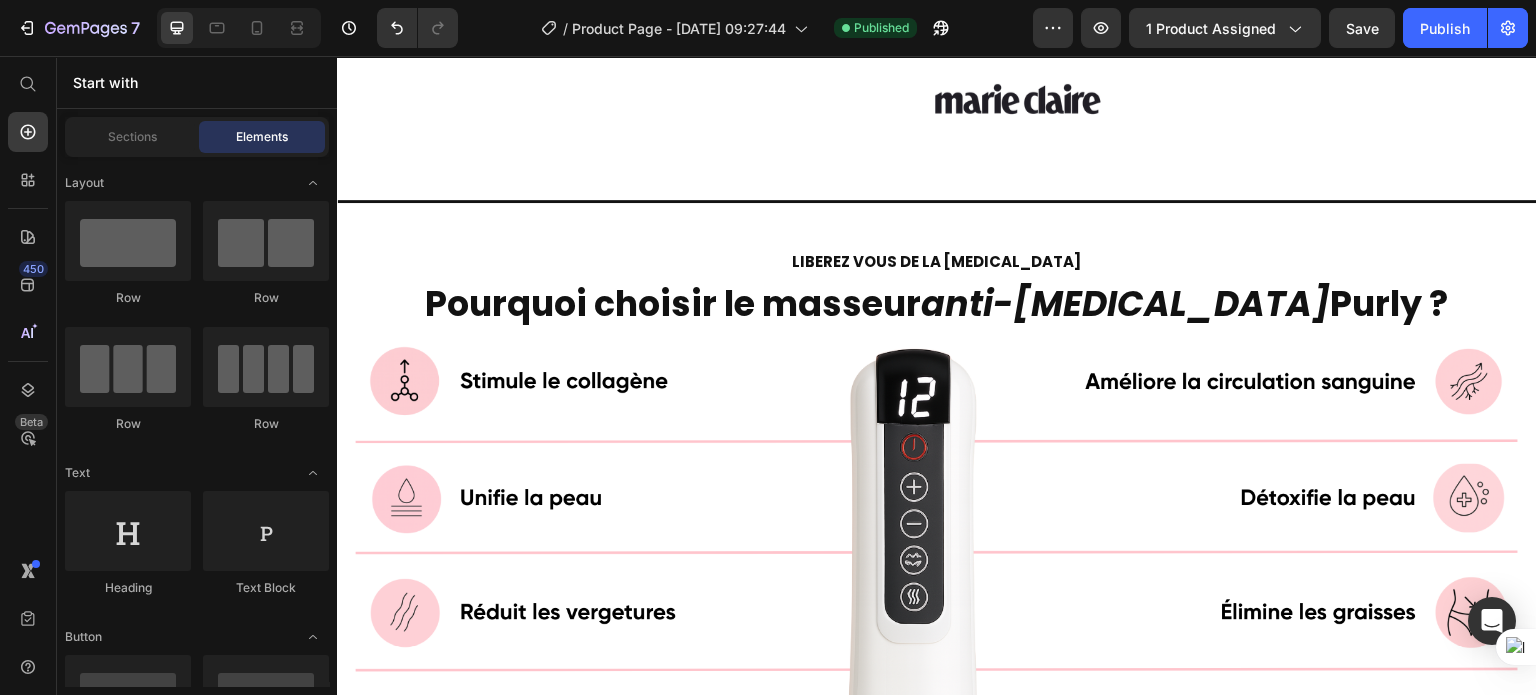 scroll, scrollTop: 123, scrollLeft: 0, axis: vertical 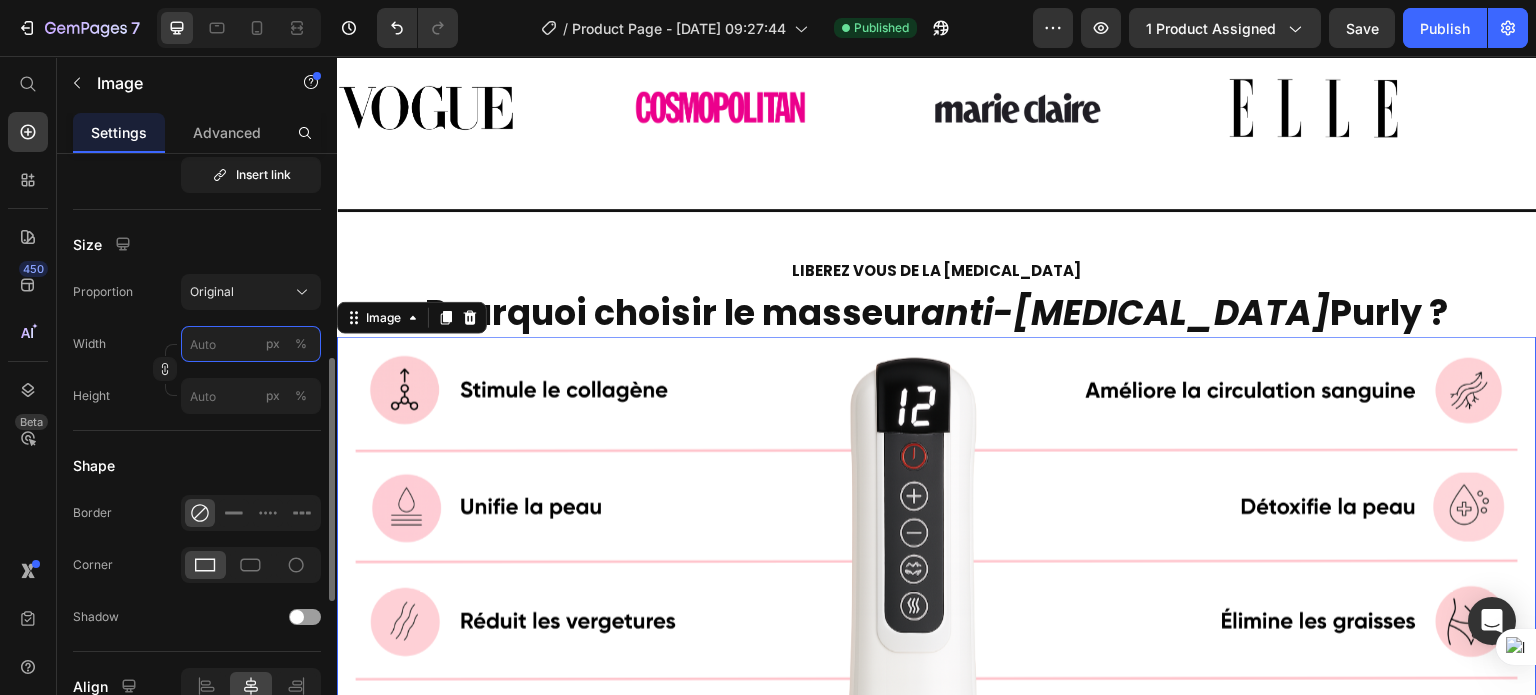 click on "px %" at bounding box center (251, 344) 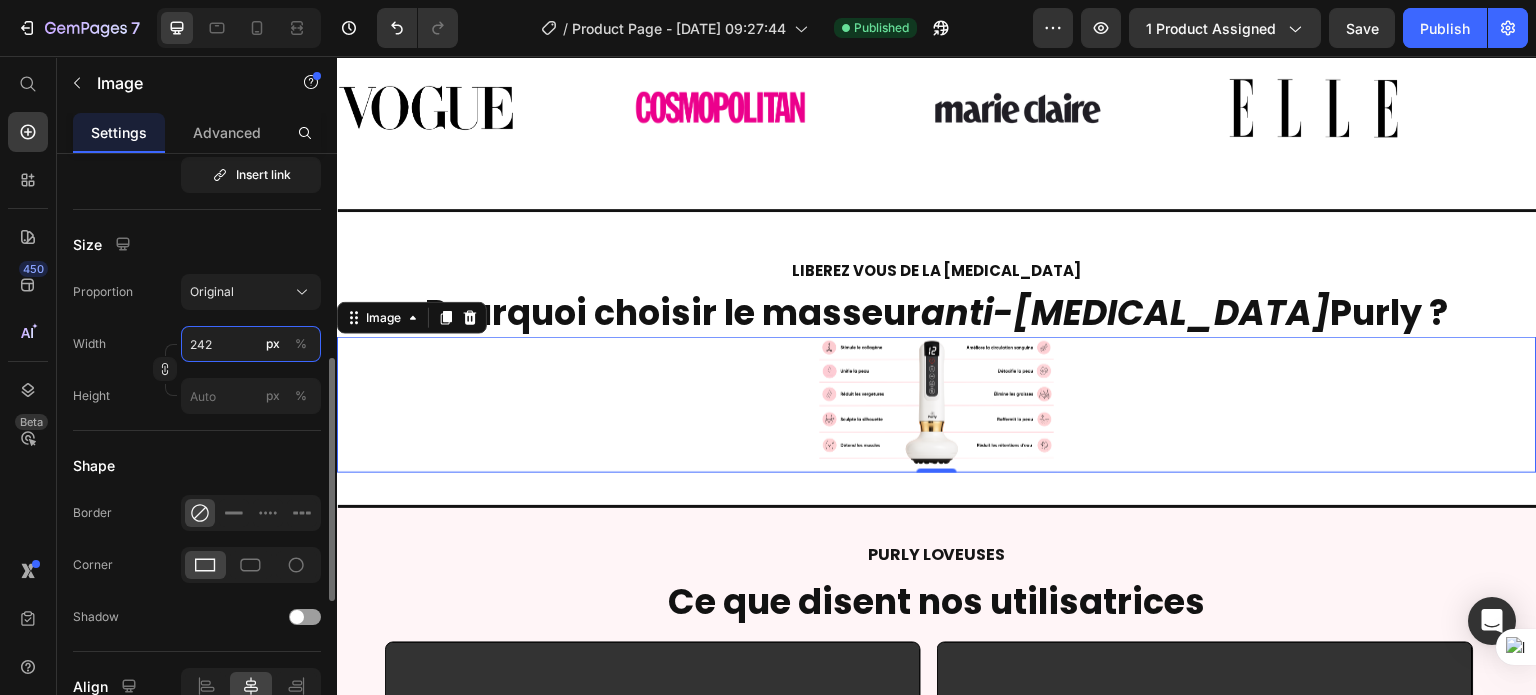 click on "242" at bounding box center [251, 344] 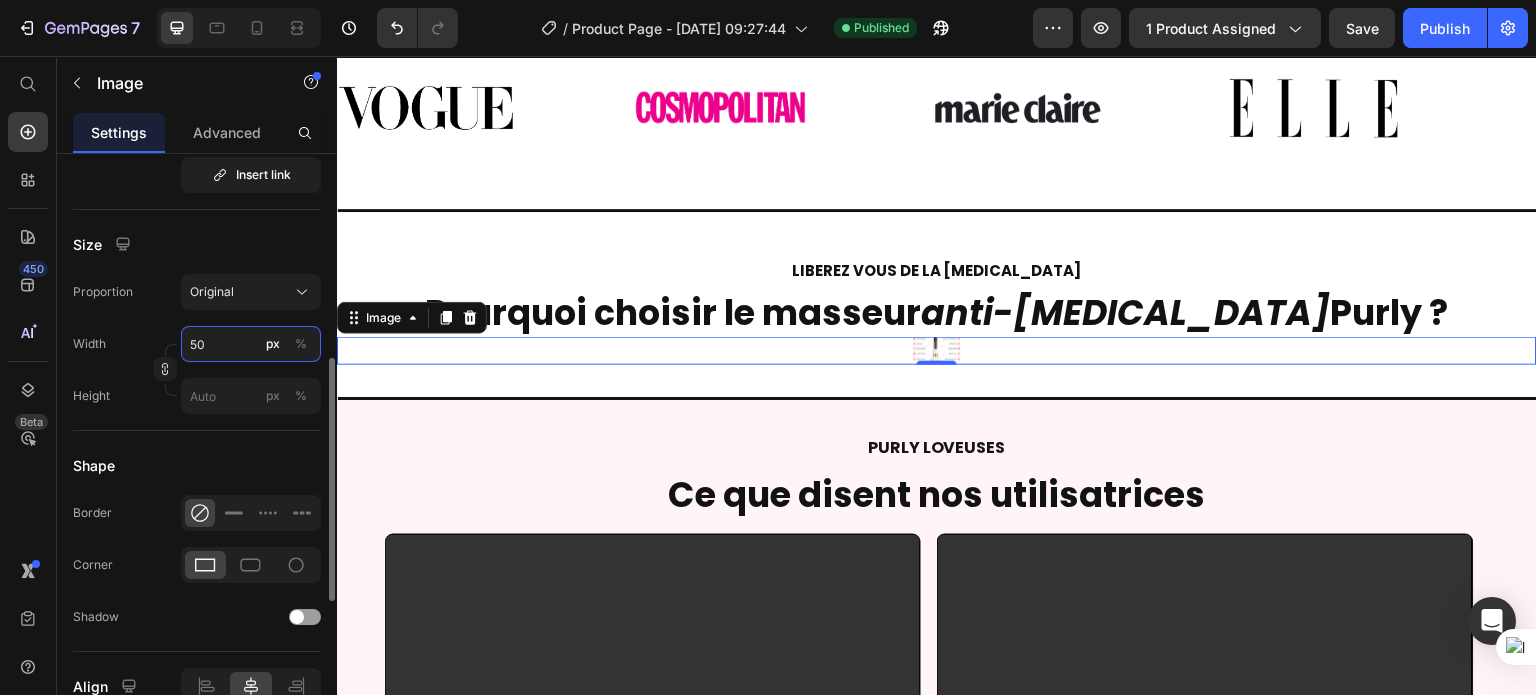 type on "5" 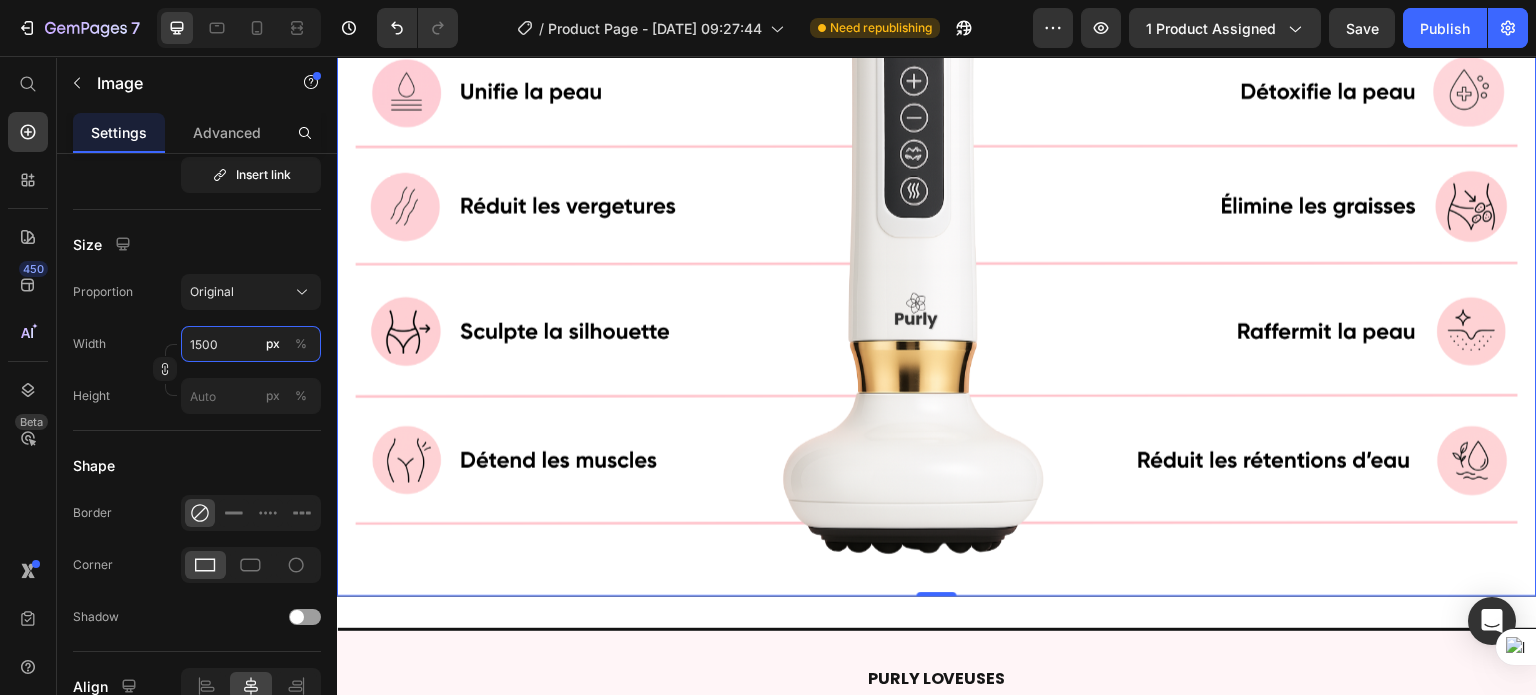scroll, scrollTop: 451, scrollLeft: 0, axis: vertical 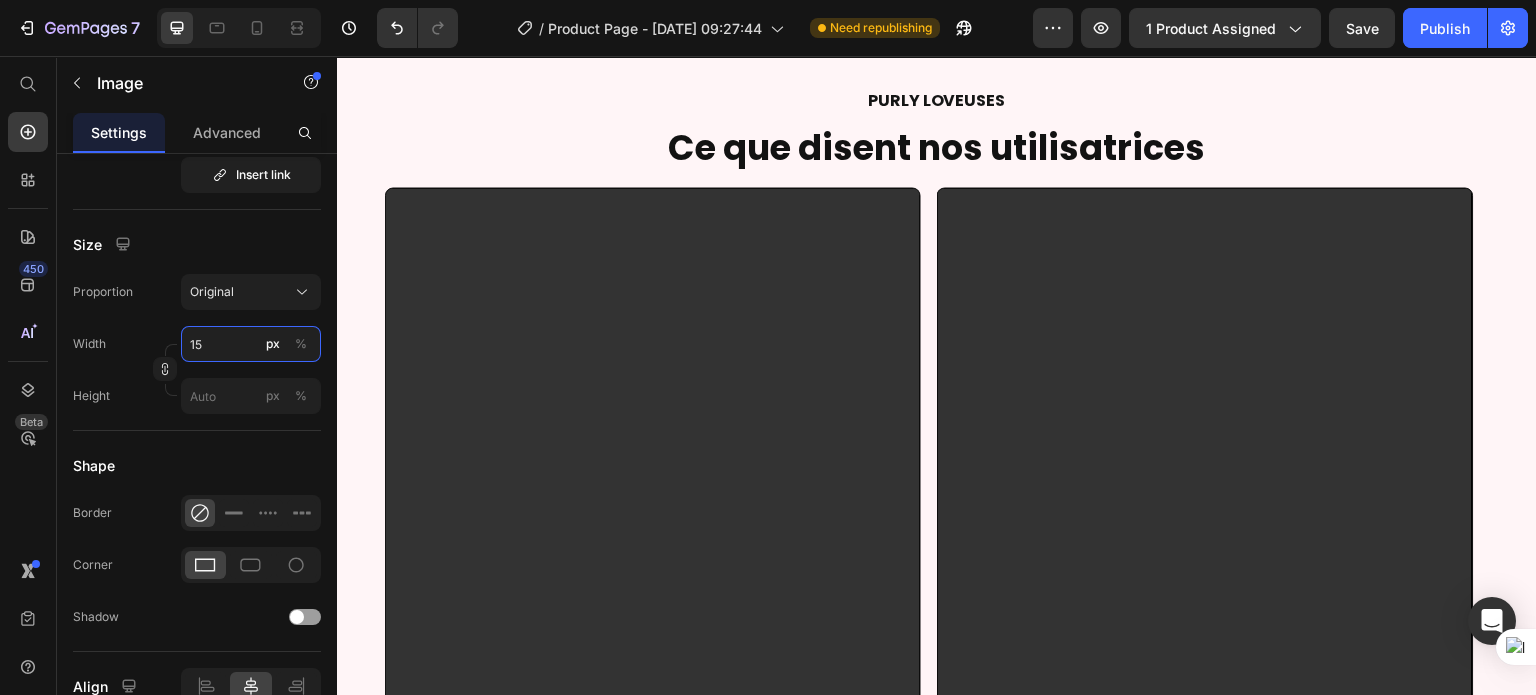 type on "1" 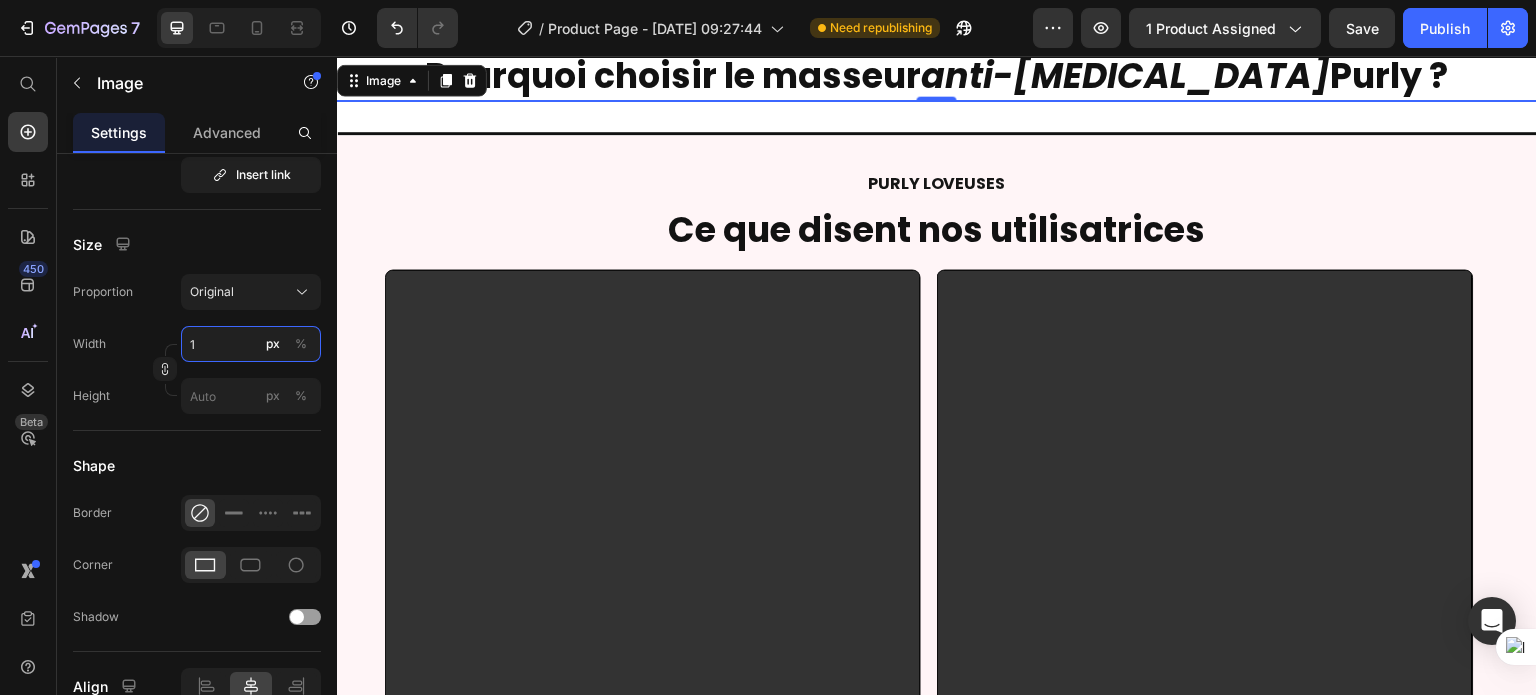 scroll, scrollTop: 0, scrollLeft: 0, axis: both 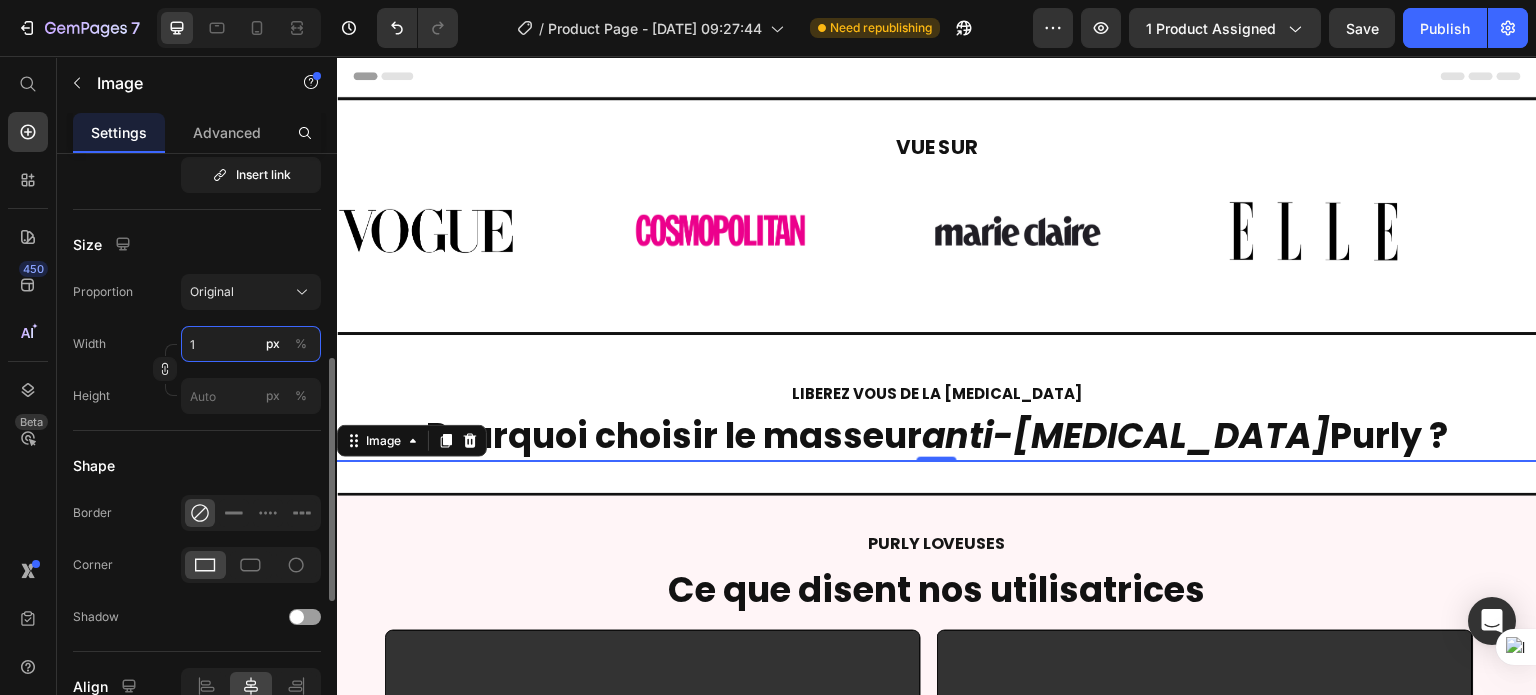 type on "1" 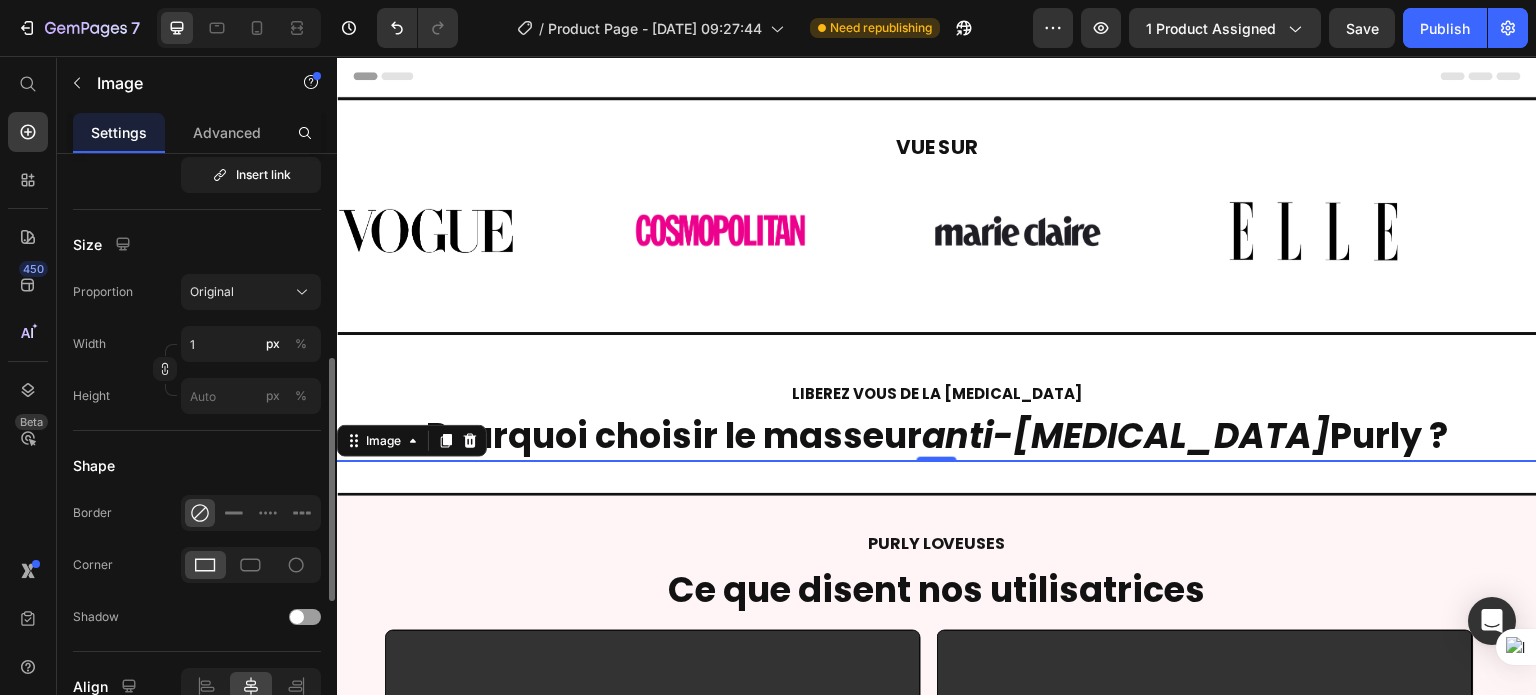 click on "Proportion Original Width 1 px % Height px %" at bounding box center [197, 344] 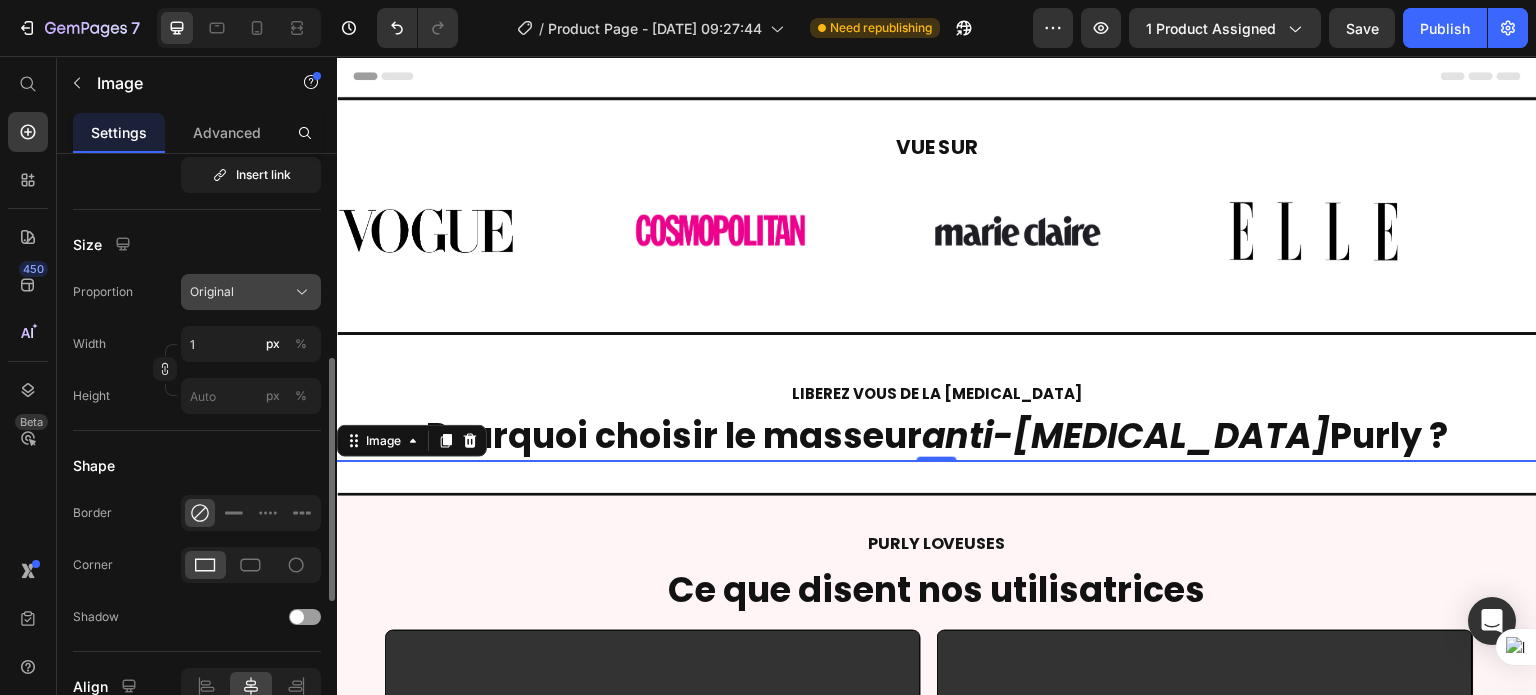 click on "Original" at bounding box center [251, 292] 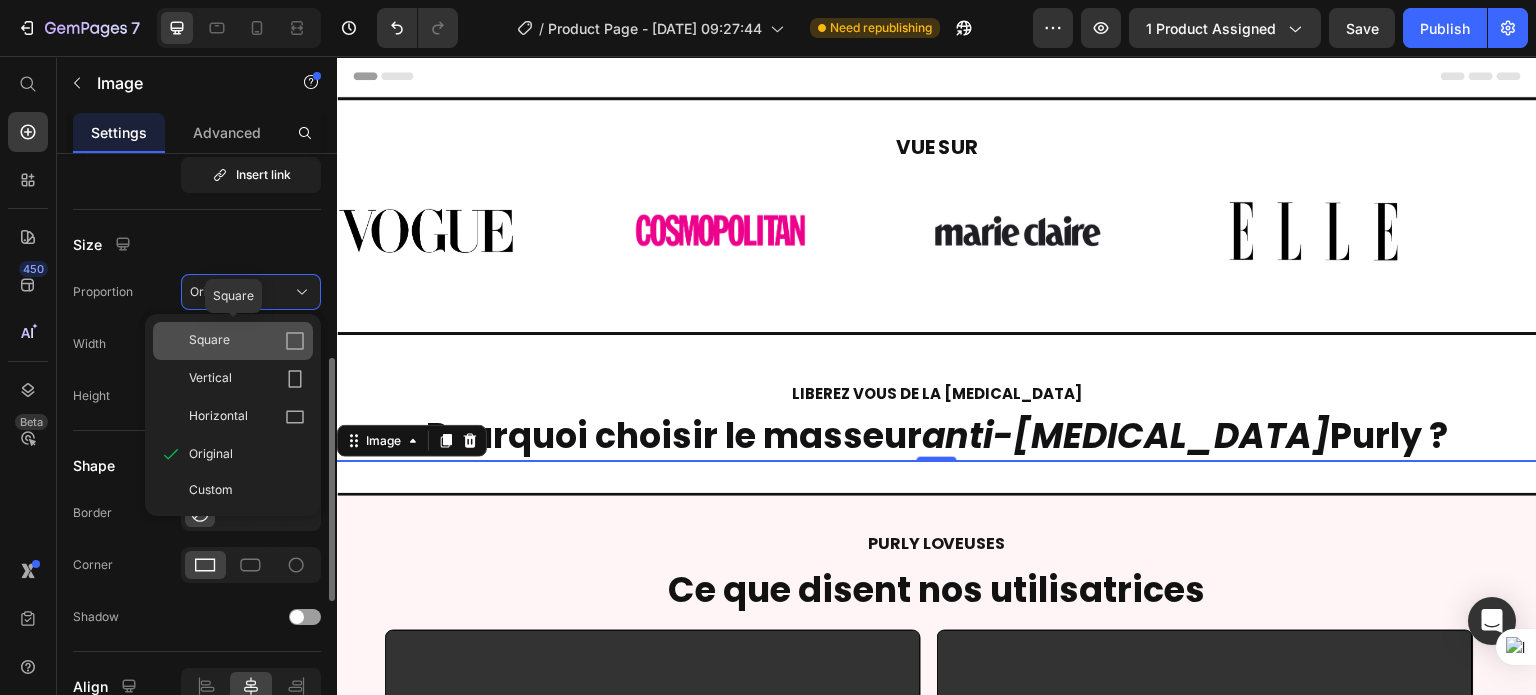 click on "Square" at bounding box center [247, 341] 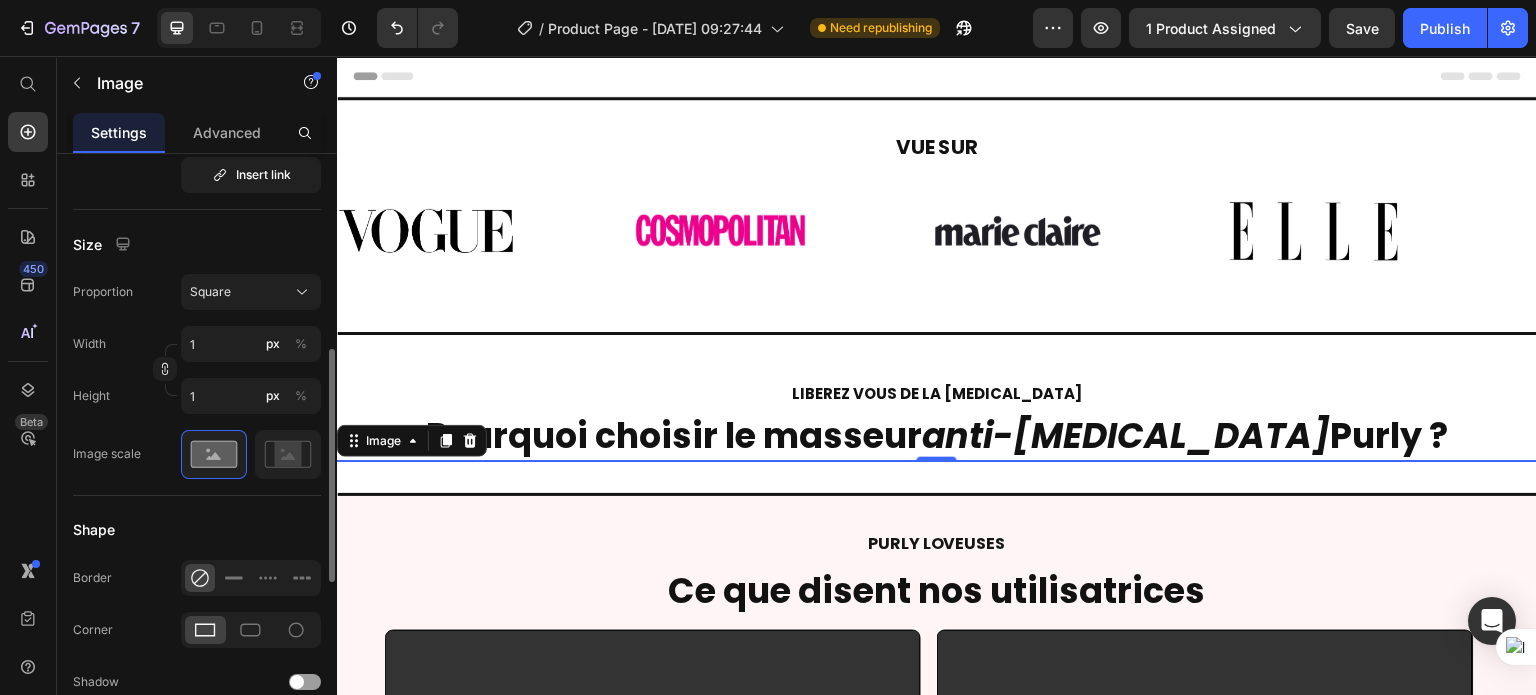 drag, startPoint x: 238, startPoint y: 300, endPoint x: 233, endPoint y: 309, distance: 10.29563 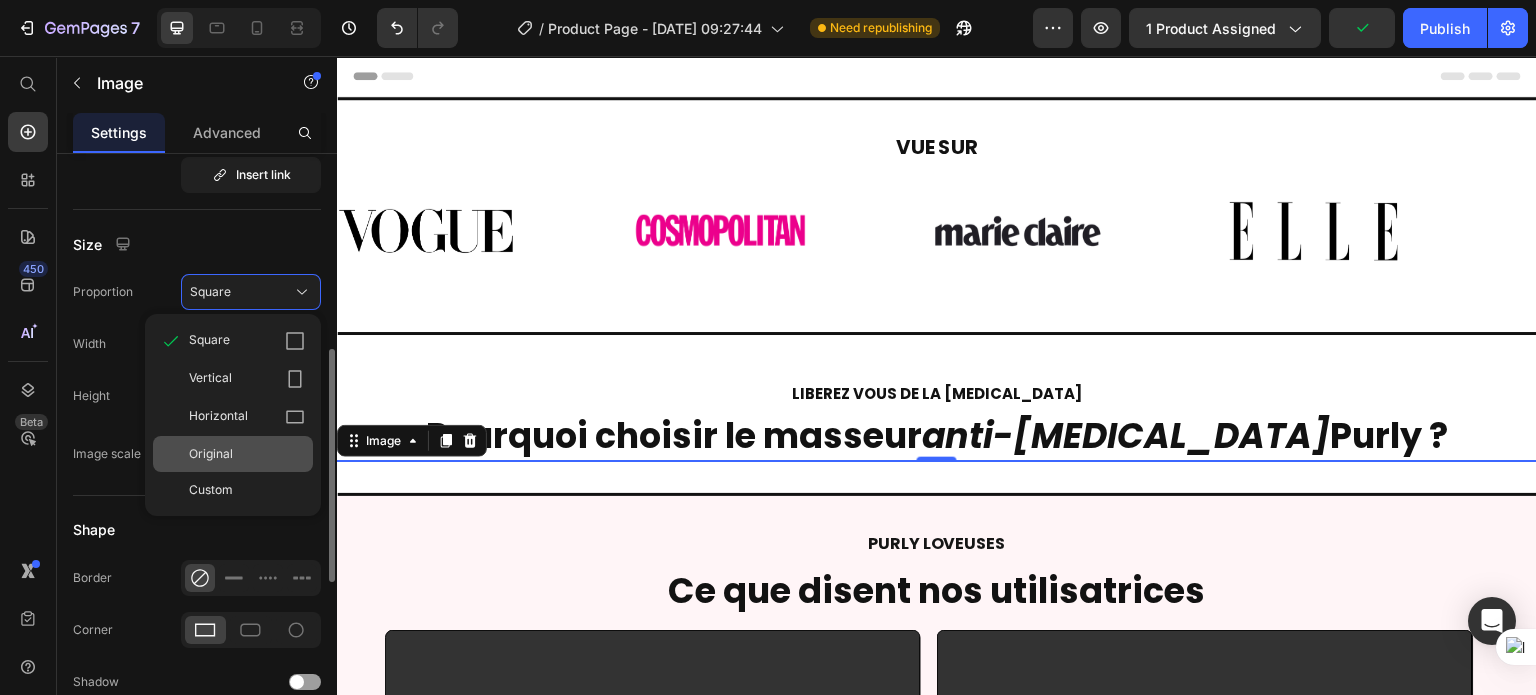 click on "Original" at bounding box center [211, 454] 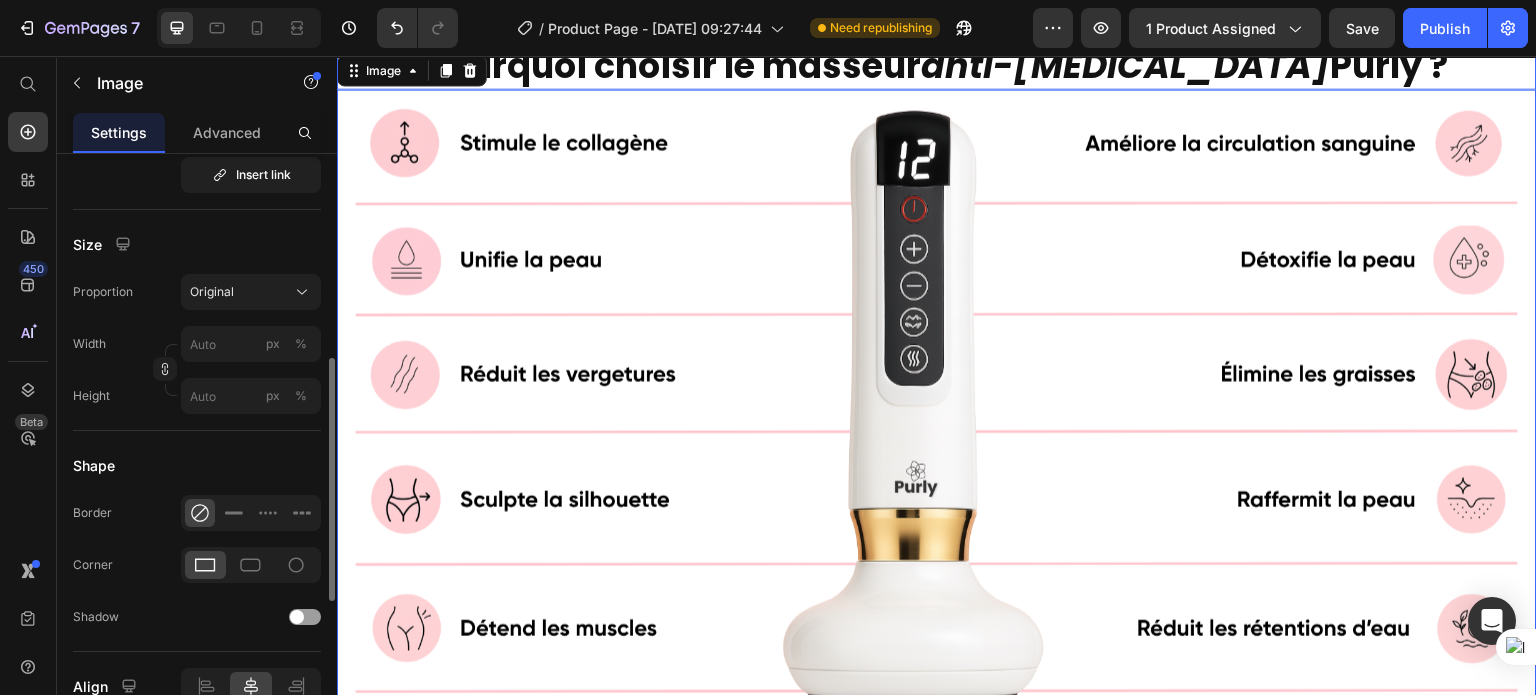 scroll, scrollTop: 372, scrollLeft: 0, axis: vertical 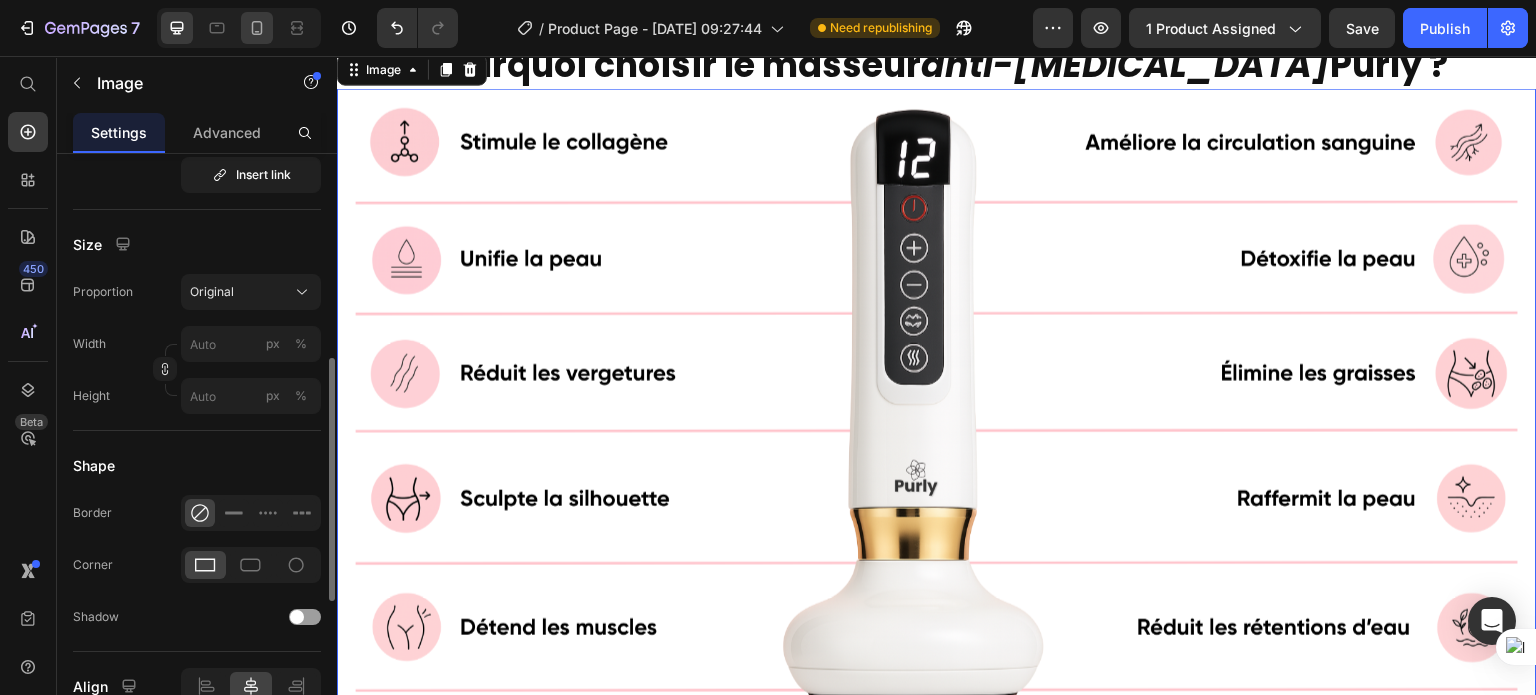 click 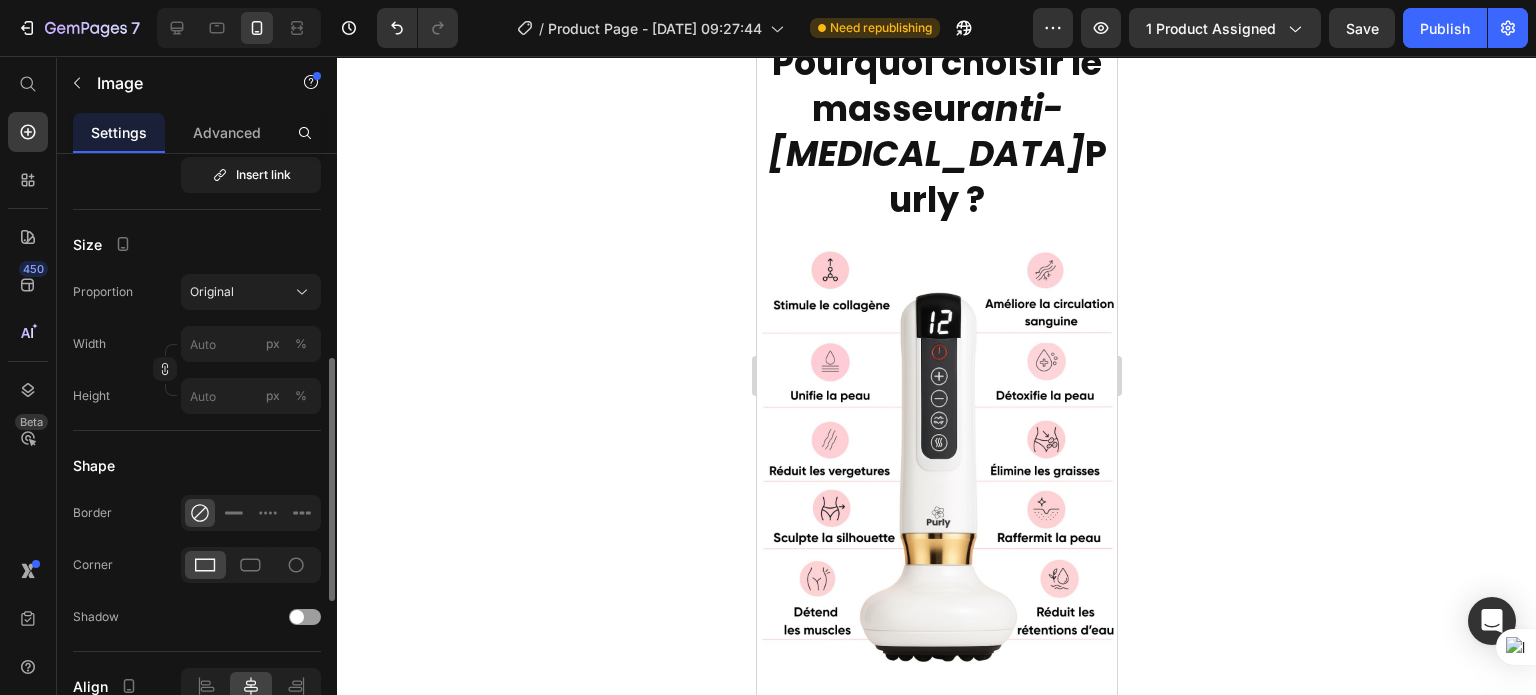 scroll, scrollTop: 267, scrollLeft: 0, axis: vertical 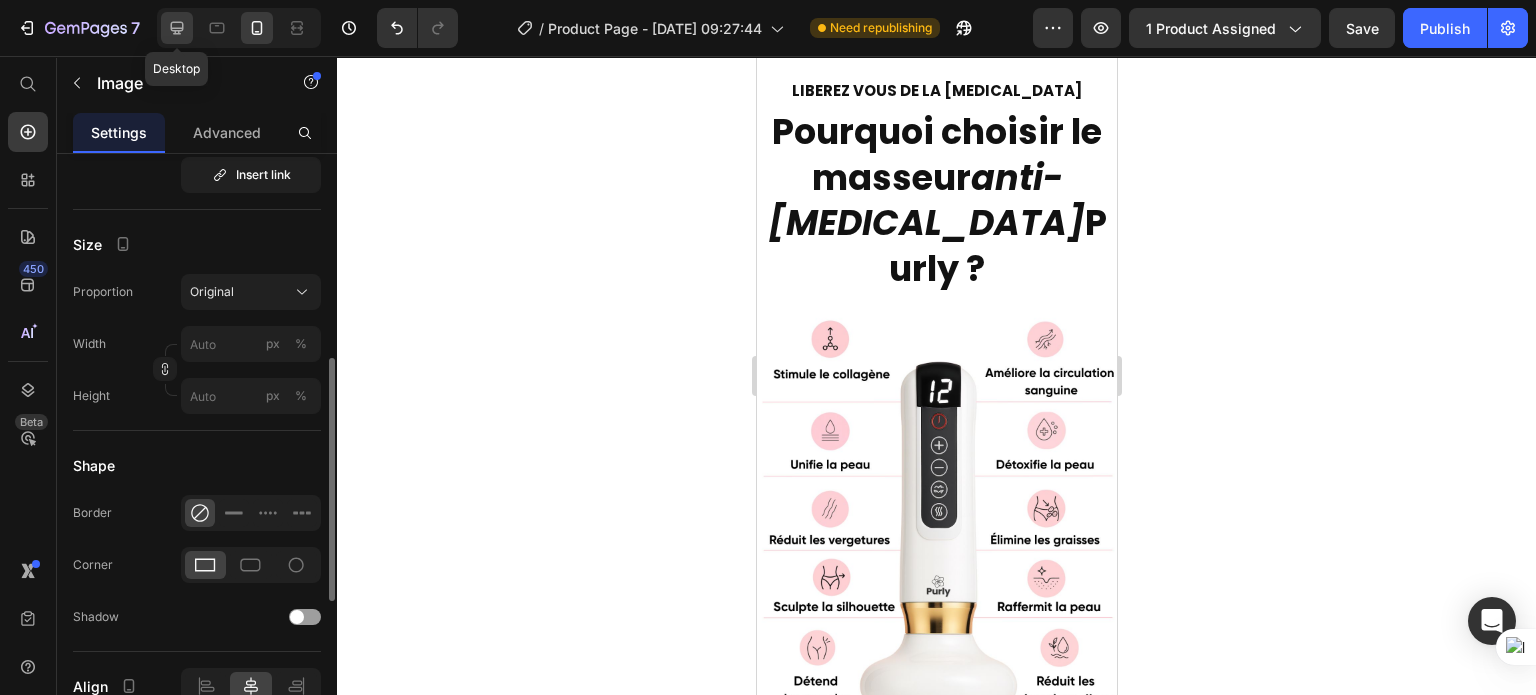 click 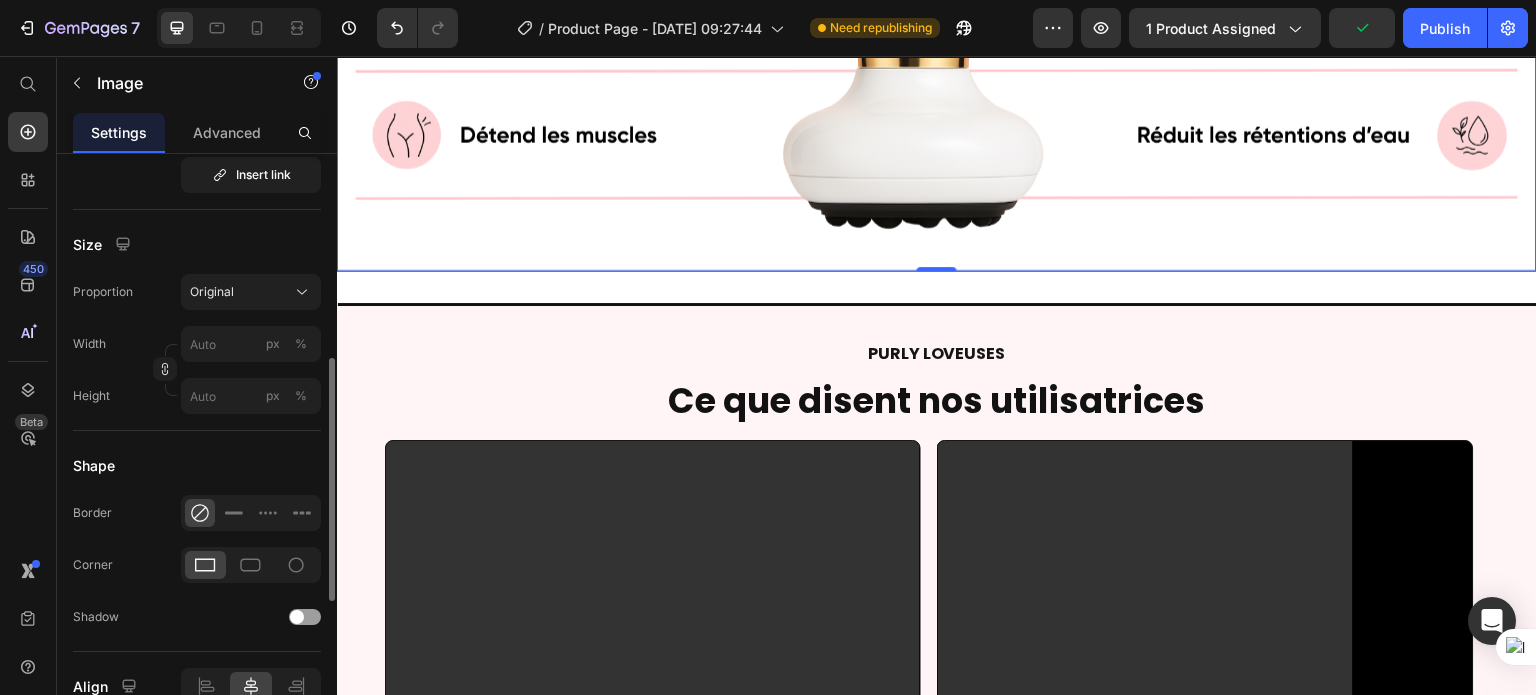 scroll, scrollTop: 330, scrollLeft: 0, axis: vertical 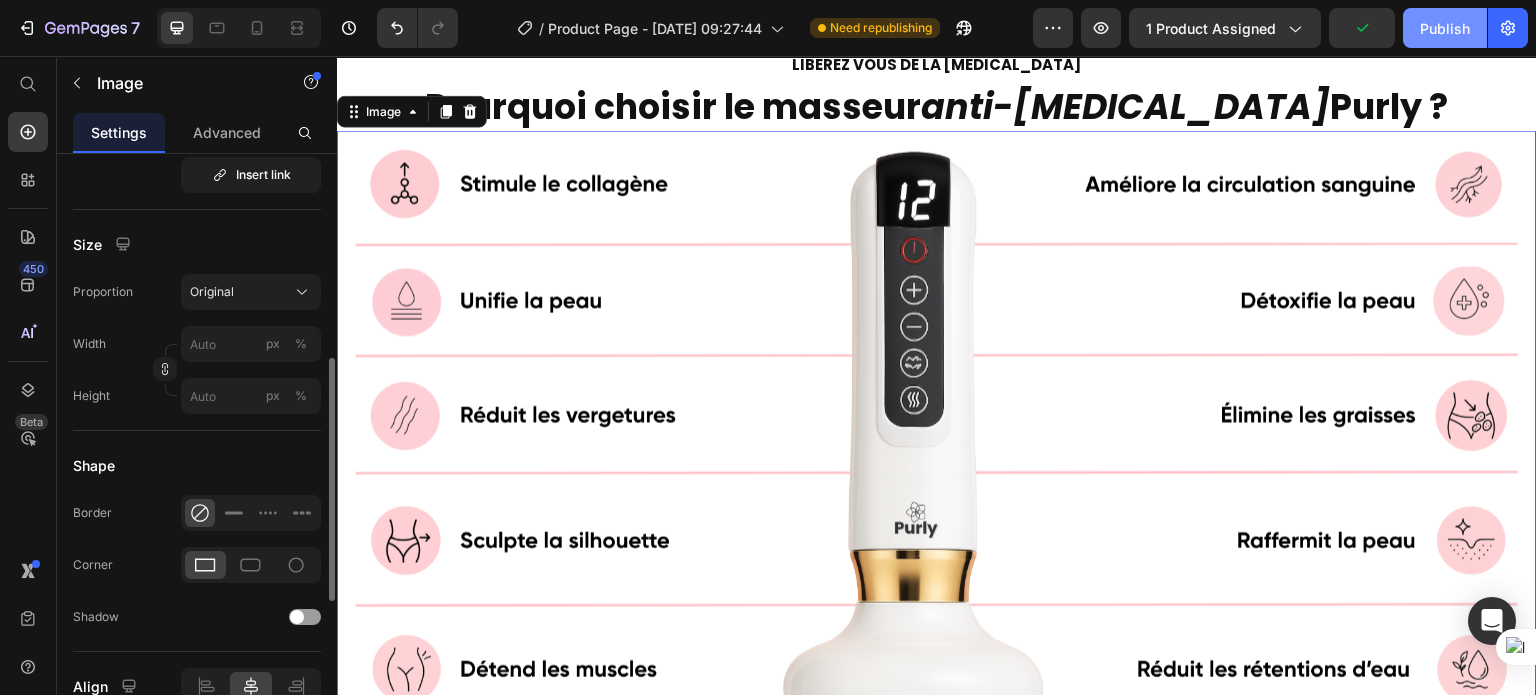 click on "Publish" at bounding box center (1445, 28) 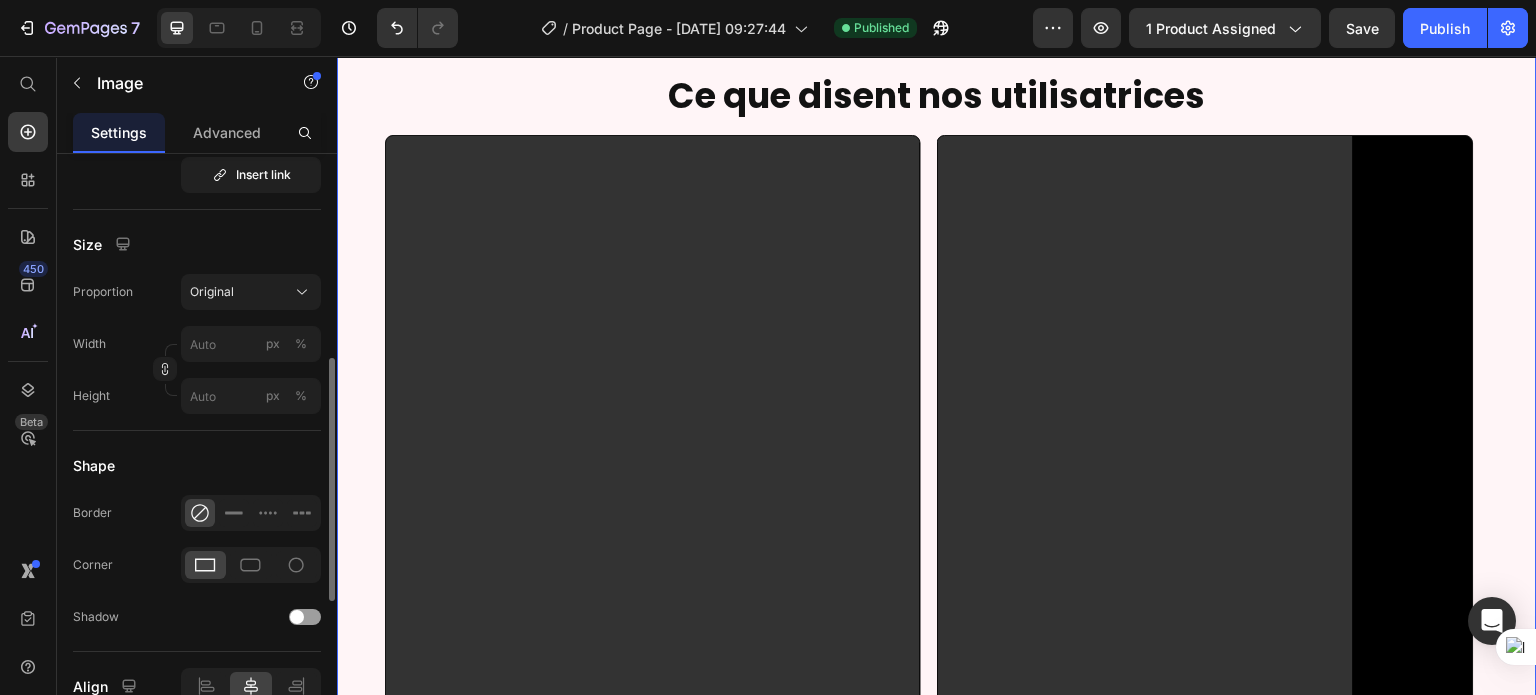 scroll, scrollTop: 1008, scrollLeft: 0, axis: vertical 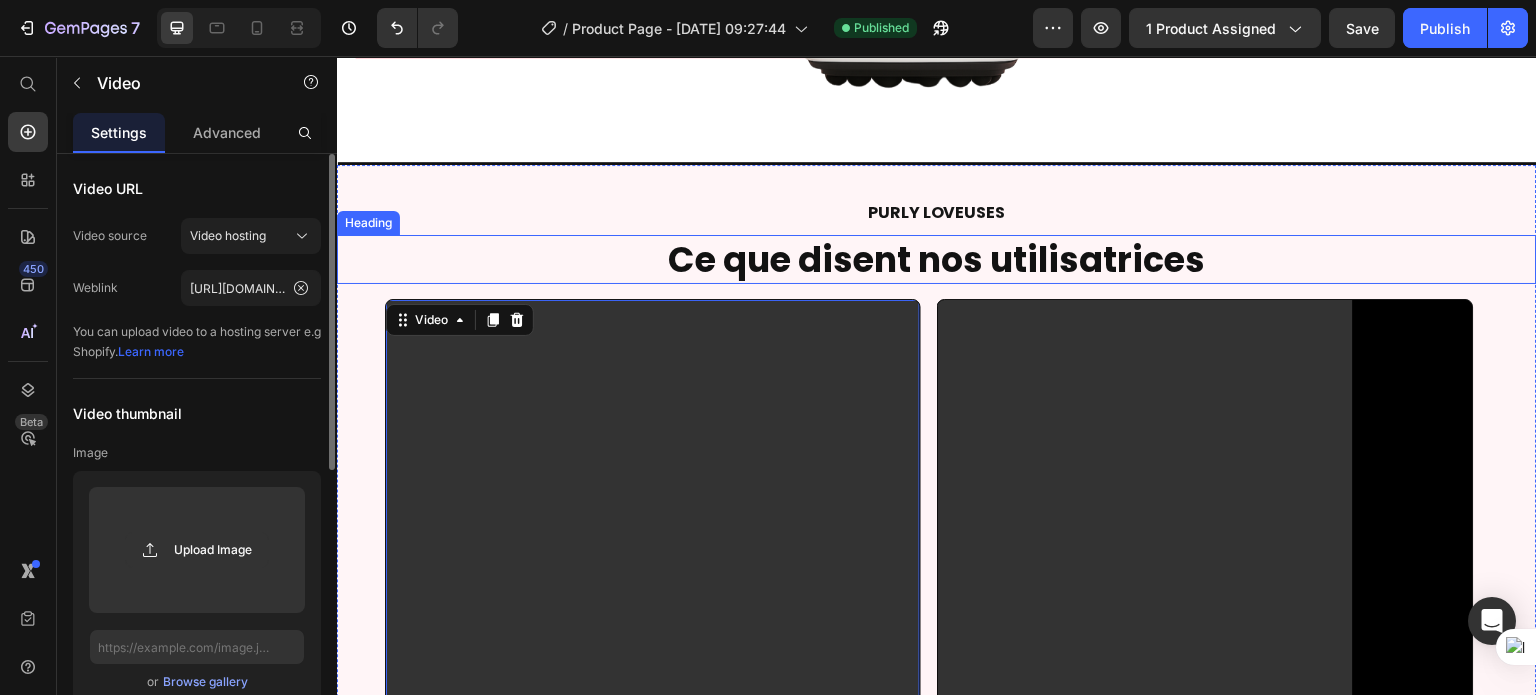 click on "Ce que disent nos utilisatrices" at bounding box center (937, 260) 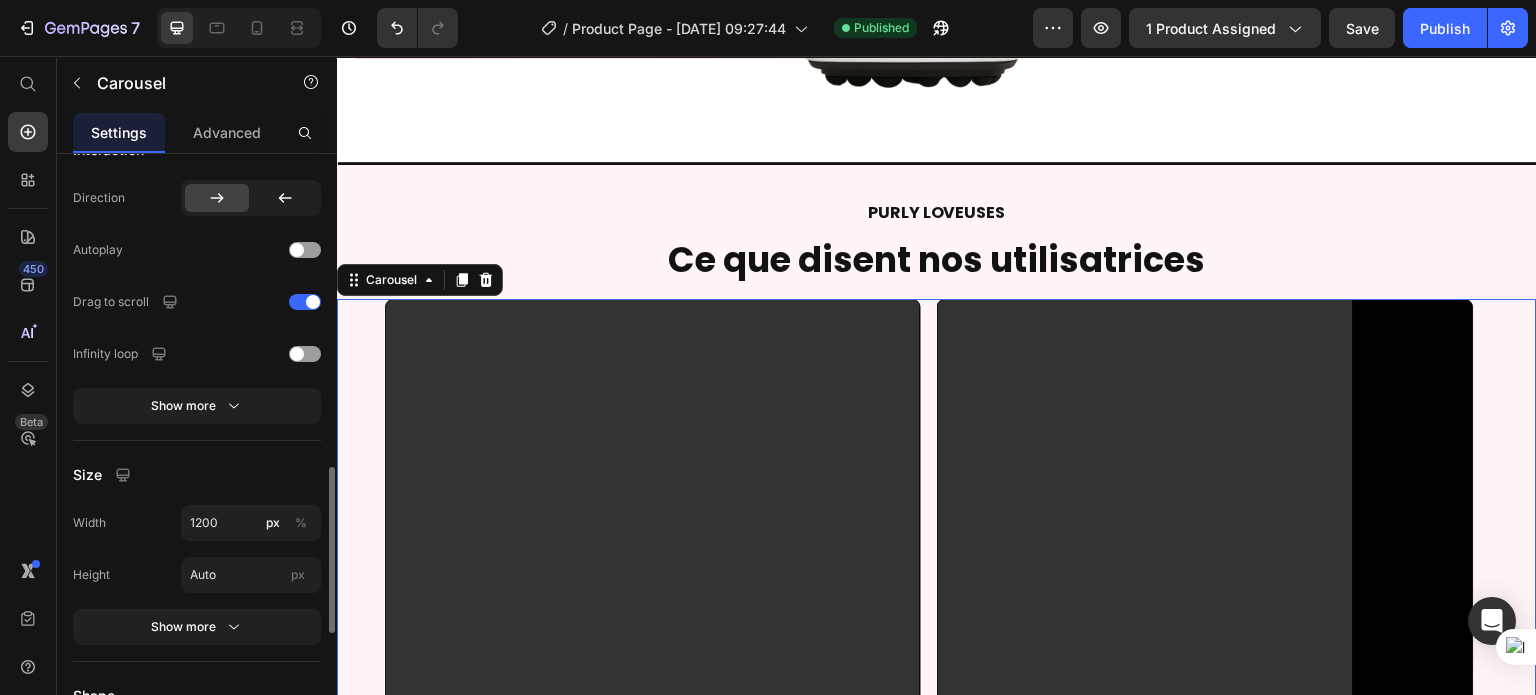 scroll, scrollTop: 1199, scrollLeft: 0, axis: vertical 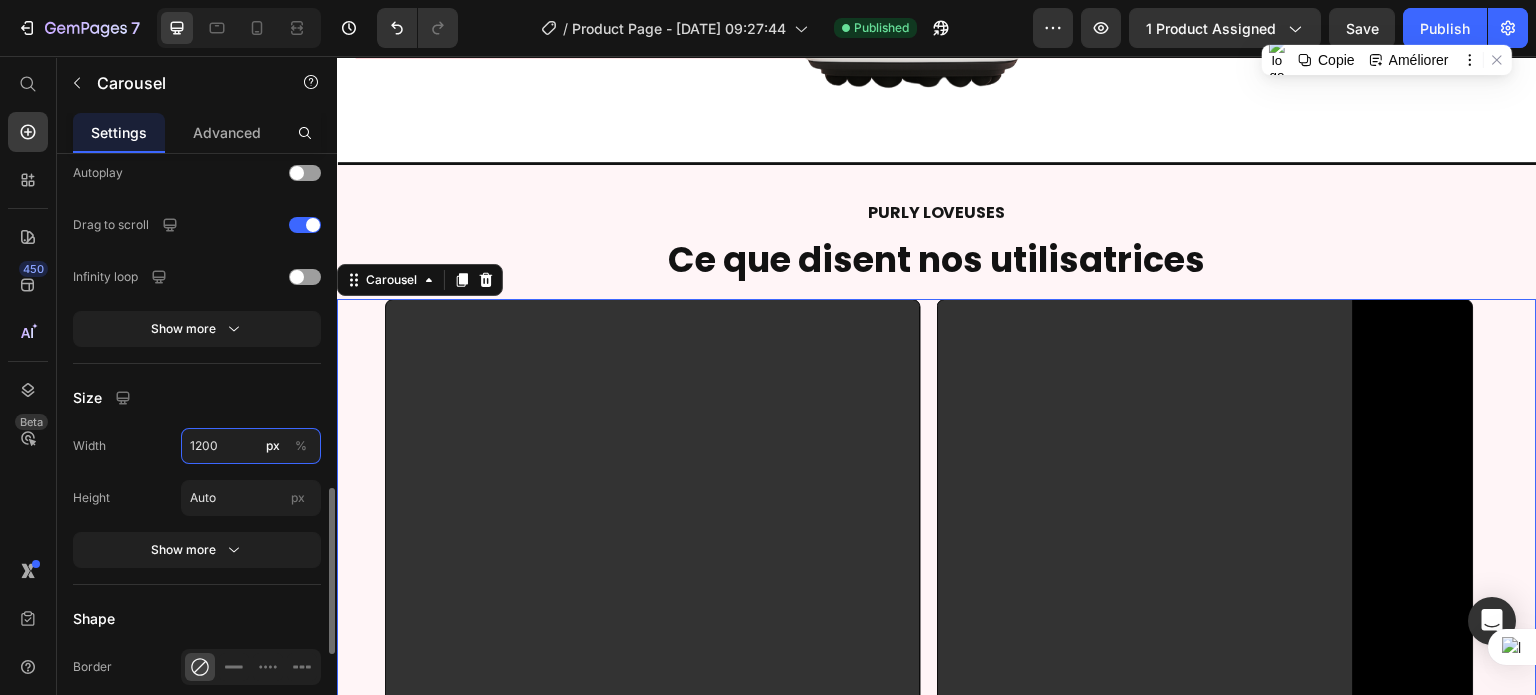 click on "1200" at bounding box center [251, 446] 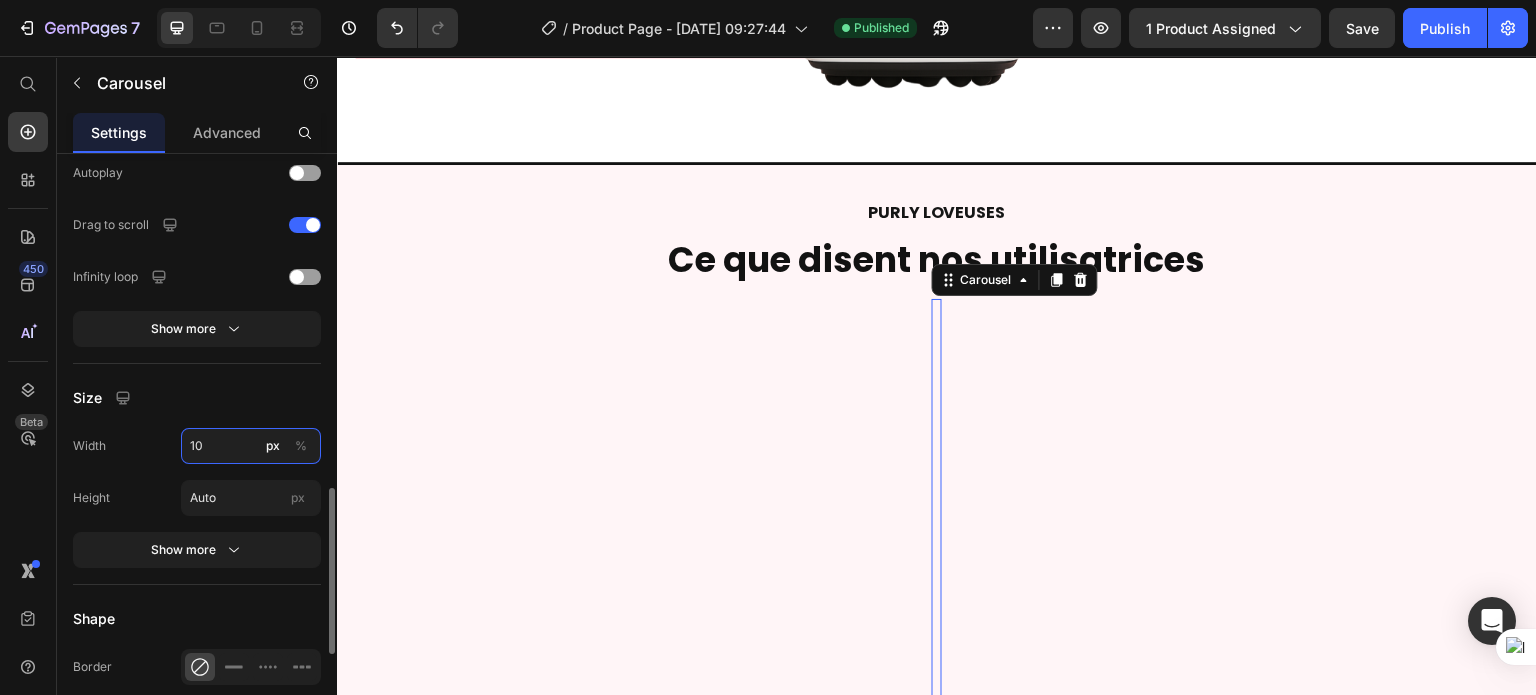type on "1" 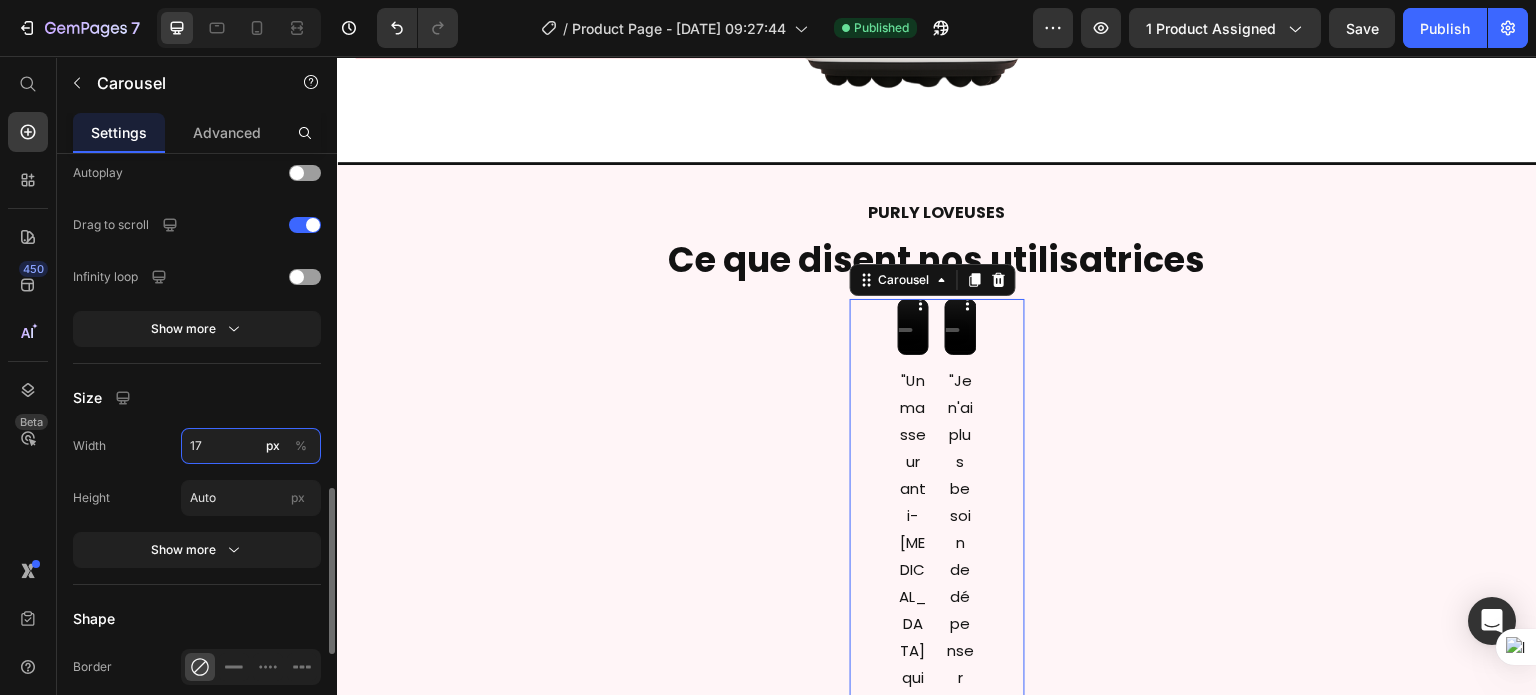 type on "1" 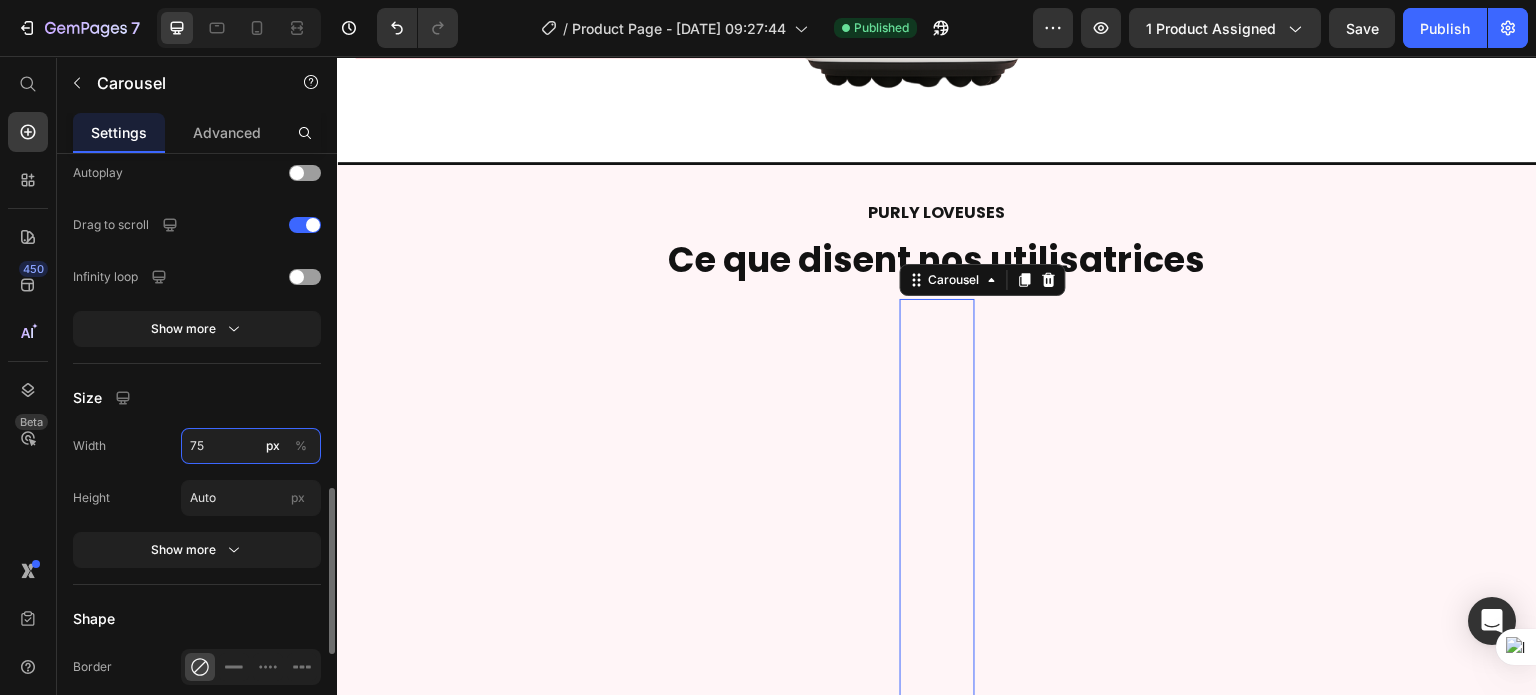 type on "750" 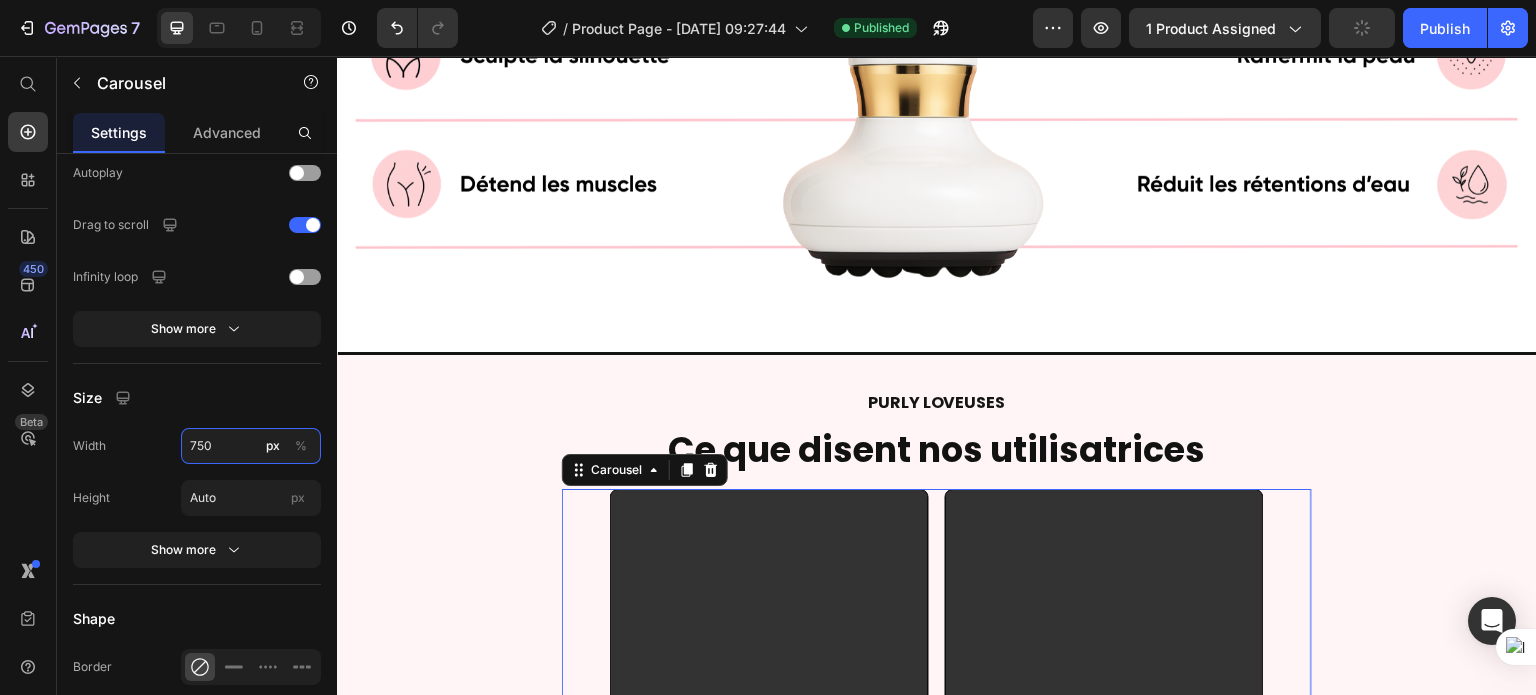 scroll, scrollTop: 892, scrollLeft: 0, axis: vertical 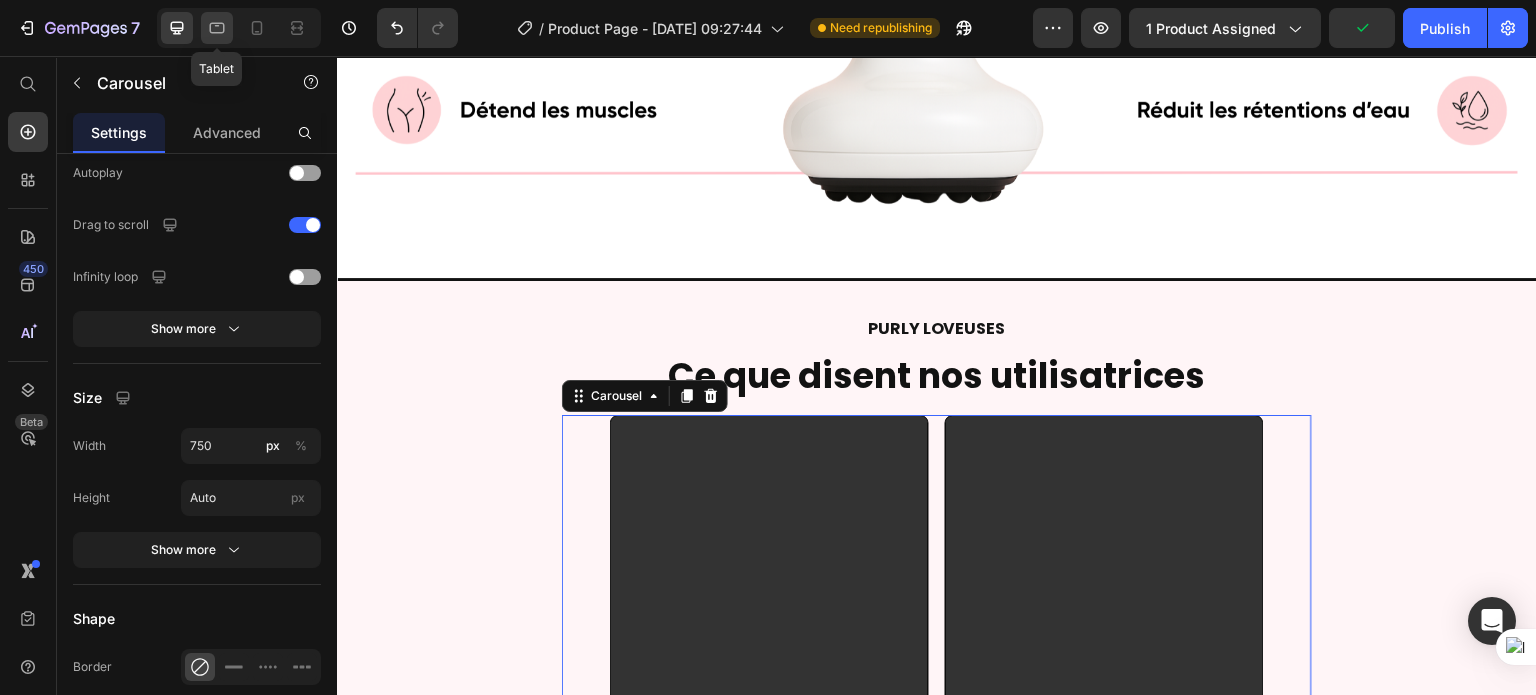 click 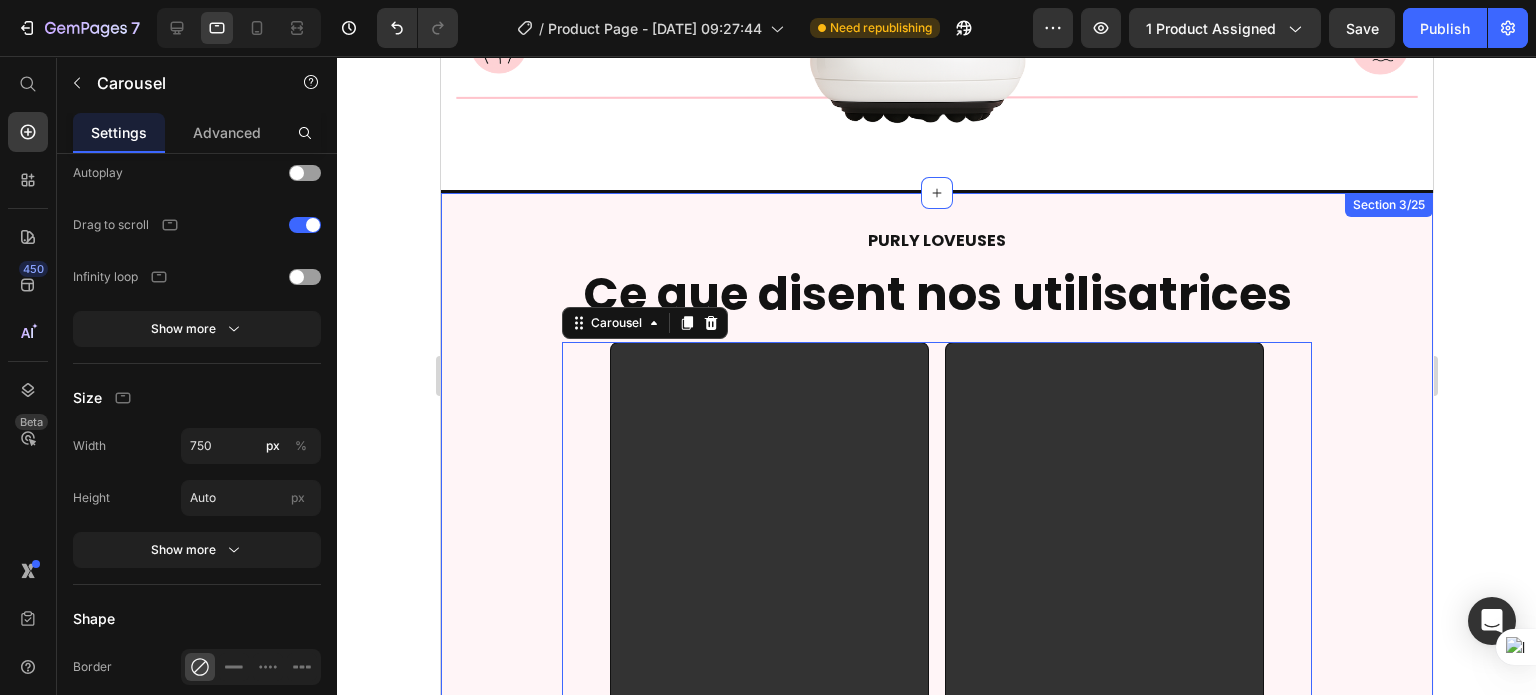 scroll, scrollTop: 856, scrollLeft: 0, axis: vertical 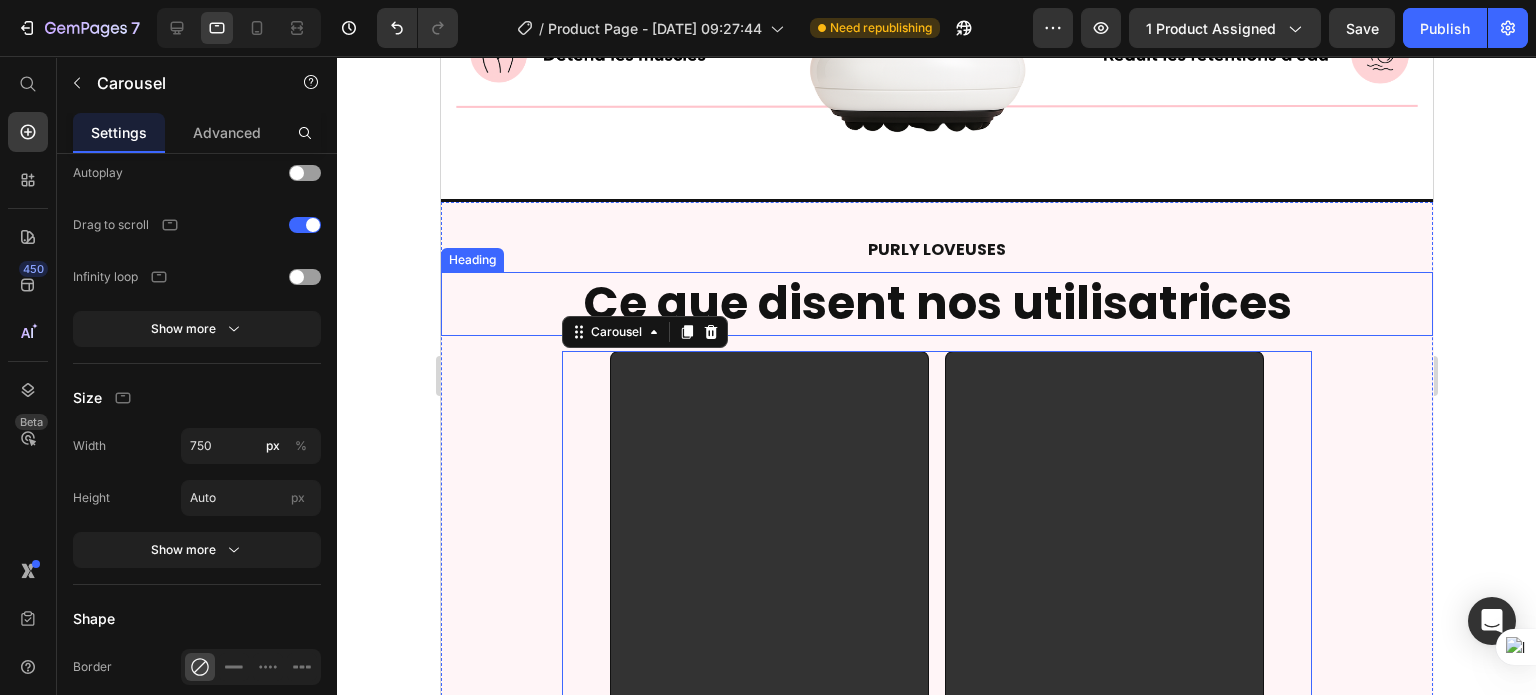 click on "Ce que disent nos utilisatrices" at bounding box center (936, 303) 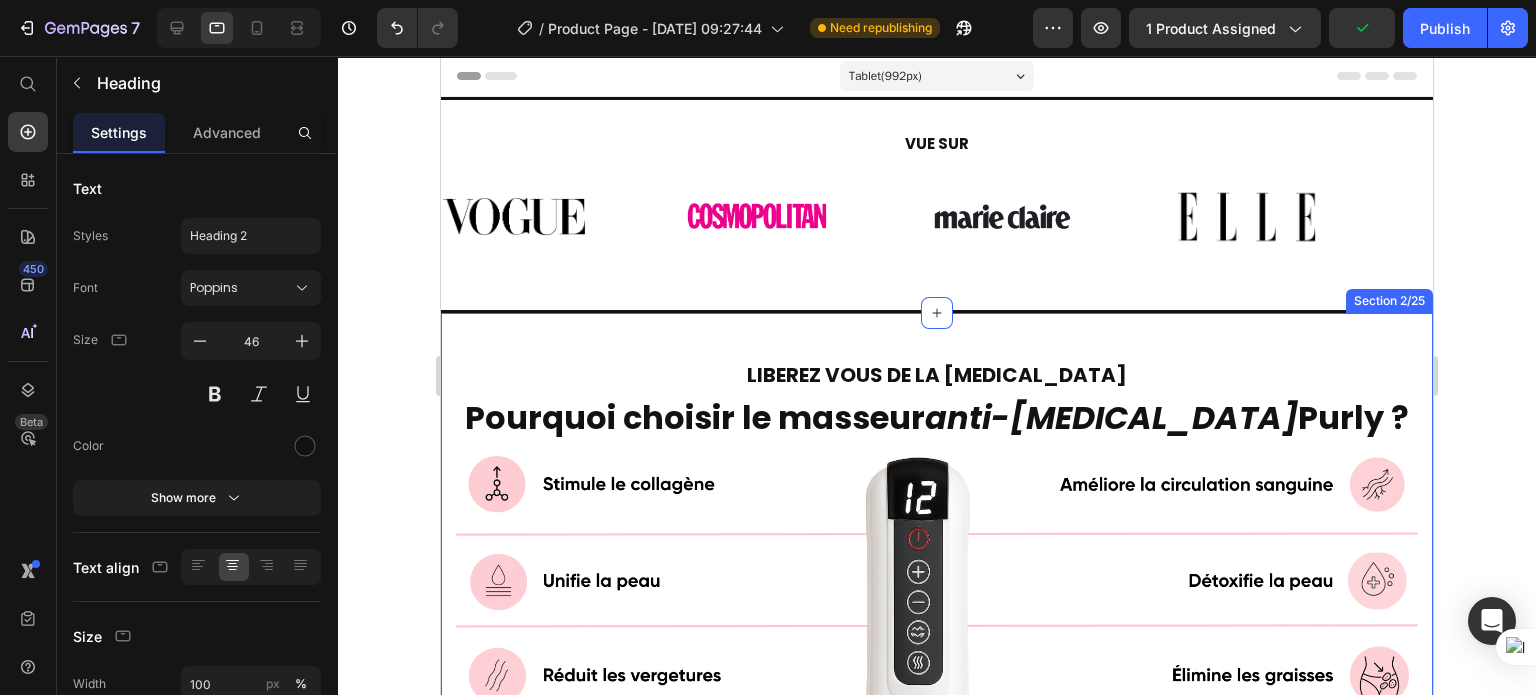scroll, scrollTop: 0, scrollLeft: 0, axis: both 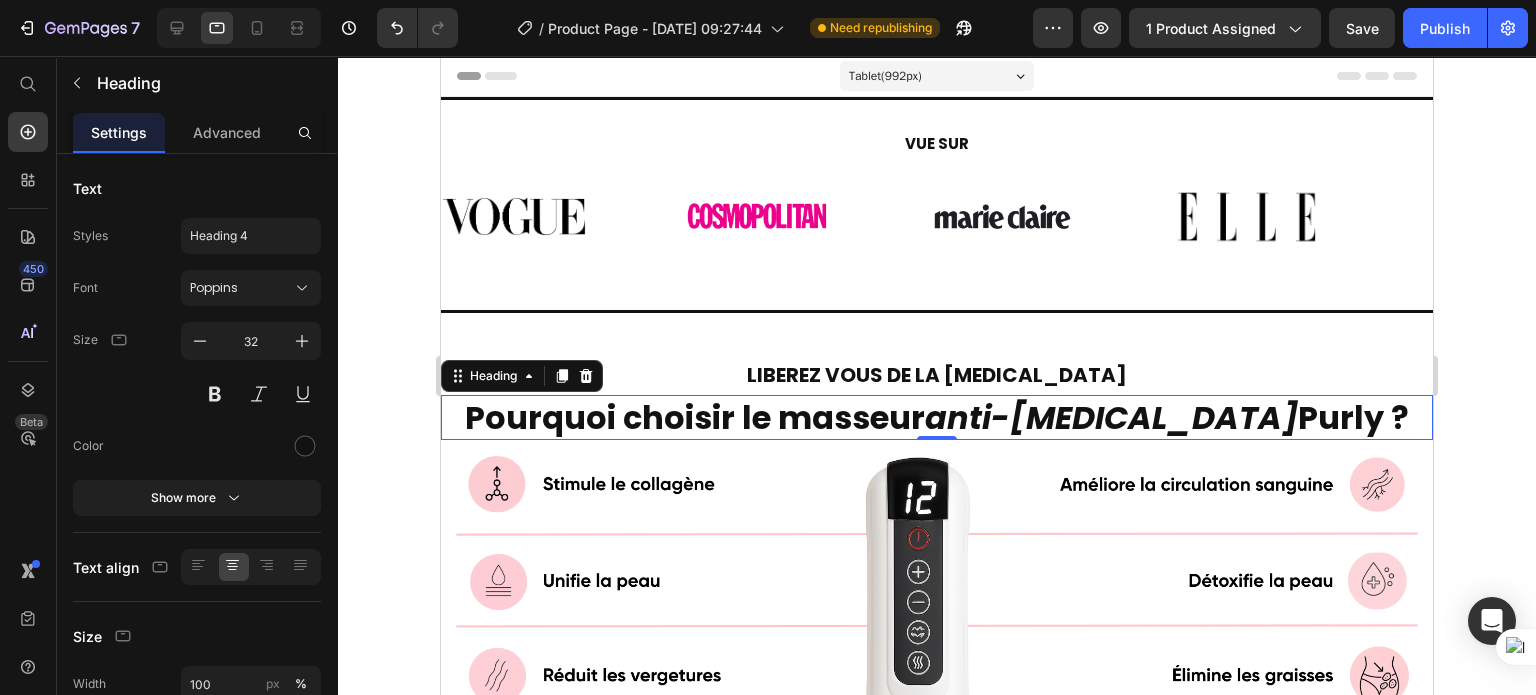 click on "Pourquoi choisir le masseur" at bounding box center (694, 417) 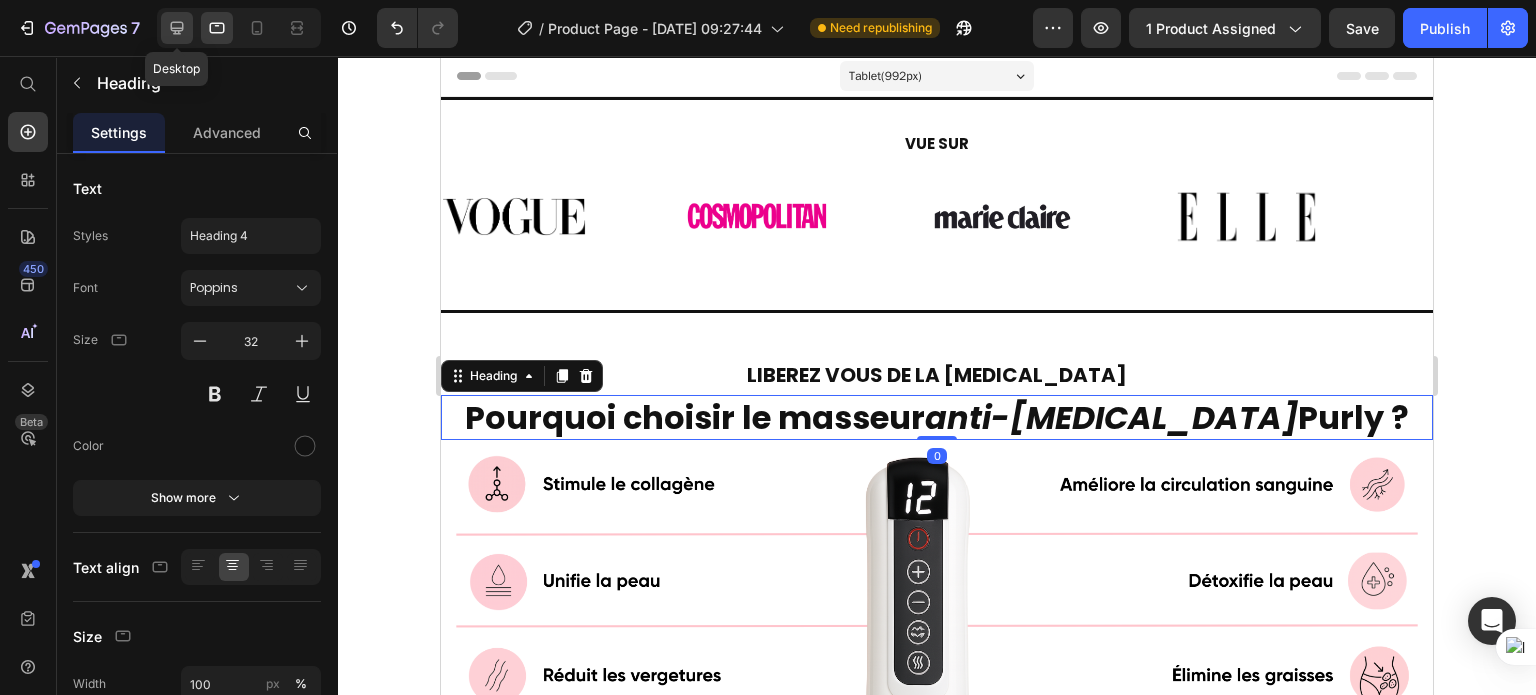 click 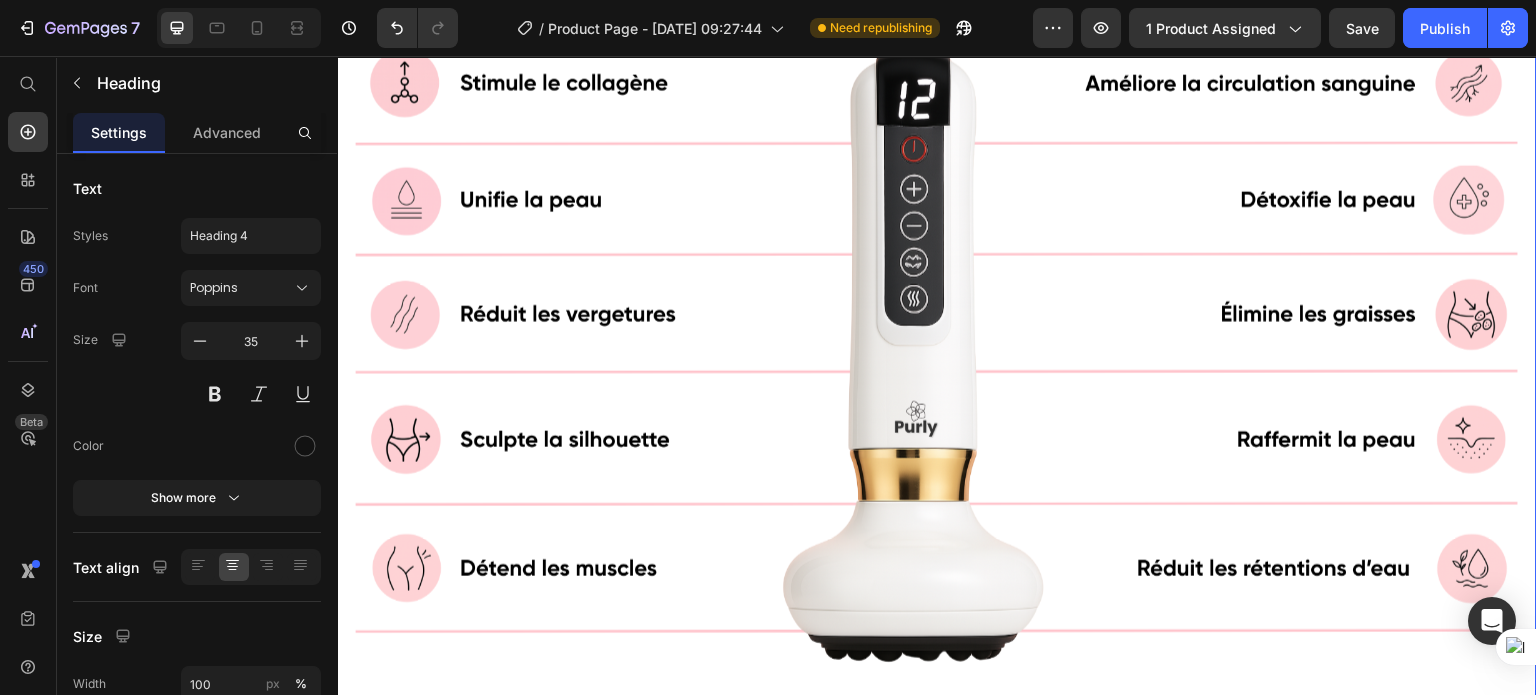 scroll, scrollTop: 372, scrollLeft: 0, axis: vertical 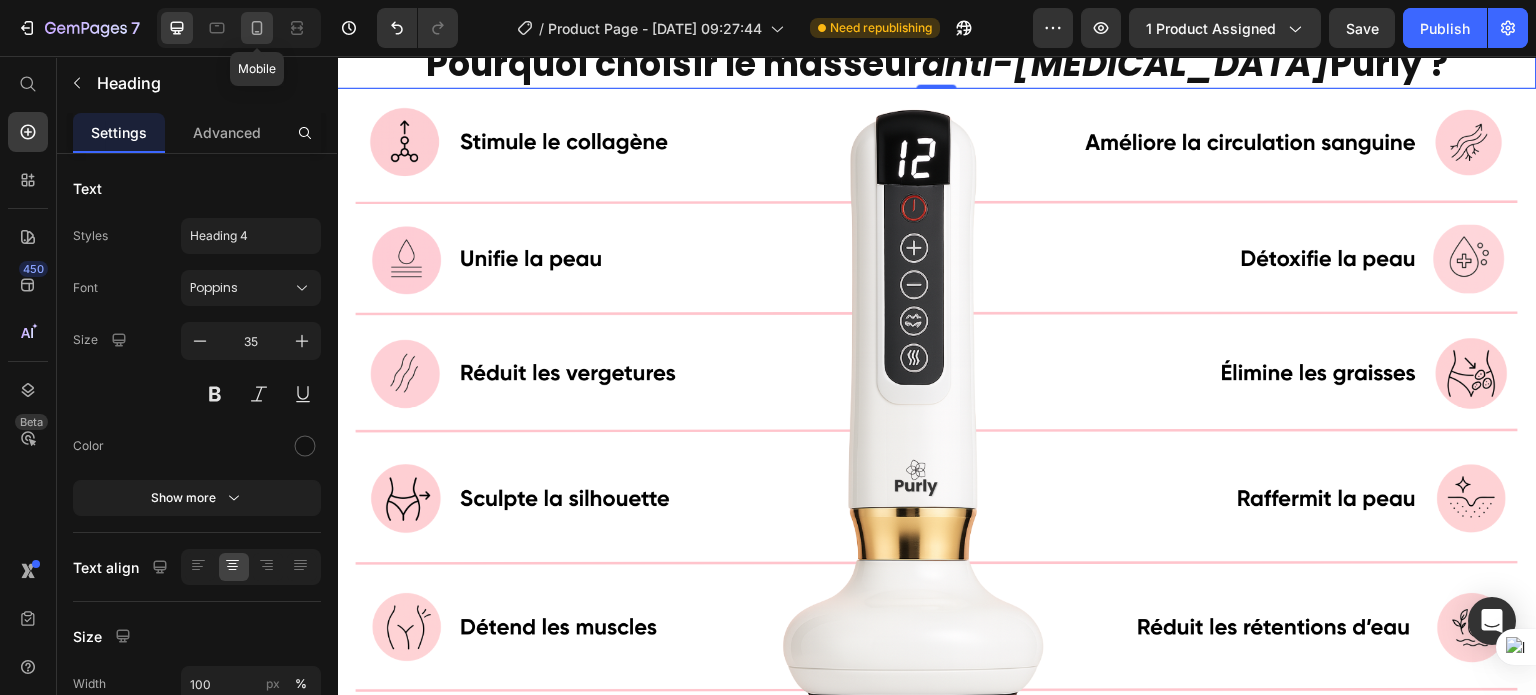 click 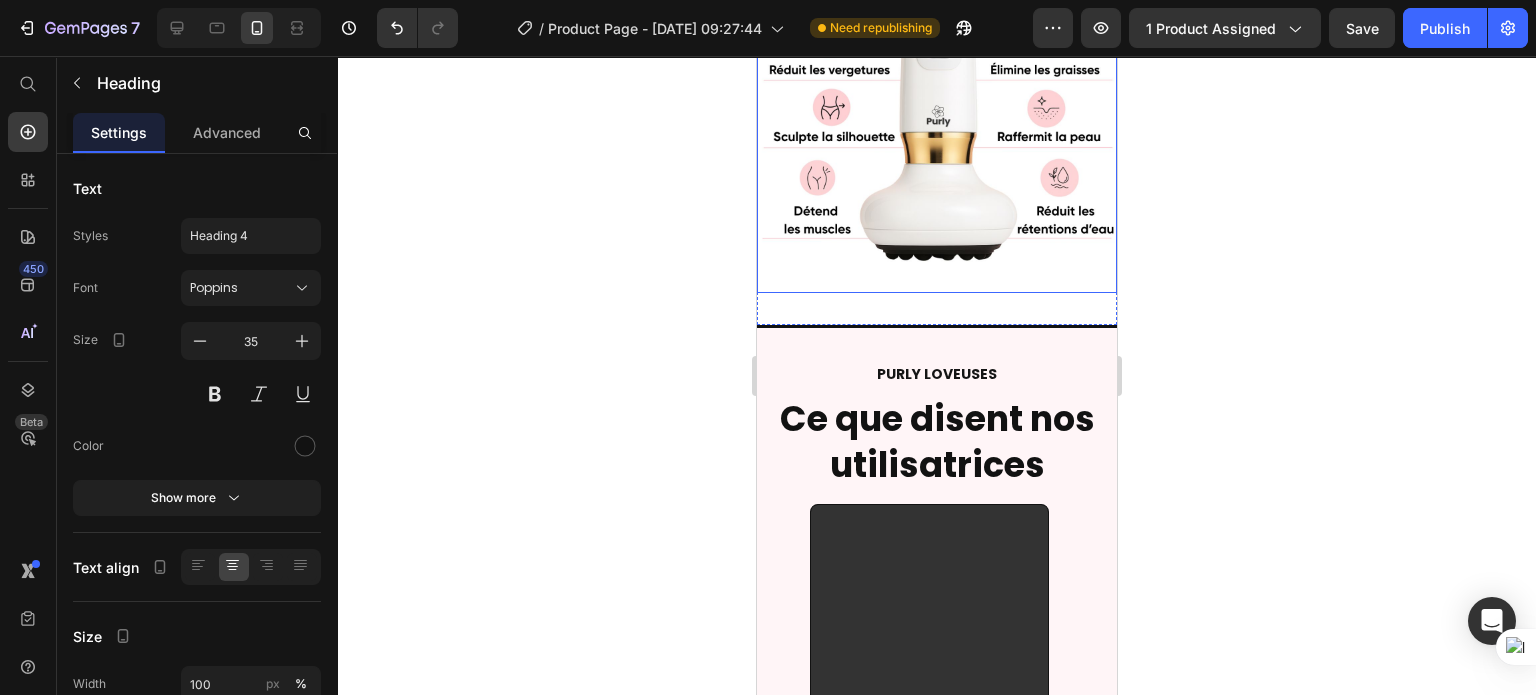 scroll, scrollTop: 978, scrollLeft: 0, axis: vertical 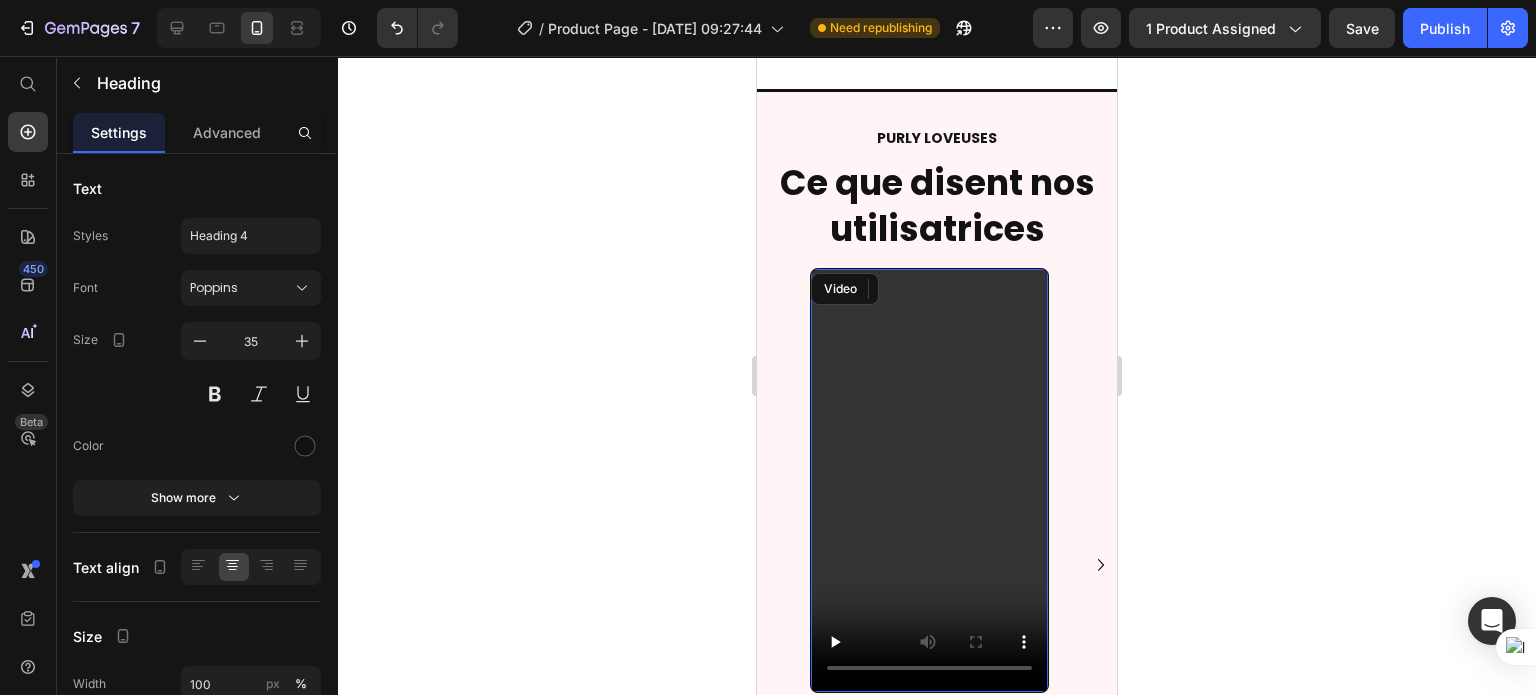 click at bounding box center [928, 479] 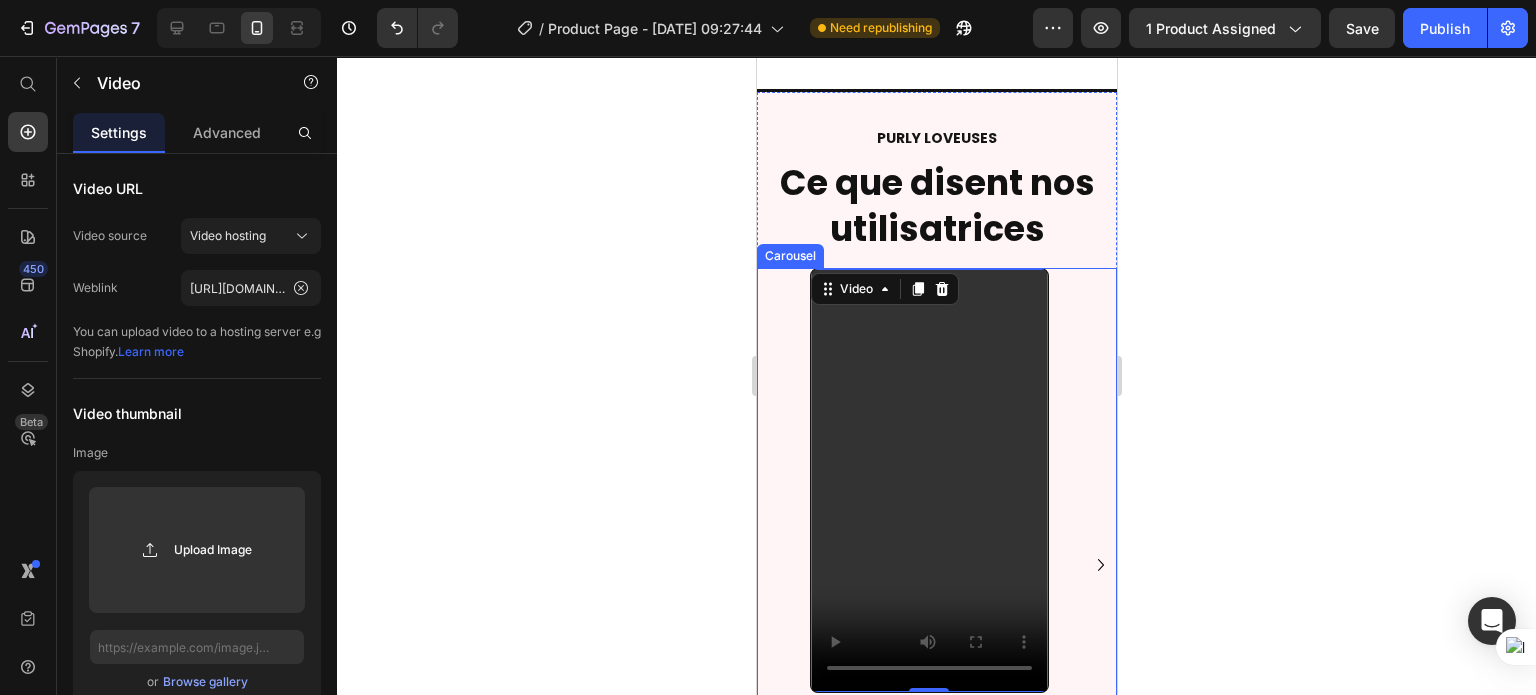 click on "Carousel" at bounding box center [789, 256] 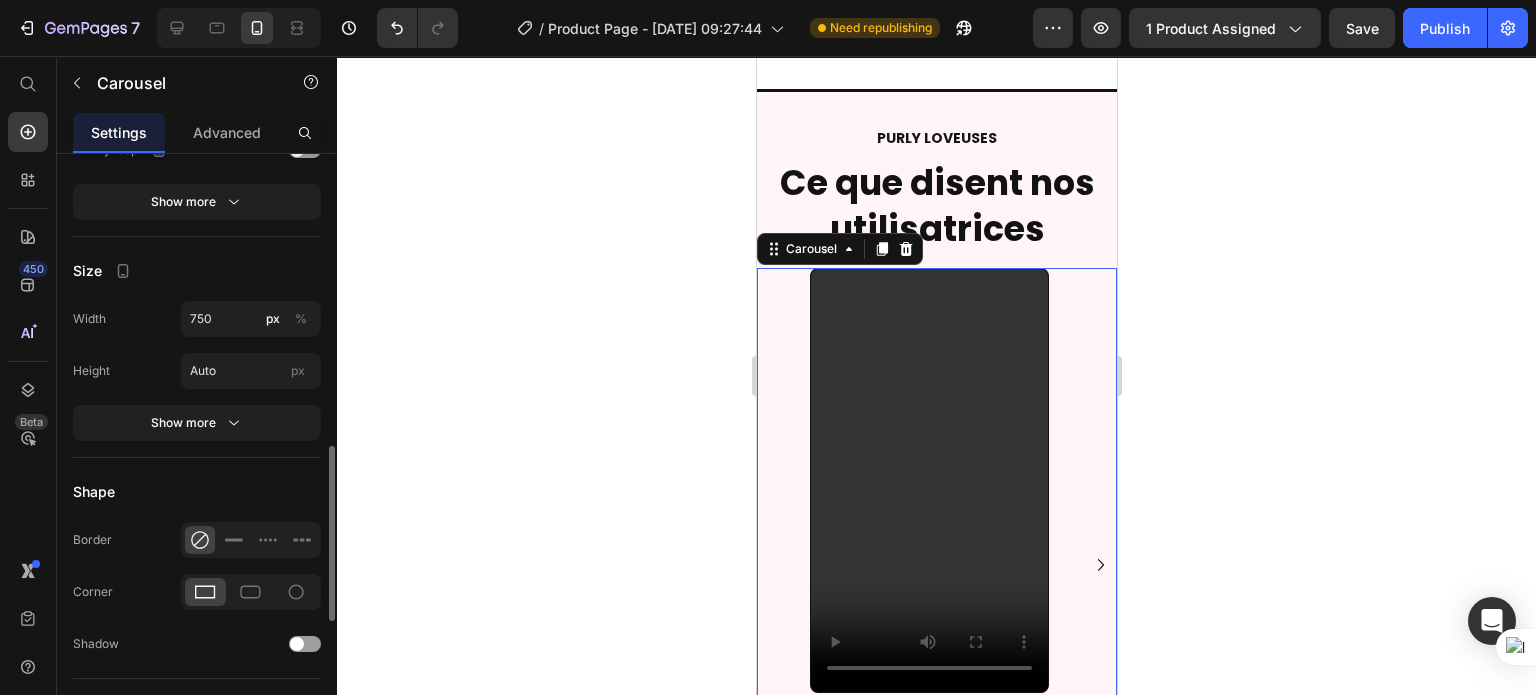 scroll, scrollTop: 907, scrollLeft: 0, axis: vertical 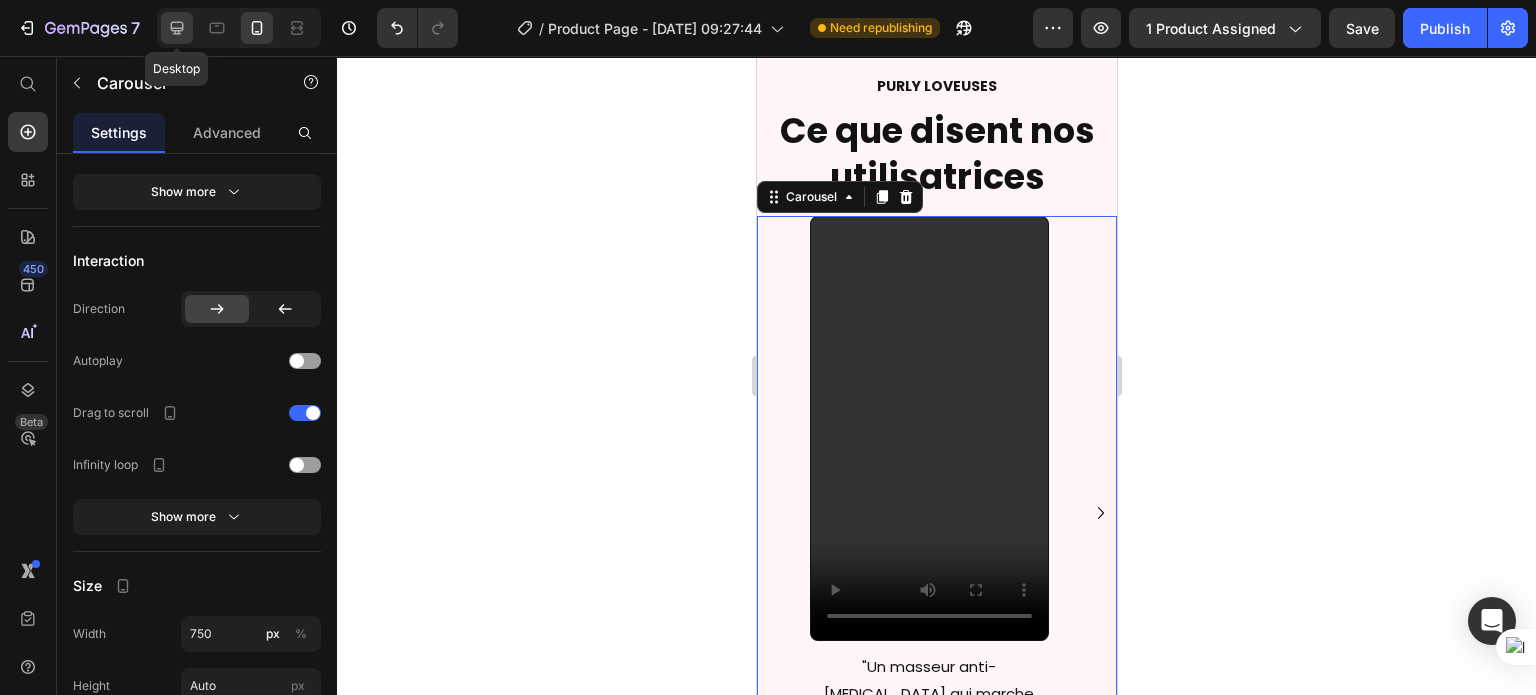 click 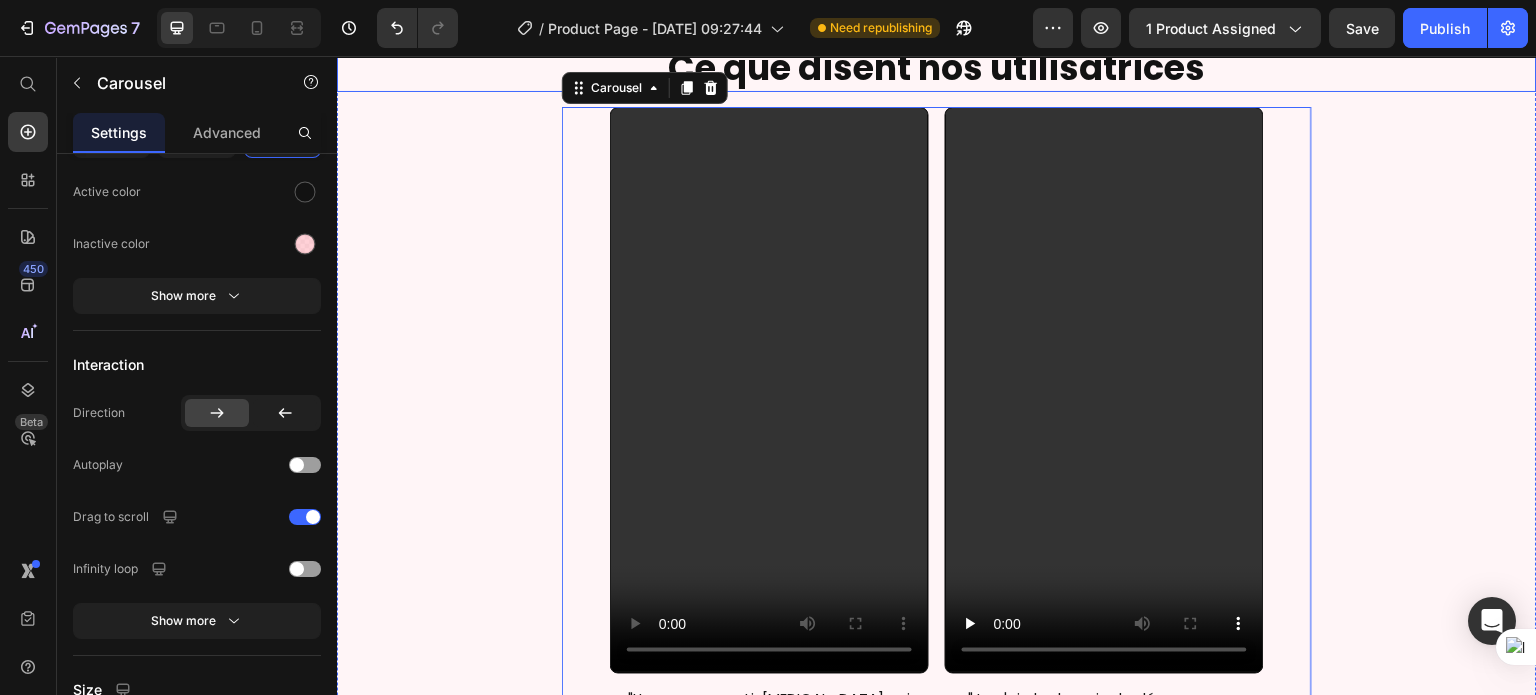 scroll, scrollTop: 1200, scrollLeft: 0, axis: vertical 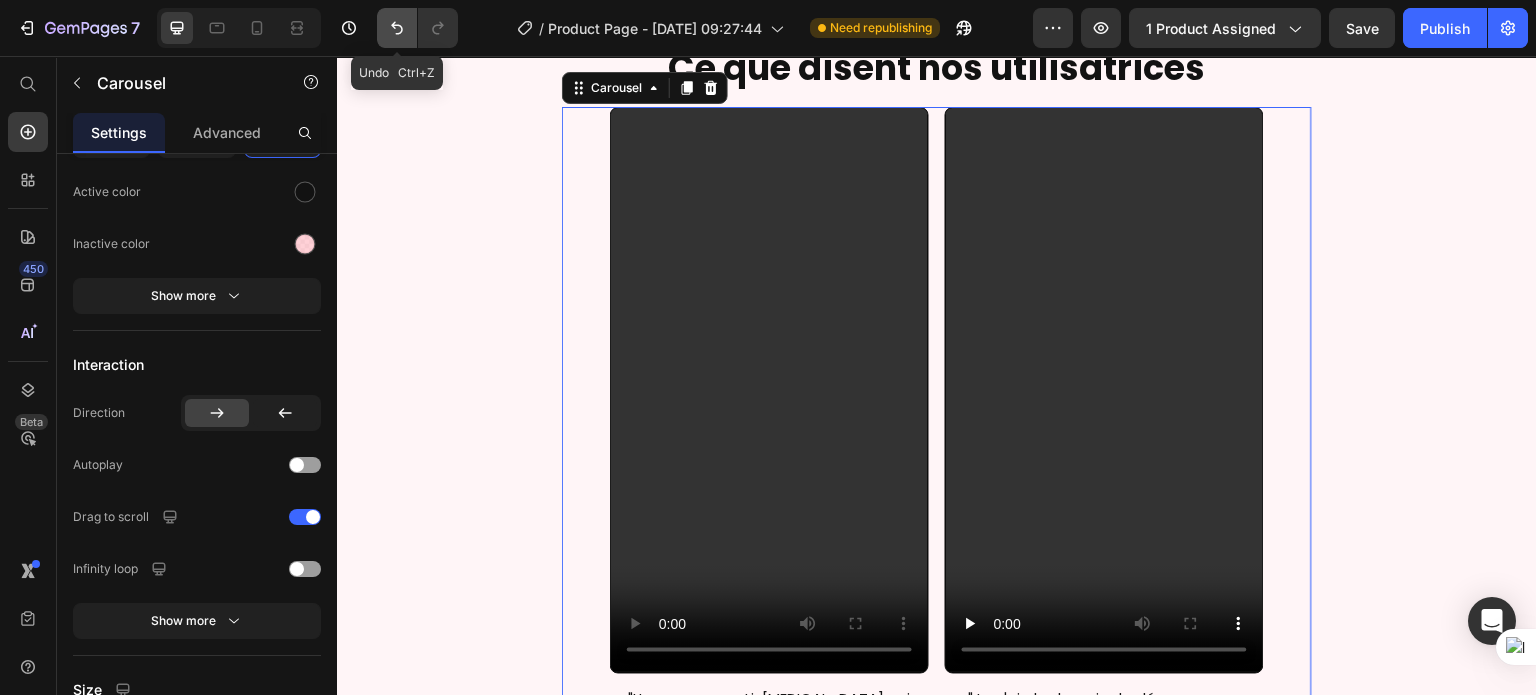 click 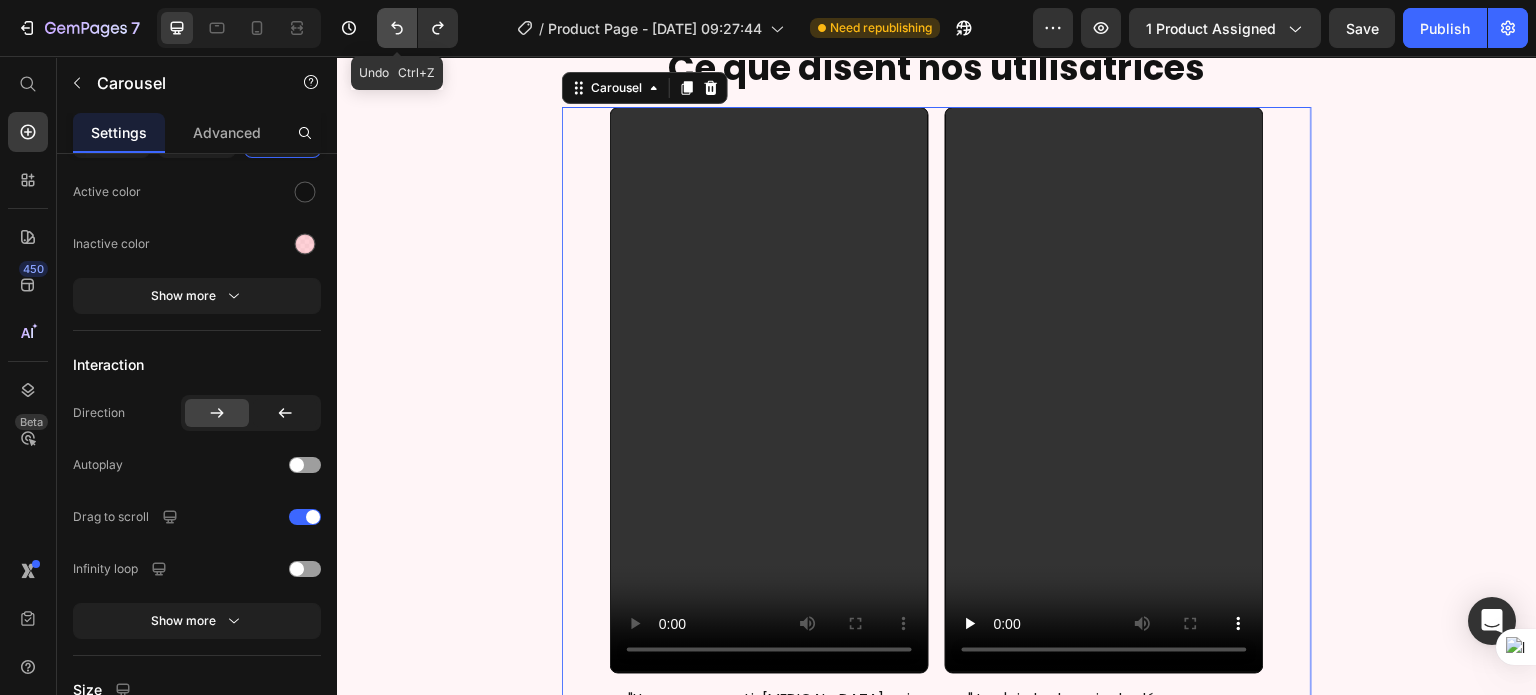 click 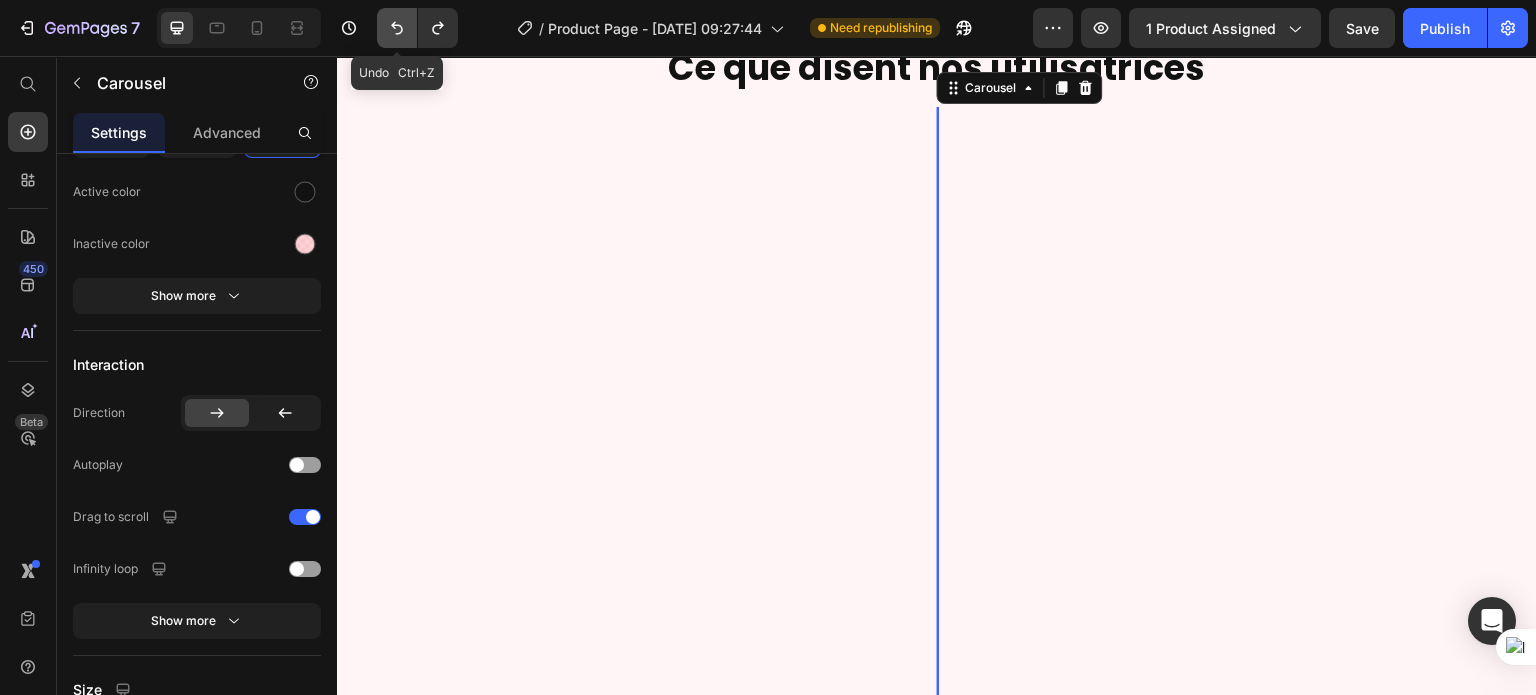 click 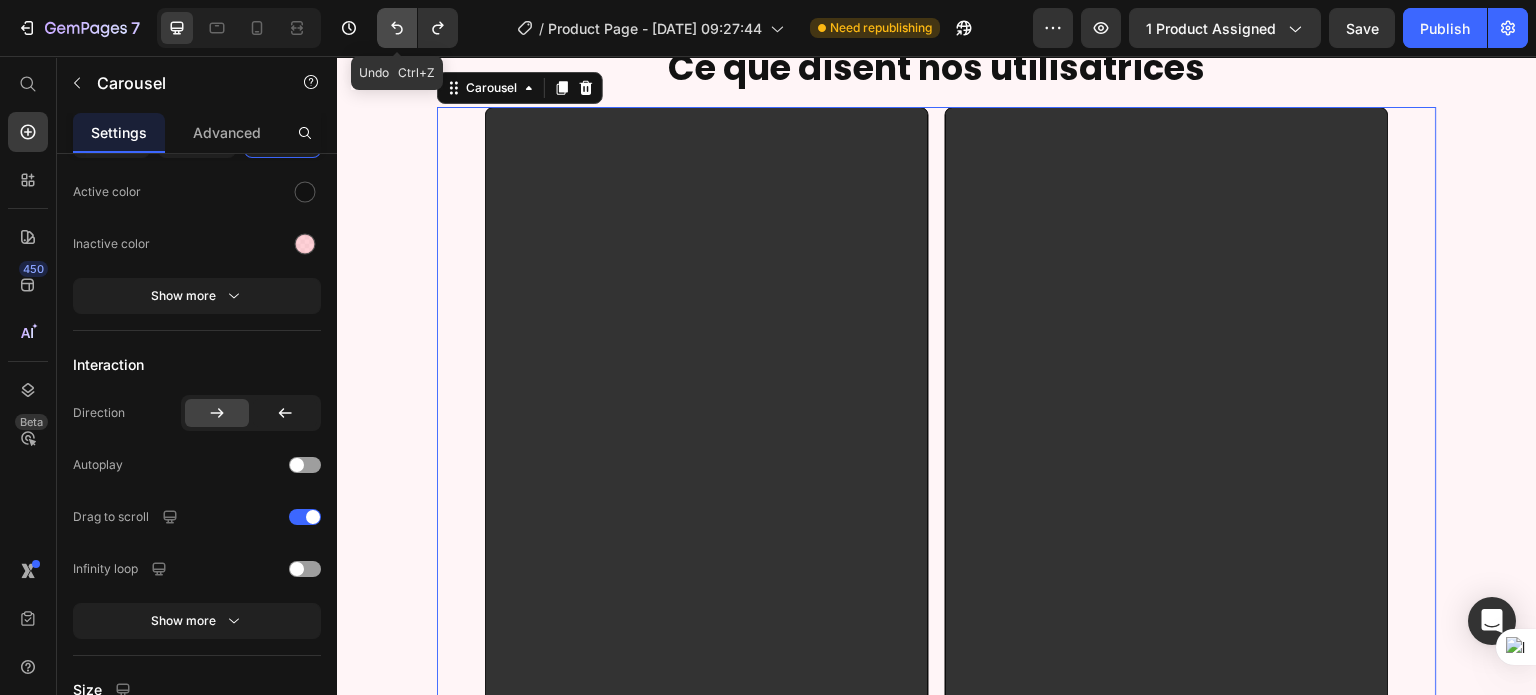 click 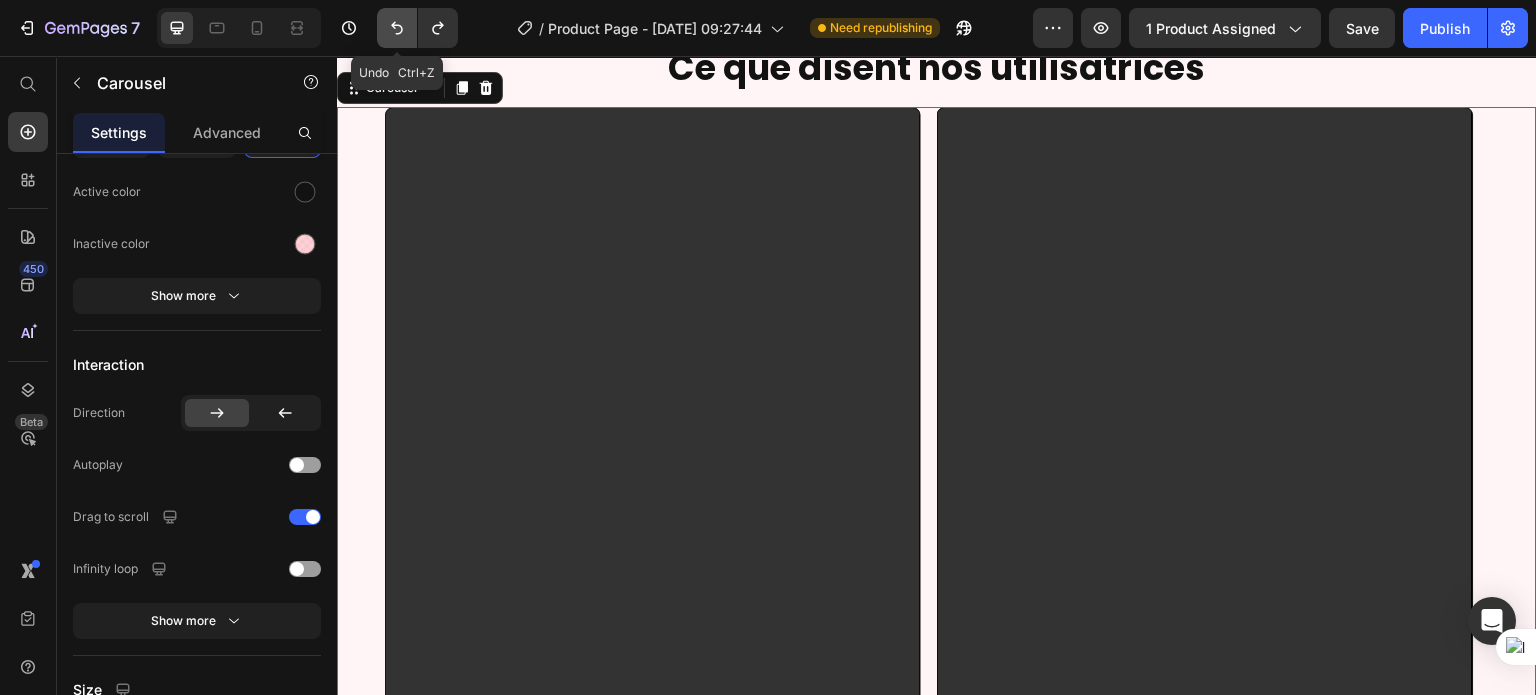 click 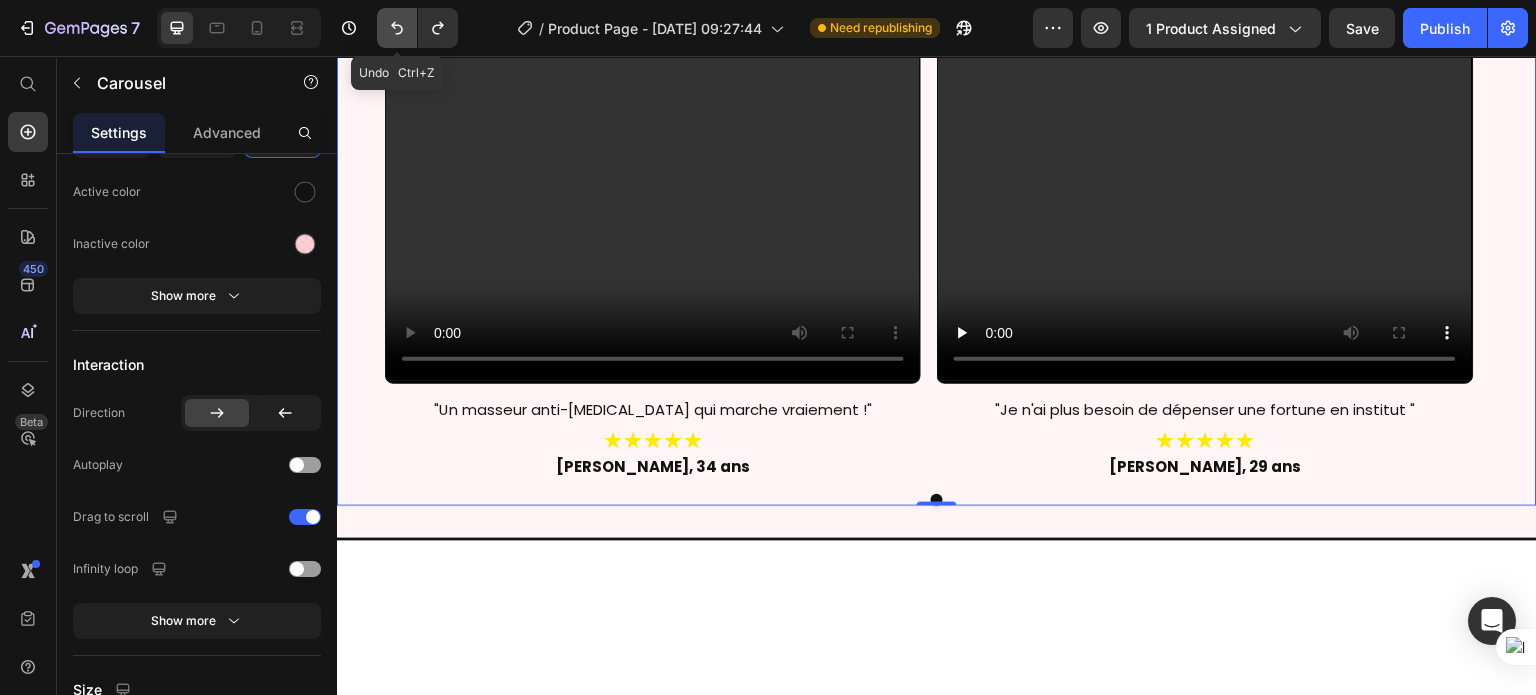 scroll, scrollTop: 530, scrollLeft: 0, axis: vertical 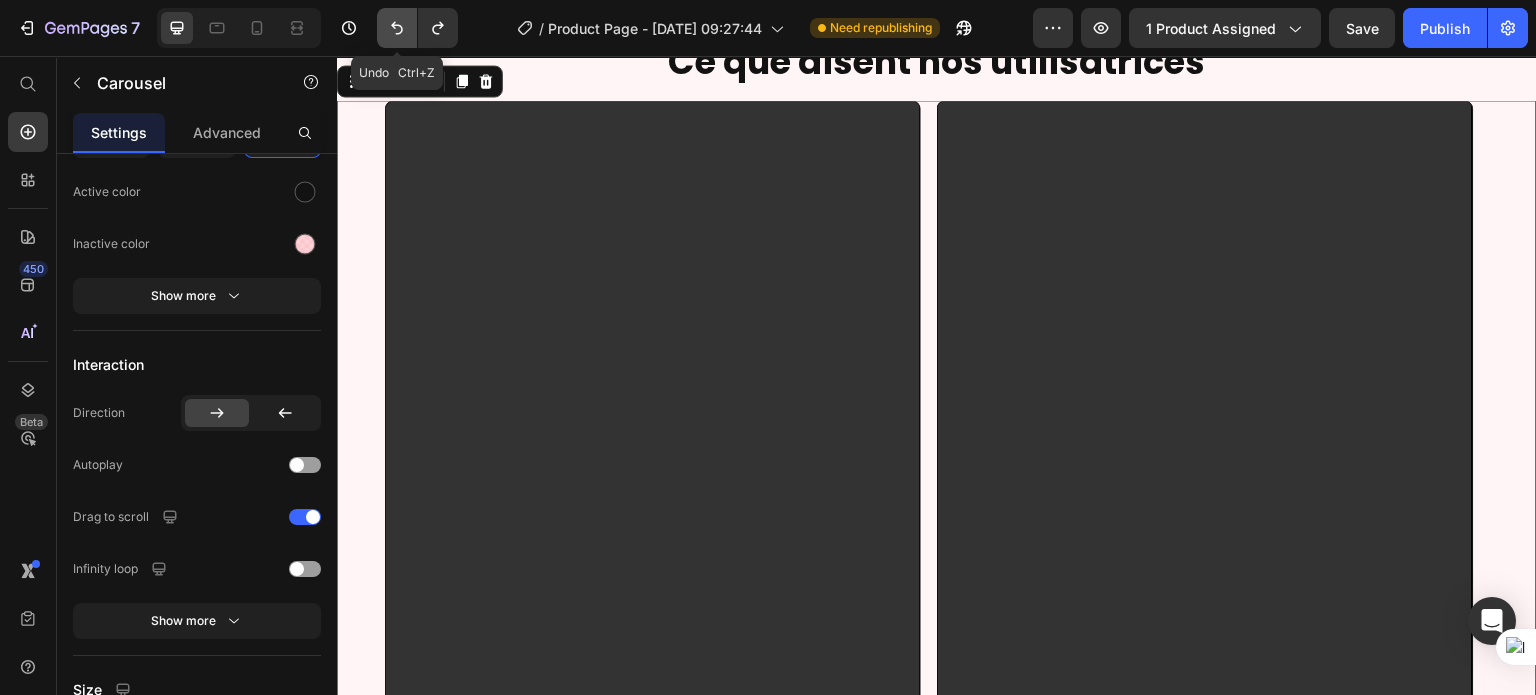 click 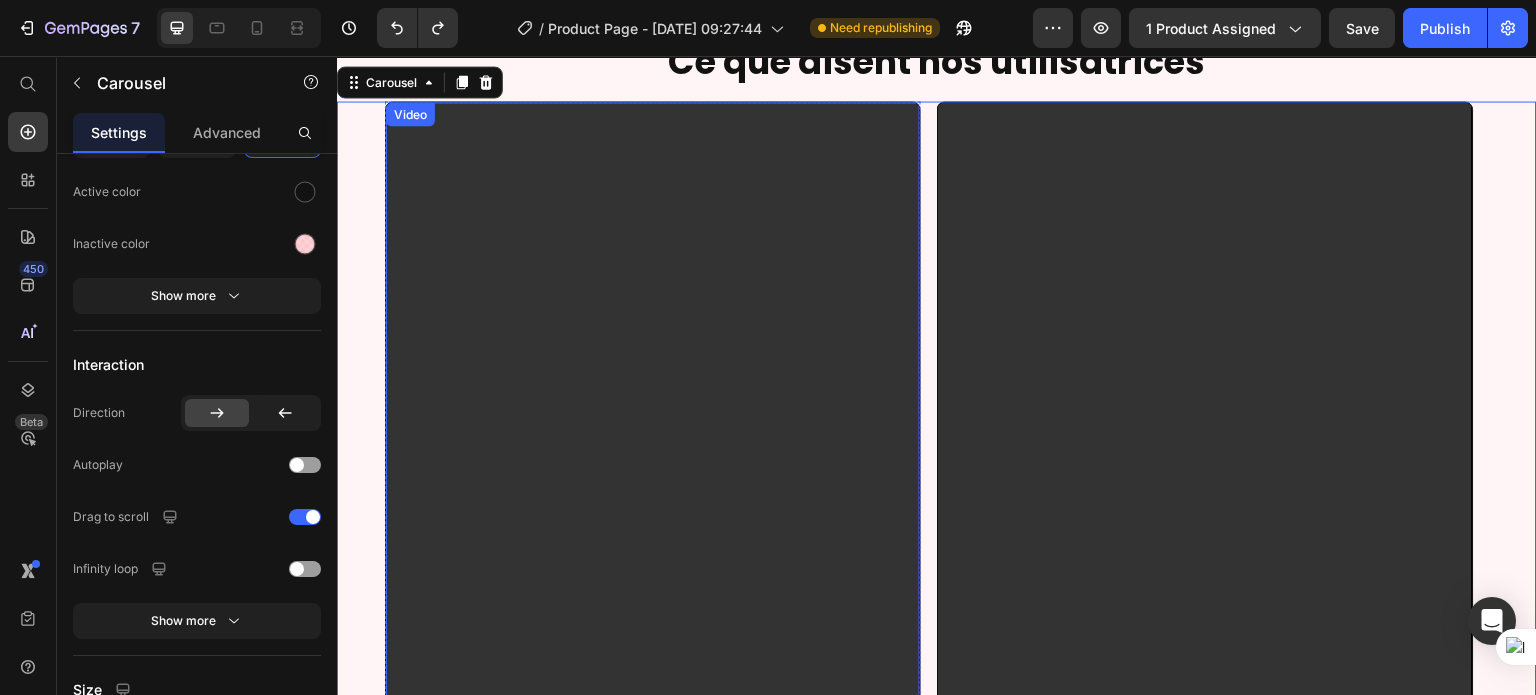 scroll, scrollTop: 468, scrollLeft: 0, axis: vertical 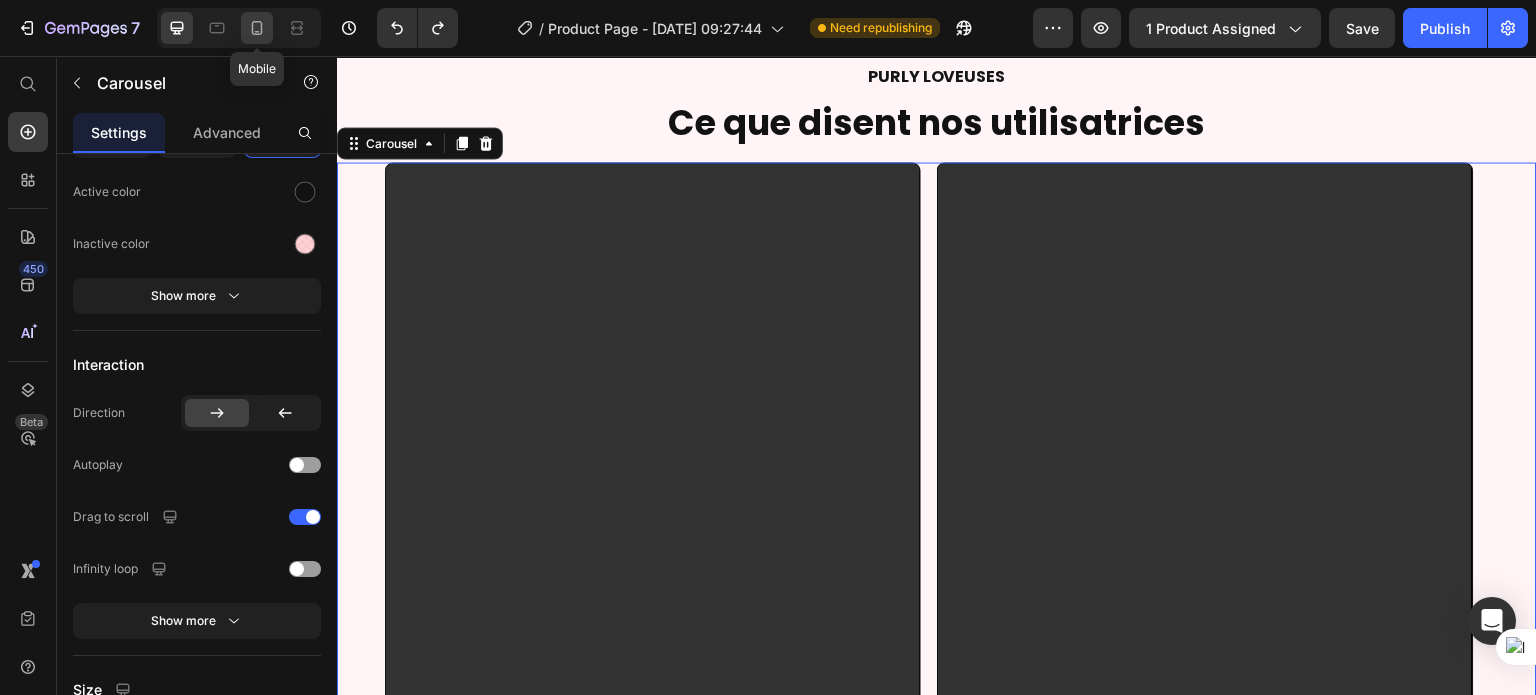 click 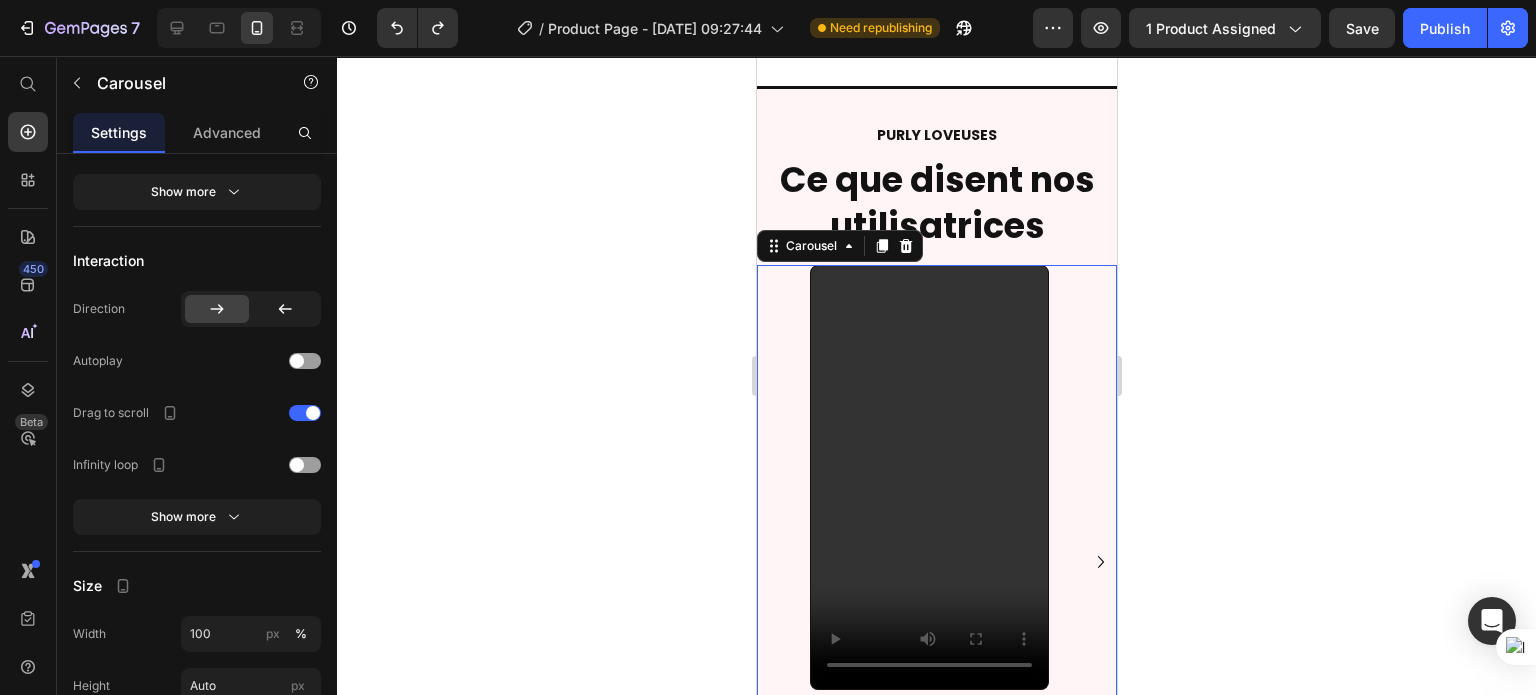 scroll, scrollTop: 993, scrollLeft: 0, axis: vertical 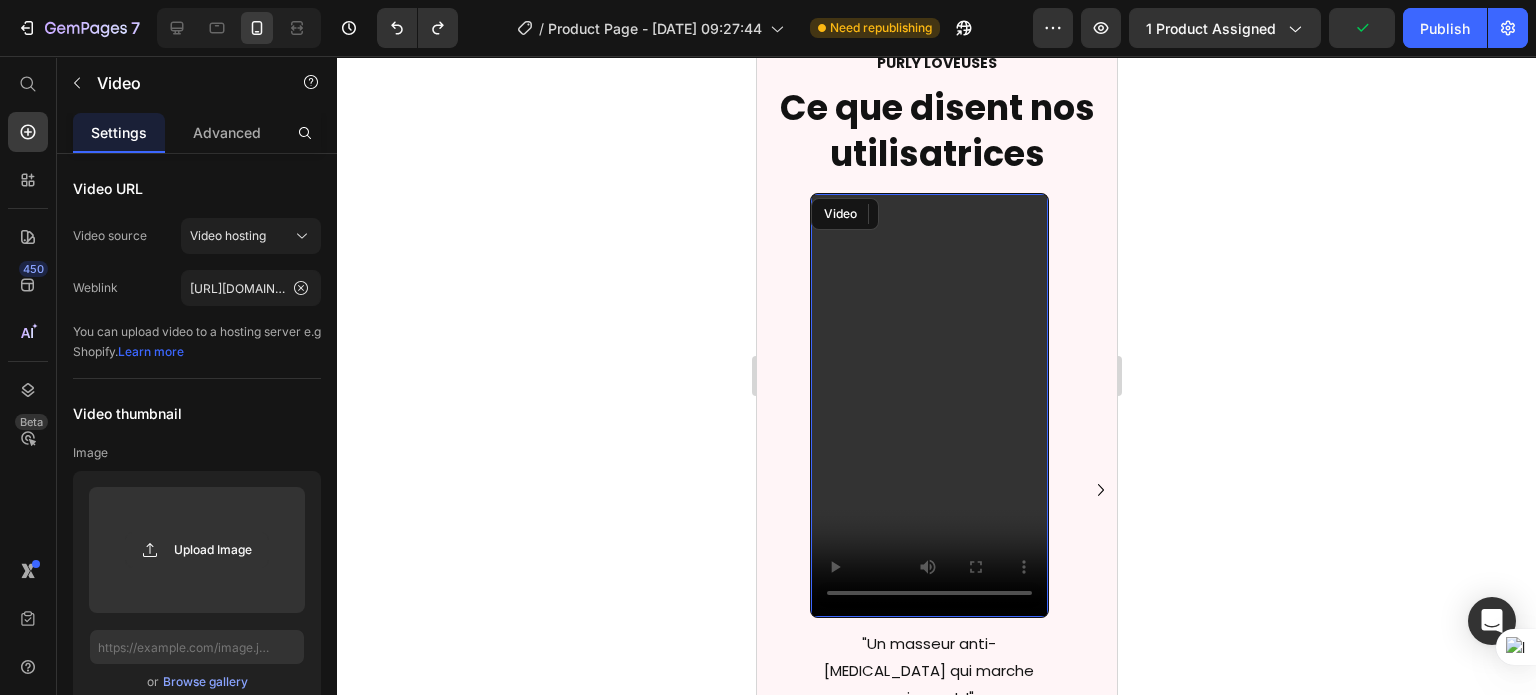 click at bounding box center [928, 404] 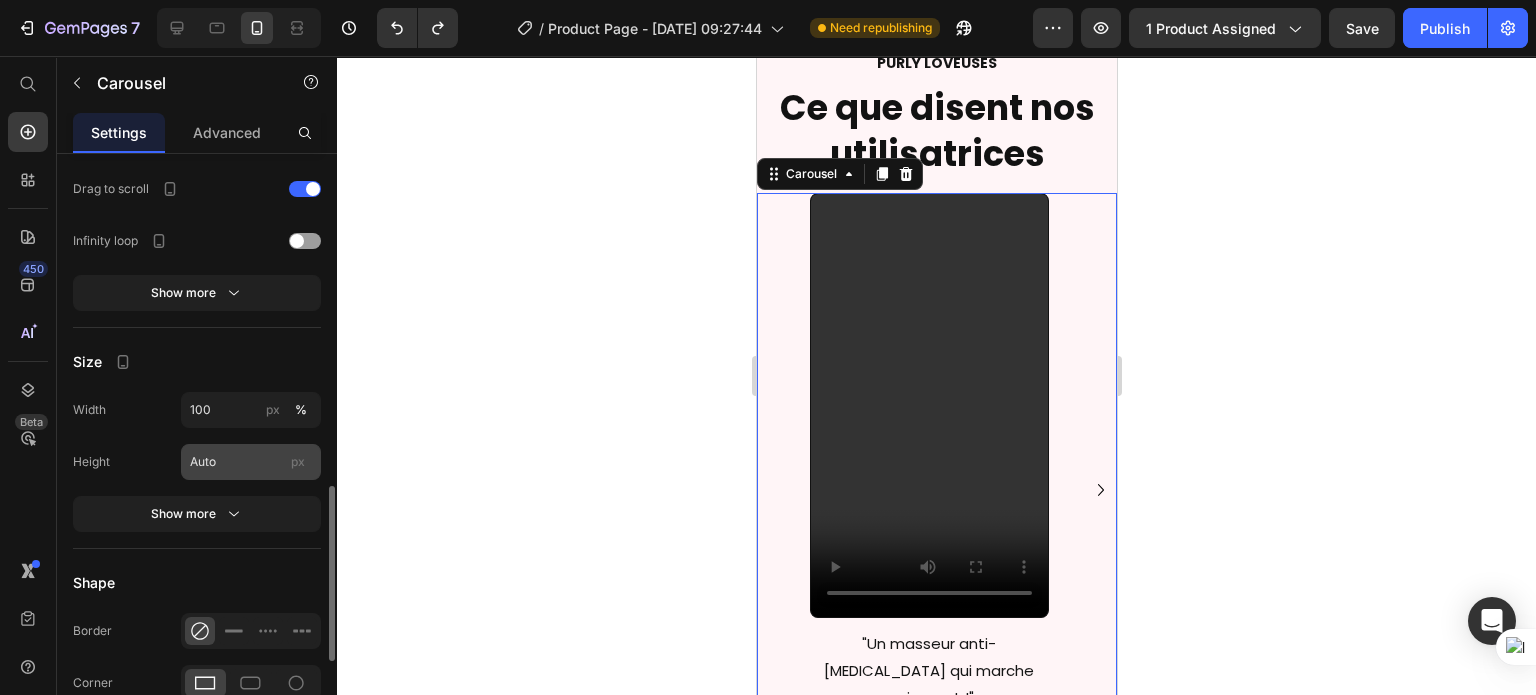 scroll, scrollTop: 1112, scrollLeft: 0, axis: vertical 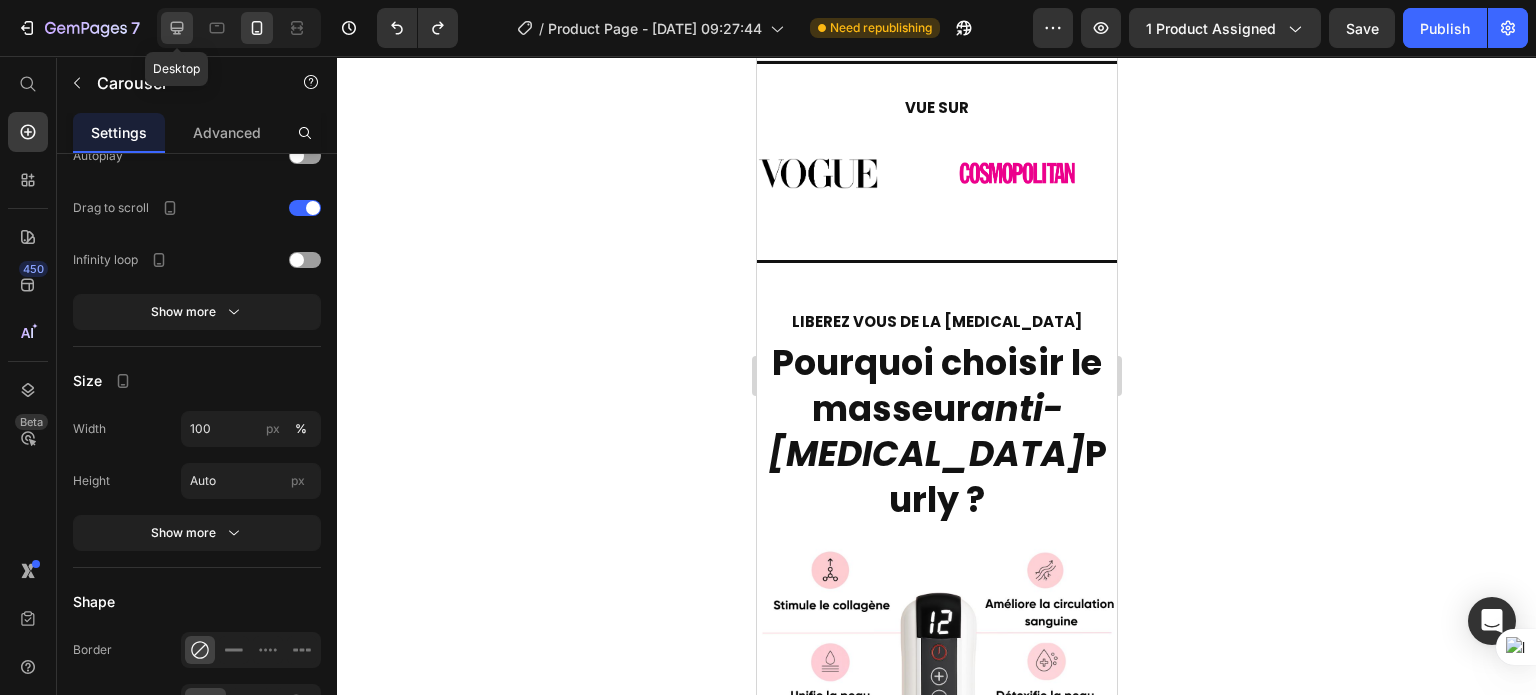 click 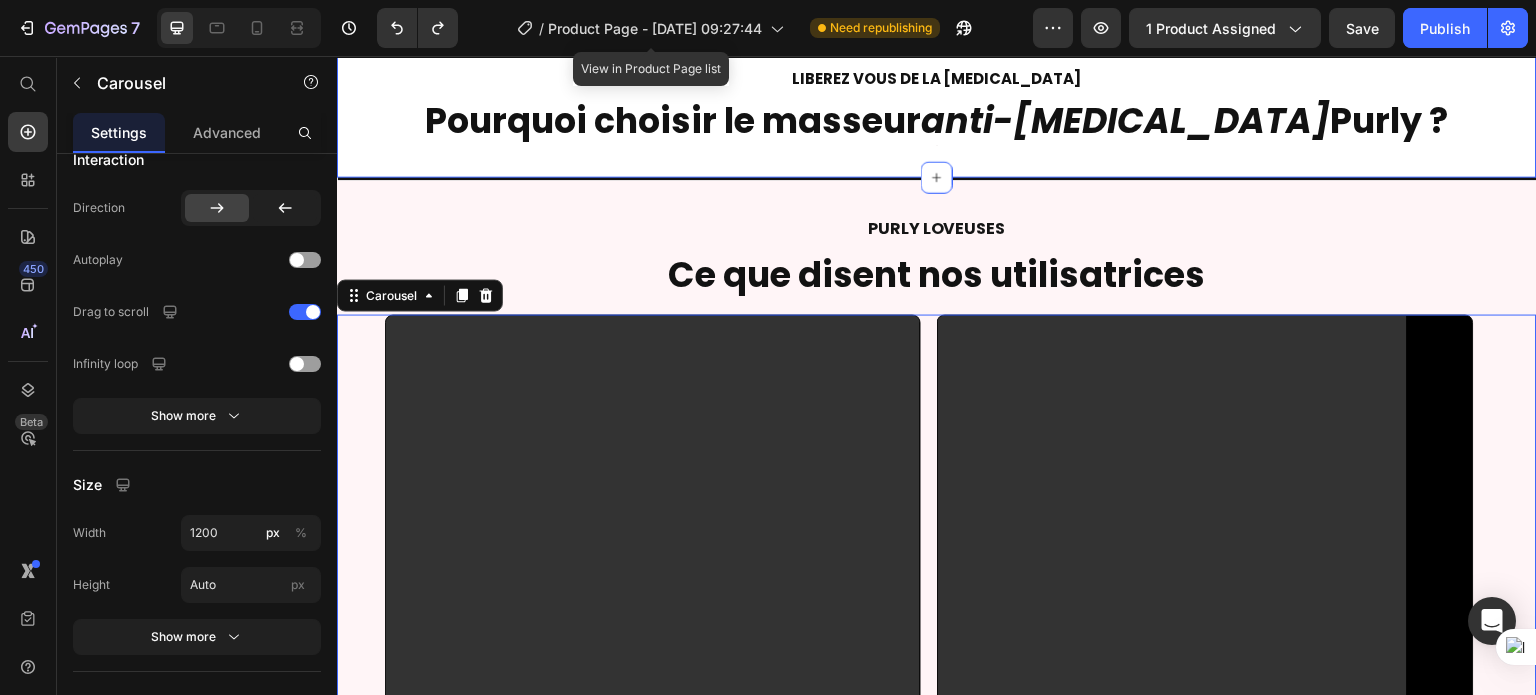 scroll, scrollTop: 0, scrollLeft: 0, axis: both 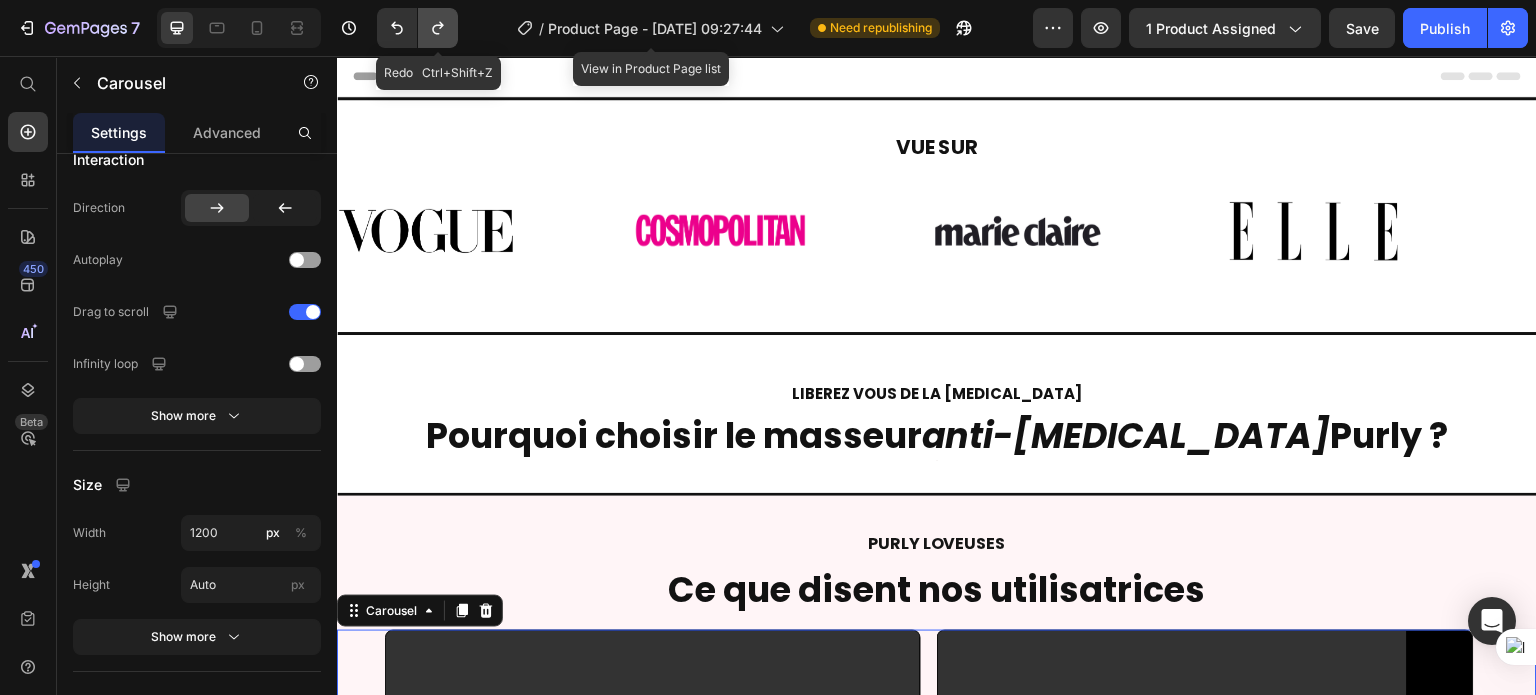 click 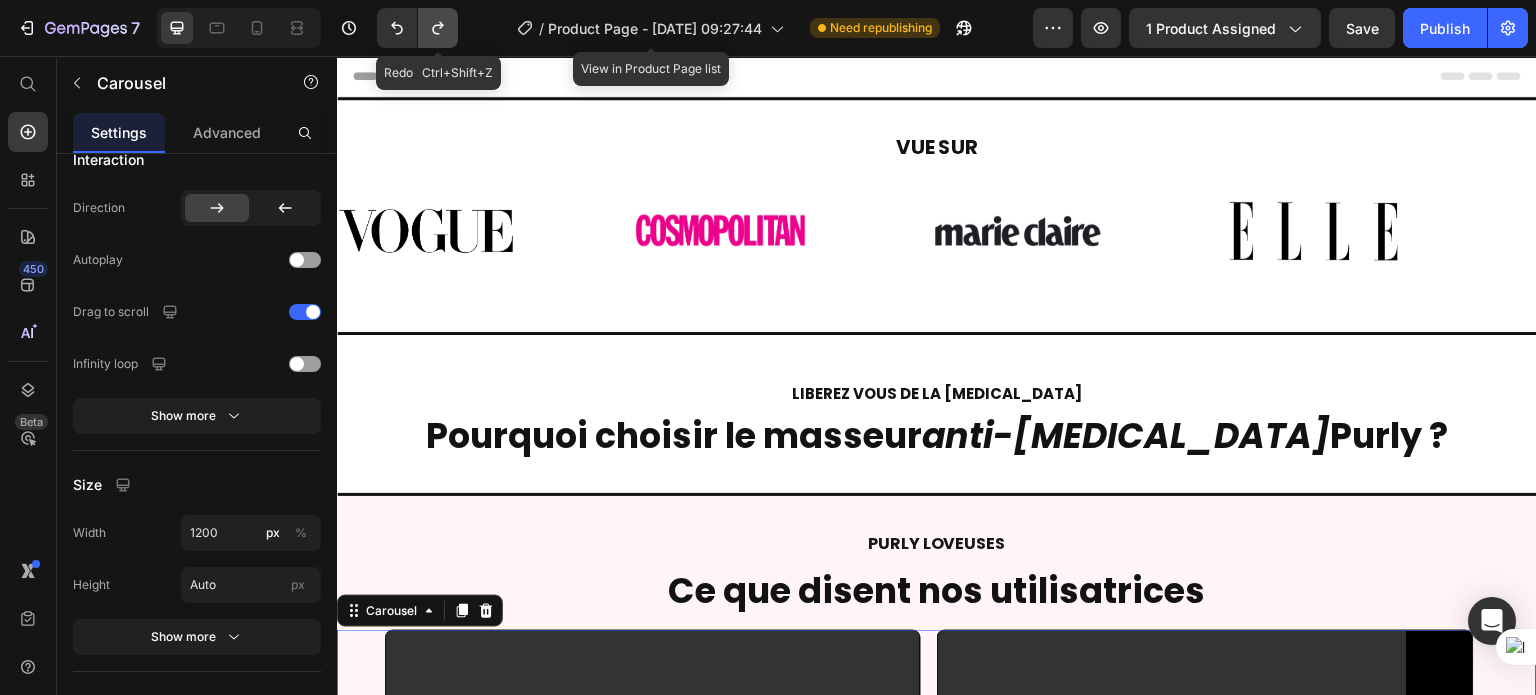click 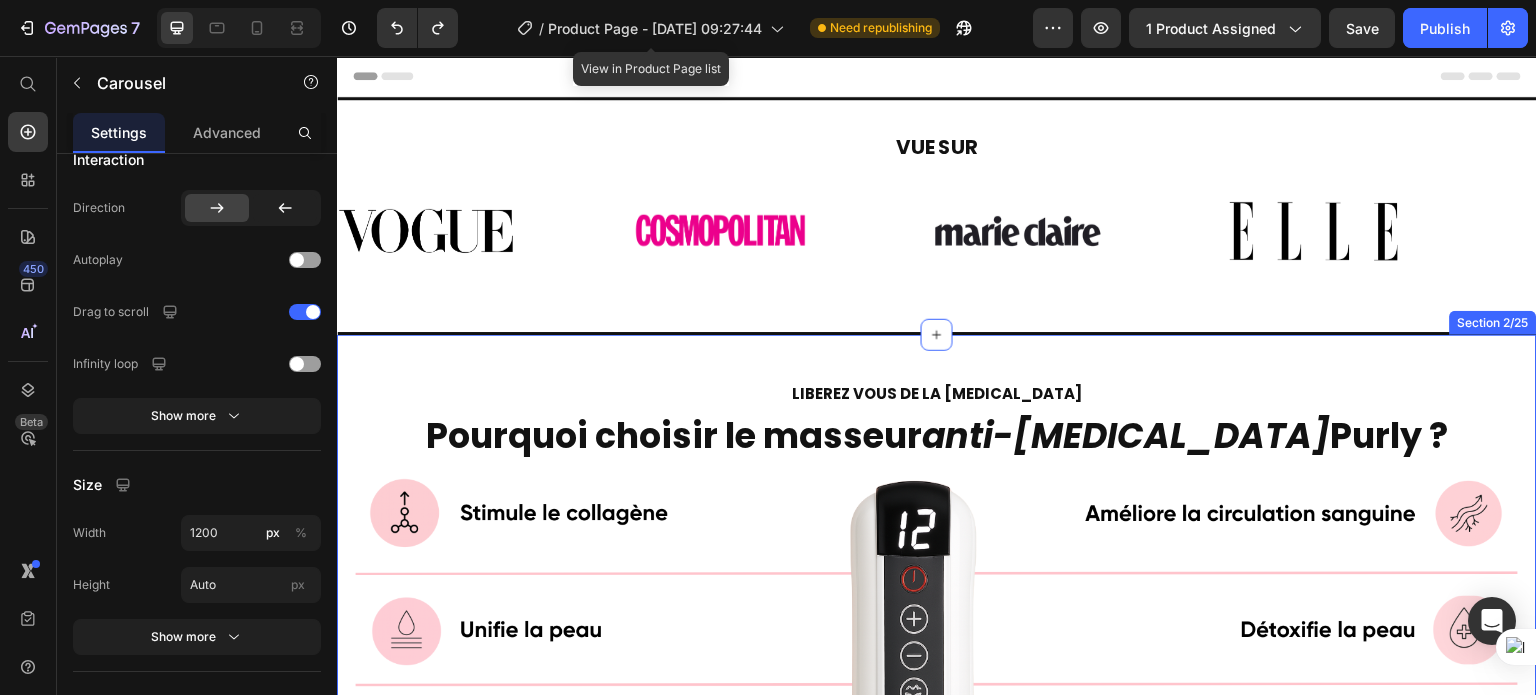 scroll, scrollTop: 275, scrollLeft: 0, axis: vertical 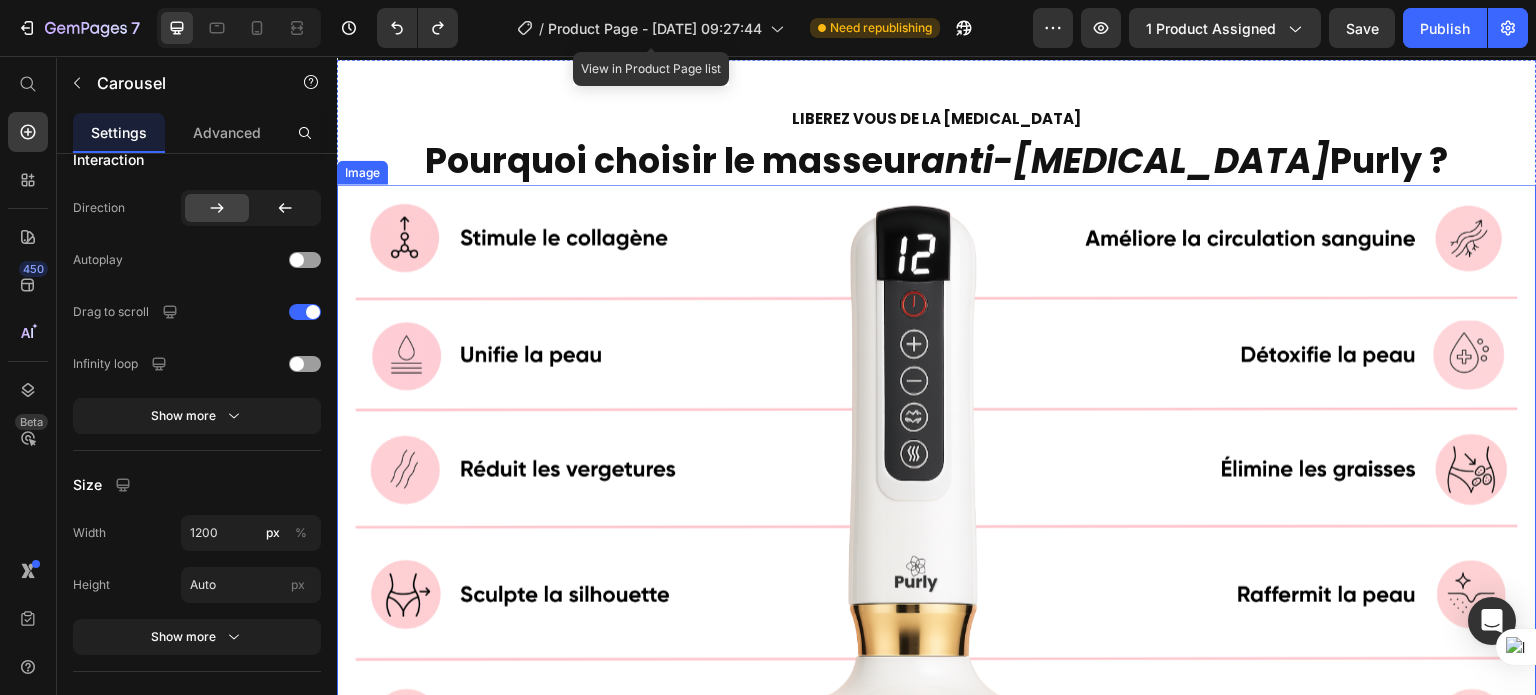 click at bounding box center (937, 522) 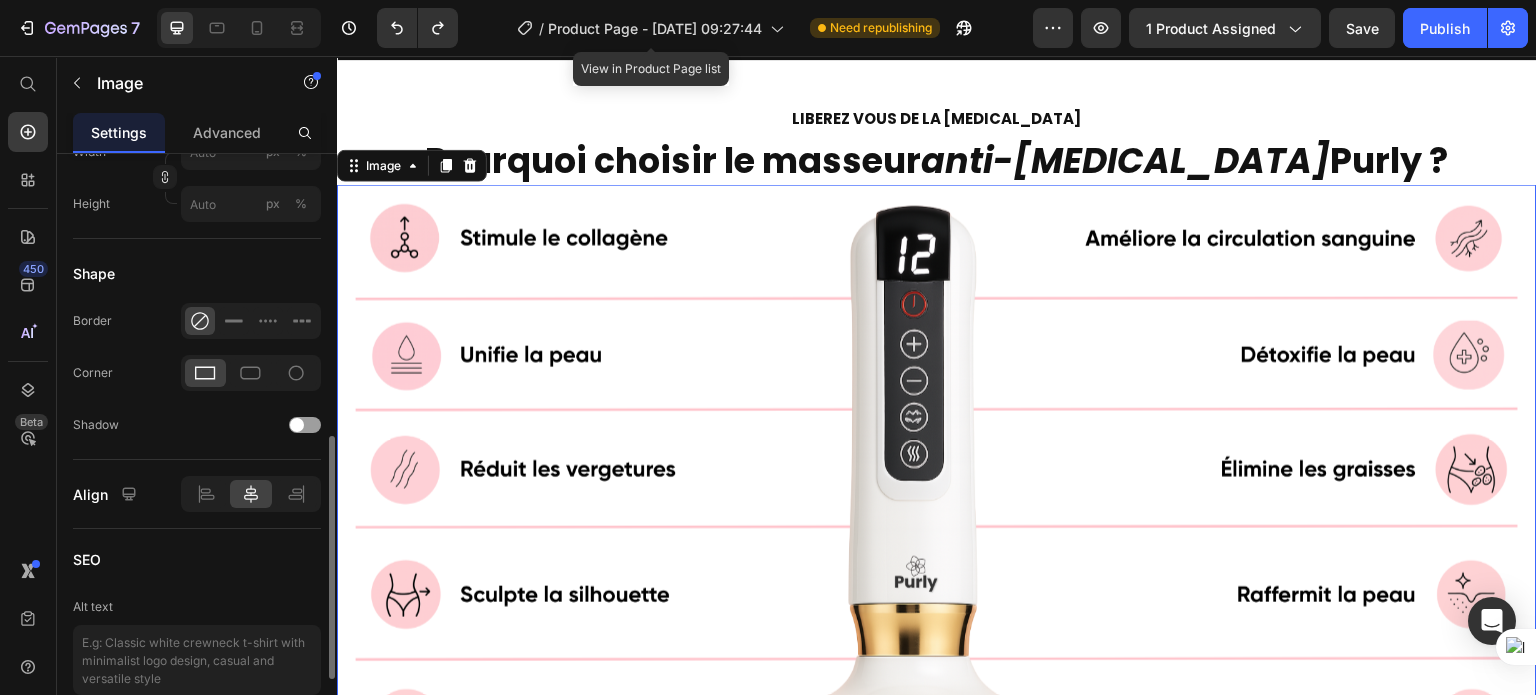 scroll, scrollTop: 797, scrollLeft: 0, axis: vertical 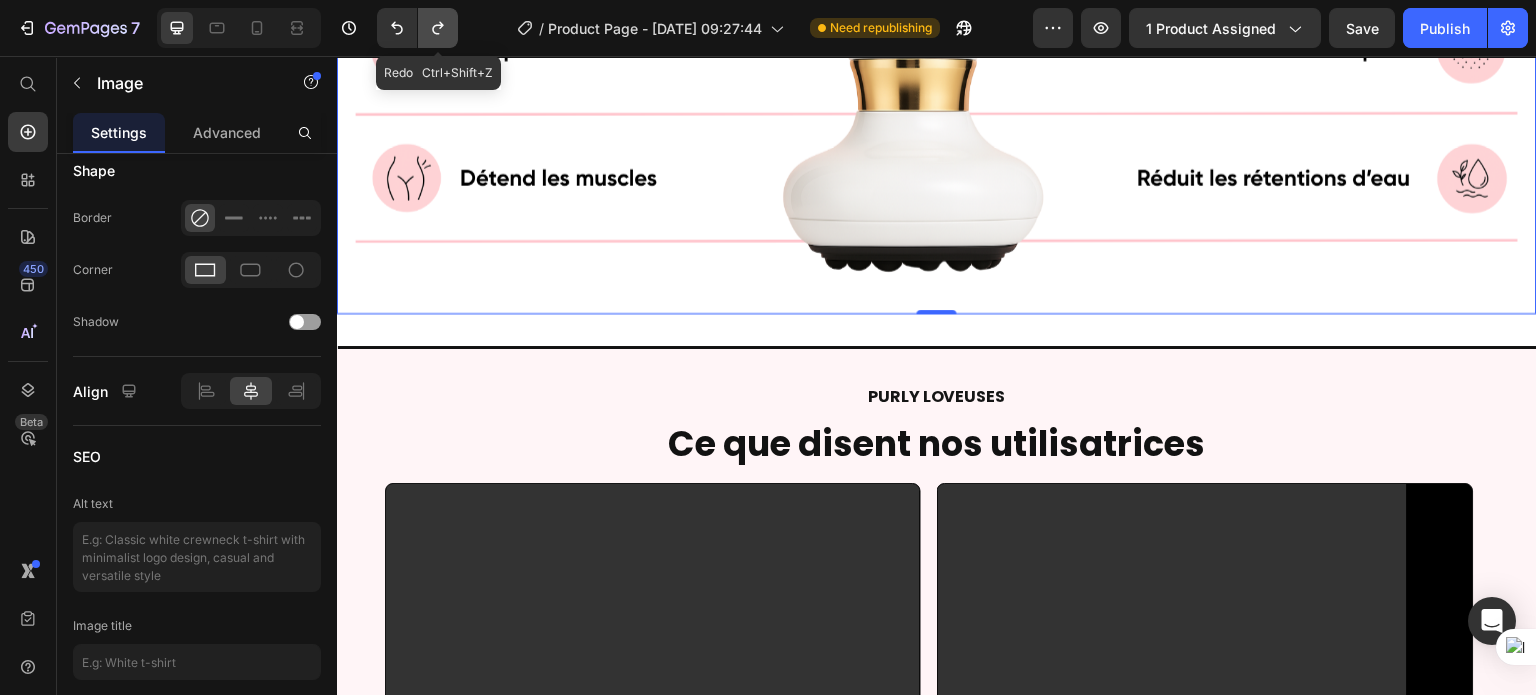 click 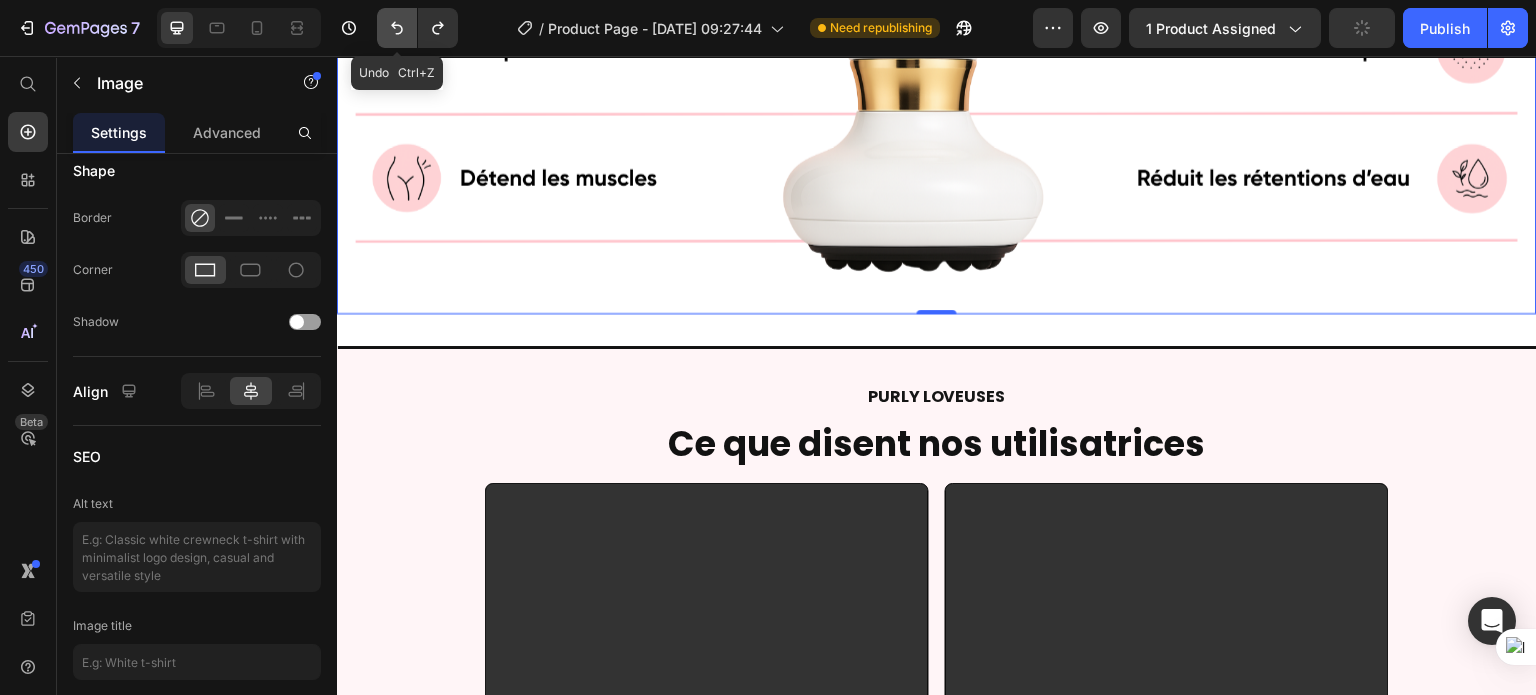 click 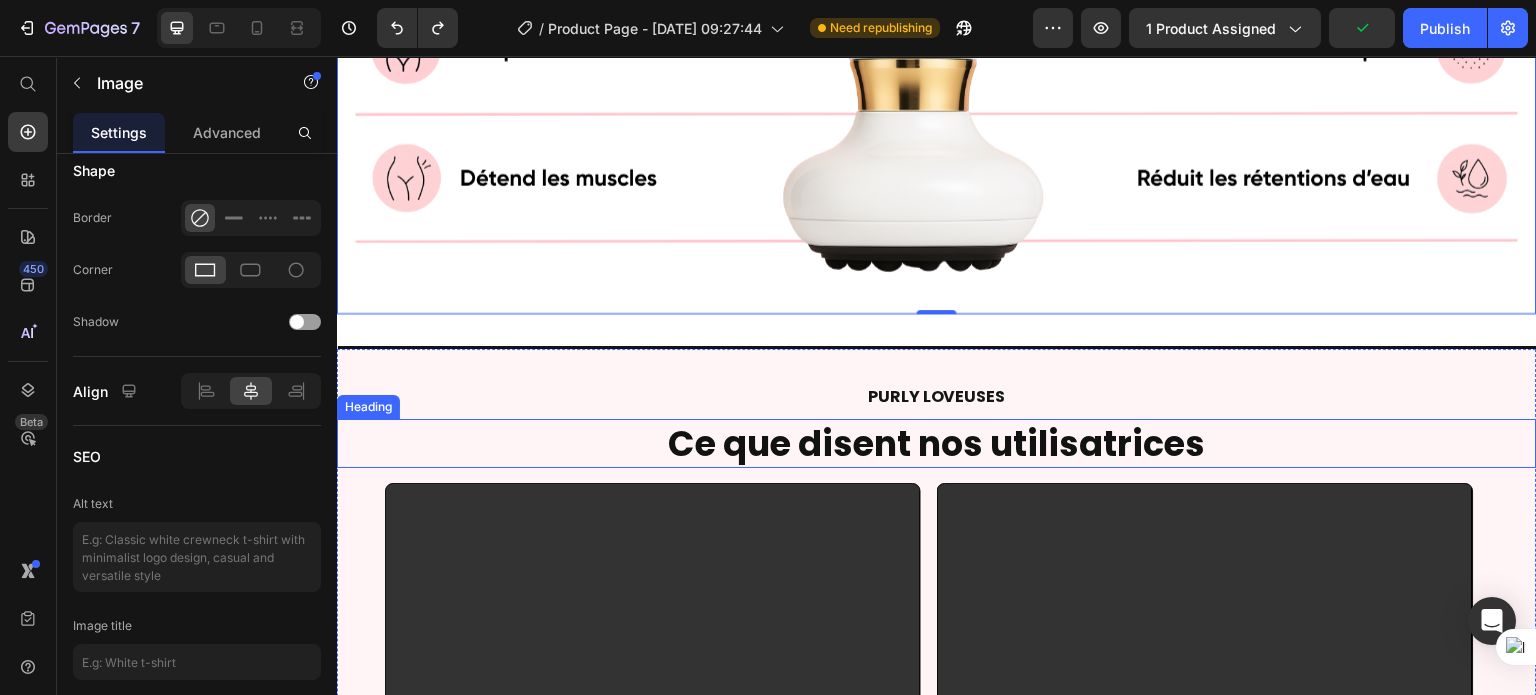 scroll, scrollTop: 1076, scrollLeft: 0, axis: vertical 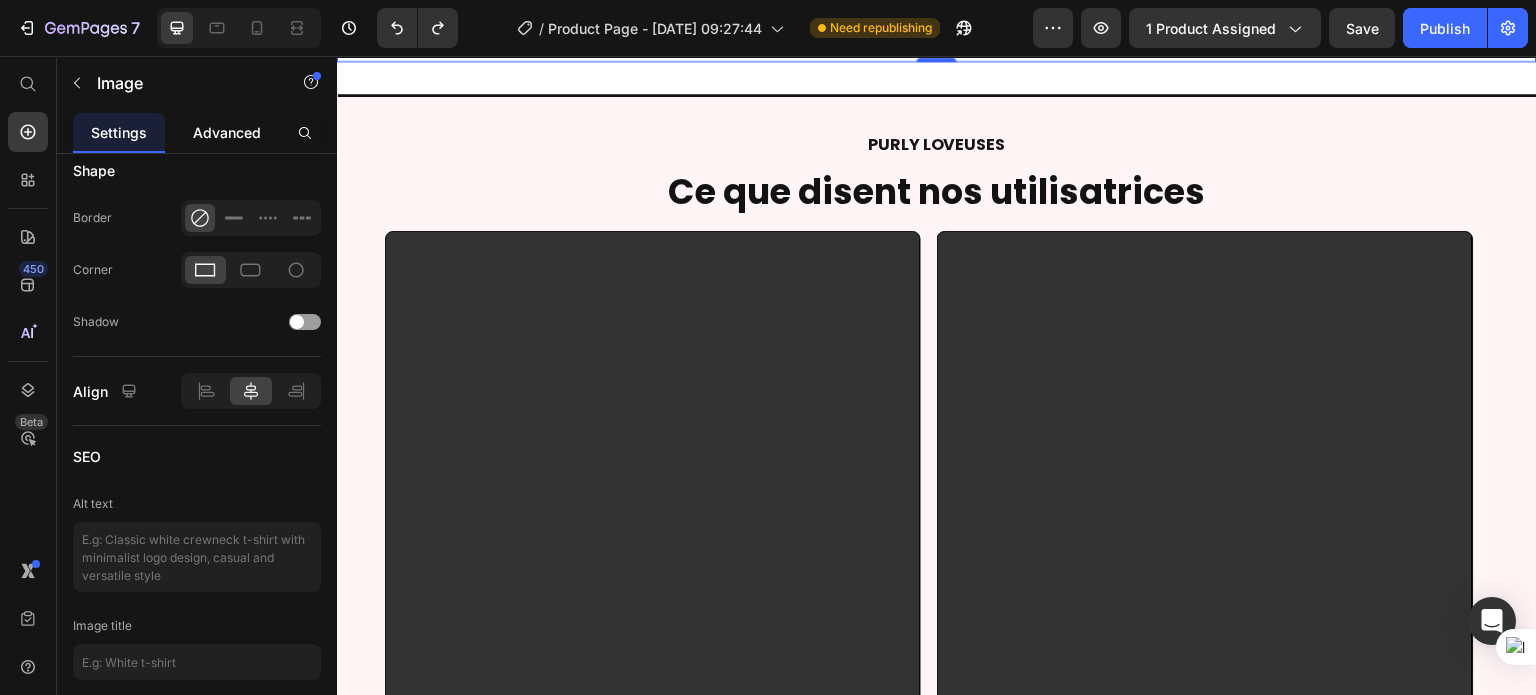 click on "Advanced" at bounding box center [227, 132] 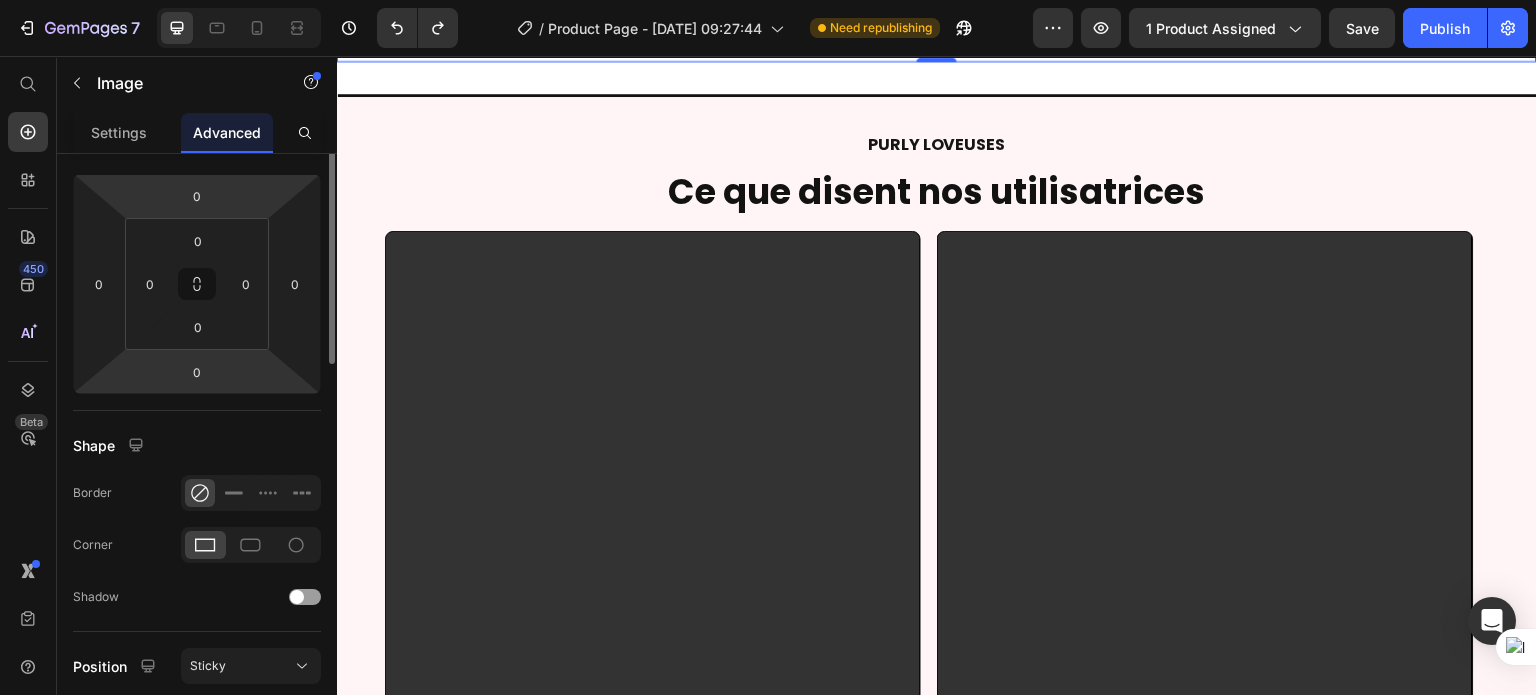 scroll, scrollTop: 0, scrollLeft: 0, axis: both 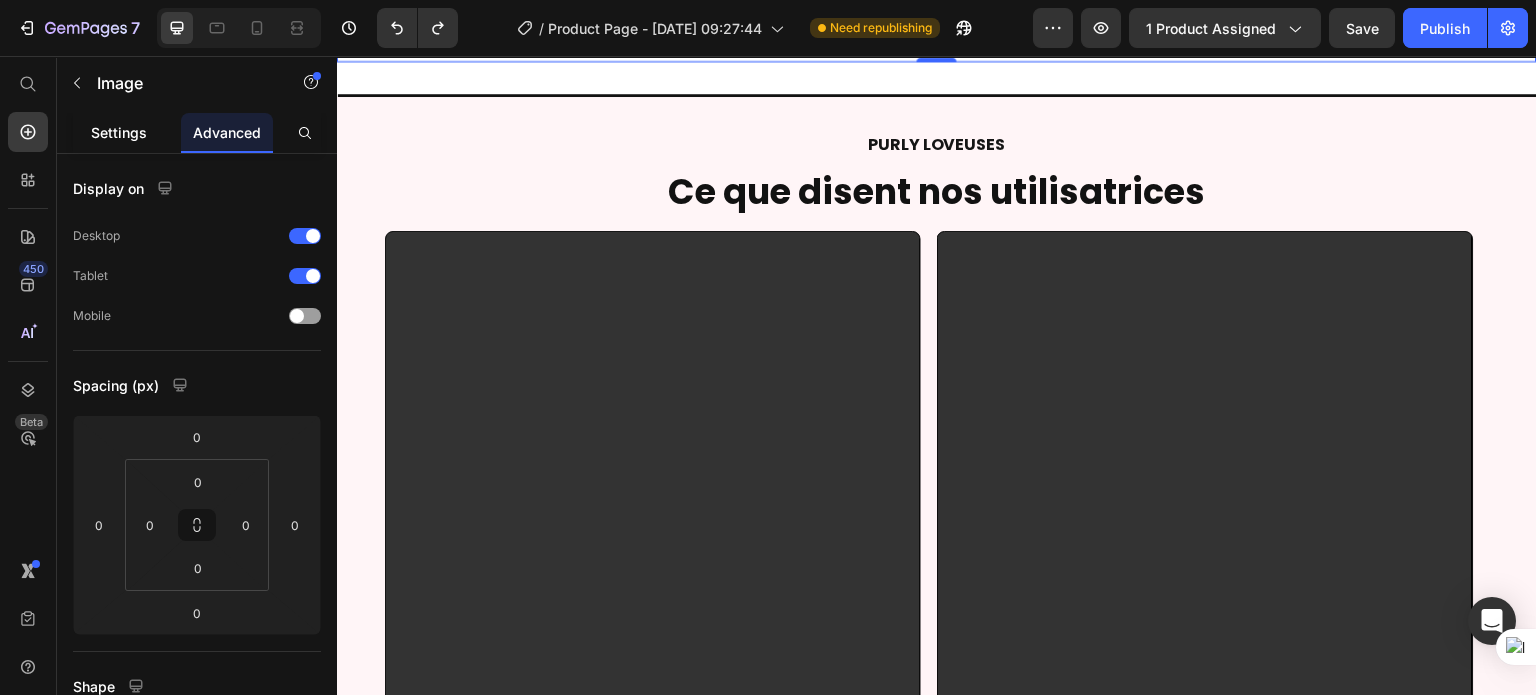 click on "Settings" at bounding box center (119, 132) 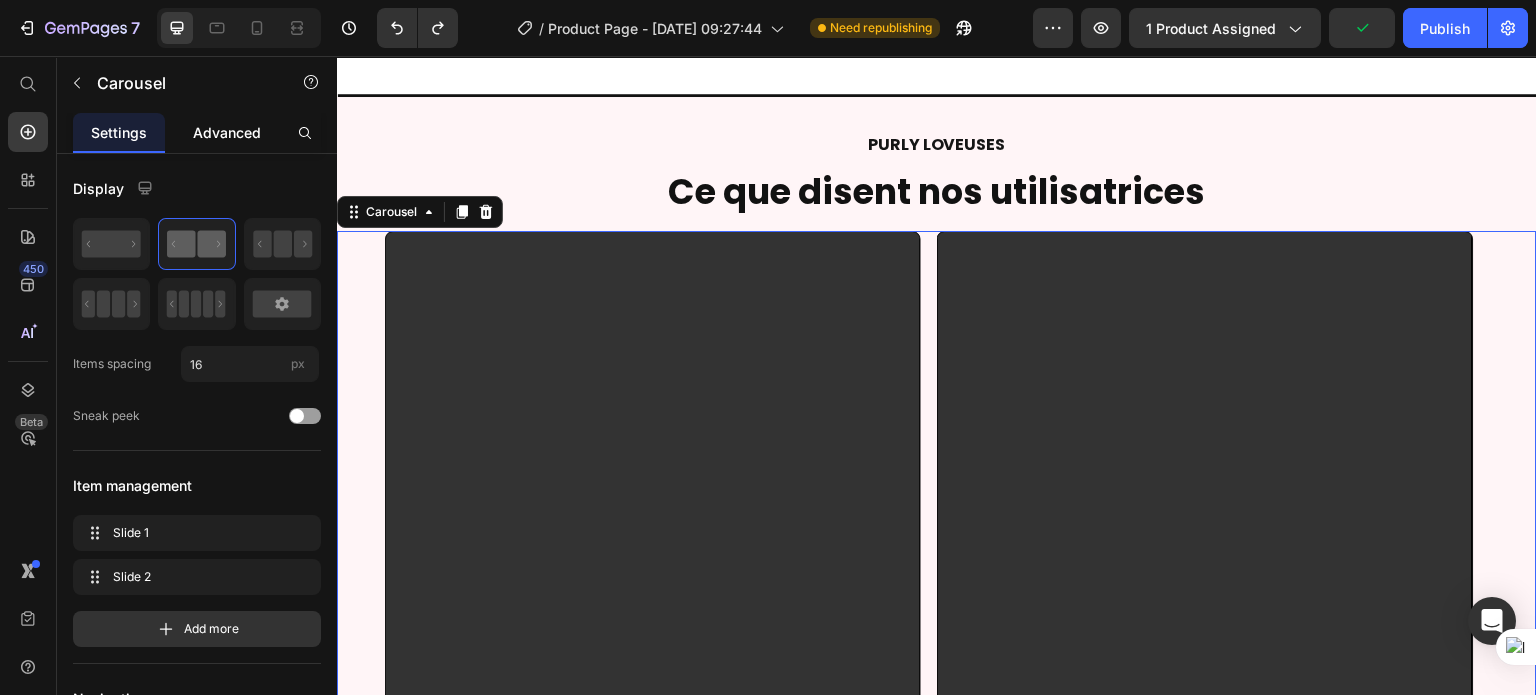 click on "Advanced" at bounding box center [227, 132] 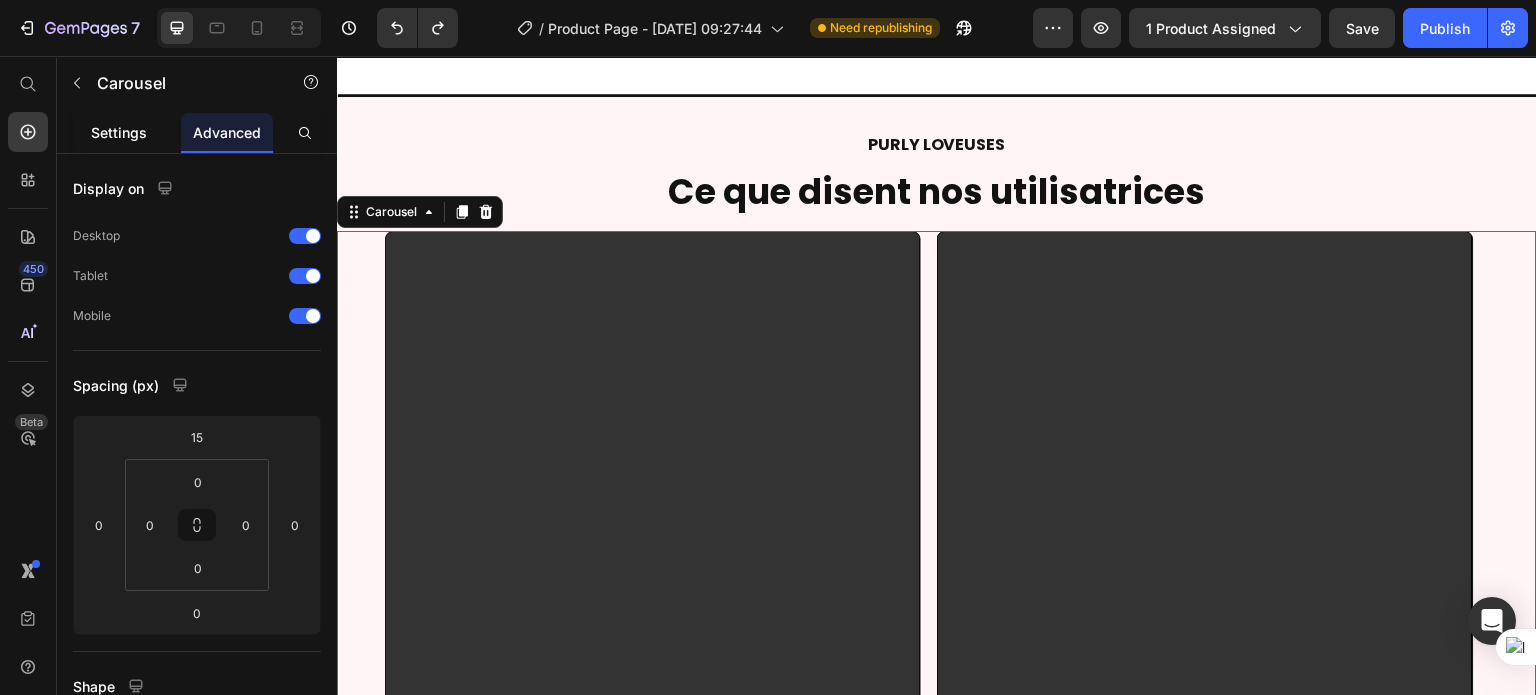 click on "Settings" 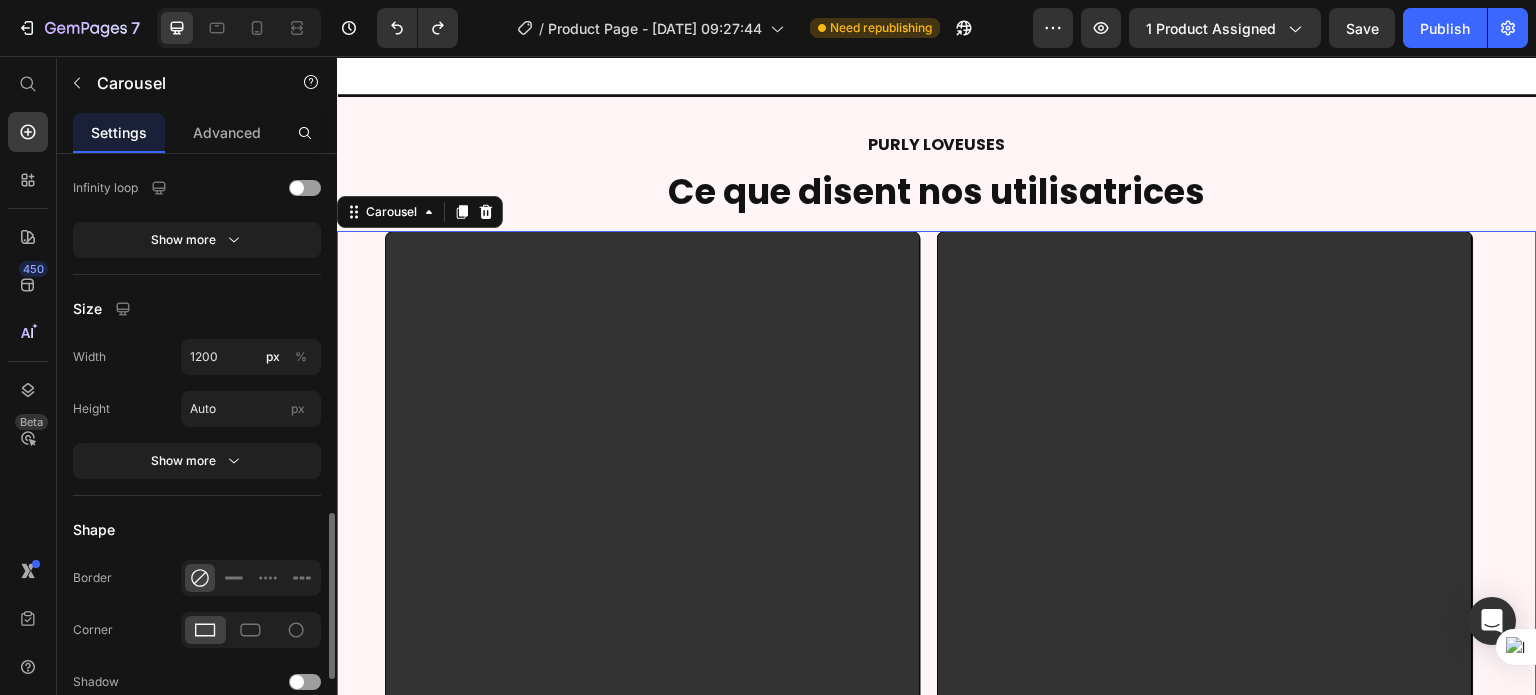 scroll, scrollTop: 1288, scrollLeft: 0, axis: vertical 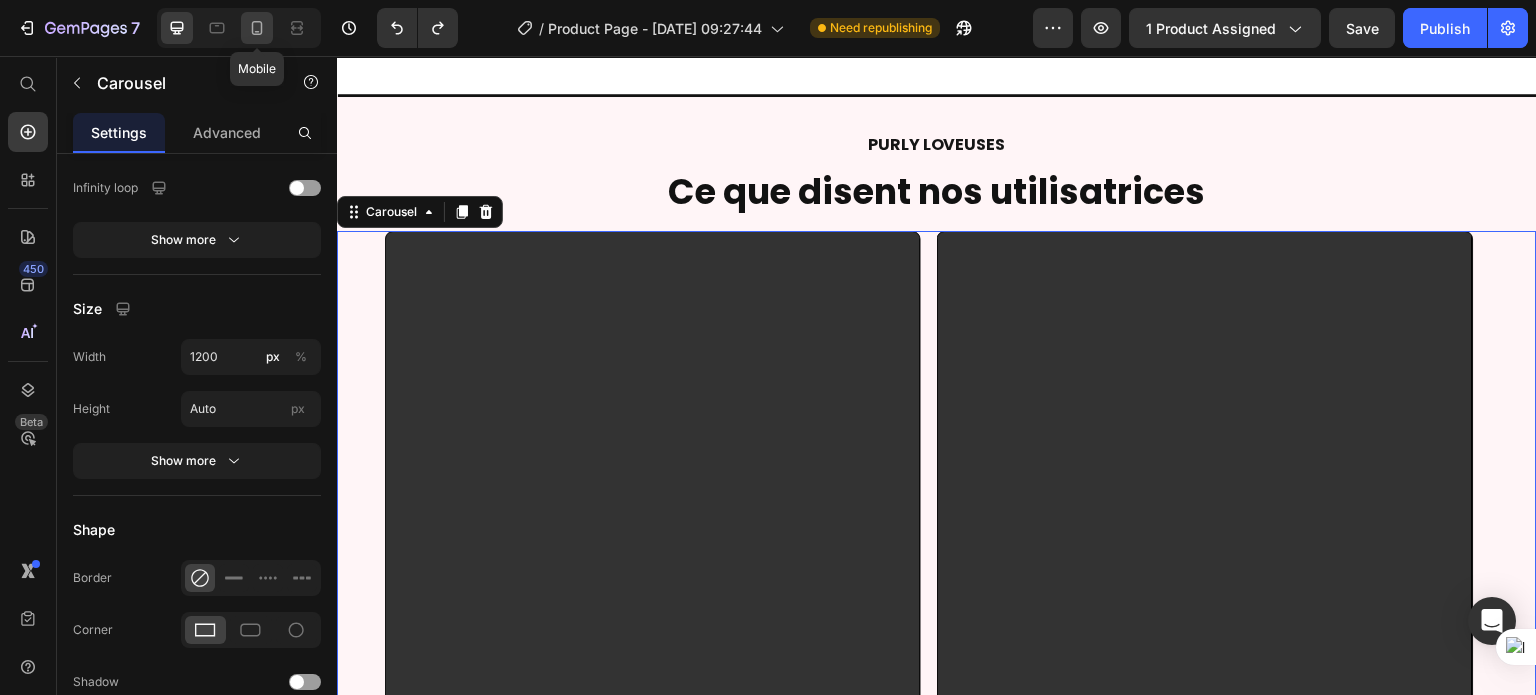 click 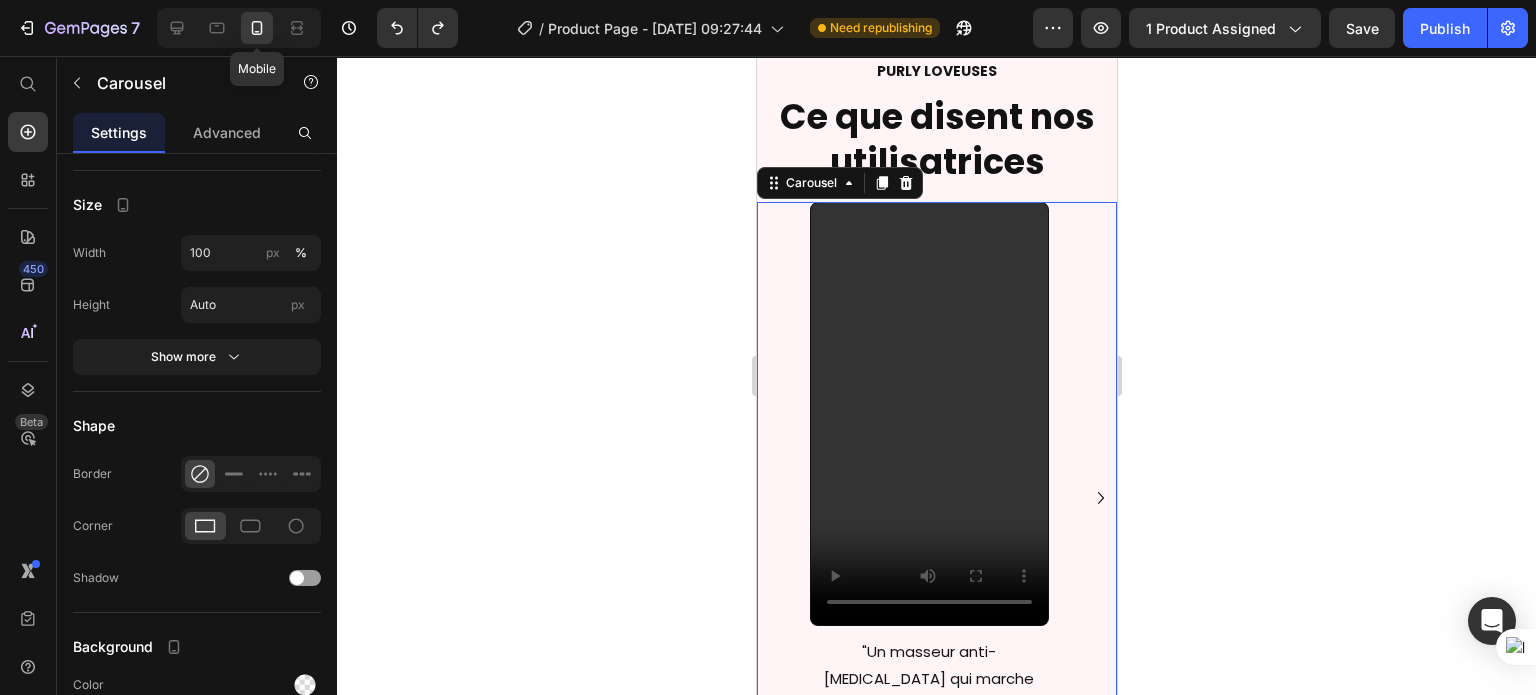 scroll, scrollTop: 1088, scrollLeft: 0, axis: vertical 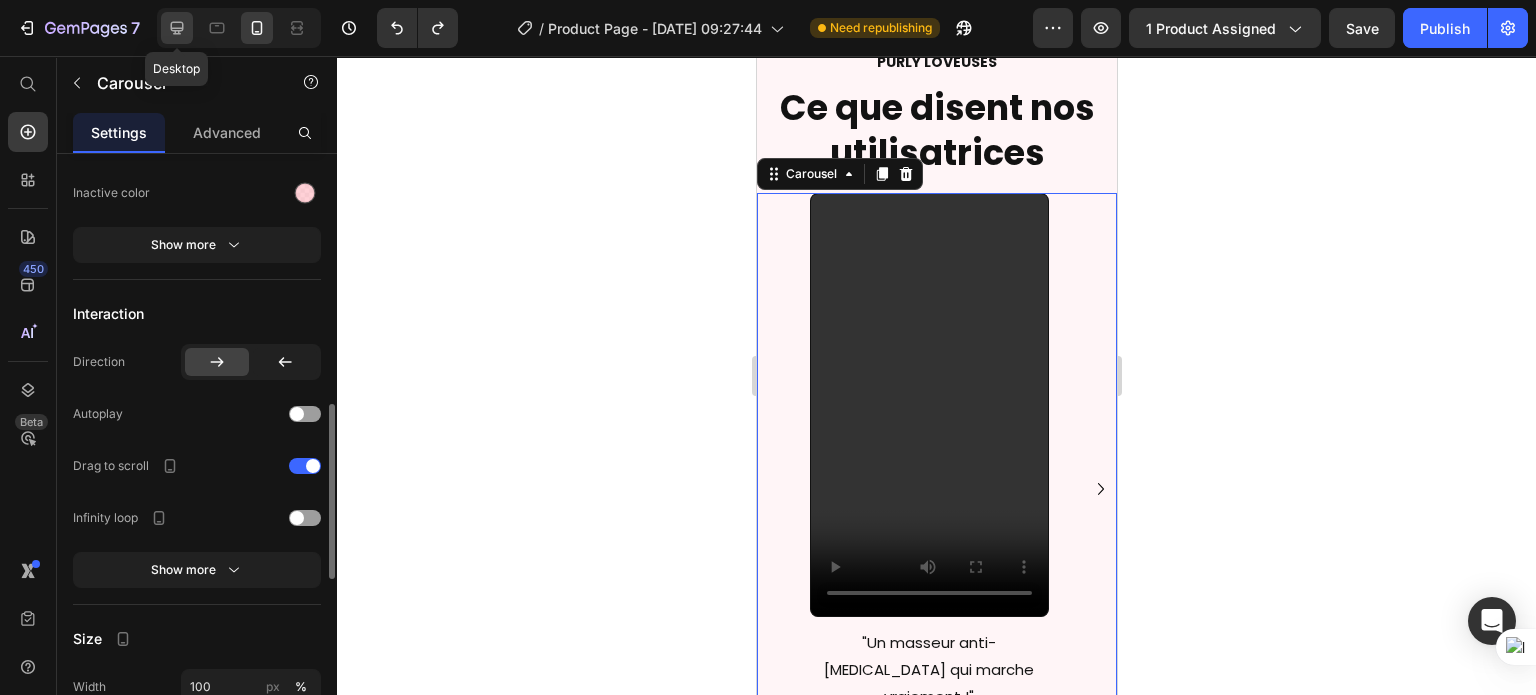 click 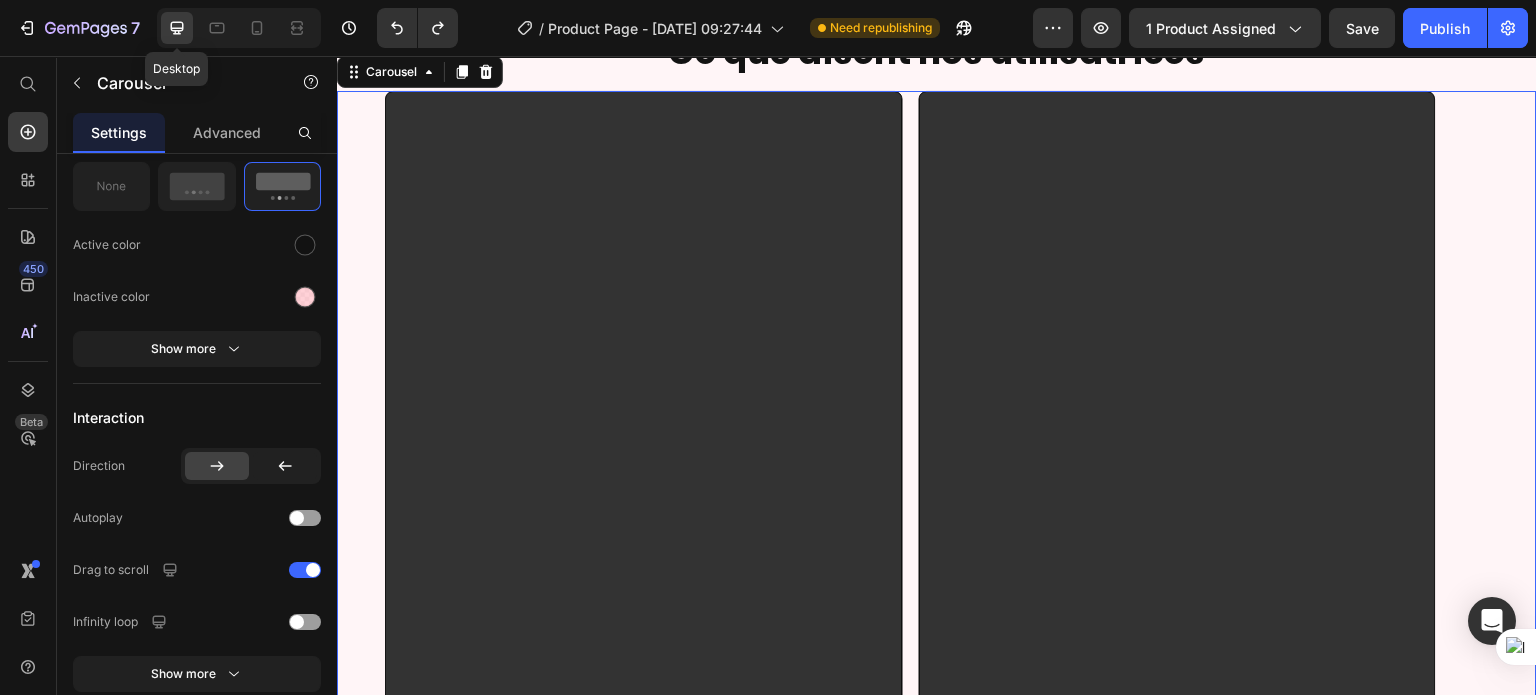 scroll, scrollTop: 1170, scrollLeft: 0, axis: vertical 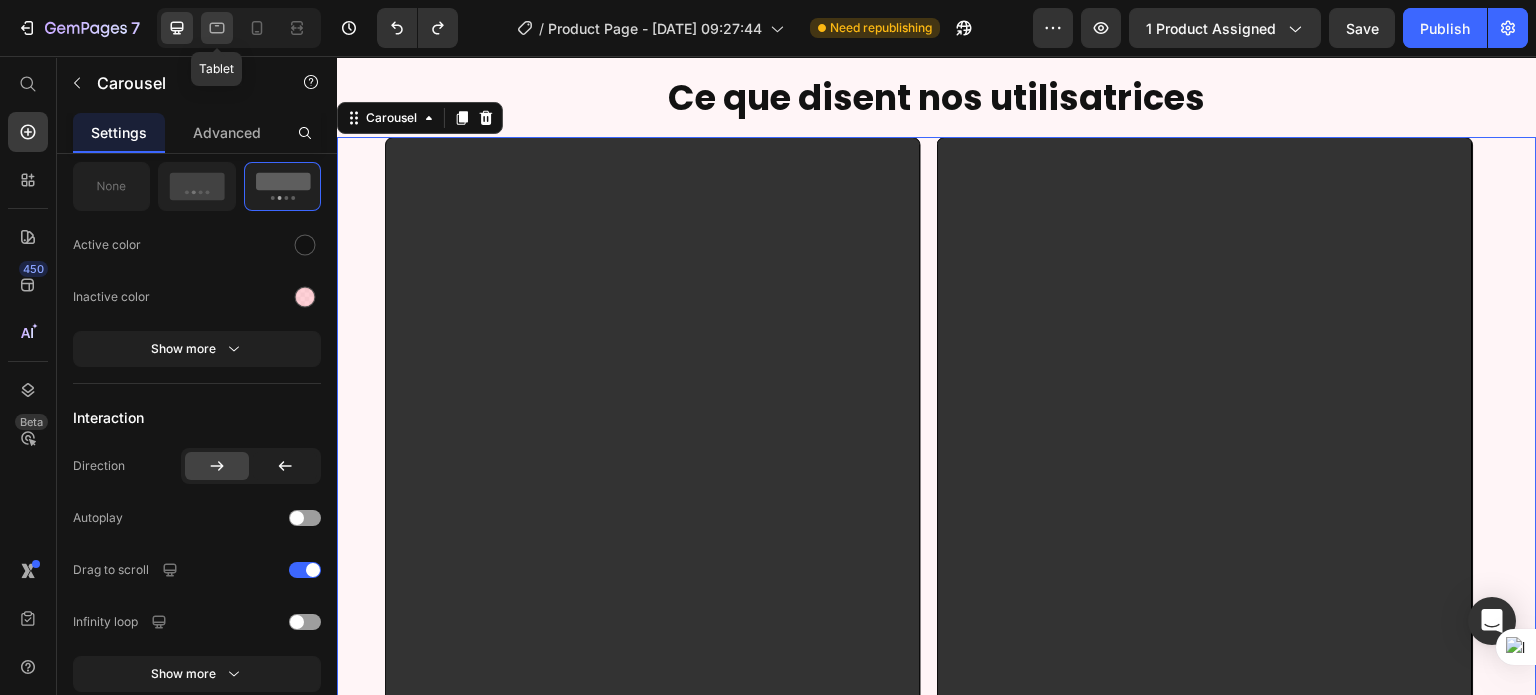 click 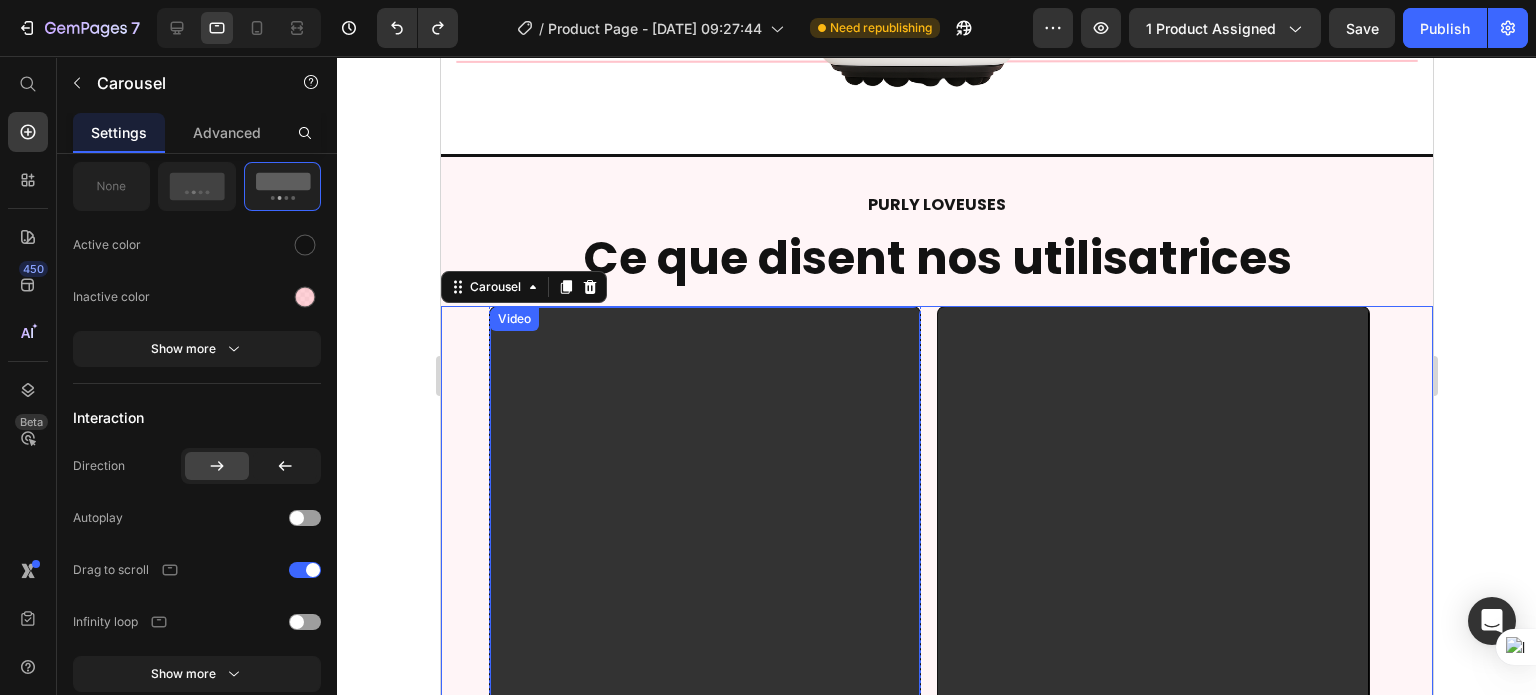 scroll, scrollTop: 881, scrollLeft: 0, axis: vertical 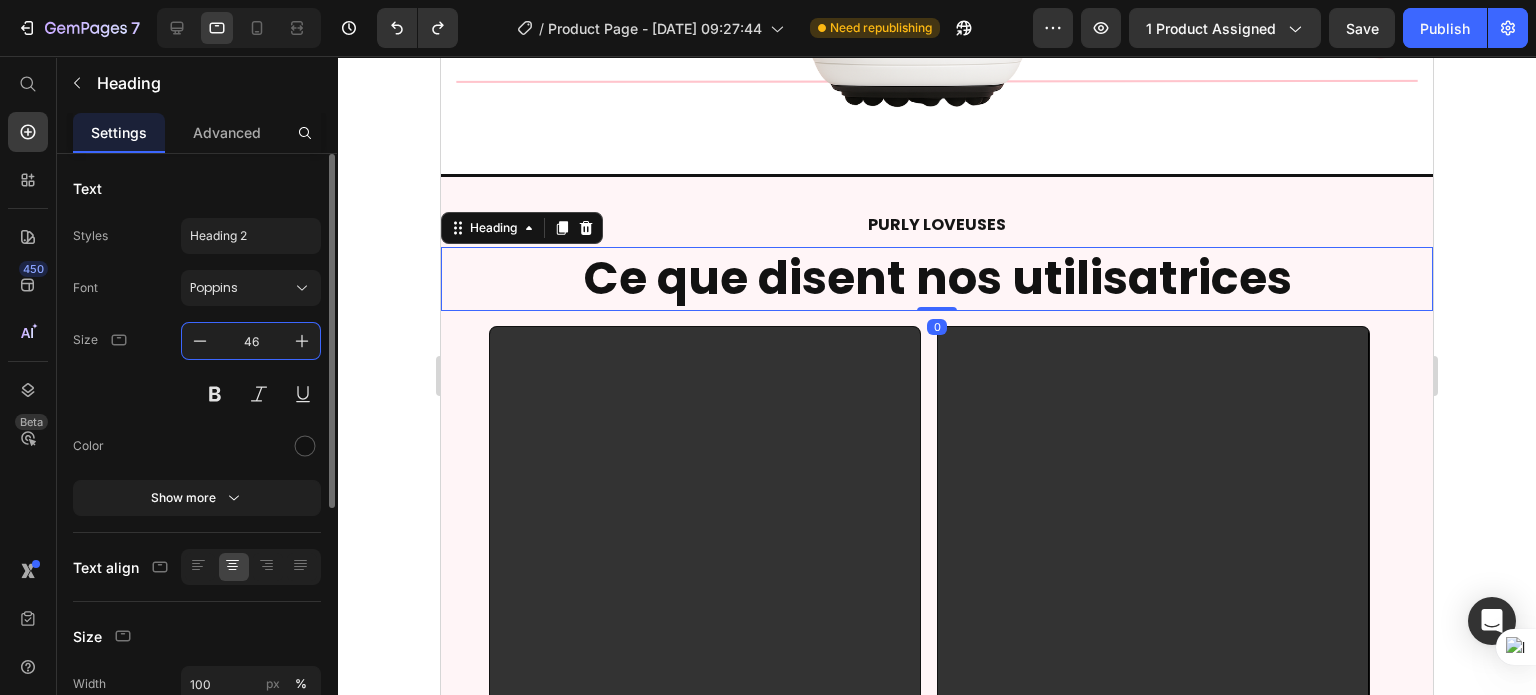 click on "46" at bounding box center (251, 341) 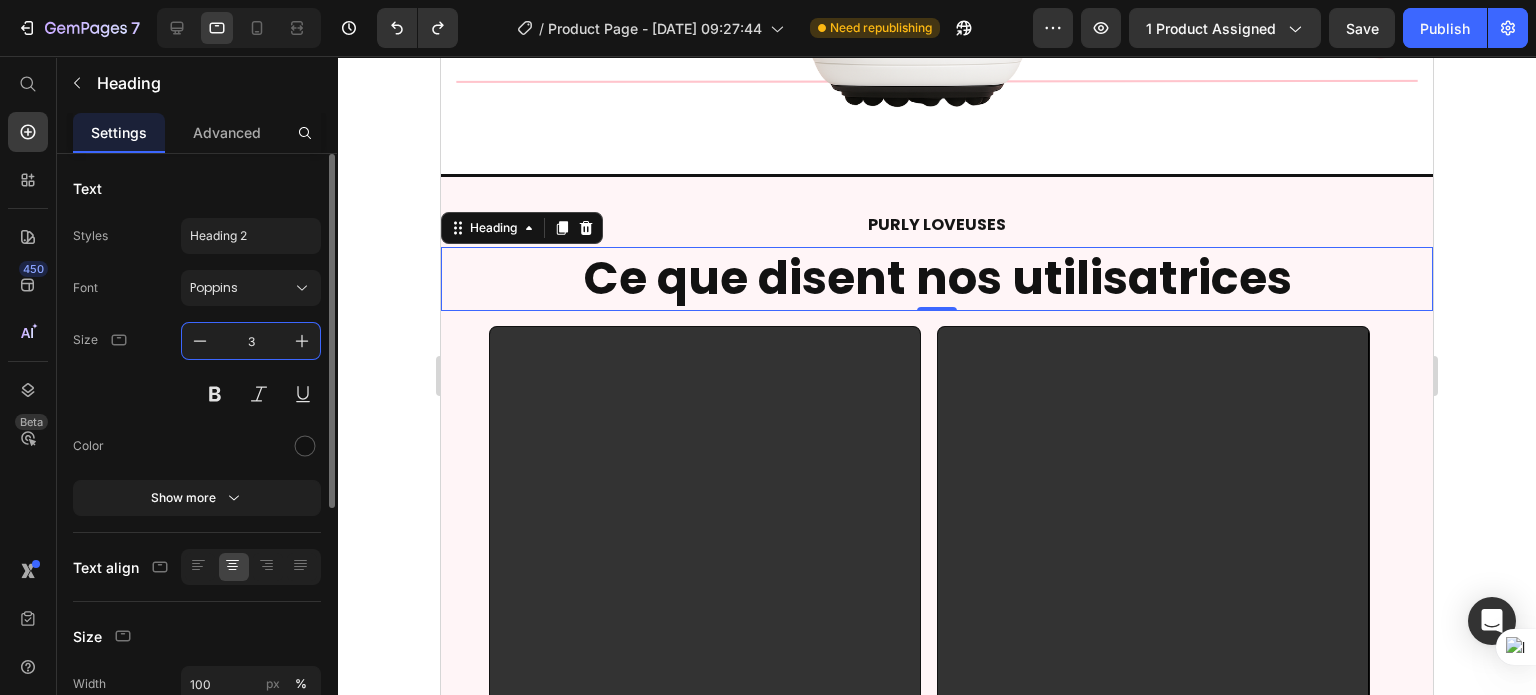 type on "35" 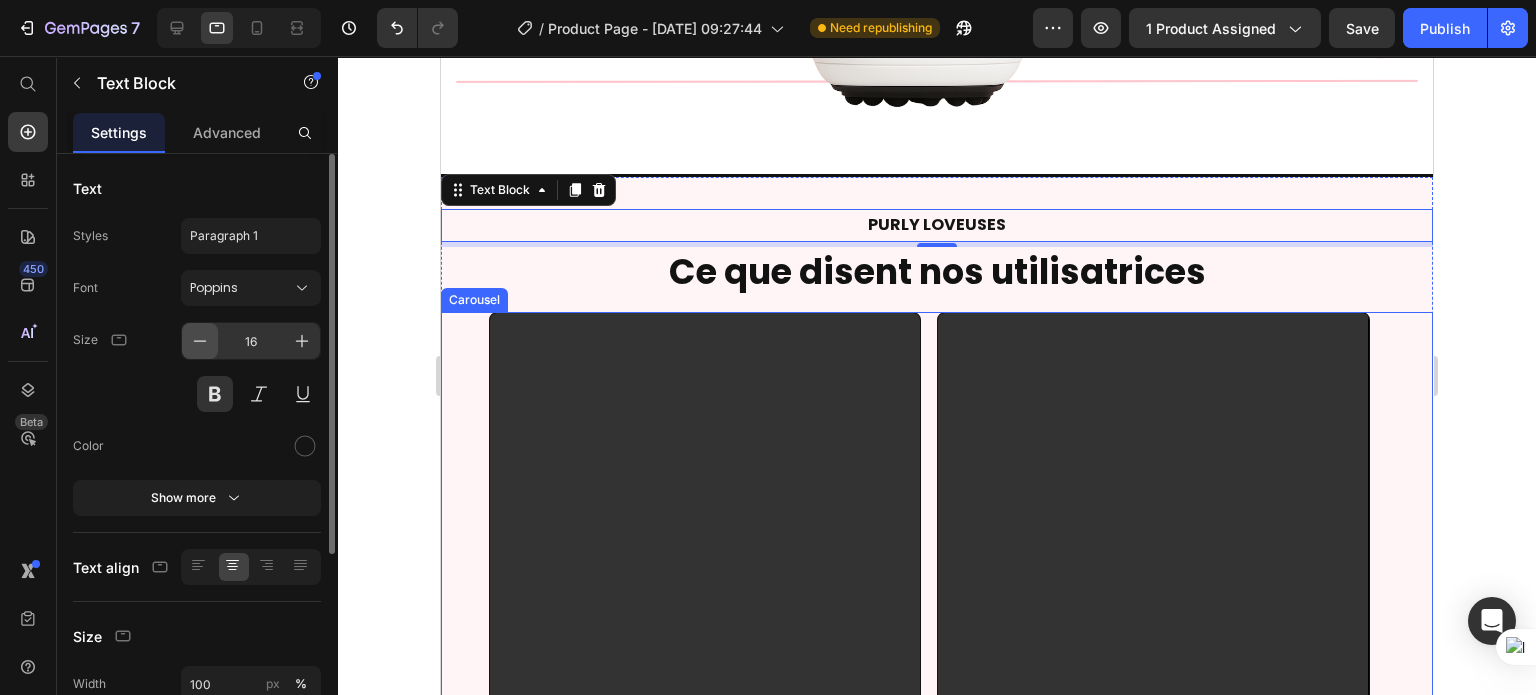 click at bounding box center [200, 341] 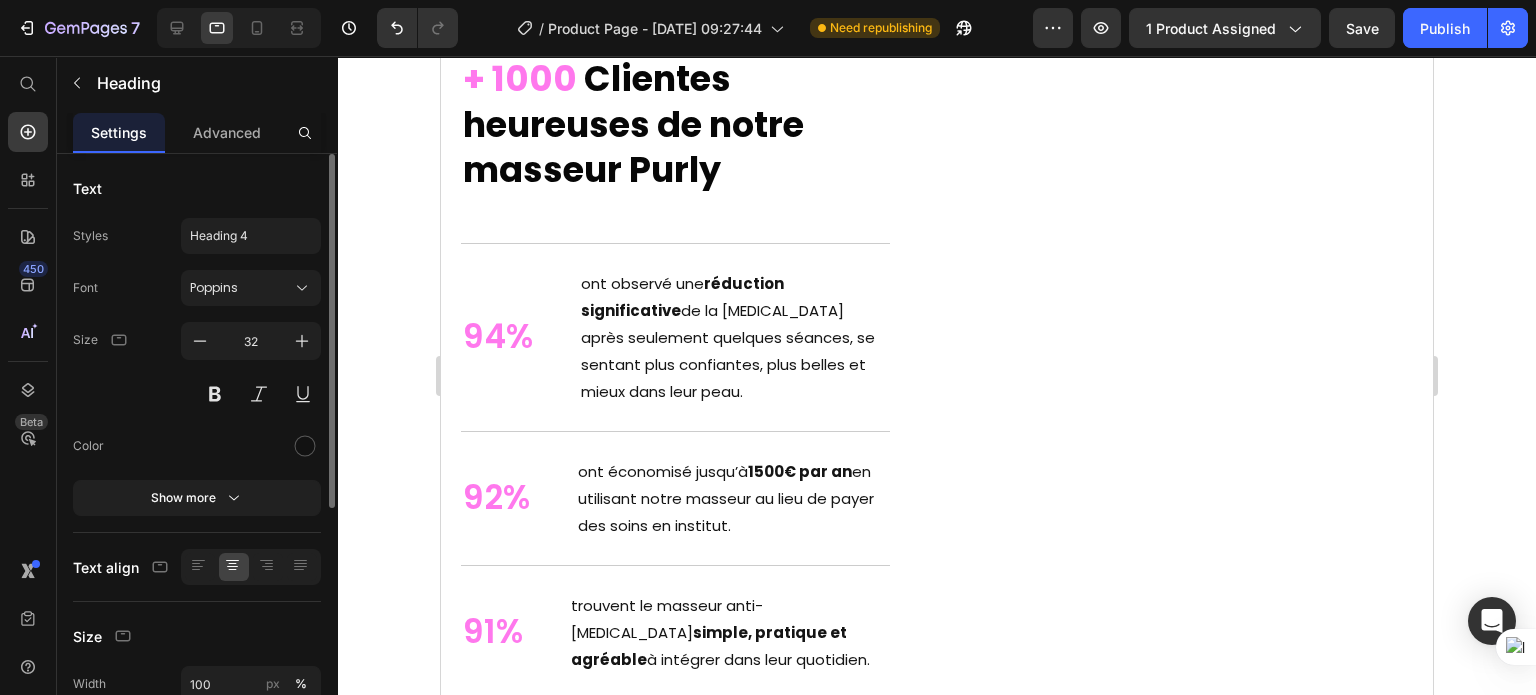 scroll, scrollTop: 7567, scrollLeft: 0, axis: vertical 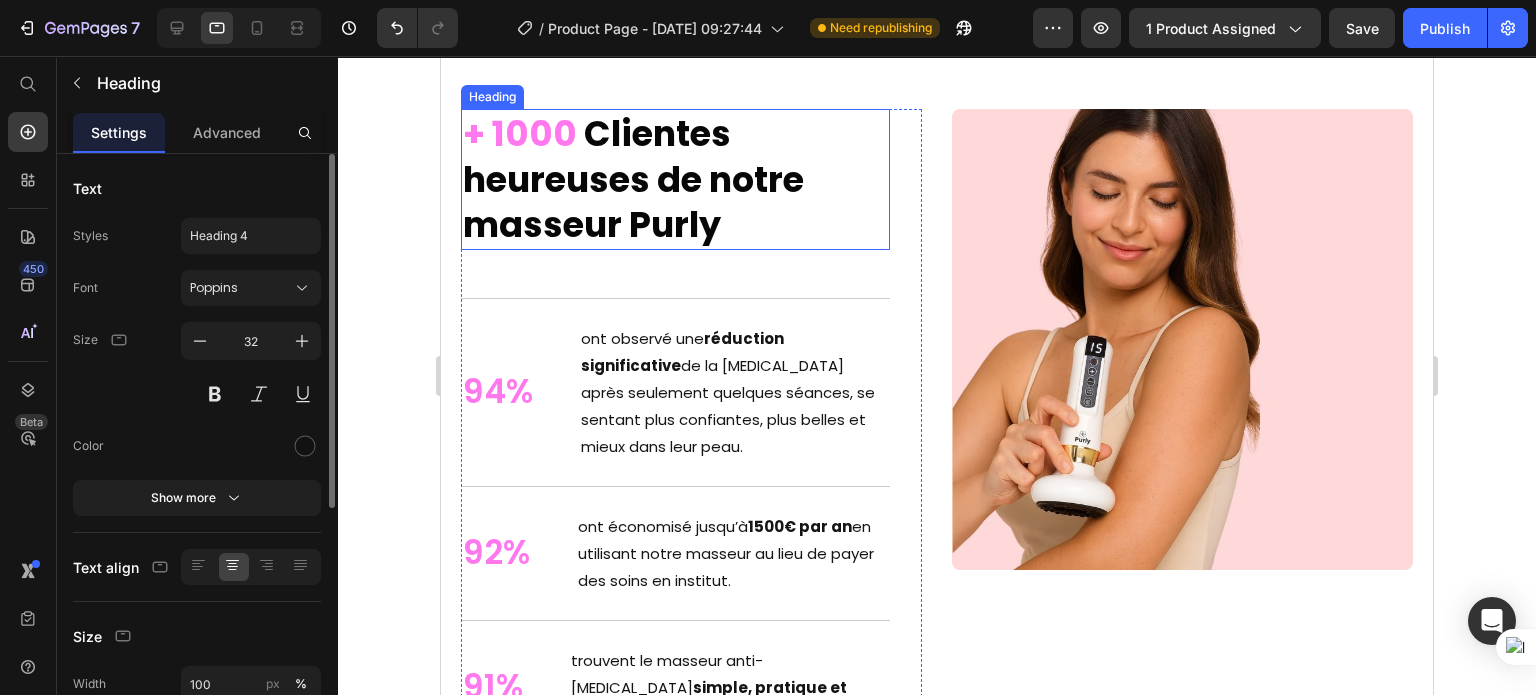 click on "+ 1000" at bounding box center [519, 133] 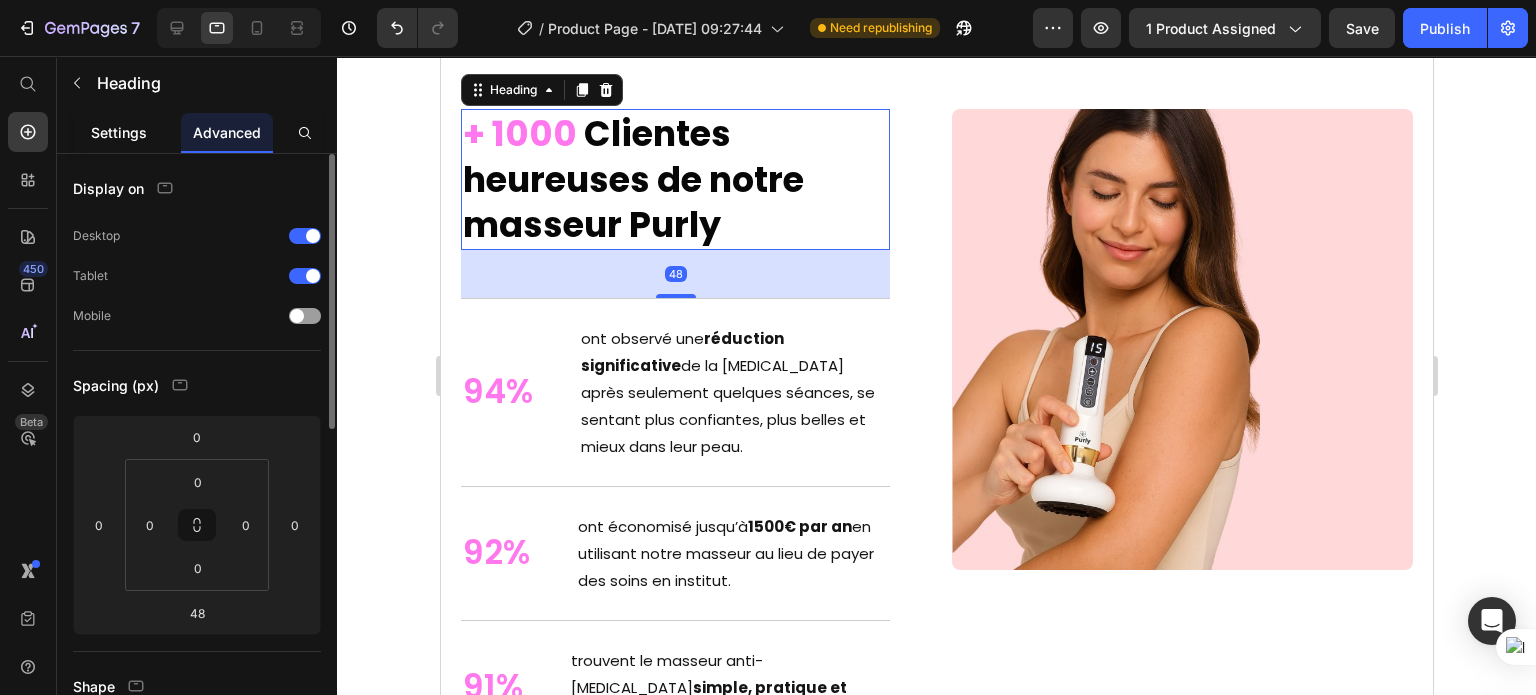 click on "Settings" at bounding box center (119, 132) 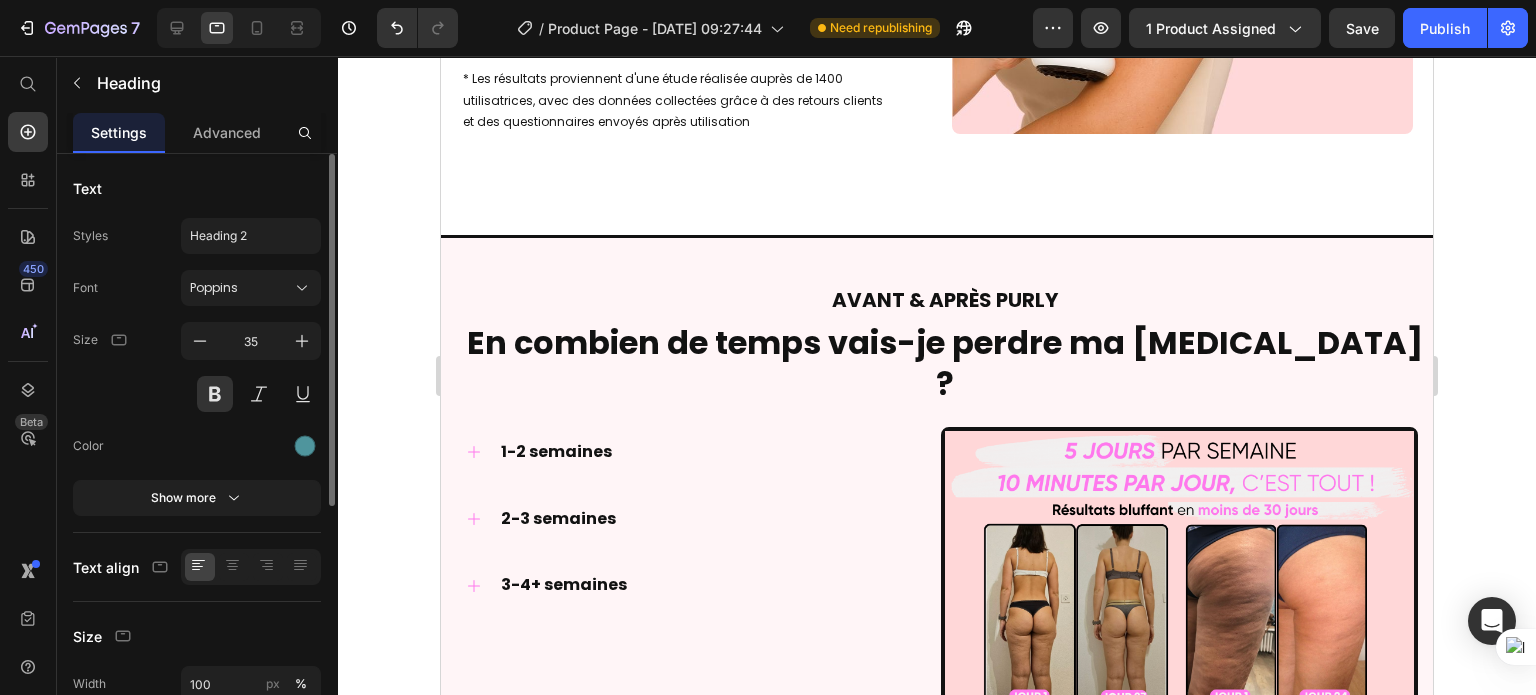 scroll, scrollTop: 8349, scrollLeft: 0, axis: vertical 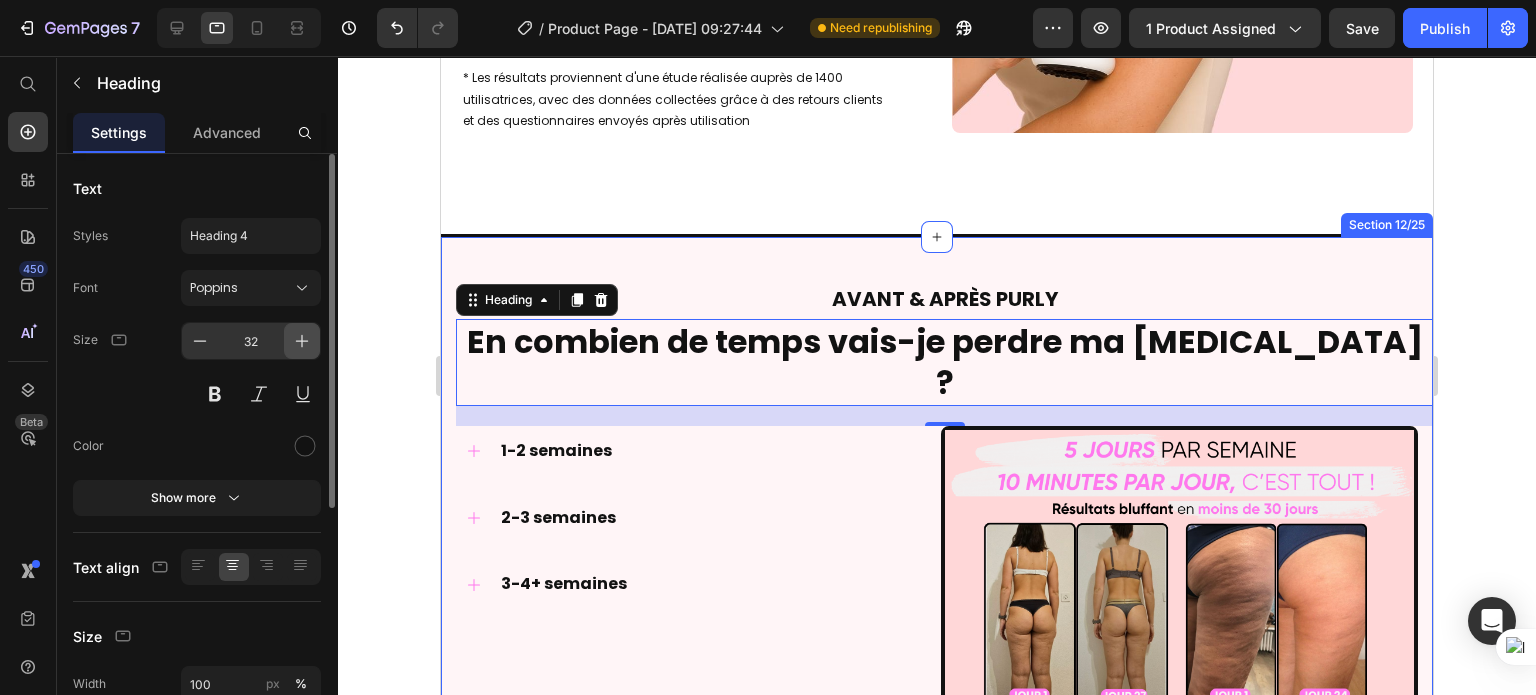 click 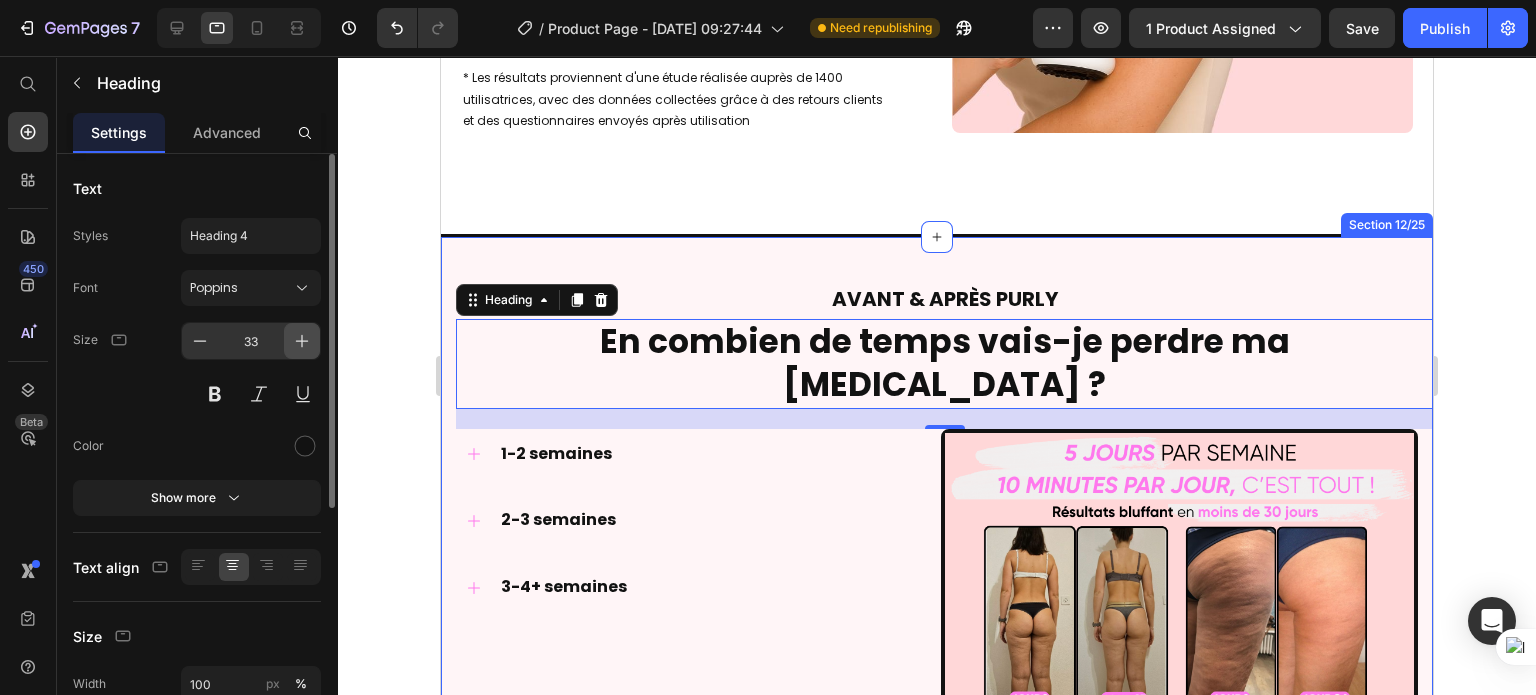 click 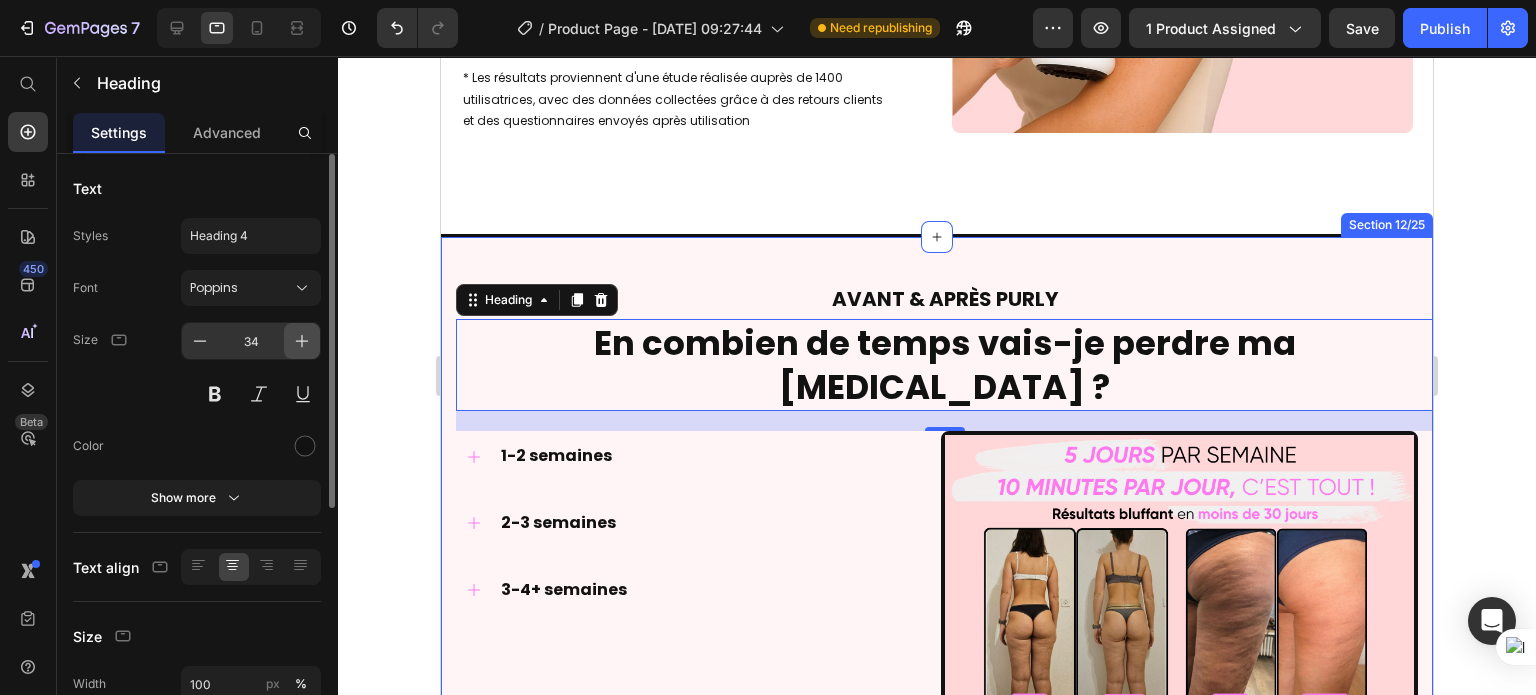 click 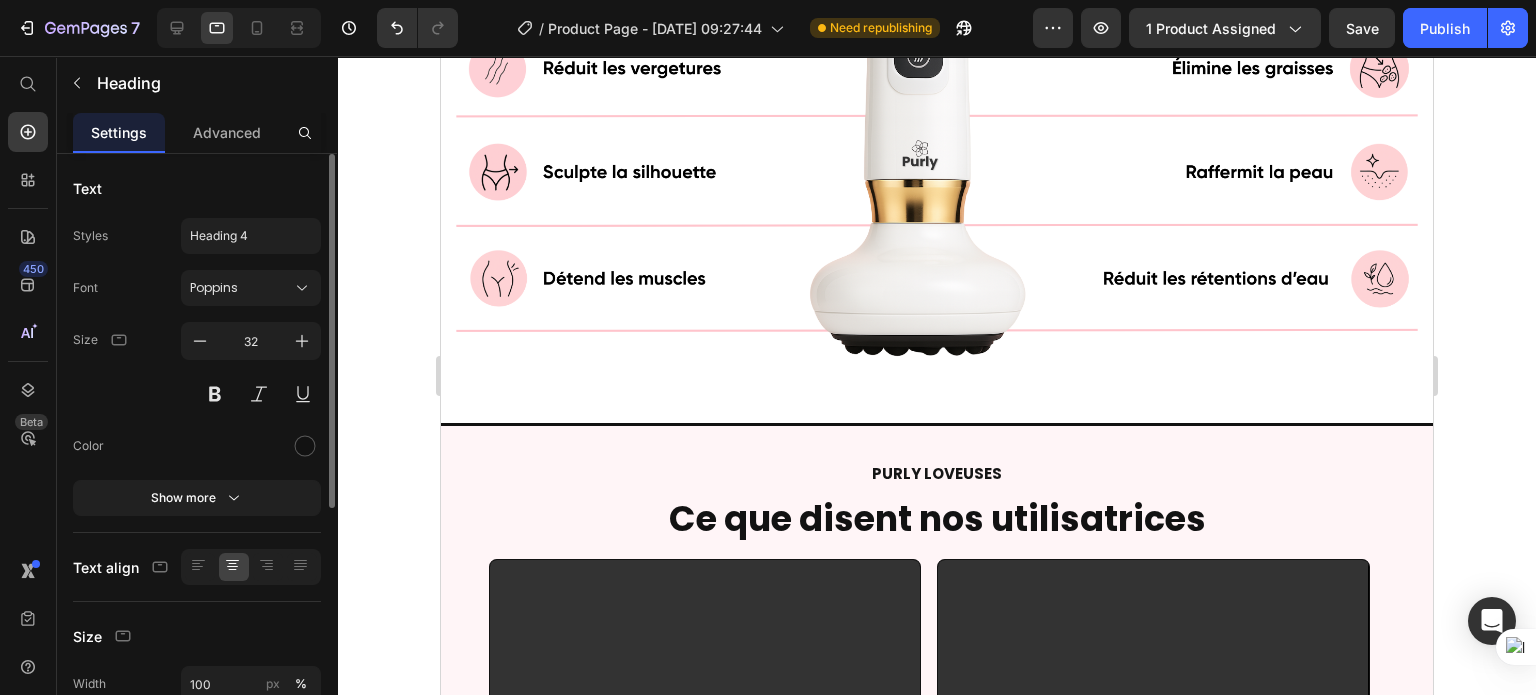 scroll, scrollTop: 0, scrollLeft: 0, axis: both 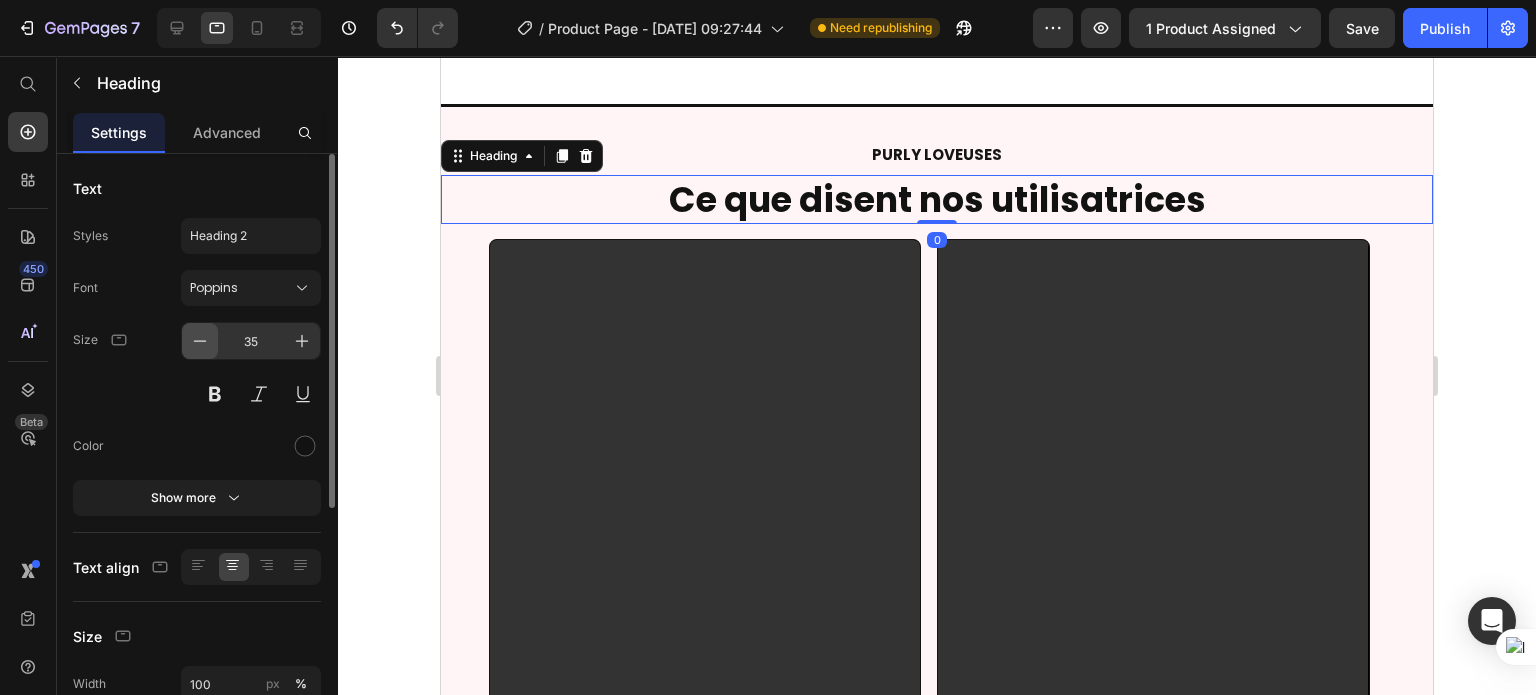 click 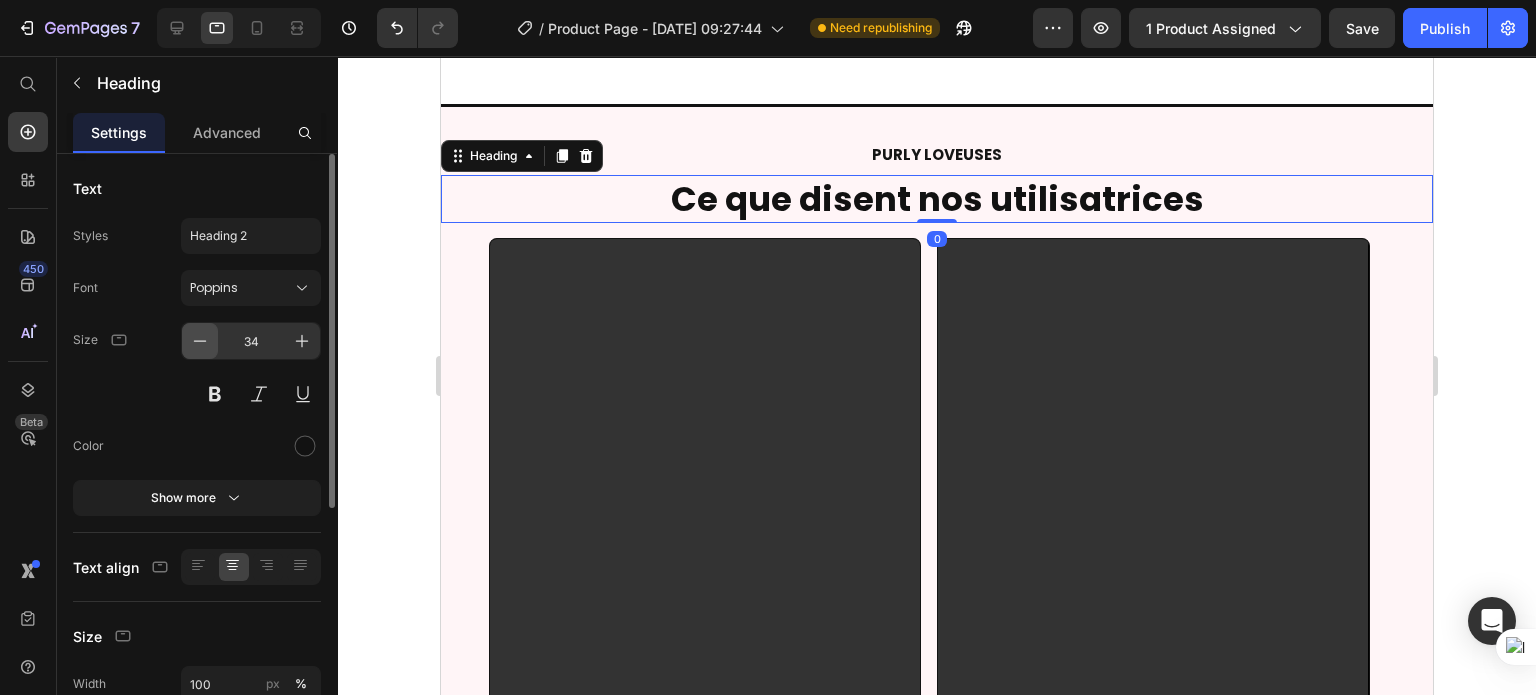click 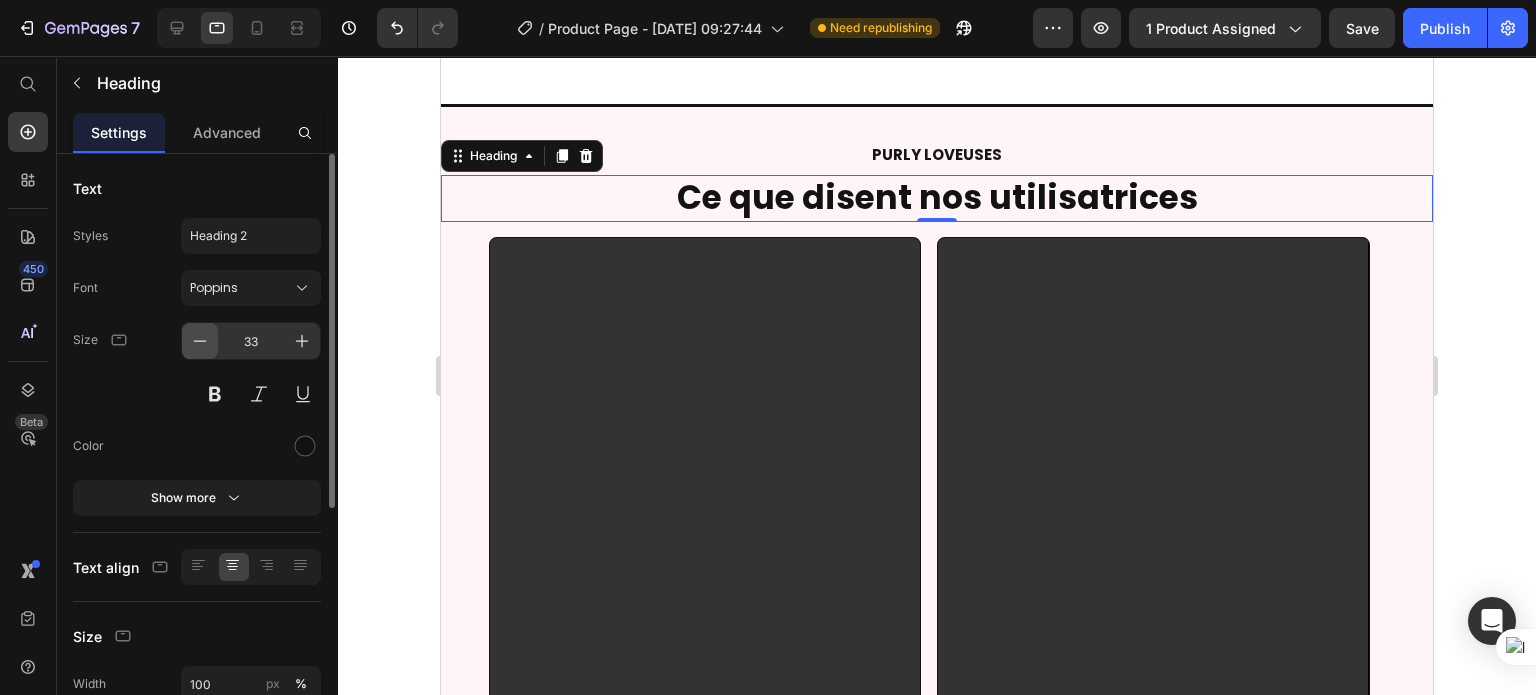 click 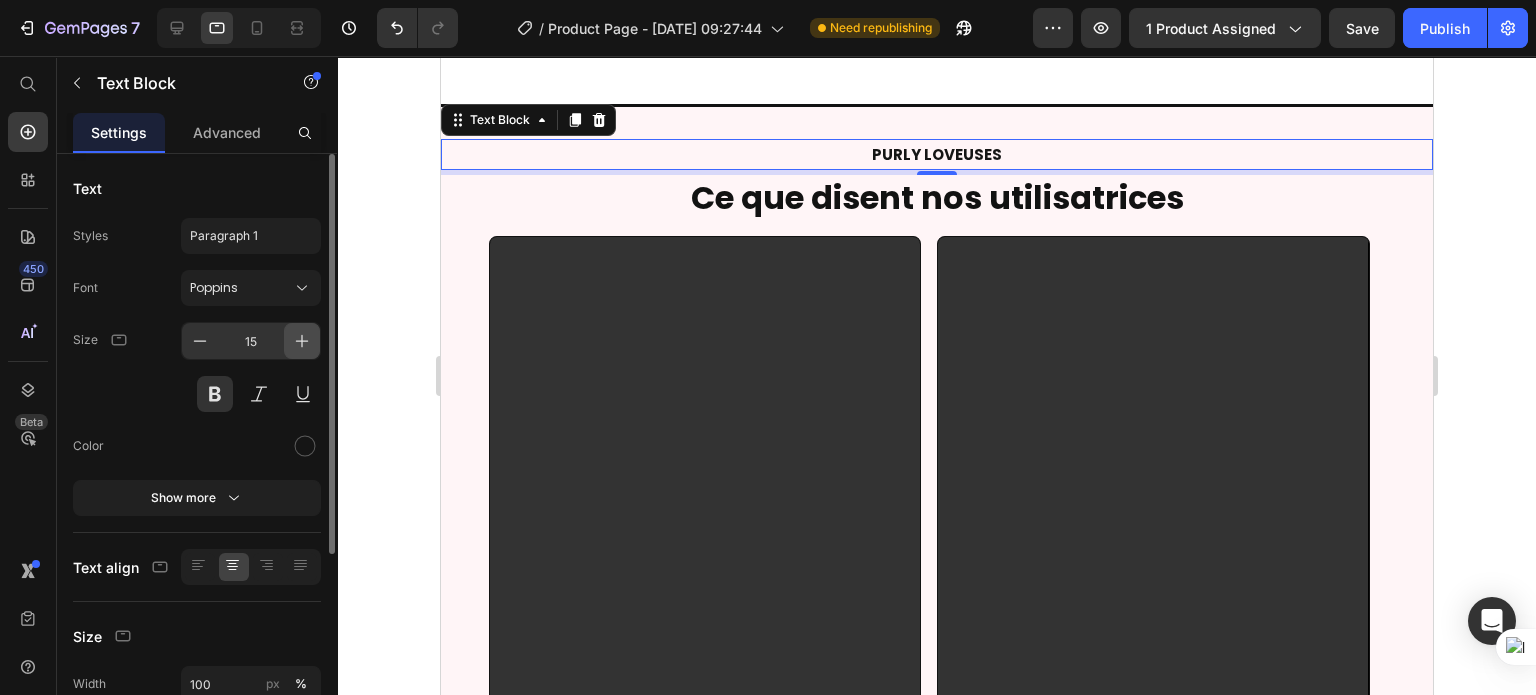click 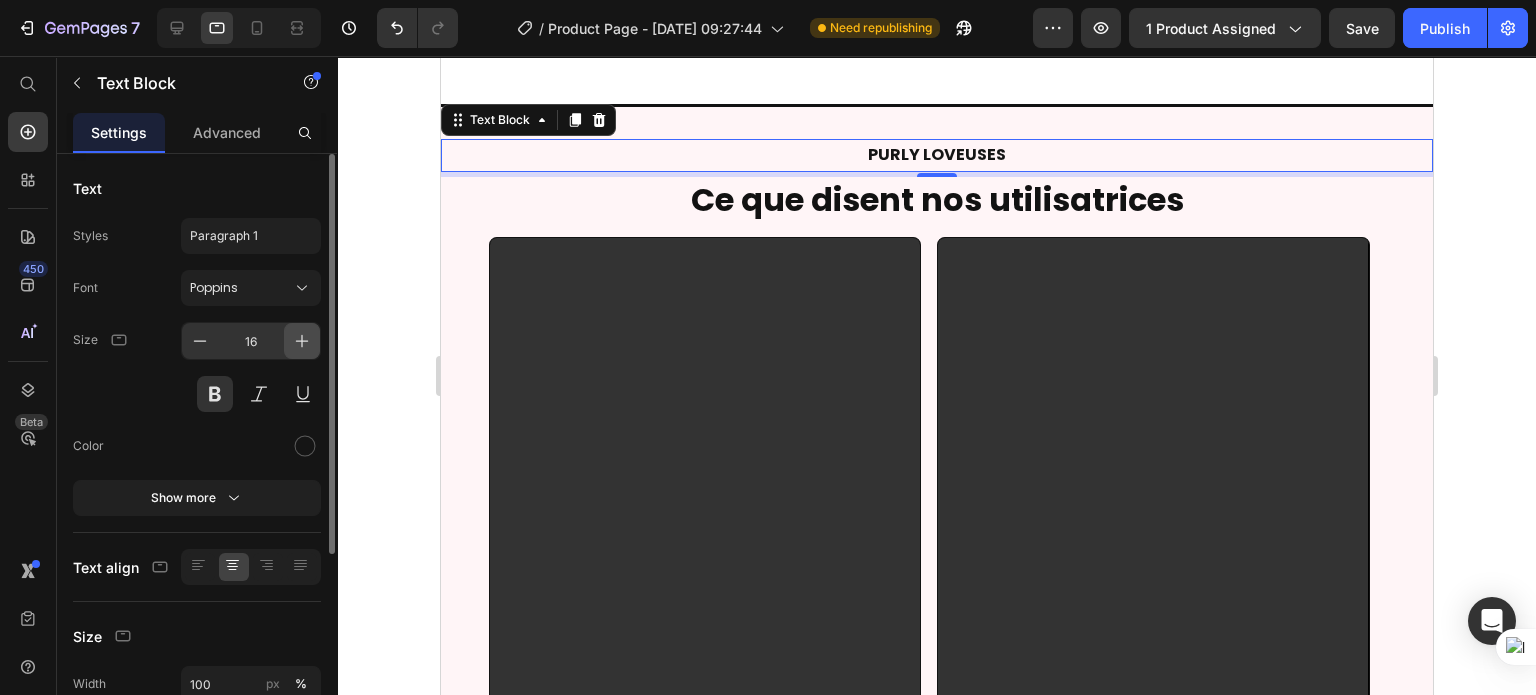 click 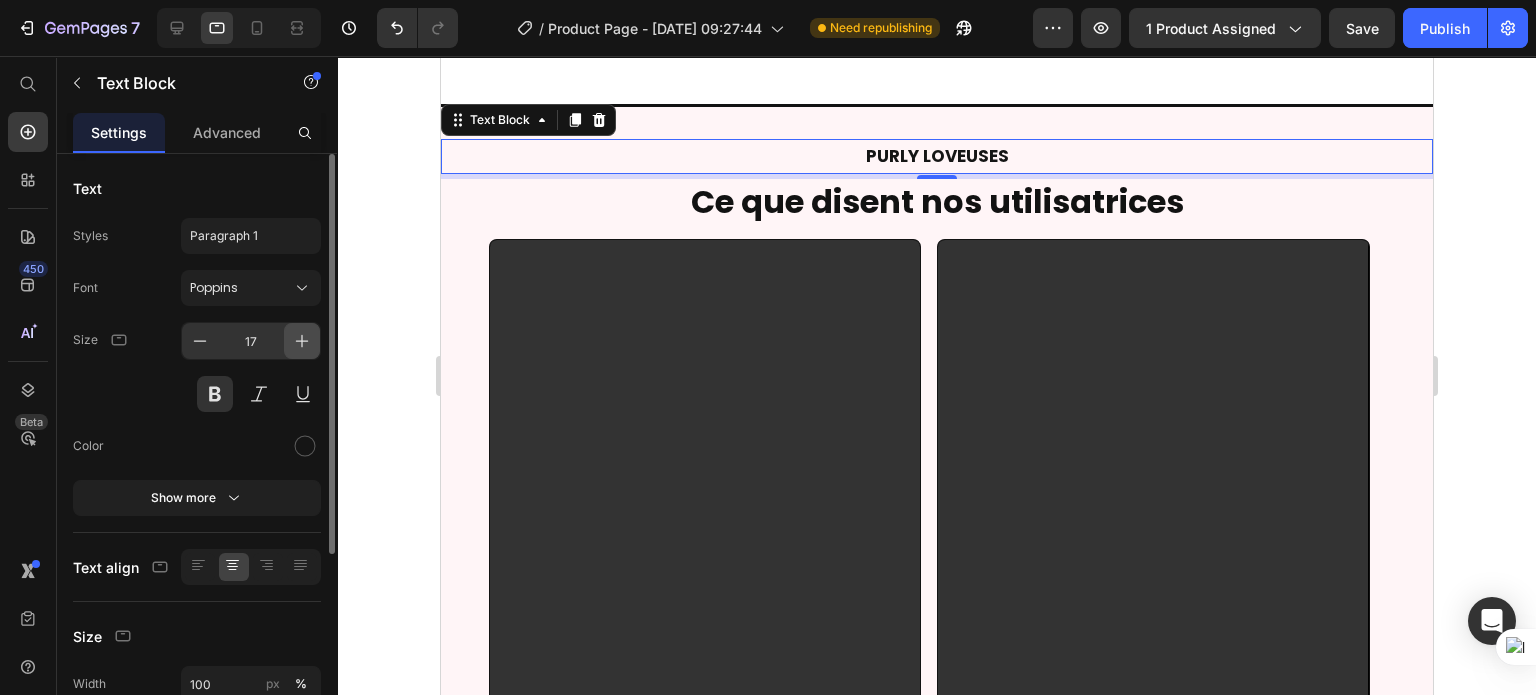 click 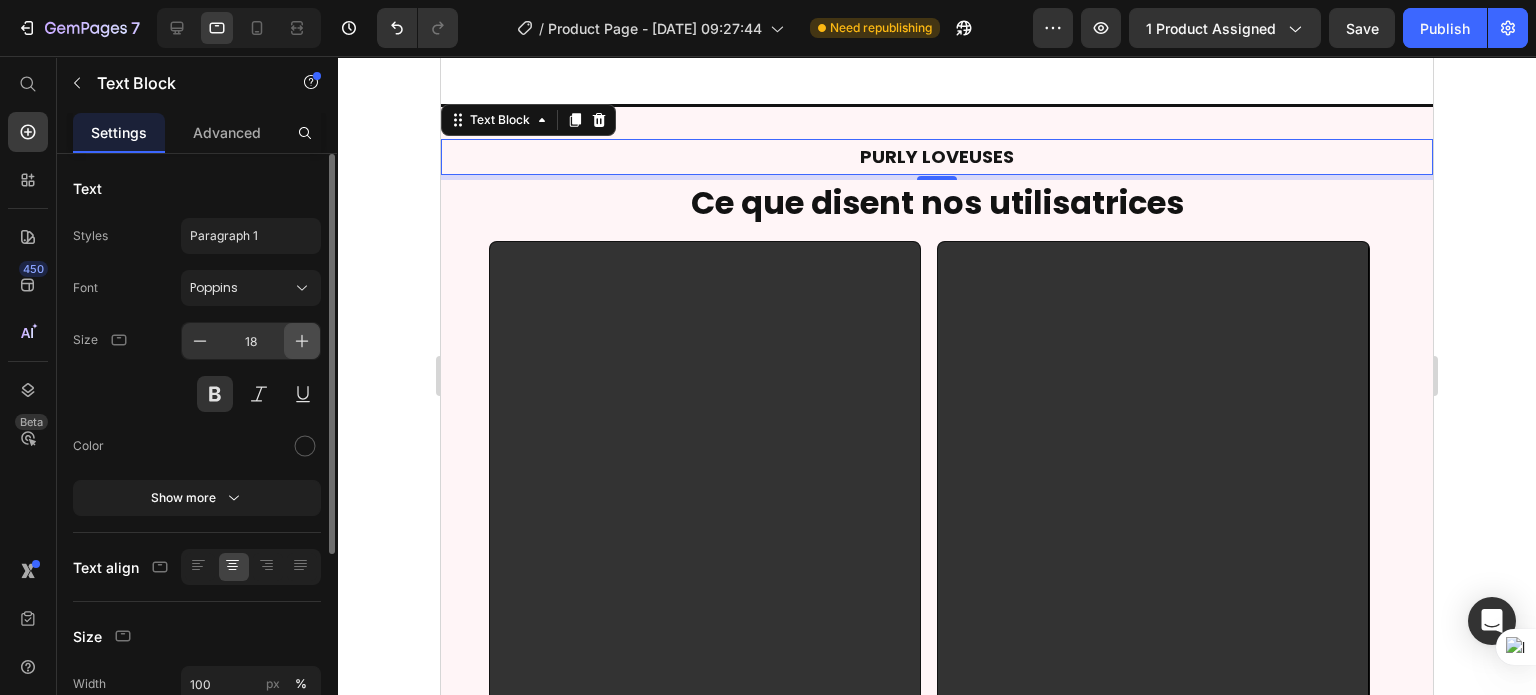 click 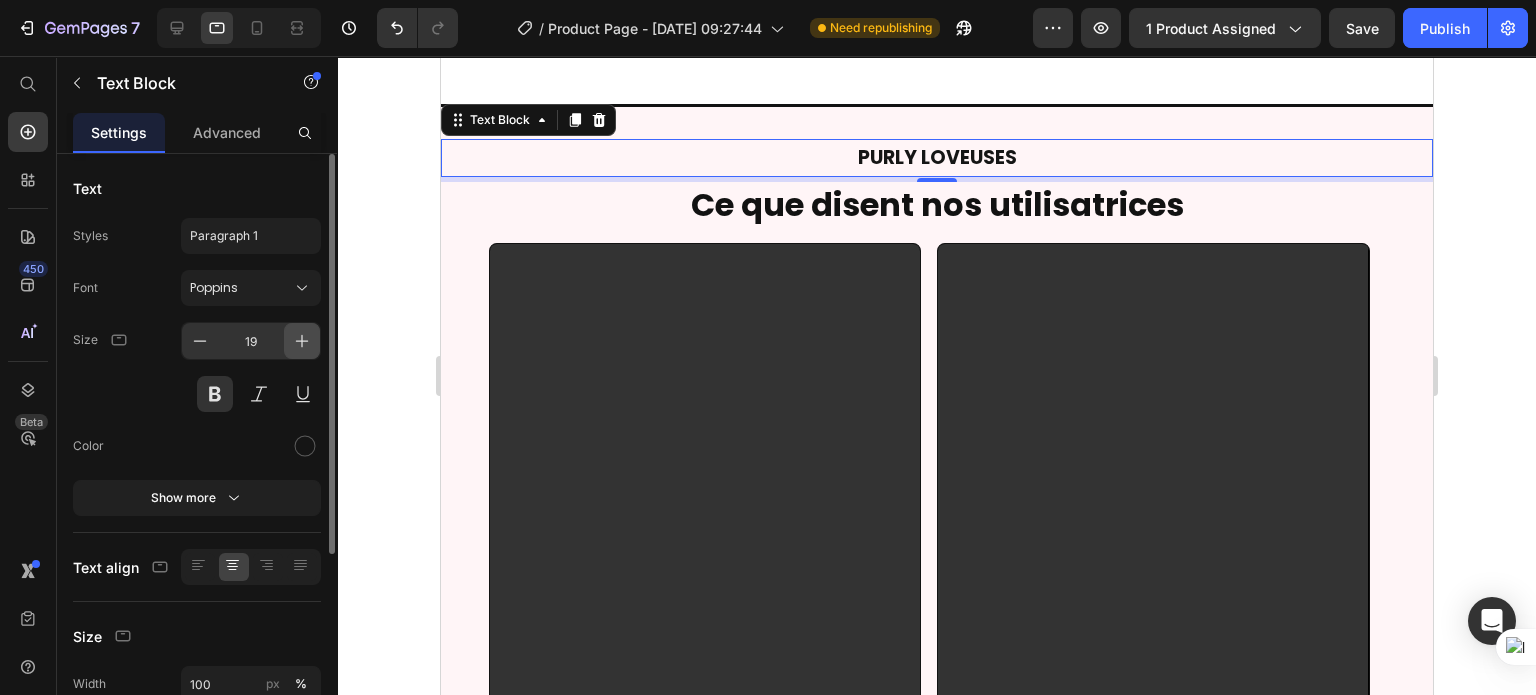 click 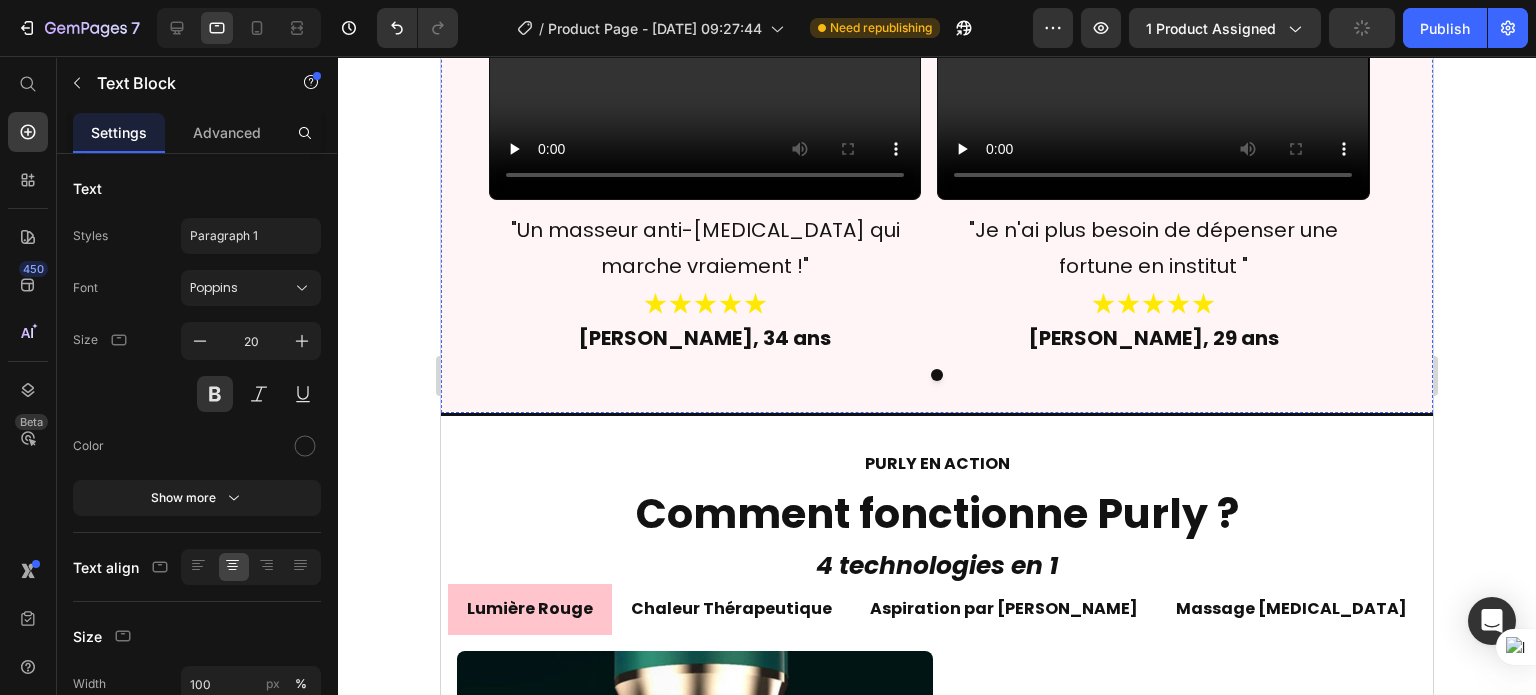 scroll, scrollTop: 1931, scrollLeft: 0, axis: vertical 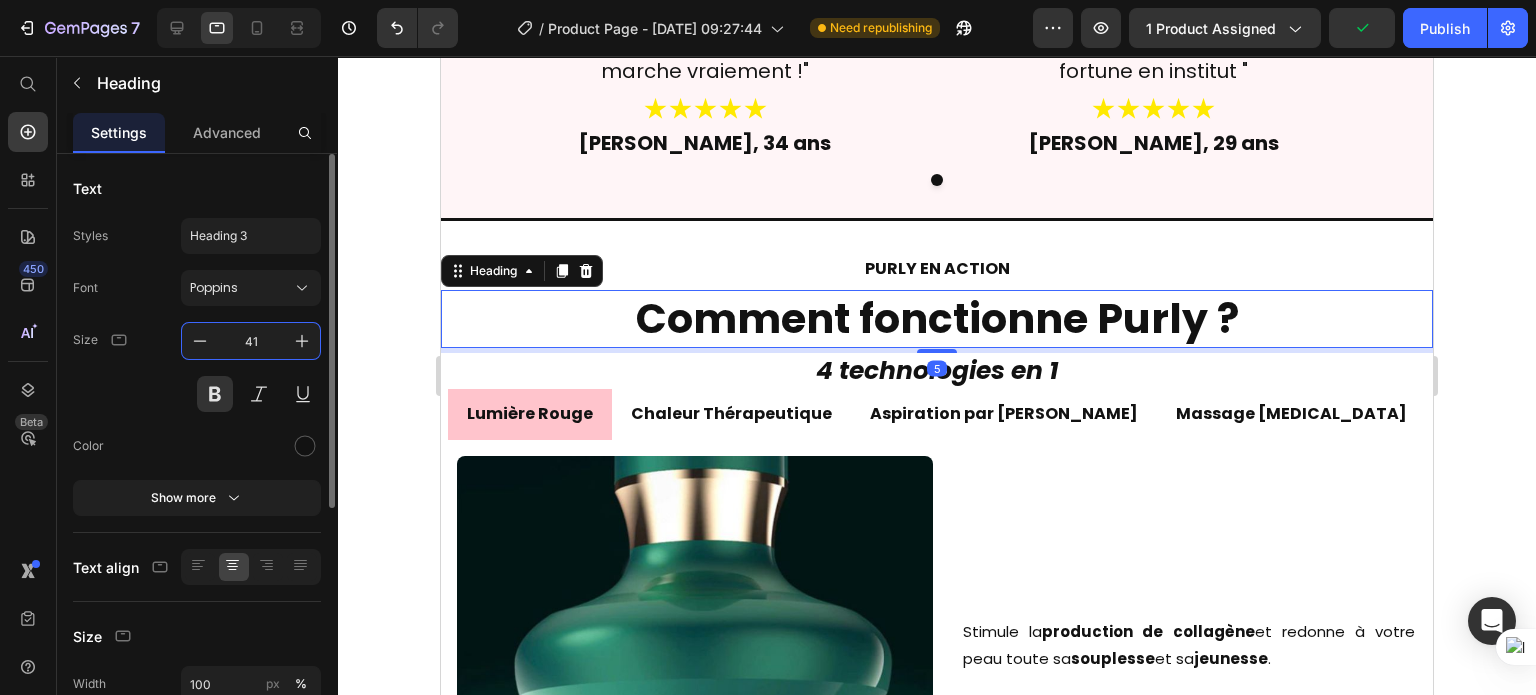 click on "41" at bounding box center (251, 341) 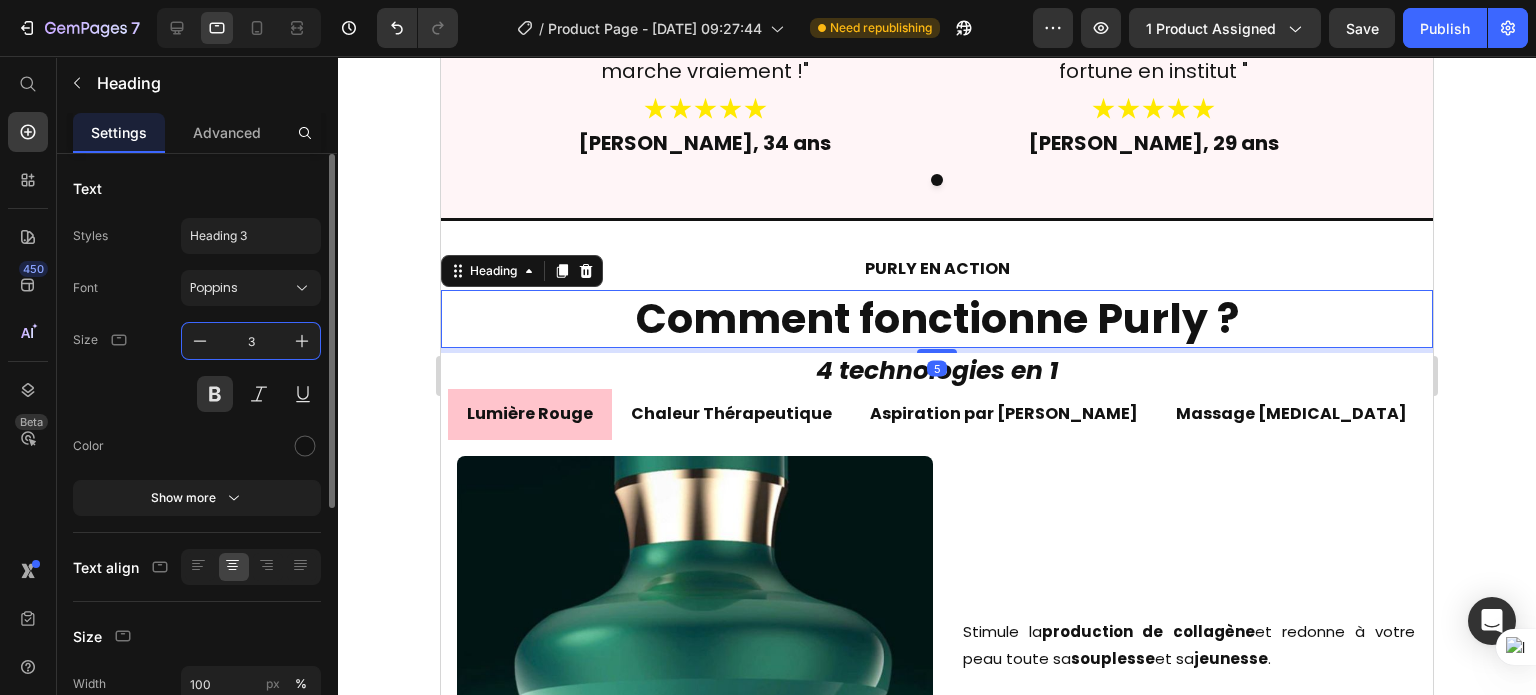 type on "32" 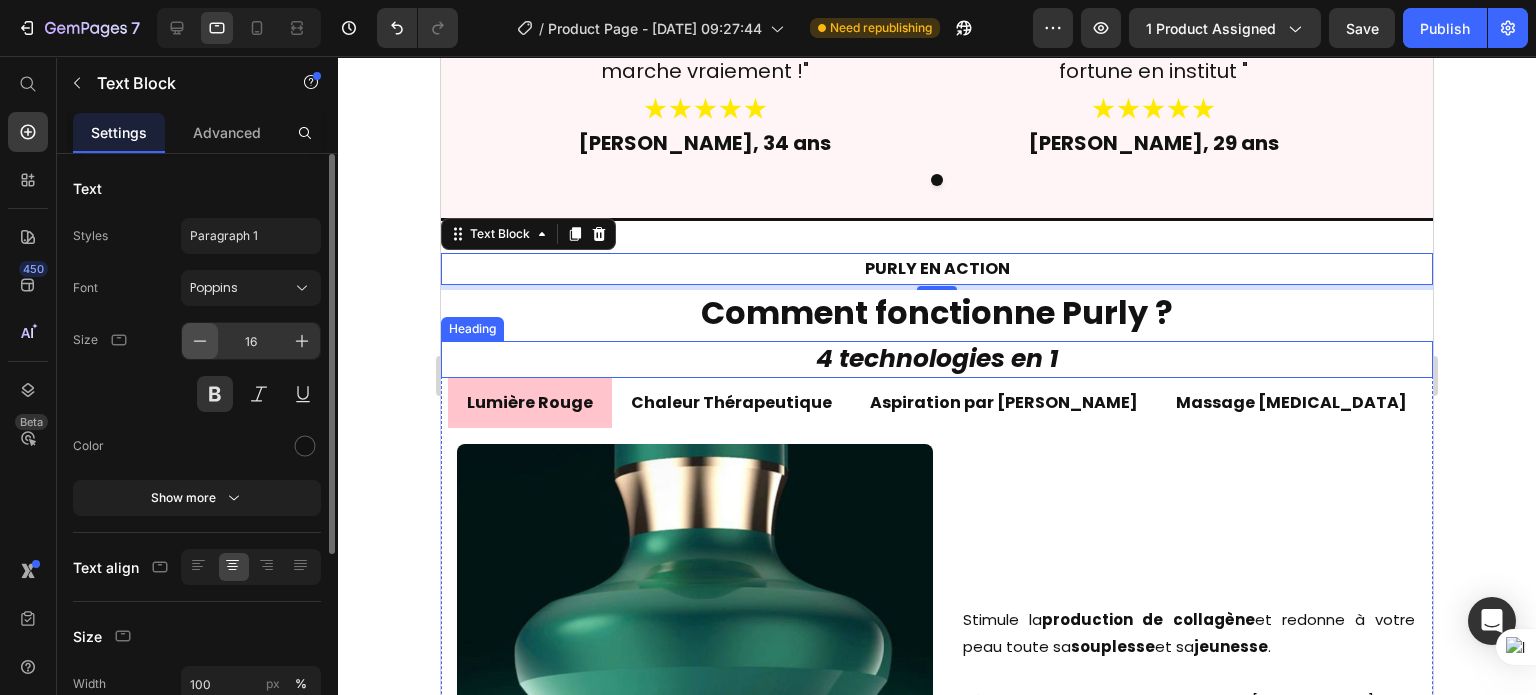 click at bounding box center [200, 341] 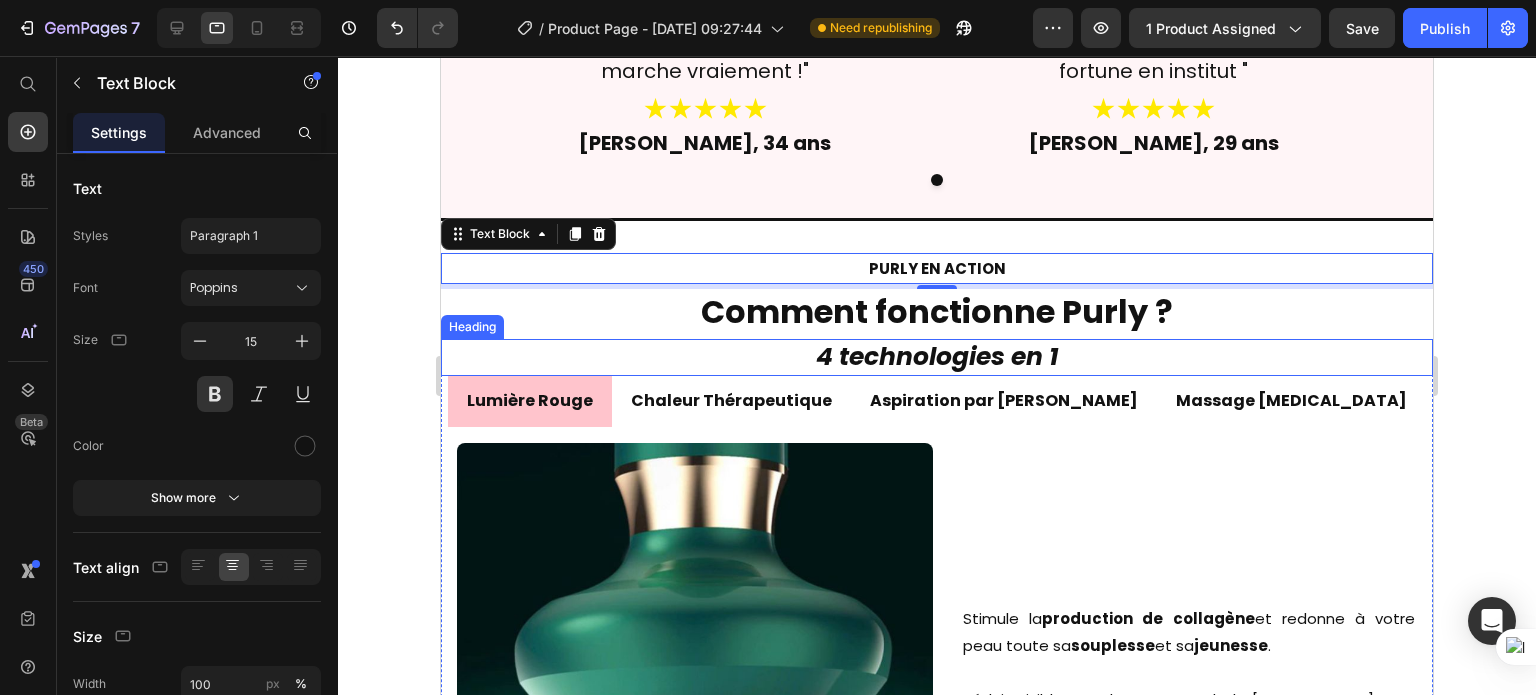 click on "4 technologies en 1" at bounding box center [936, 356] 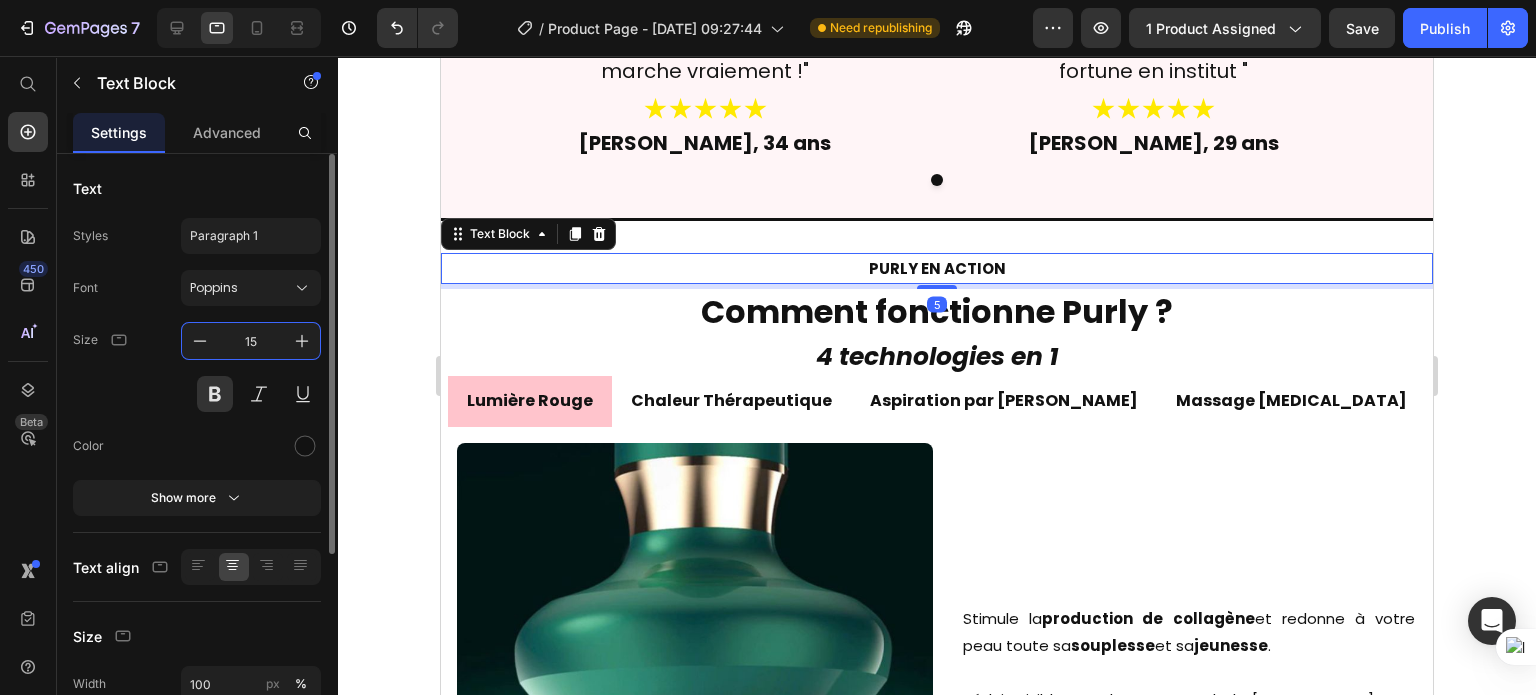 click on "15" at bounding box center (251, 341) 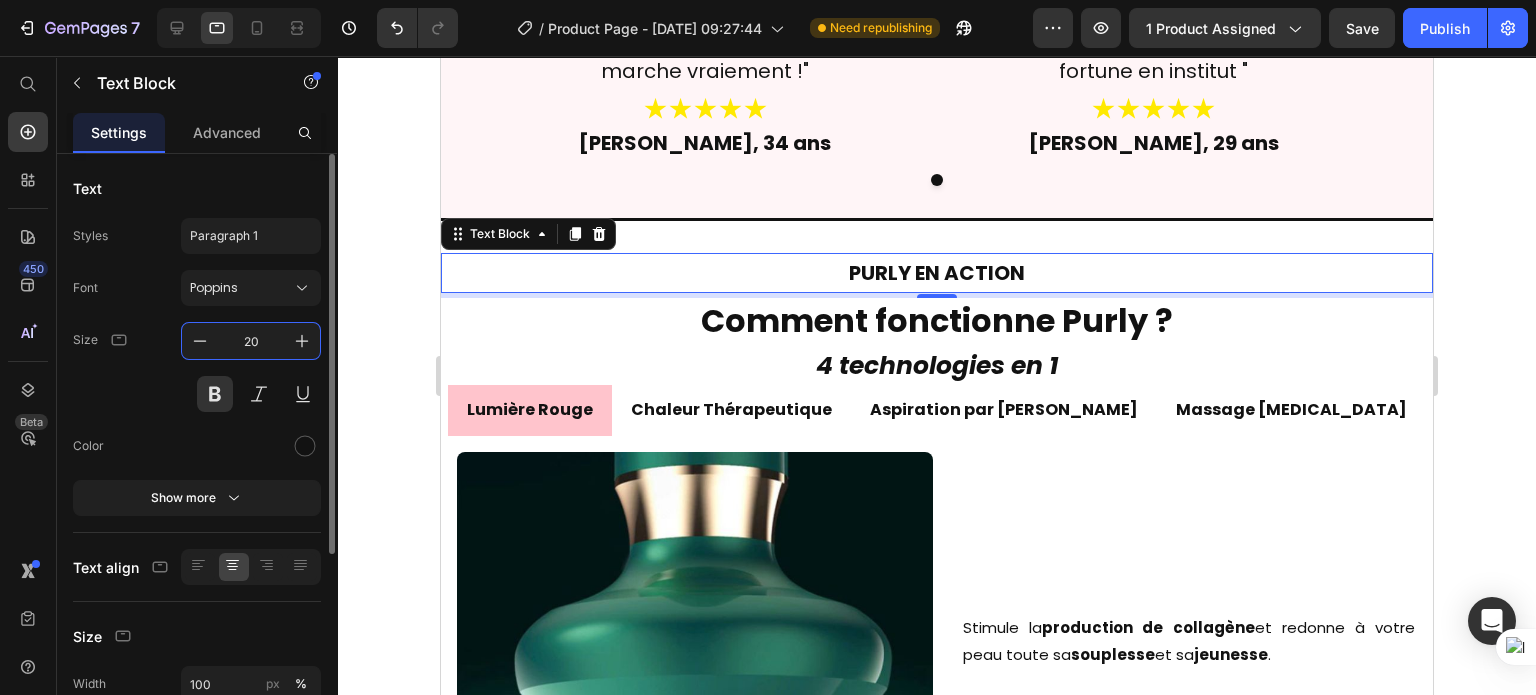 click on "20" at bounding box center (251, 341) 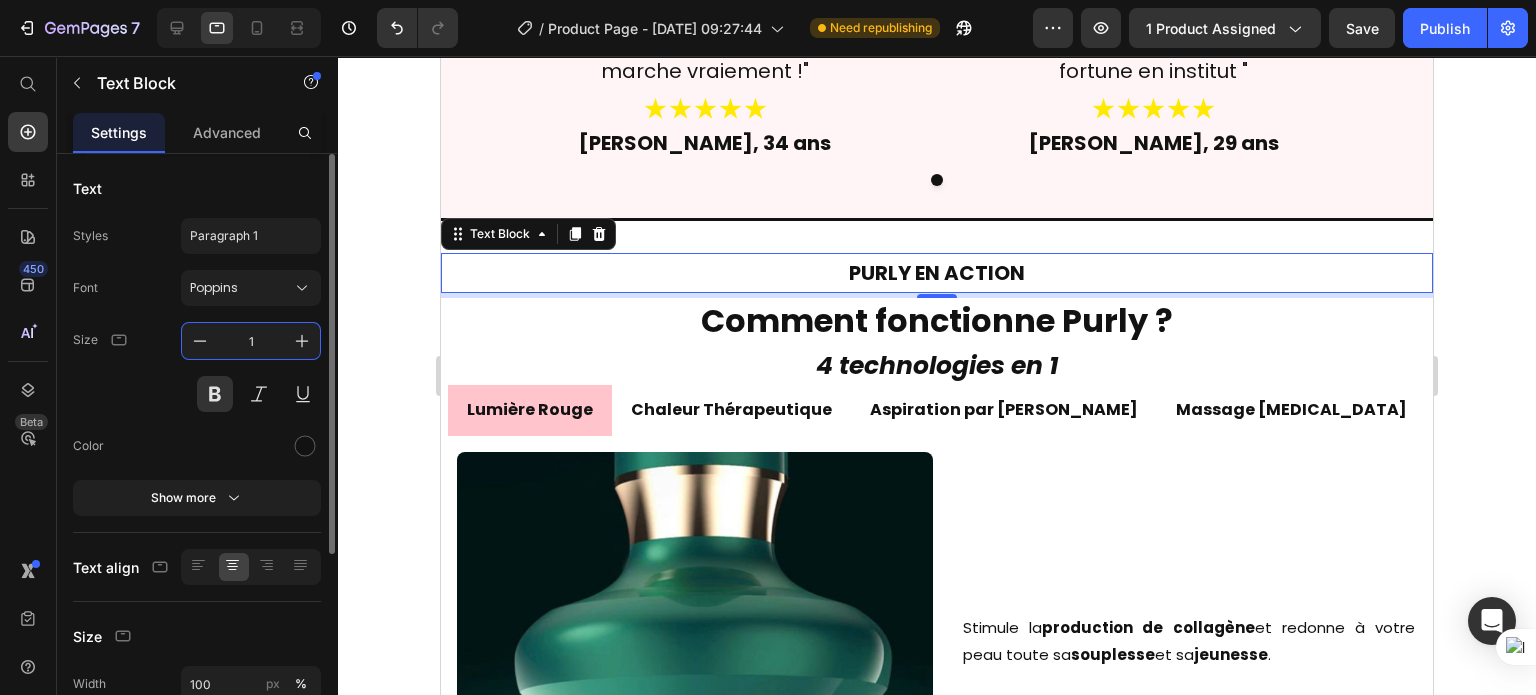type on "15" 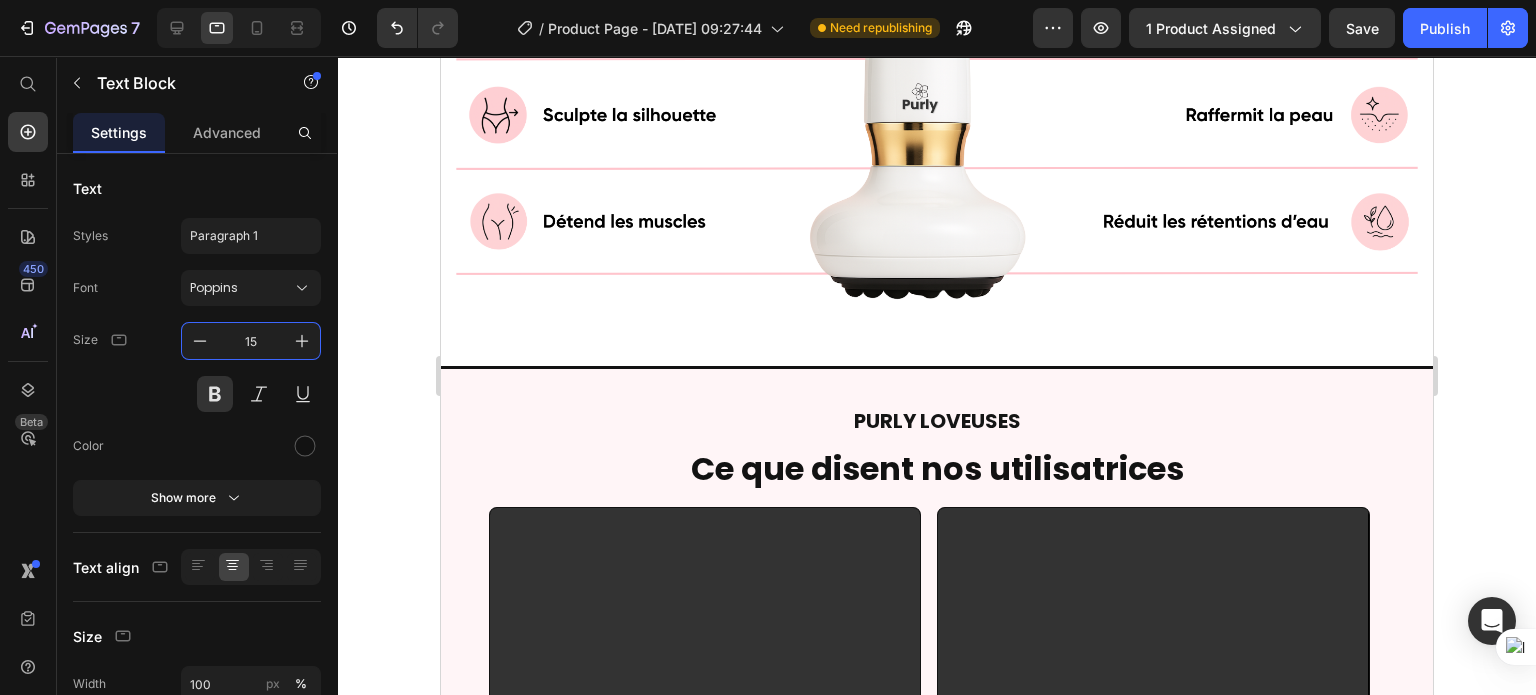 scroll, scrollTop: 604, scrollLeft: 0, axis: vertical 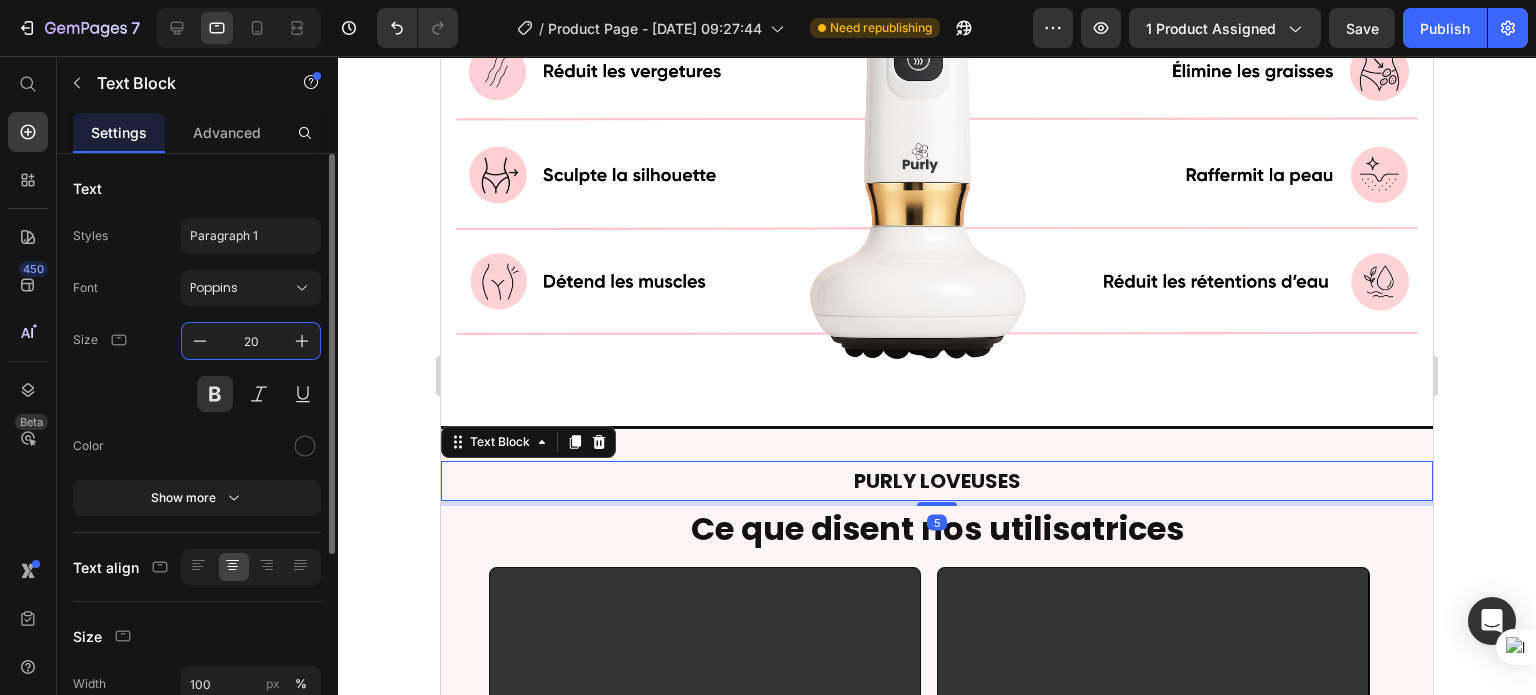 click on "20" at bounding box center [251, 341] 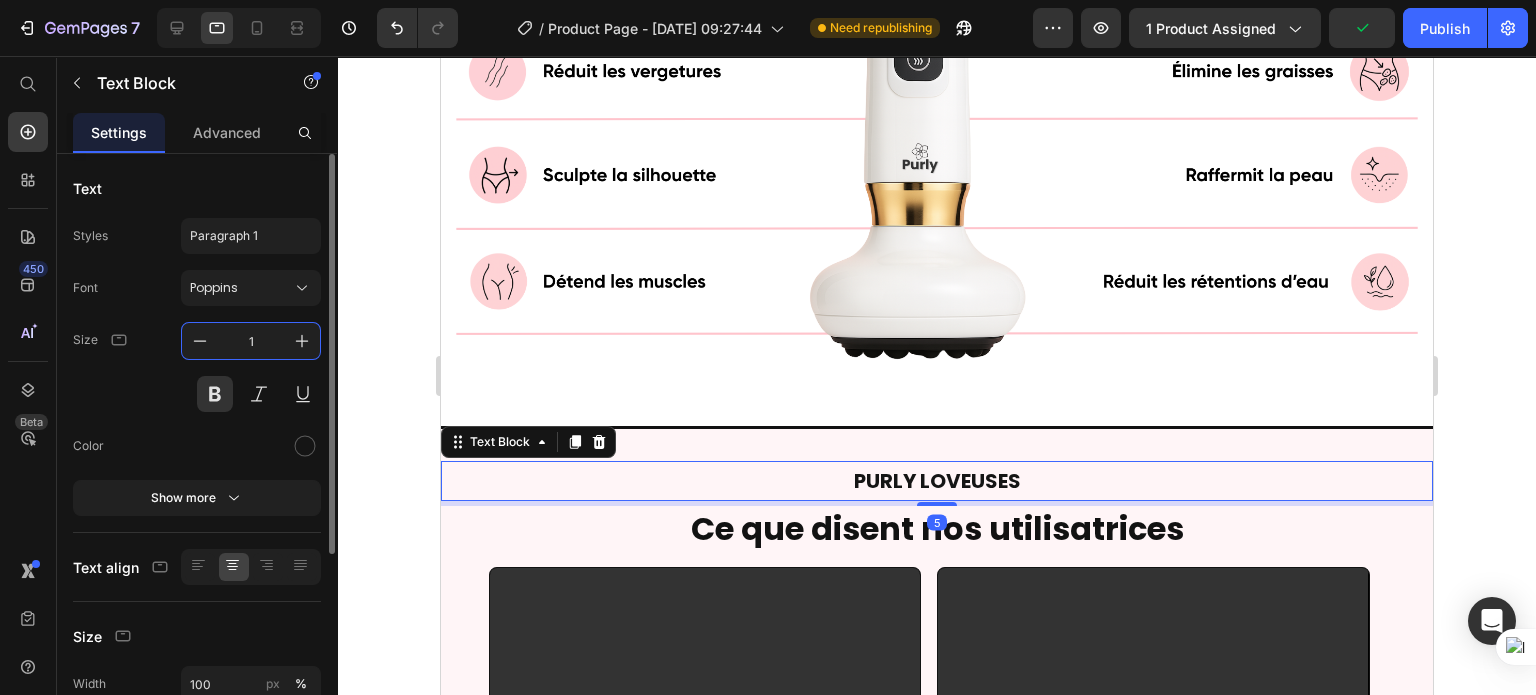 type on "15" 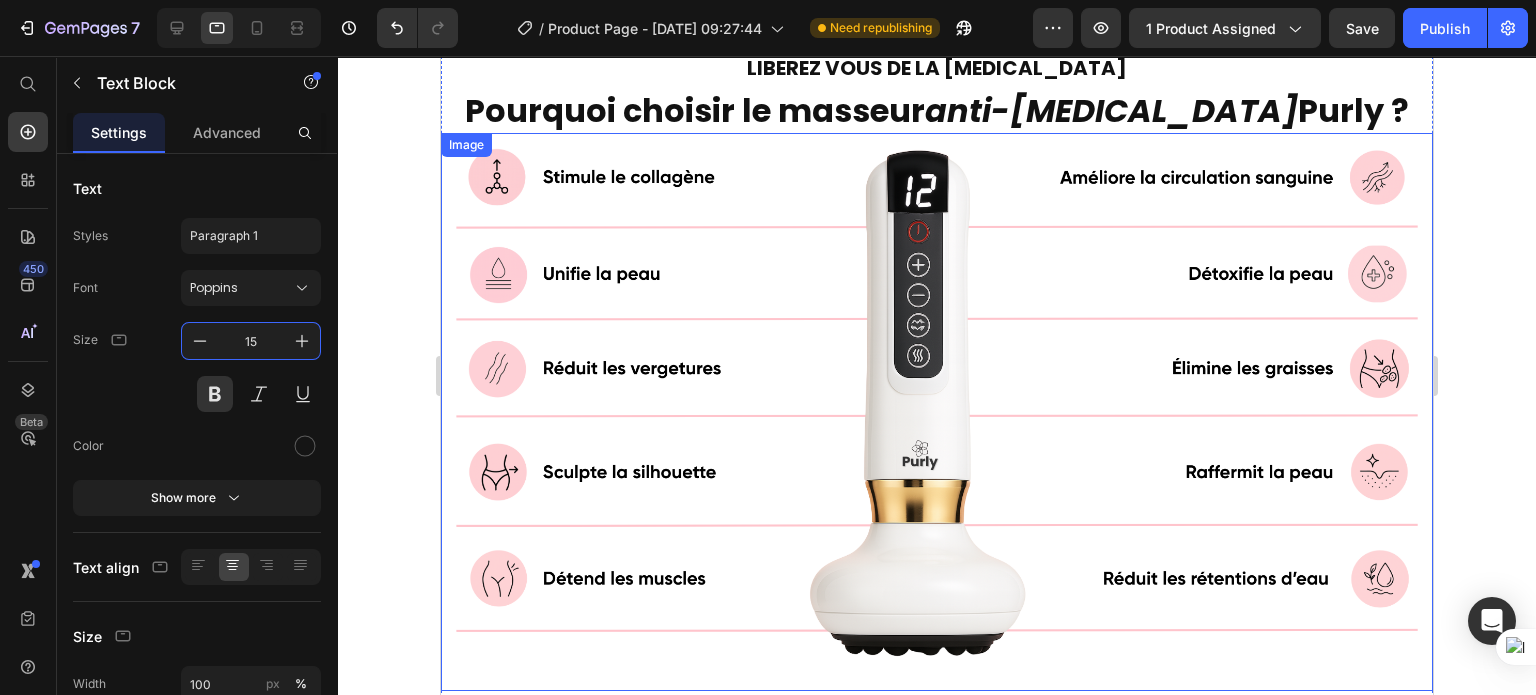 scroll, scrollTop: 104, scrollLeft: 0, axis: vertical 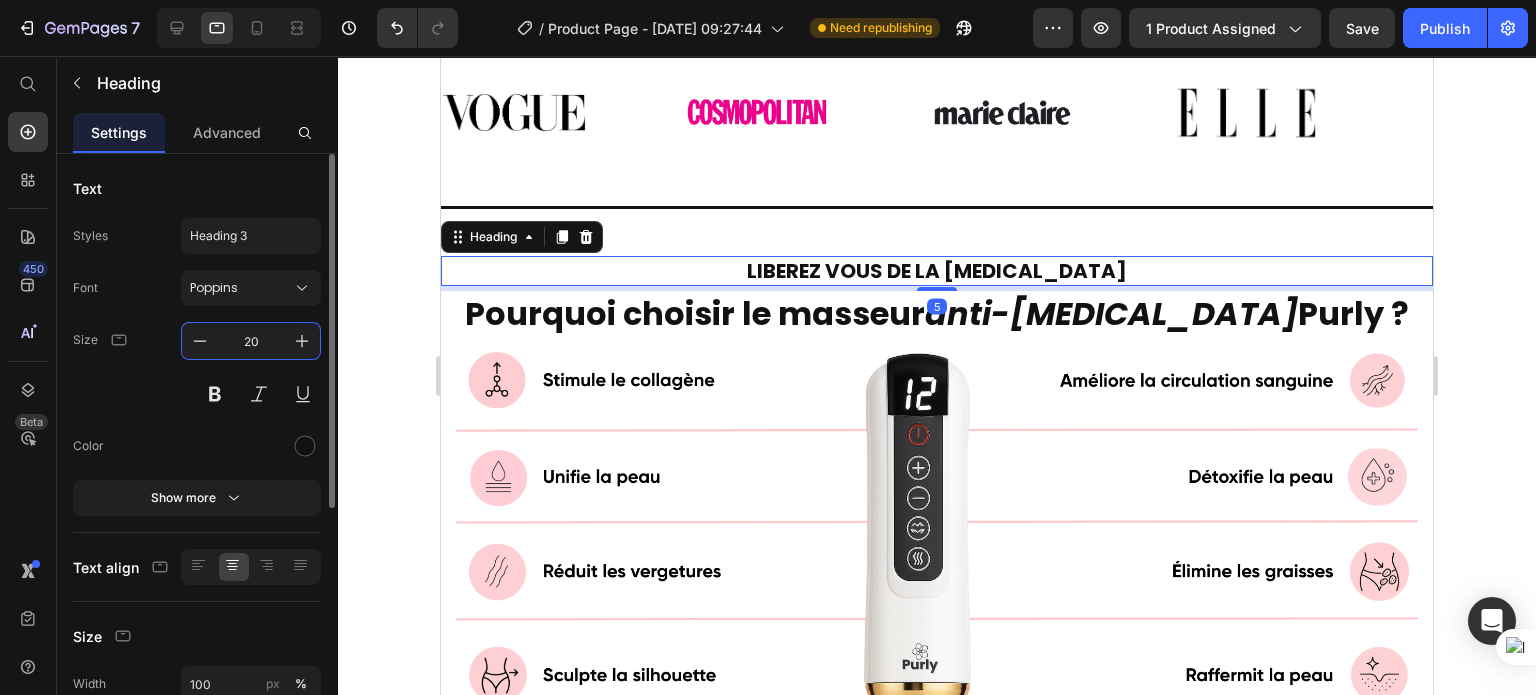 click on "20" at bounding box center [251, 341] 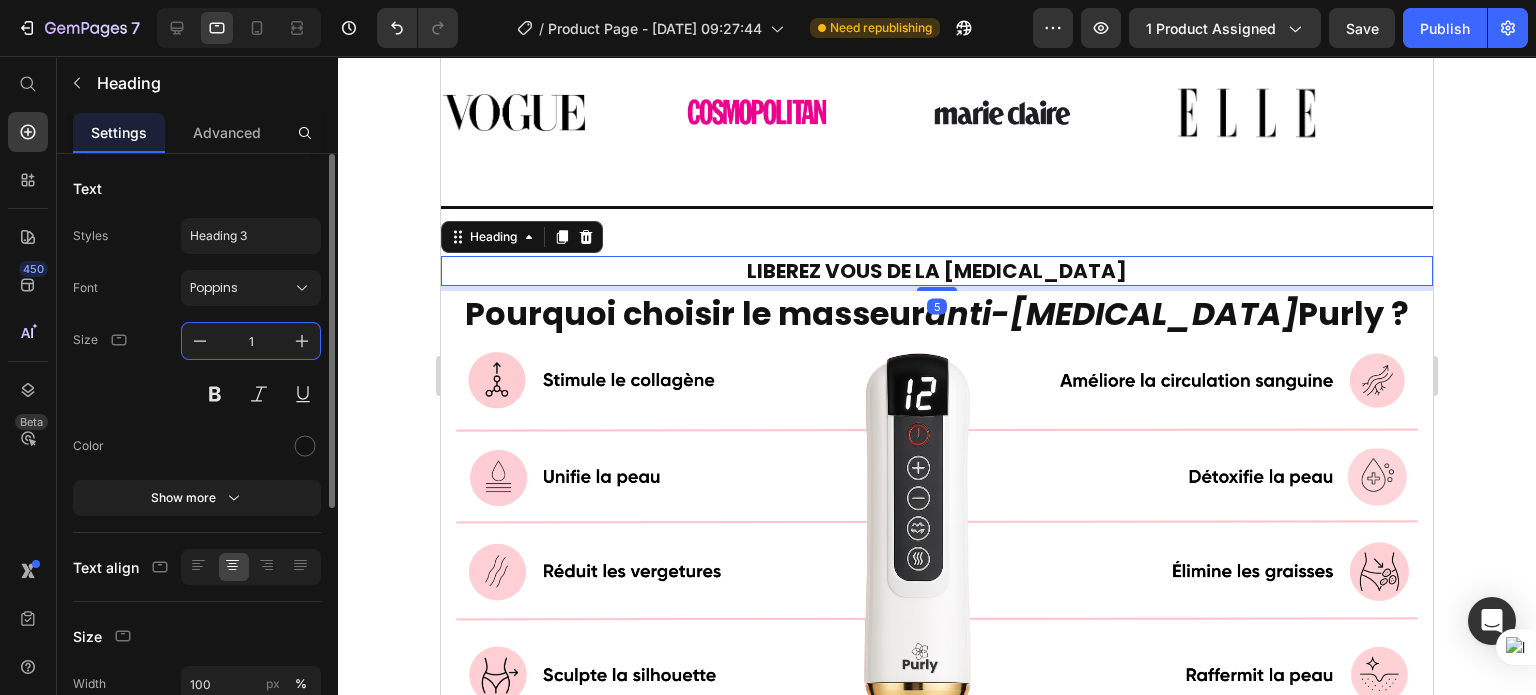 type on "15" 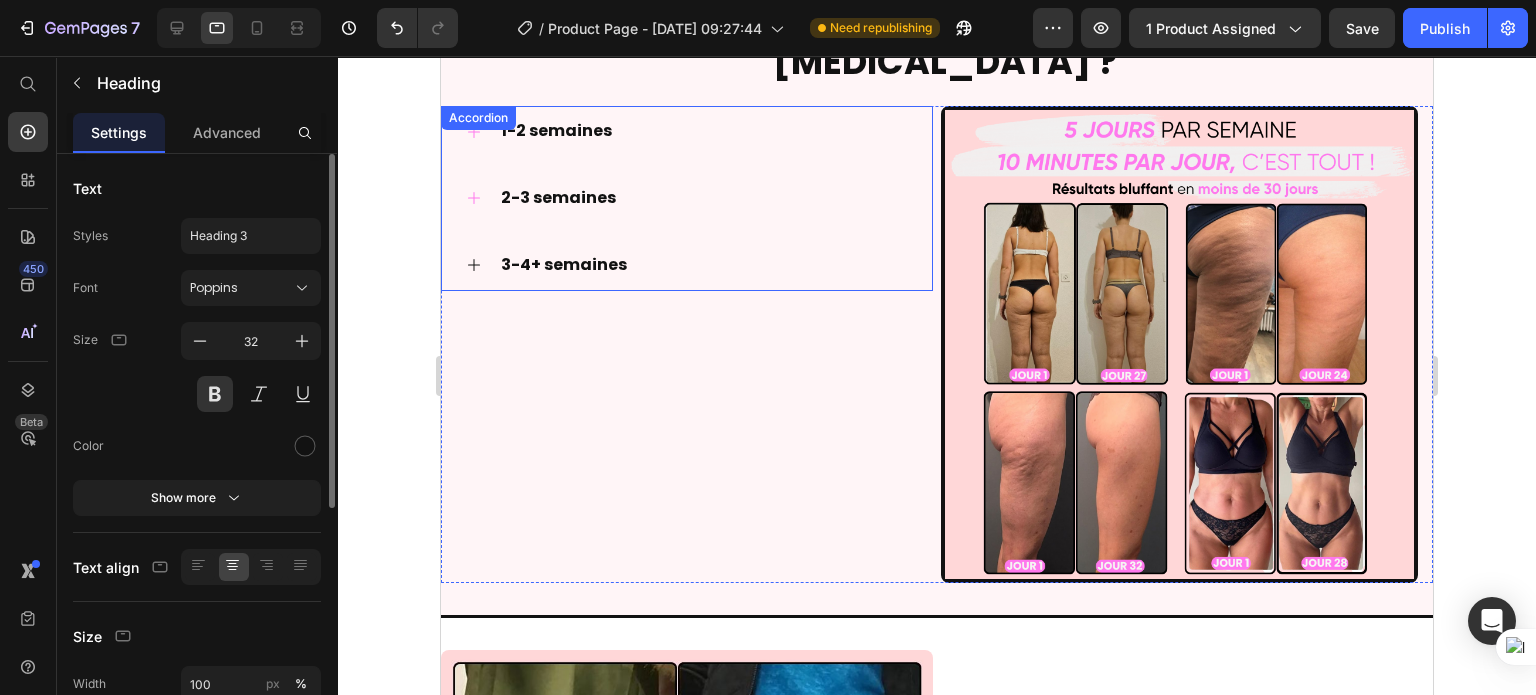scroll, scrollTop: 8362, scrollLeft: 0, axis: vertical 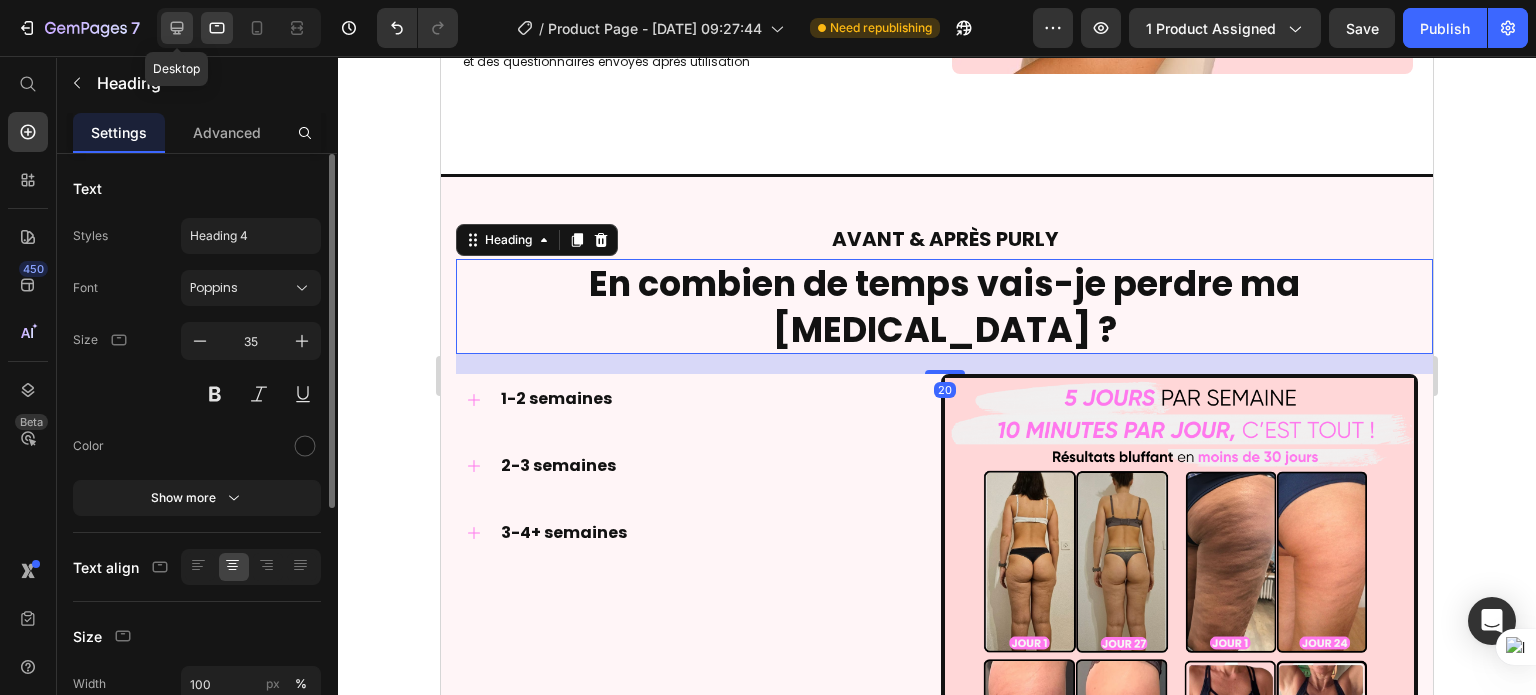 click 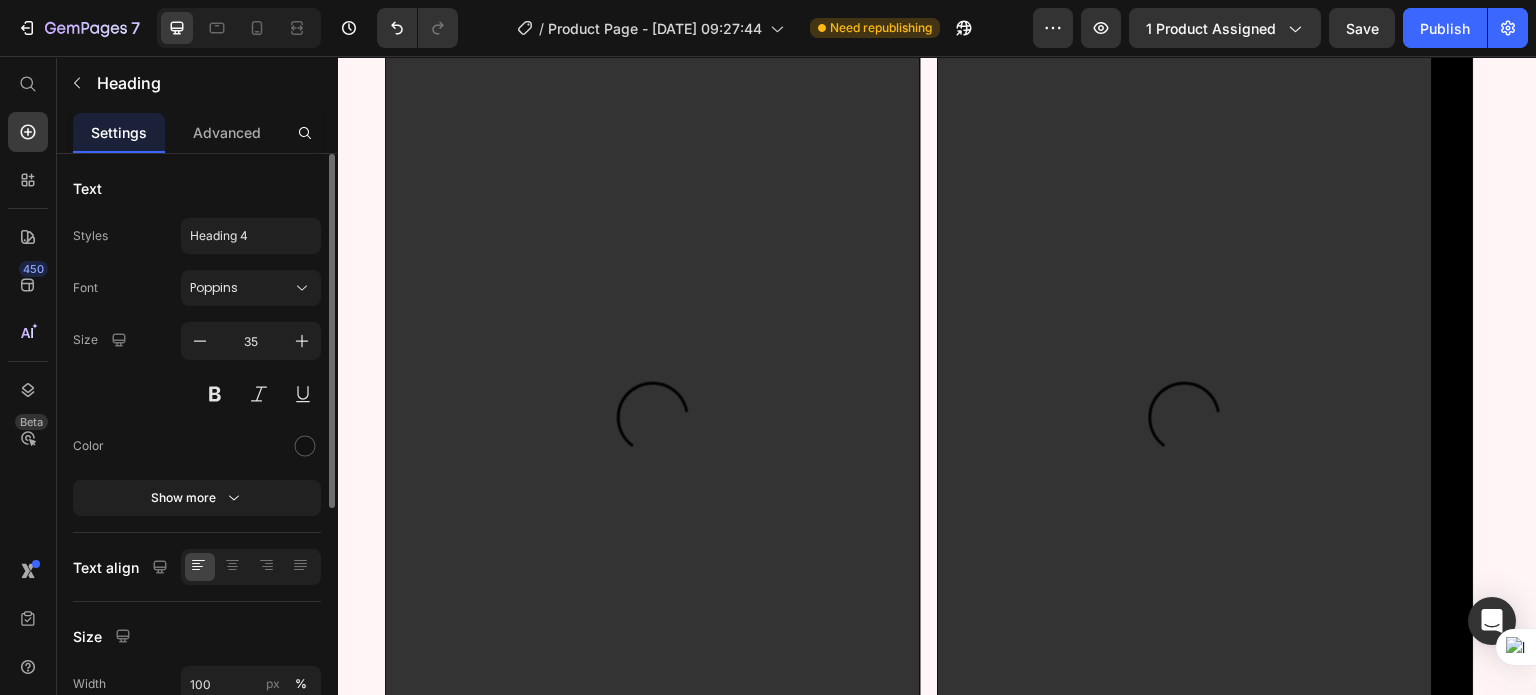 scroll, scrollTop: 1113, scrollLeft: 0, axis: vertical 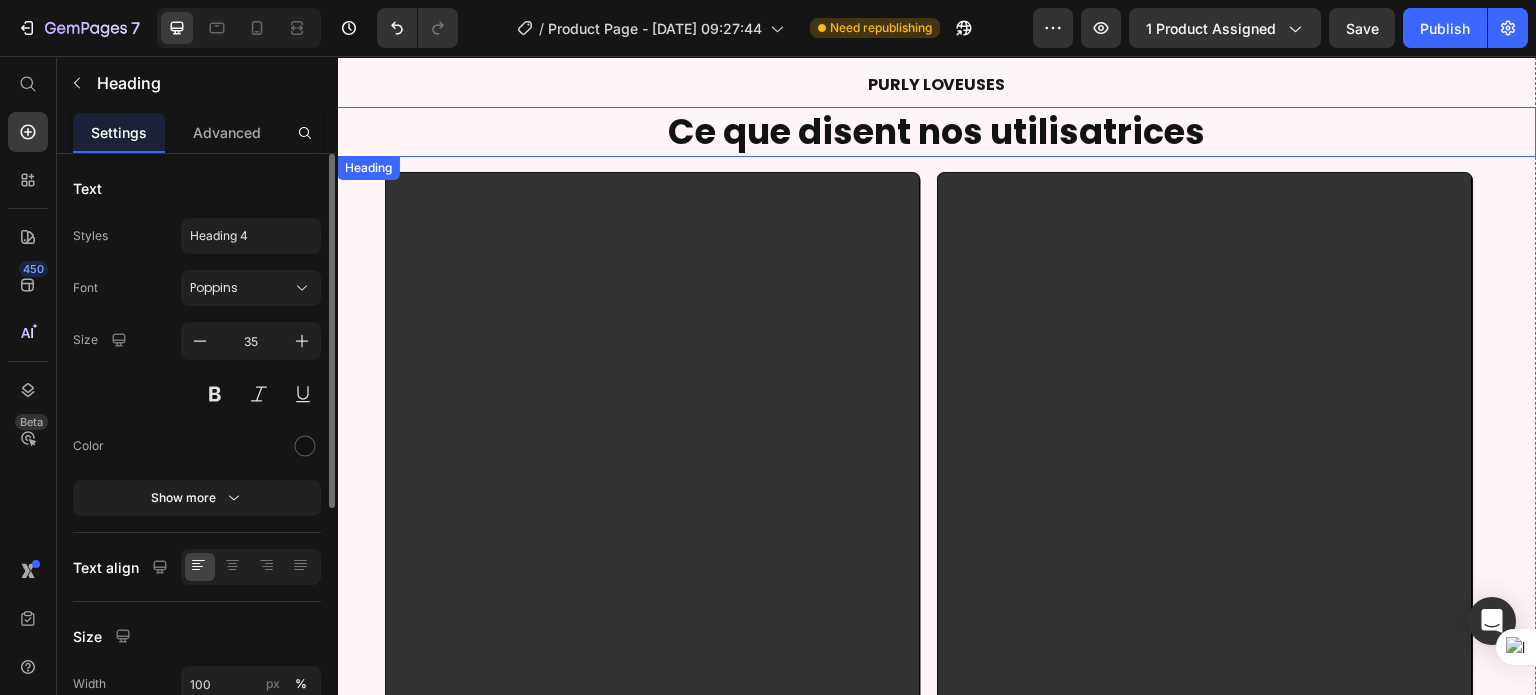 click on "Heading" at bounding box center [368, 168] 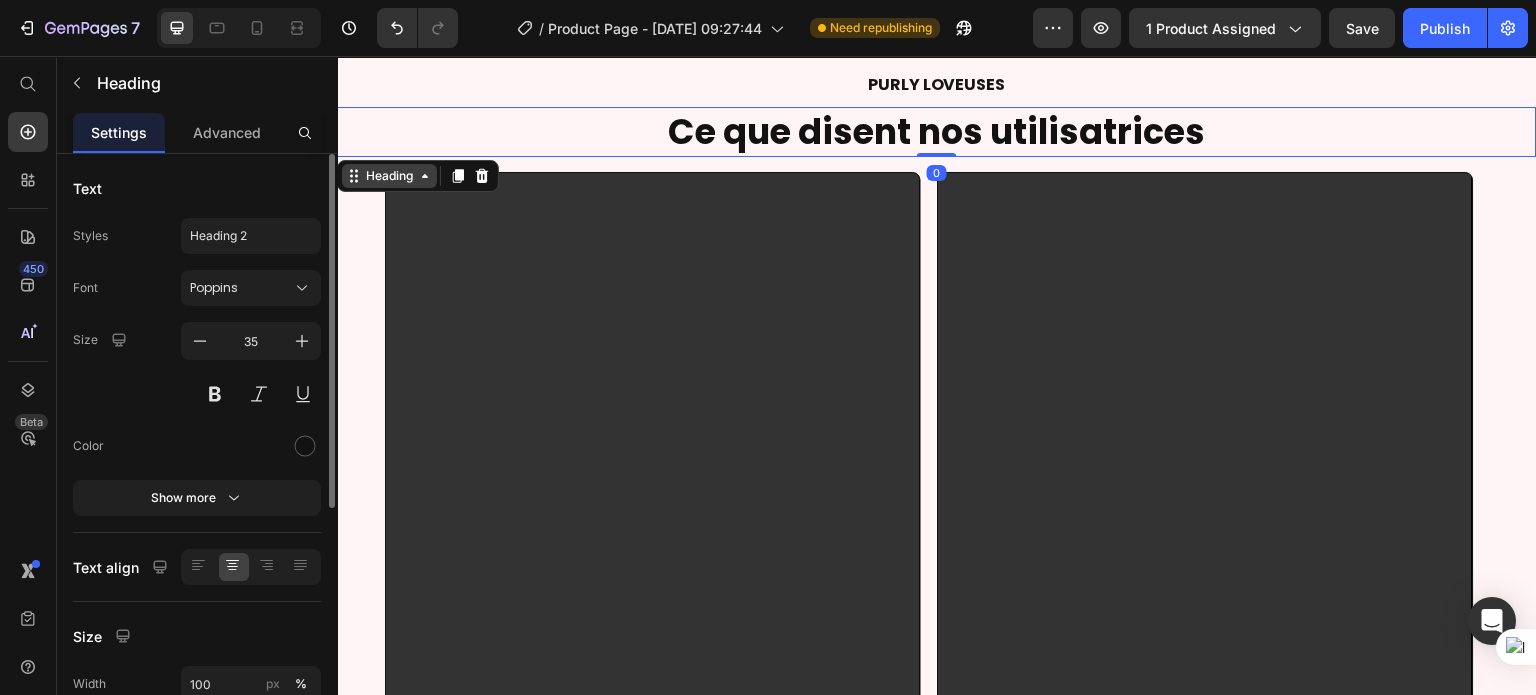 click on "Heading" at bounding box center [389, 176] 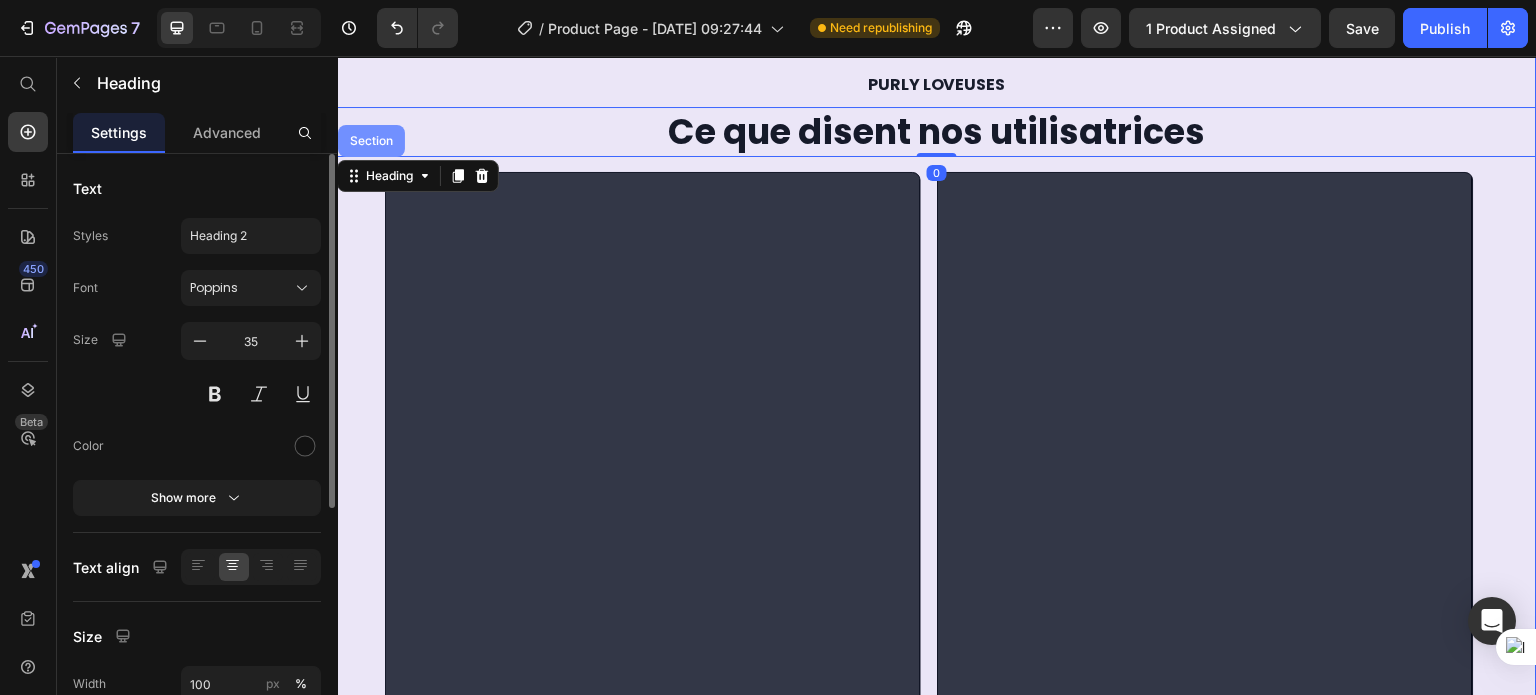 click on "Section" at bounding box center (371, 141) 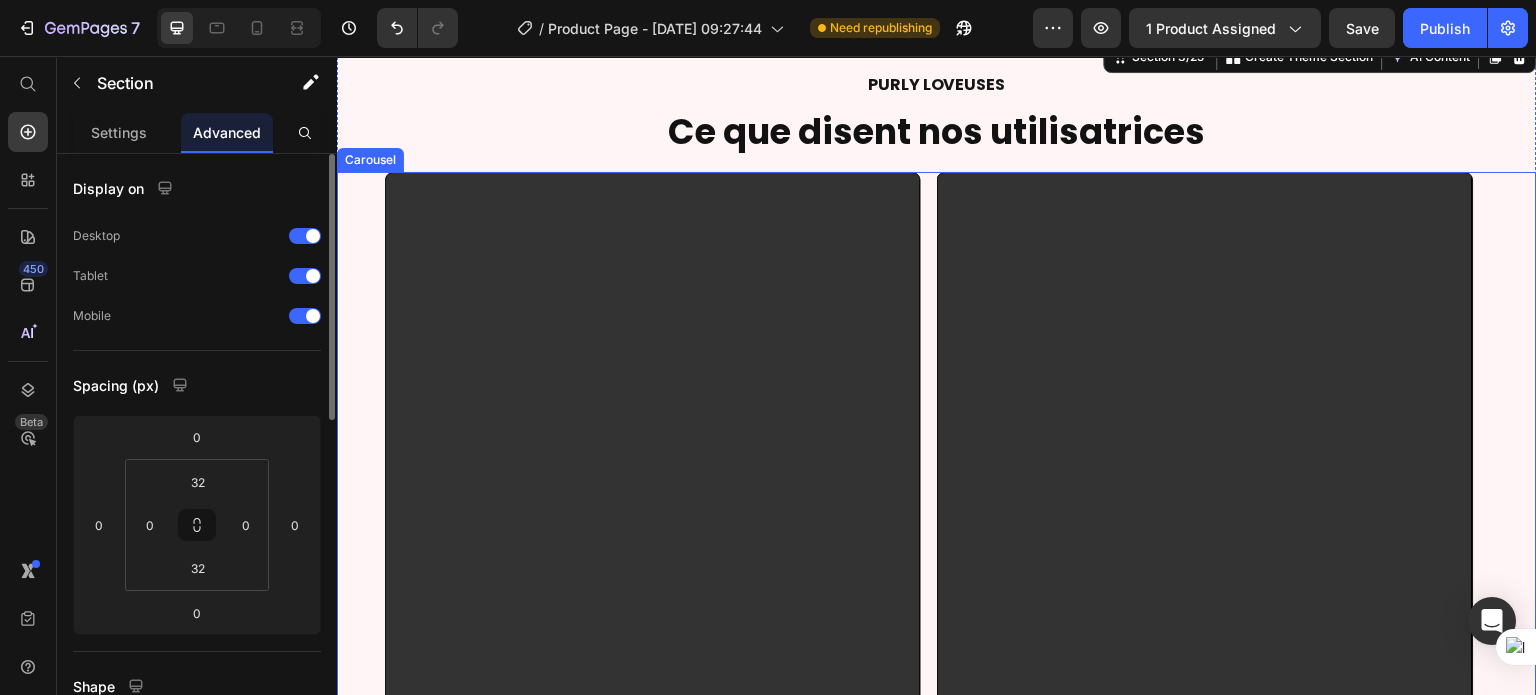 click on "Carousel" at bounding box center (370, 160) 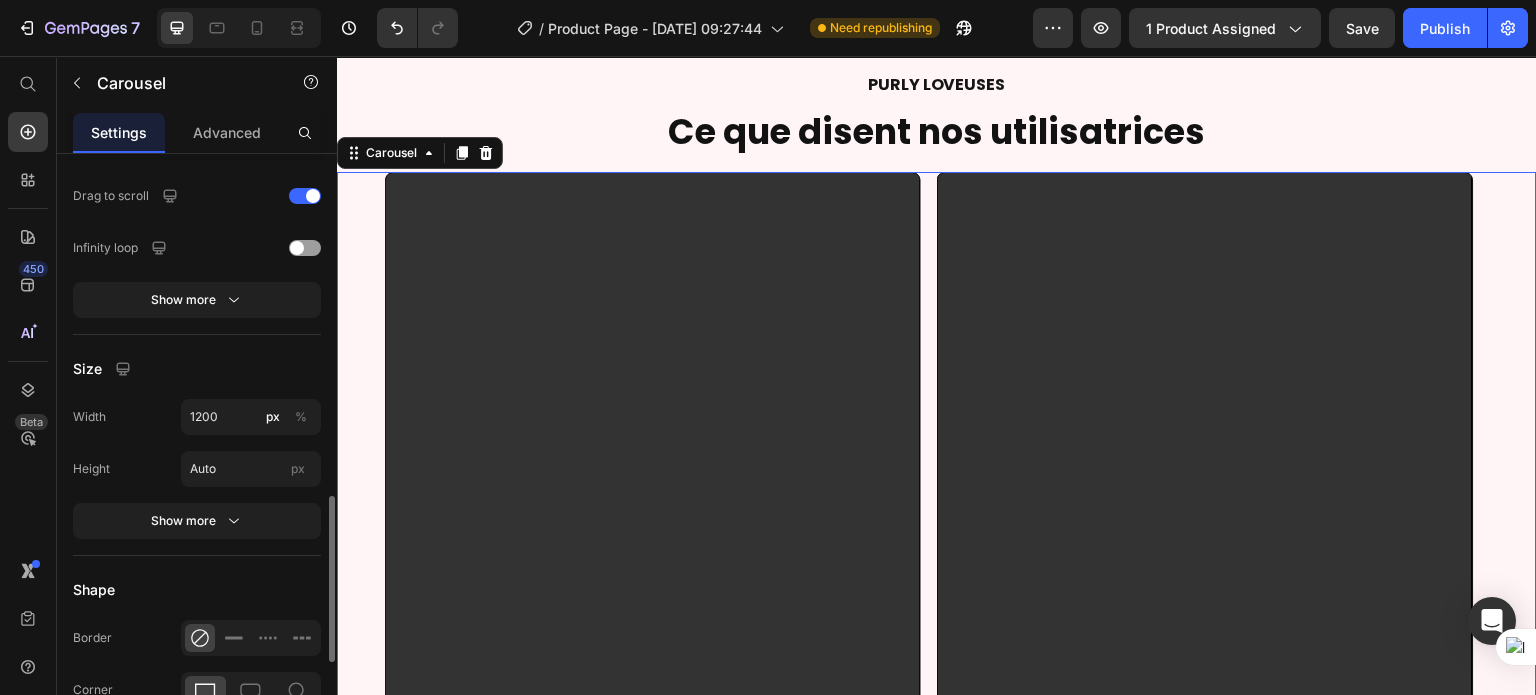 scroll, scrollTop: 1128, scrollLeft: 0, axis: vertical 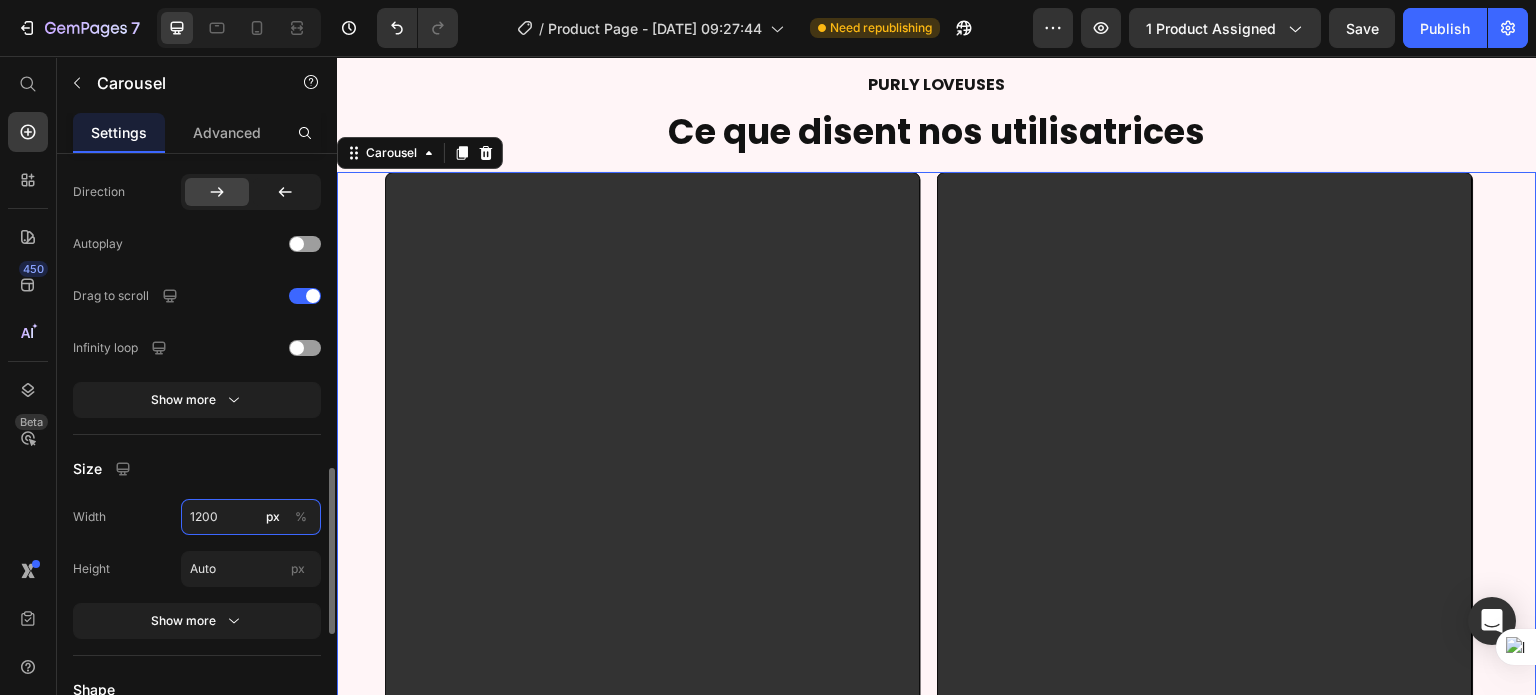 click on "1200" at bounding box center [251, 517] 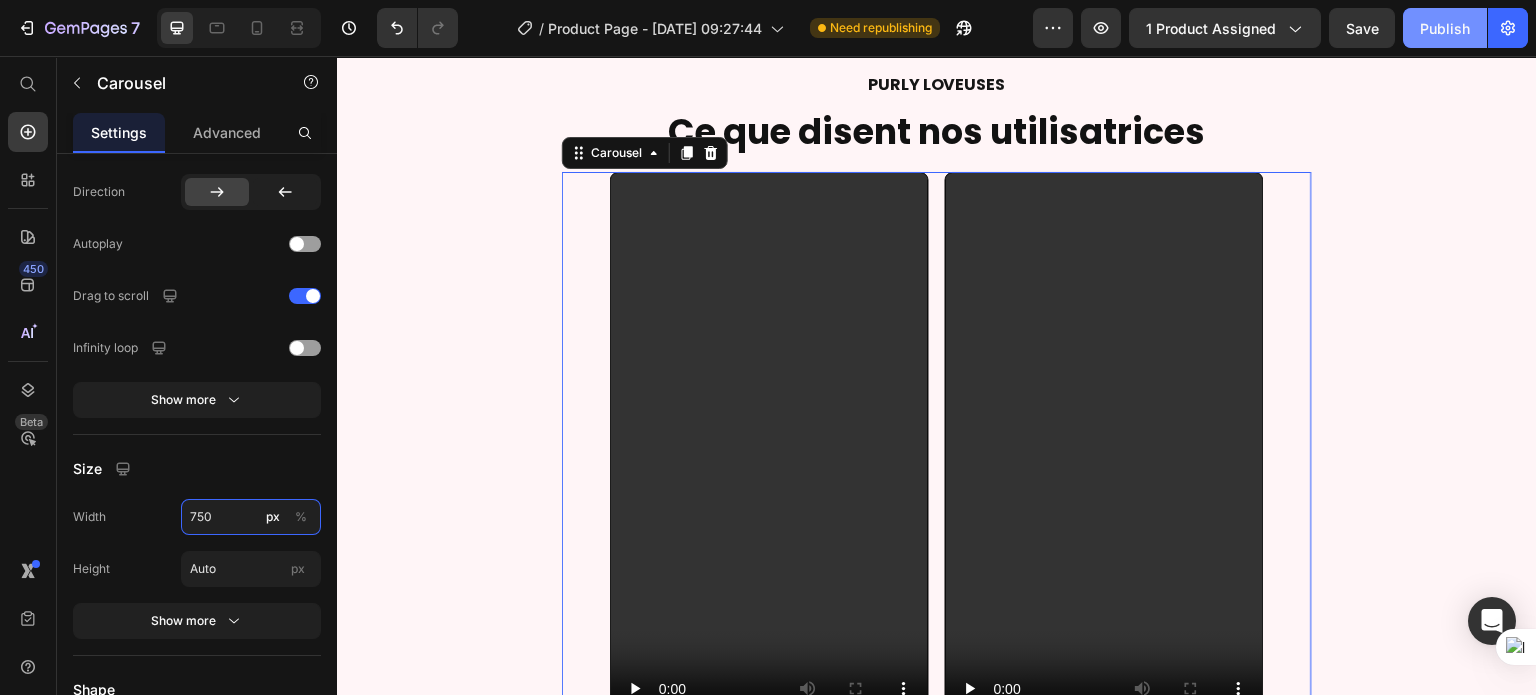 type on "750" 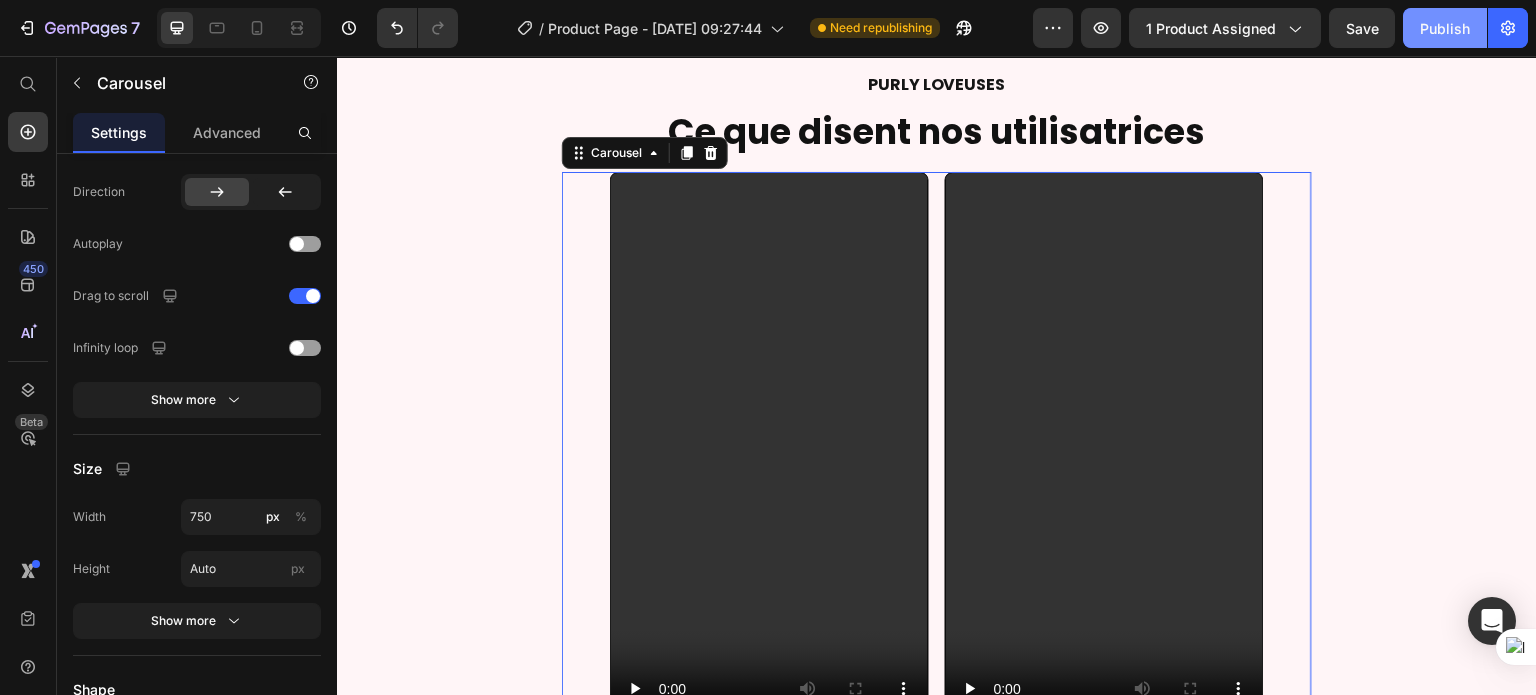 click on "Publish" at bounding box center (1445, 28) 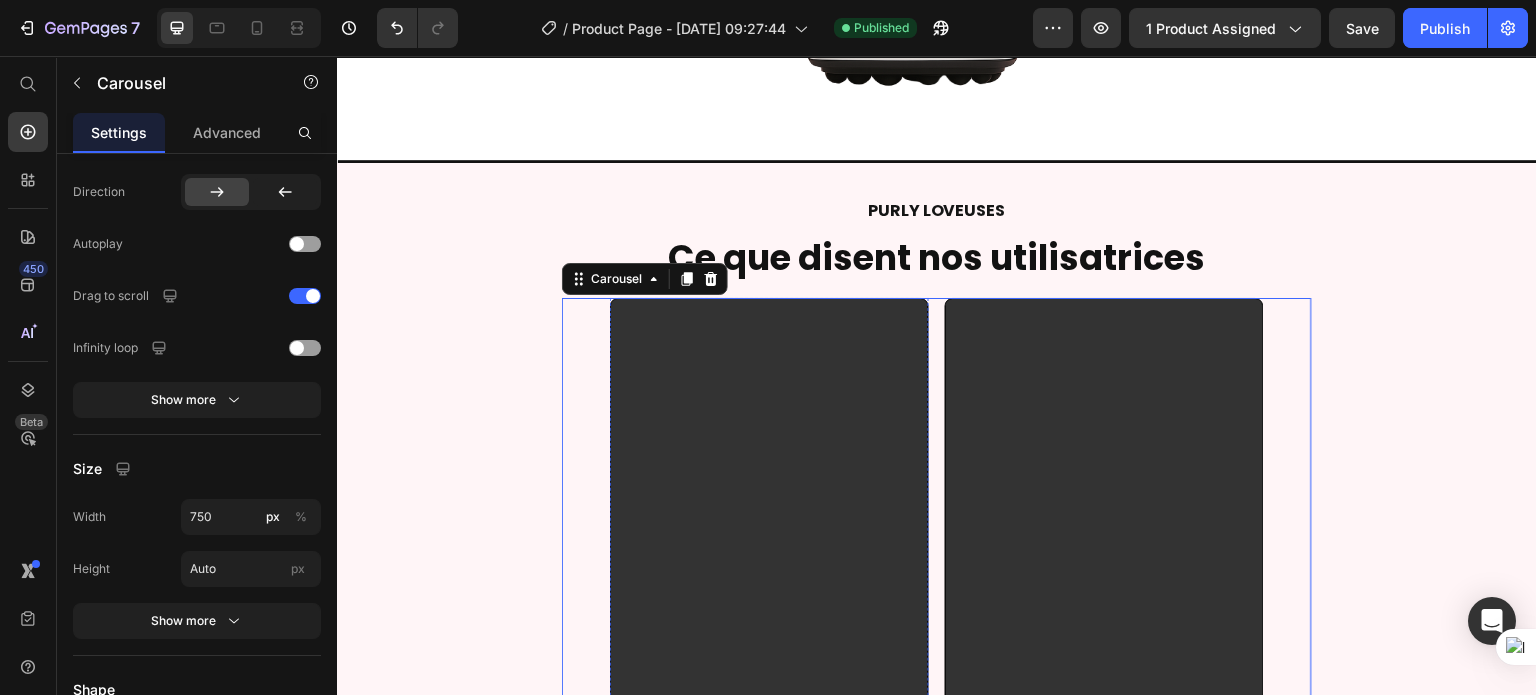 scroll, scrollTop: 1022, scrollLeft: 0, axis: vertical 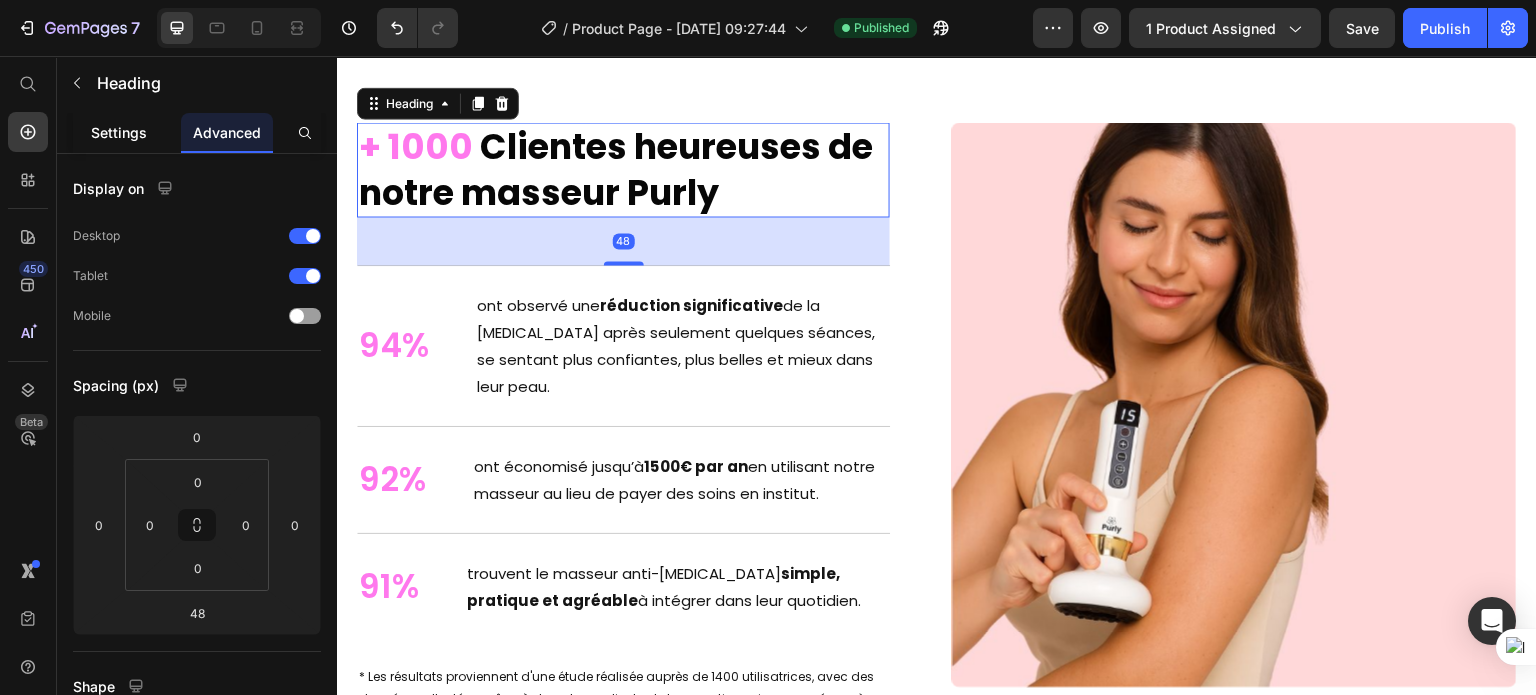 click on "Settings" 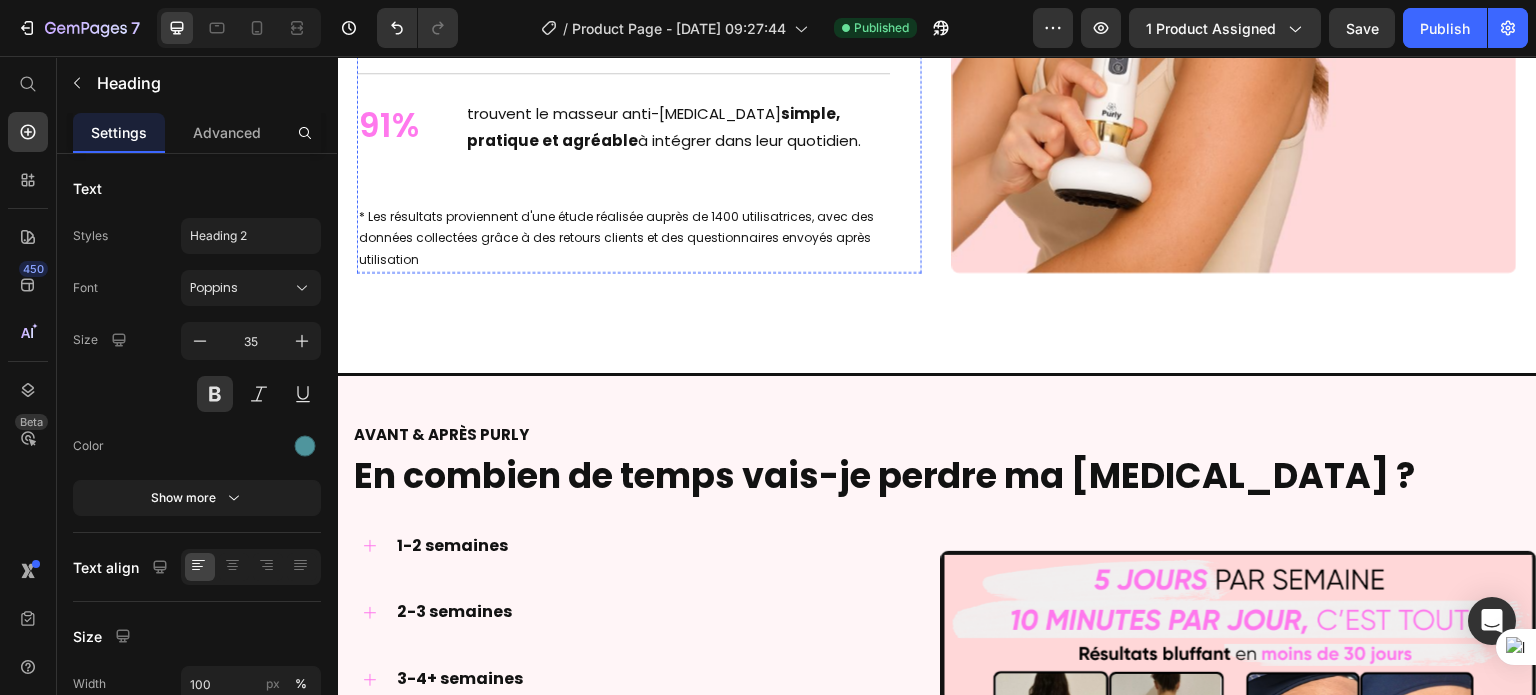 scroll, scrollTop: 8294, scrollLeft: 0, axis: vertical 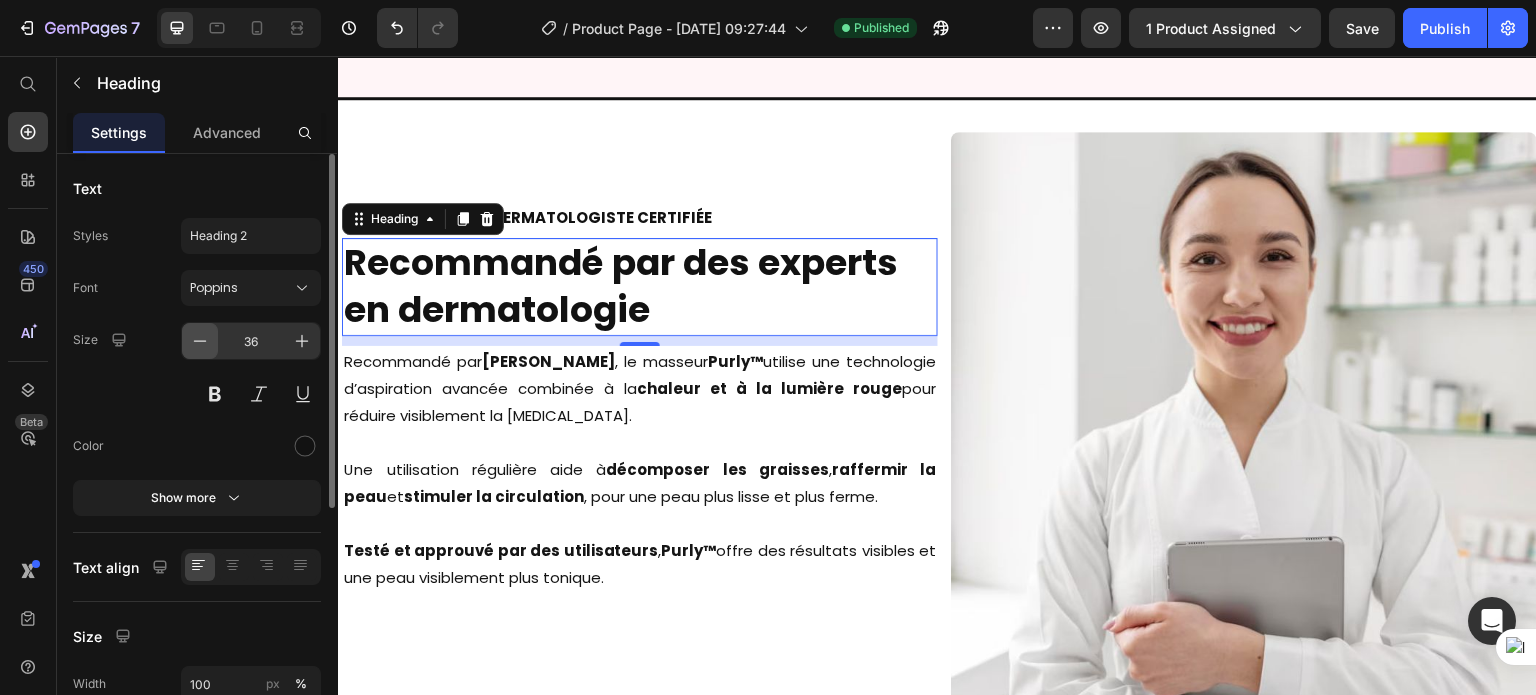 click at bounding box center [200, 341] 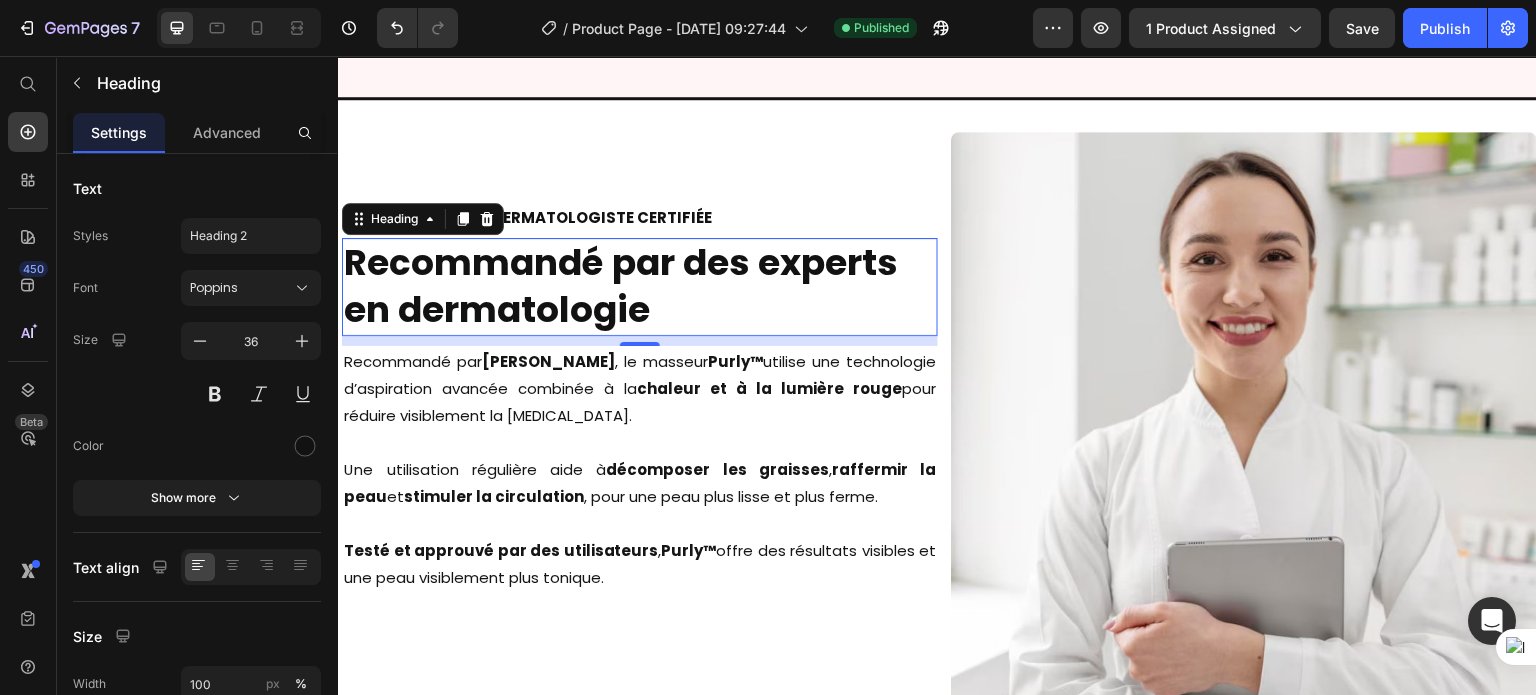 type on "35" 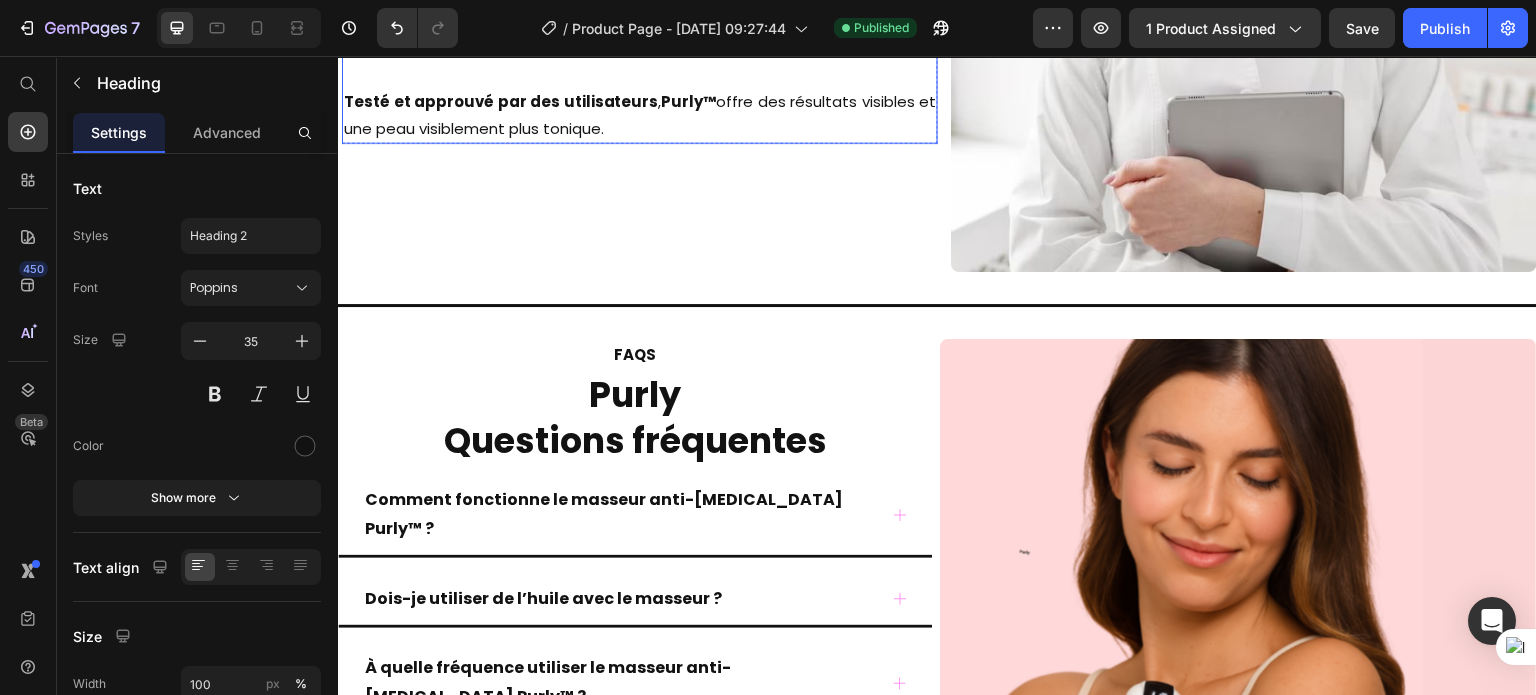 scroll, scrollTop: 12276, scrollLeft: 0, axis: vertical 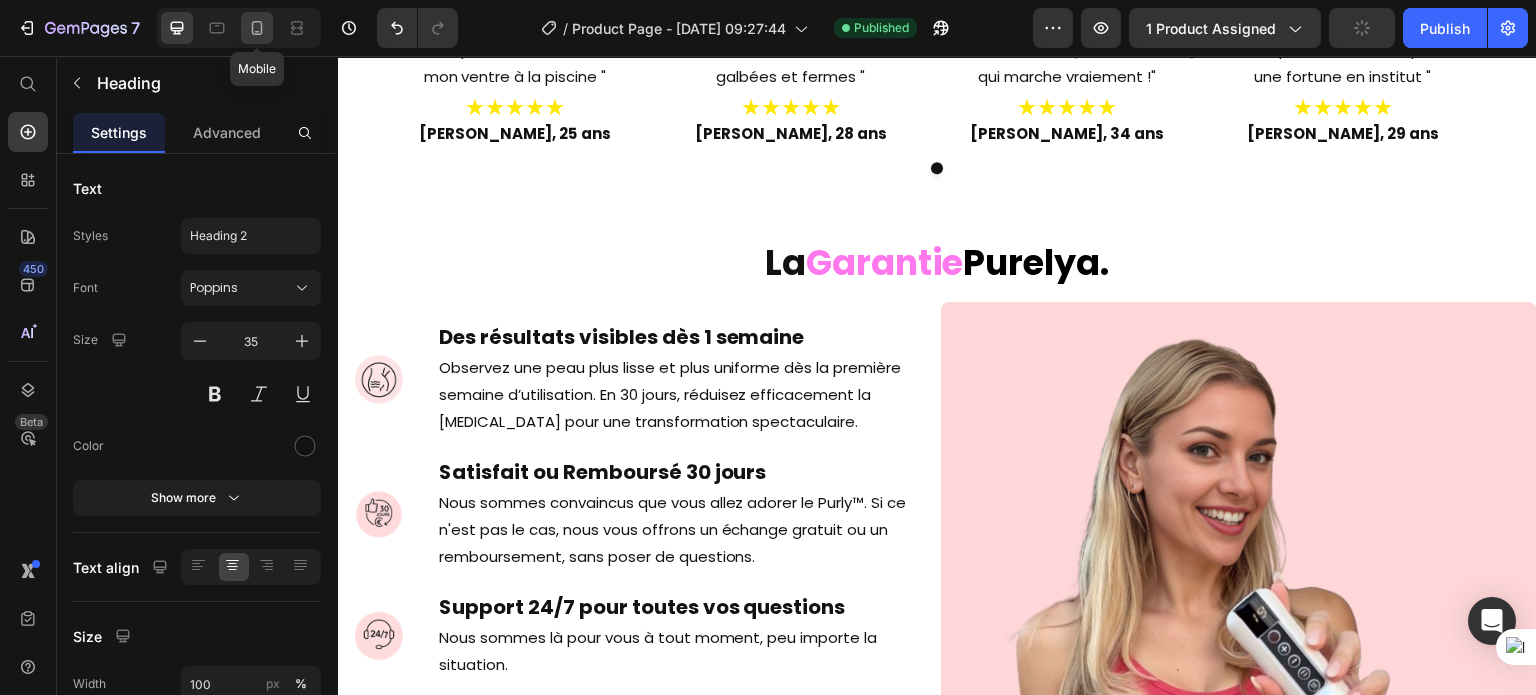 click 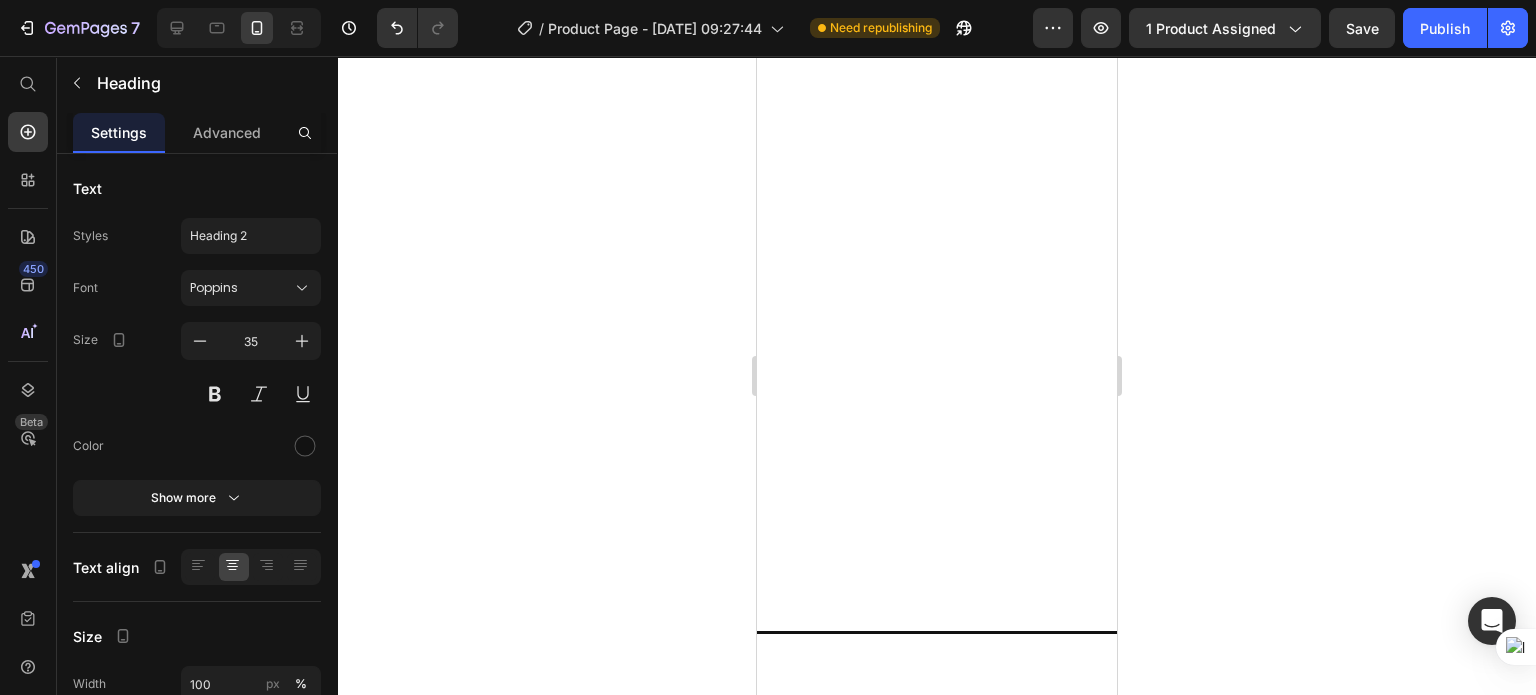 scroll, scrollTop: 0, scrollLeft: 0, axis: both 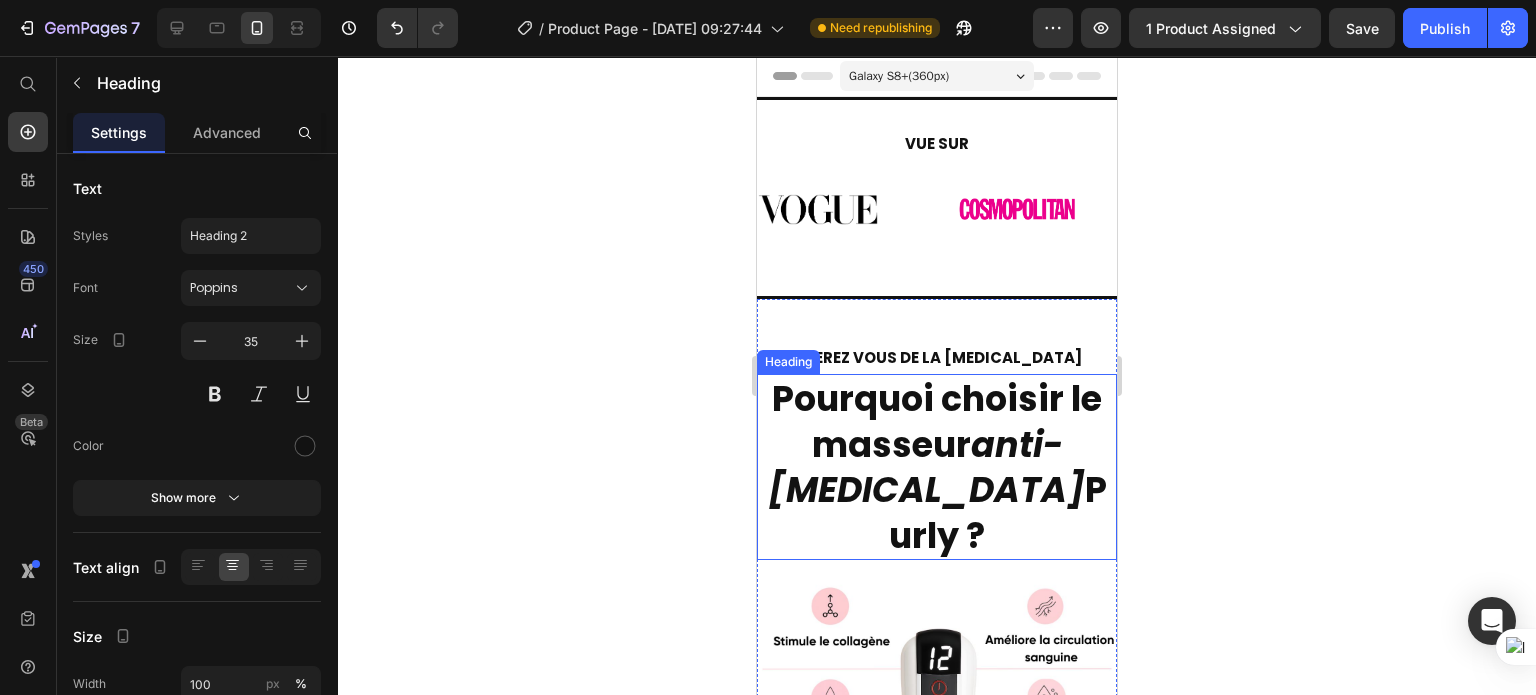 click on "anti-[MEDICAL_DATA]" at bounding box center [925, 467] 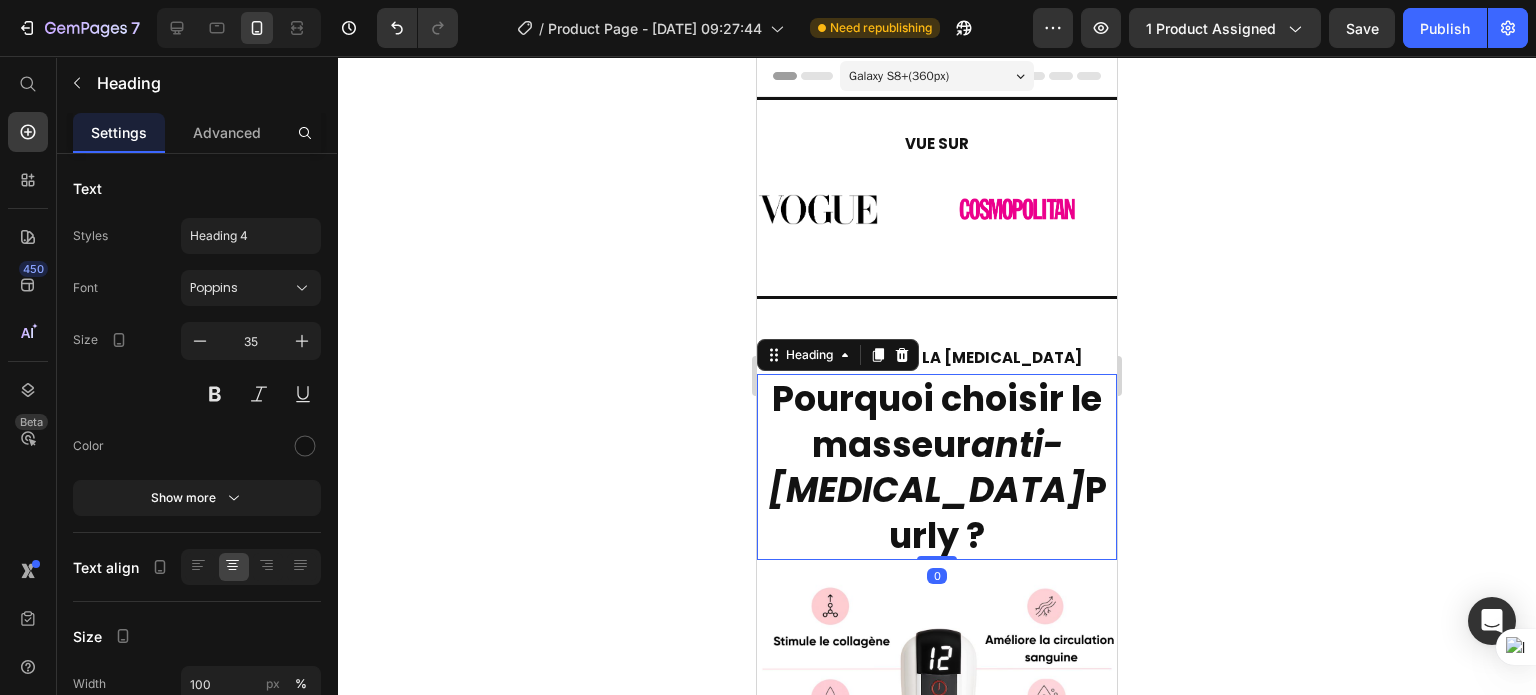 scroll, scrollTop: 88, scrollLeft: 0, axis: vertical 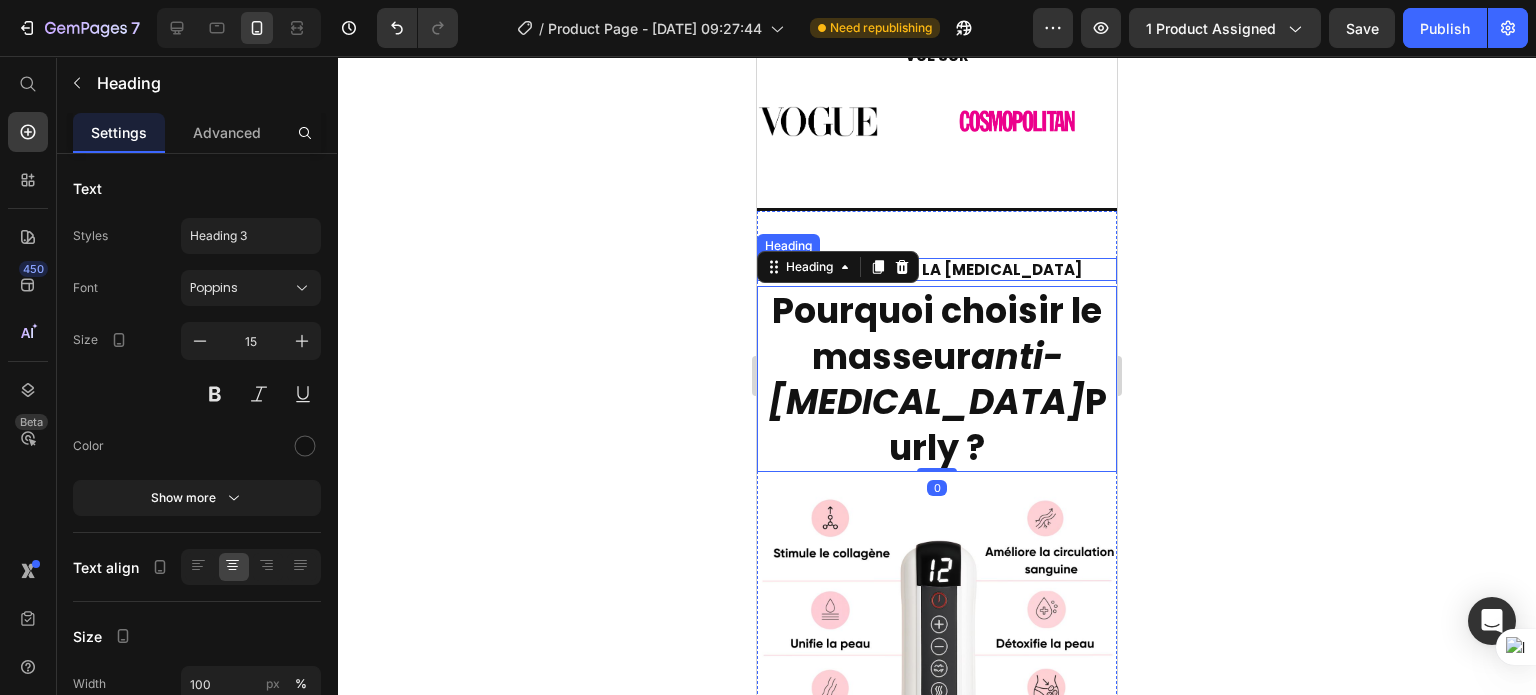 click on "LIBEREZ VOUS DE LA [MEDICAL_DATA]" at bounding box center [936, 269] 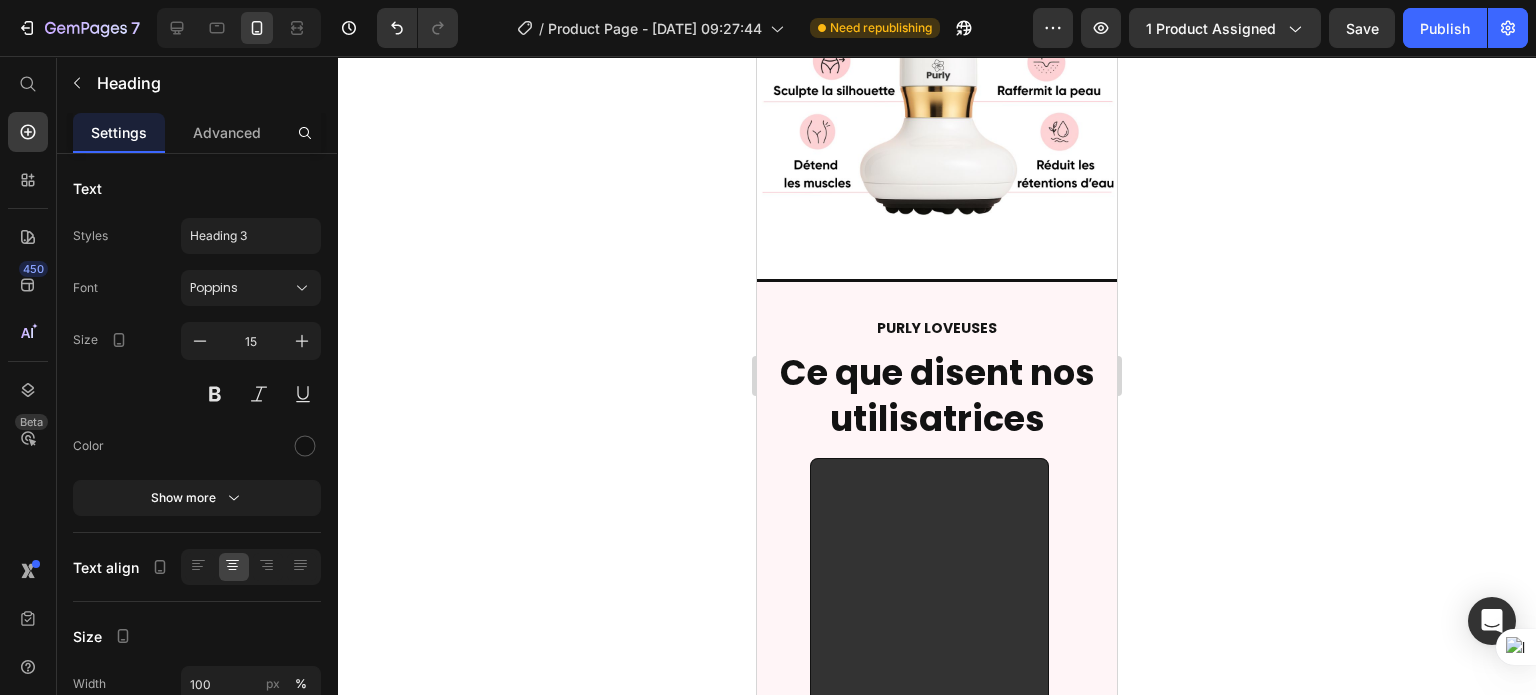 scroll, scrollTop: 848, scrollLeft: 0, axis: vertical 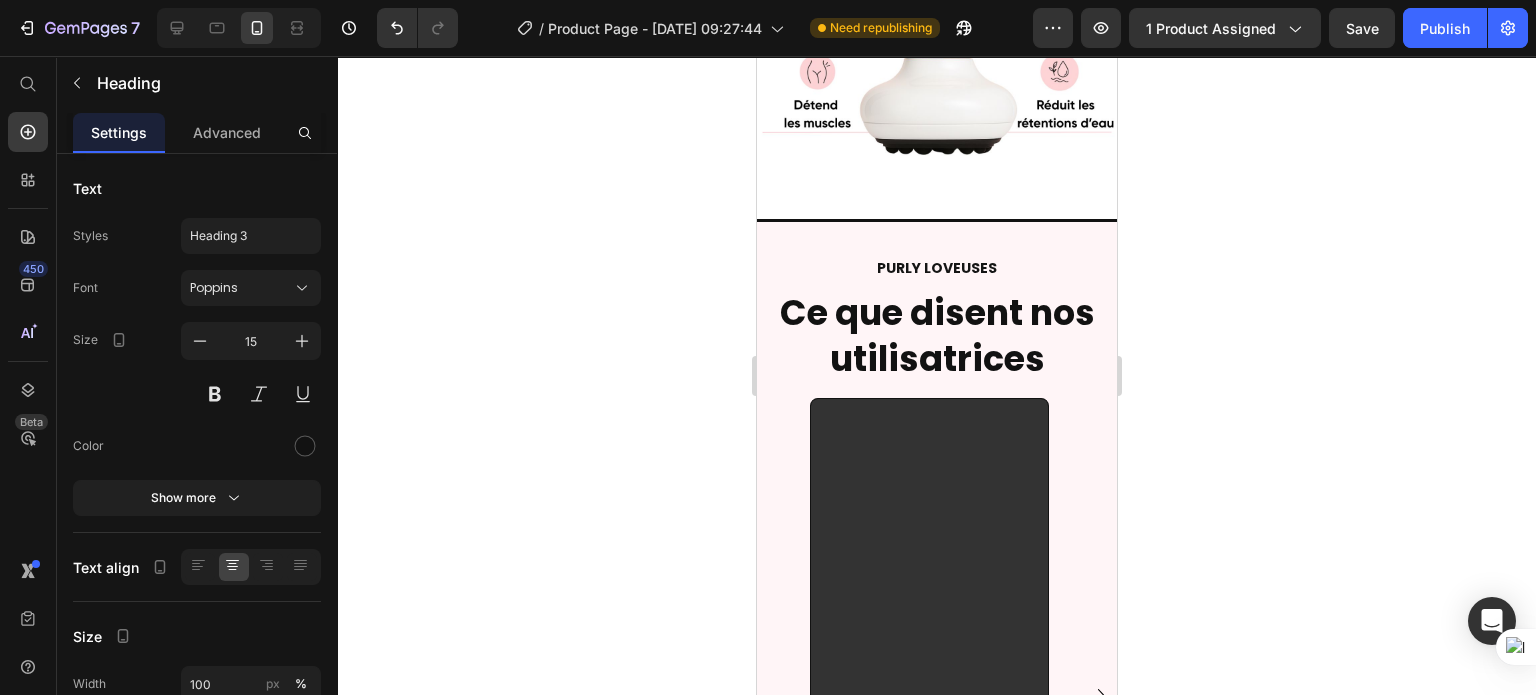 click on "Ce que disent nos utilisatrices" at bounding box center (936, 335) 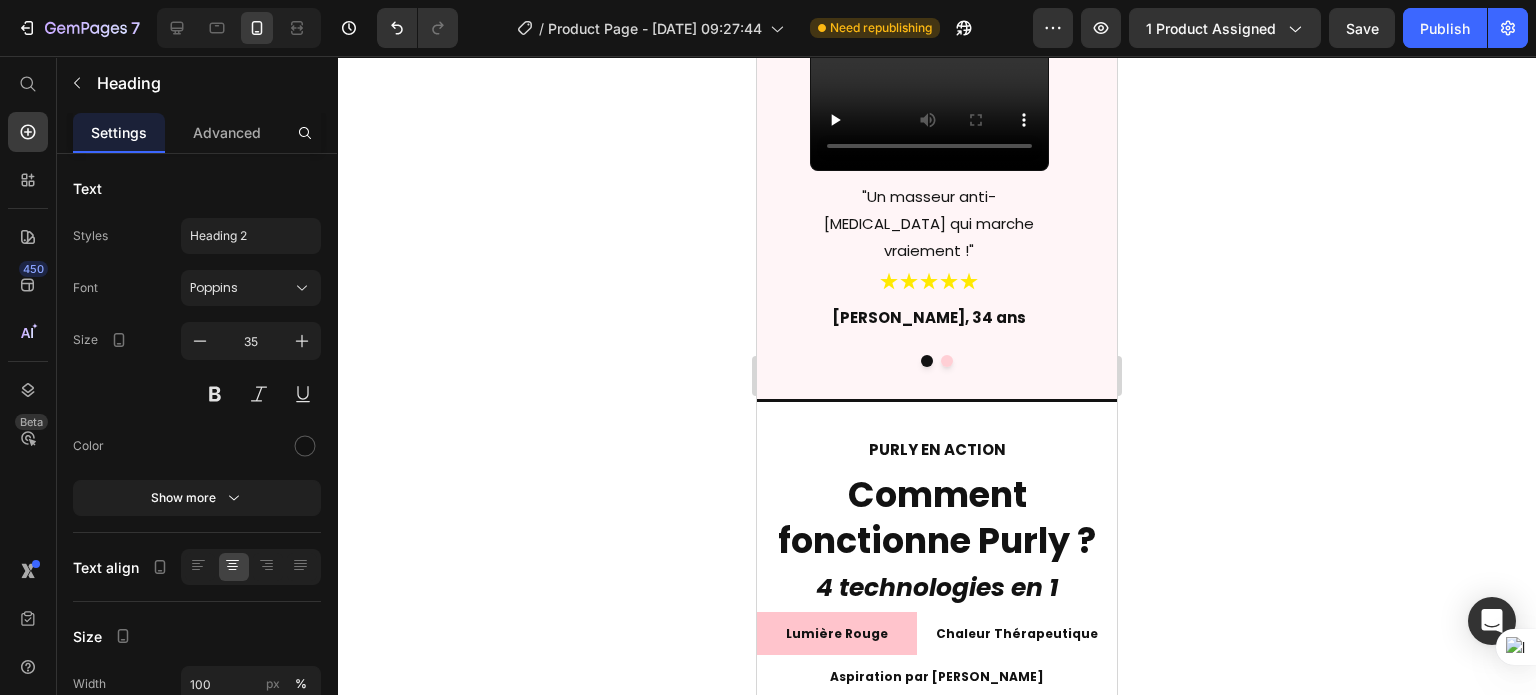 scroll, scrollTop: 1519, scrollLeft: 0, axis: vertical 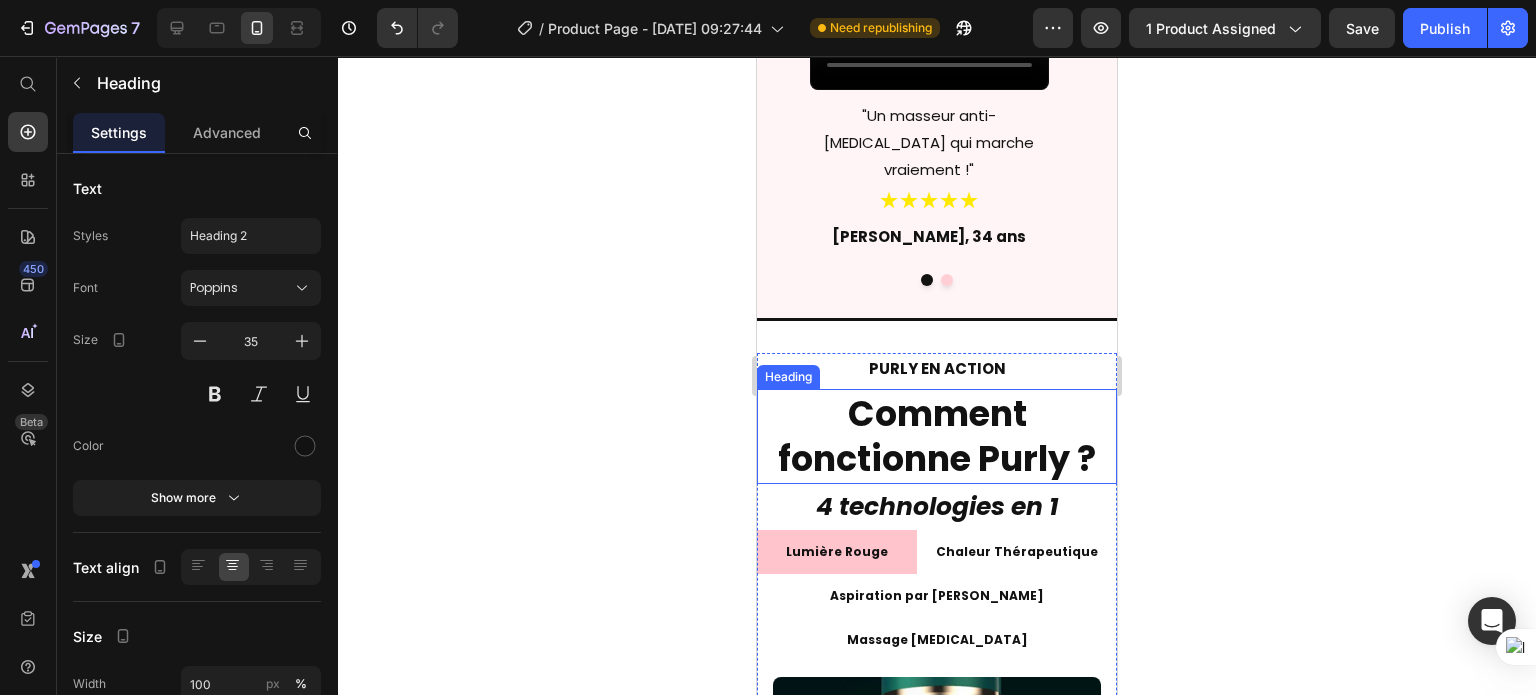 click on "Comment fonctionne Purly ?" at bounding box center [936, 436] 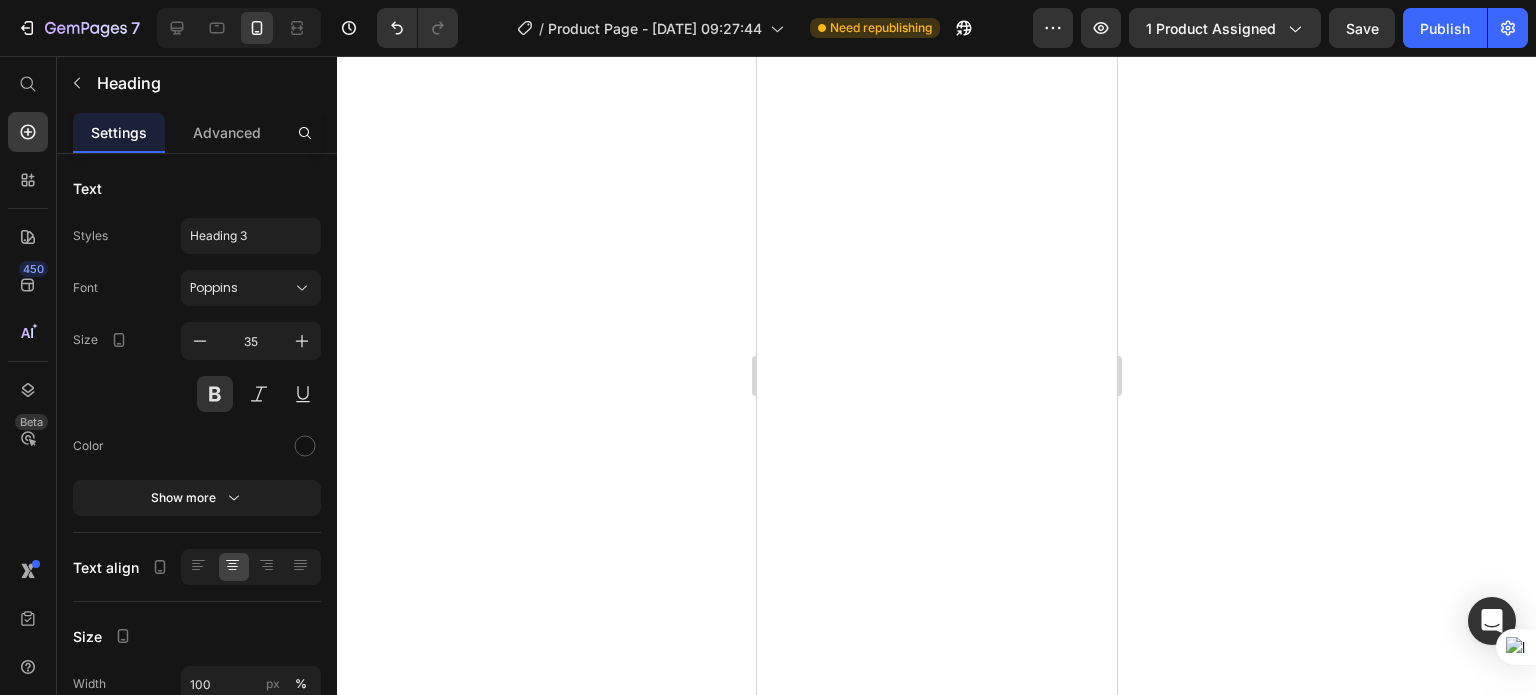 scroll, scrollTop: 0, scrollLeft: 0, axis: both 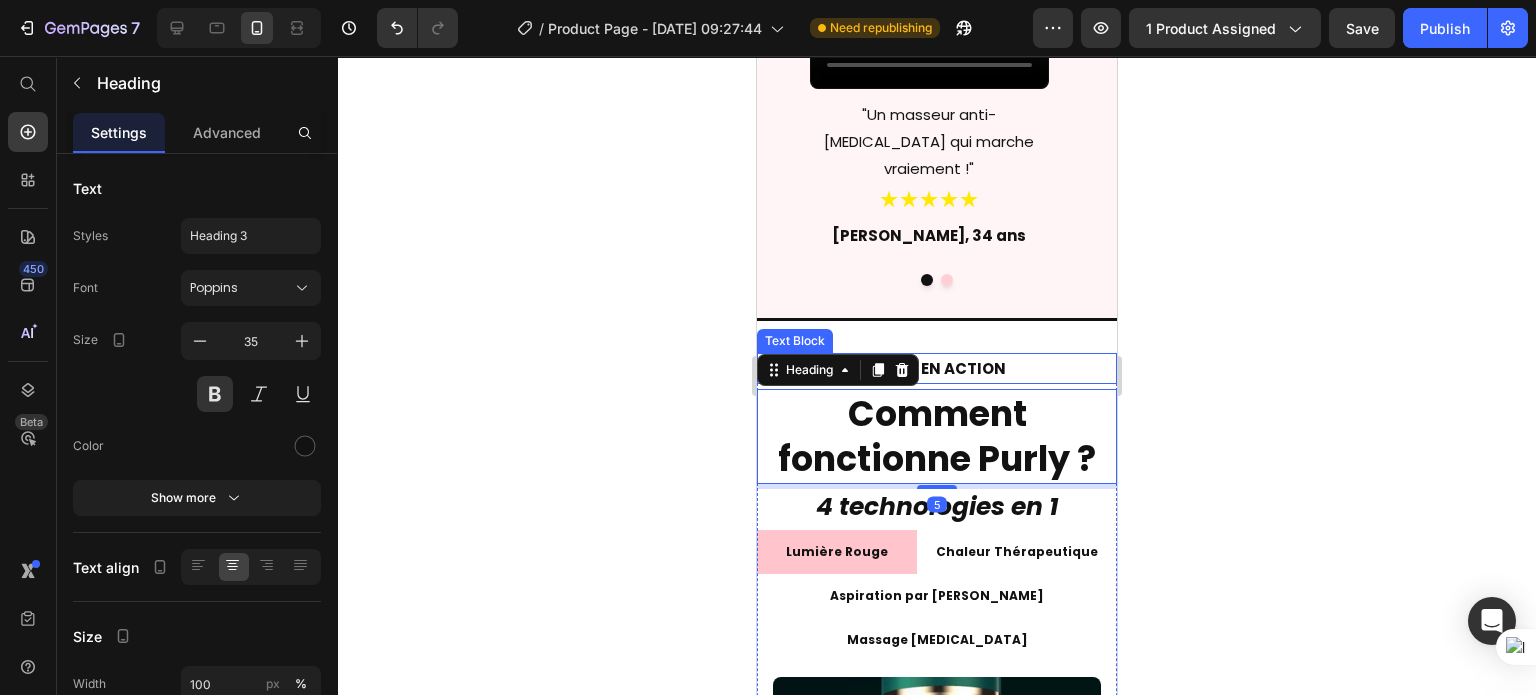click on "PURLY EN ACTION" at bounding box center (936, 368) 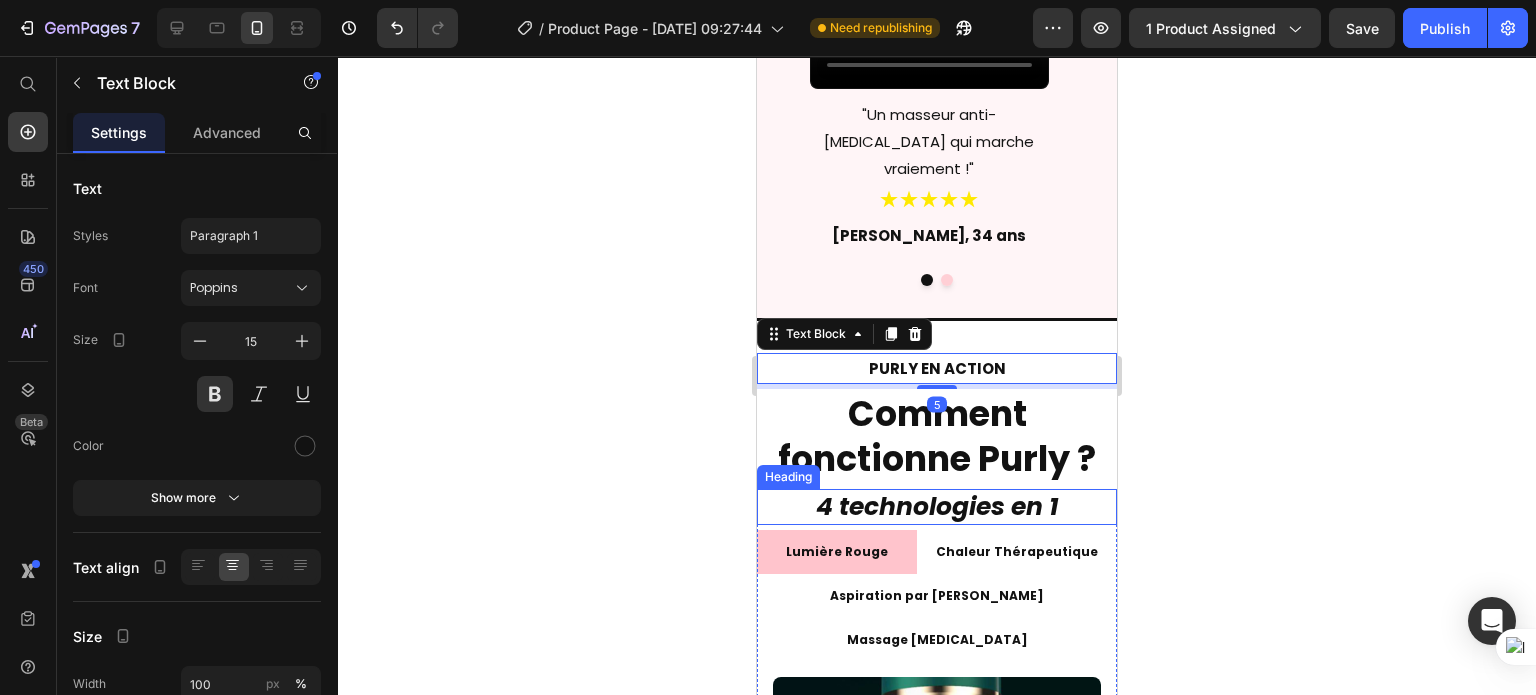 click on "4 technologies en 1" at bounding box center (936, 506) 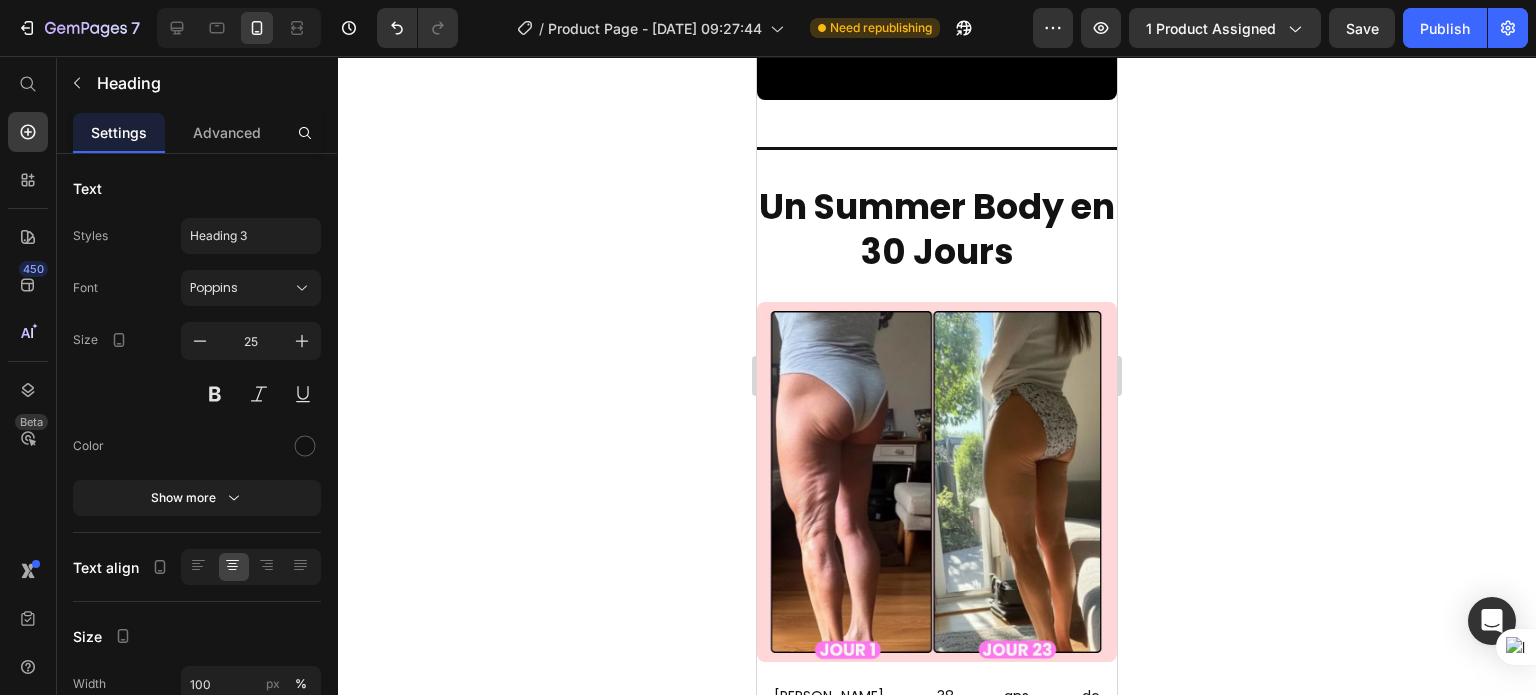 scroll, scrollTop: 3435, scrollLeft: 0, axis: vertical 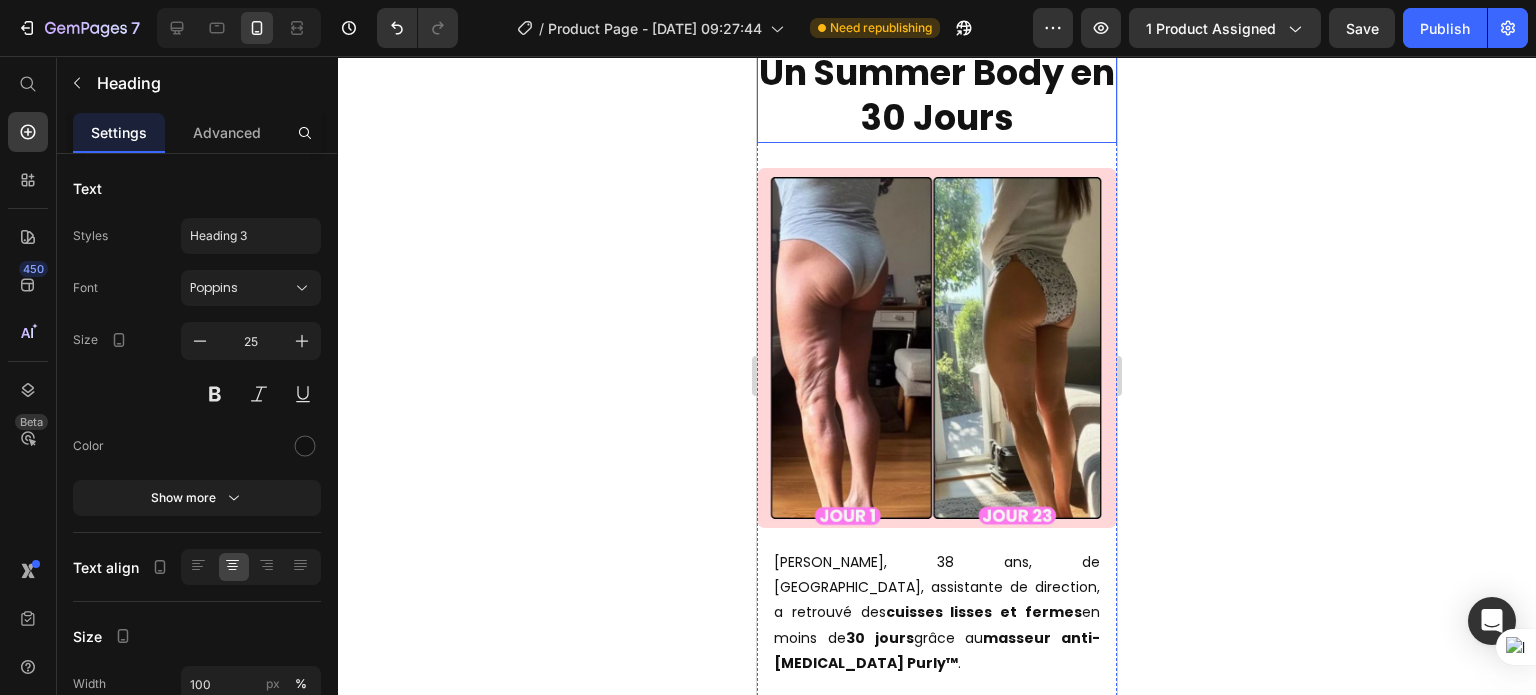 click on "Un Summer Body en 30 Jours" at bounding box center (936, 95) 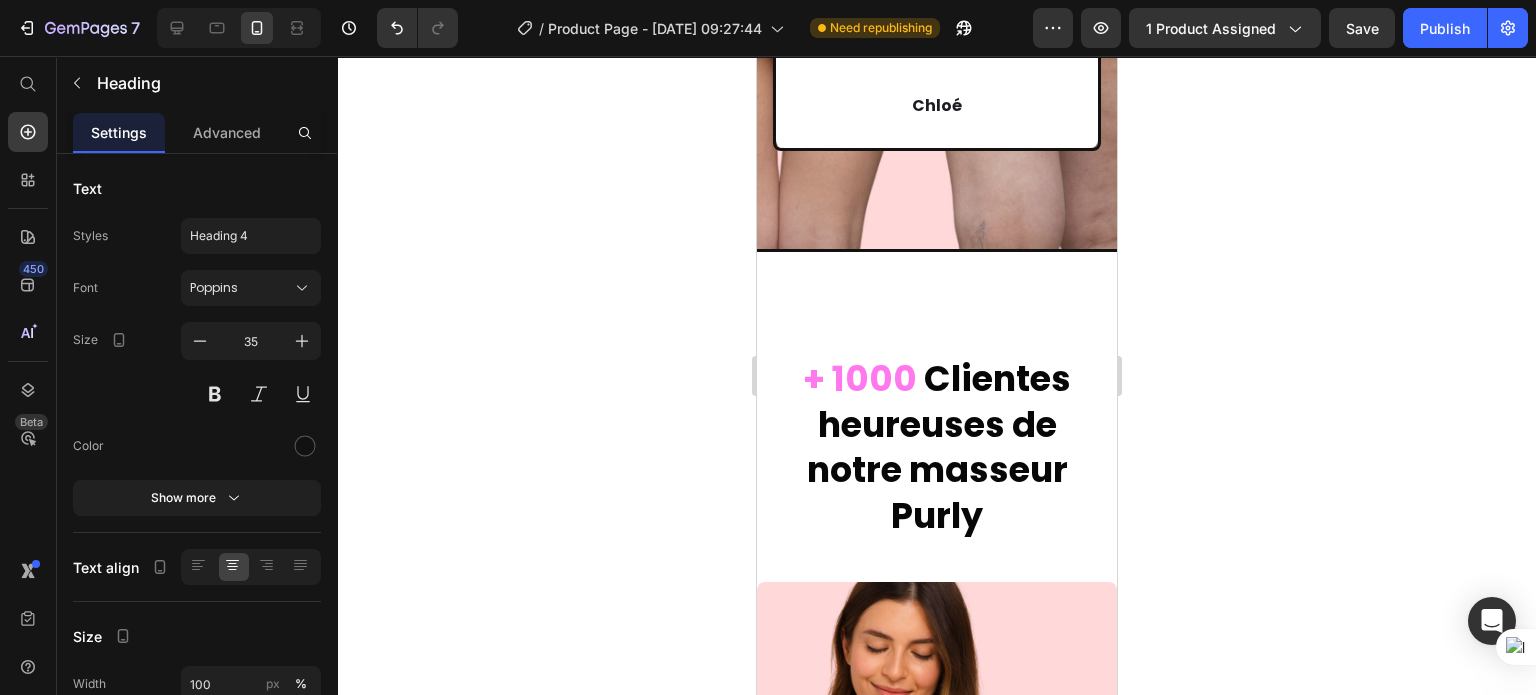 scroll, scrollTop: 8600, scrollLeft: 0, axis: vertical 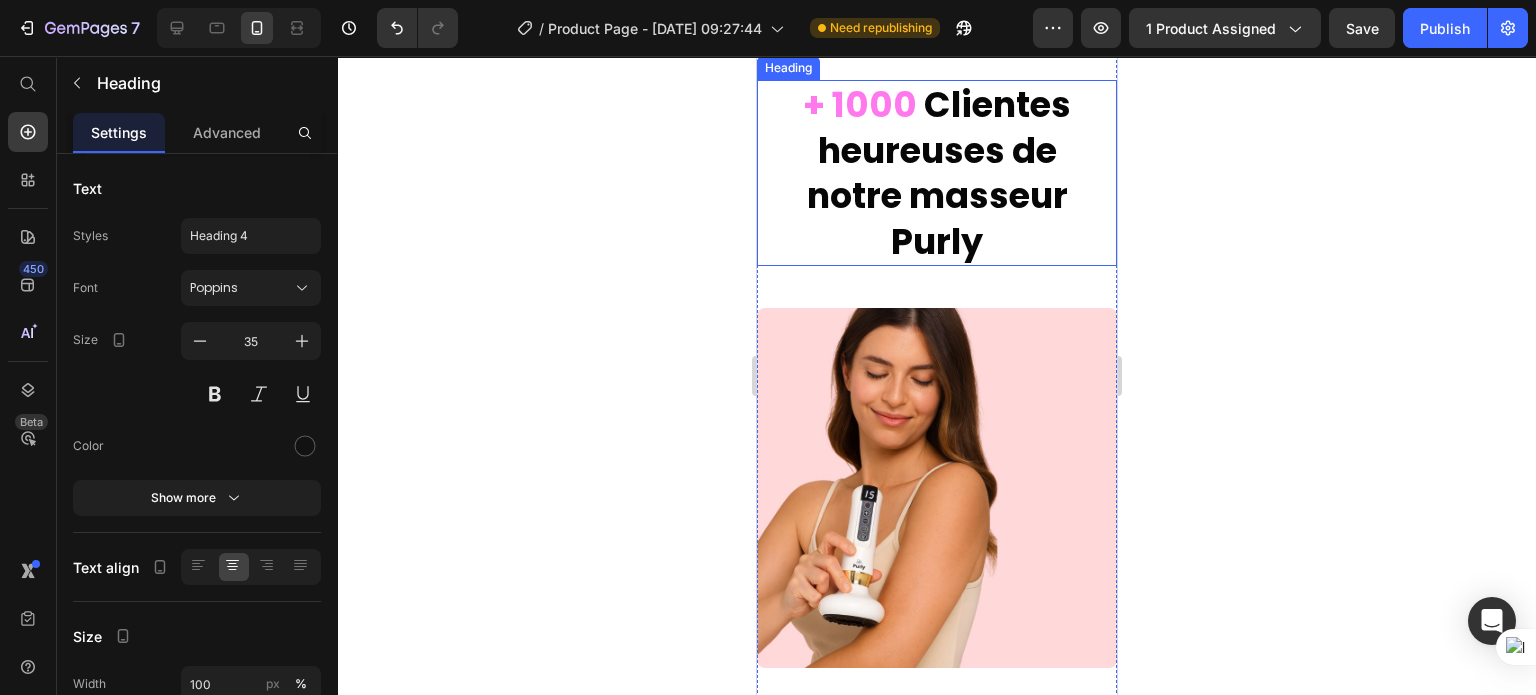 click on "Clientes heureuses de notre masseur Purly" at bounding box center [938, 173] 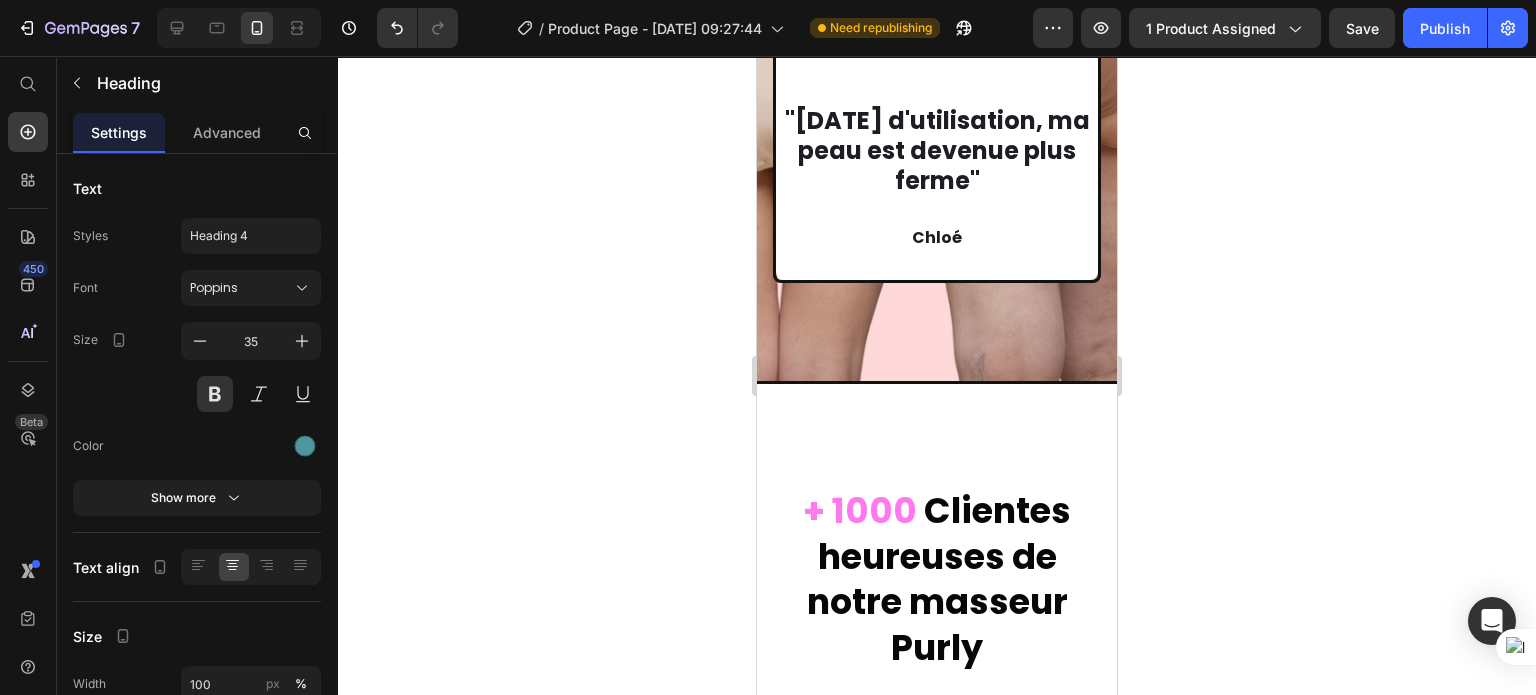 scroll, scrollTop: 8536, scrollLeft: 0, axis: vertical 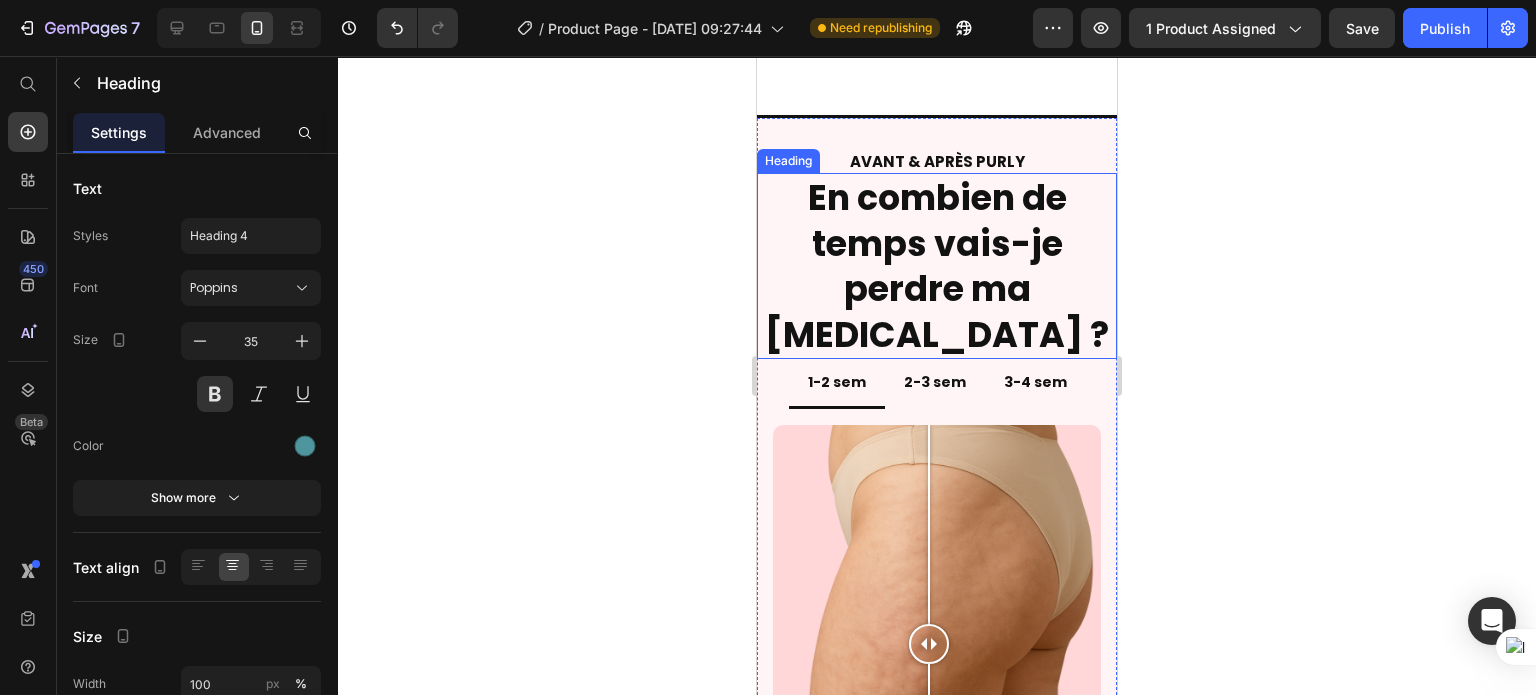 click on "En combien de temps vais-je perdre ma [MEDICAL_DATA] ?" at bounding box center (936, 266) 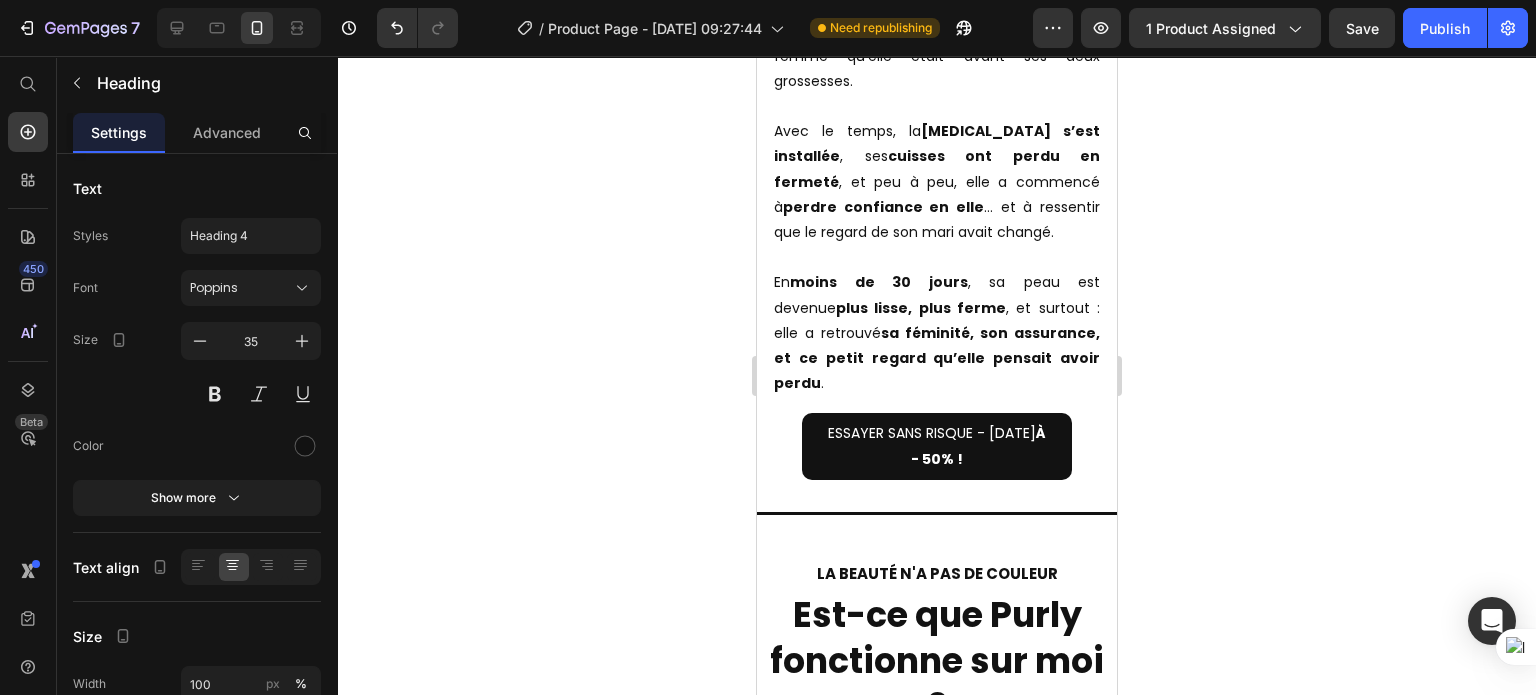 scroll, scrollTop: 12020, scrollLeft: 0, axis: vertical 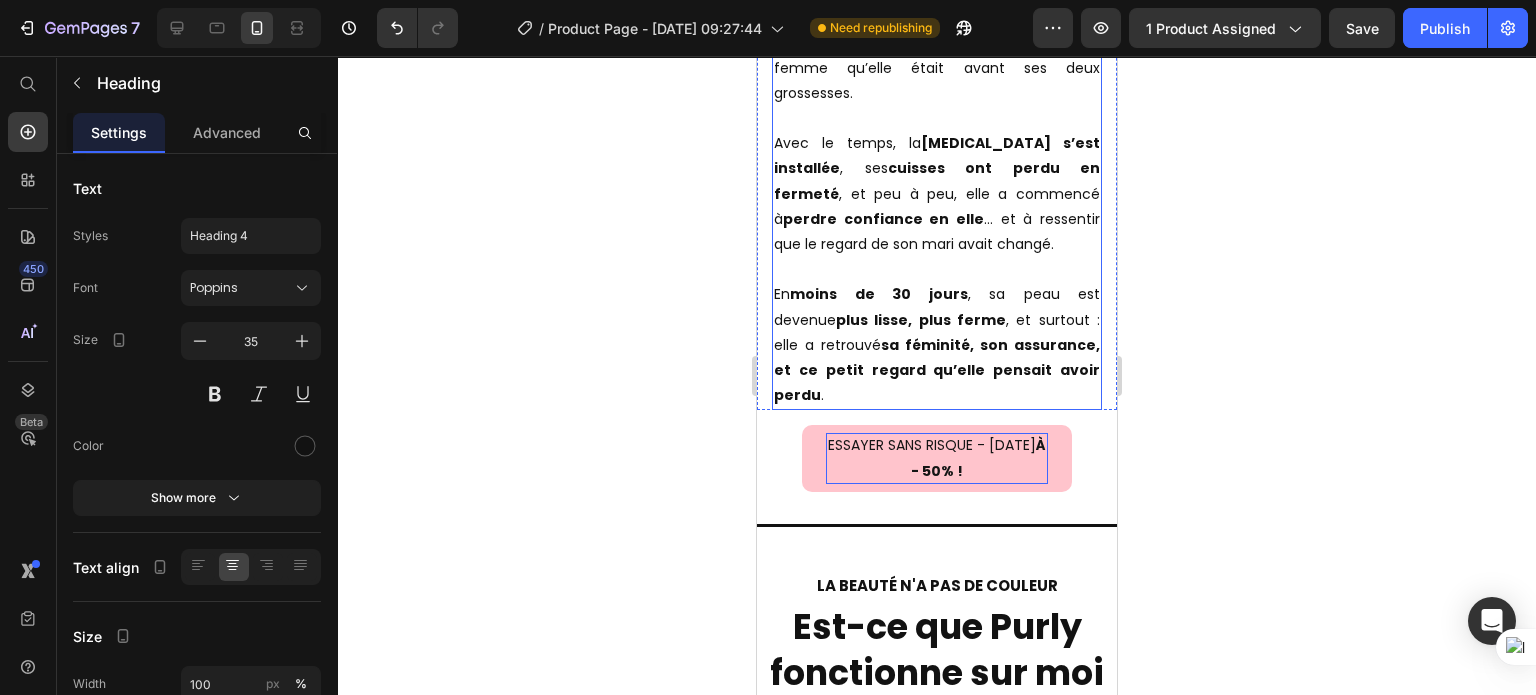 click on "ESSAYER SANS RISQUE - [DATE]  À - 50% !" at bounding box center (936, 458) 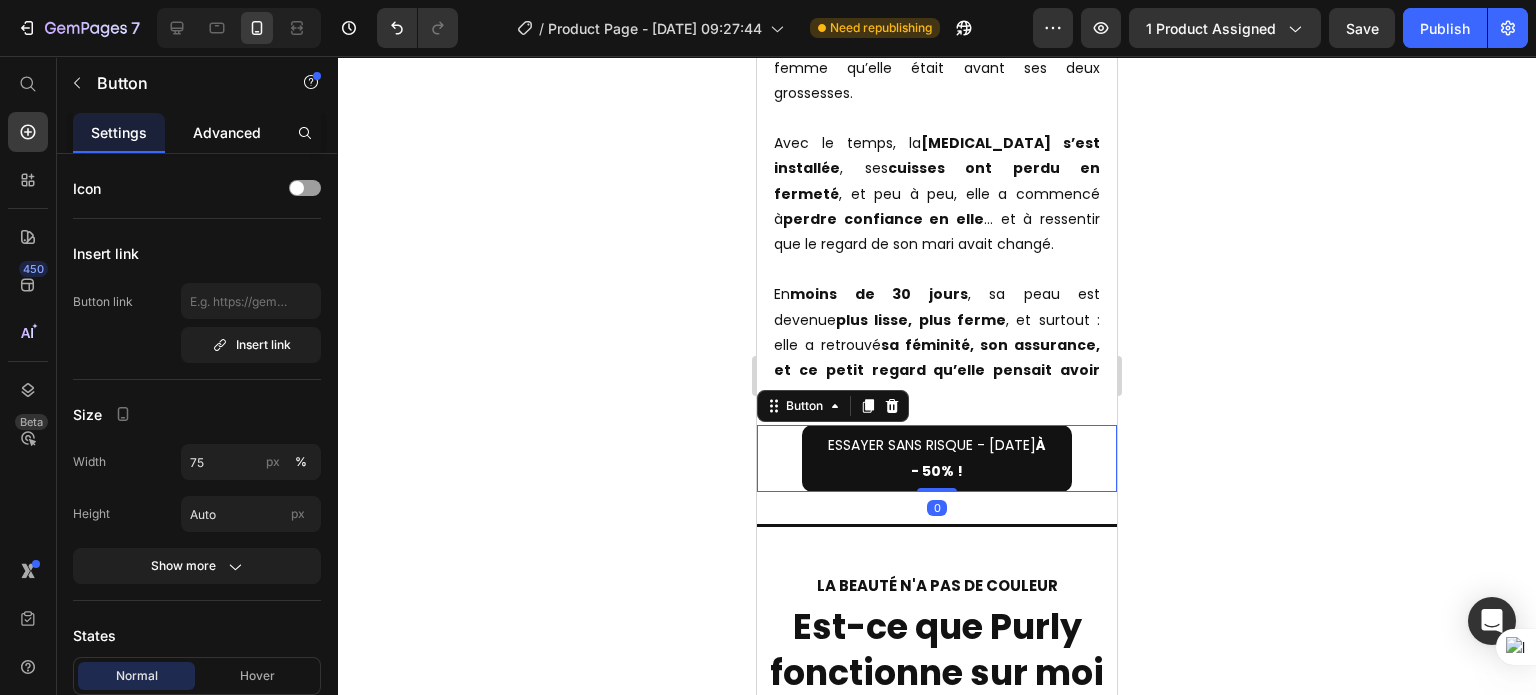 click on "Advanced" 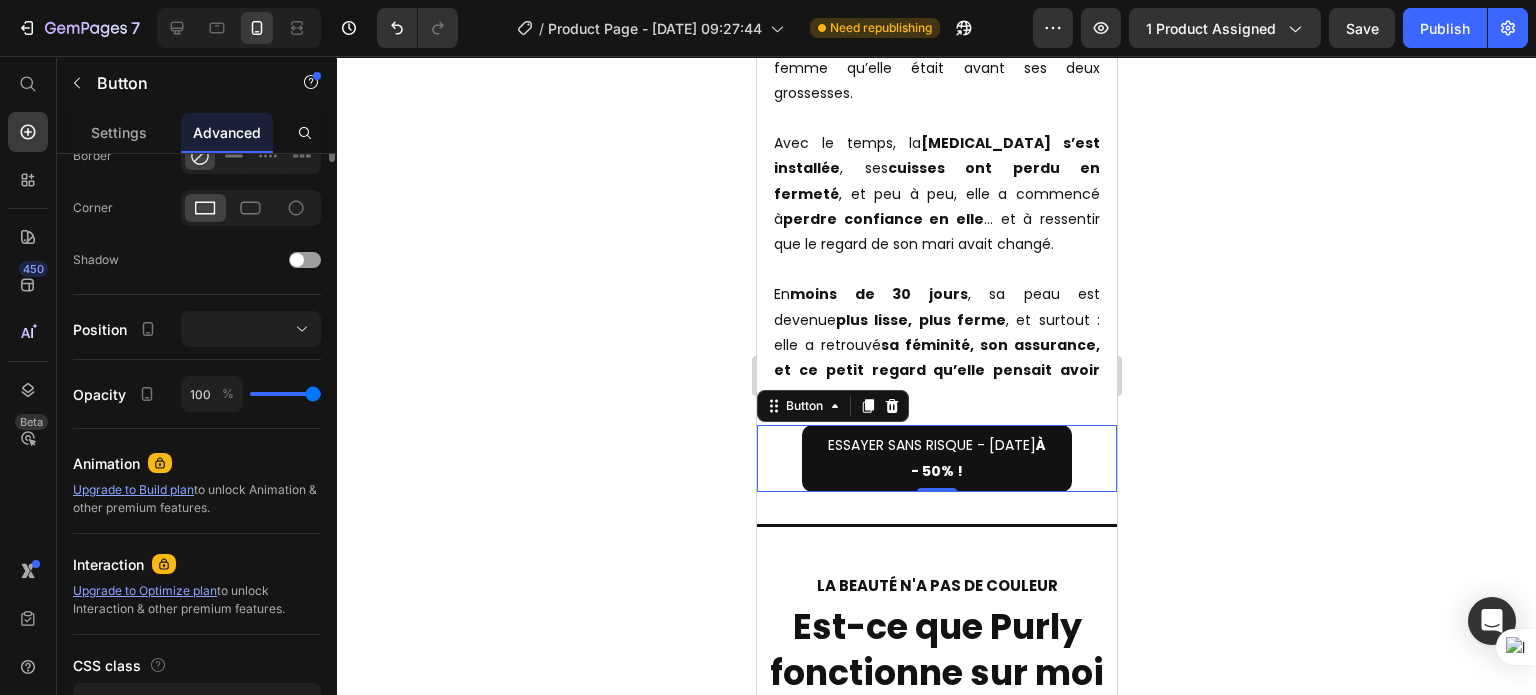 scroll, scrollTop: 0, scrollLeft: 0, axis: both 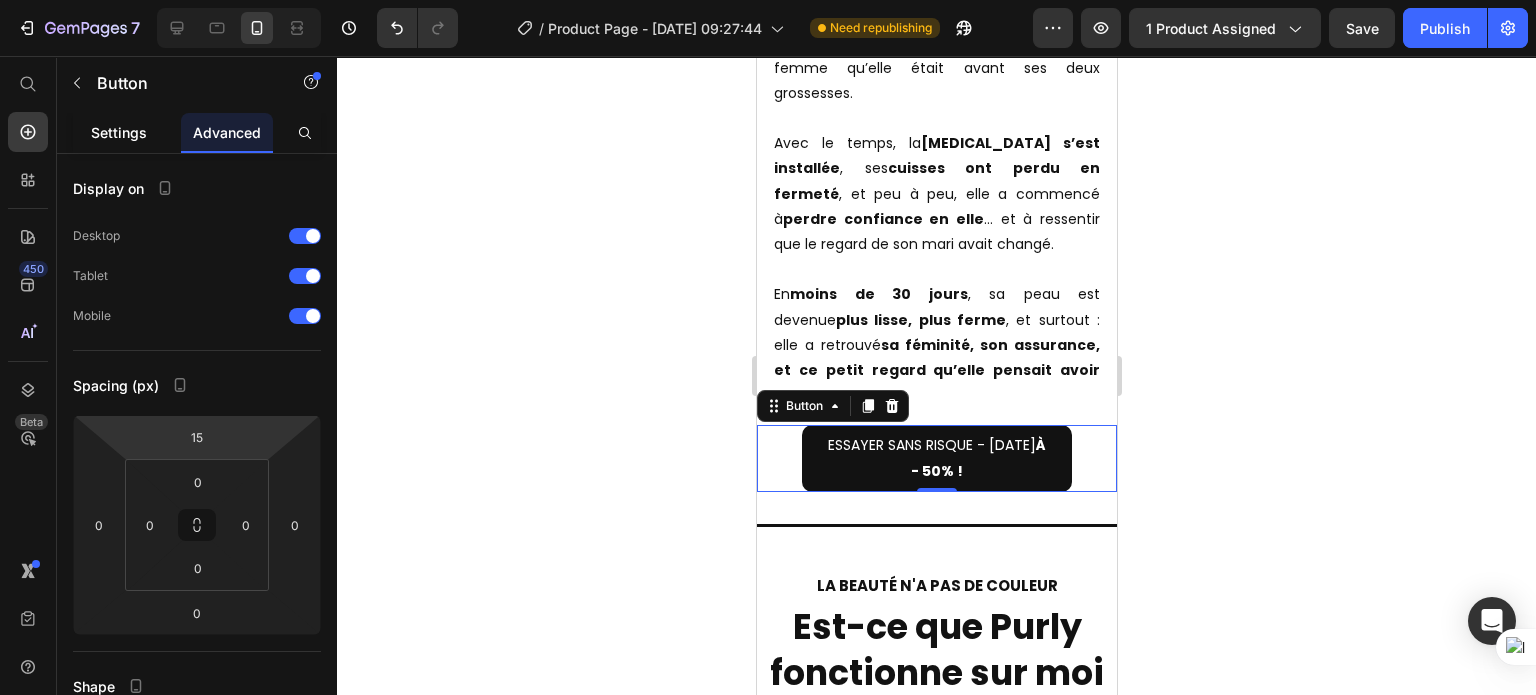 click on "Settings" at bounding box center [119, 132] 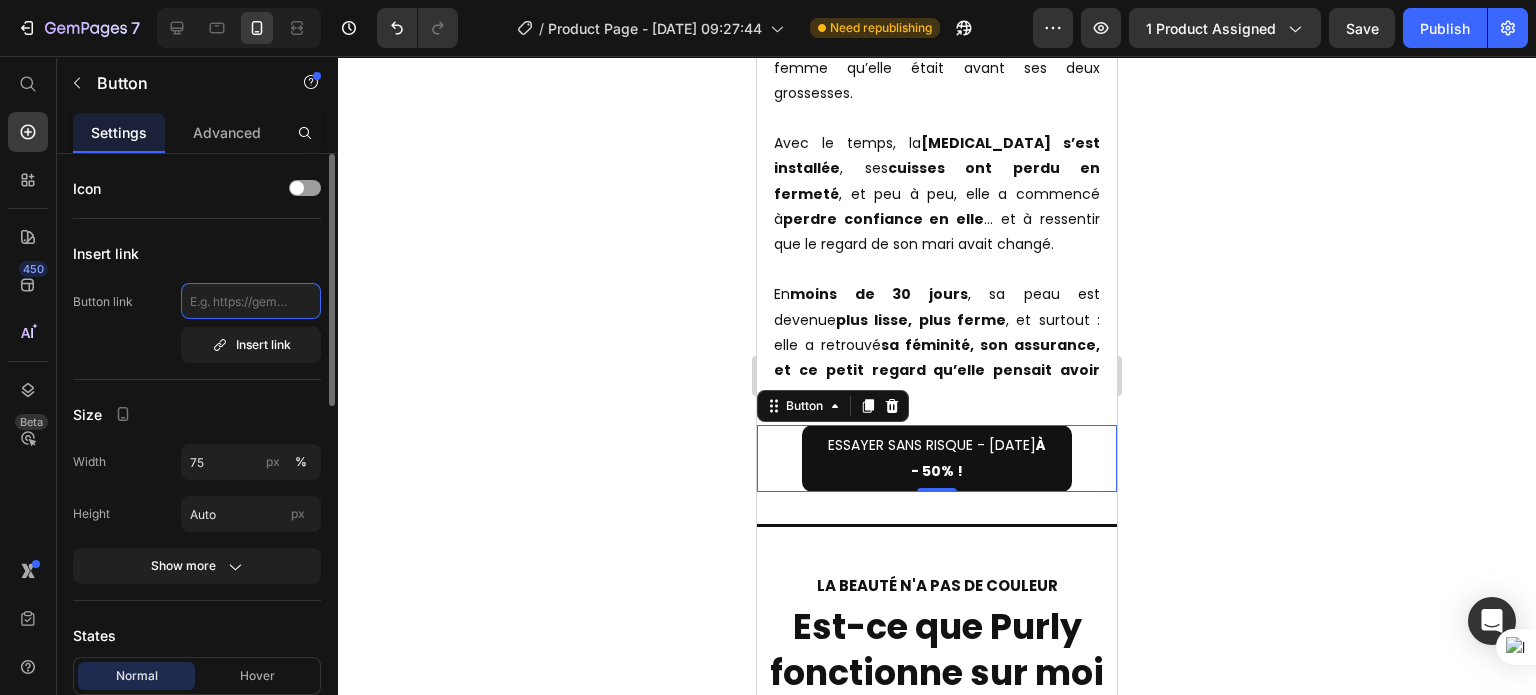 click 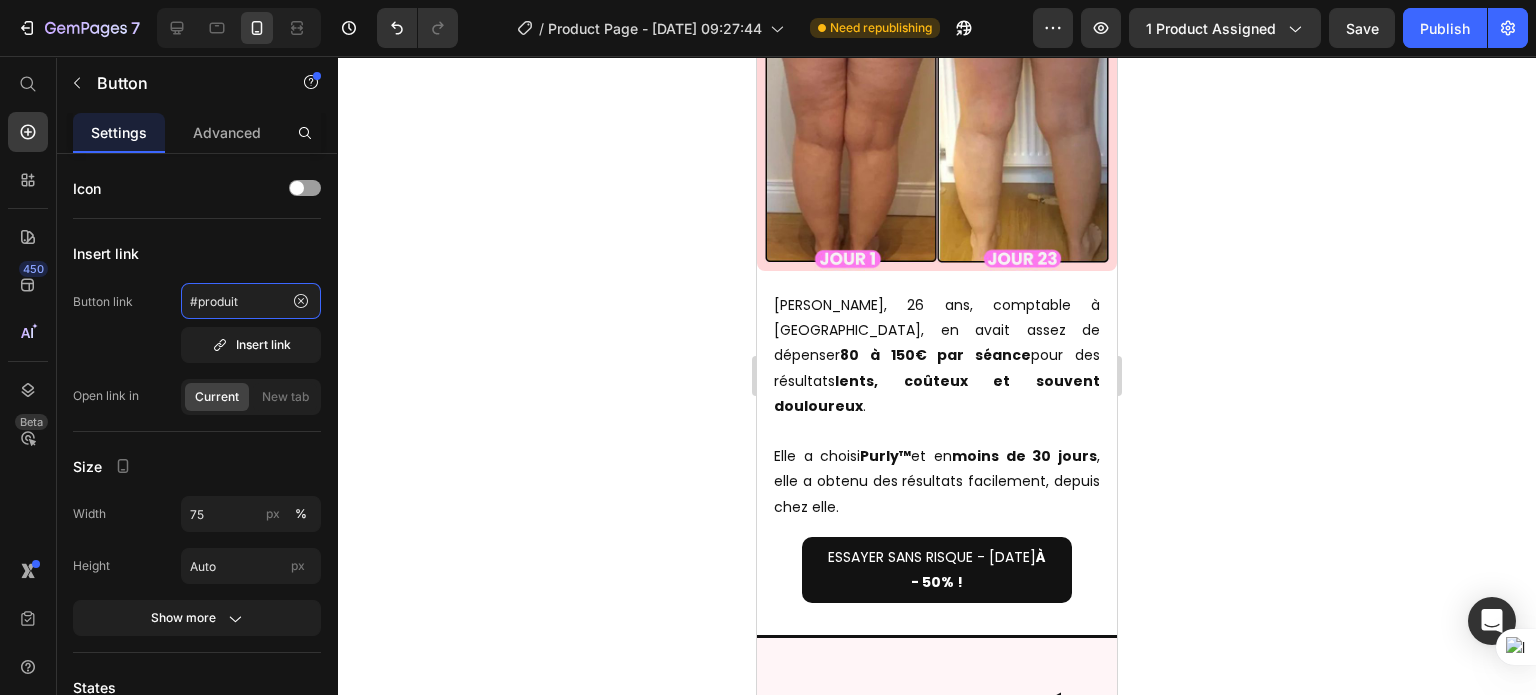scroll, scrollTop: 13331, scrollLeft: 0, axis: vertical 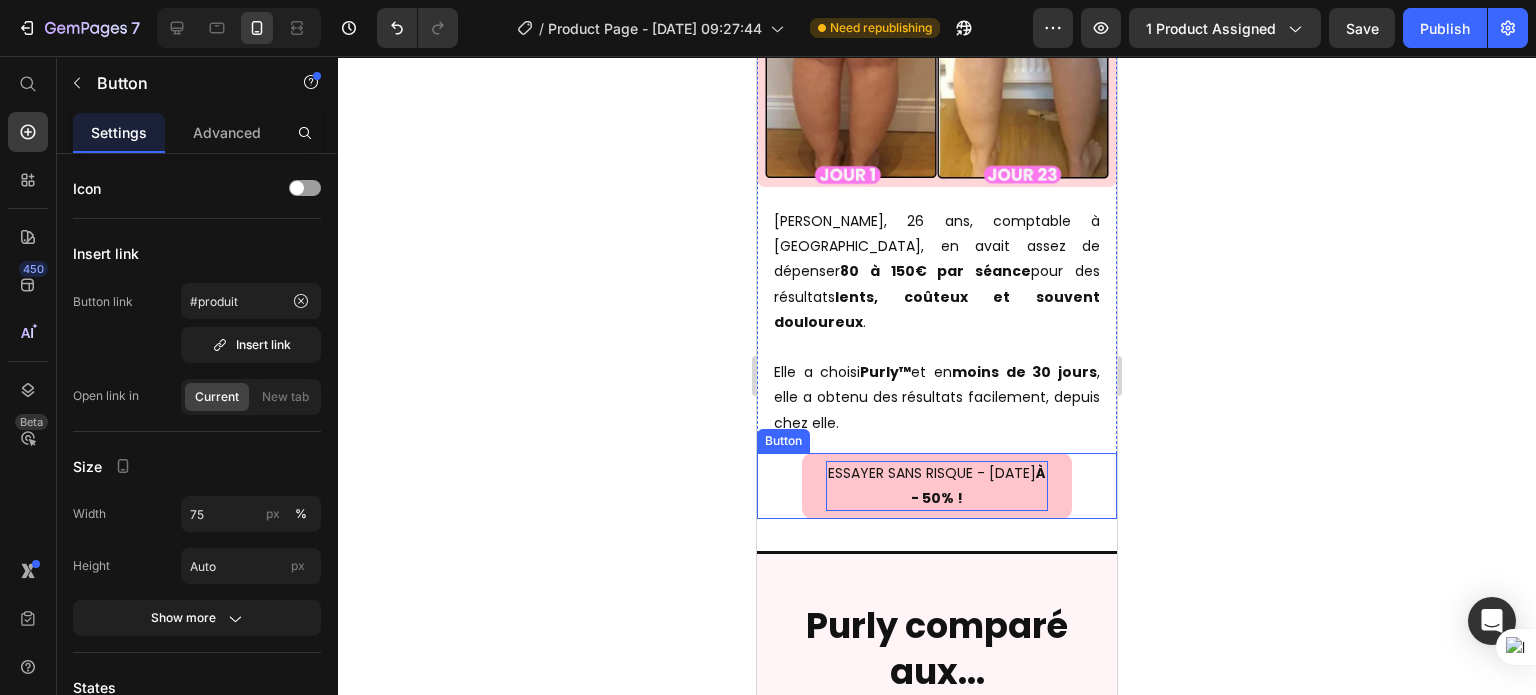 click on "ESSAYER SANS RISQUE - [DATE]  À - 50% !" at bounding box center (936, 486) 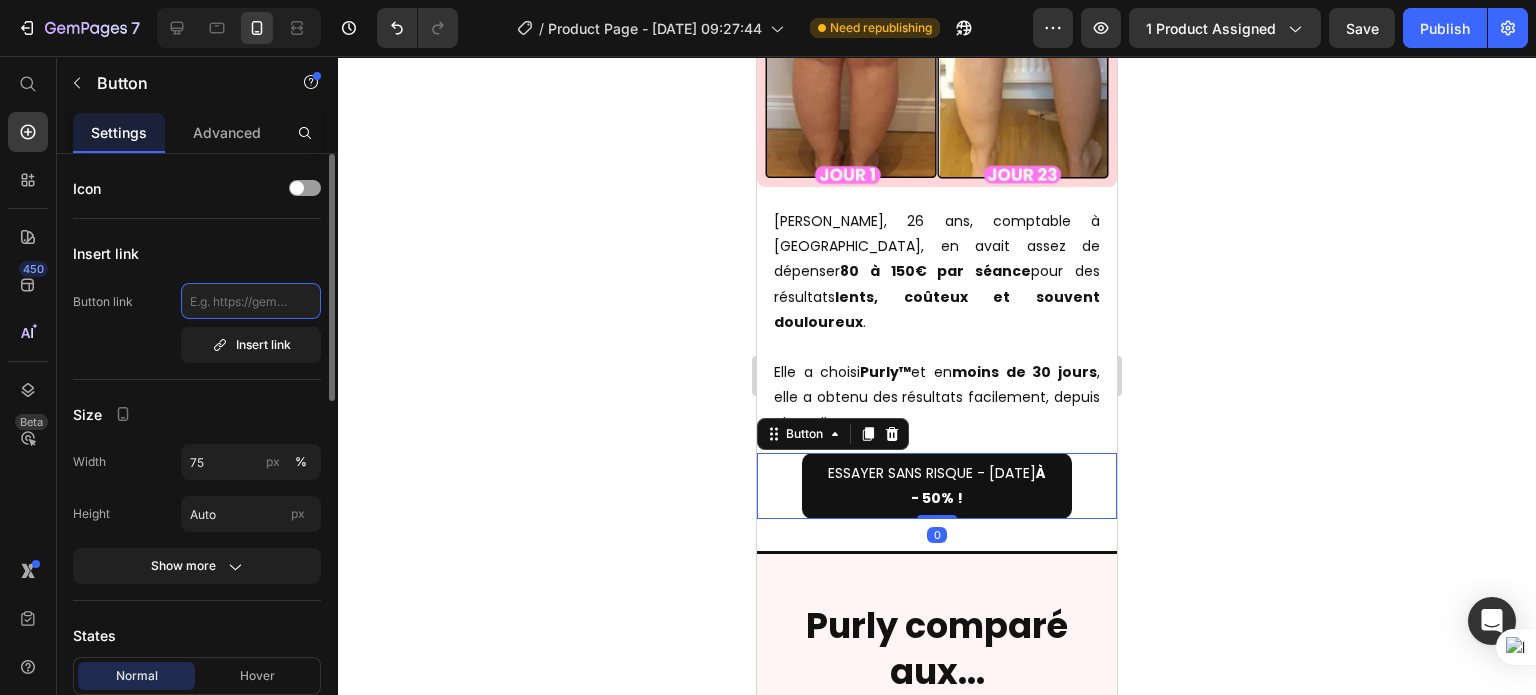 click 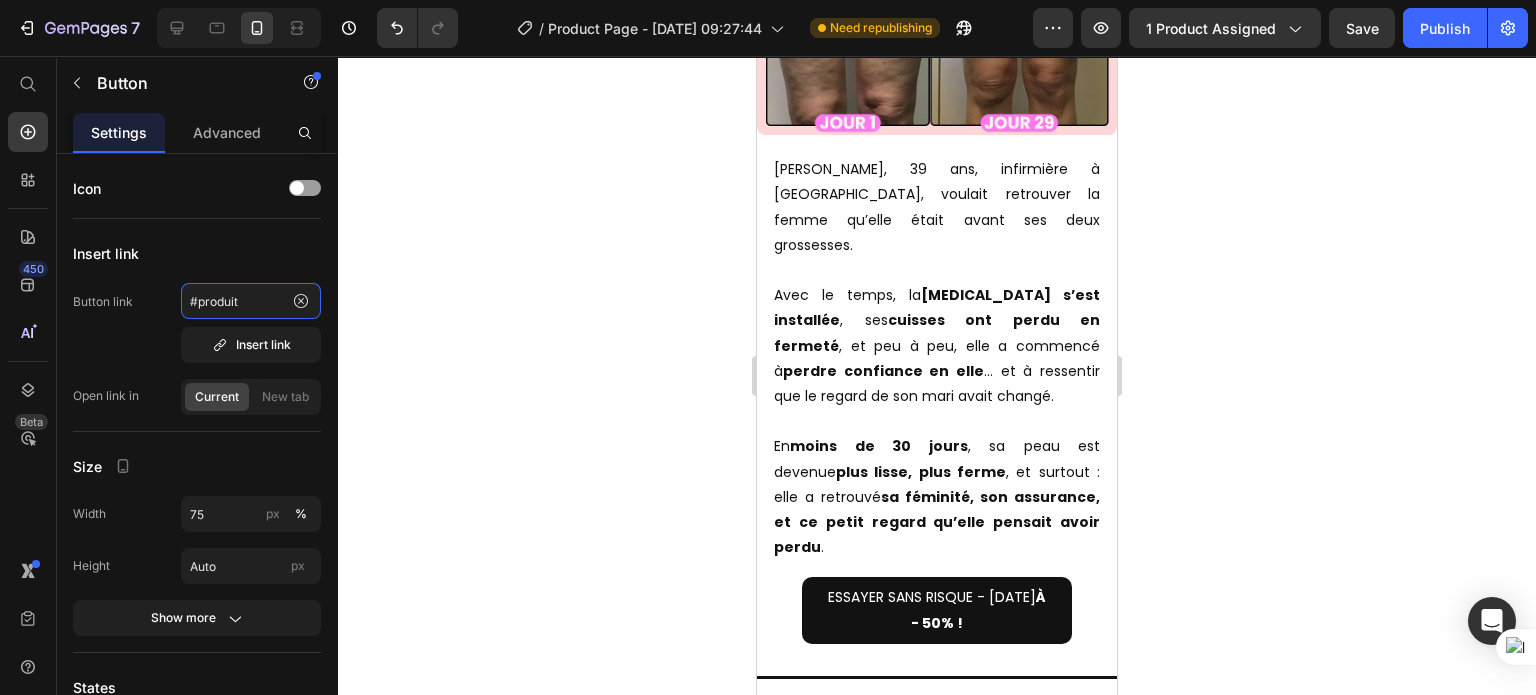 scroll, scrollTop: 12016, scrollLeft: 0, axis: vertical 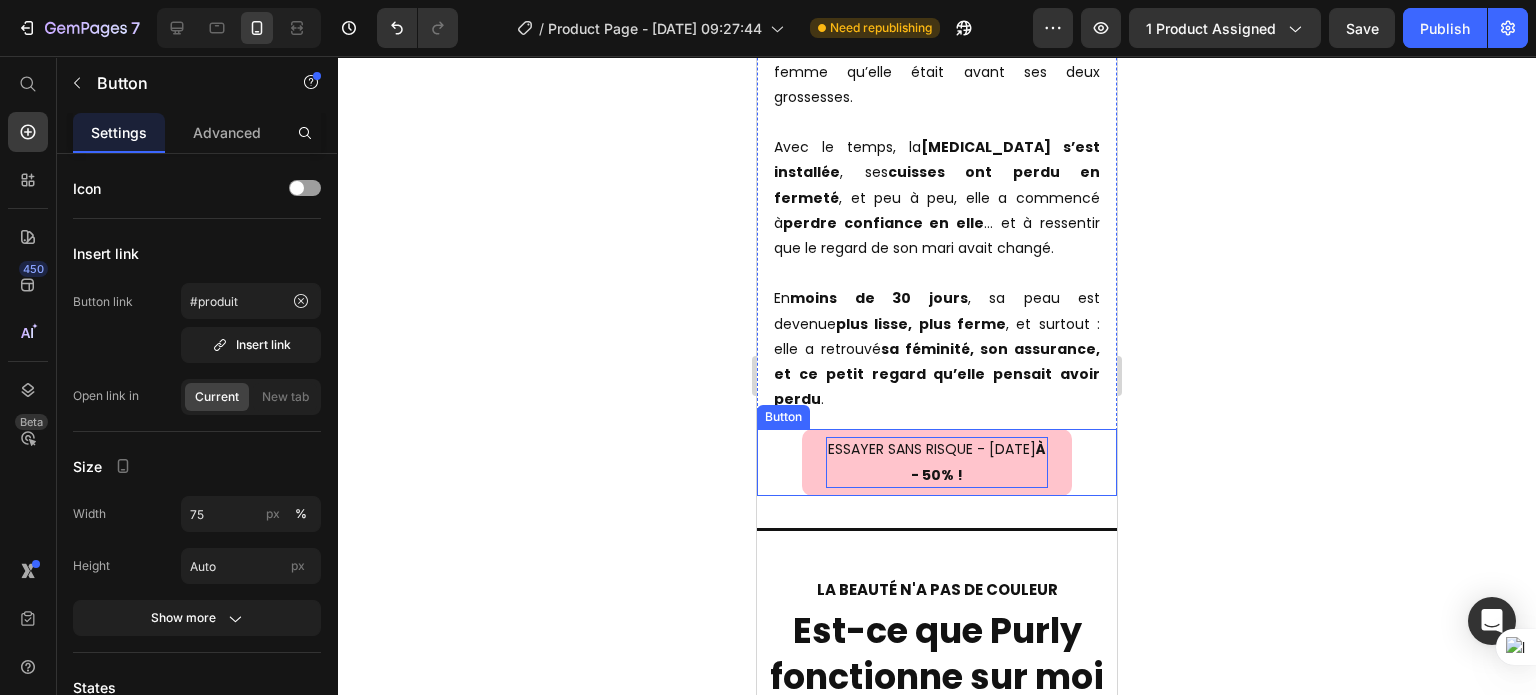 click on "ESSAYER SANS RISQUE - [DATE]  À - 50% !" at bounding box center [936, 462] 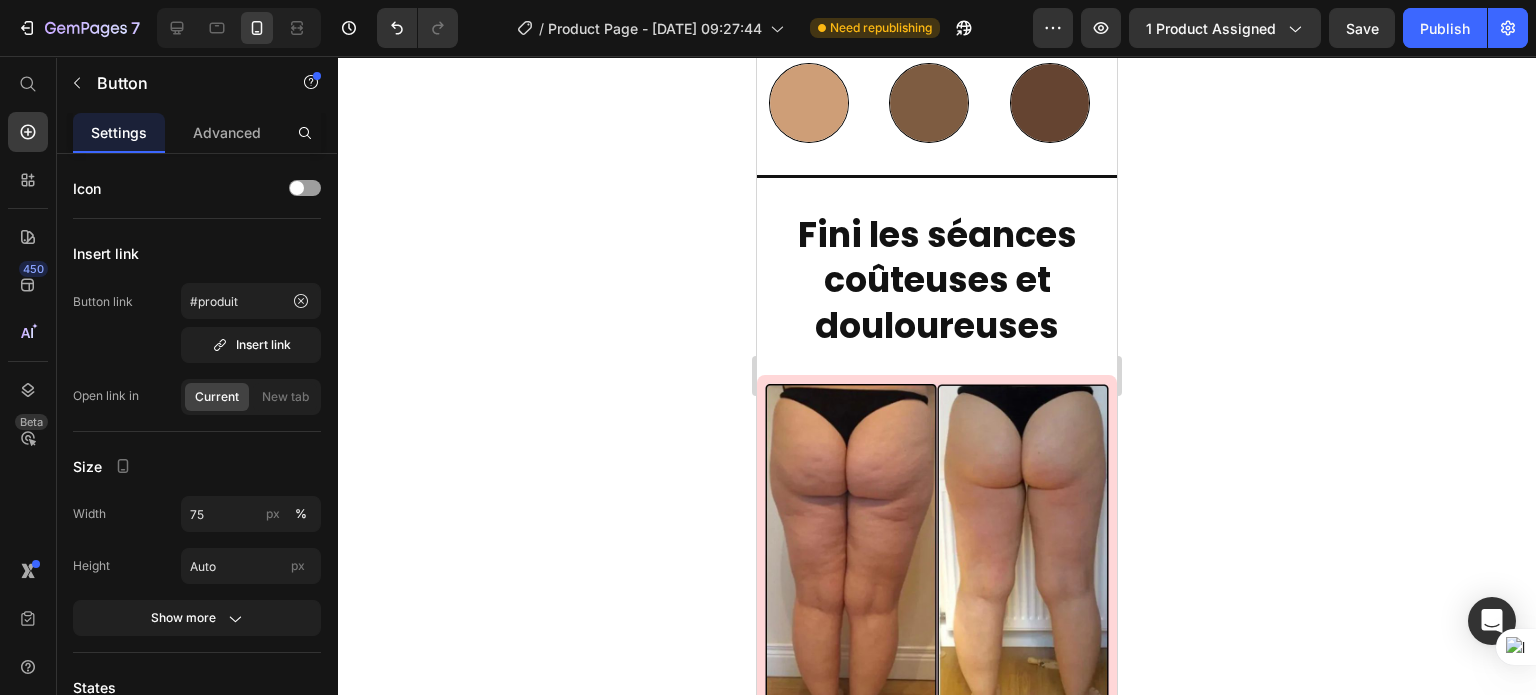 scroll, scrollTop: 13104, scrollLeft: 0, axis: vertical 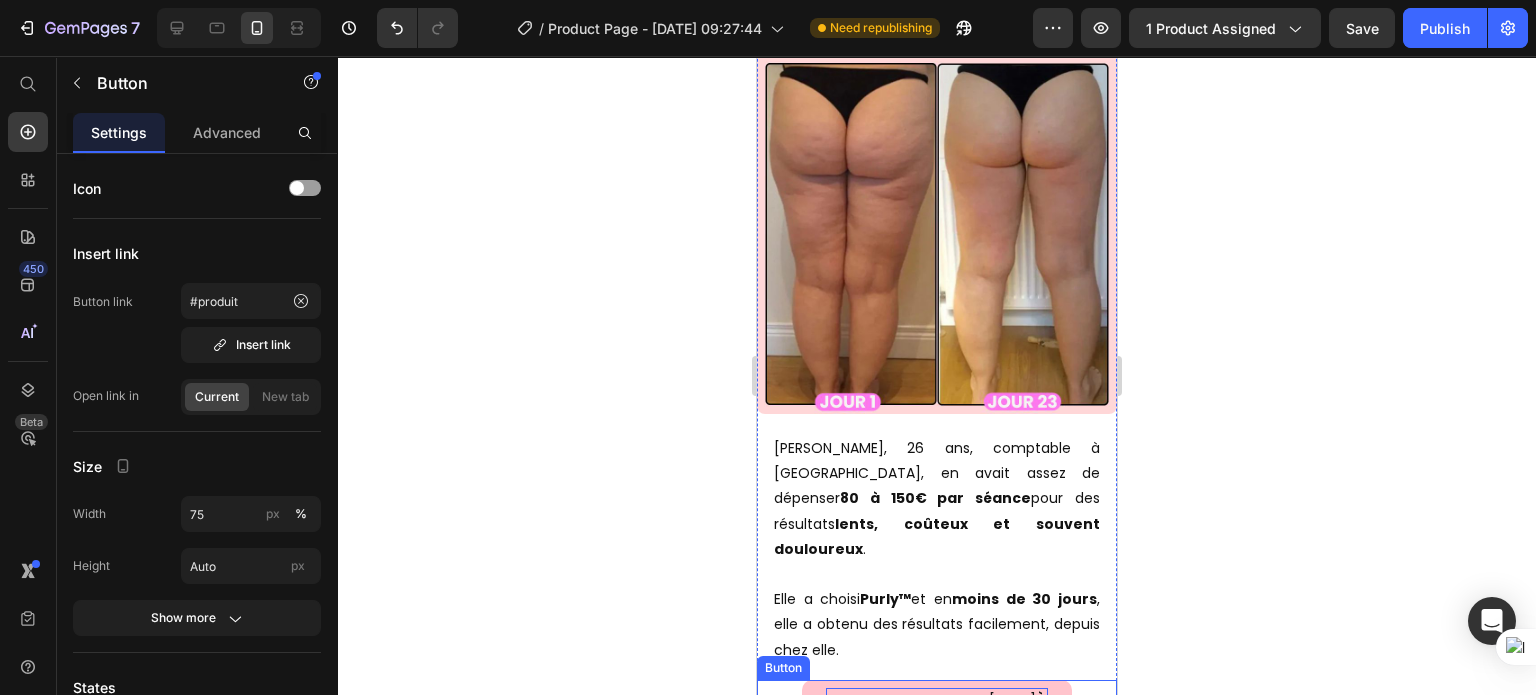 click on "ESSAYER SANS RISQUE - [DATE]  À - 50% !" at bounding box center [936, 713] 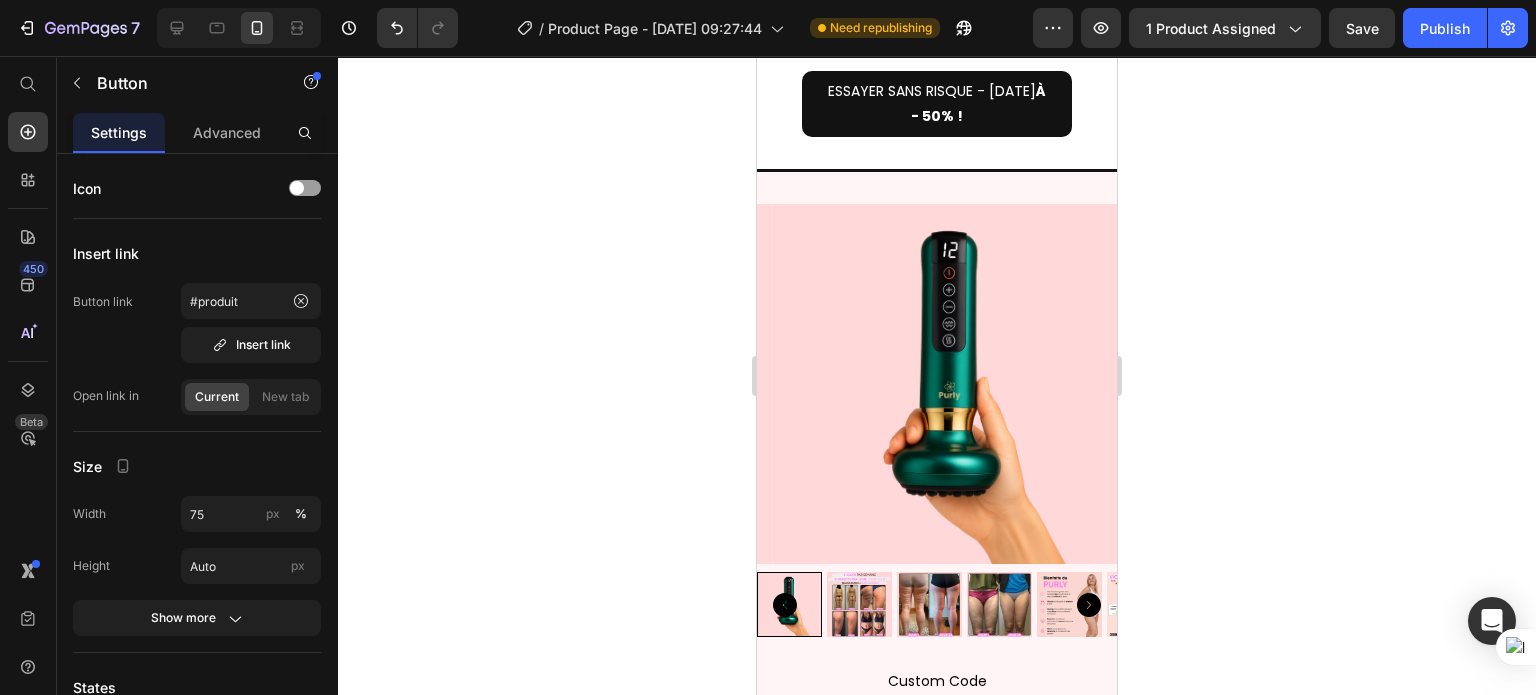 scroll, scrollTop: 4142, scrollLeft: 0, axis: vertical 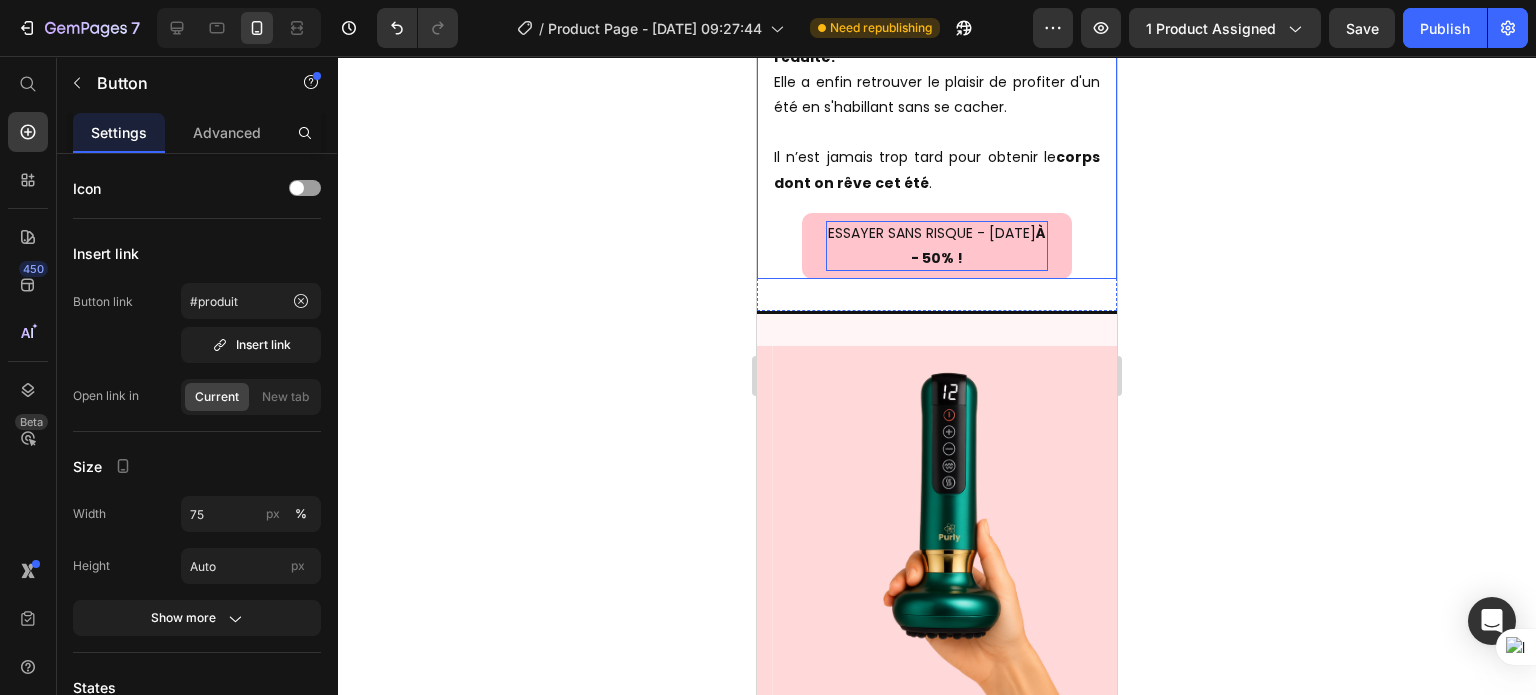 click on "ESSAYER SANS RISQUE - [DATE]  À - 50% !" at bounding box center [936, 246] 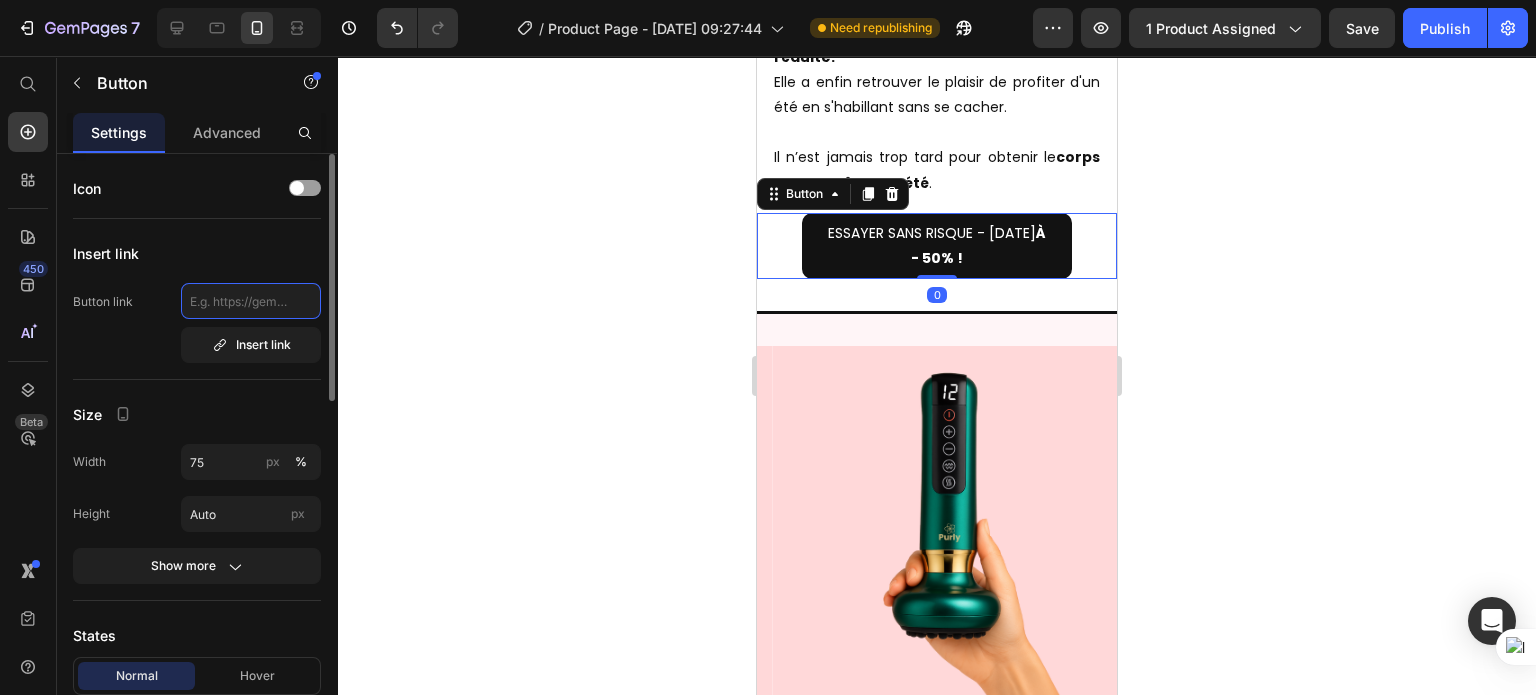 click 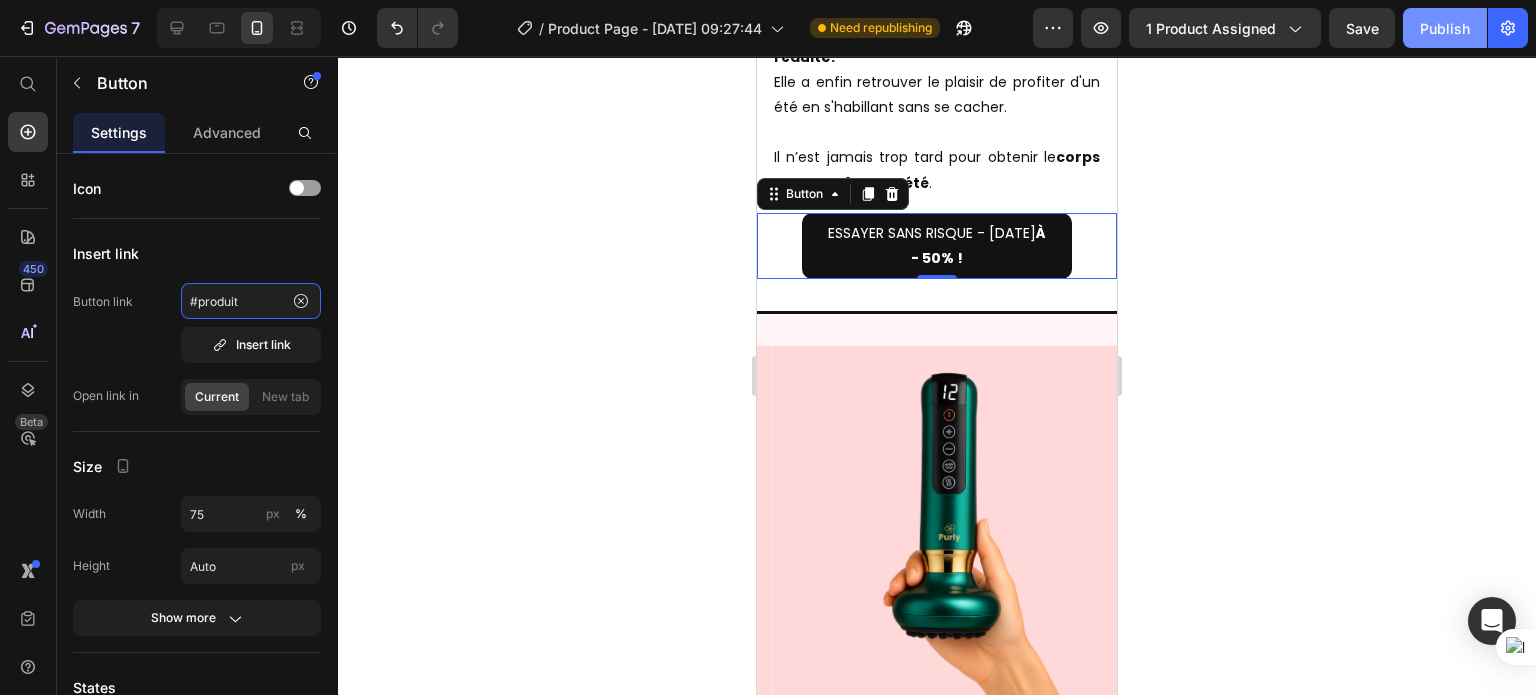 type on "#produit" 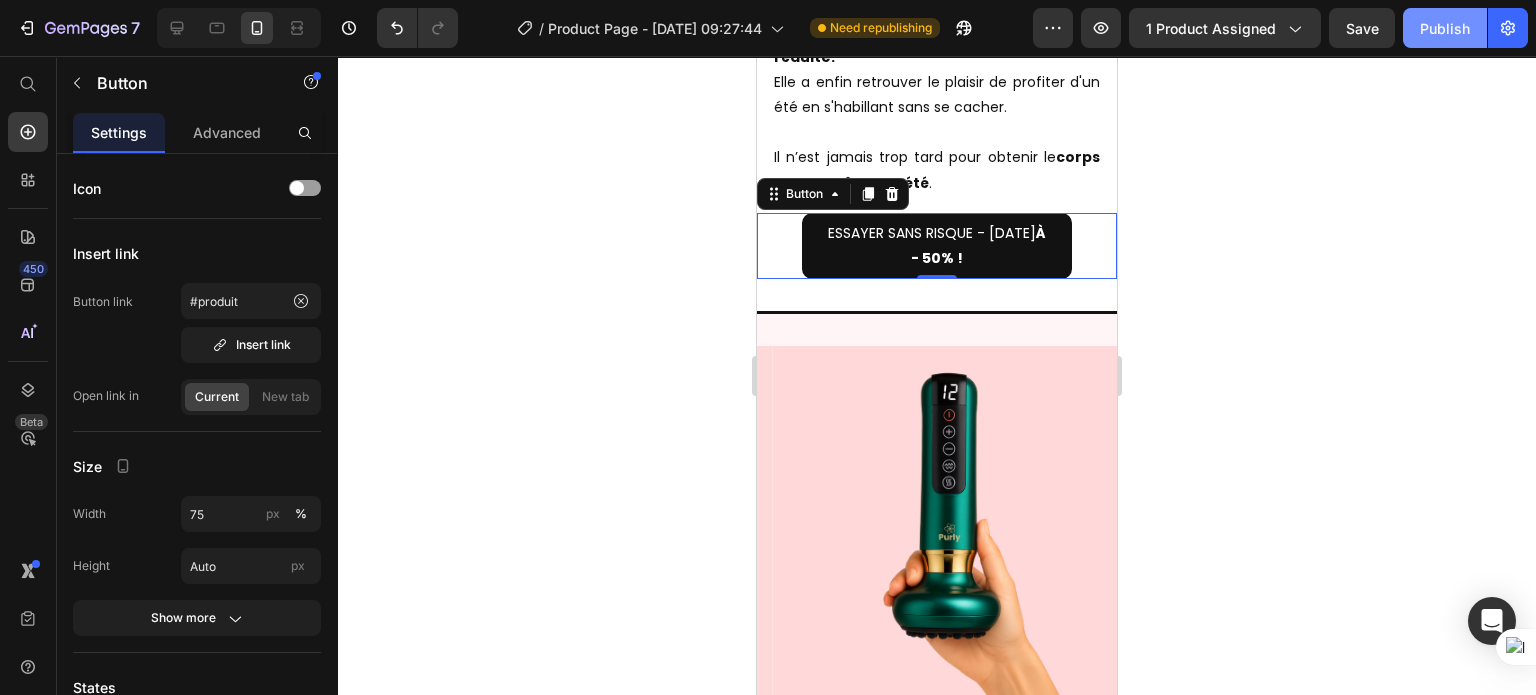 click on "Publish" at bounding box center (1445, 28) 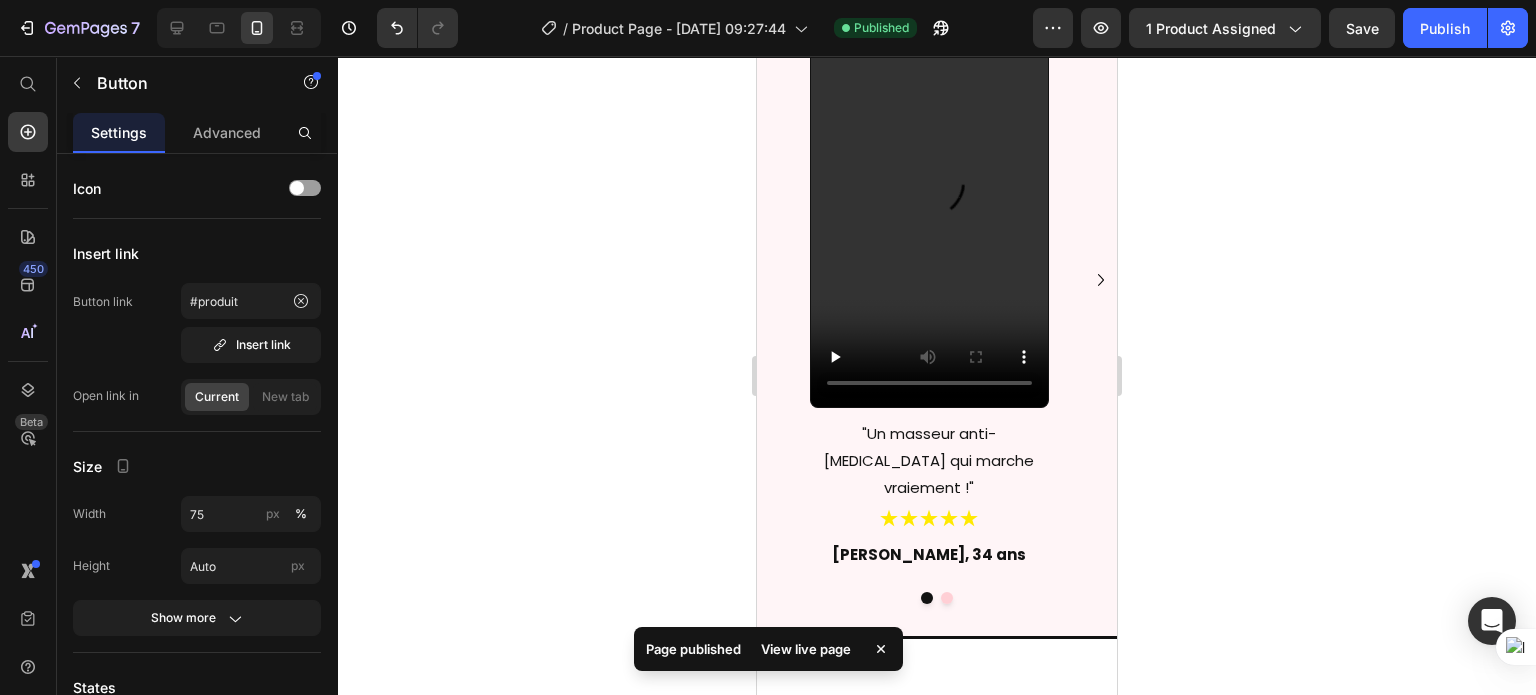 scroll, scrollTop: 0, scrollLeft: 0, axis: both 